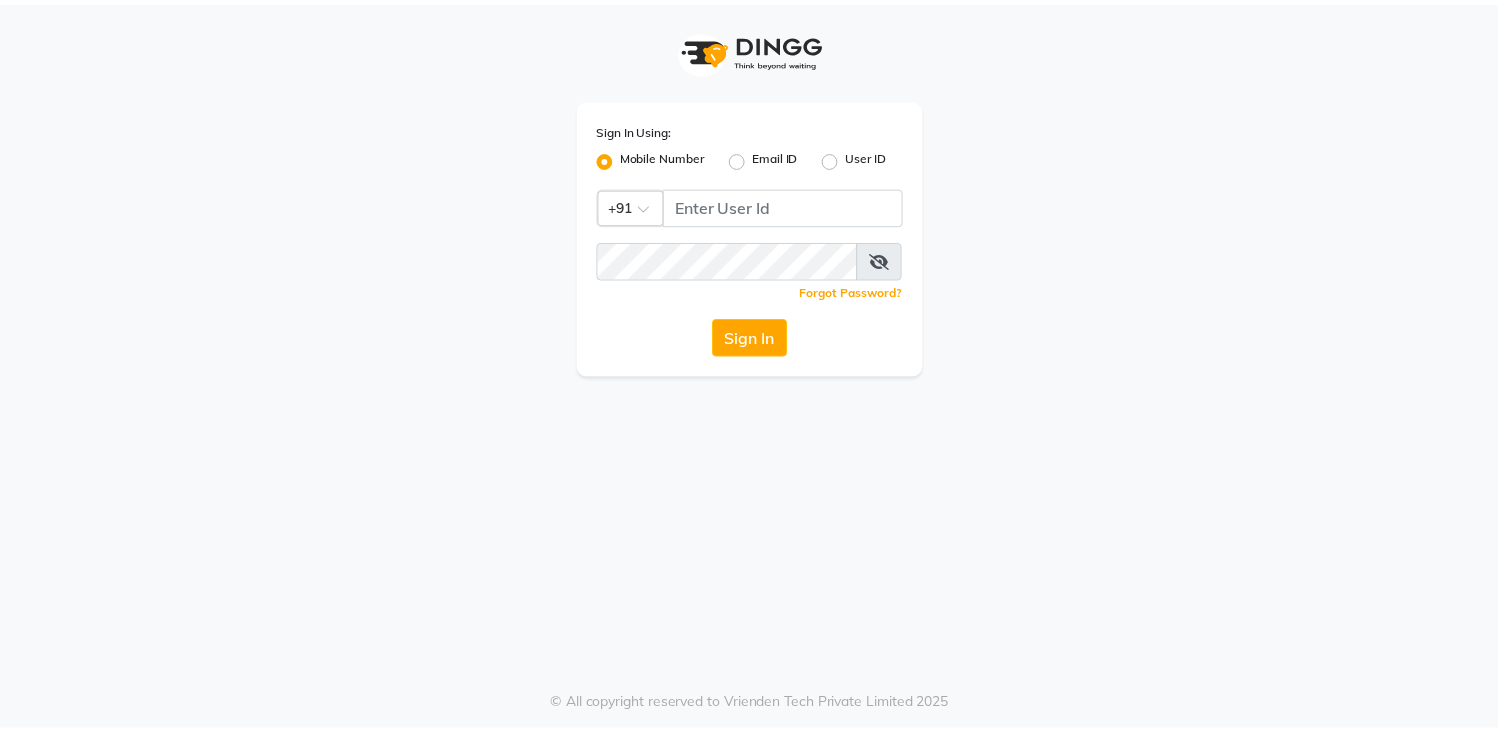 scroll, scrollTop: 0, scrollLeft: 0, axis: both 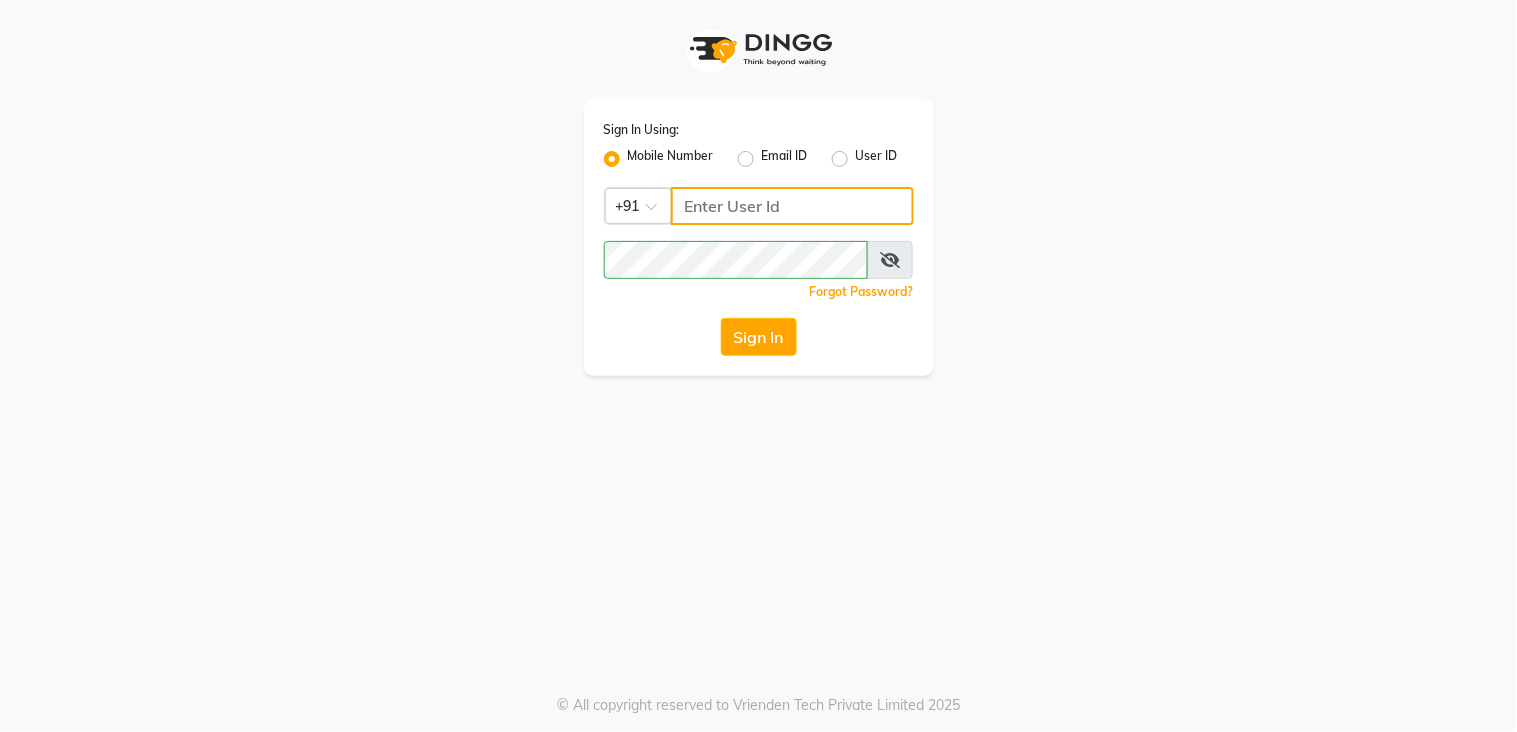 click 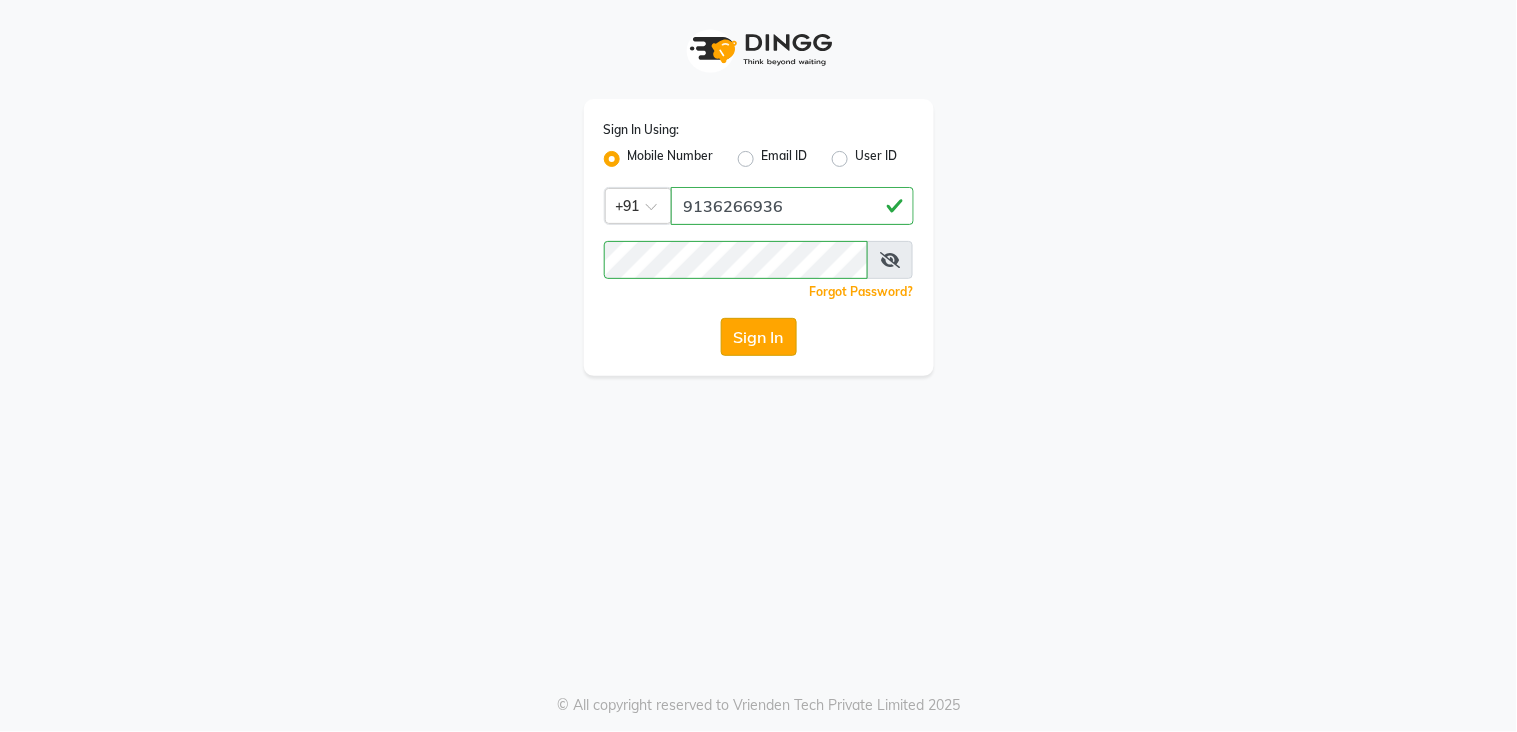 click on "Sign In" 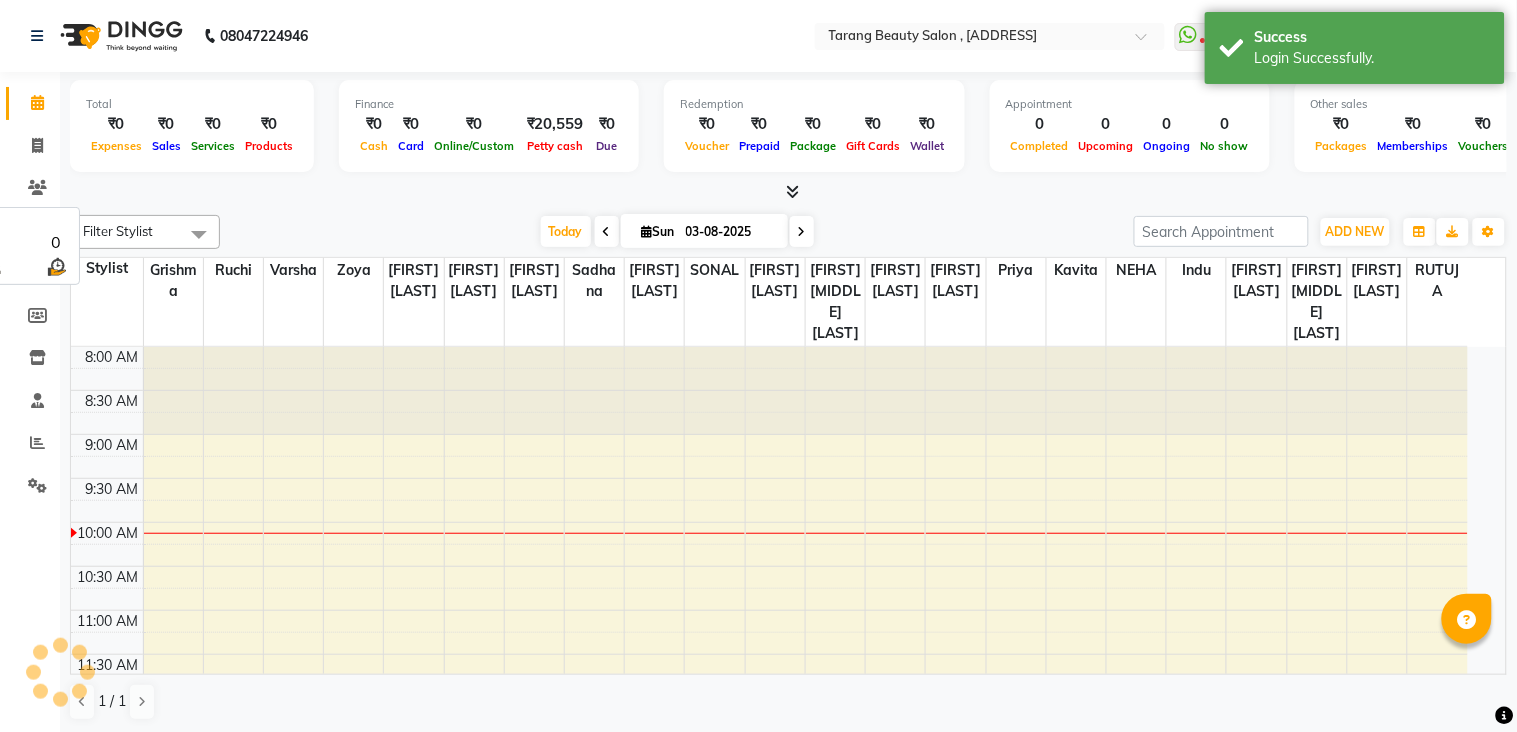 select on "en" 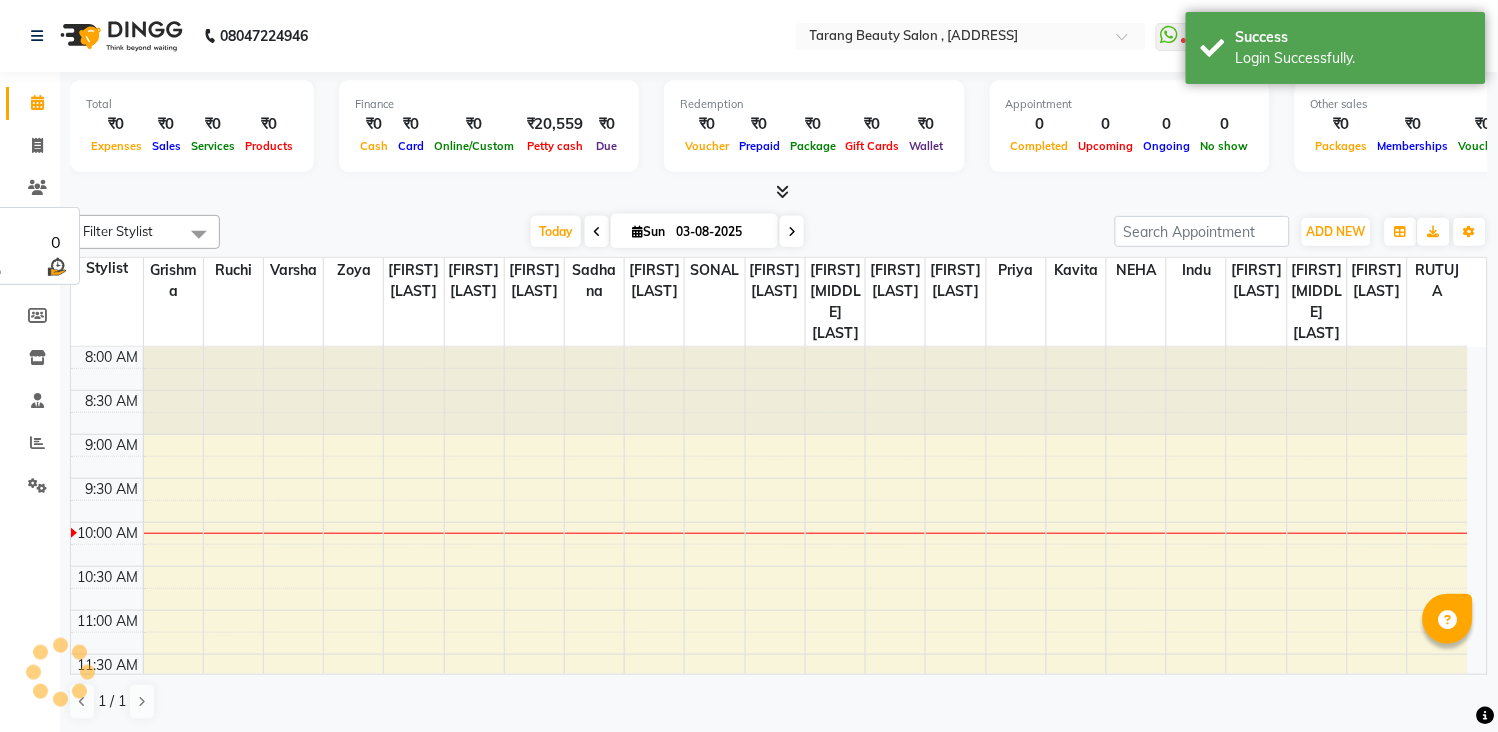 scroll, scrollTop: 0, scrollLeft: 0, axis: both 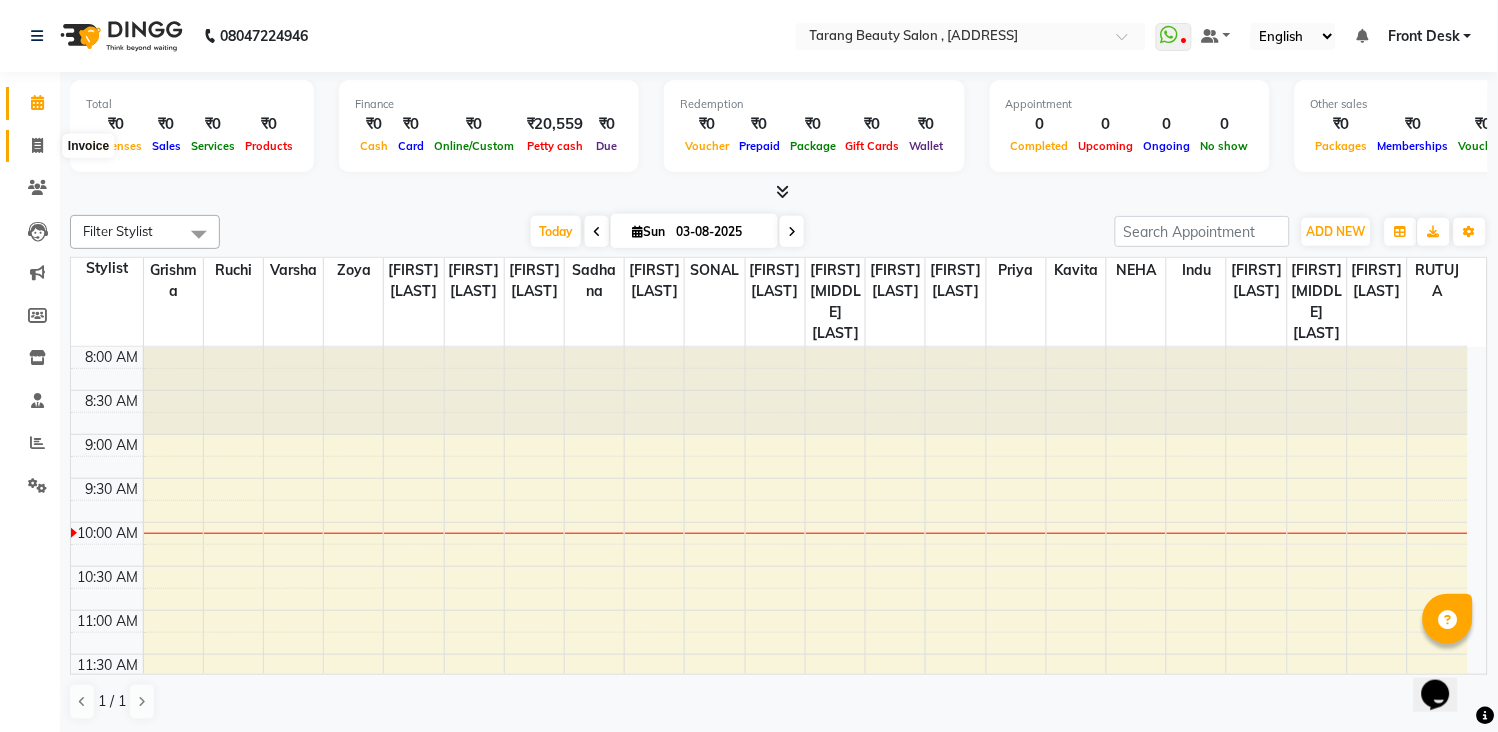 click 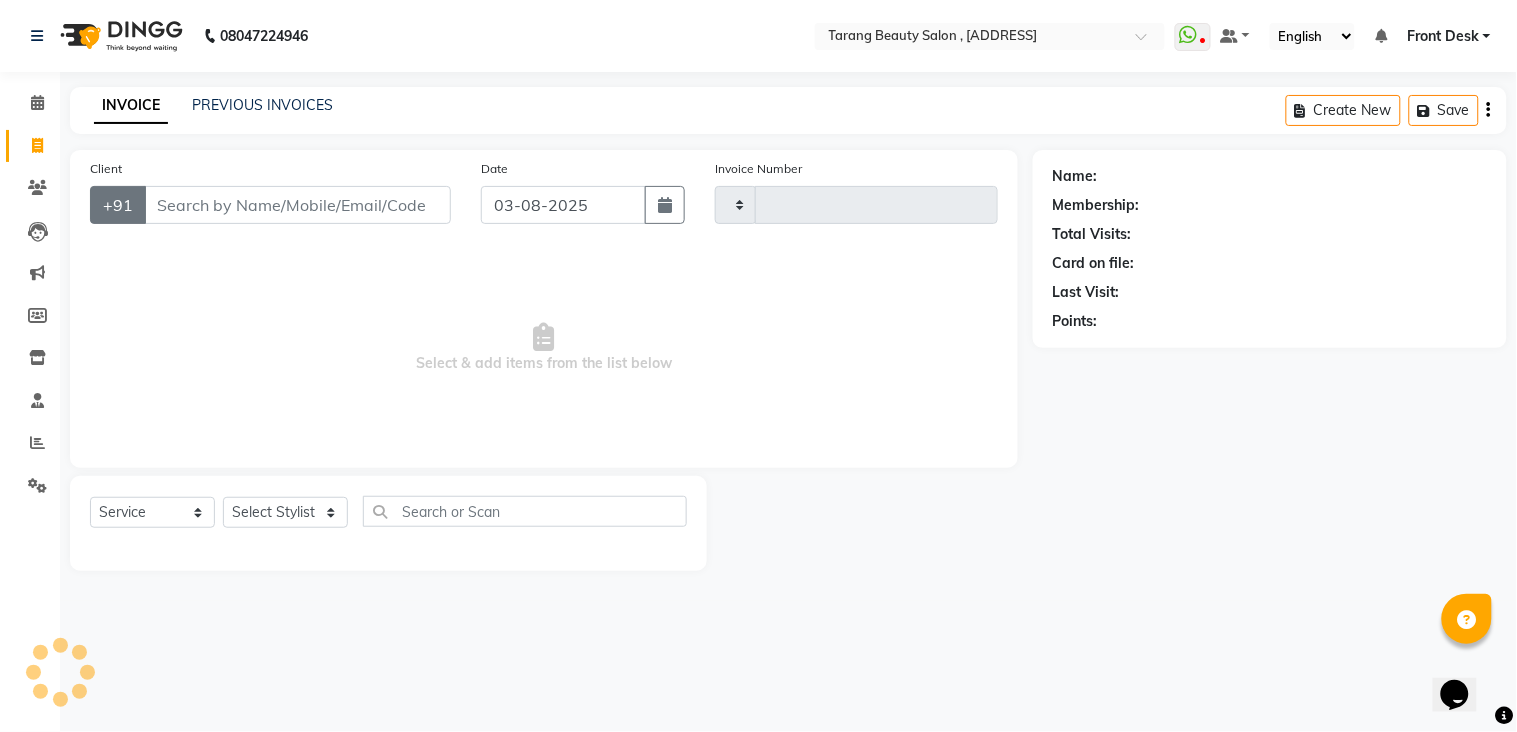 type on "2754" 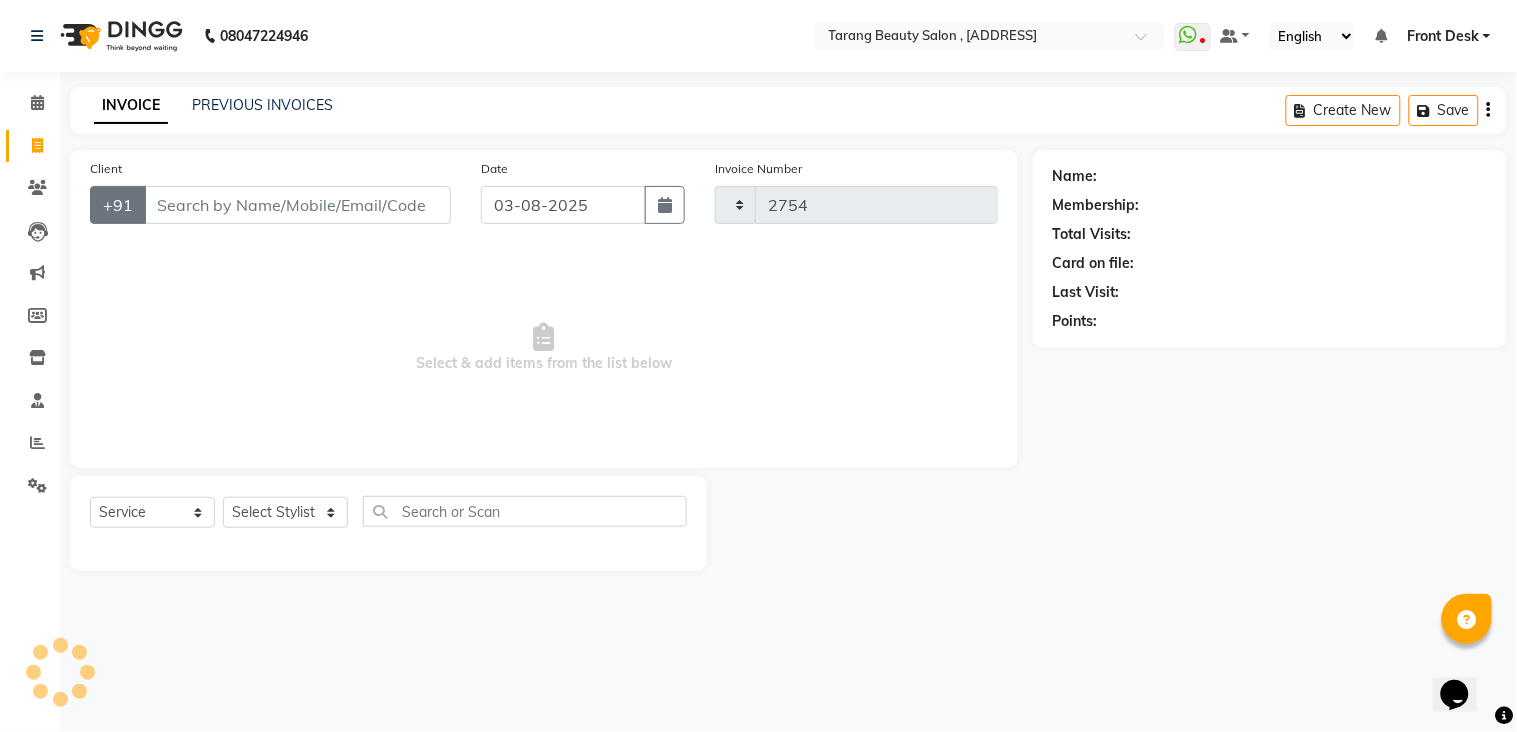 select on "5133" 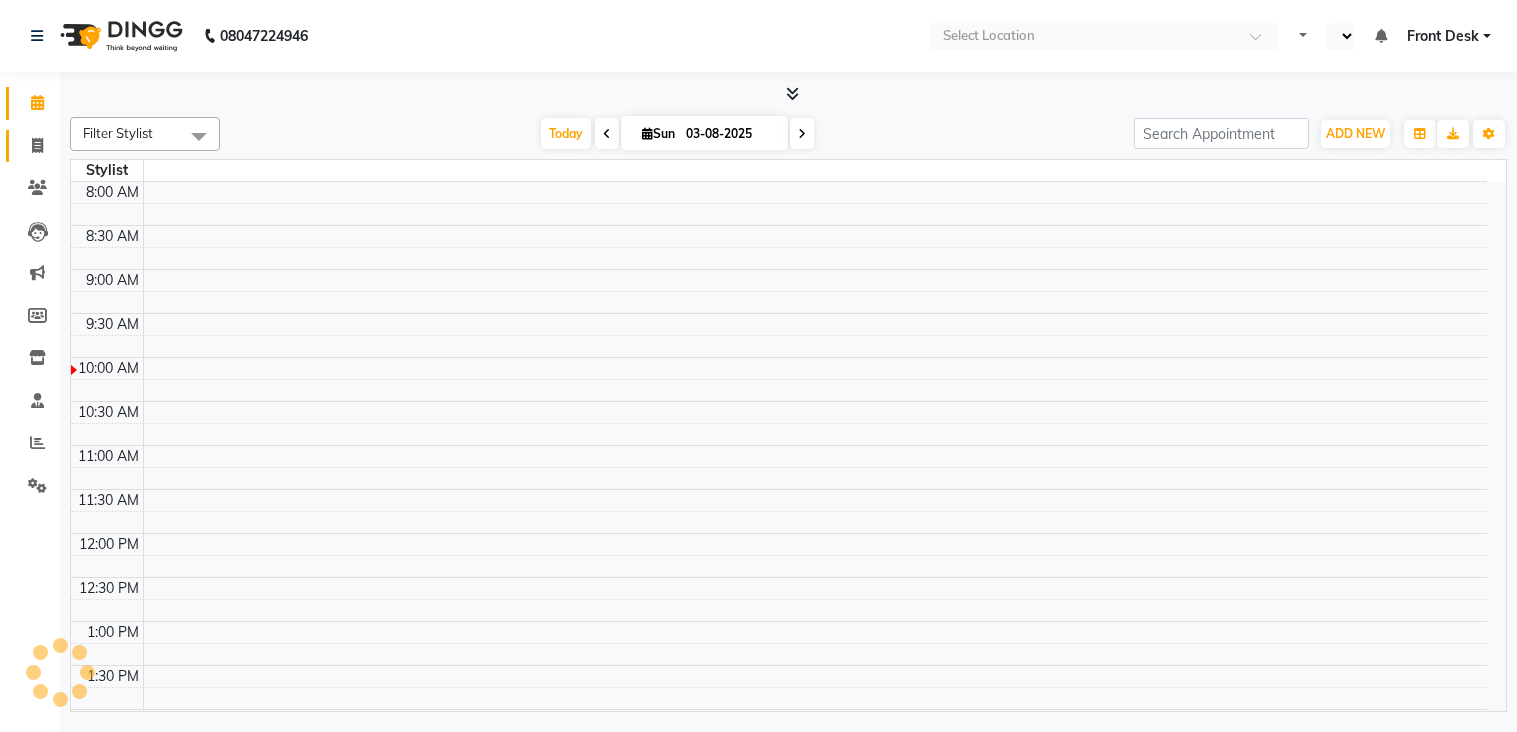 click 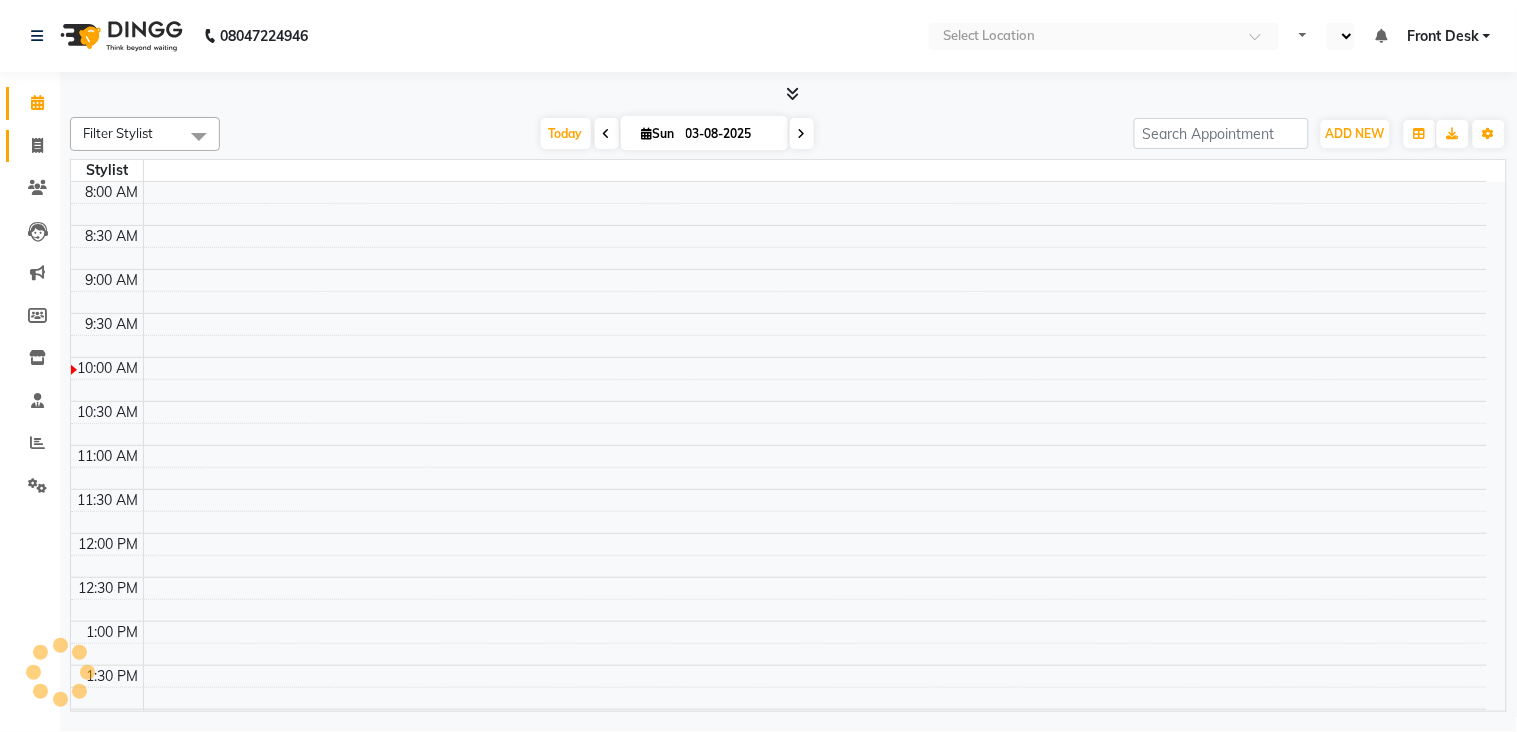 scroll, scrollTop: 0, scrollLeft: 0, axis: both 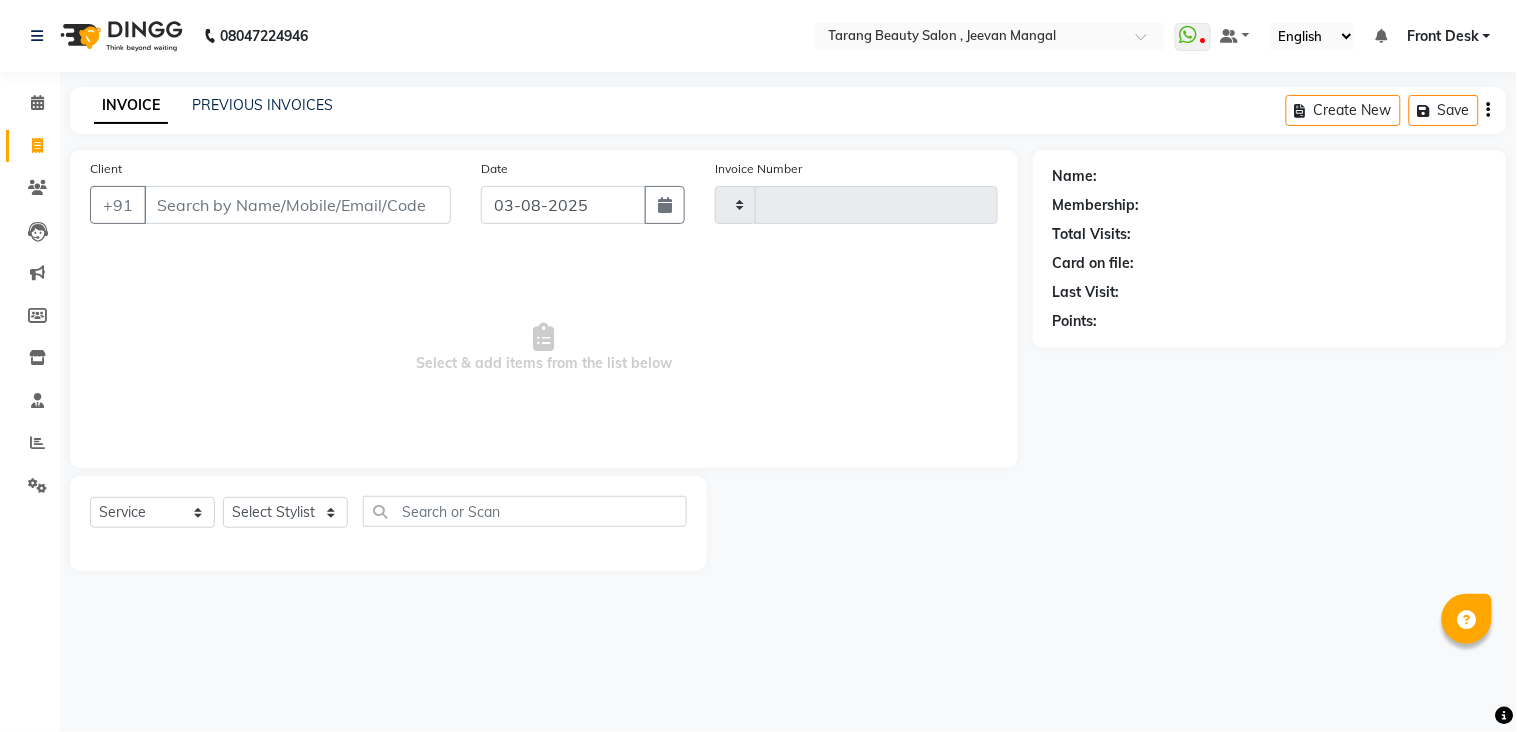 click on "Client" at bounding box center [297, 205] 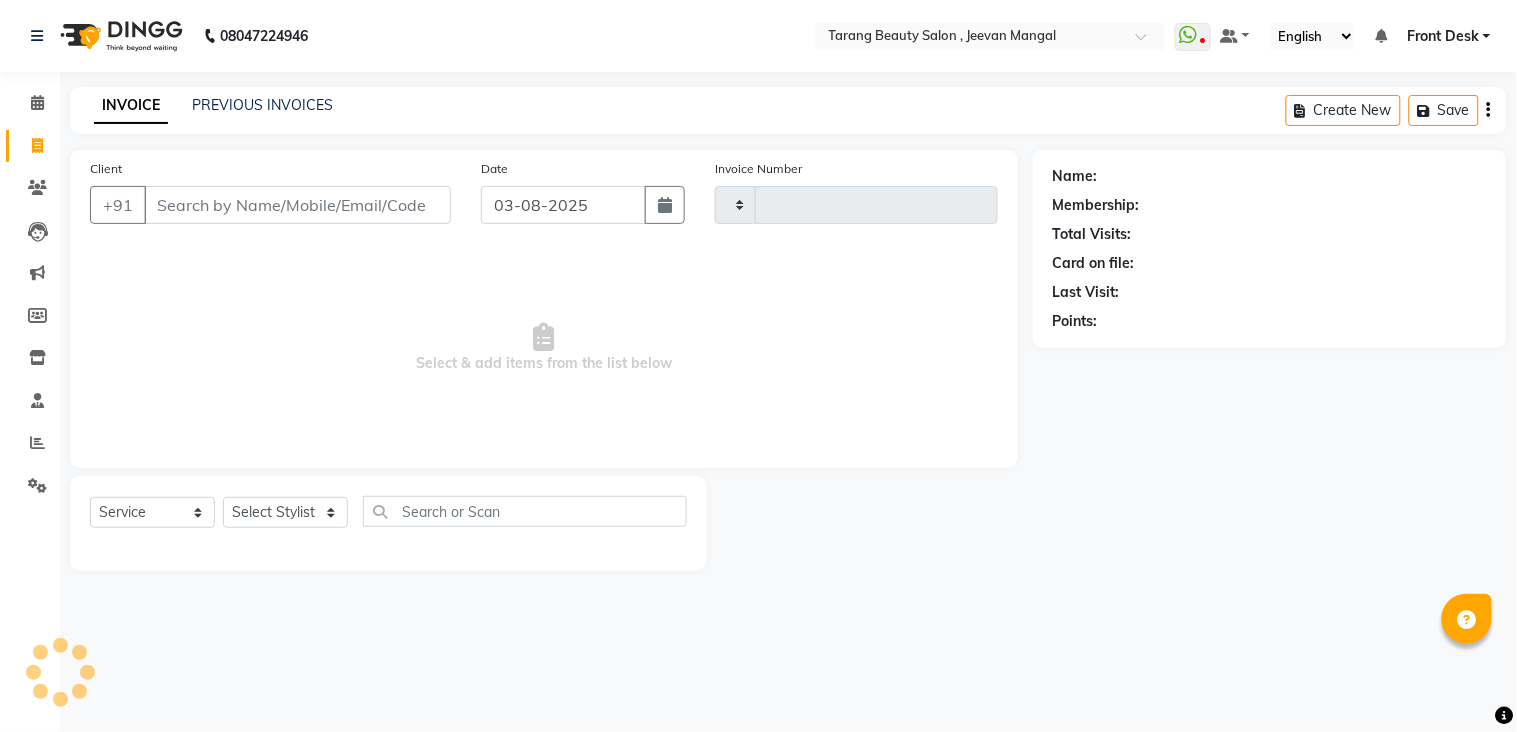 type on "2754" 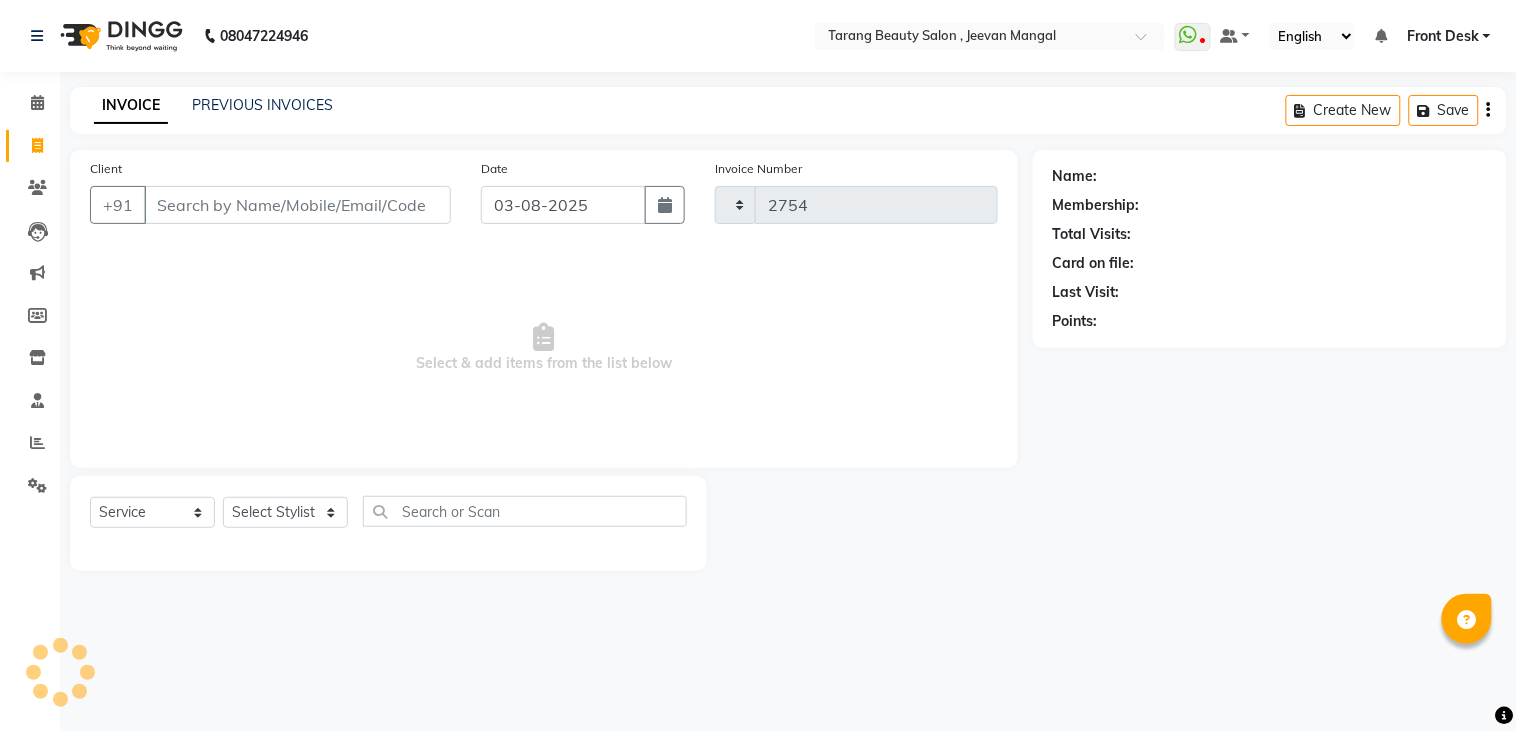 select on "5133" 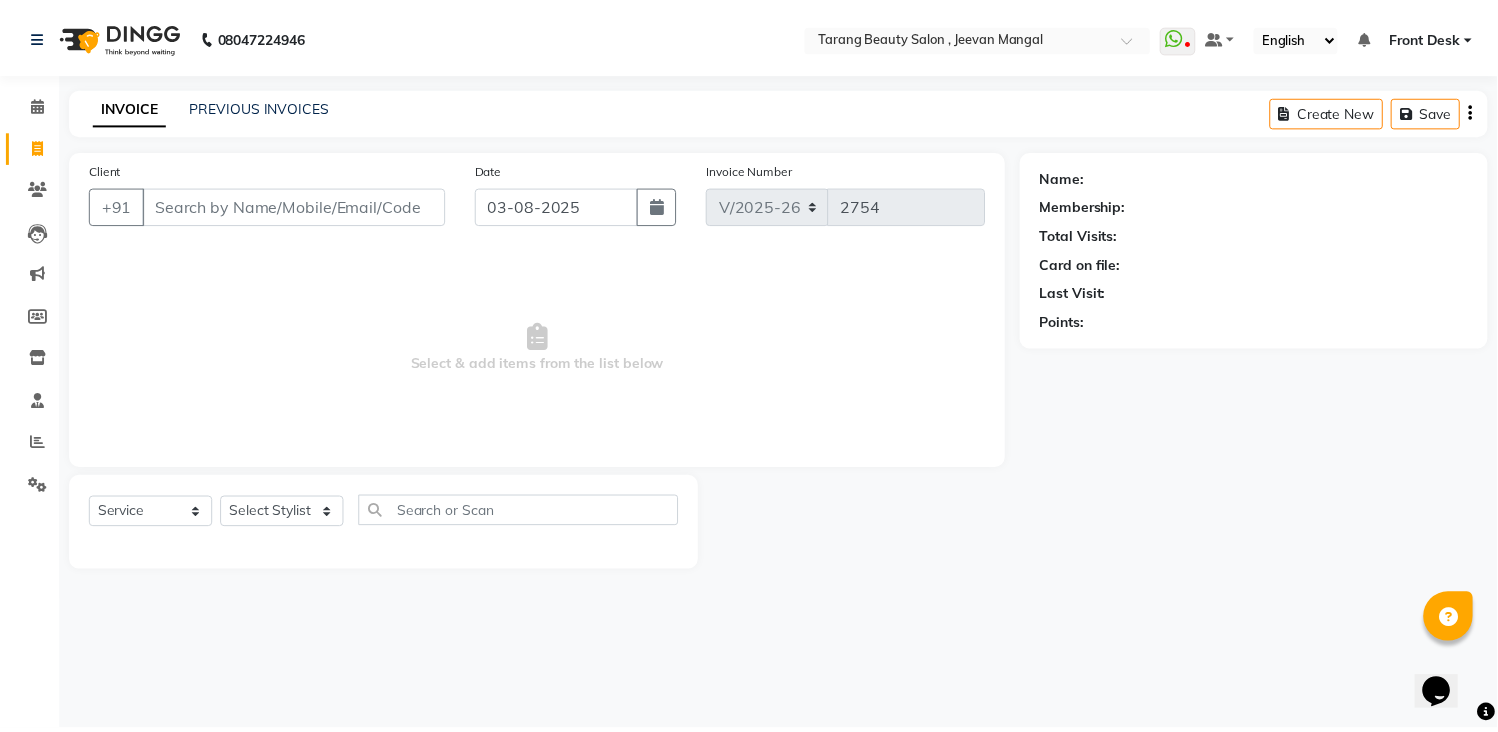 scroll, scrollTop: 0, scrollLeft: 0, axis: both 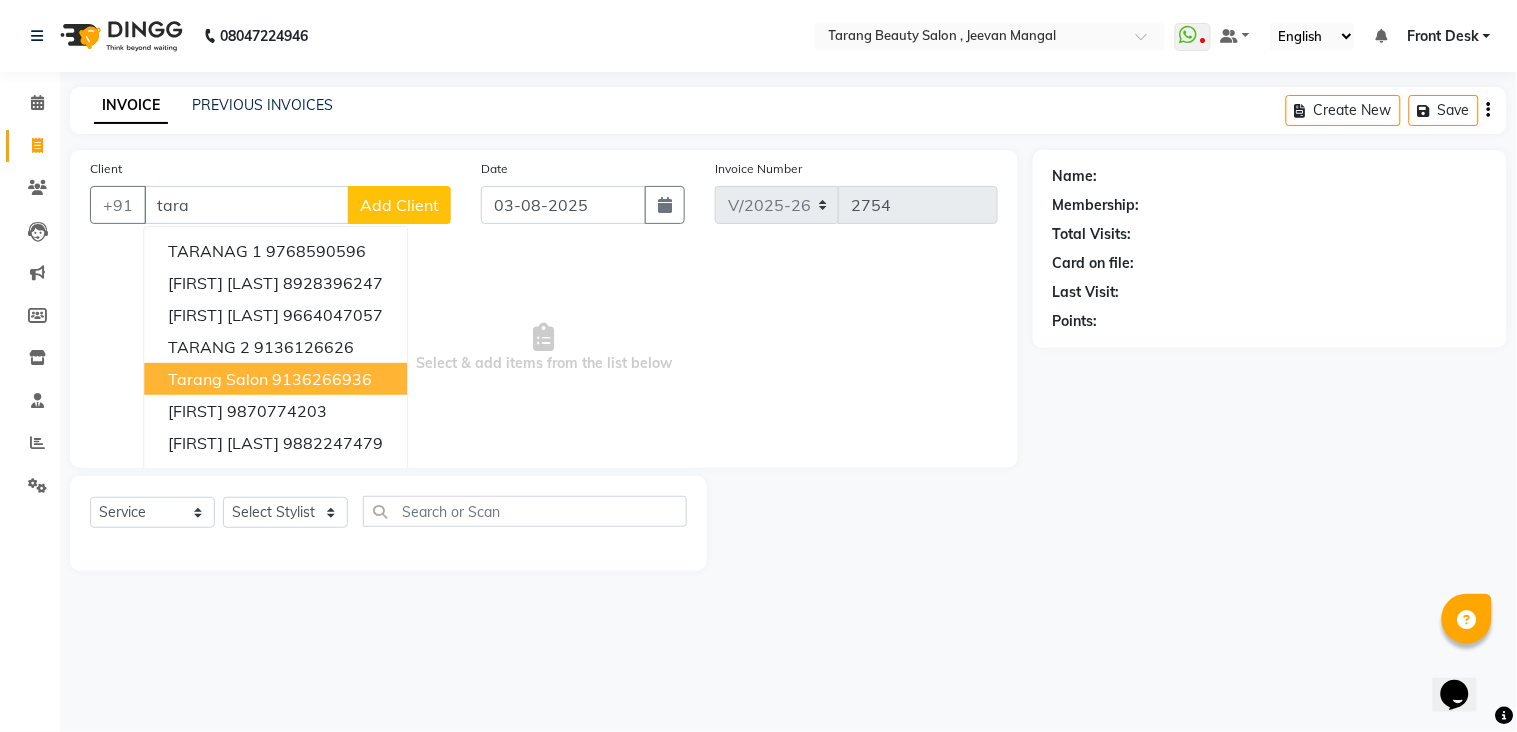 click on "9136266936" at bounding box center [322, 379] 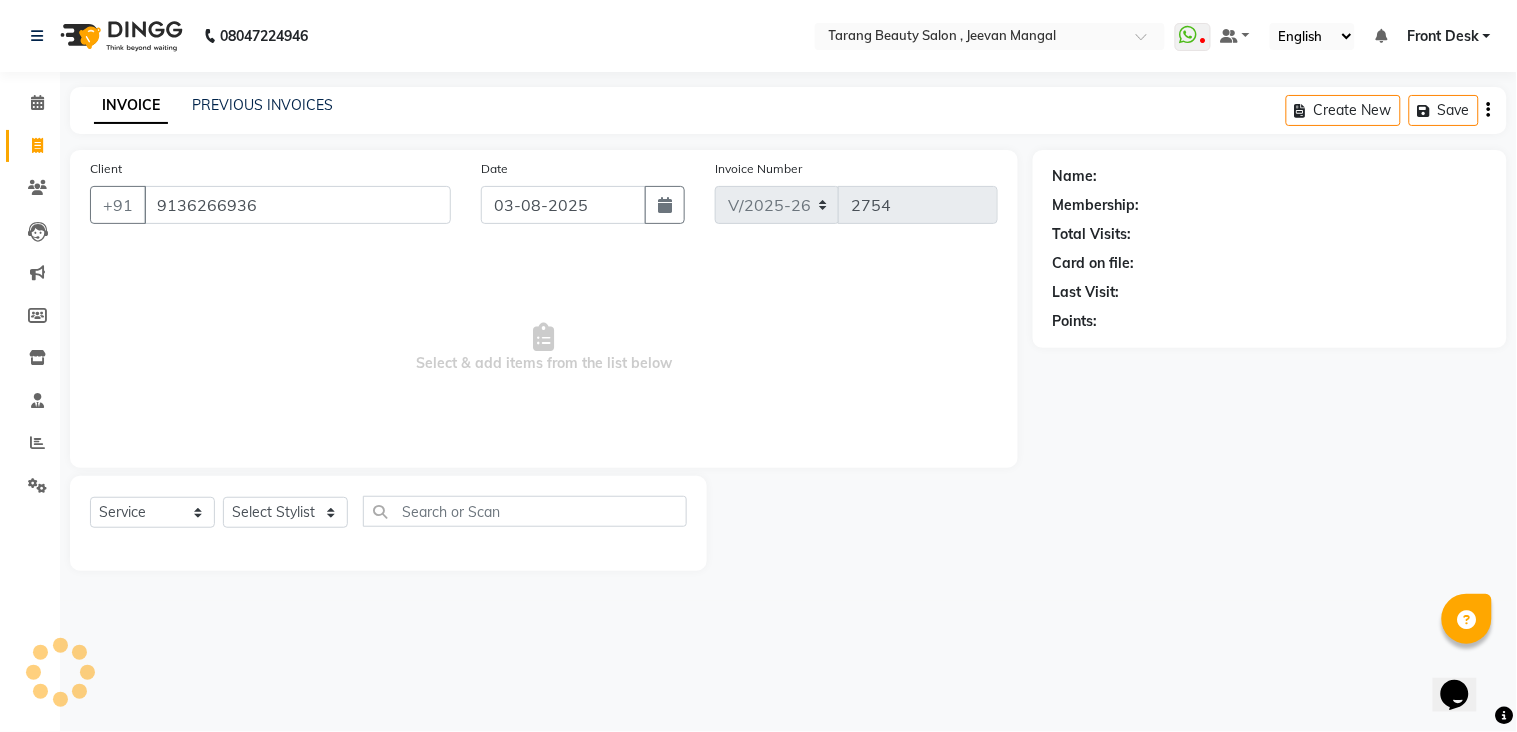 type on "9136266936" 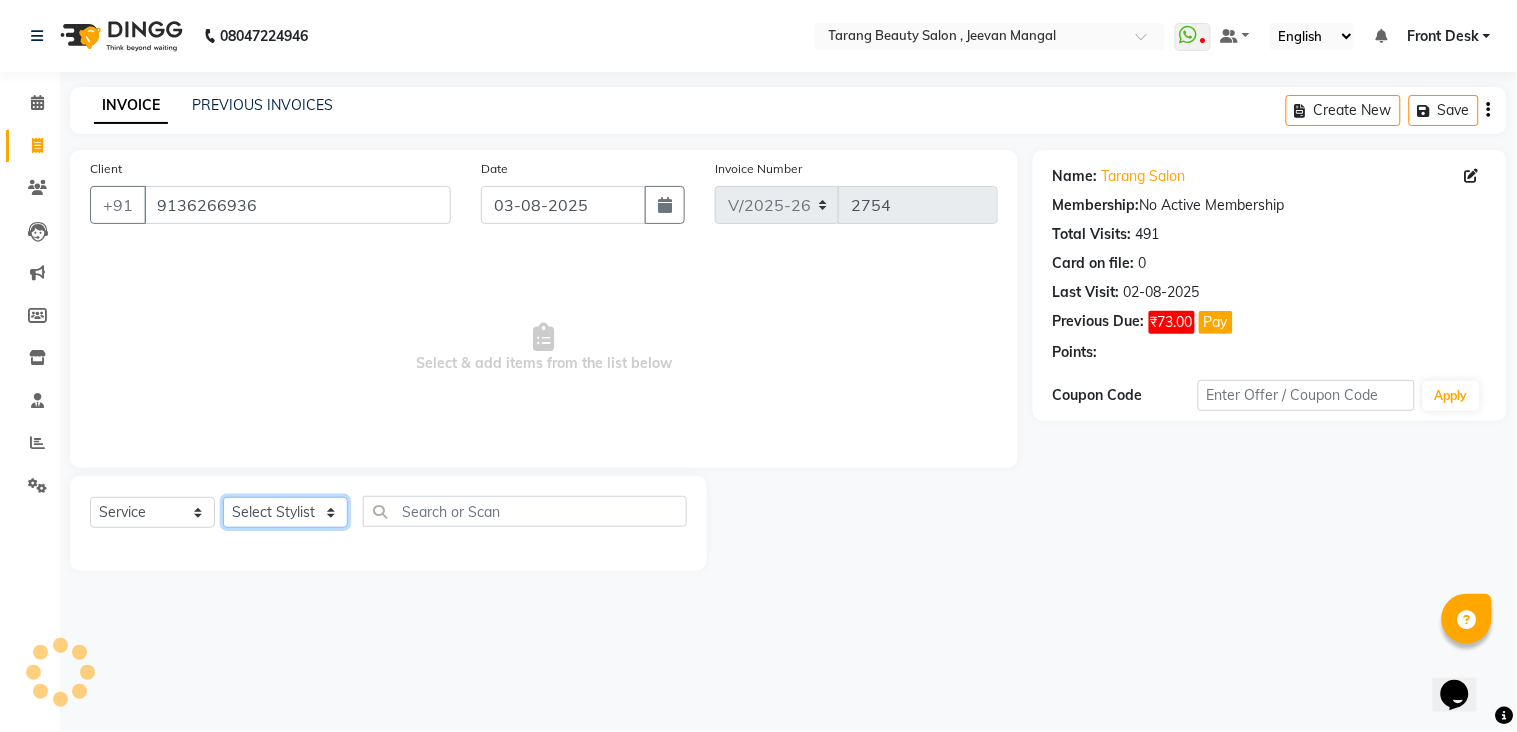 click on "Select Stylist ANITA MANOJ KARRE ANJALI RAMESH KHAMDARE BHUMI PAWAR DEEPALI  KANOJIYA Front Desk GAYATRI KENIN Grishma  indu kavita NEHA pooja thakur Pooja Vishwakarma priya  Ruchi RUTUJA sadhana SNEHAL SHINDE SONAL Suchita panchal SUNITA KAURI surekha bhalerao Varsha Zoya" 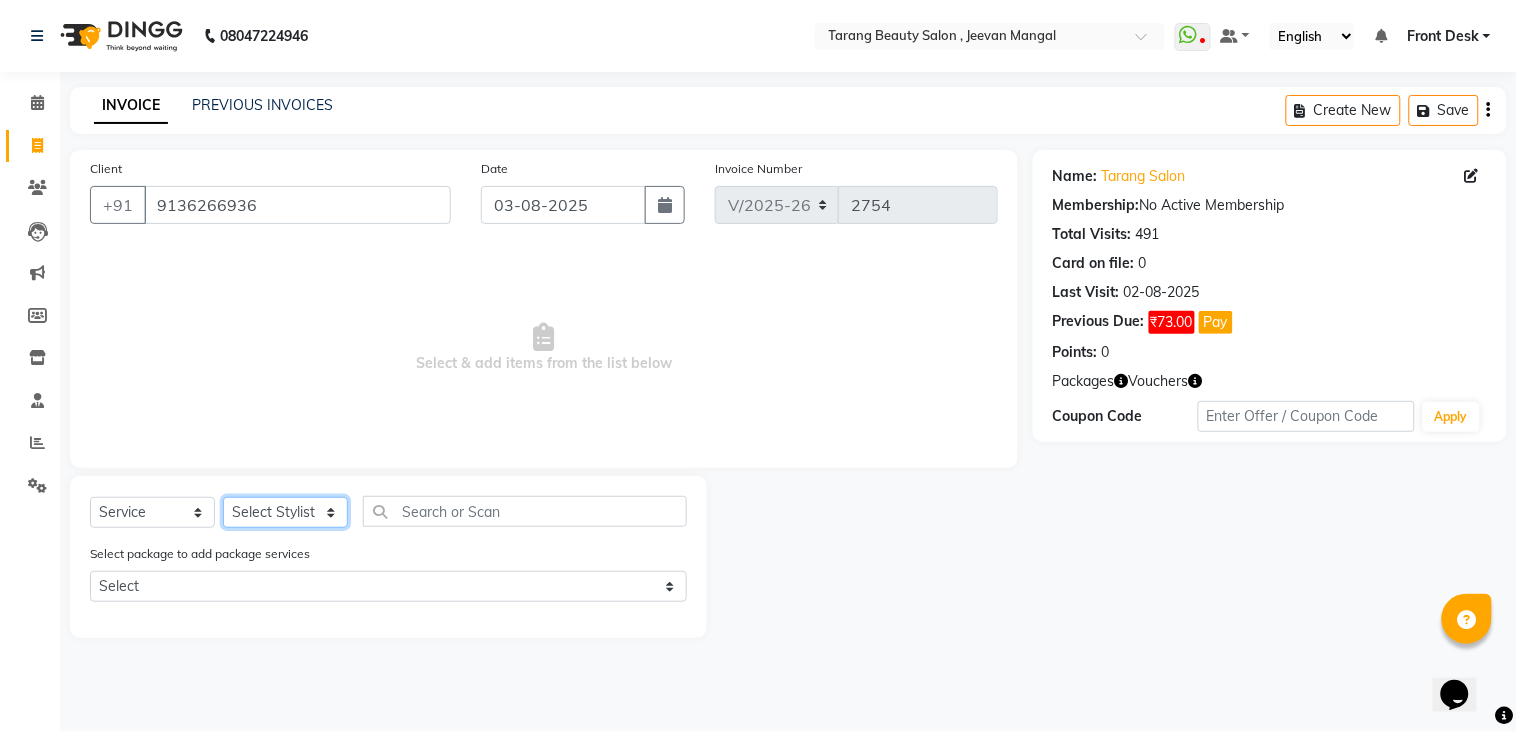 select on "33033" 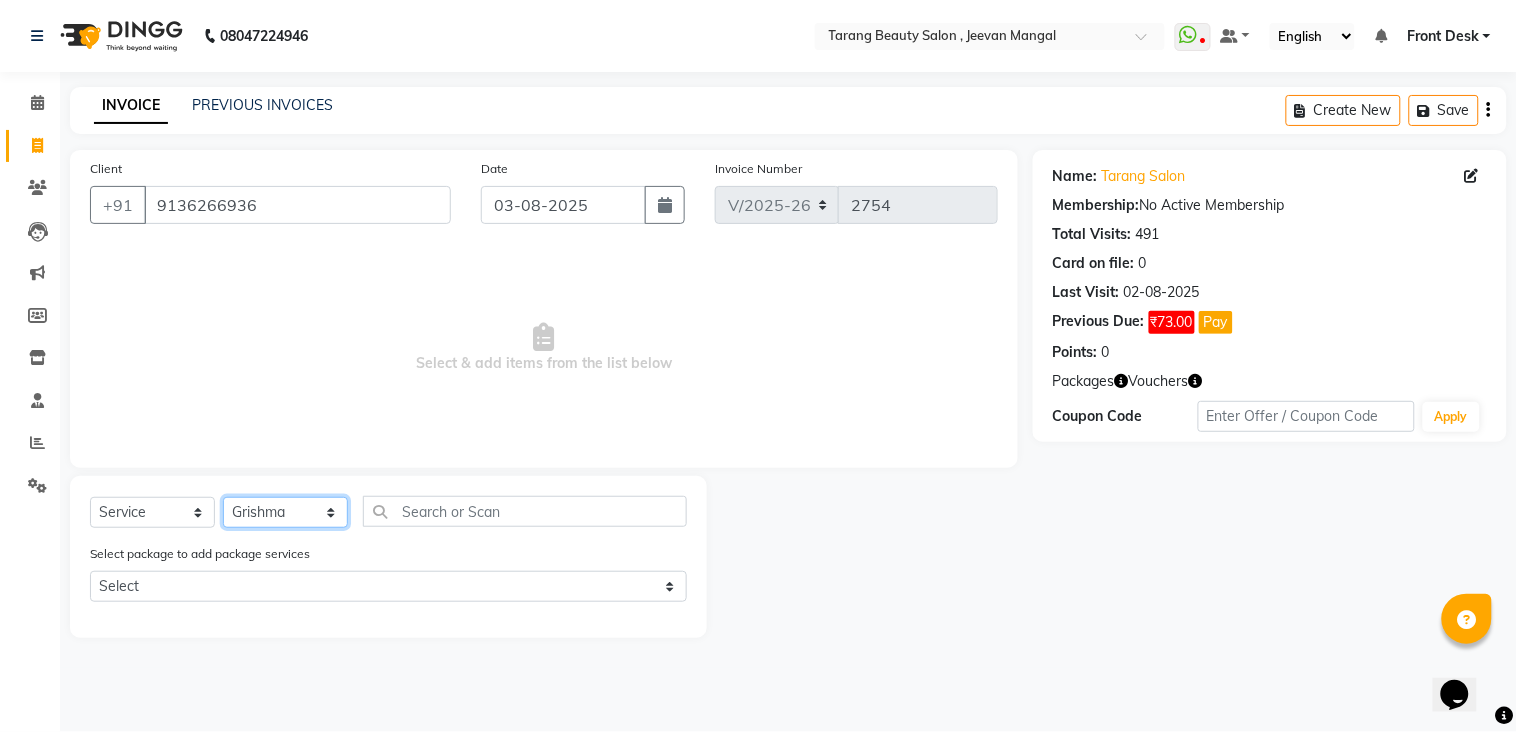 click on "Select Stylist ANITA MANOJ KARRE ANJALI RAMESH KHAMDARE BHUMI PAWAR DEEPALI  KANOJIYA Front Desk GAYATRI KENIN Grishma  indu kavita NEHA pooja thakur Pooja Vishwakarma priya  Ruchi RUTUJA sadhana SNEHAL SHINDE SONAL Suchita panchal SUNITA KAURI surekha bhalerao Varsha Zoya" 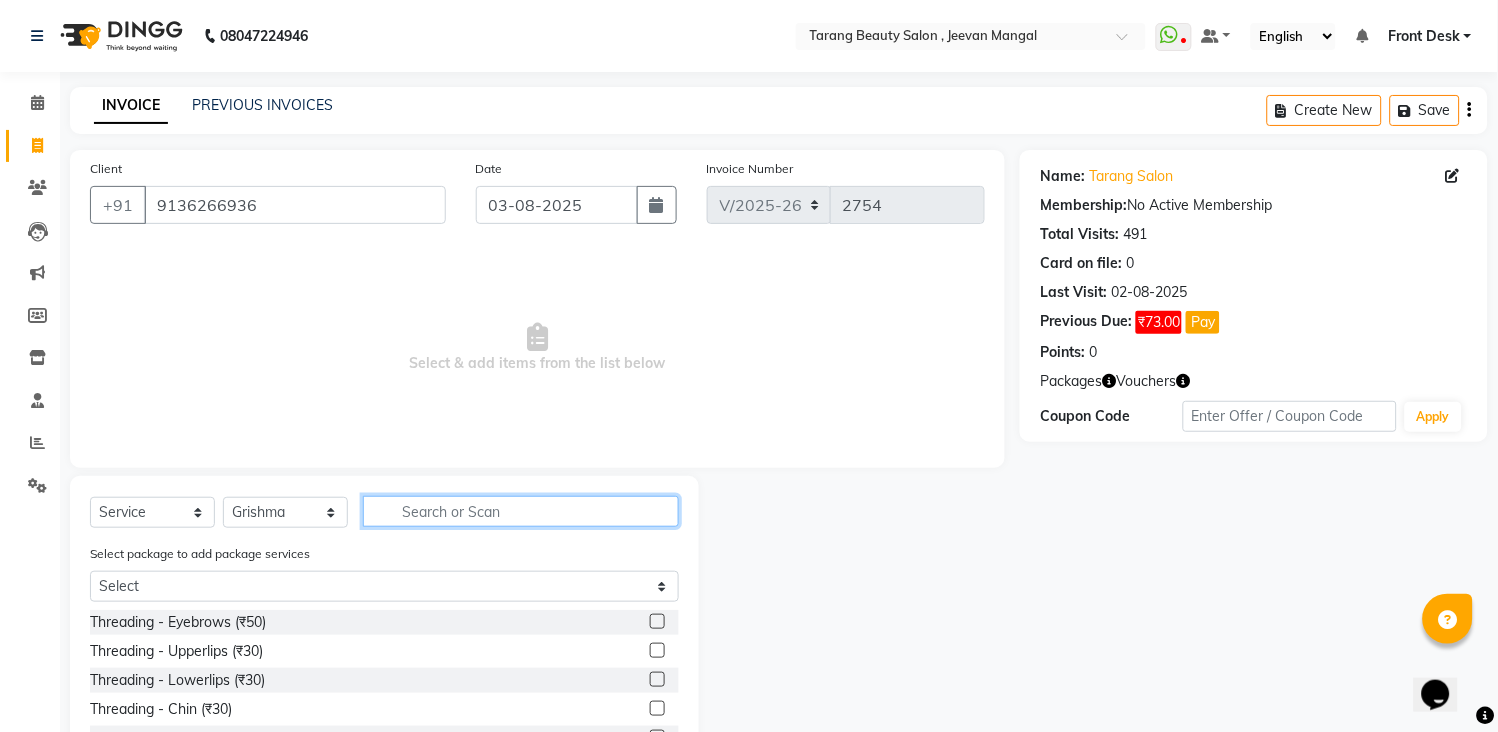 click 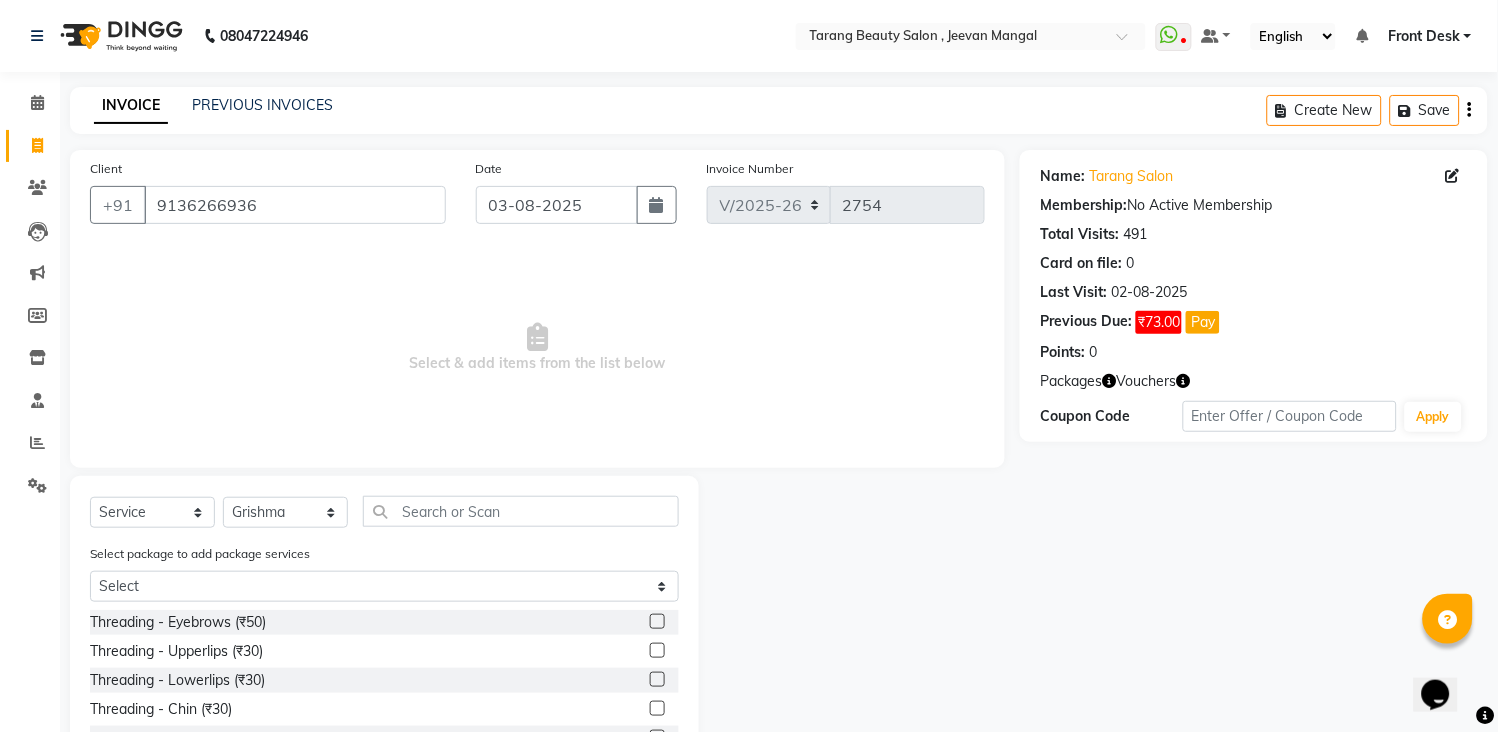 click 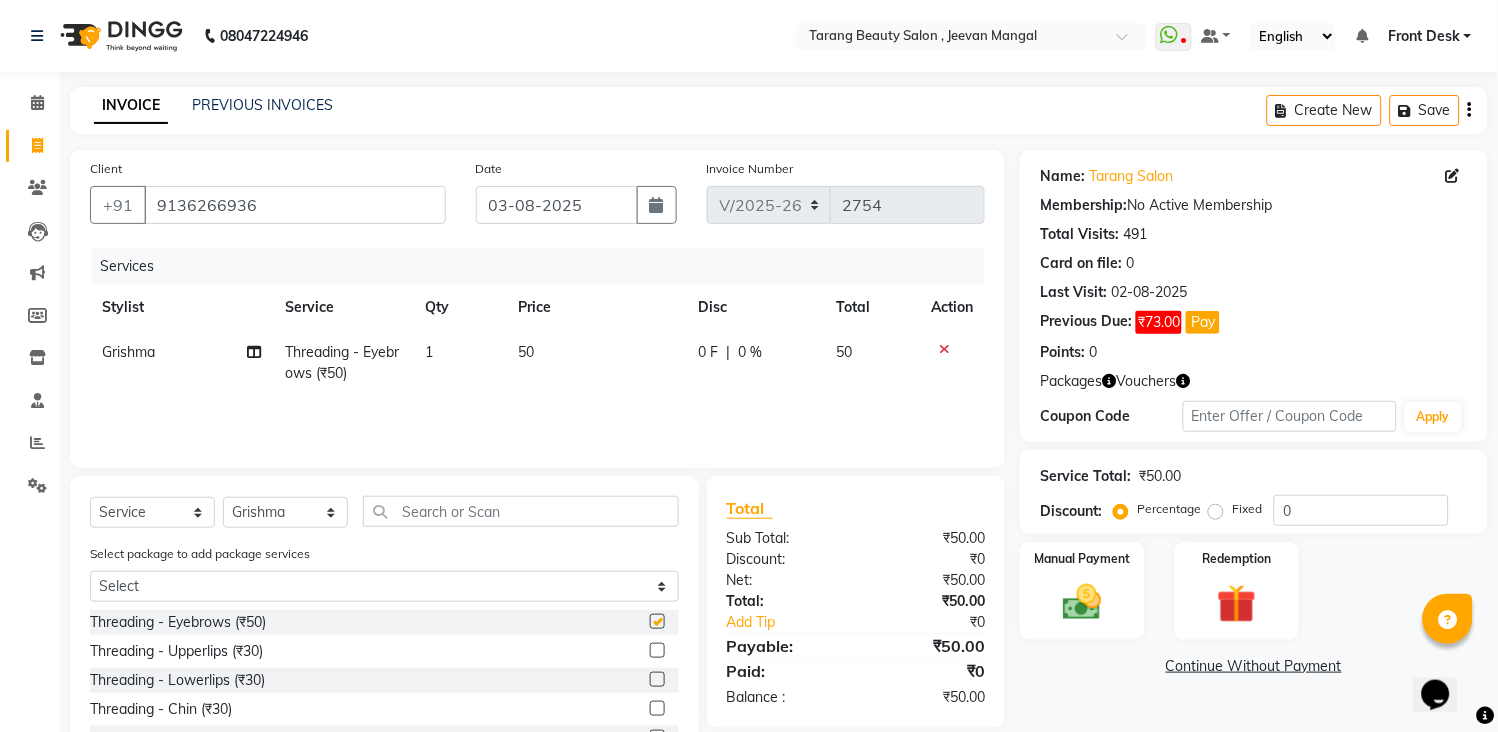 checkbox on "false" 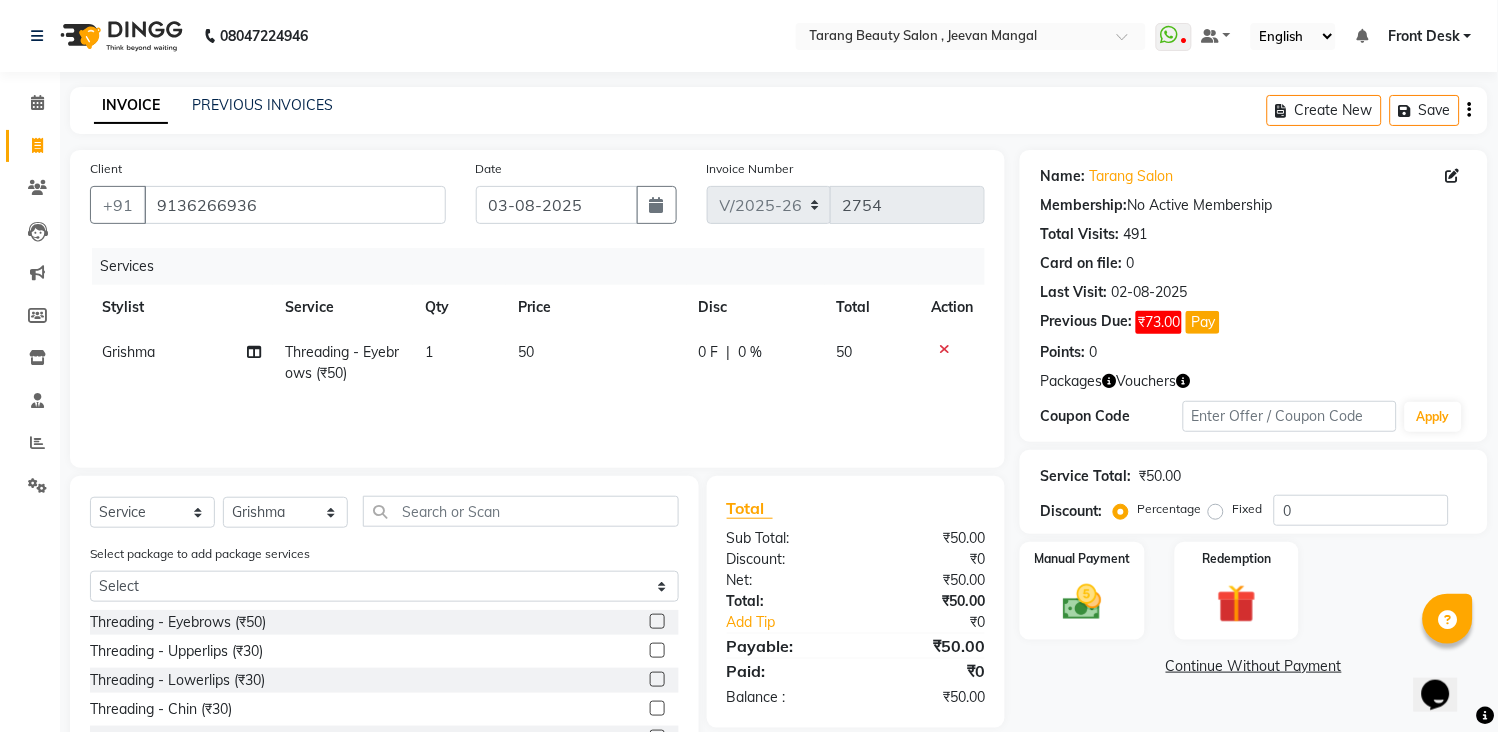 click on "Service Total:  ₹50.00  Discount:  Percentage   Fixed  0" 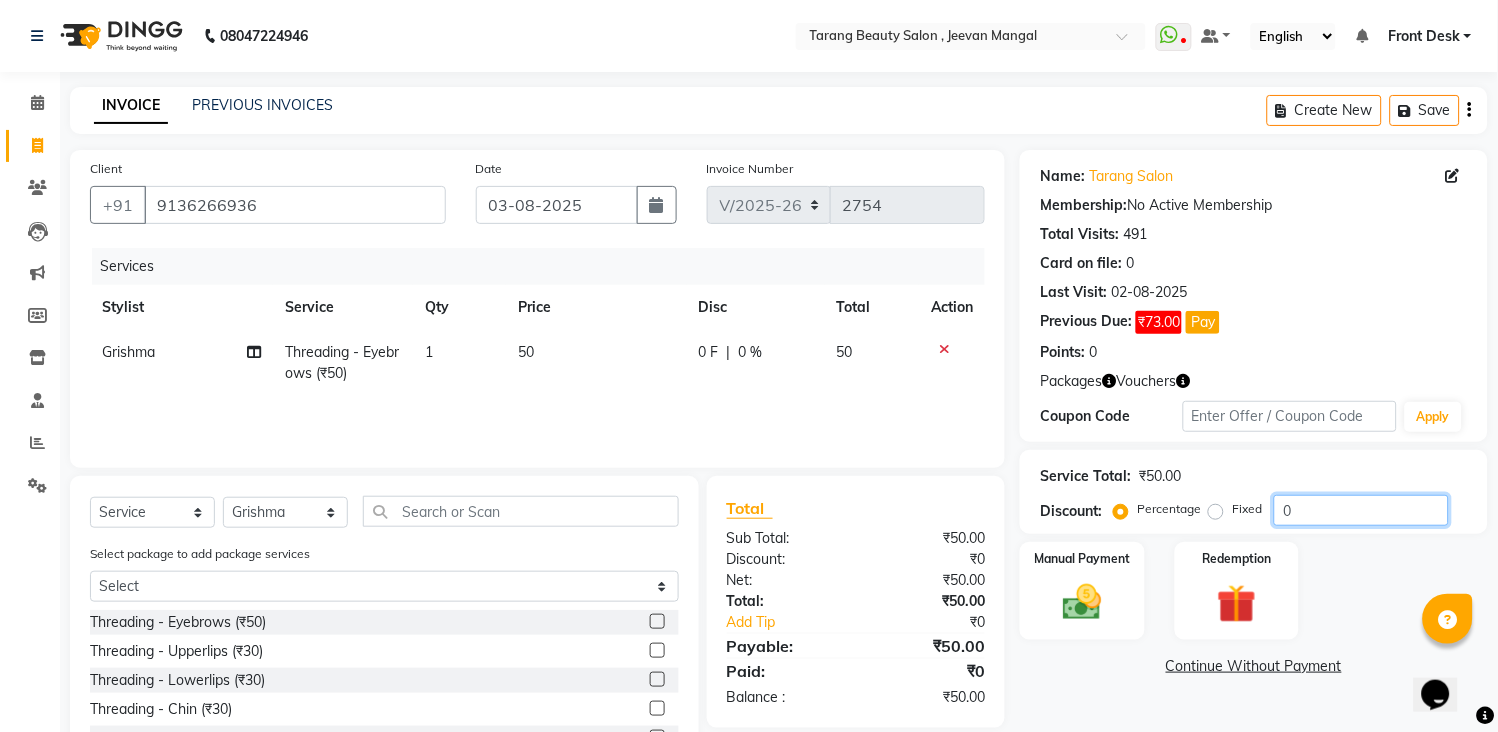 click on "0" 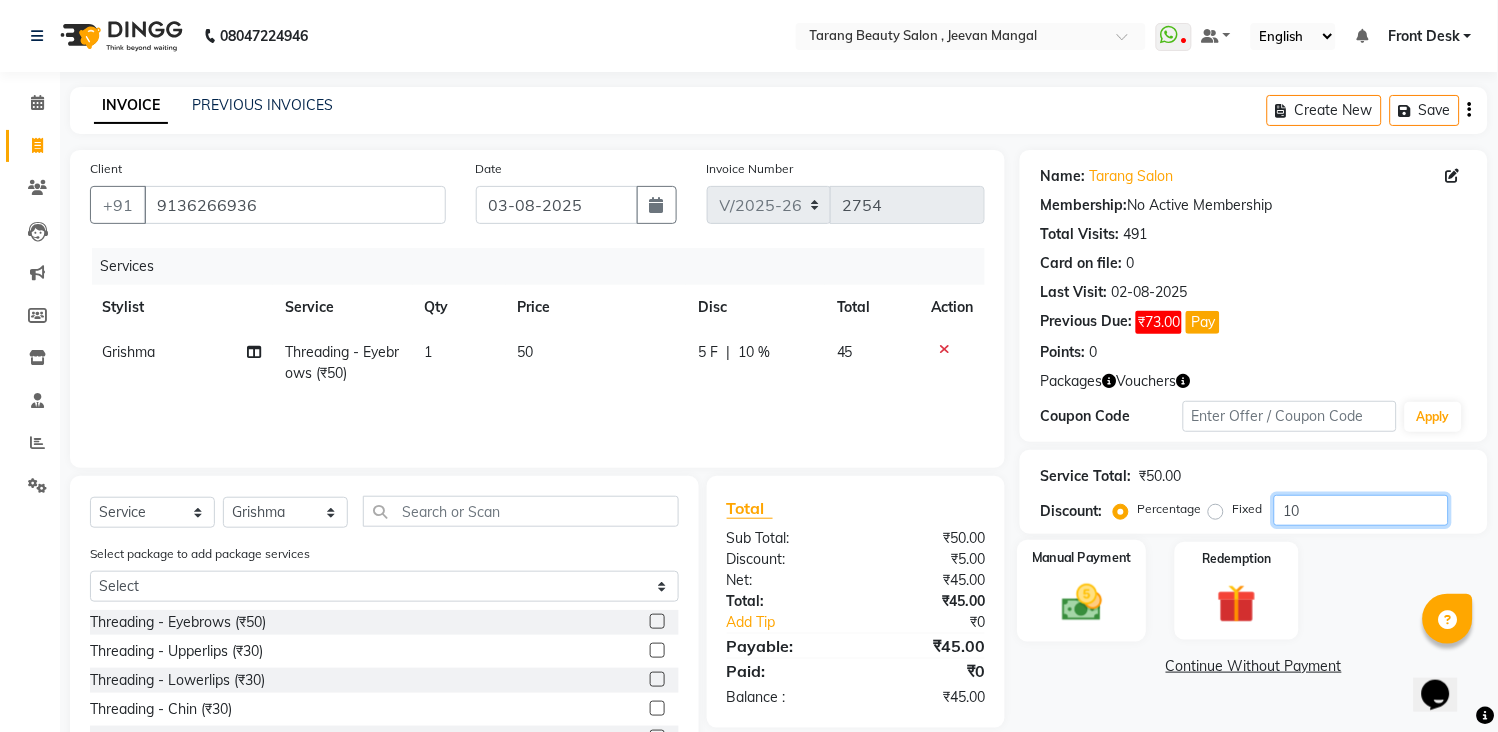 type on "10" 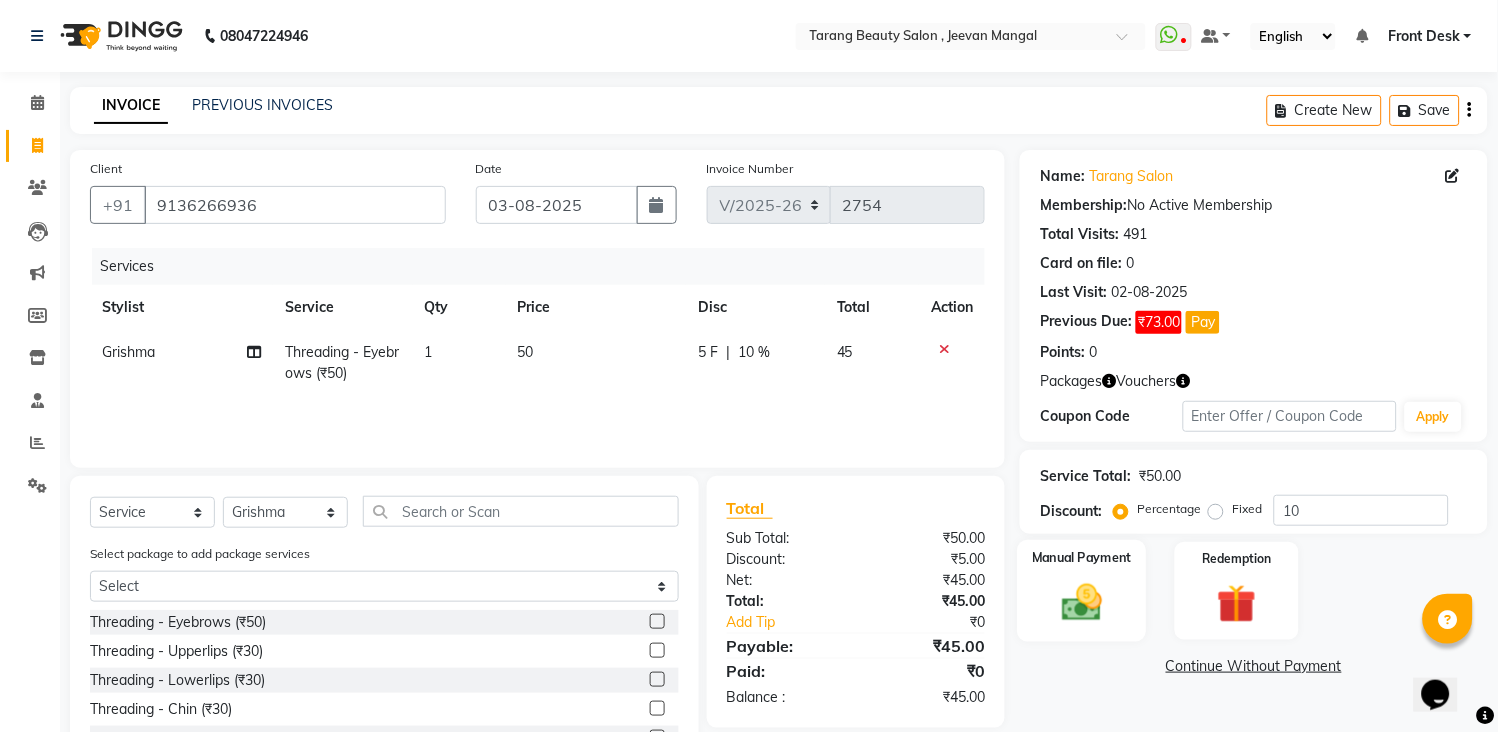 click 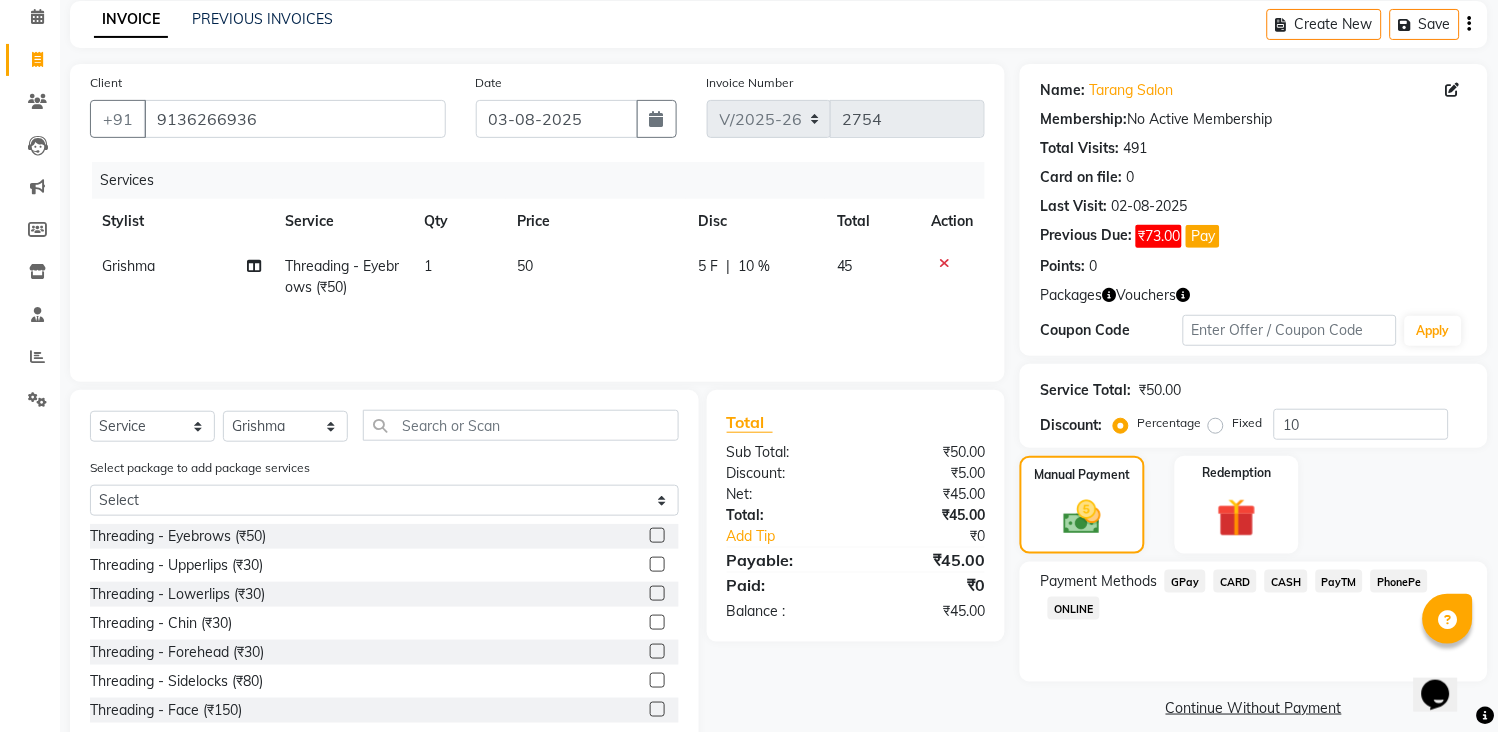 scroll, scrollTop: 136, scrollLeft: 0, axis: vertical 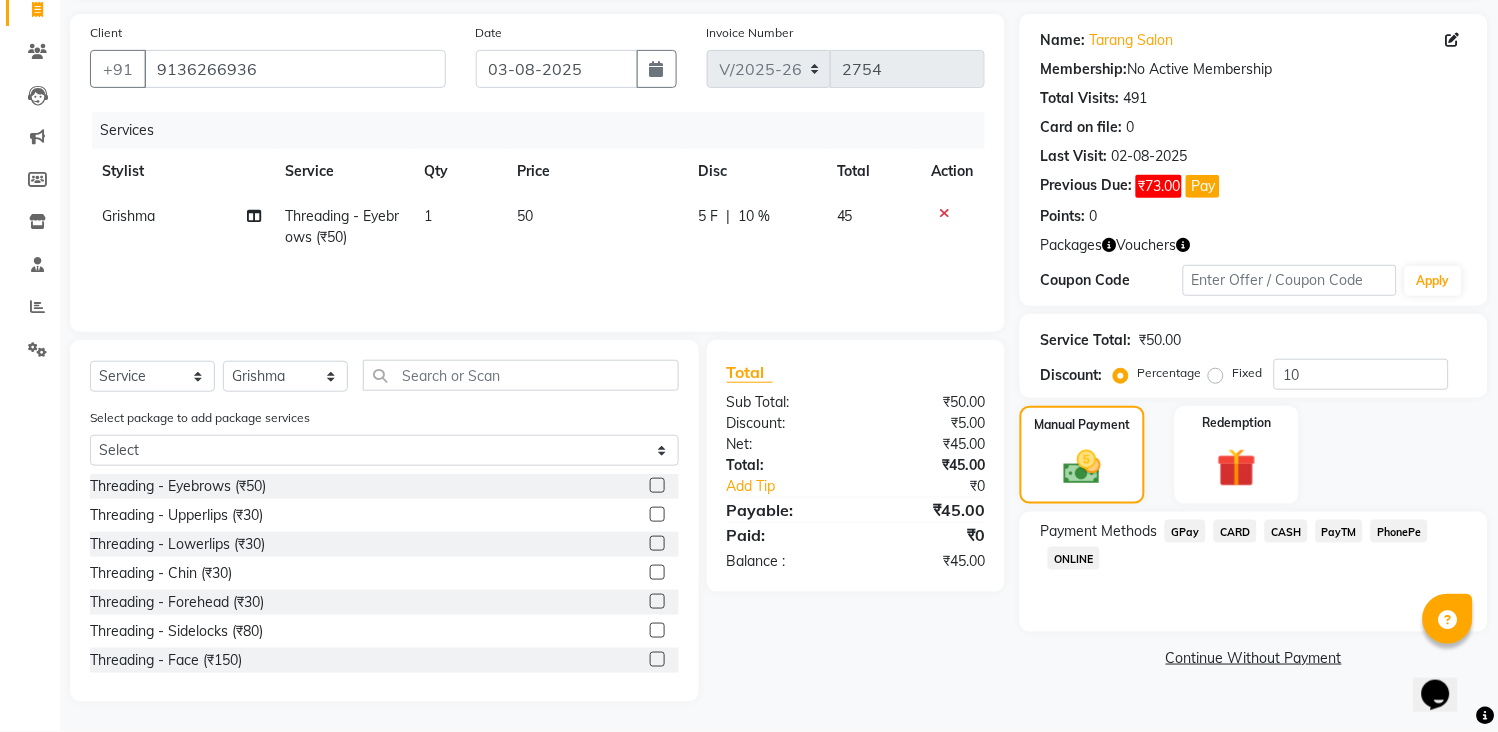 click on "GPay" 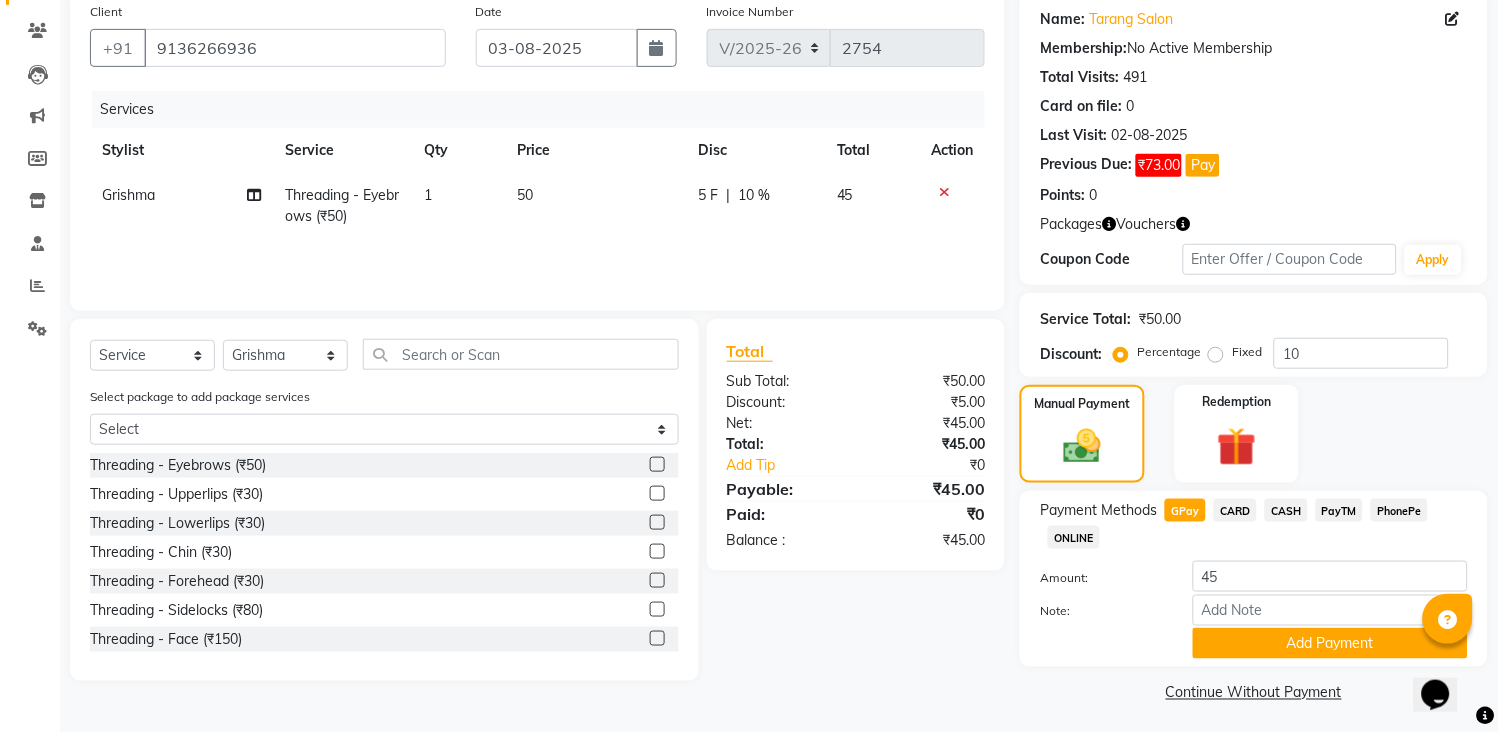 scroll, scrollTop: 164, scrollLeft: 0, axis: vertical 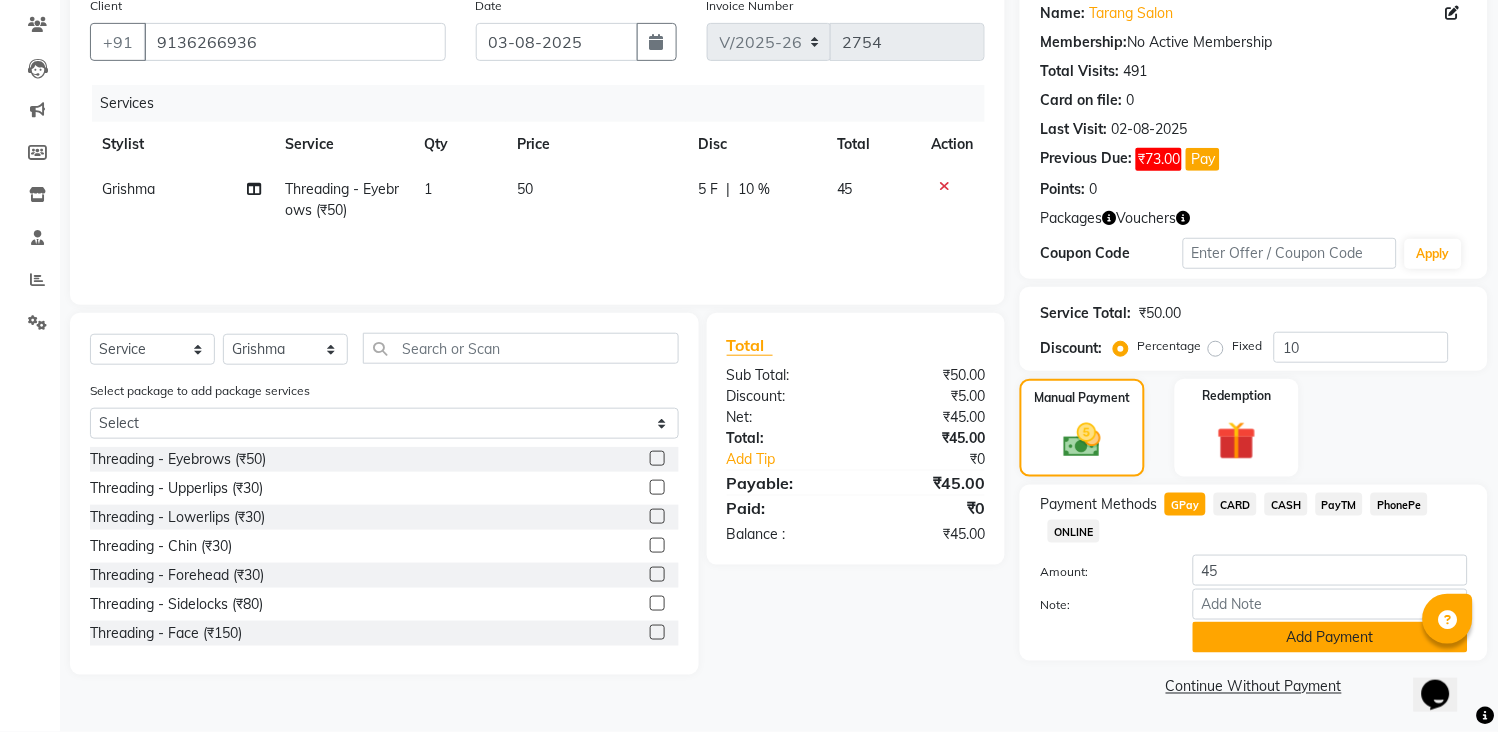 click on "Add Payment" 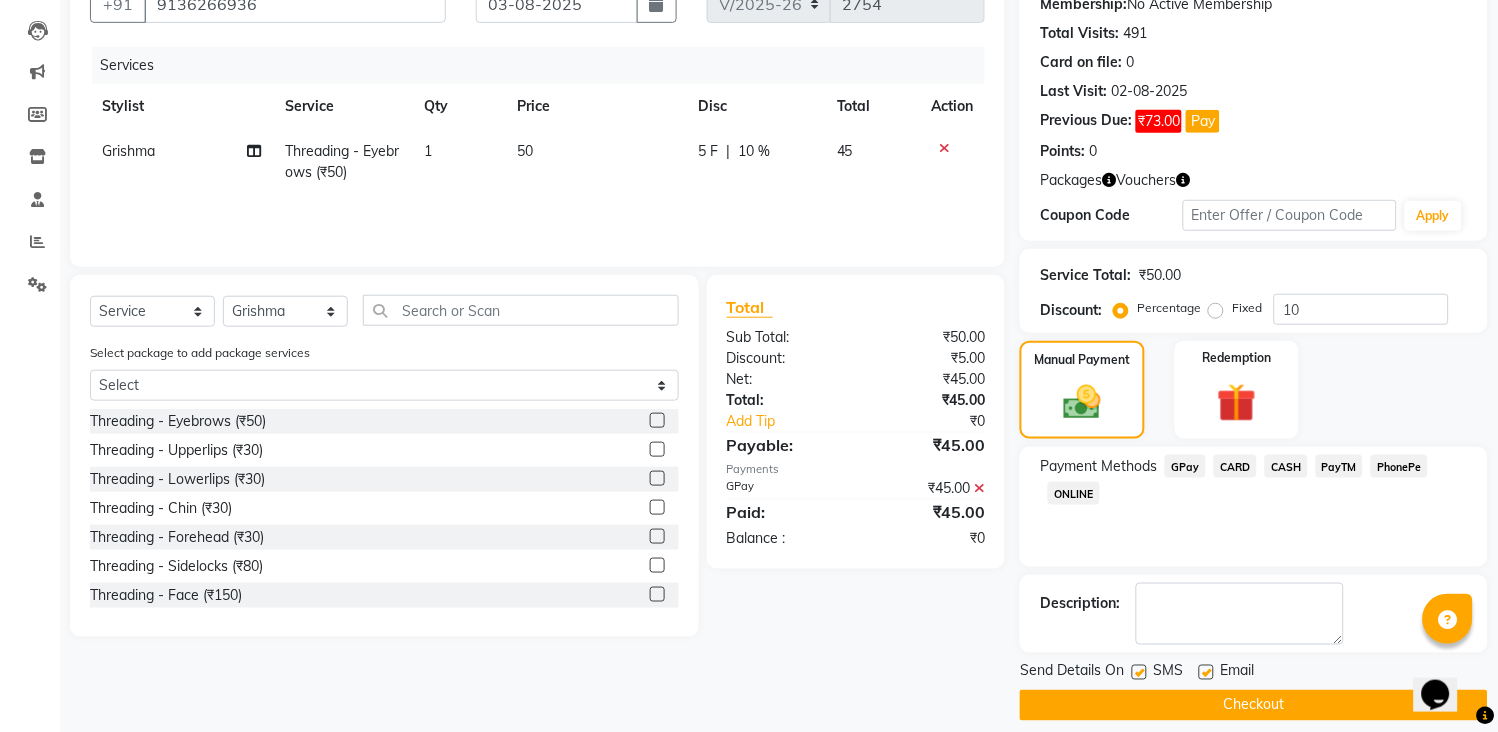 scroll, scrollTop: 220, scrollLeft: 0, axis: vertical 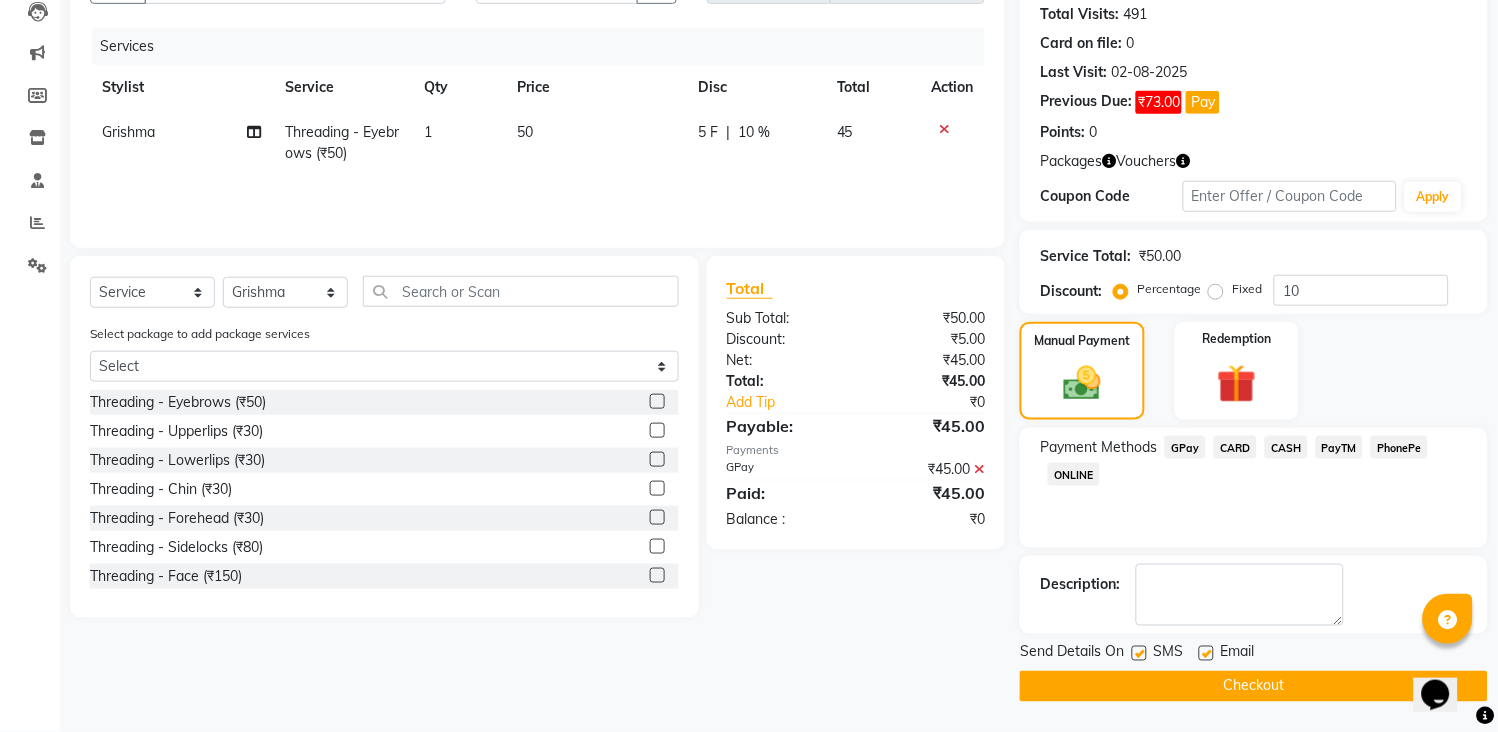 click on "Checkout" 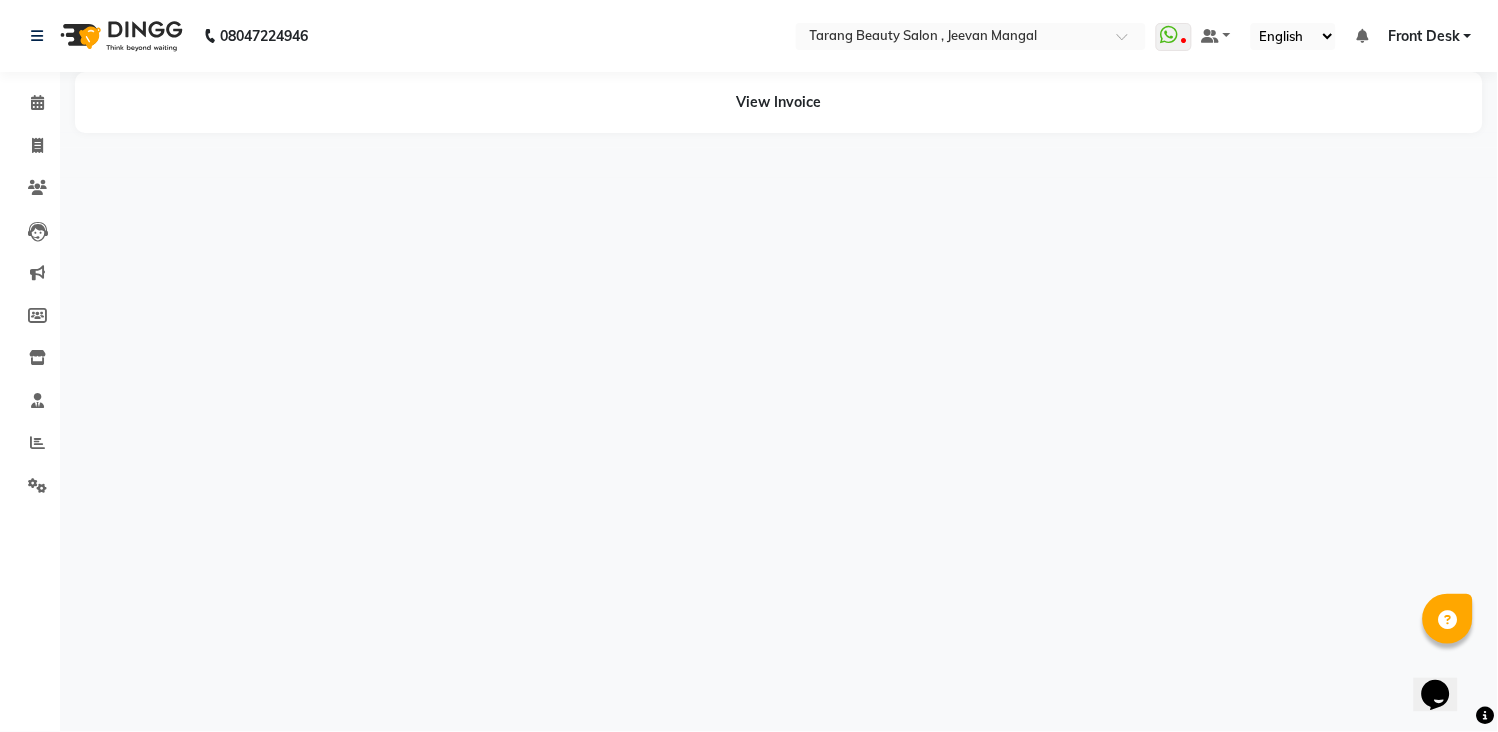 scroll, scrollTop: 0, scrollLeft: 0, axis: both 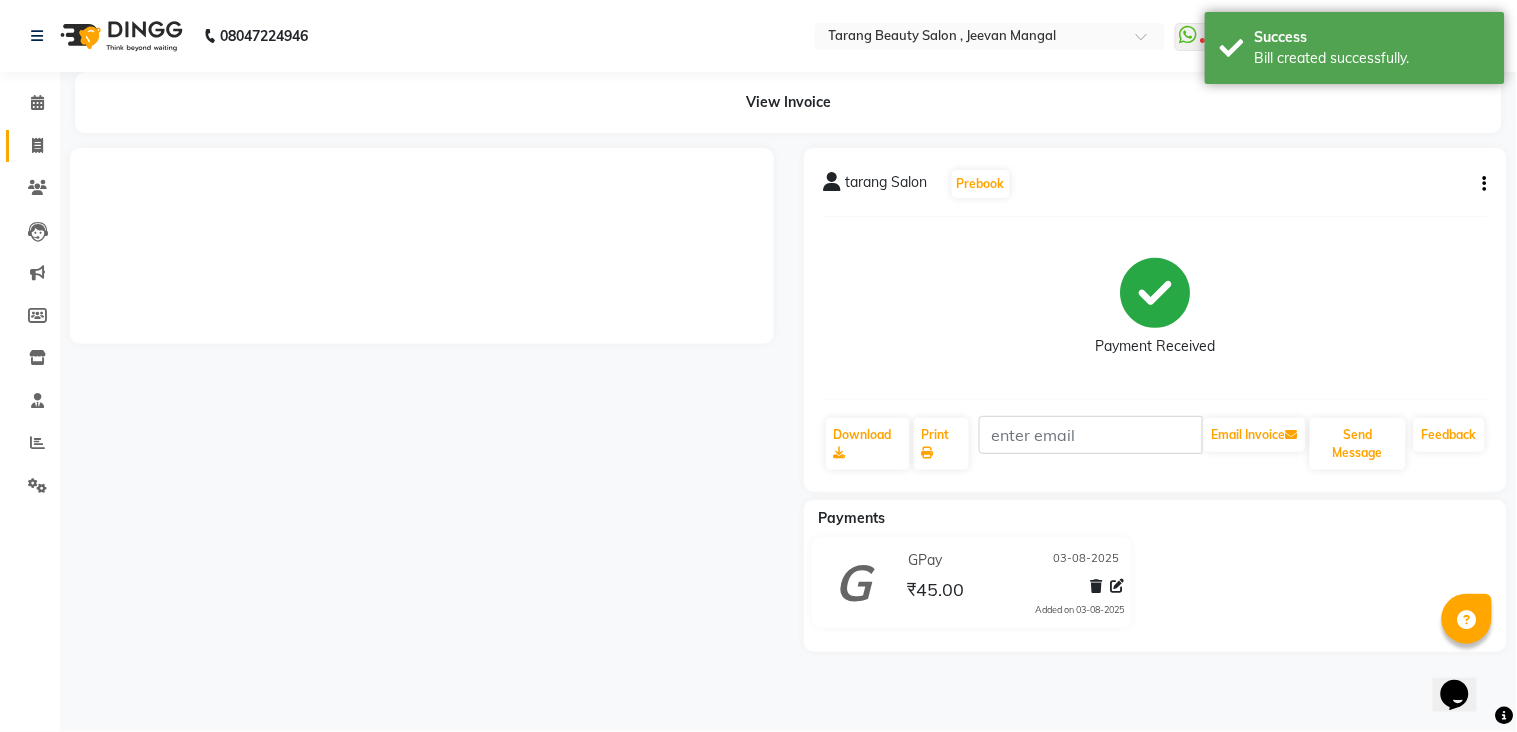 click on "Invoice" 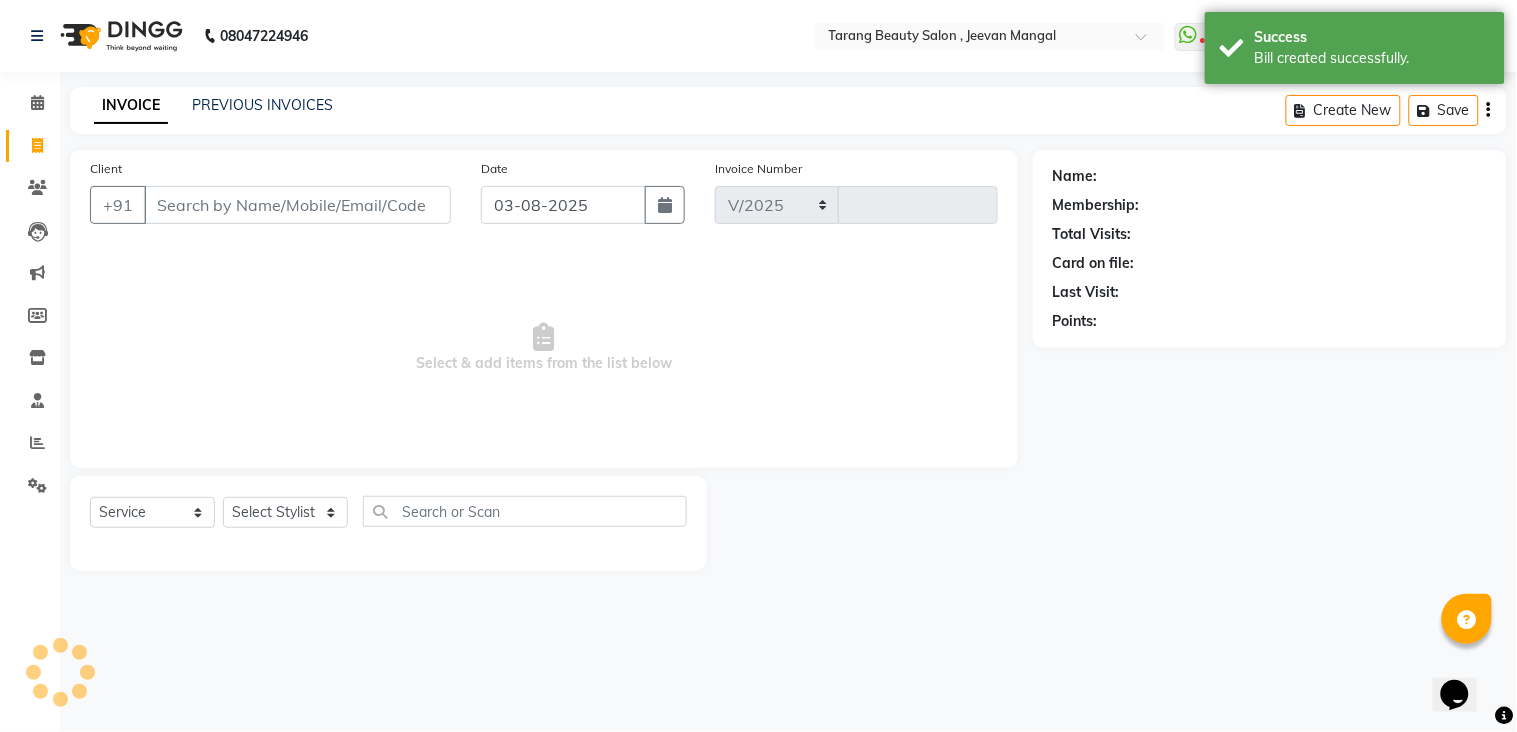 select on "5133" 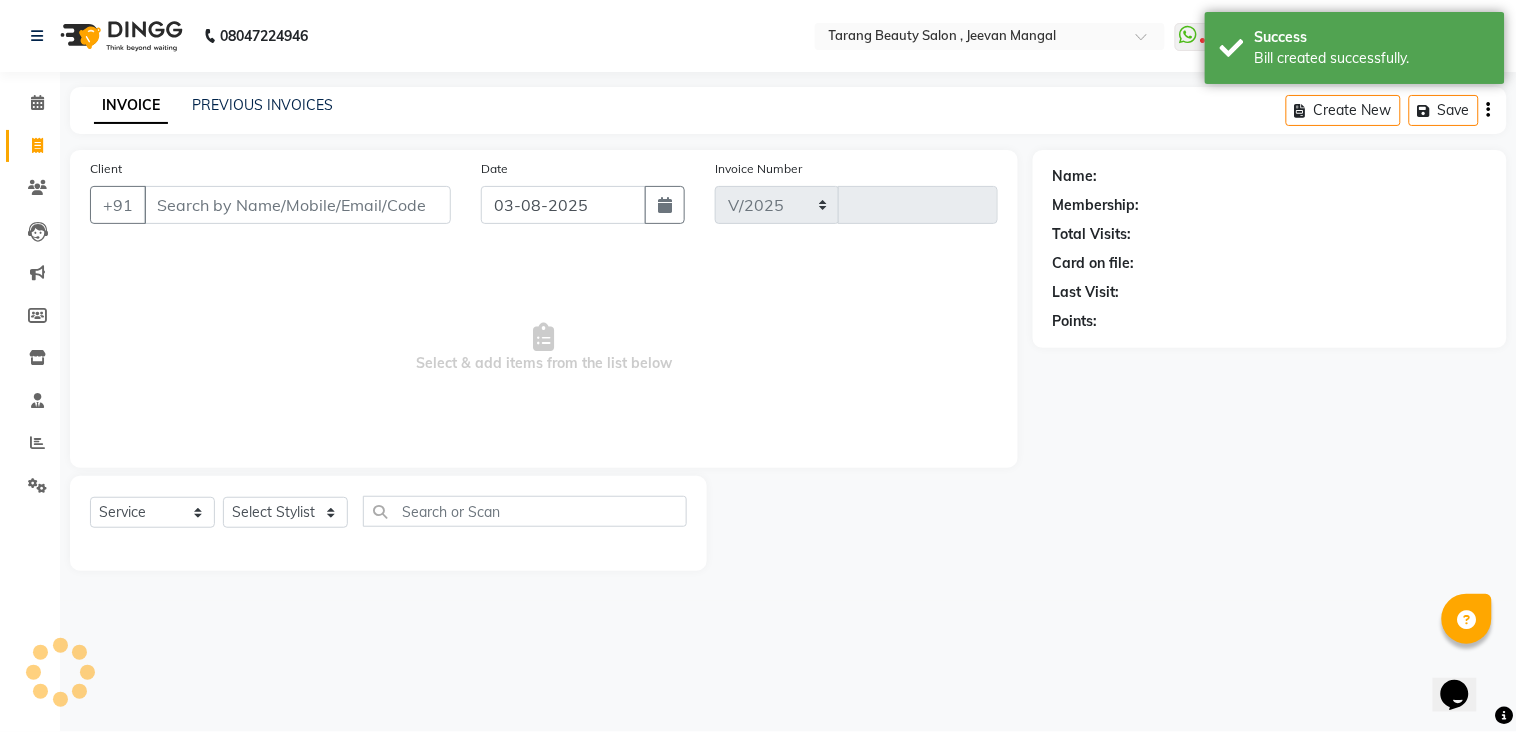 type on "2755" 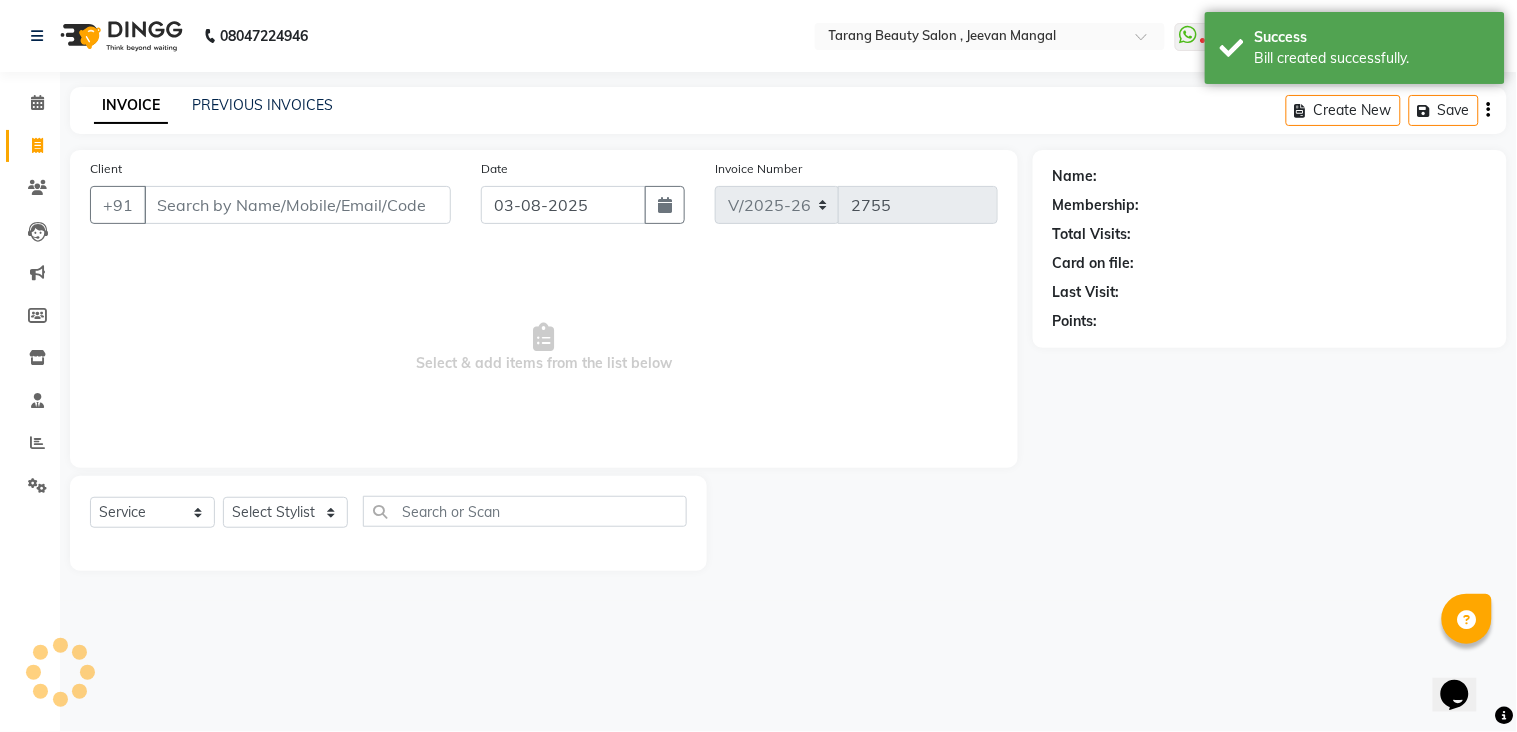 click on "Client" at bounding box center (297, 205) 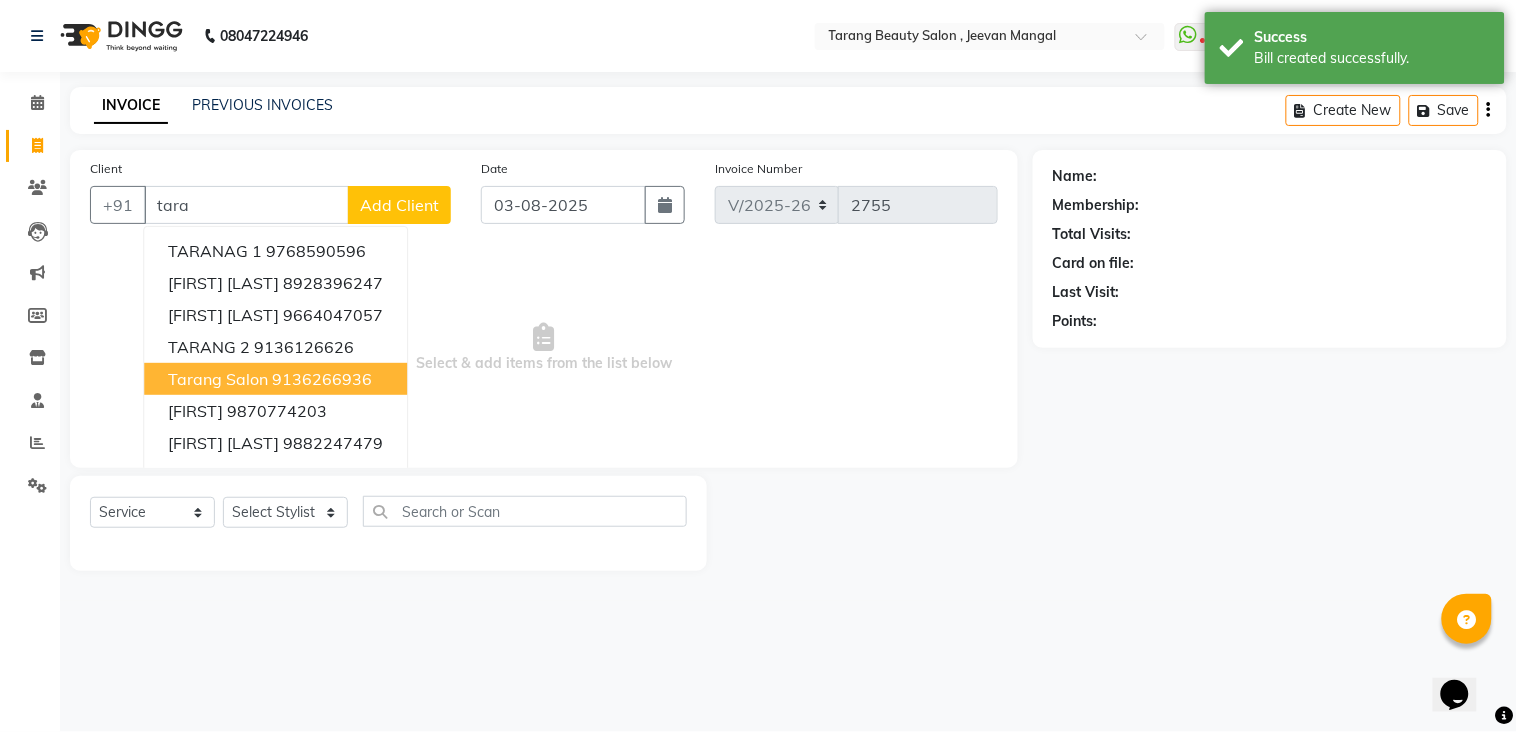 click on "9136266936" at bounding box center [322, 379] 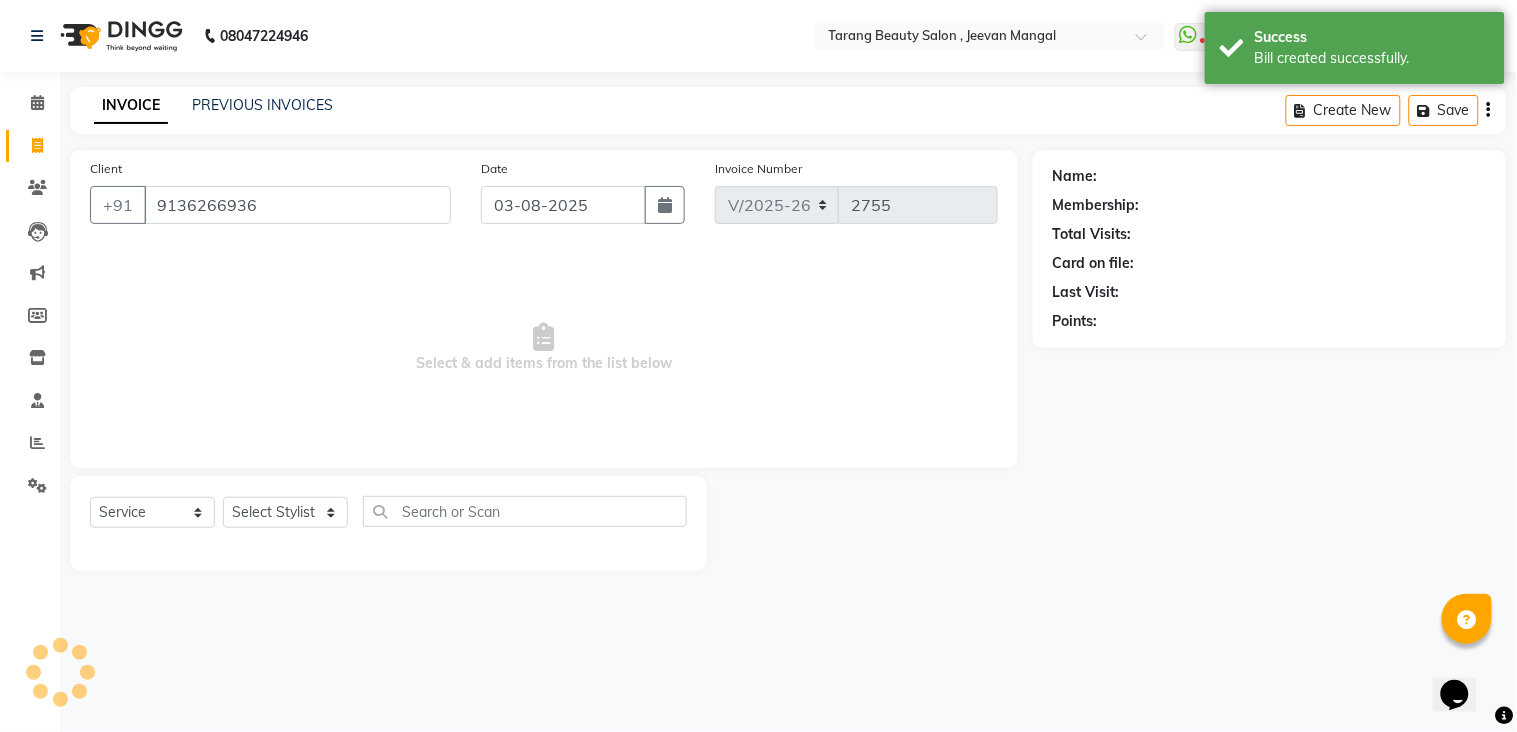 type on "9136266936" 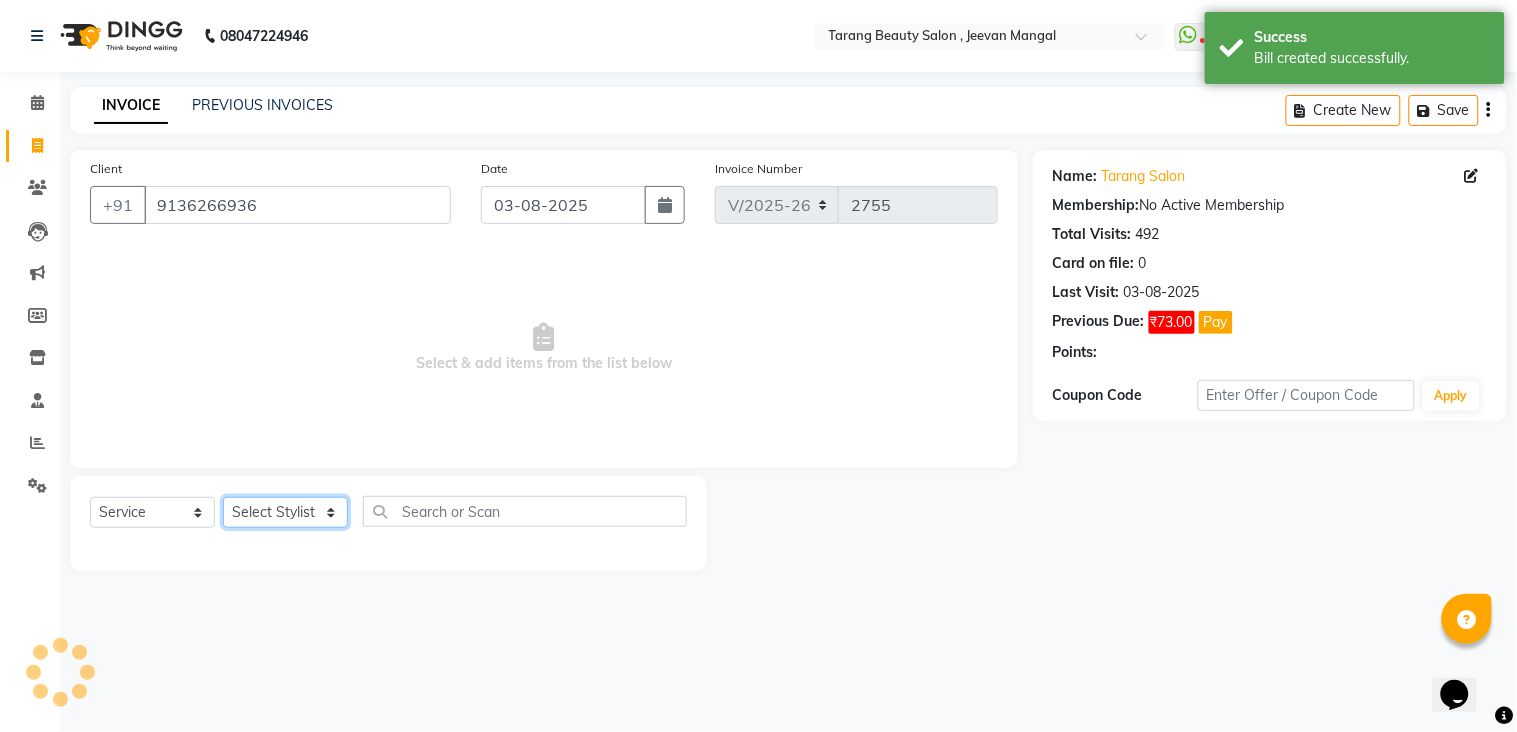 click on "Select Stylist ANITA MANOJ KARRE ANJALI RAMESH KHAMDARE BHUMI PAWAR DEEPALI  KANOJIYA Front Desk GAYATRI KENIN Grishma  indu kavita NEHA pooja thakur Pooja Vishwakarma priya  Ruchi RUTUJA sadhana SNEHAL SHINDE SONAL Suchita panchal SUNITA KAURI surekha bhalerao Varsha Zoya" 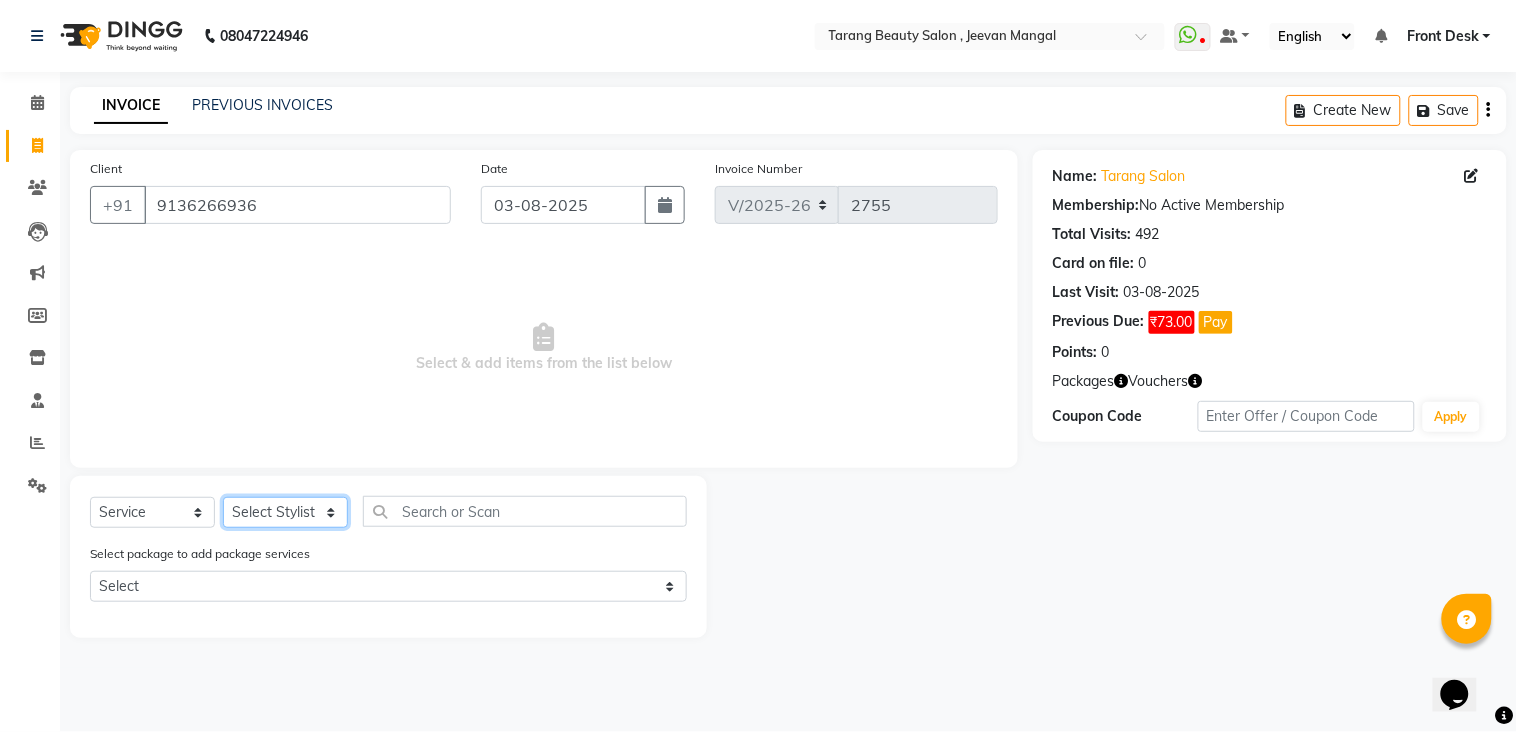 select on "45699" 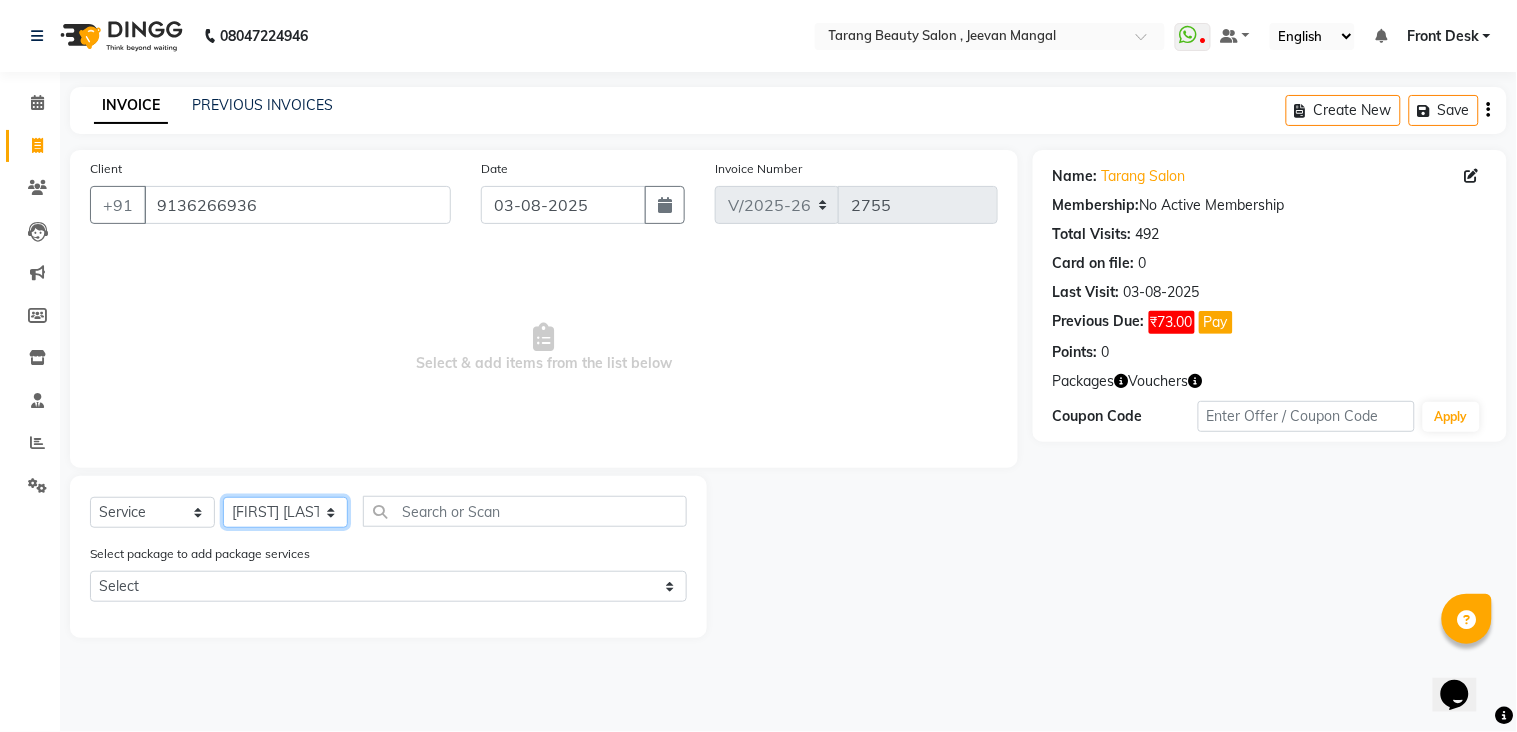 click on "Select Stylist ANITA MANOJ KARRE ANJALI RAMESH KHAMDARE BHUMI PAWAR DEEPALI  KANOJIYA Front Desk GAYATRI KENIN Grishma  indu kavita NEHA pooja thakur Pooja Vishwakarma priya  Ruchi RUTUJA sadhana SNEHAL SHINDE SONAL Suchita panchal SUNITA KAURI surekha bhalerao Varsha Zoya" 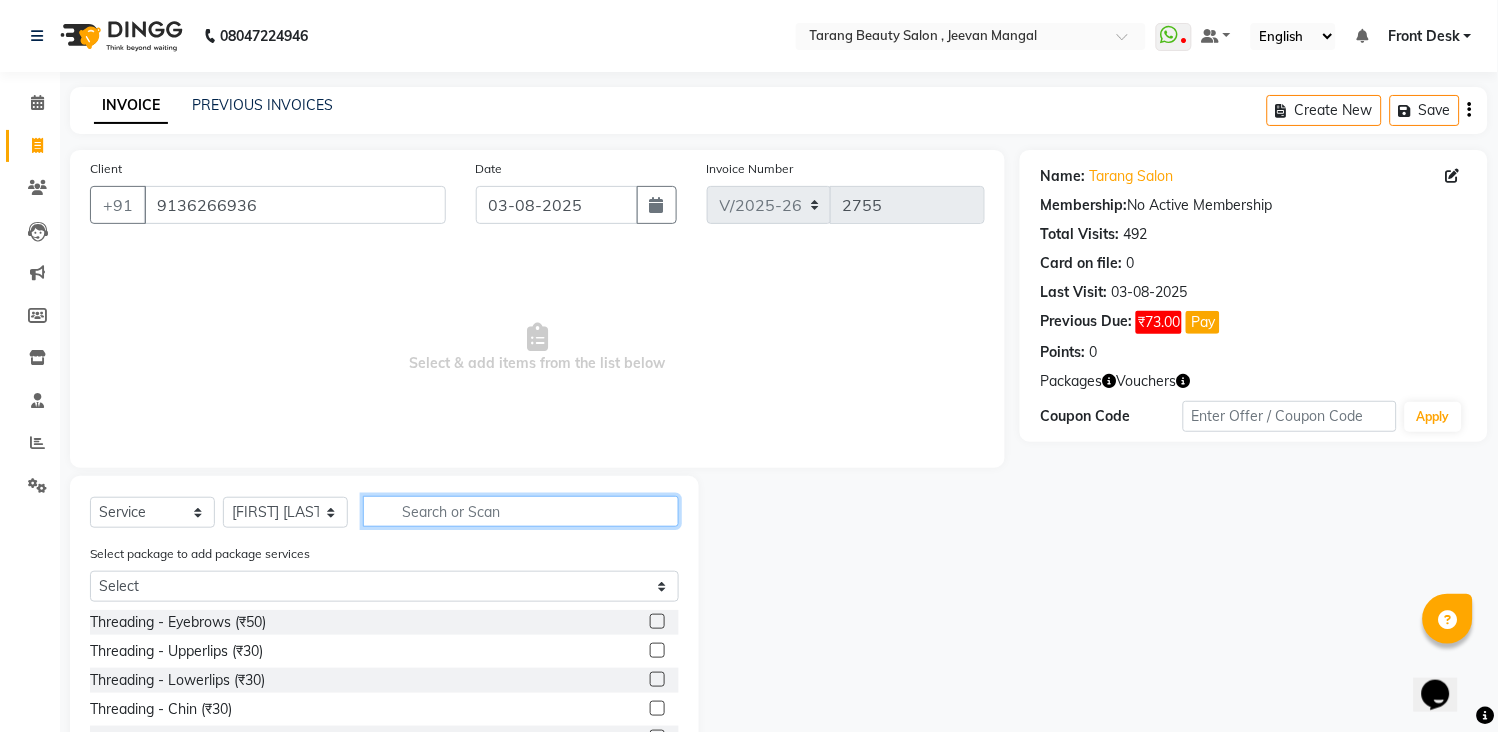 click 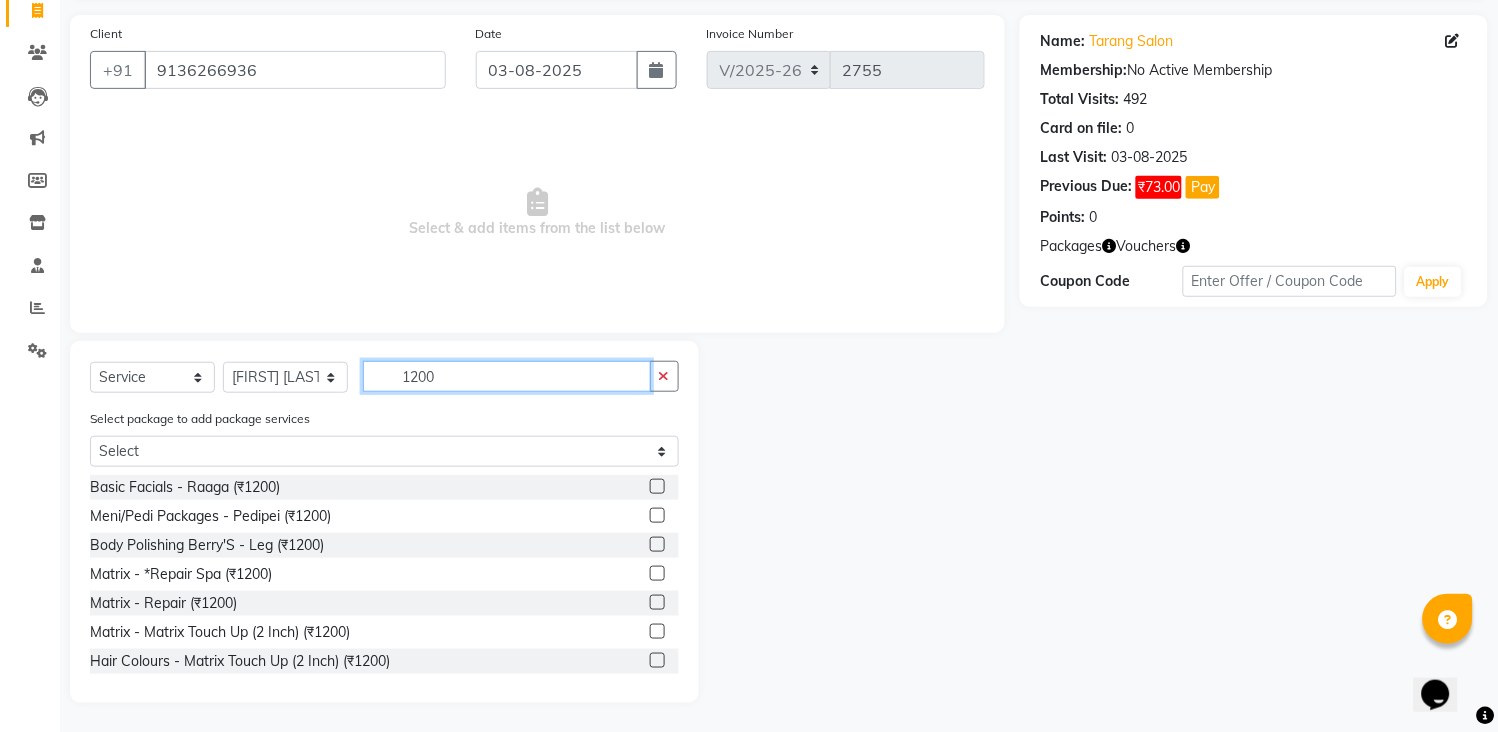 scroll, scrollTop: 136, scrollLeft: 0, axis: vertical 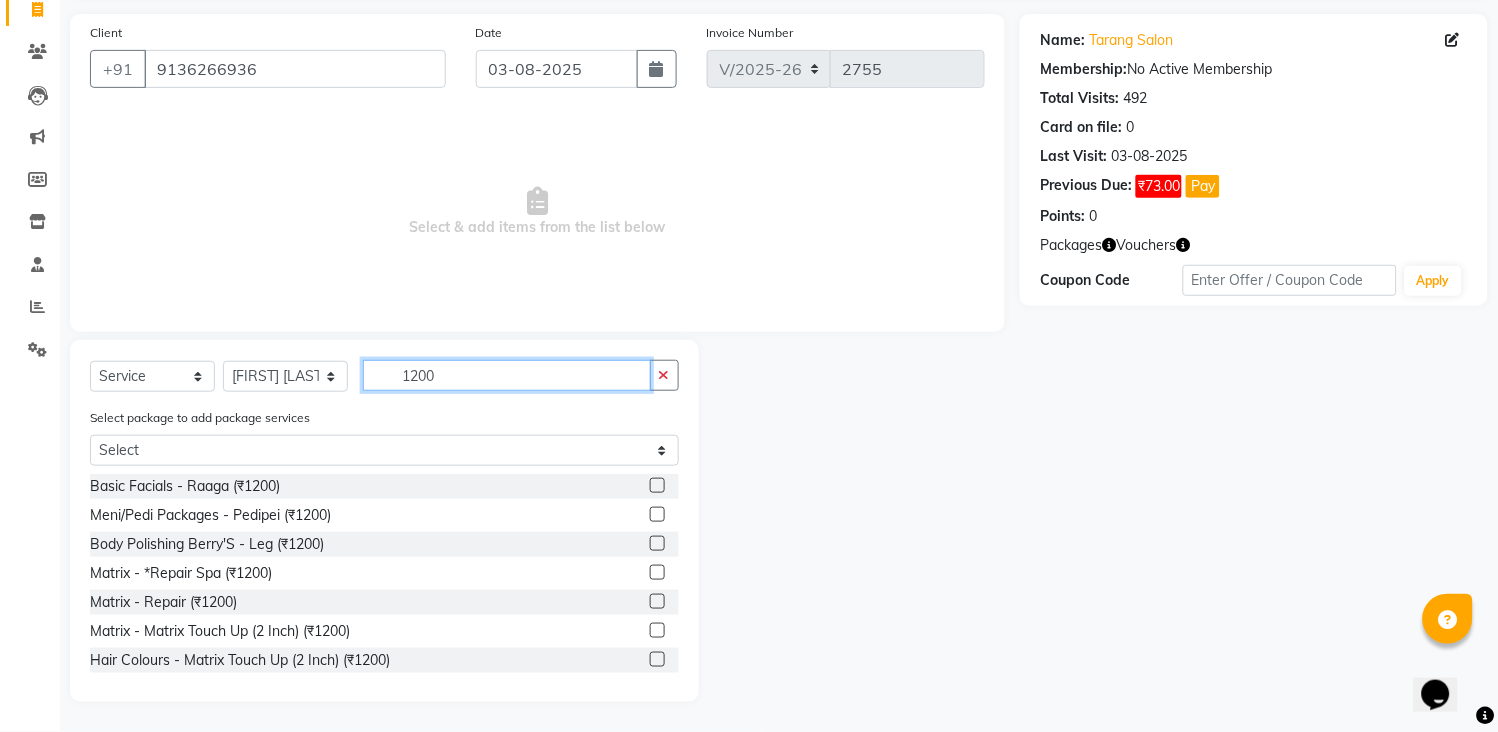type on "1200" 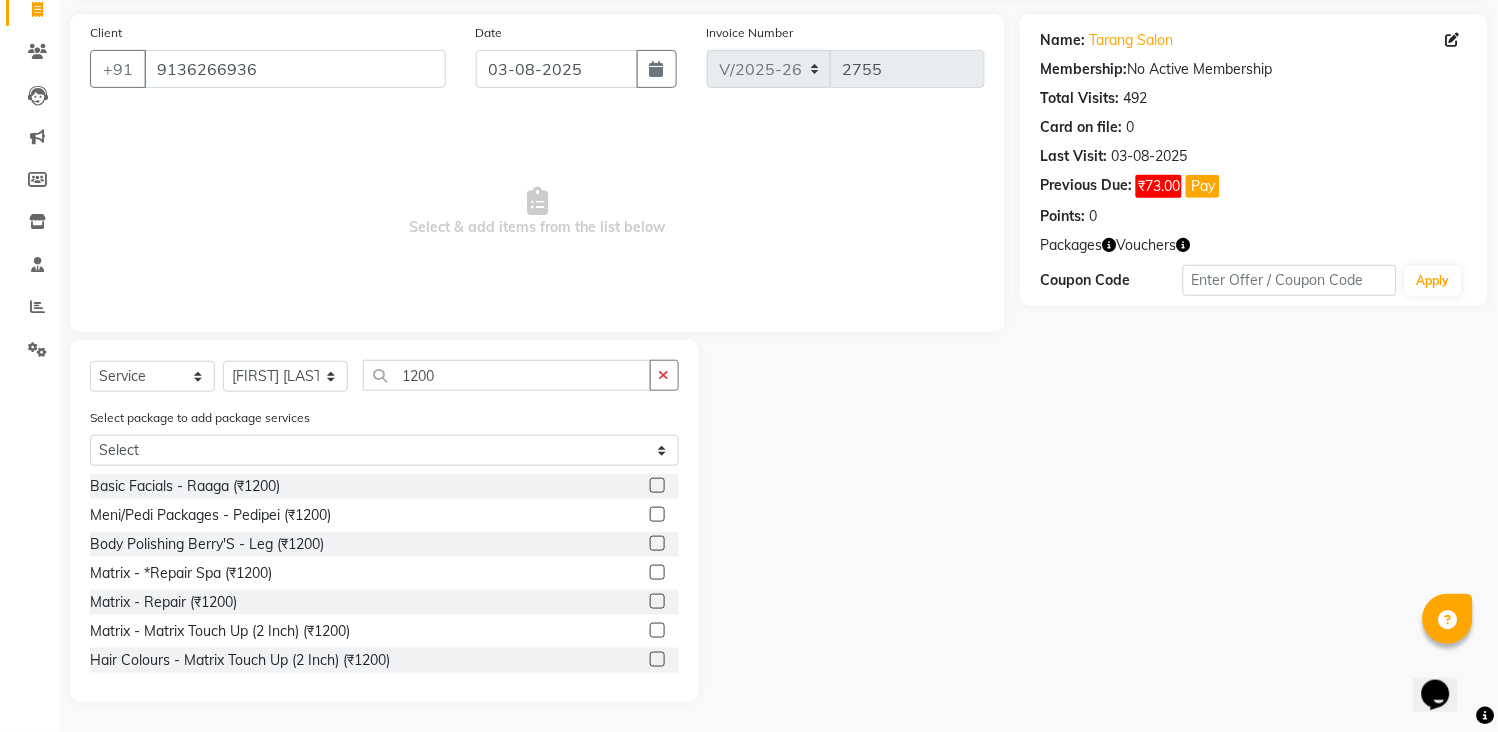 click 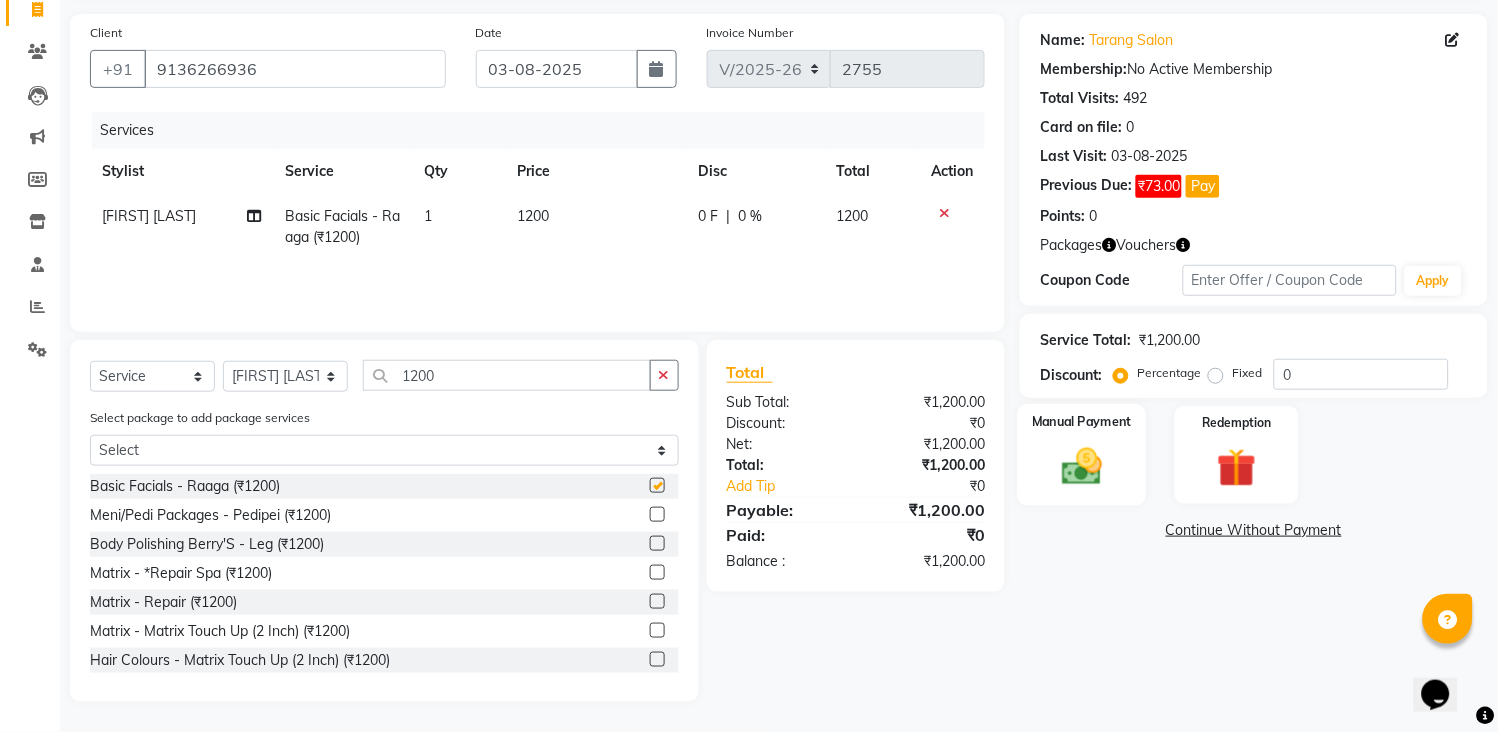 checkbox on "false" 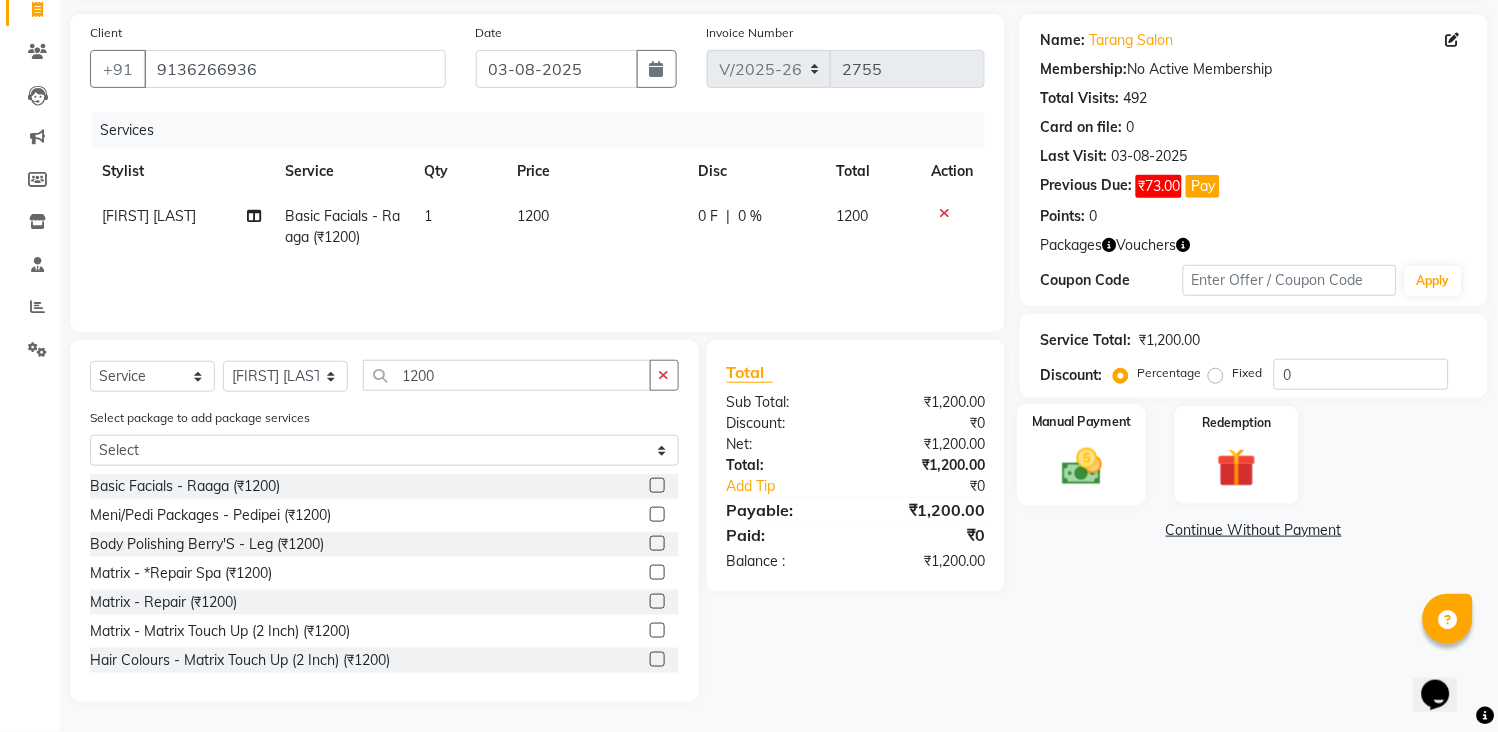 click 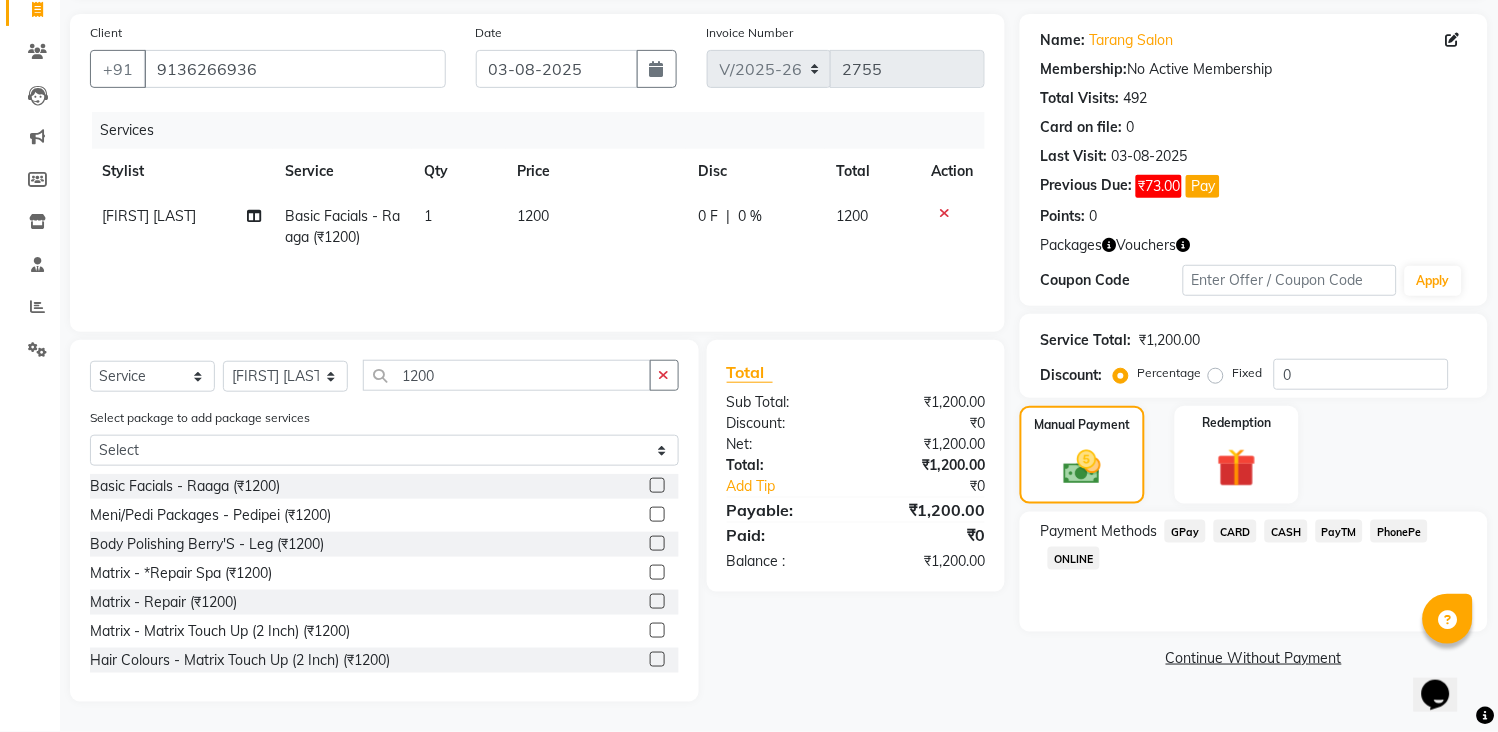 click on "GPay" 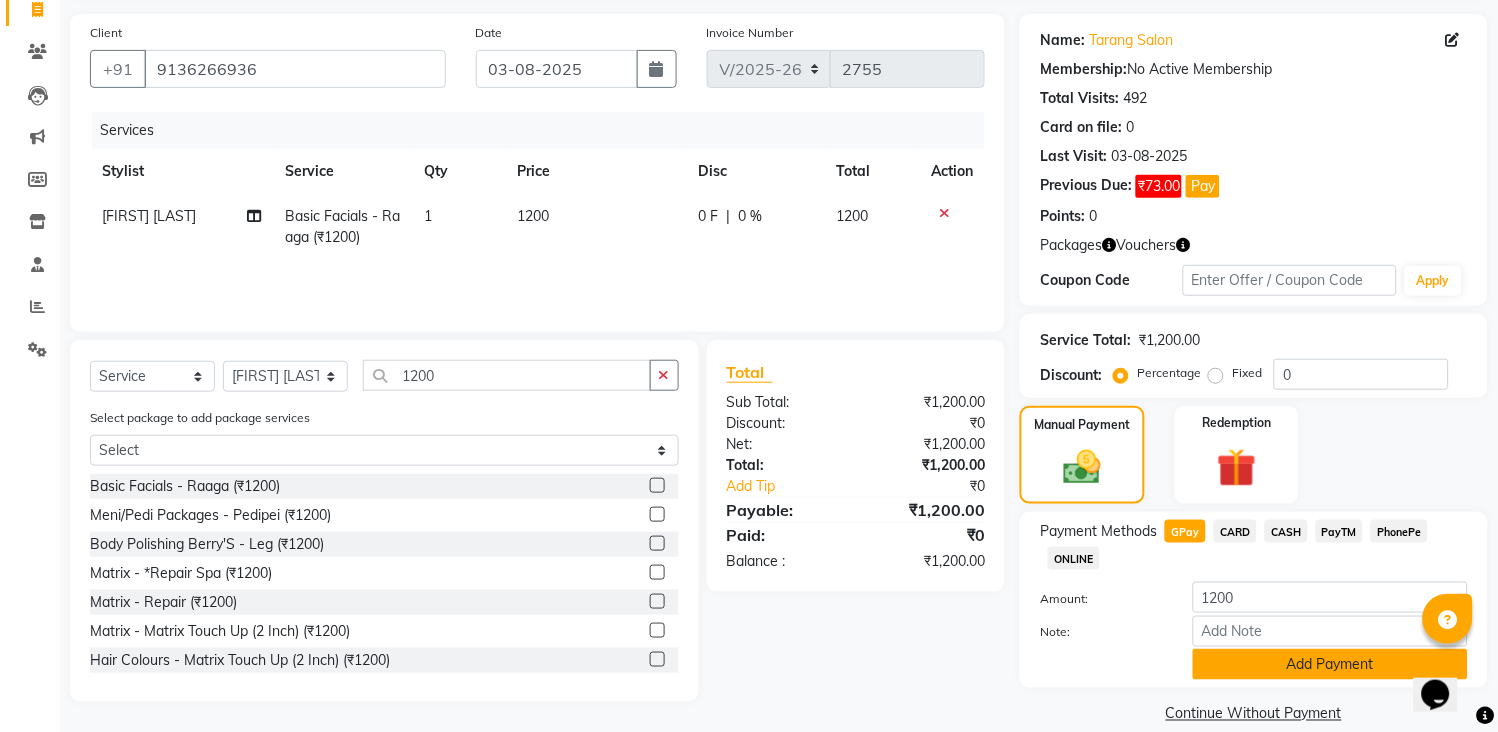click on "Add Payment" 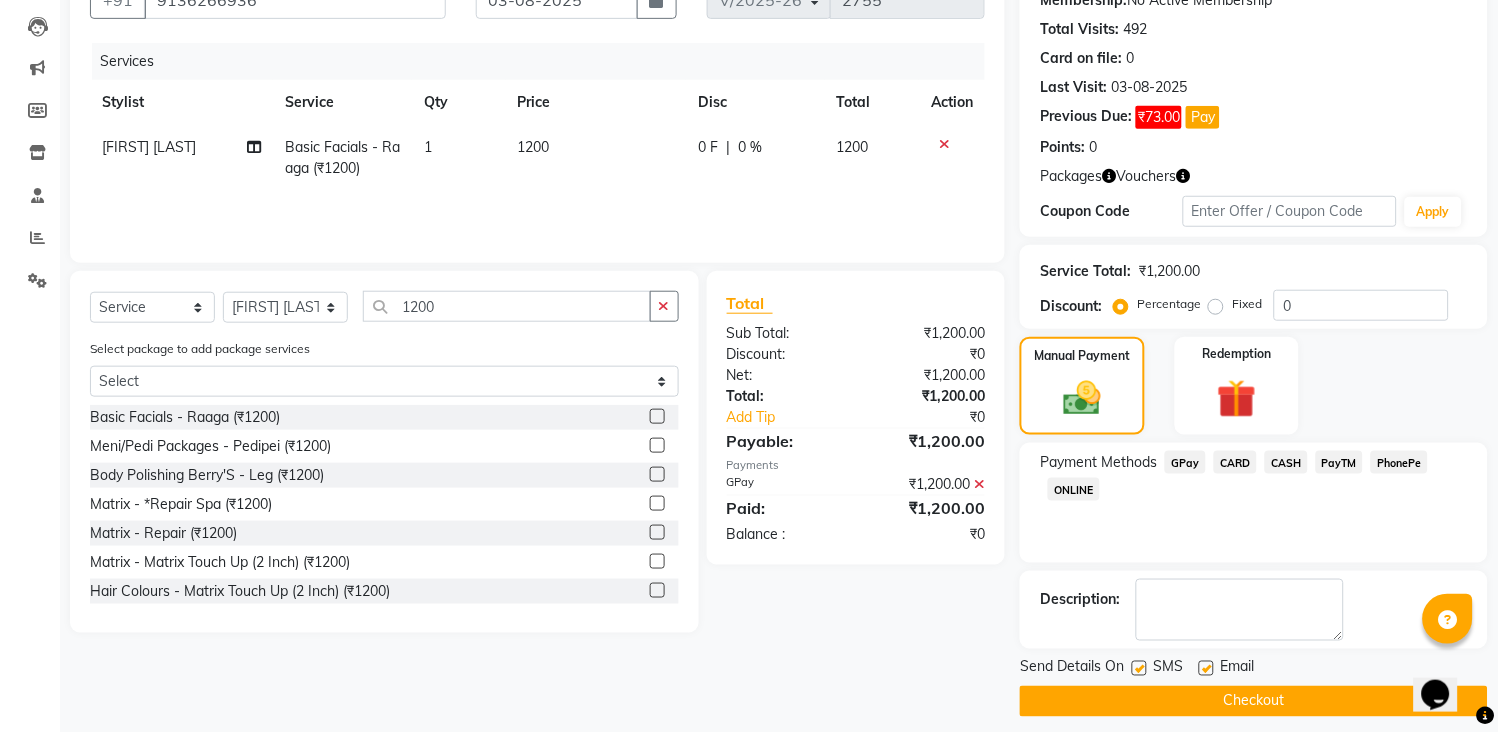 scroll, scrollTop: 220, scrollLeft: 0, axis: vertical 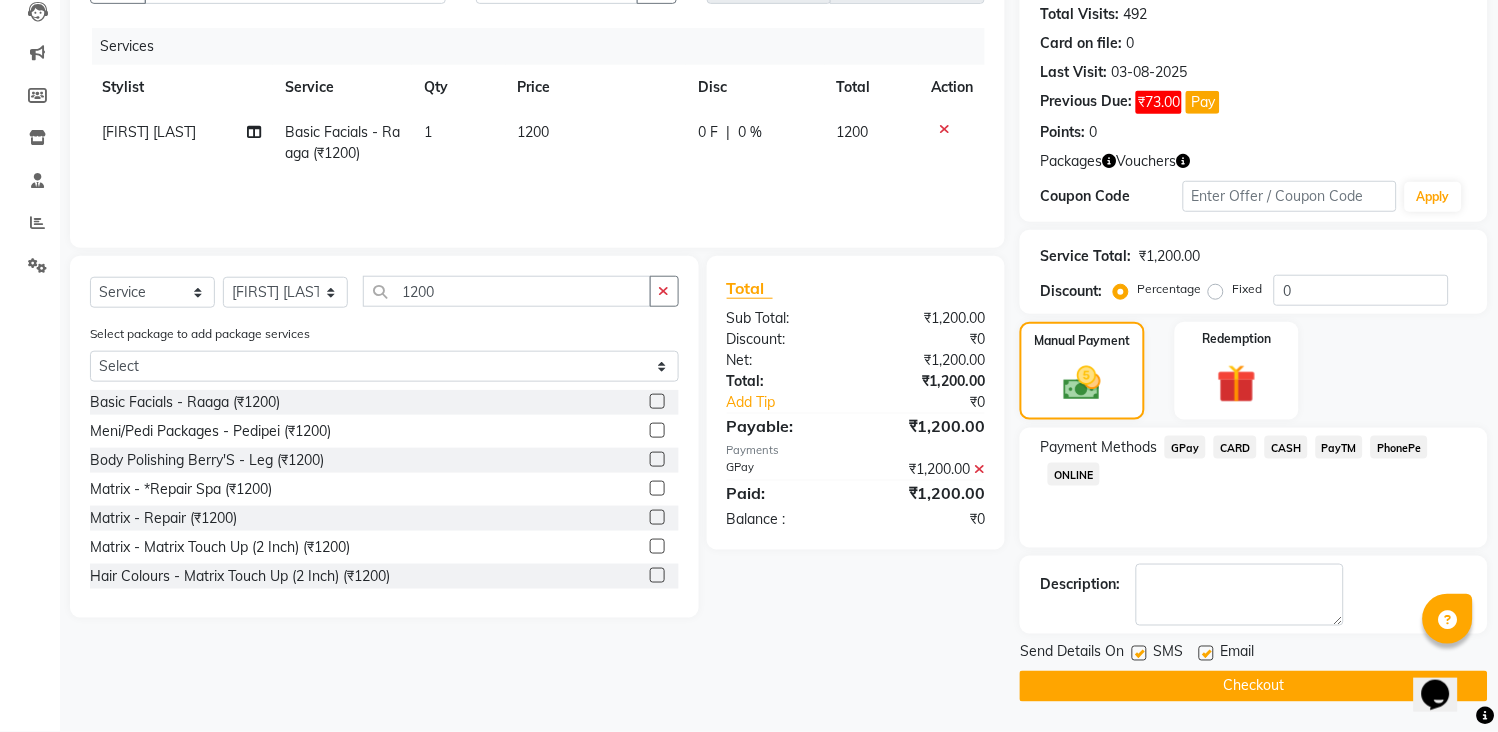 click on "Checkout" 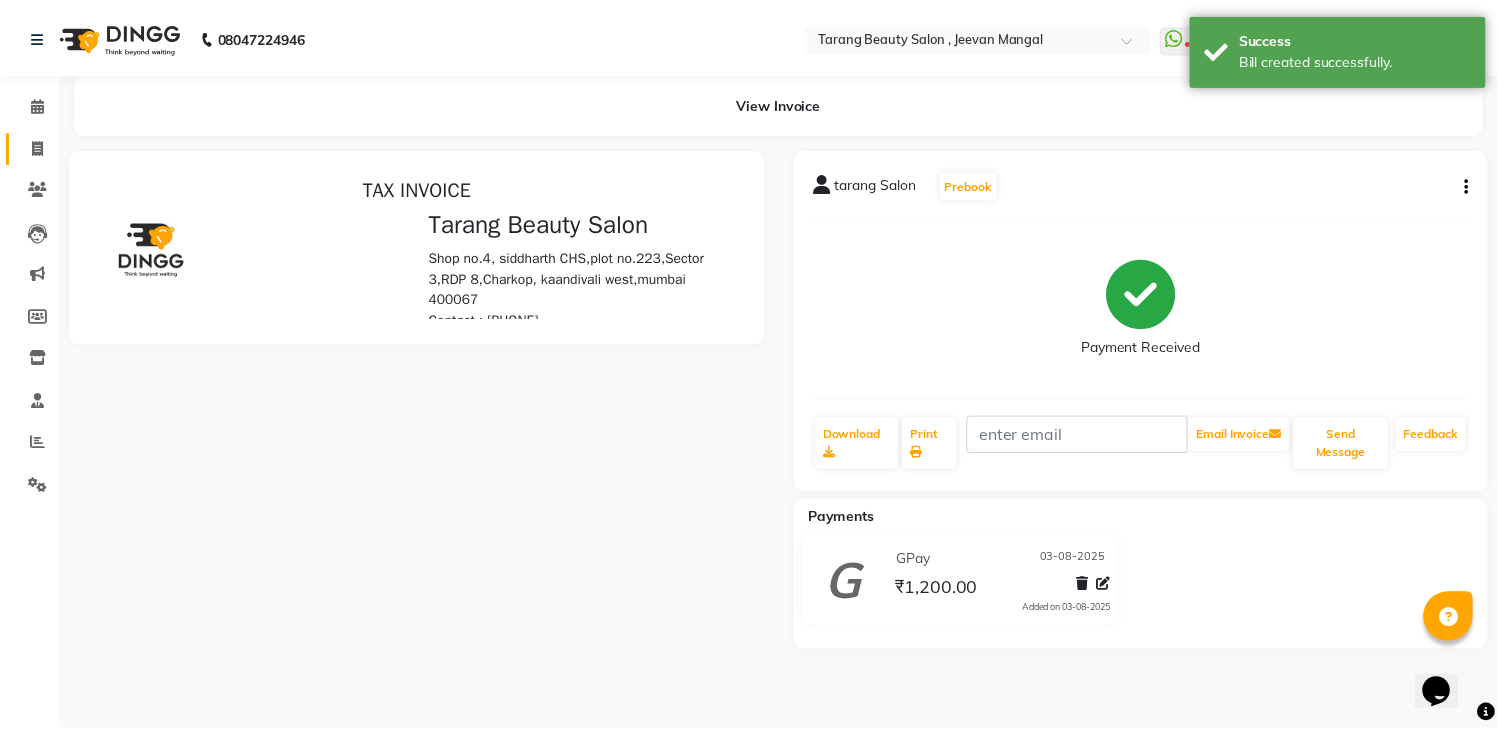 scroll, scrollTop: 0, scrollLeft: 0, axis: both 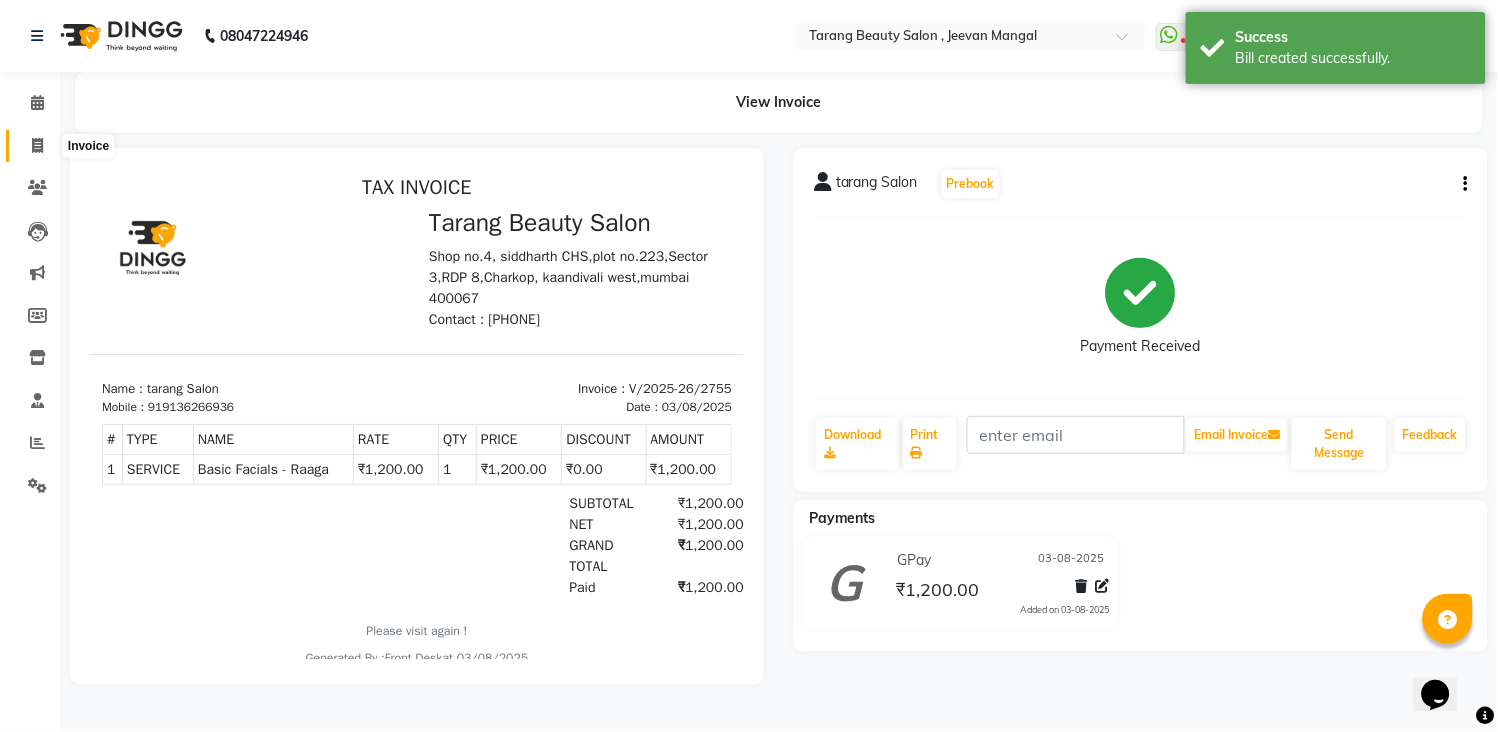 click 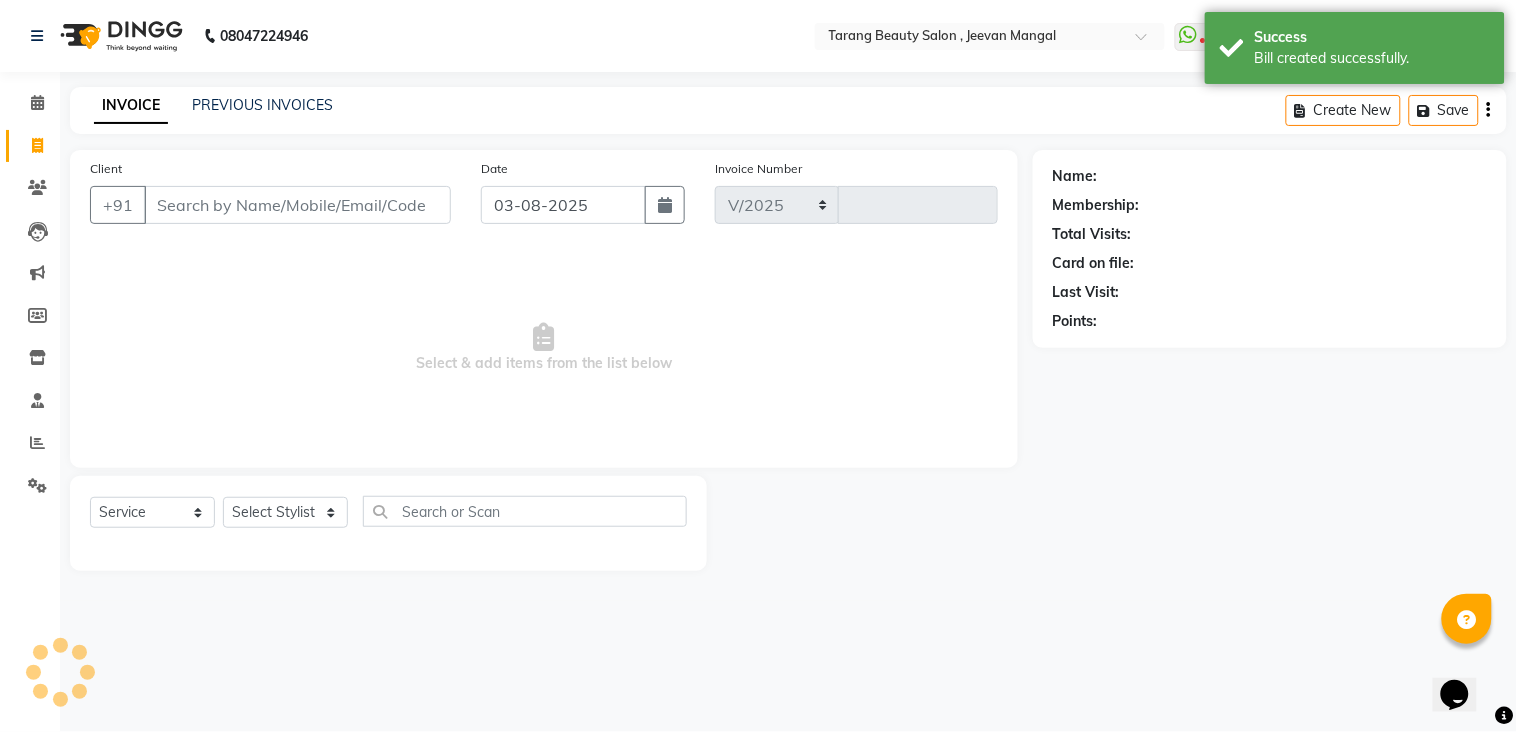 select on "5133" 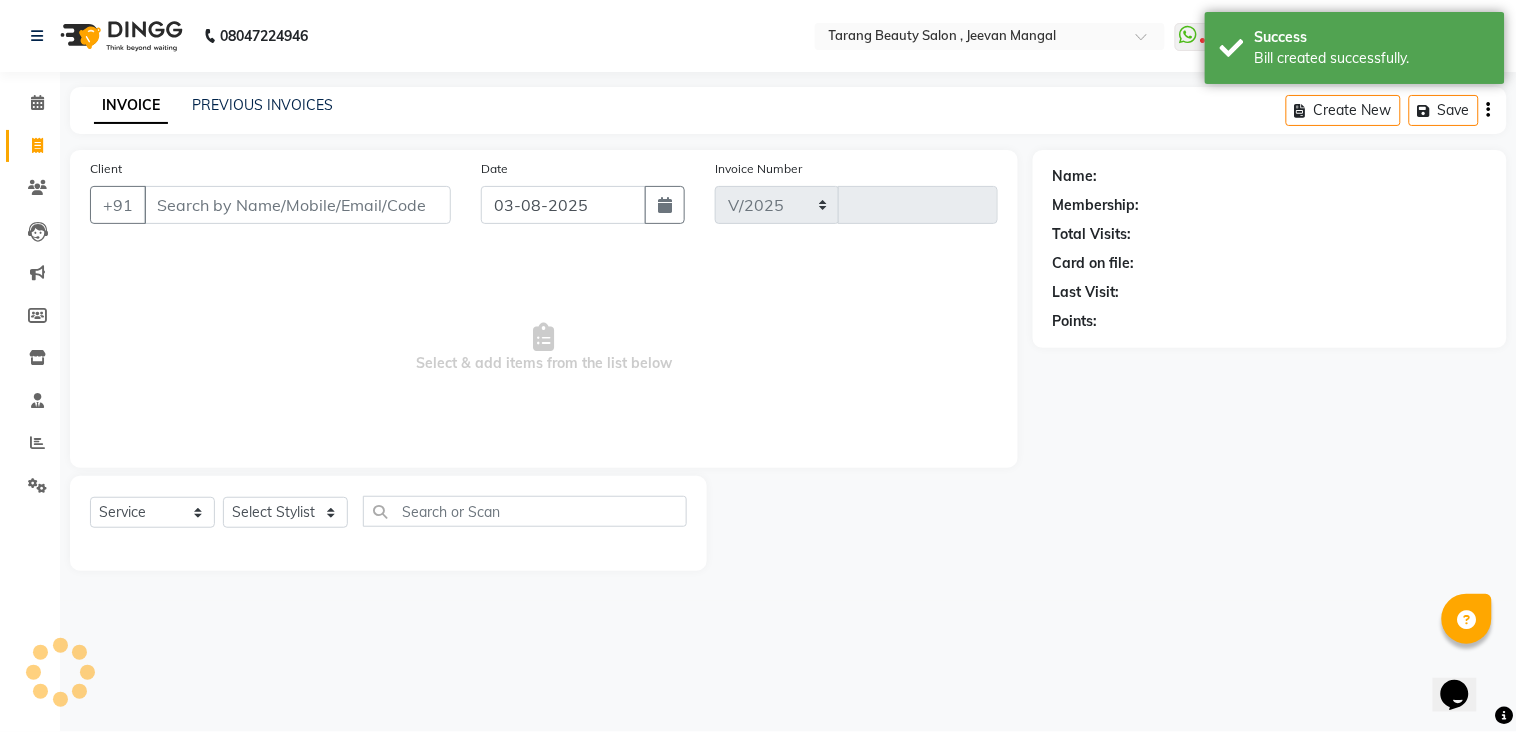 type on "2756" 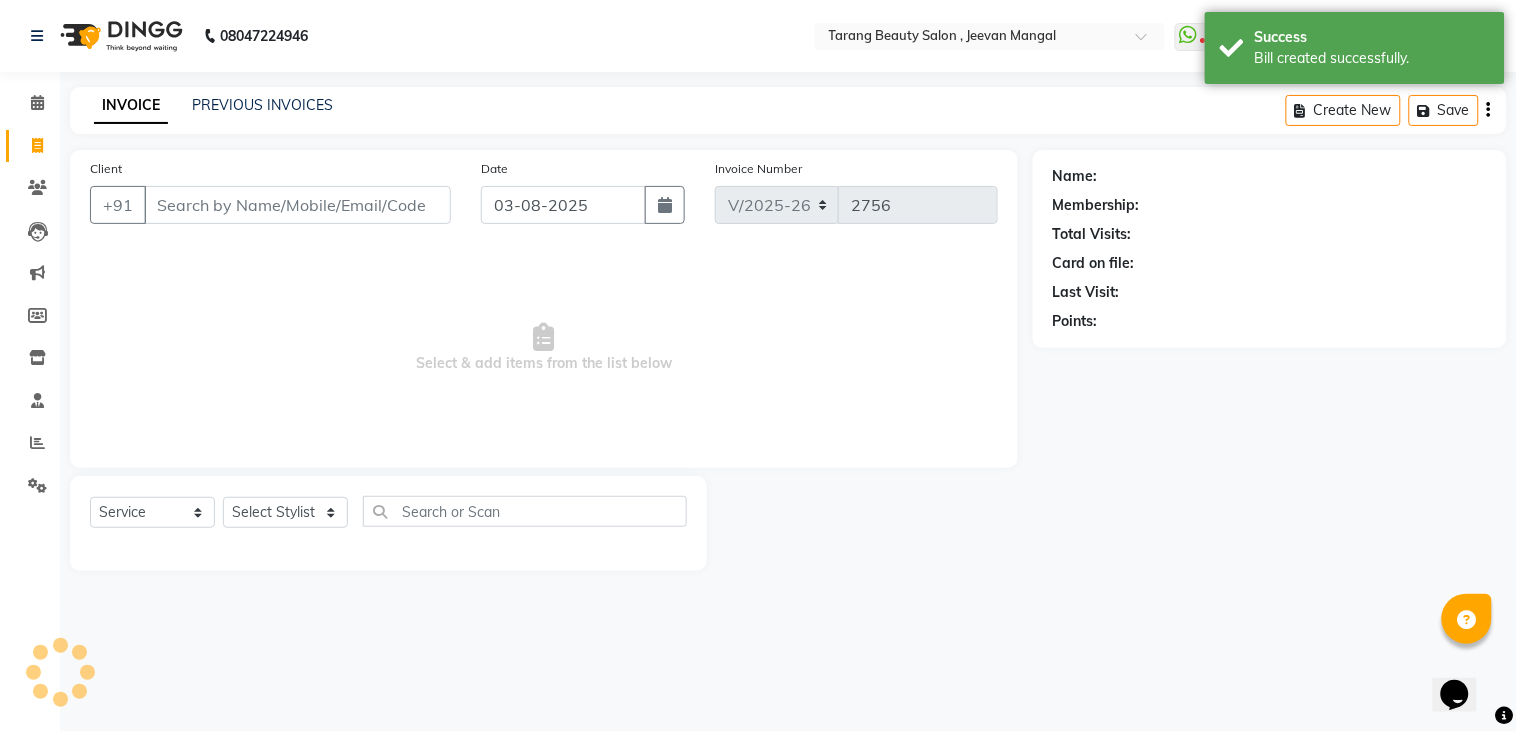 click on "Client" at bounding box center (297, 205) 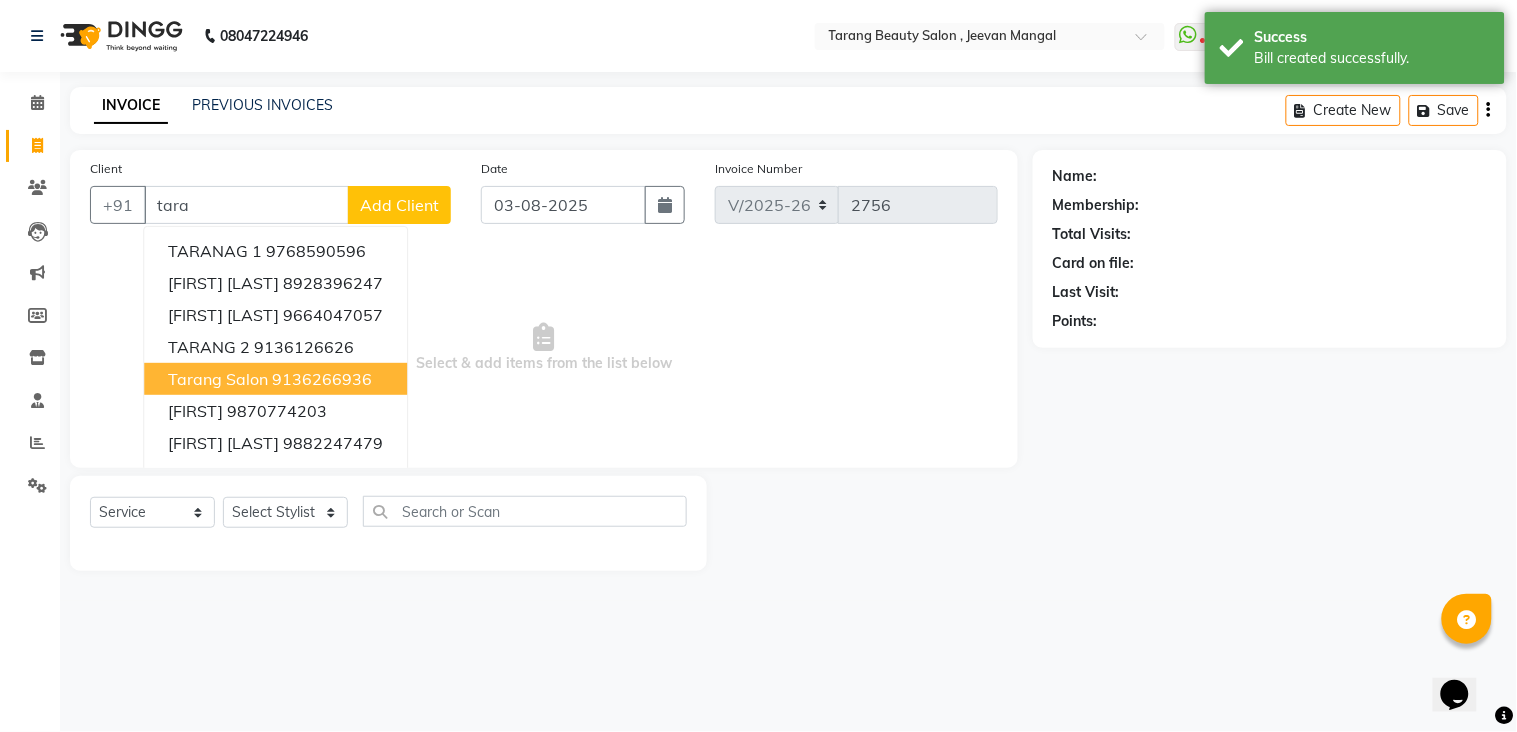 click on "9136266936" at bounding box center (322, 379) 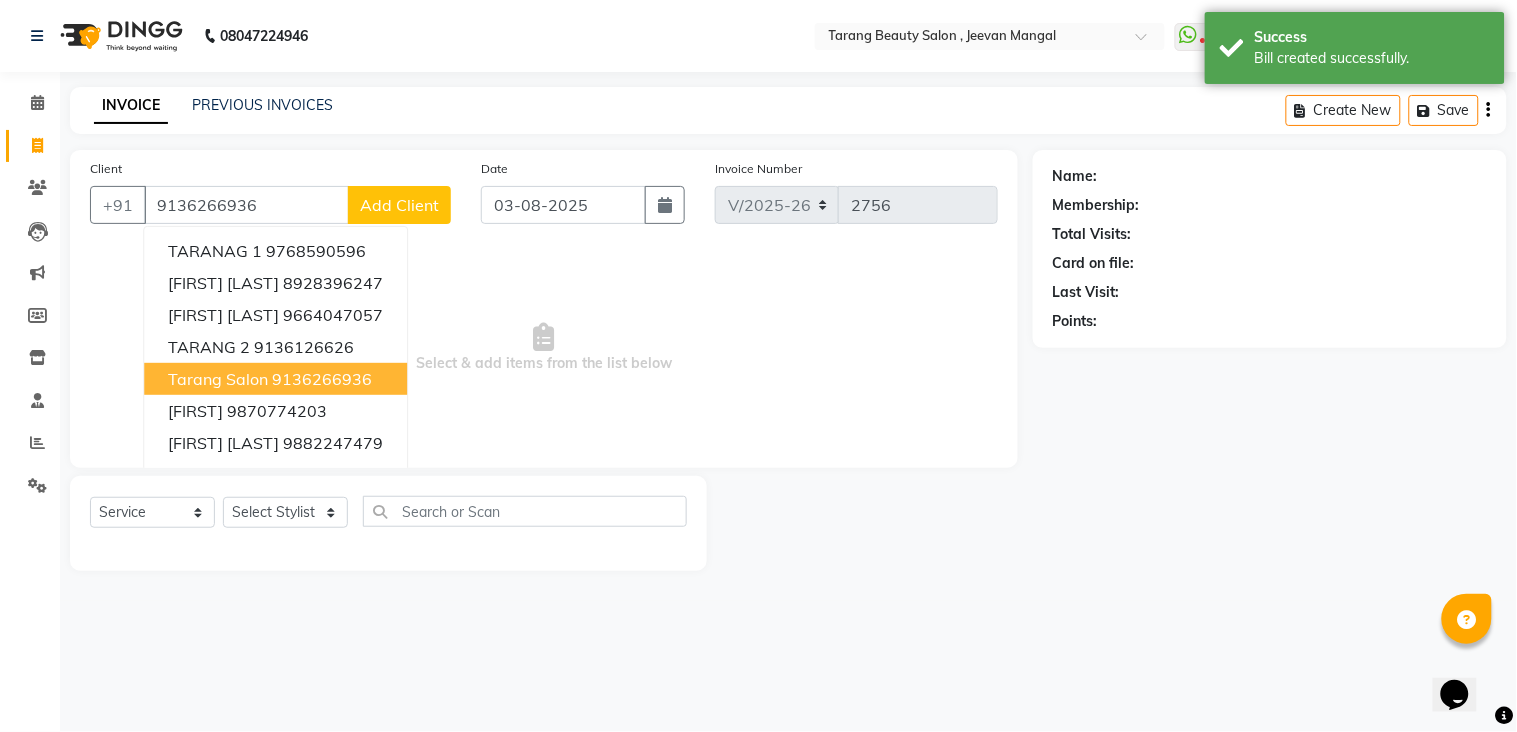 type on "9136266936" 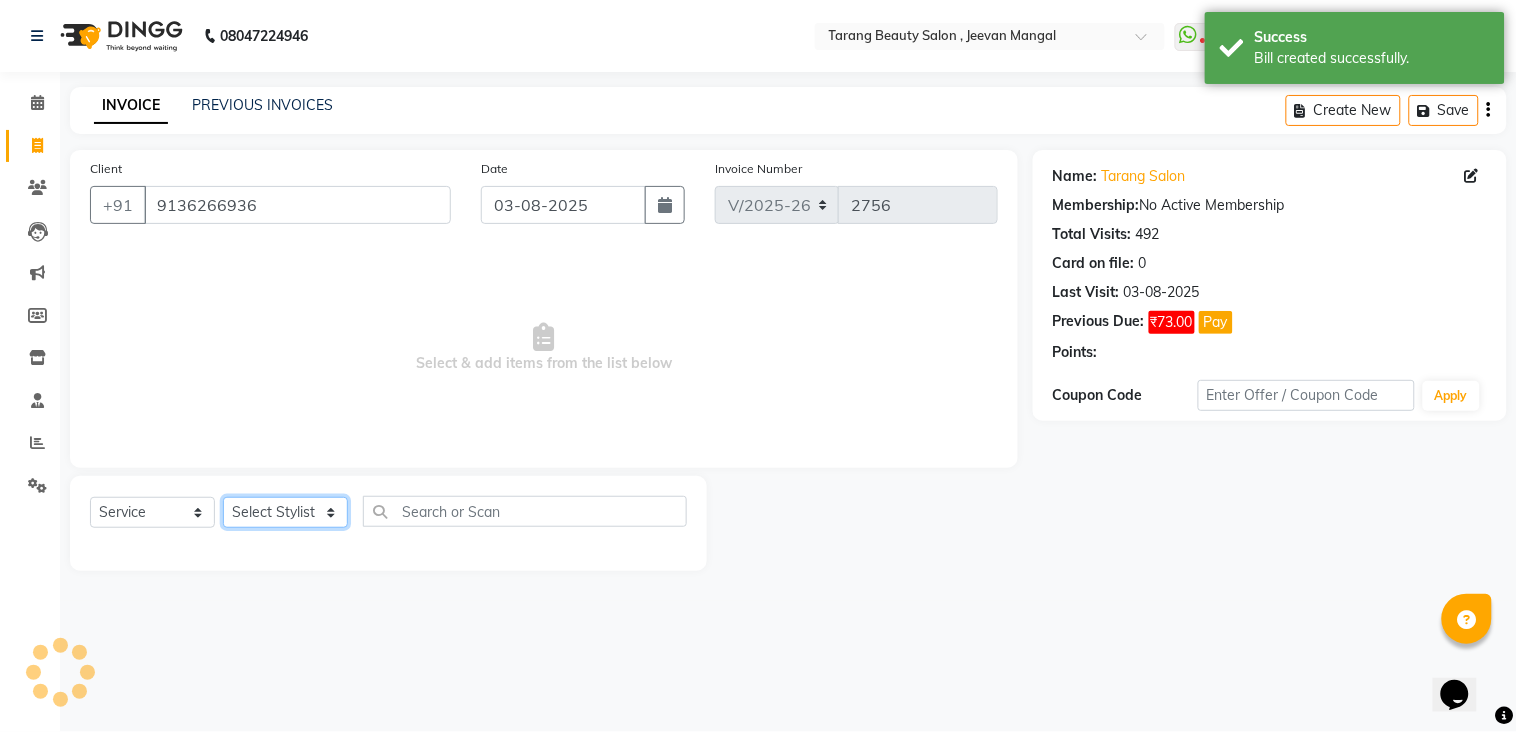 click on "Select Stylist ANITA MANOJ KARRE ANJALI RAMESH KHAMDARE BHUMI PAWAR DEEPALI  KANOJIYA Front Desk GAYATRI KENIN Grishma  indu kavita NEHA pooja thakur Pooja Vishwakarma priya  Ruchi RUTUJA sadhana SNEHAL SHINDE SONAL Suchita panchal SUNITA KAURI surekha bhalerao Varsha Zoya" 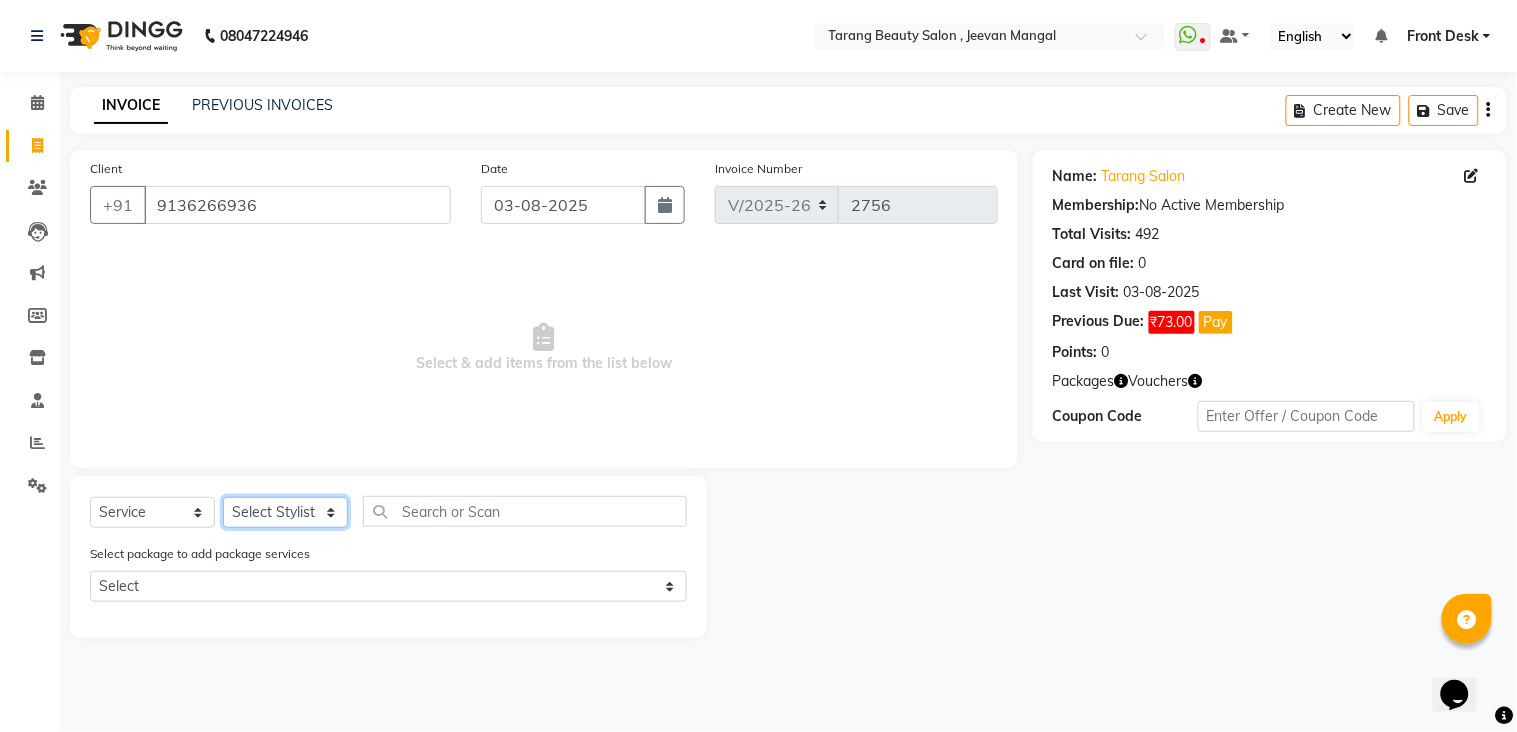 select on "[NUMBER]" 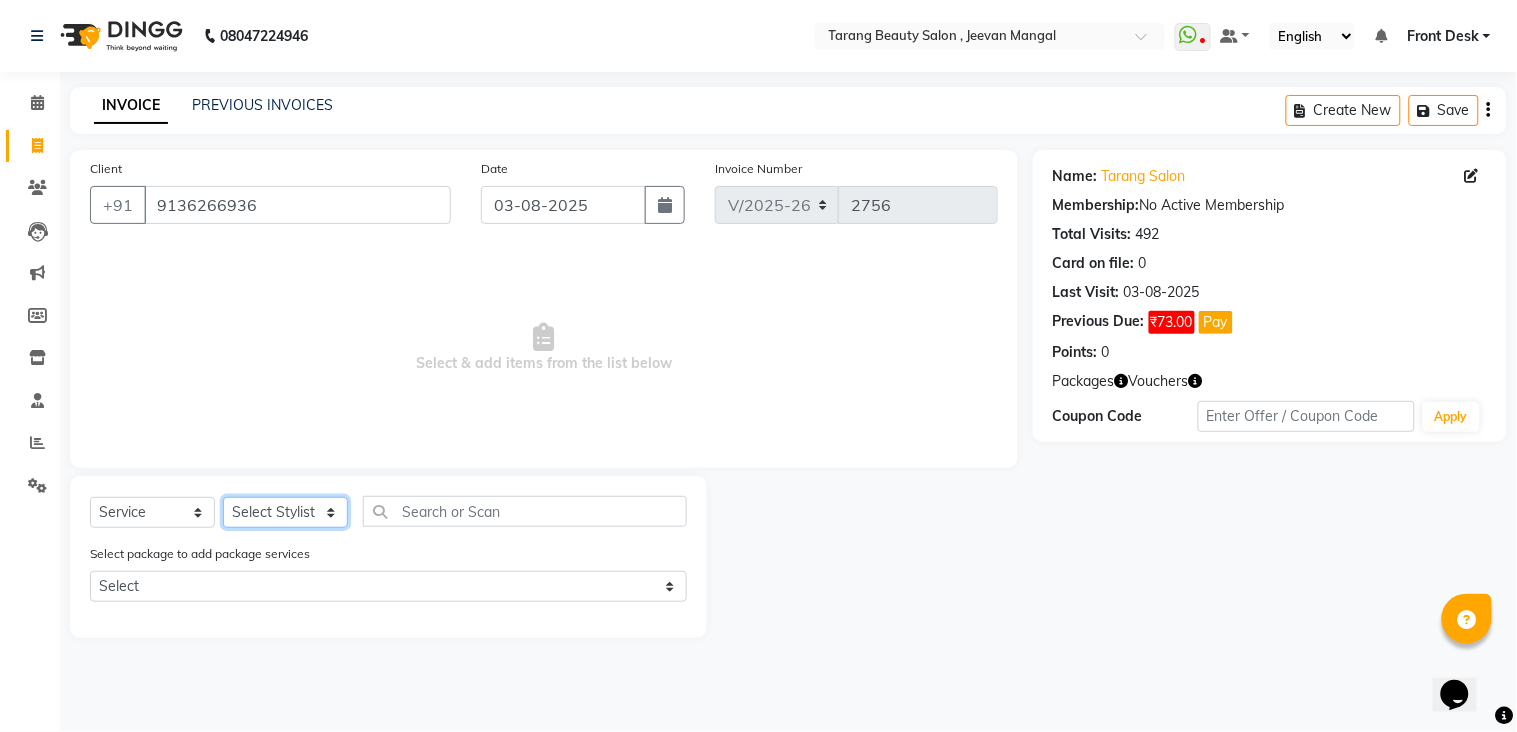 click on "Select Stylist ANITA MANOJ KARRE ANJALI RAMESH KHAMDARE BHUMI PAWAR DEEPALI  KANOJIYA Front Desk GAYATRI KENIN Grishma  indu kavita NEHA pooja thakur Pooja Vishwakarma priya  Ruchi RUTUJA sadhana SNEHAL SHINDE SONAL Suchita panchal SUNITA KAURI surekha bhalerao Varsha Zoya" 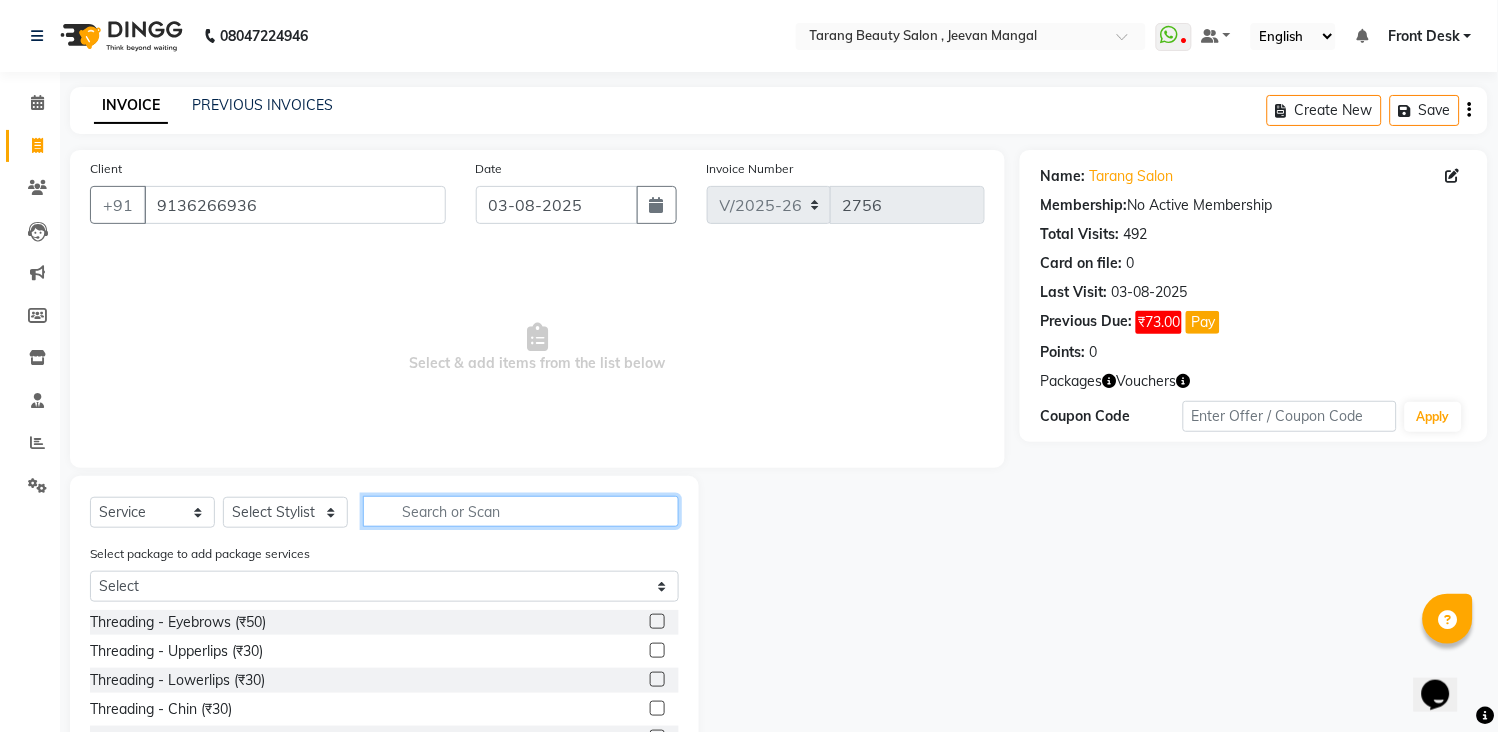 click 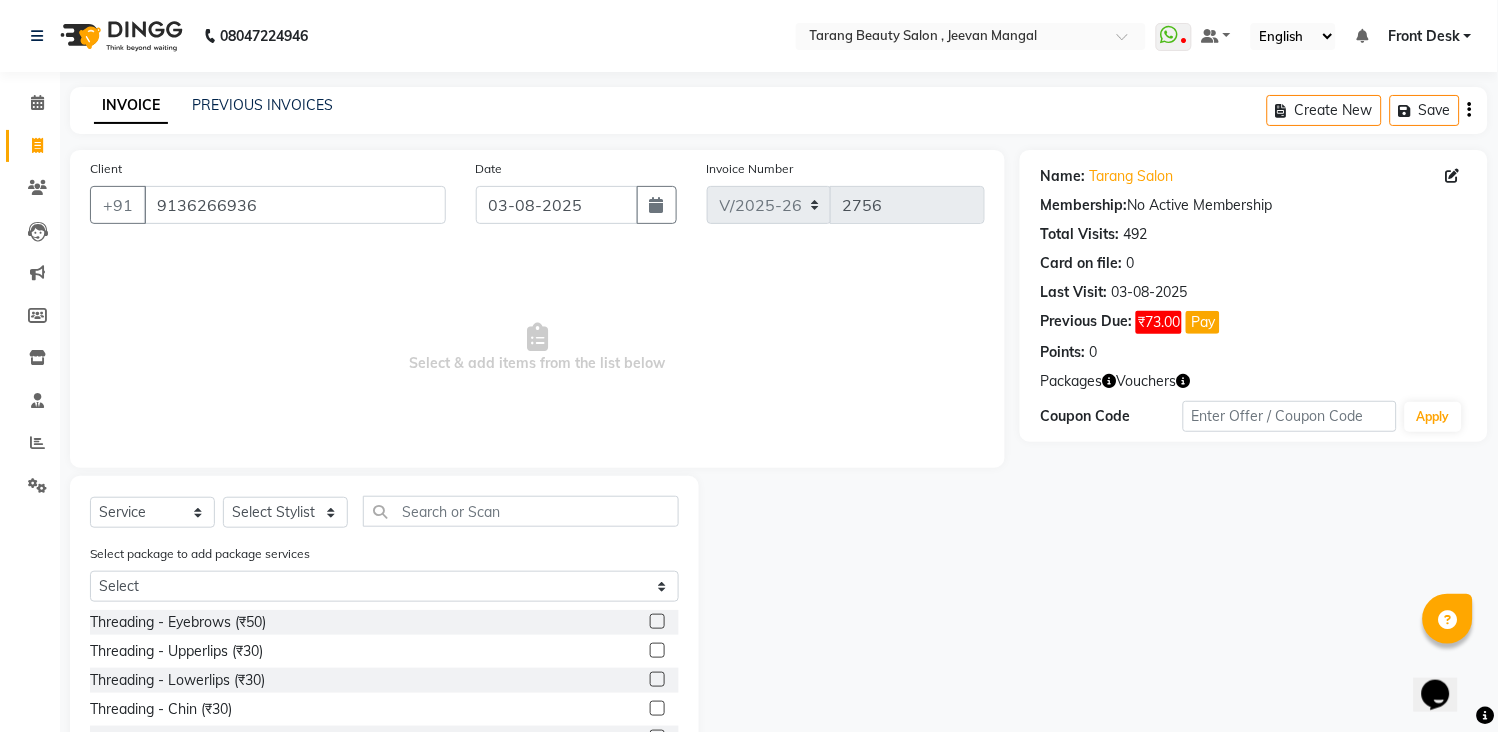 click on "Settings" 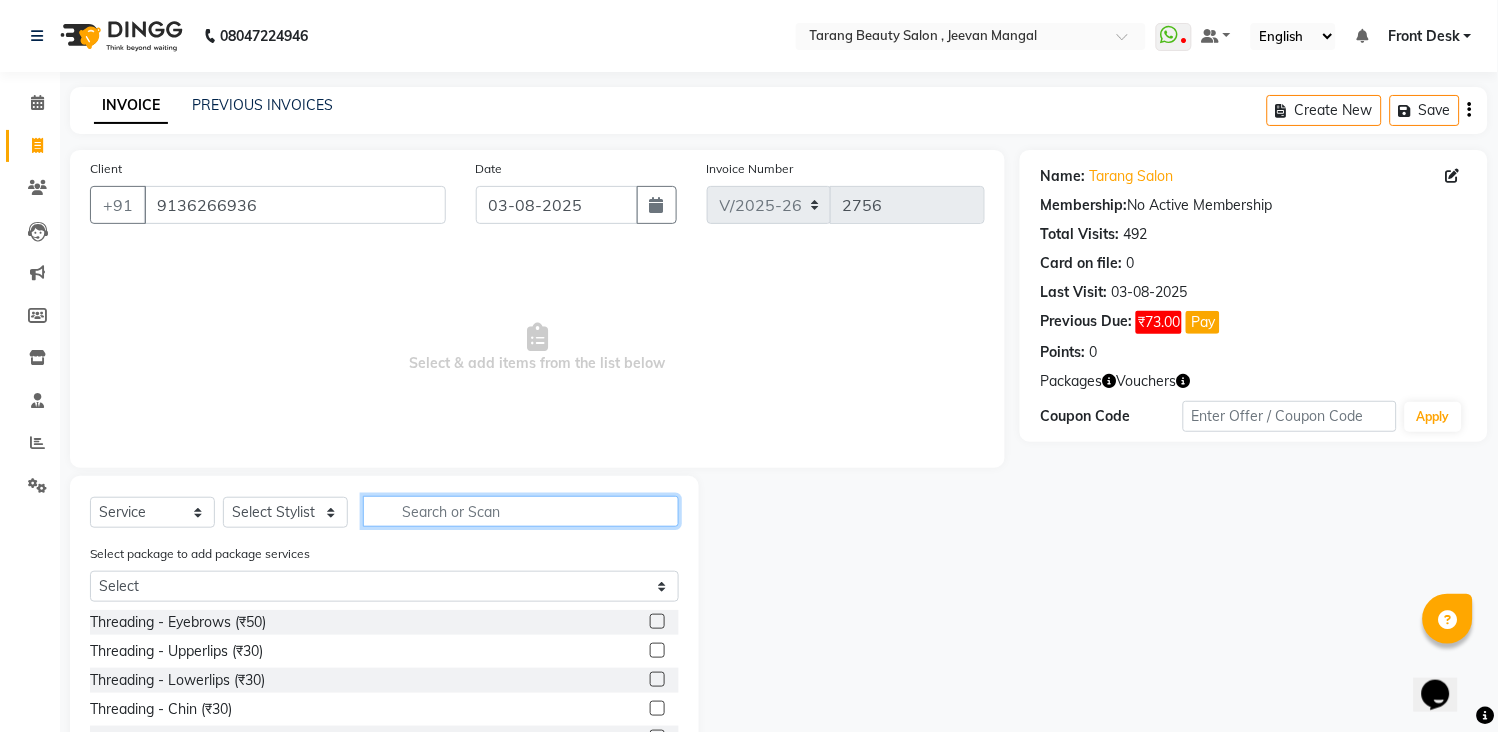 click 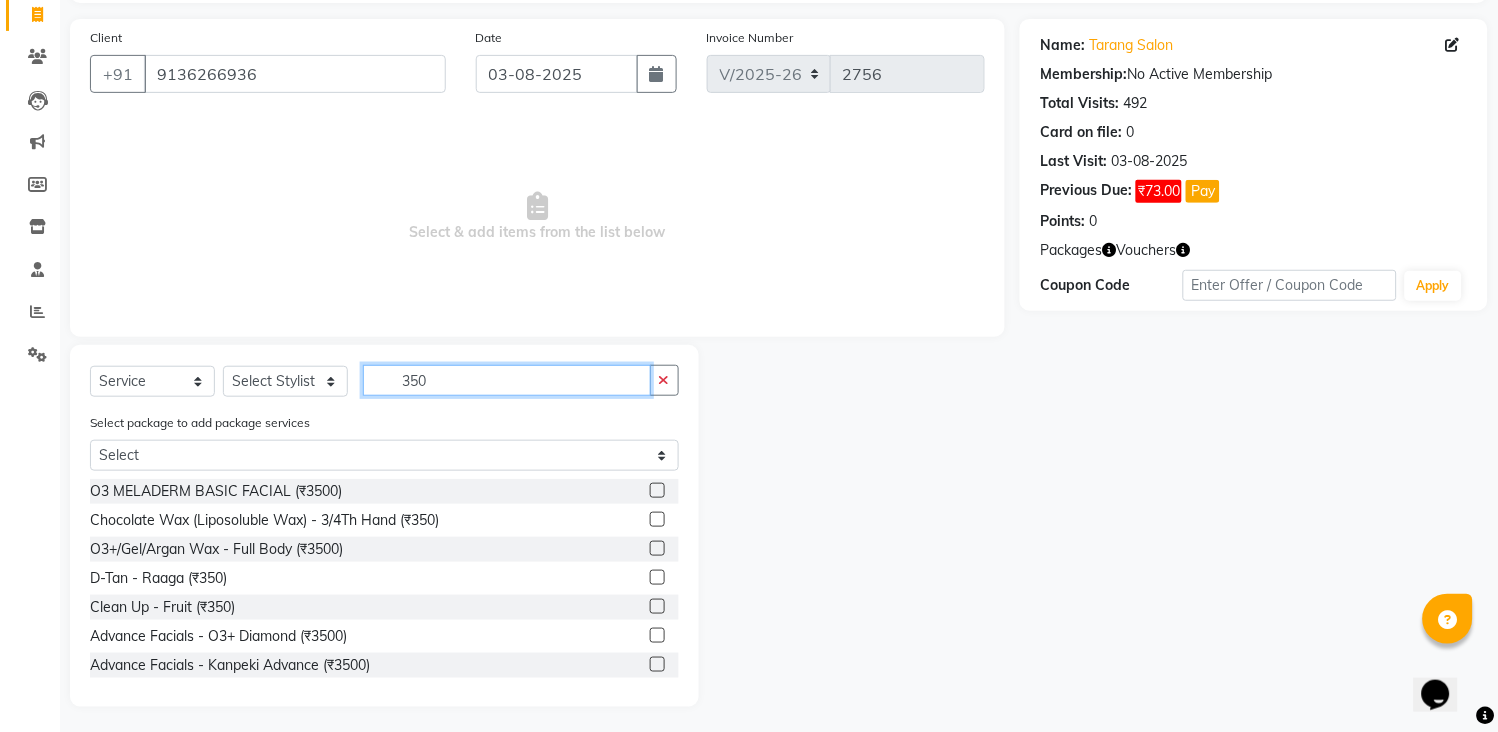 scroll, scrollTop: 136, scrollLeft: 0, axis: vertical 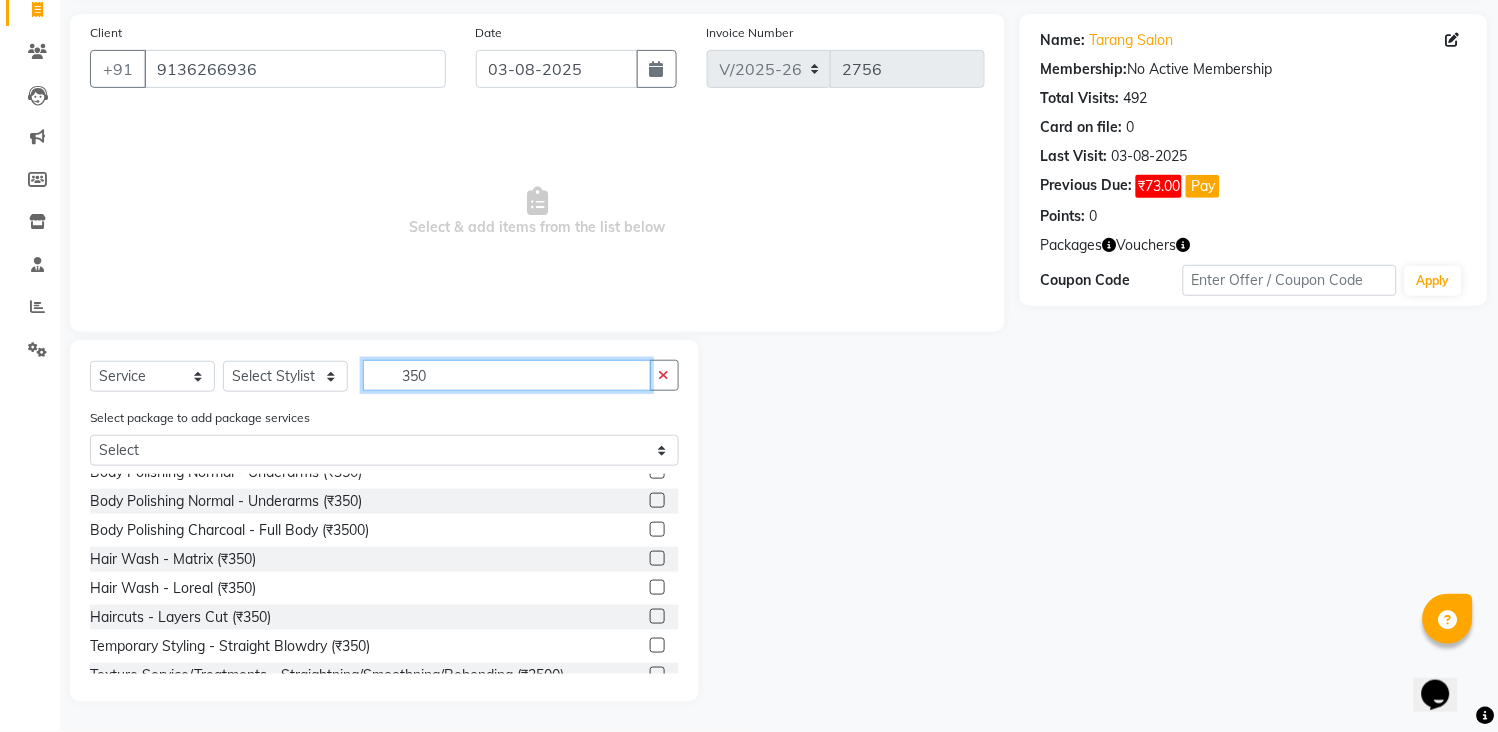 type on "350" 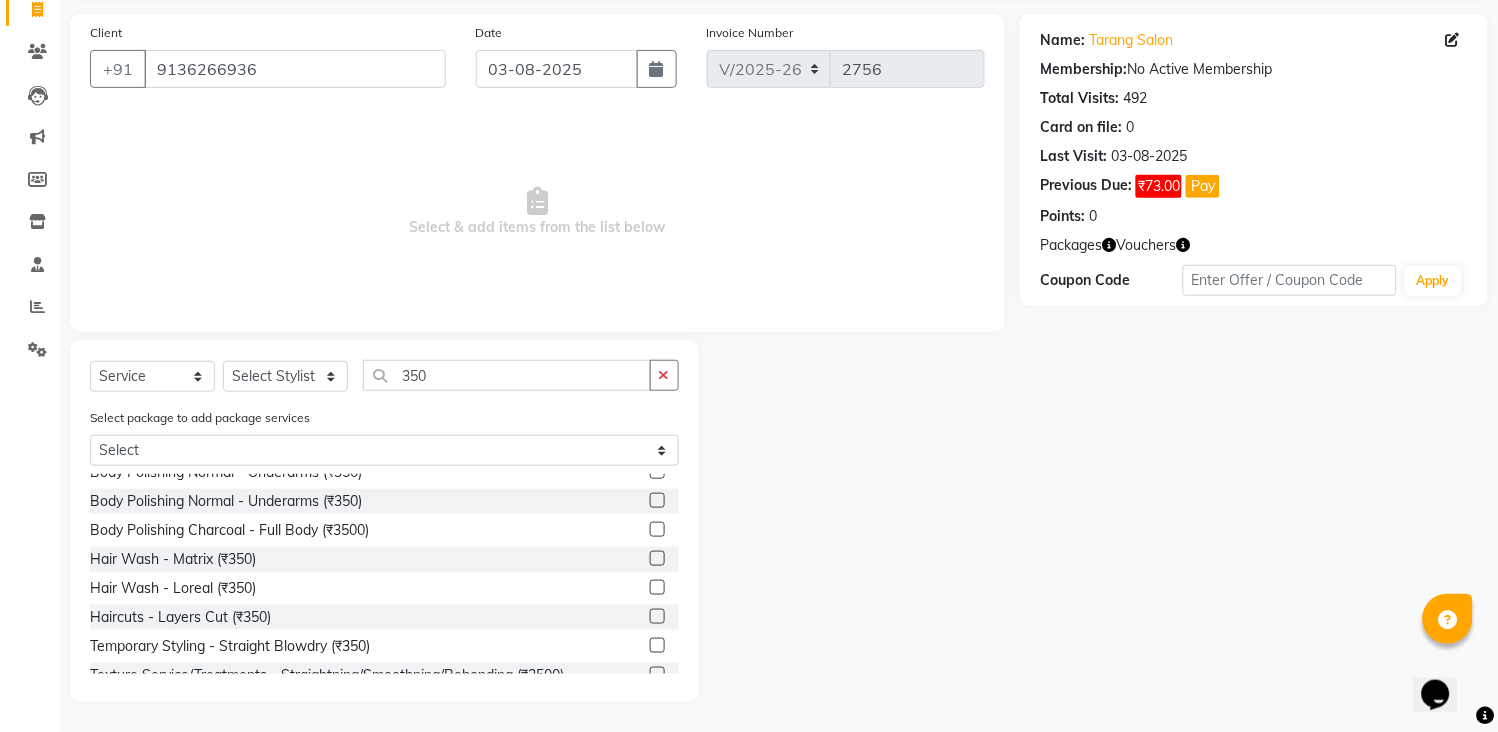 click 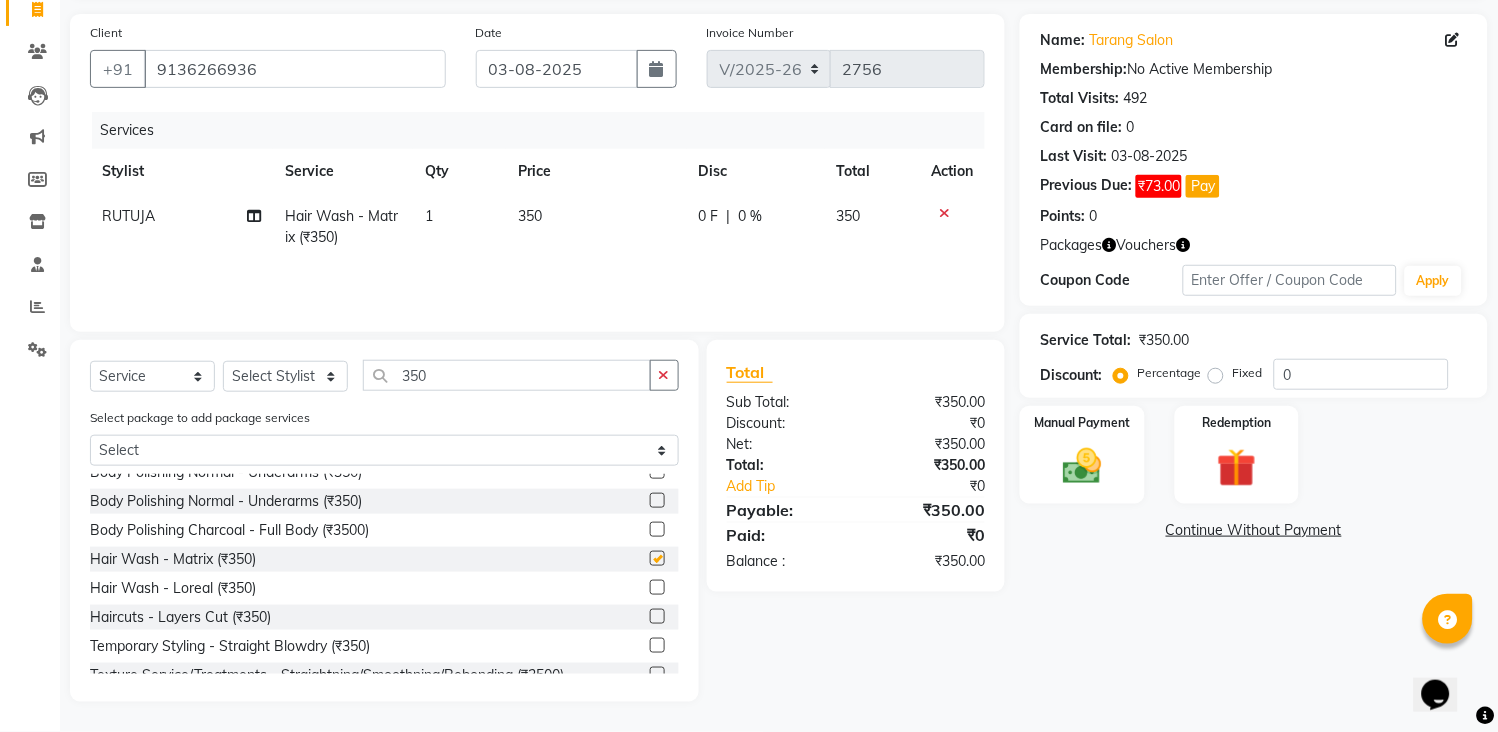 checkbox on "false" 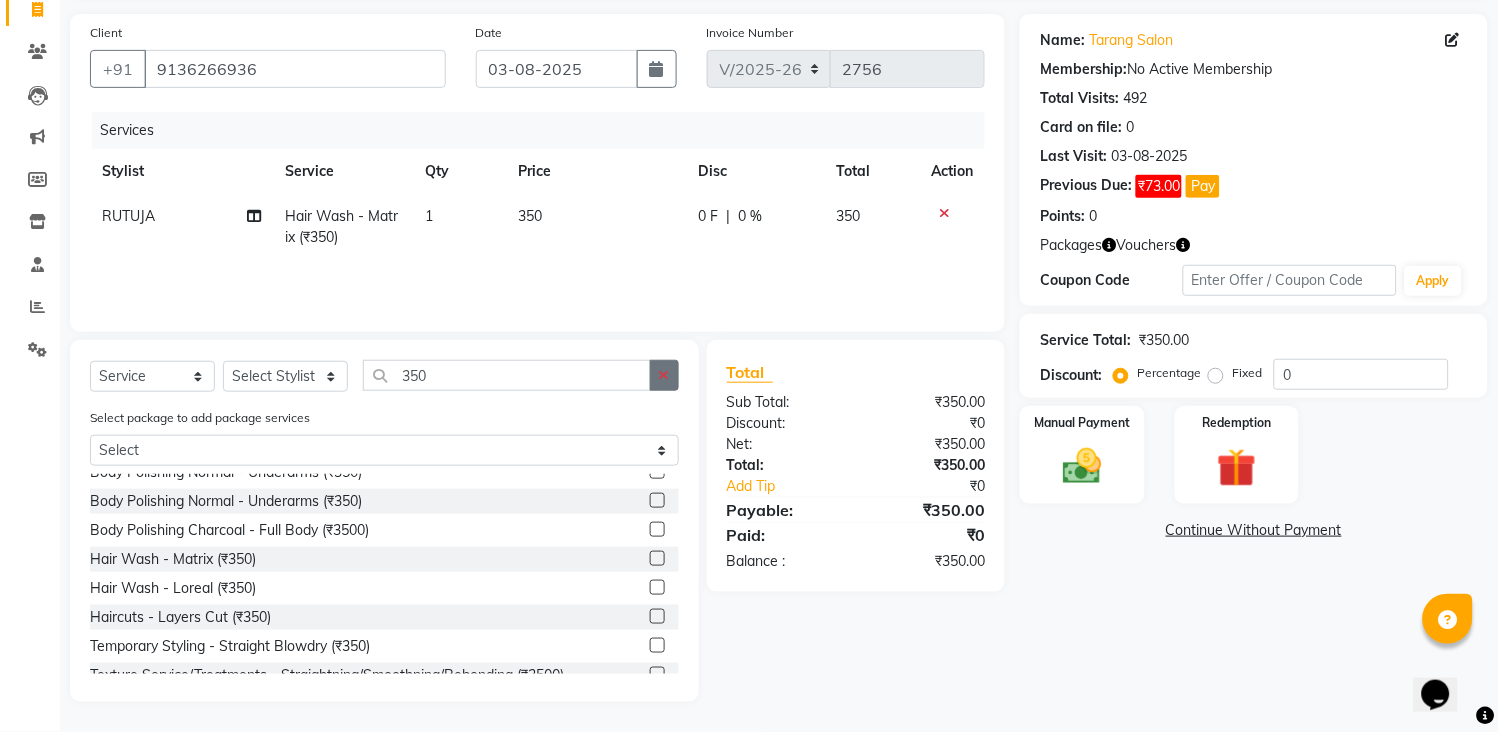 click 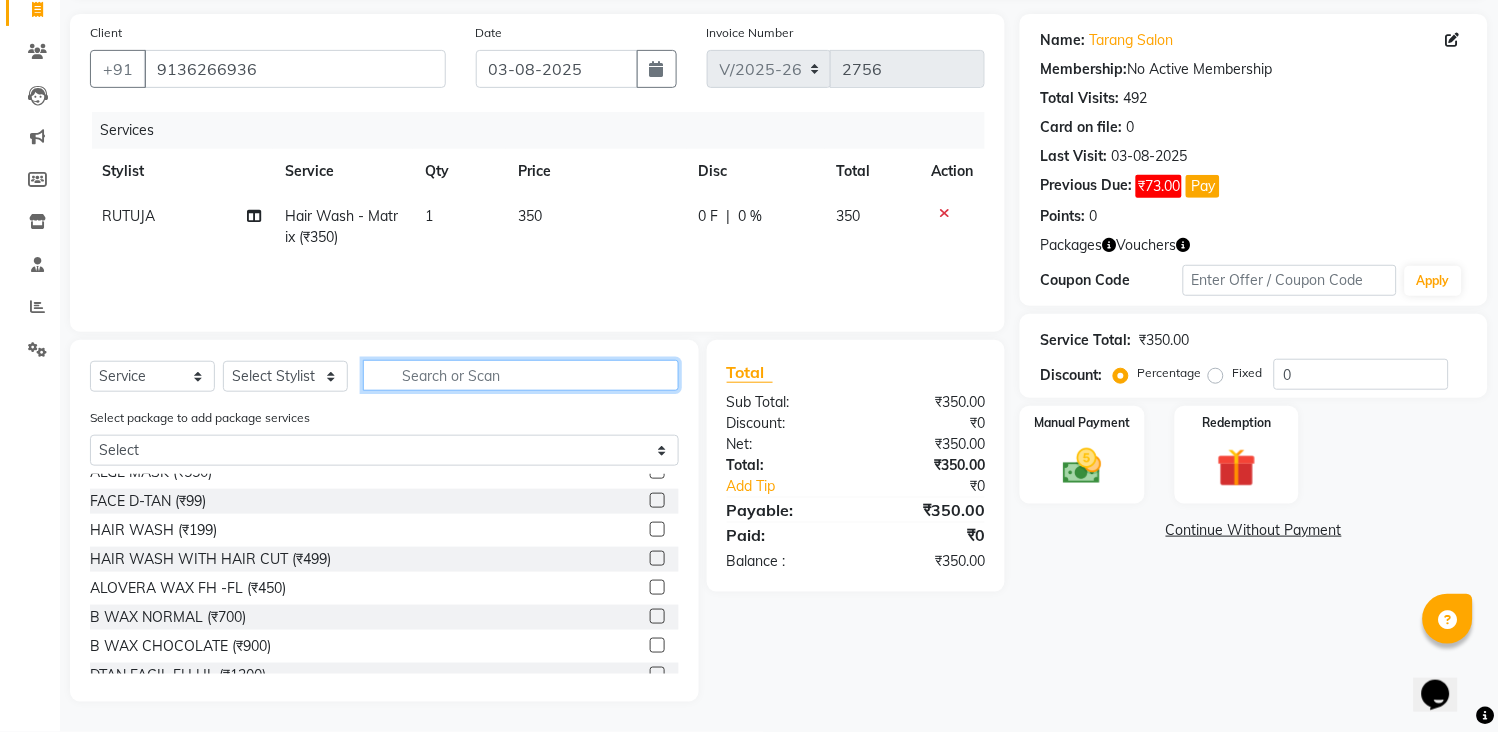 click 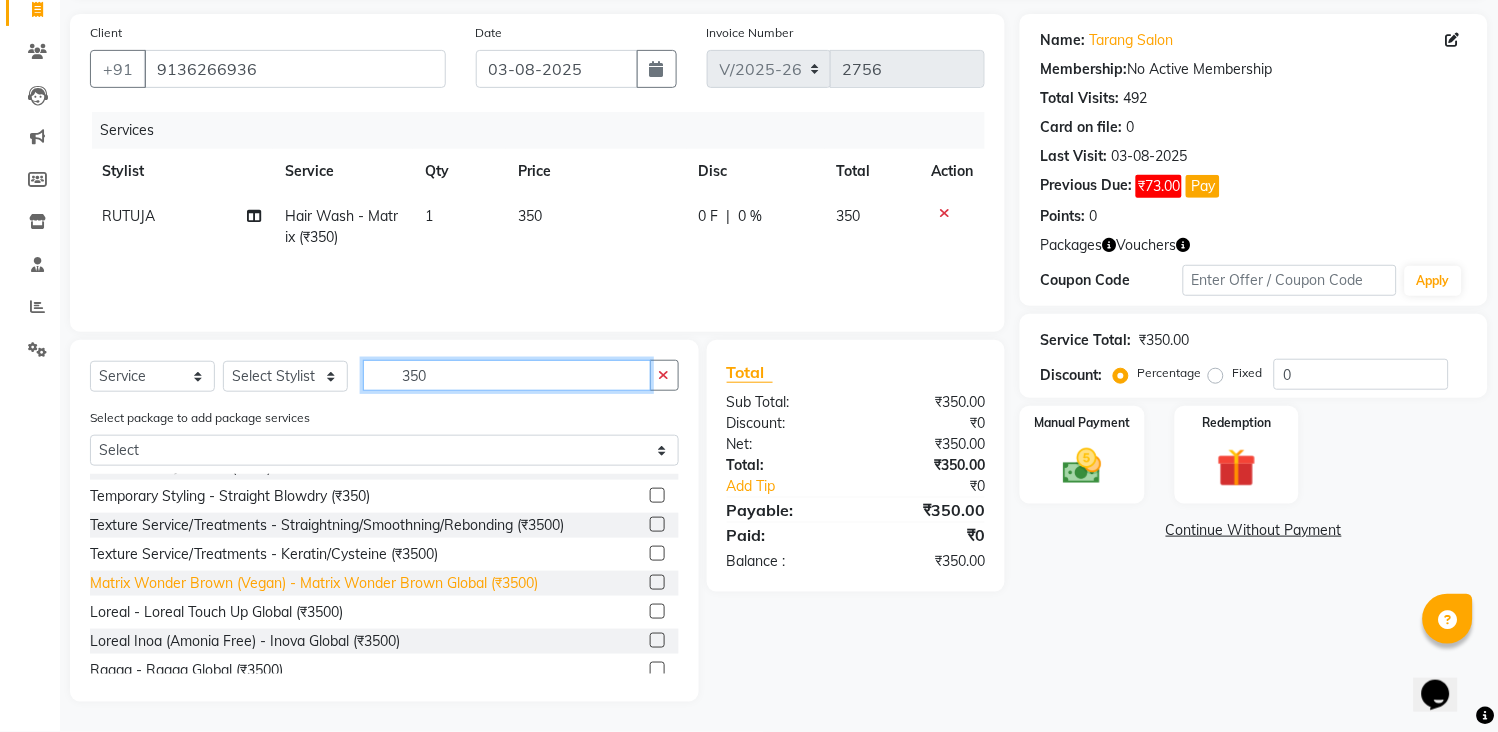 scroll, scrollTop: 444, scrollLeft: 0, axis: vertical 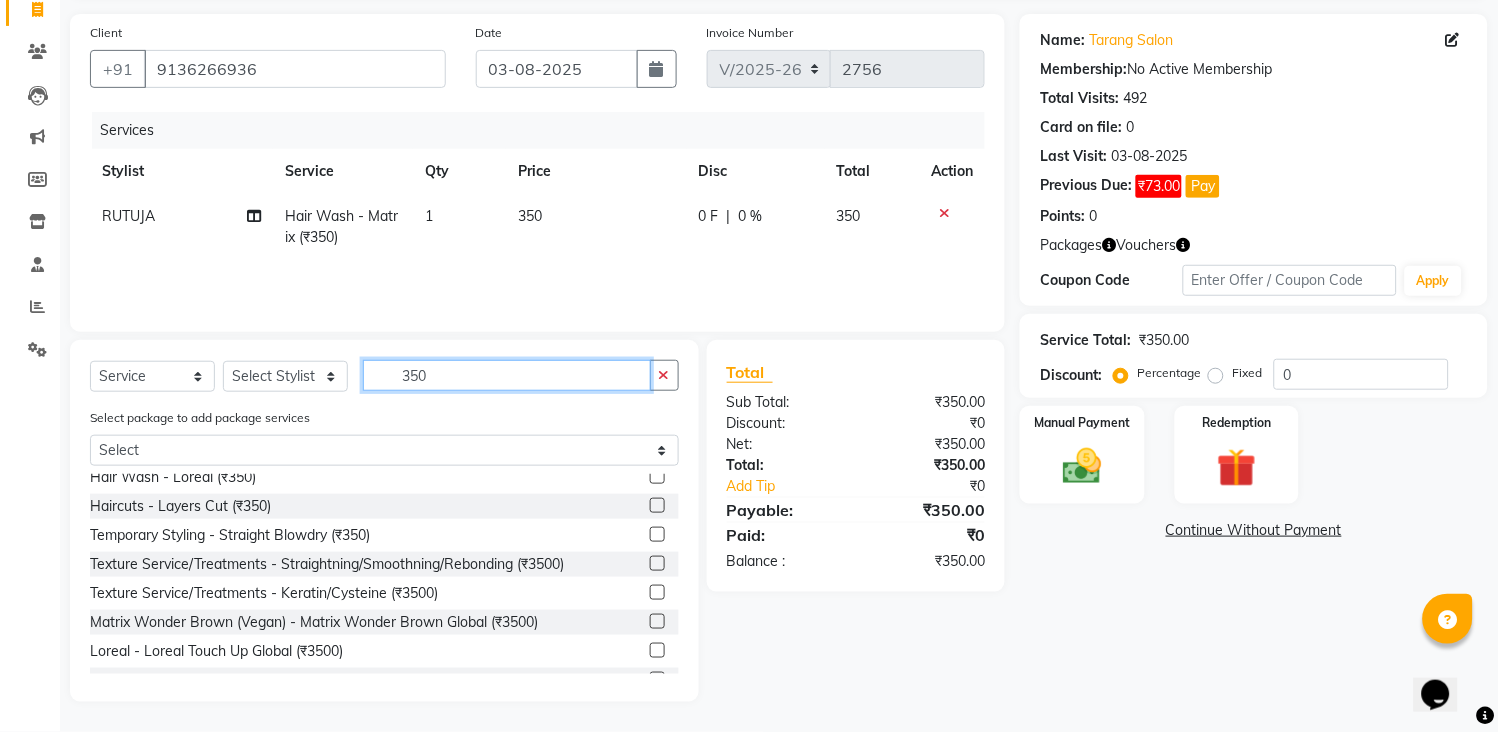 type on "350" 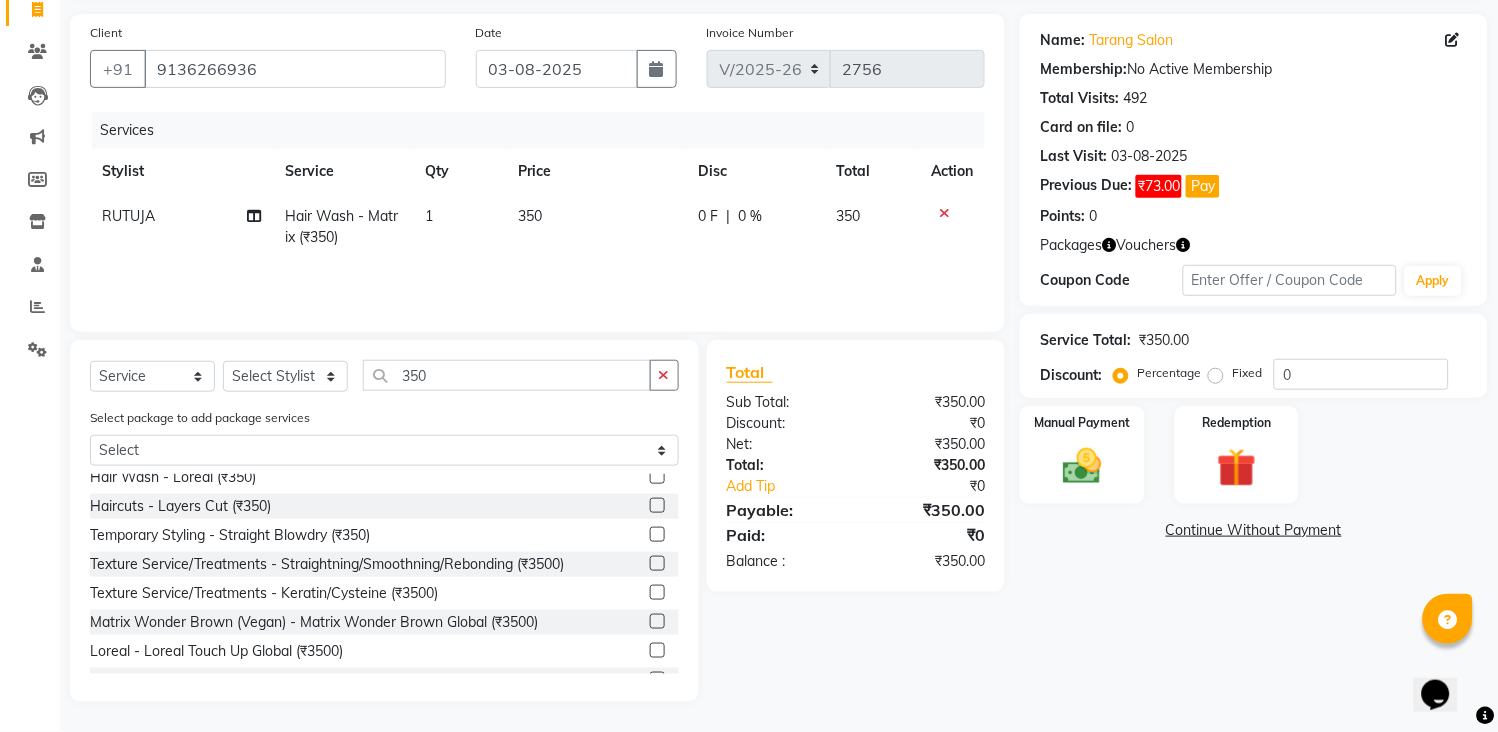 click 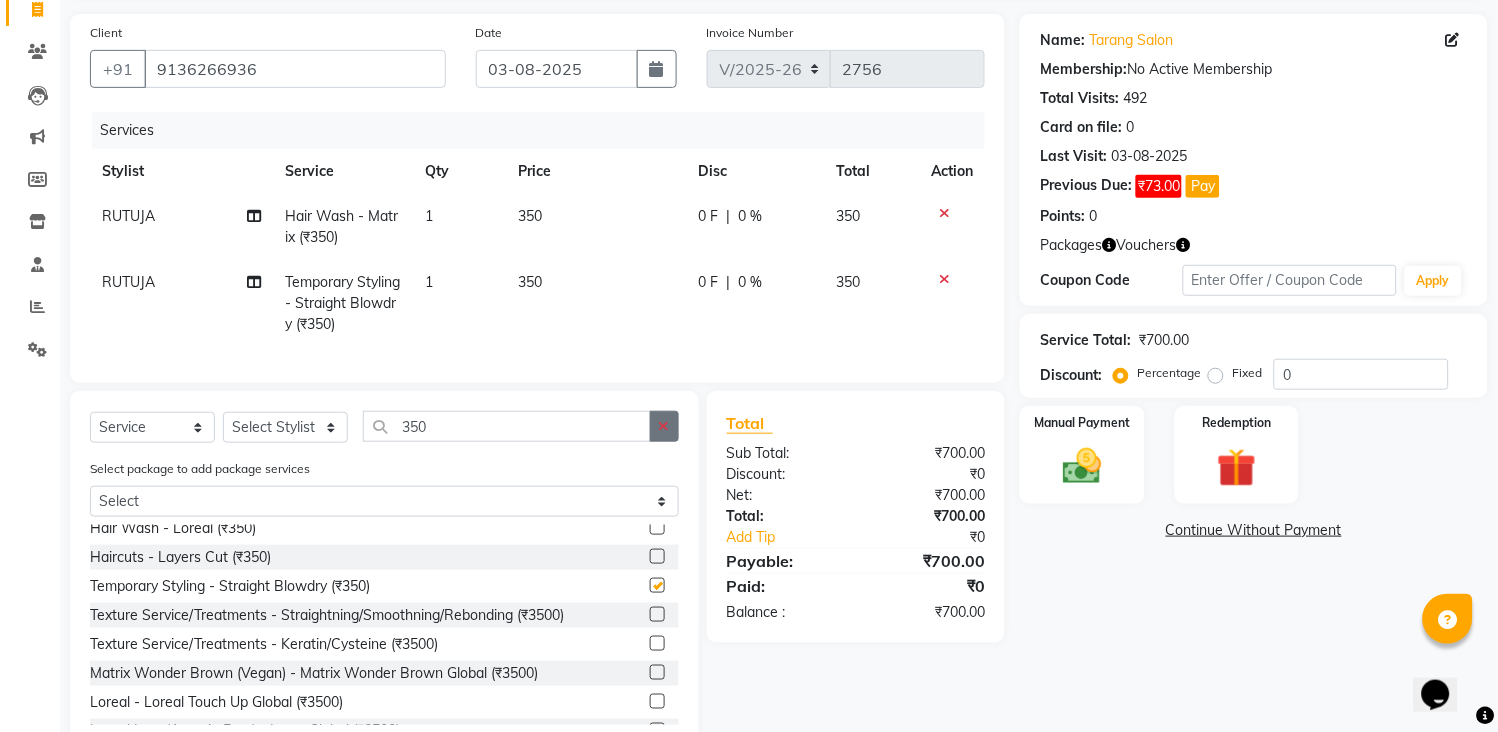 checkbox on "false" 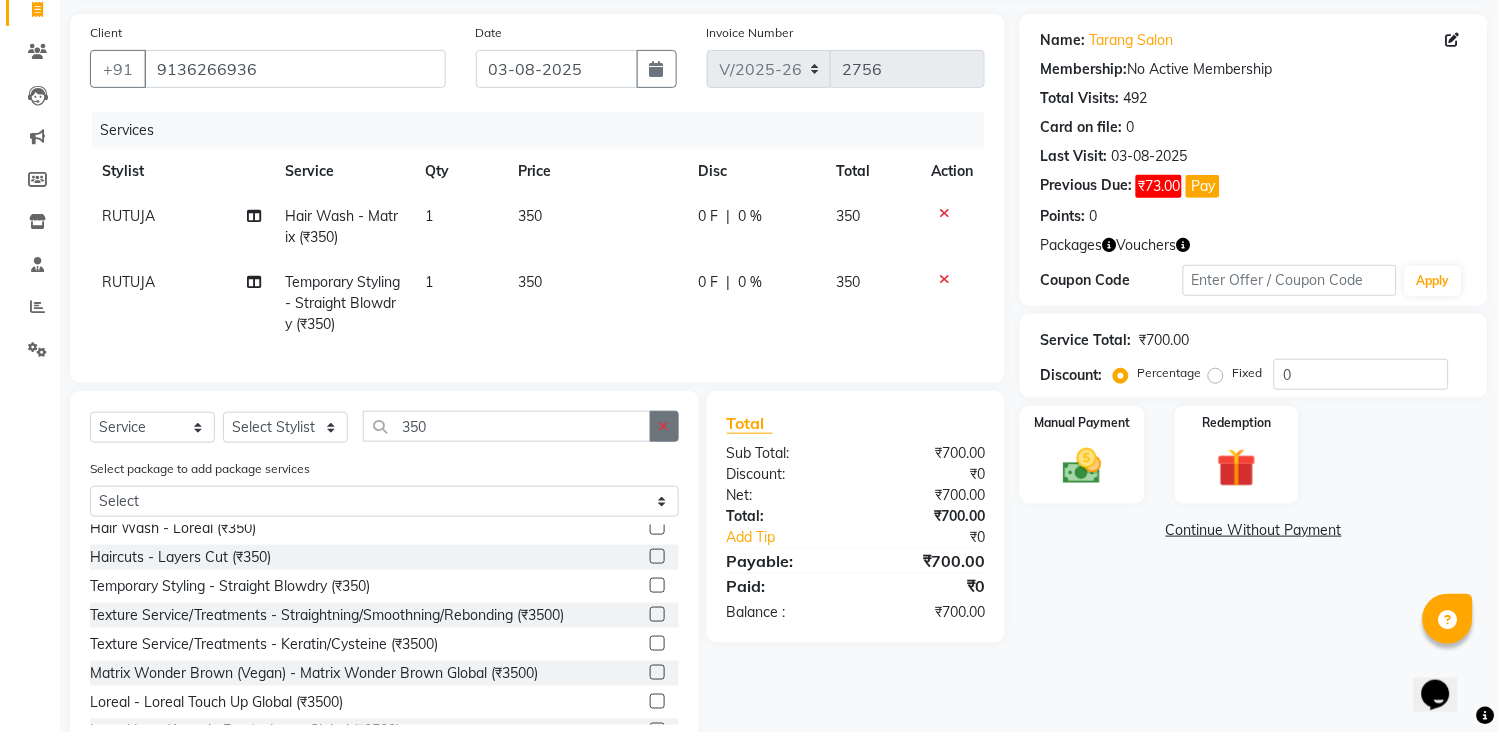 click 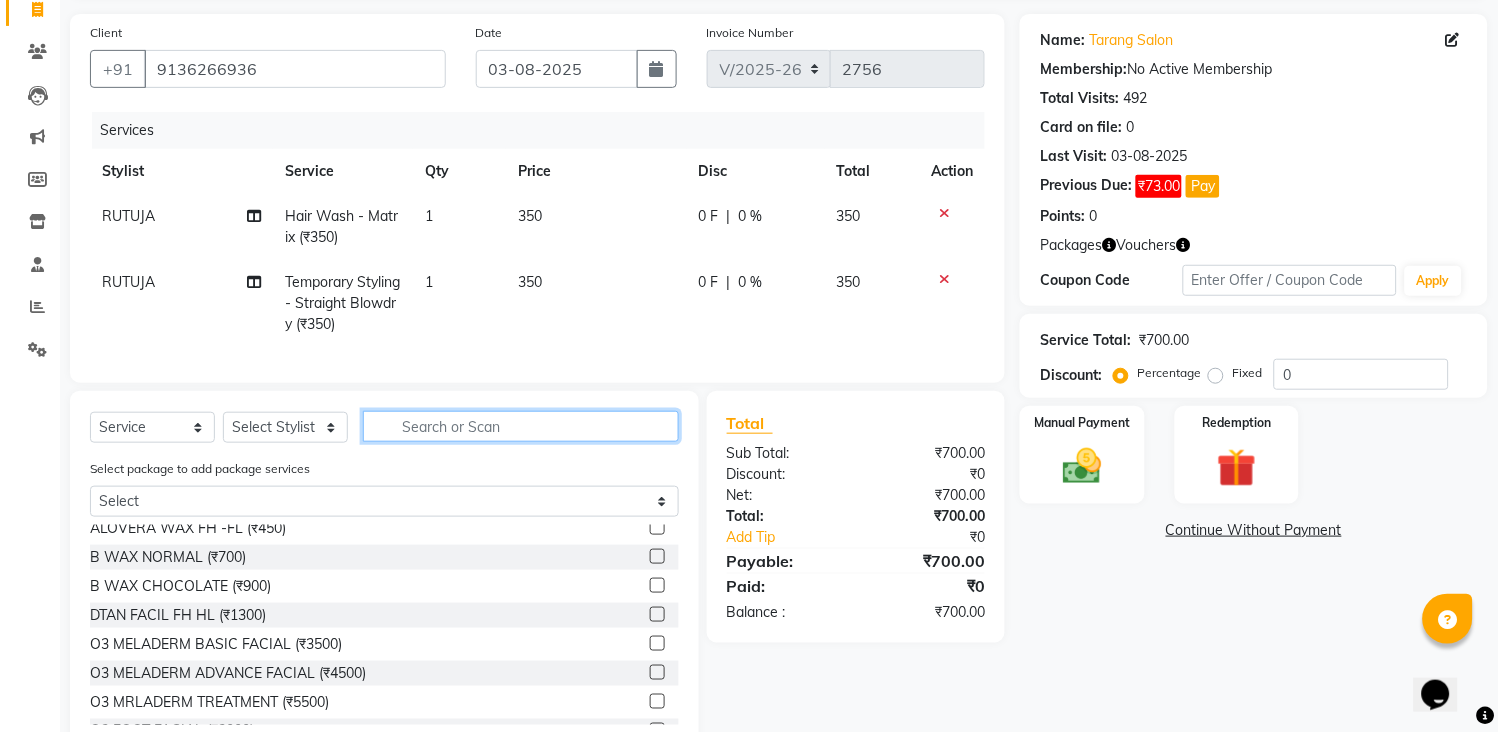click 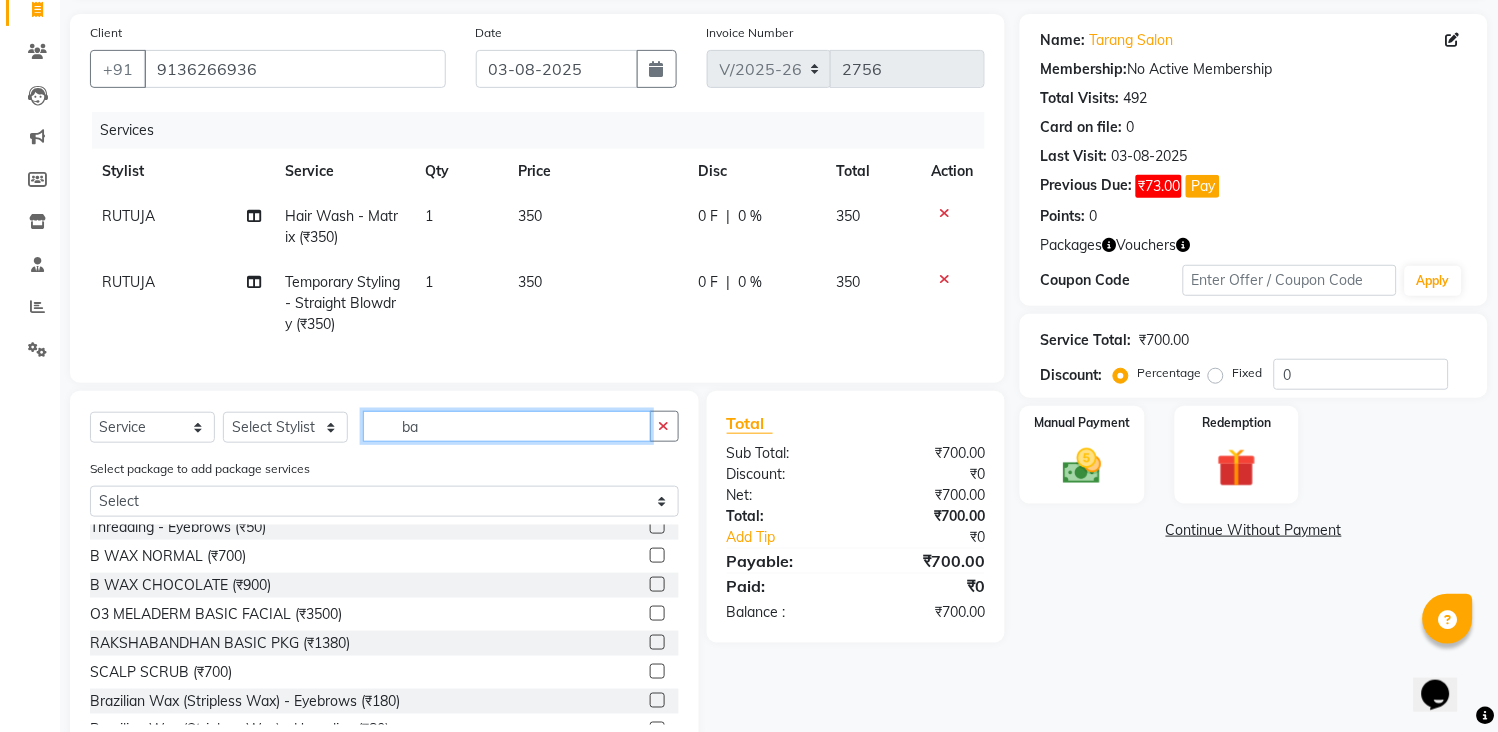 scroll, scrollTop: 0, scrollLeft: 0, axis: both 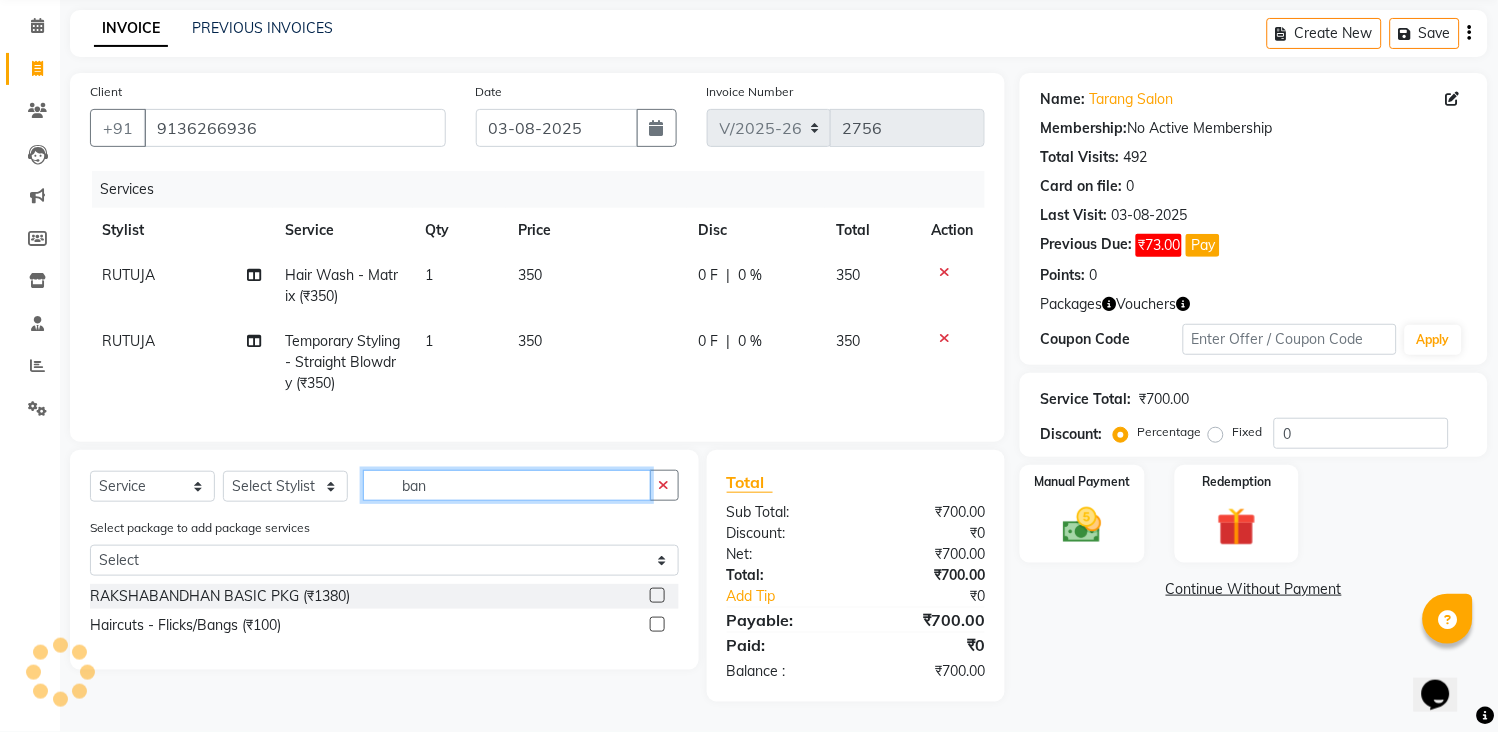 type on "ban" 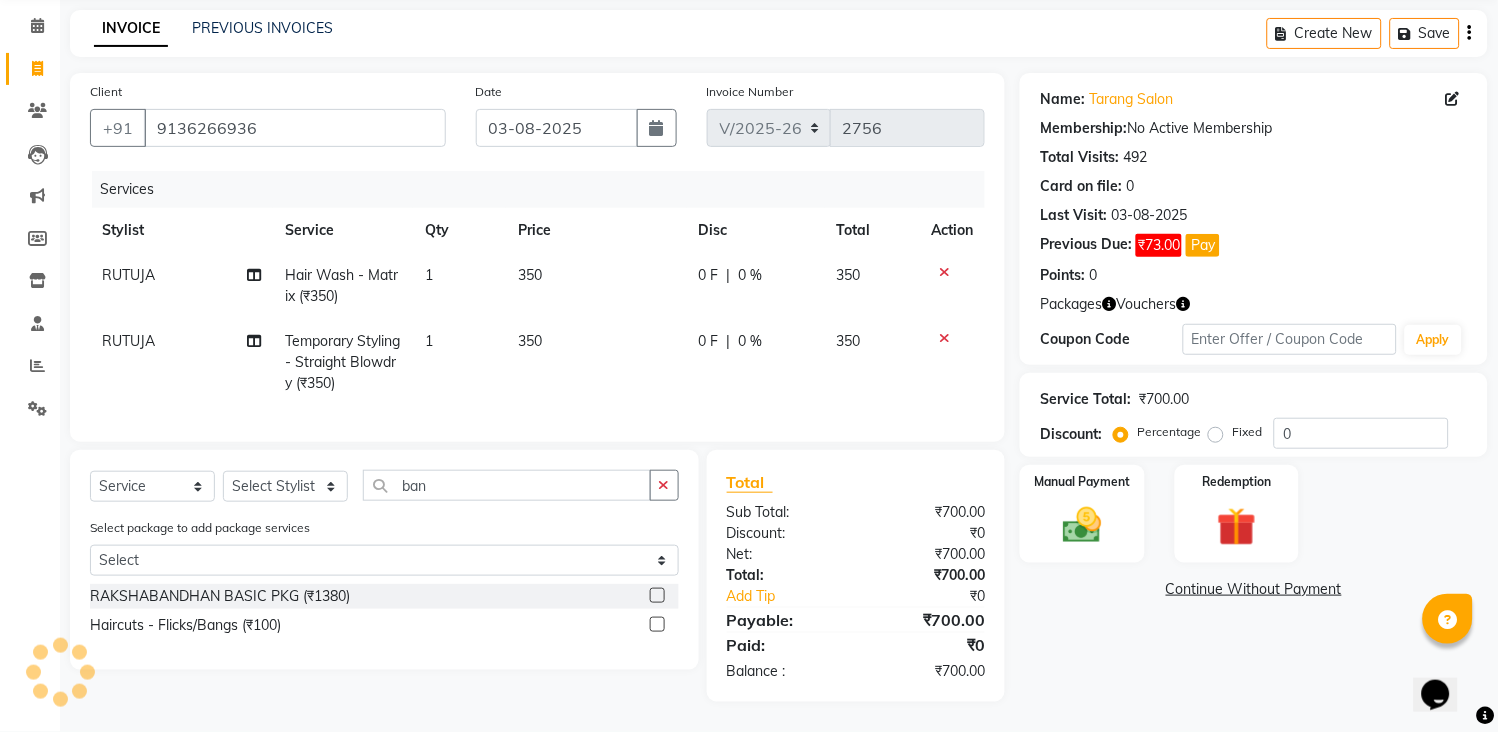 click 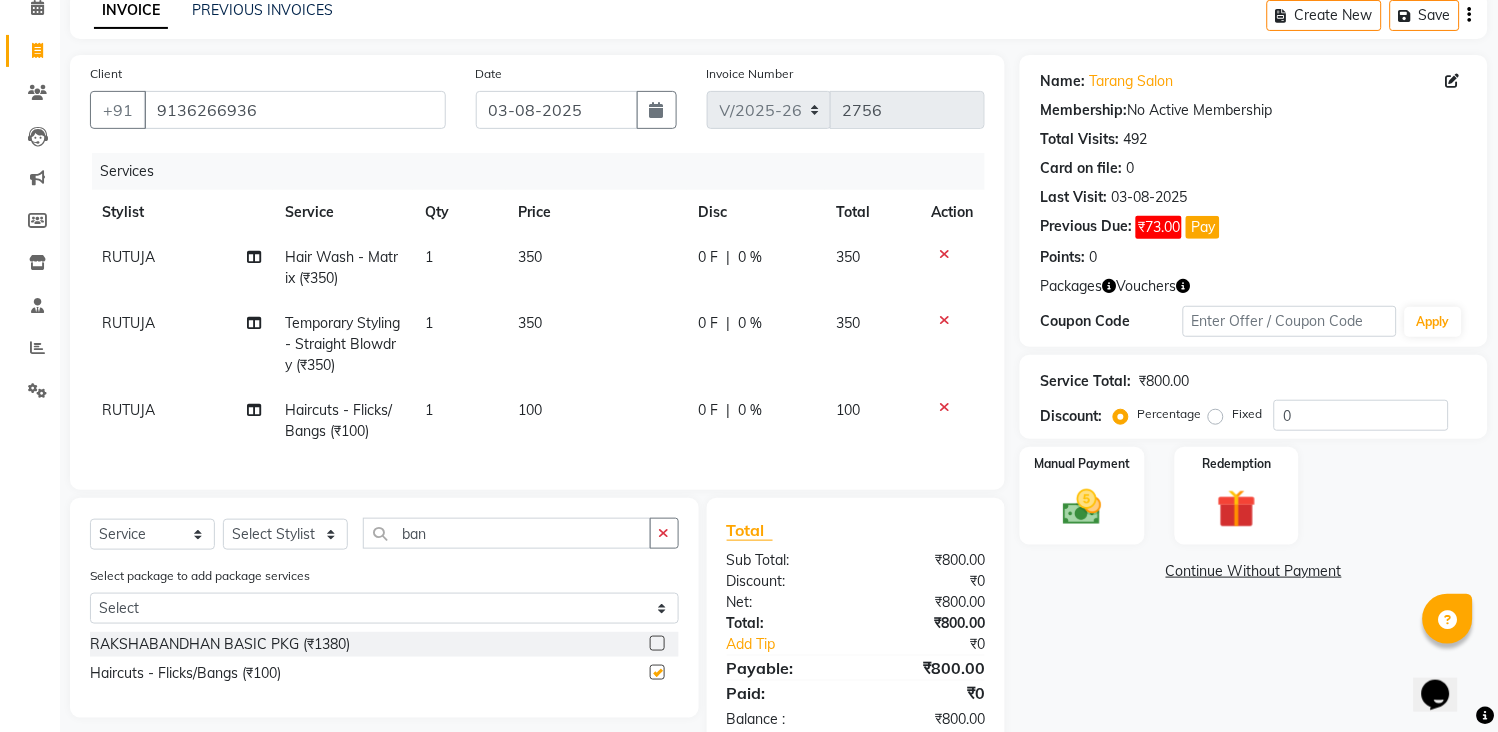 click on "100" 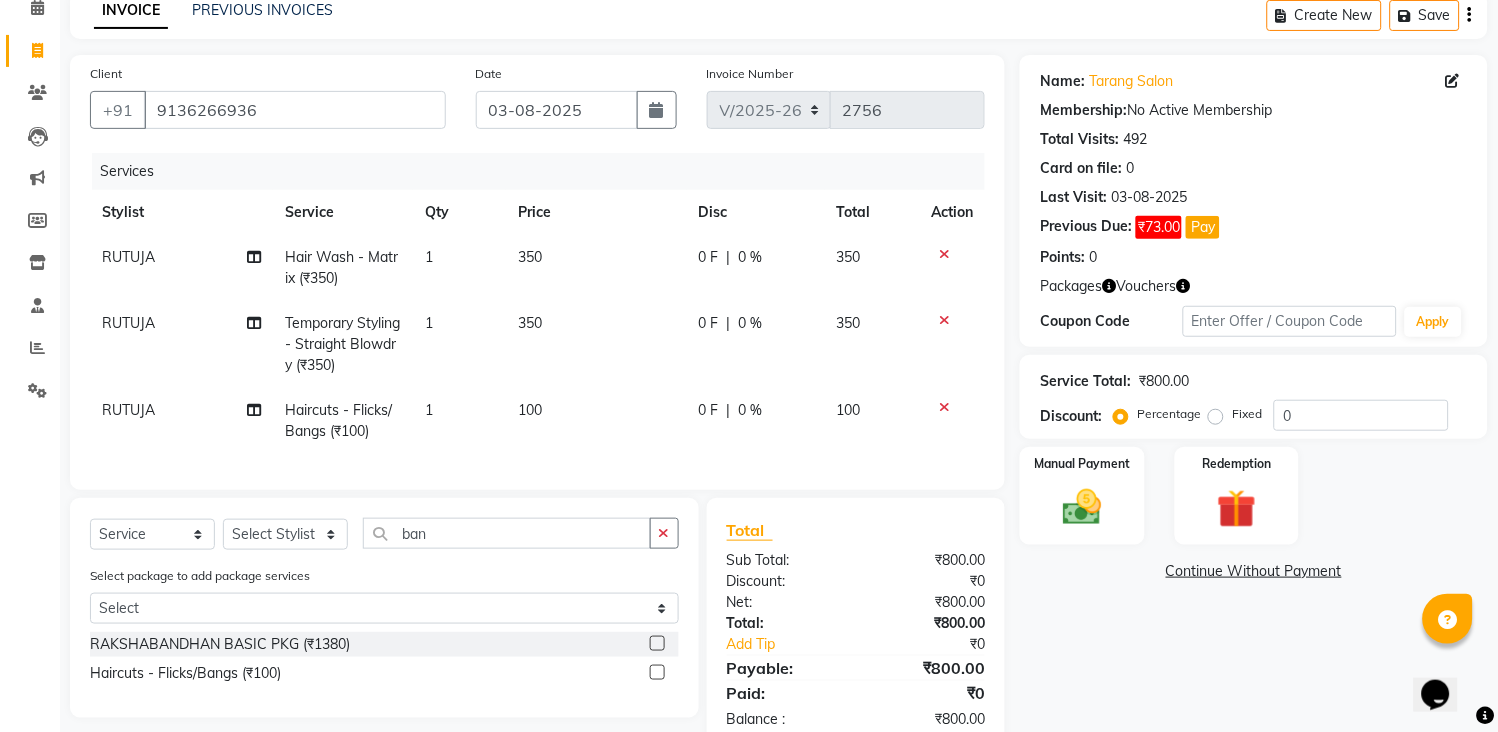 select on "[NUMBER]" 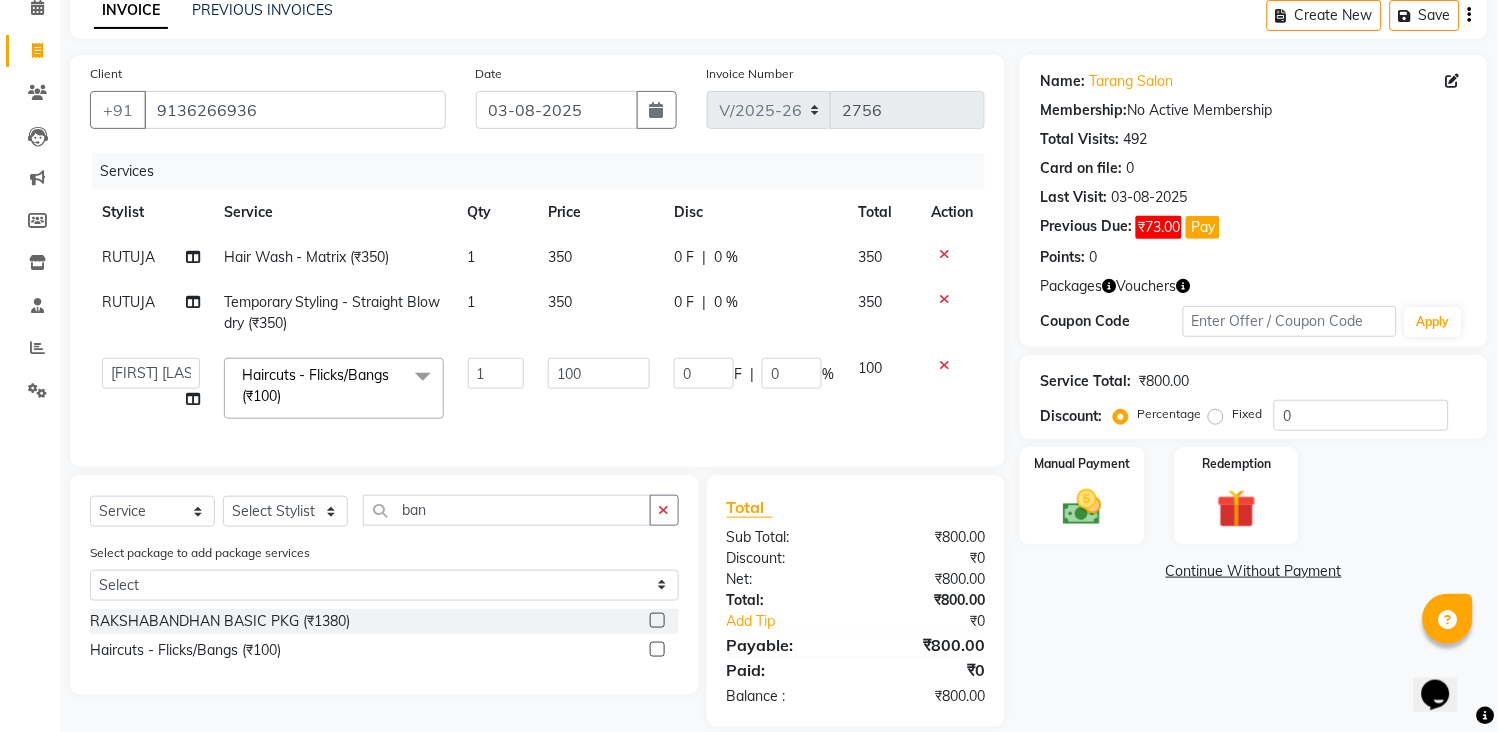 click on "100" 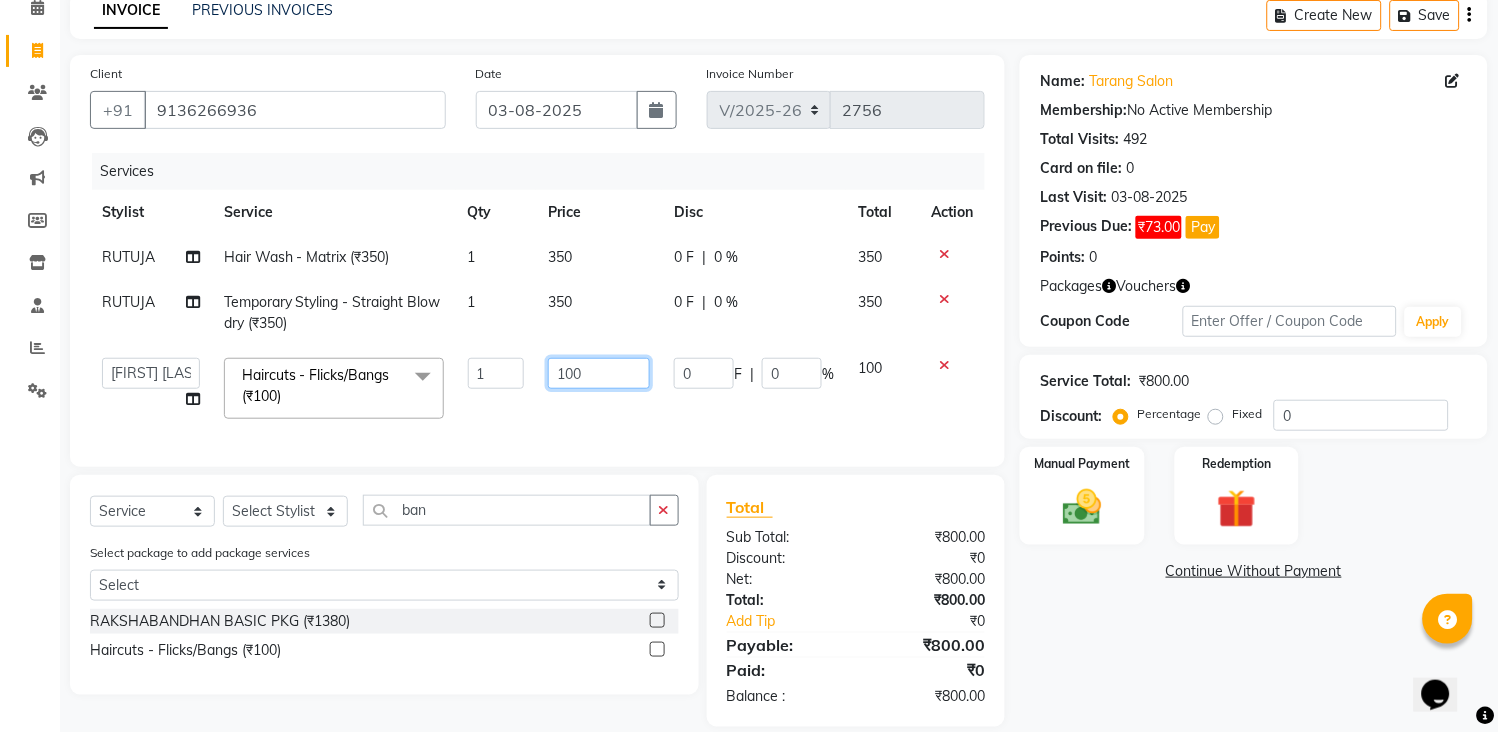 click on "100" 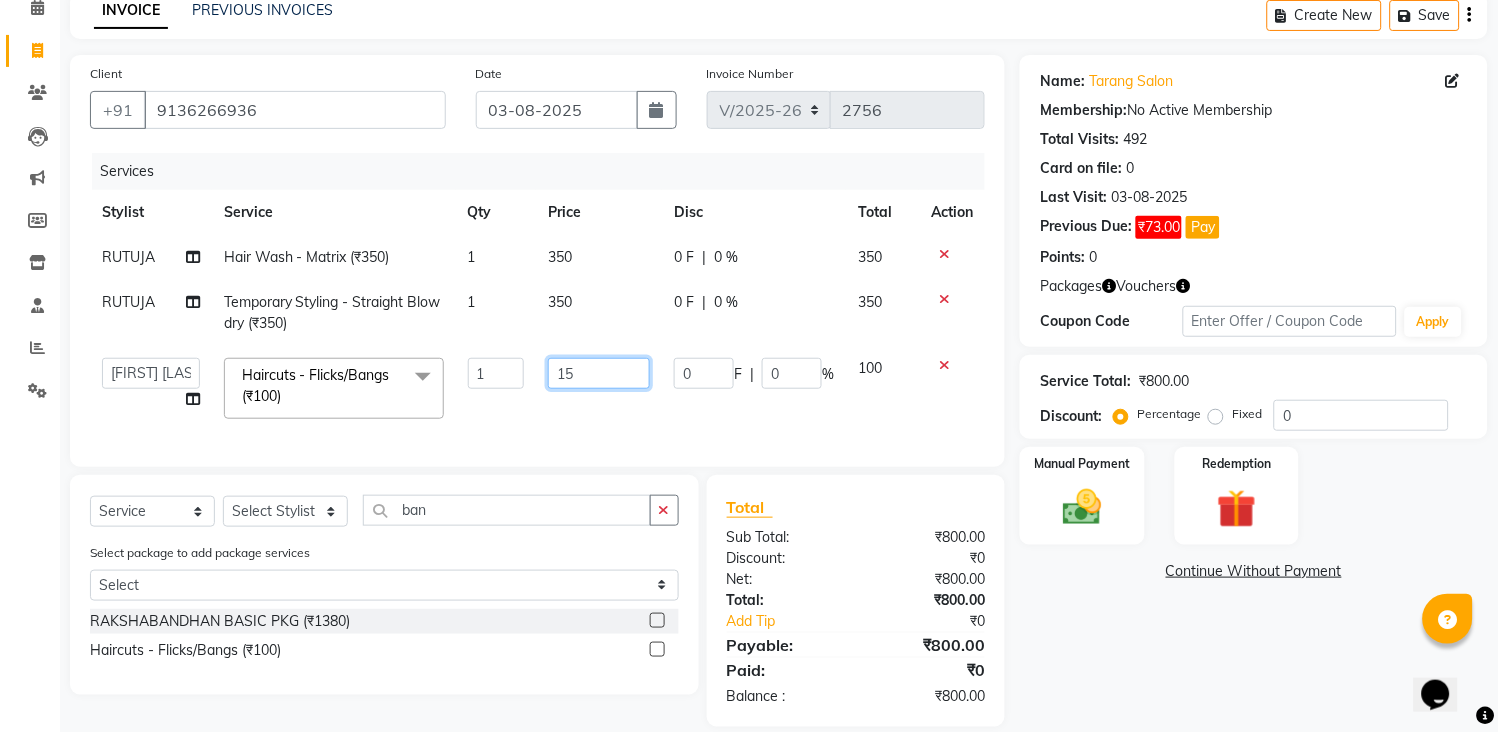type on "150" 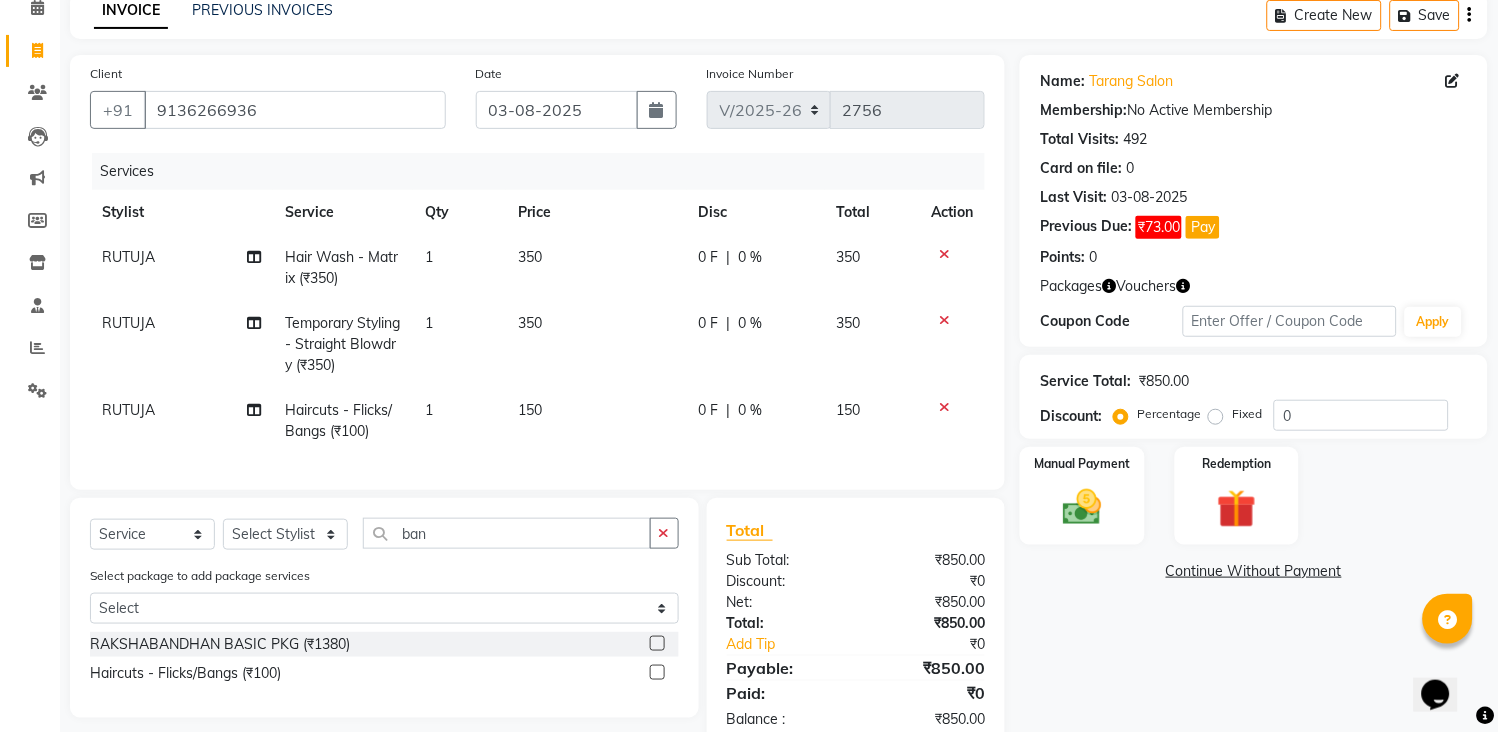 click on "RUTUJA" 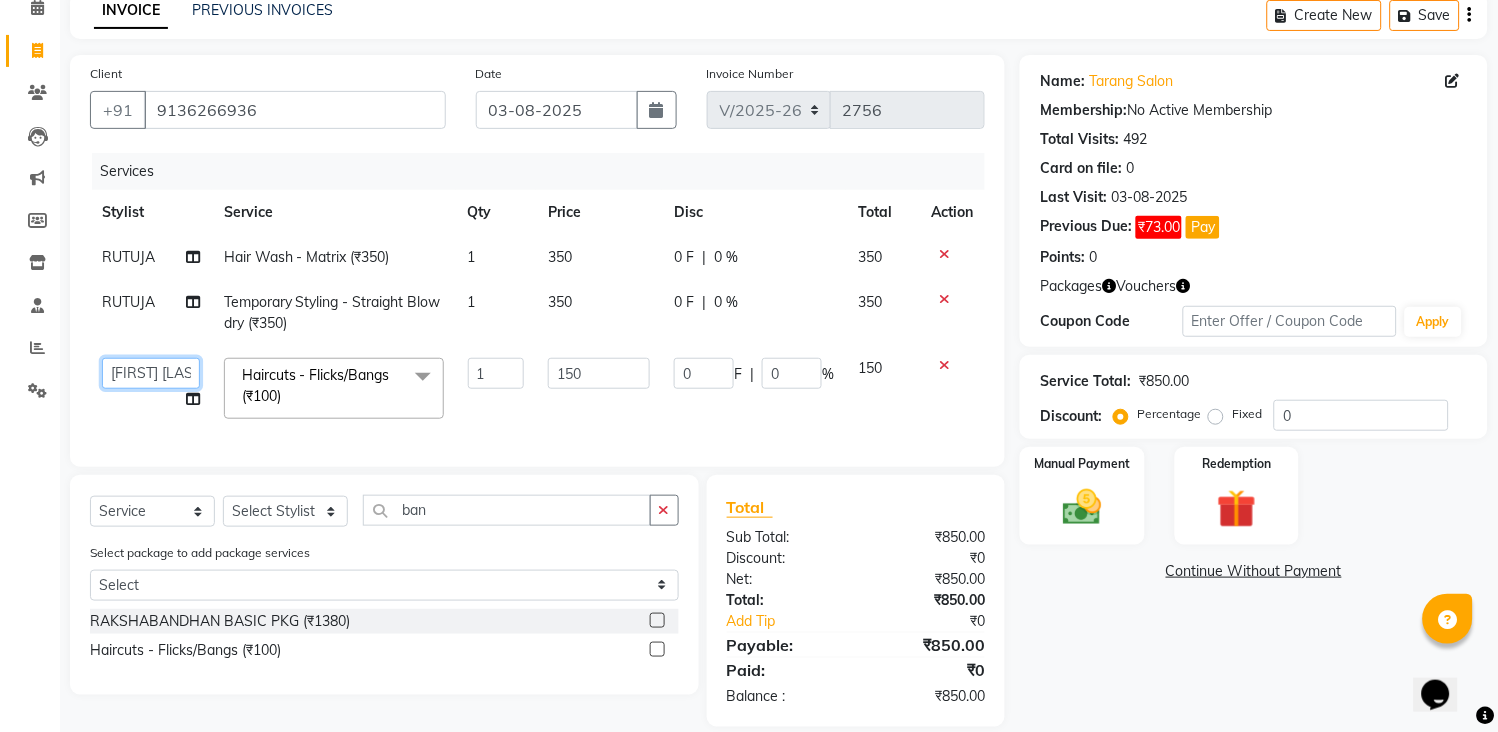 click on "[FIRST] [LAST] [FIRST] [LAST] [FIRST] [LAST] [FIRST] [LAST] Front Desk [FIRST] [LAST] [FIRST] [FIRST] [FIRST] [FIRST] [FIRST] [FIRST] [FIRST] [FIRST] [FIRST] [FIRST] [FIRST] [FIRST] [FIRST] [FIRST] [FIRST] [FIRST] [FIRST] [FIRST] [FIRST] [FIRST] [FIRST] [FIRST] [FIRST] [FIRST] [FIRST] [FIRST] [FIRST] [FIRST] [FIRST] [FIRST] [FIRST] [FIRST] [FIRST] [FIRST] [FIRST] [FIRST] [FIRST]" 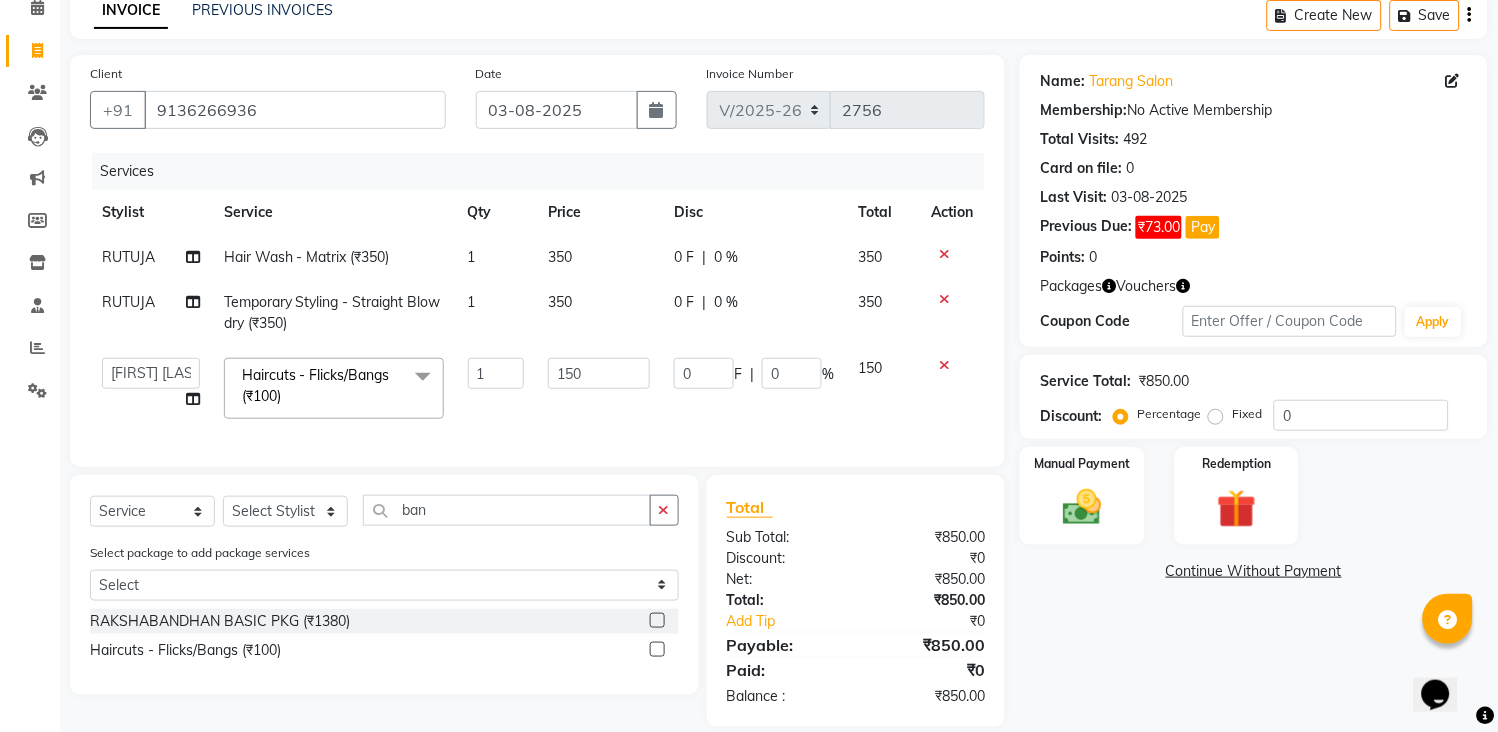 select on "33060" 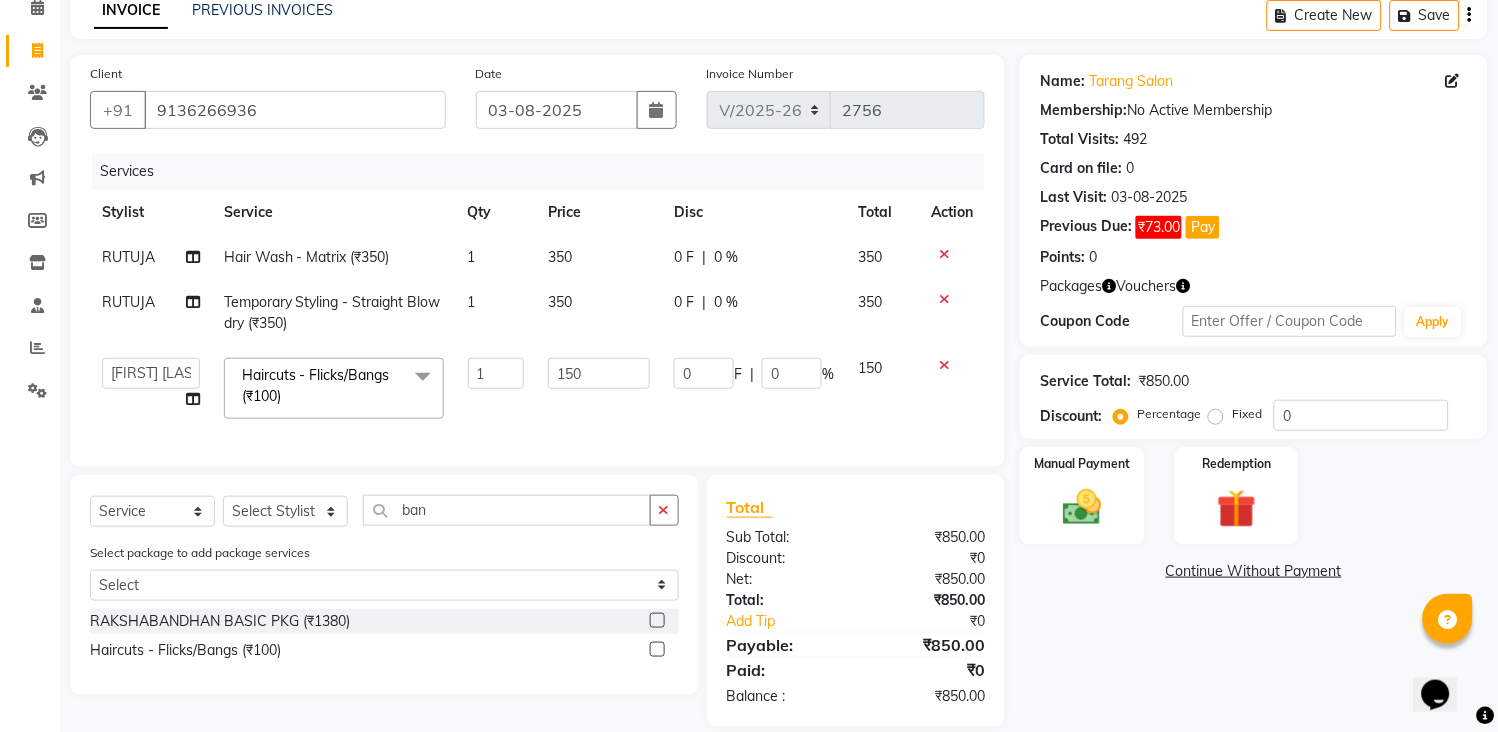 click on "RUTUJA" 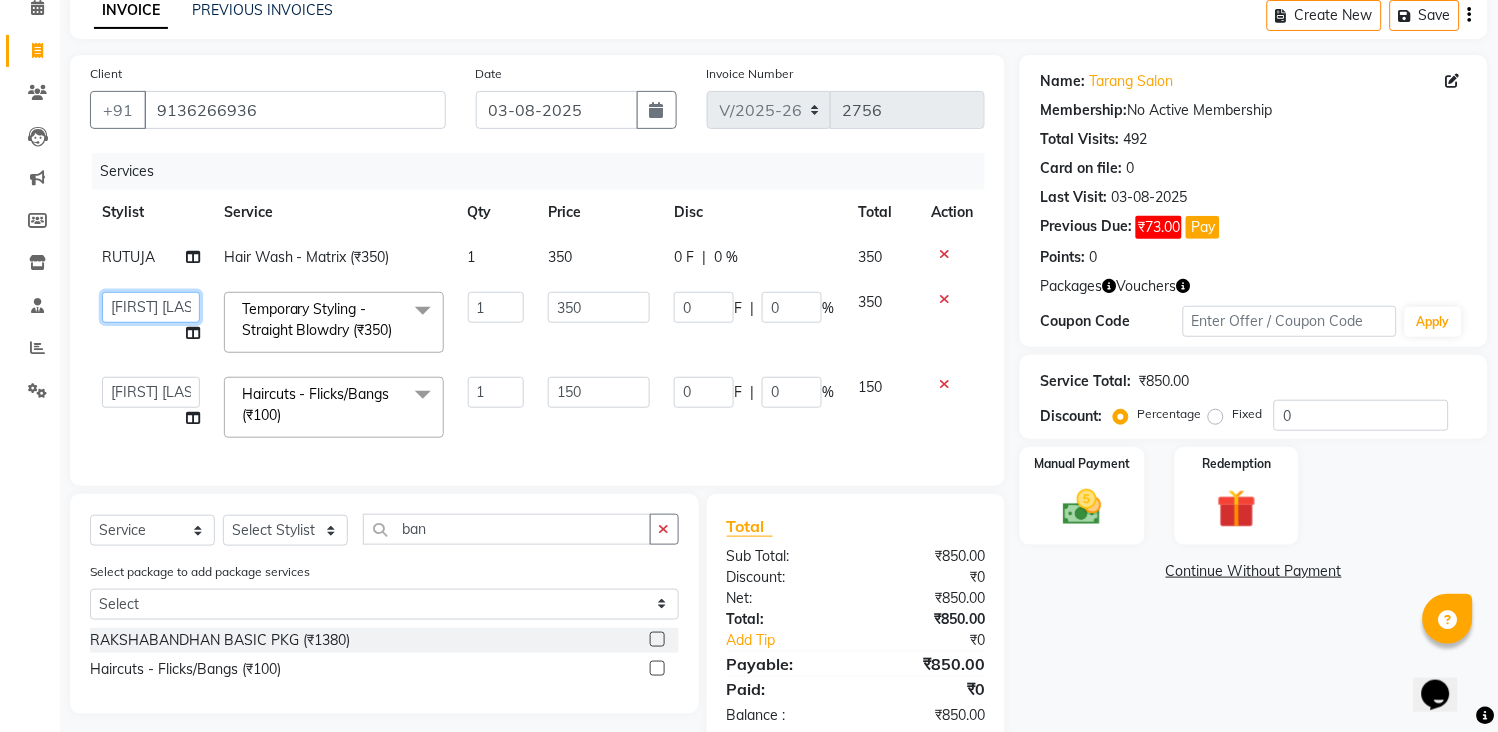 click on "[FIRST] [LAST] [FIRST] [LAST] [FIRST] [LAST] [FIRST] [LAST] Front Desk [FIRST] [LAST] [FIRST] [FIRST] [FIRST] [FIRST] [FIRST] [FIRST] [FIRST] [FIRST] [FIRST] [FIRST] [FIRST] [FIRST] [FIRST] [FIRST] [FIRST] [FIRST] [FIRST] [FIRST] [FIRST] [FIRST] [FIRST] [FIRST] [FIRST] [FIRST] [FIRST] [FIRST] [FIRST] [FIRST] [FIRST] [FIRST] [FIRST] [FIRST] [FIRST] [FIRST] [FIRST] [FIRST] [FIRST]" 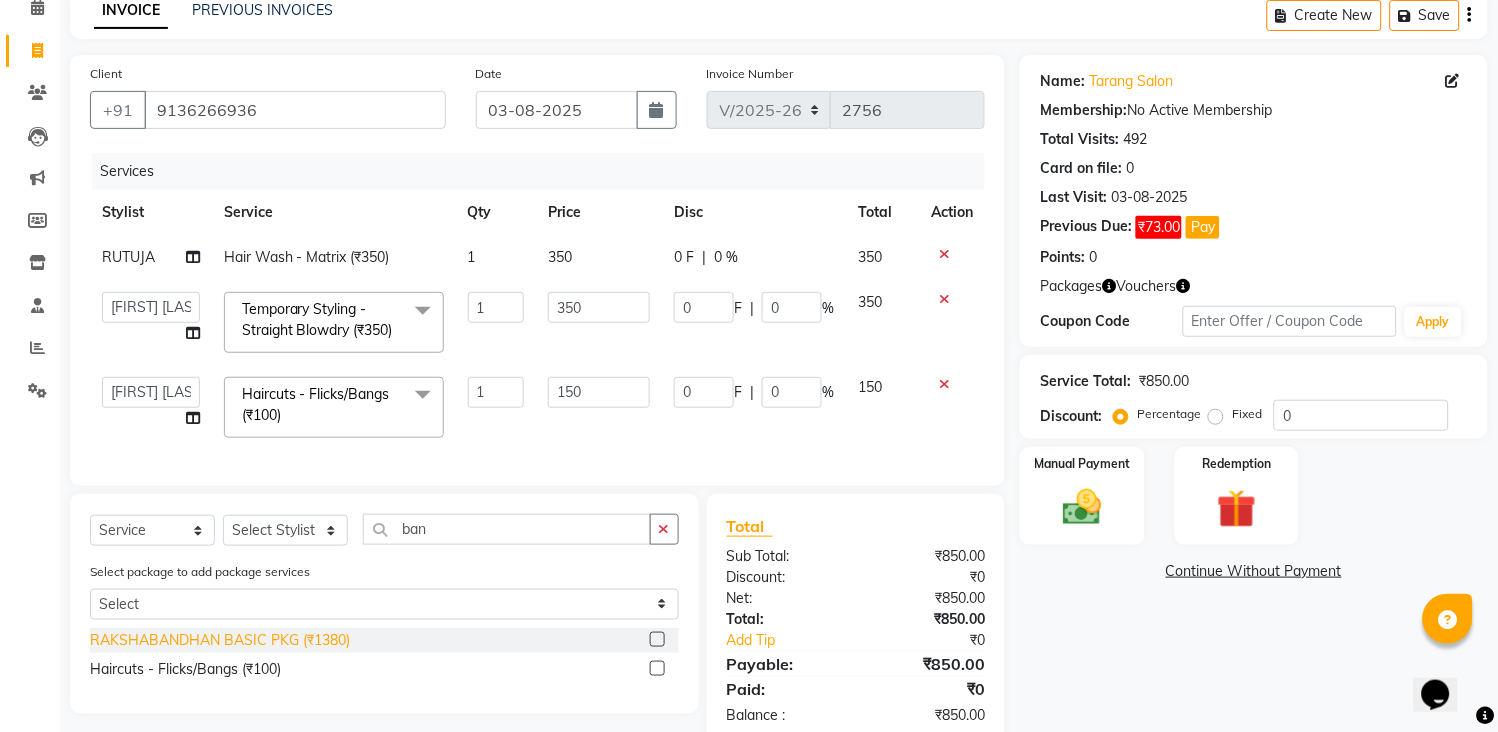 select on "33060" 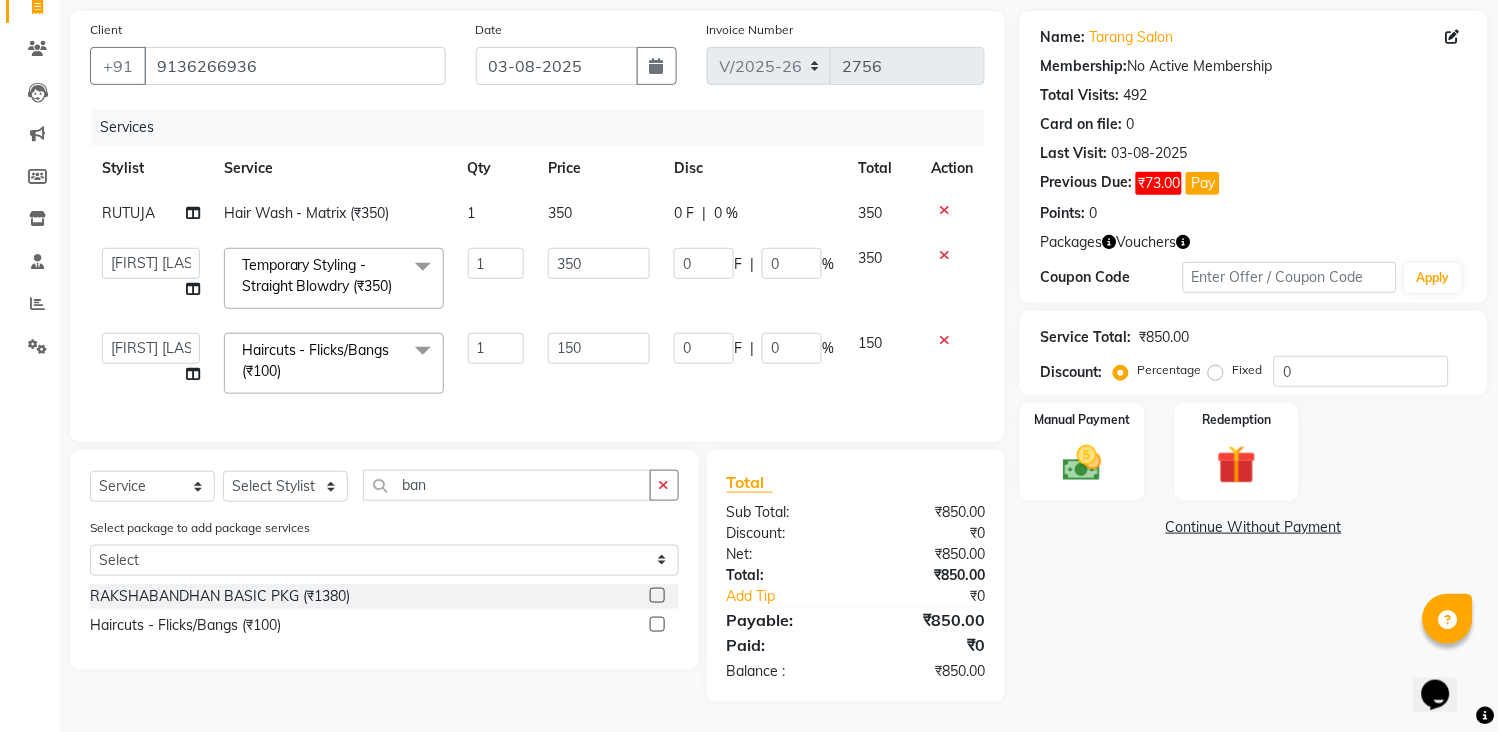 scroll, scrollTop: 178, scrollLeft: 0, axis: vertical 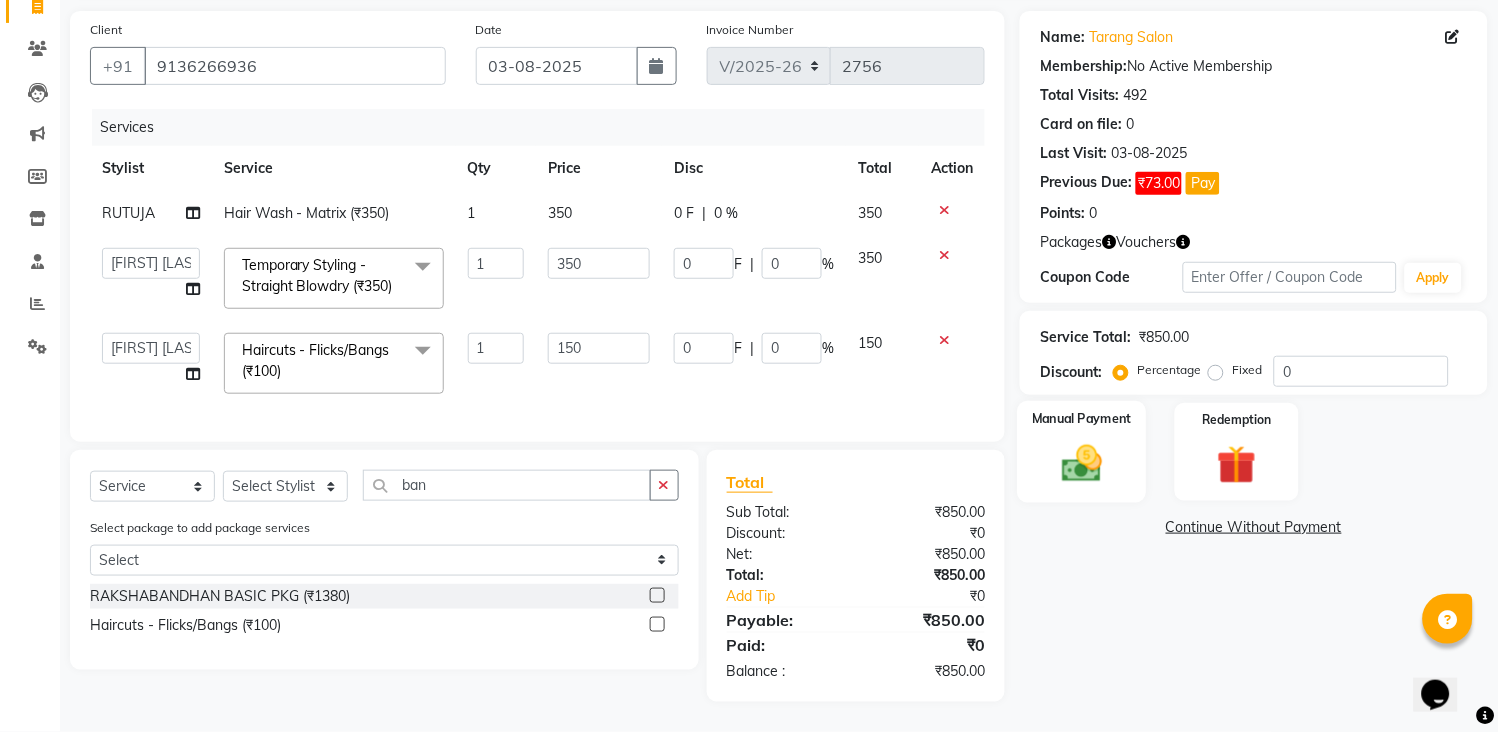 drag, startPoint x: 1145, startPoint y: 408, endPoint x: 1111, endPoint y: 424, distance: 37.576588 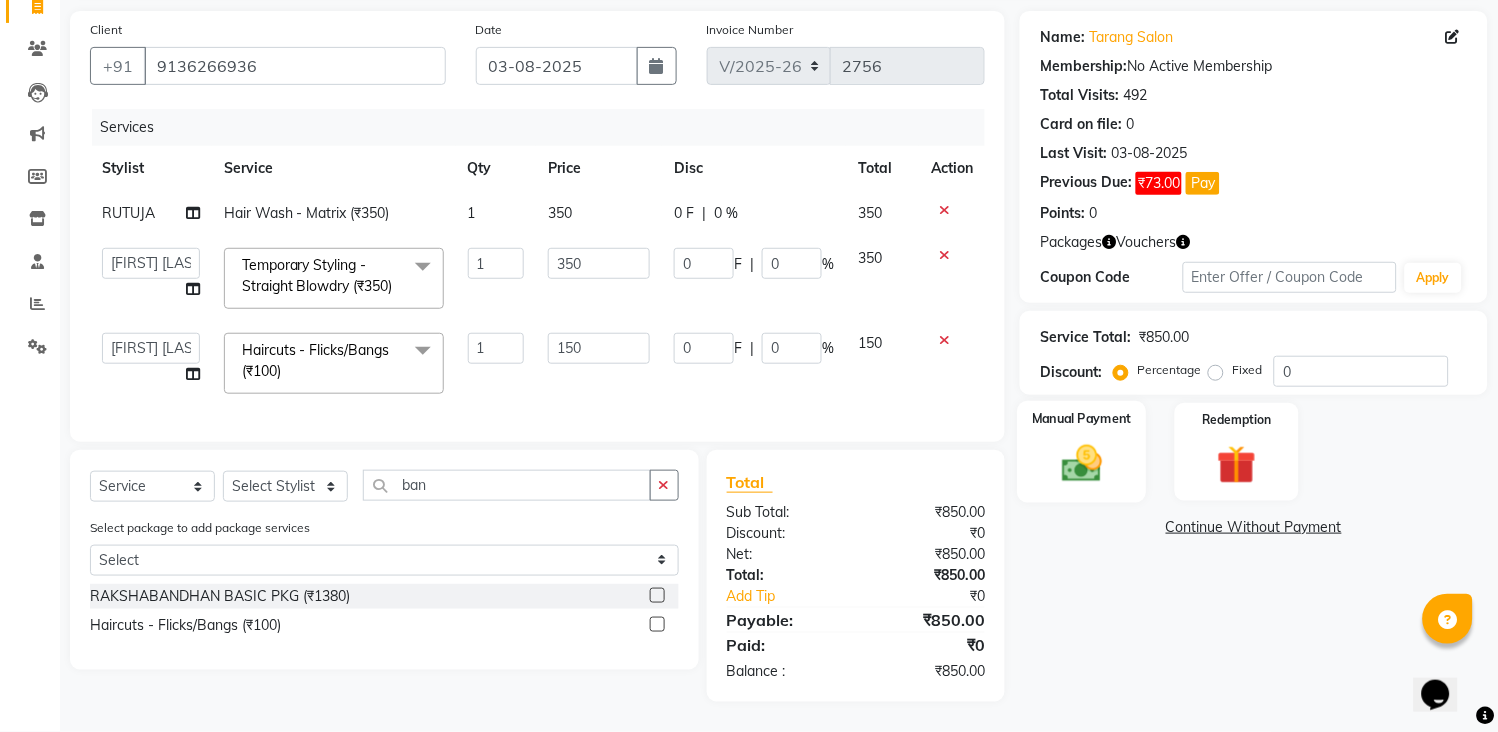 click on "Manual Payment Redemption" 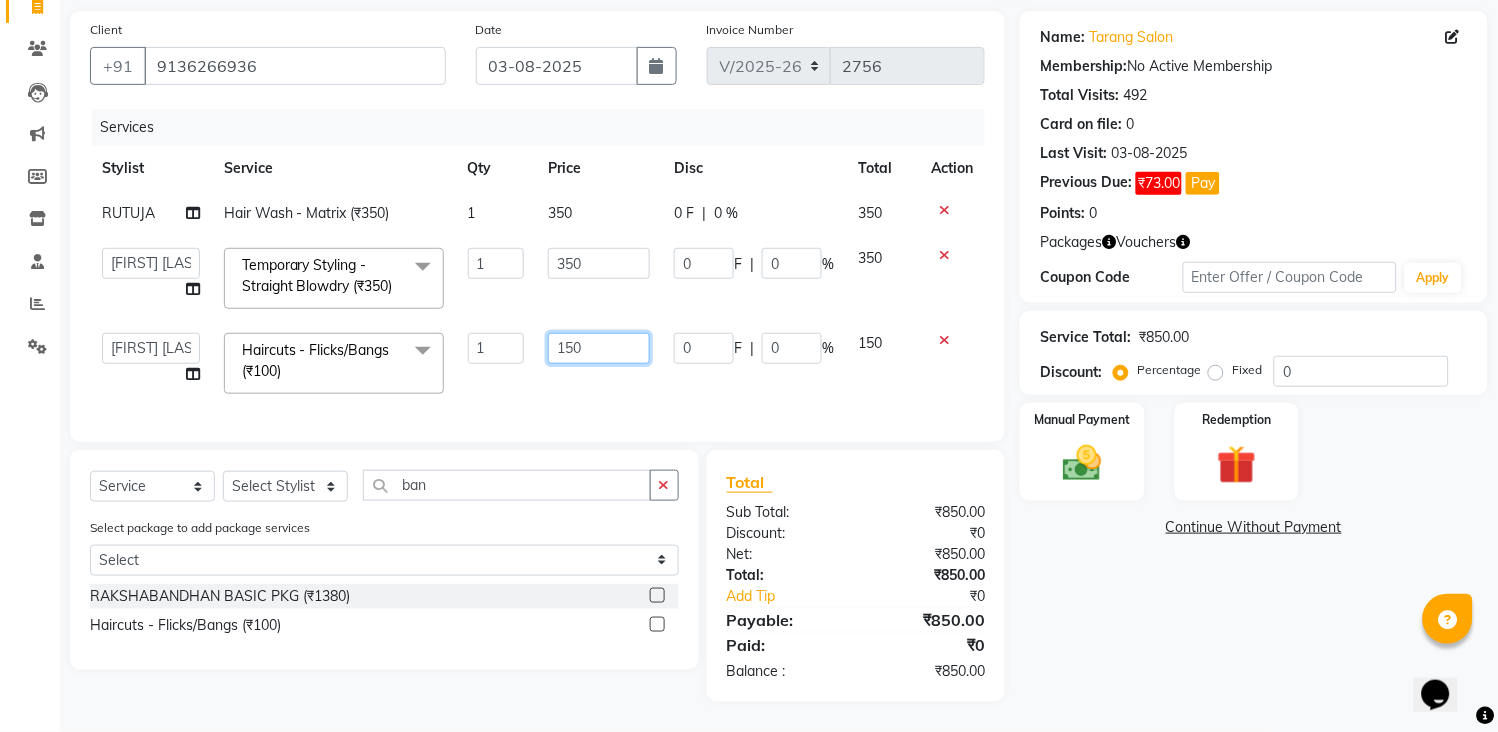 click on "150" 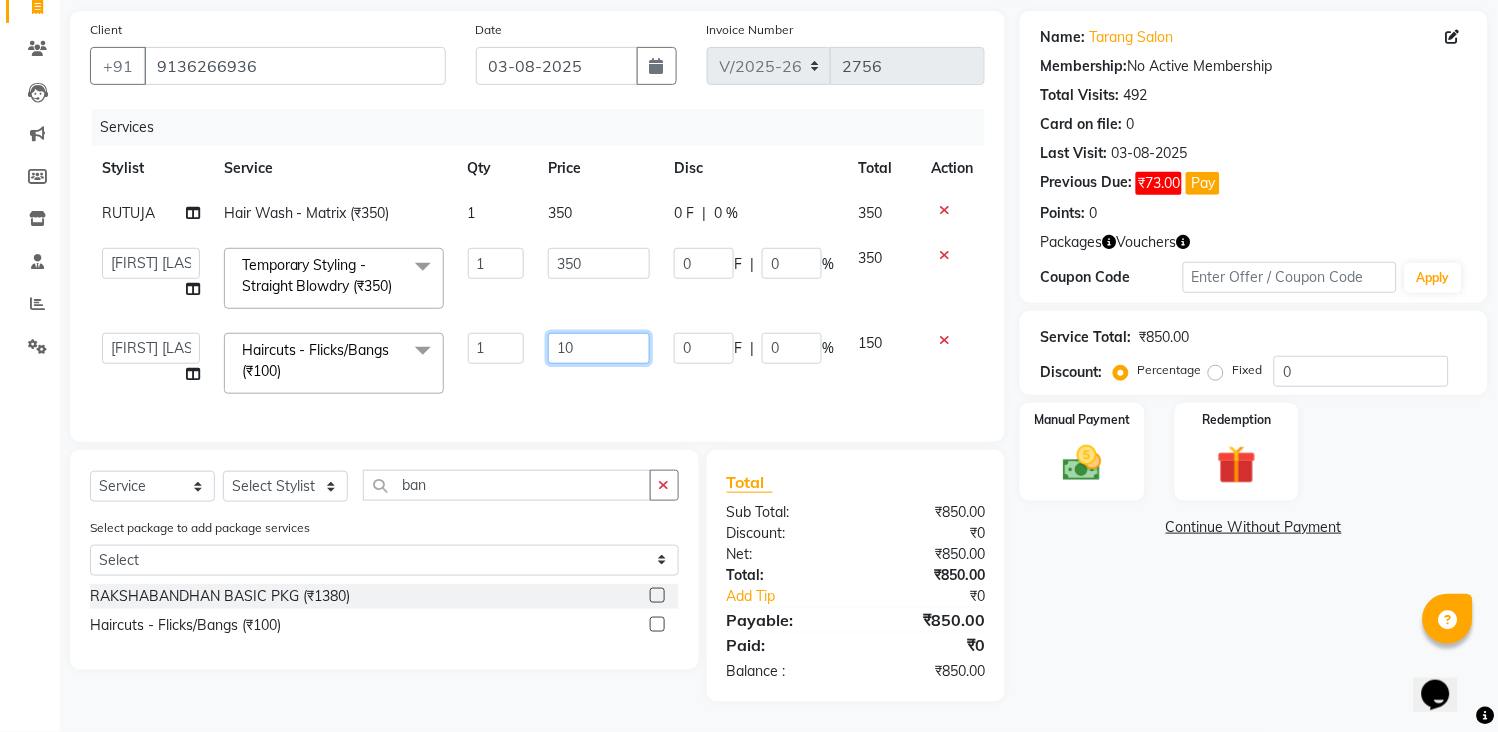type on "100" 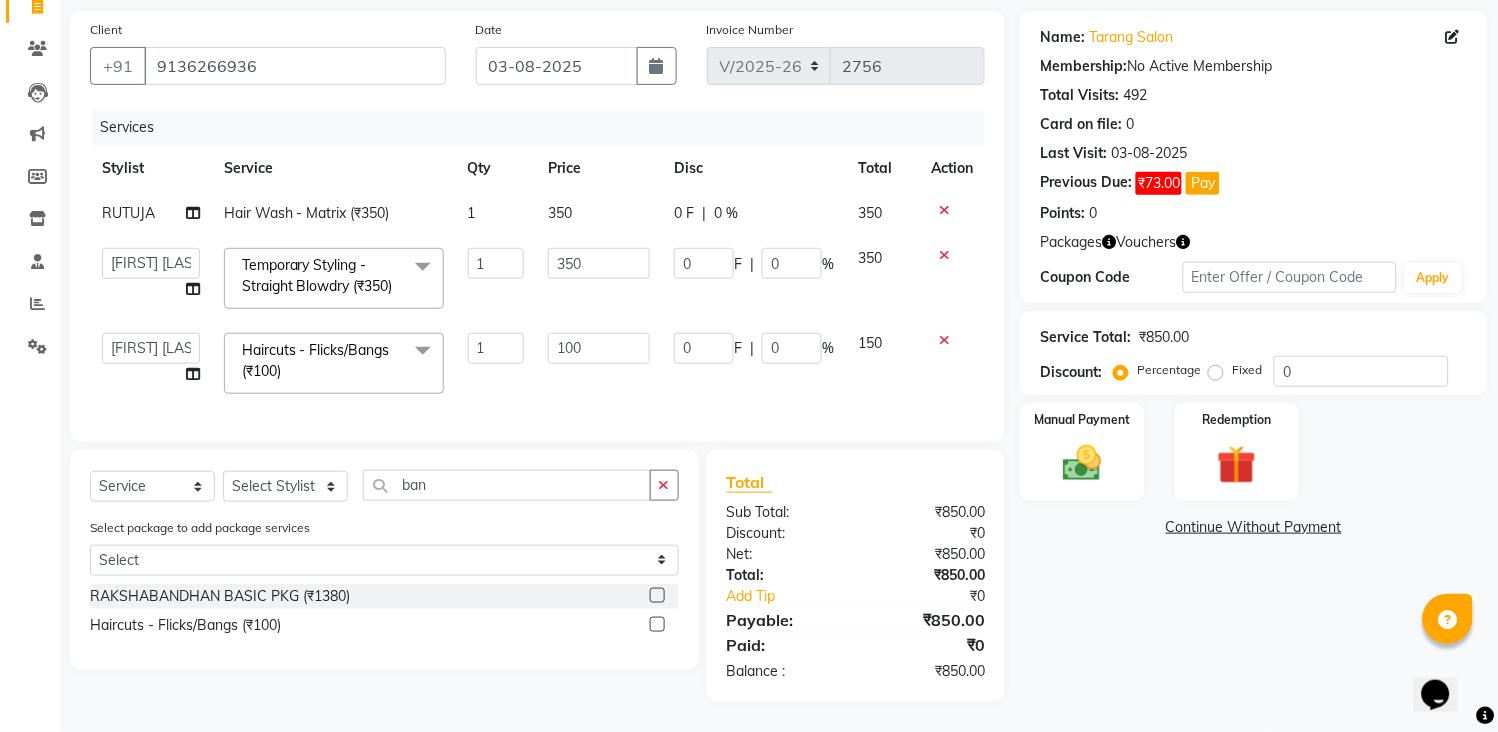 click on "0 F | 0 %" 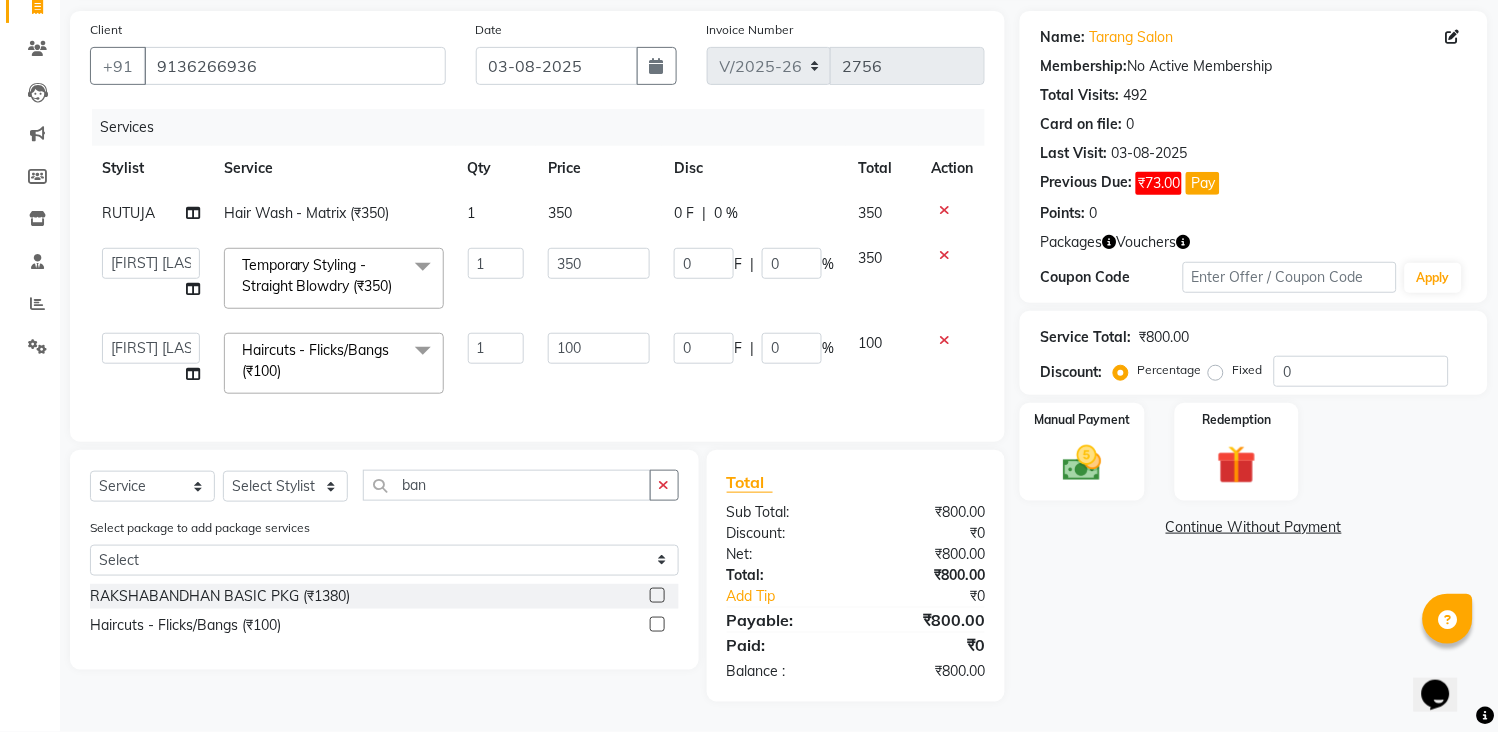scroll, scrollTop: 178, scrollLeft: 0, axis: vertical 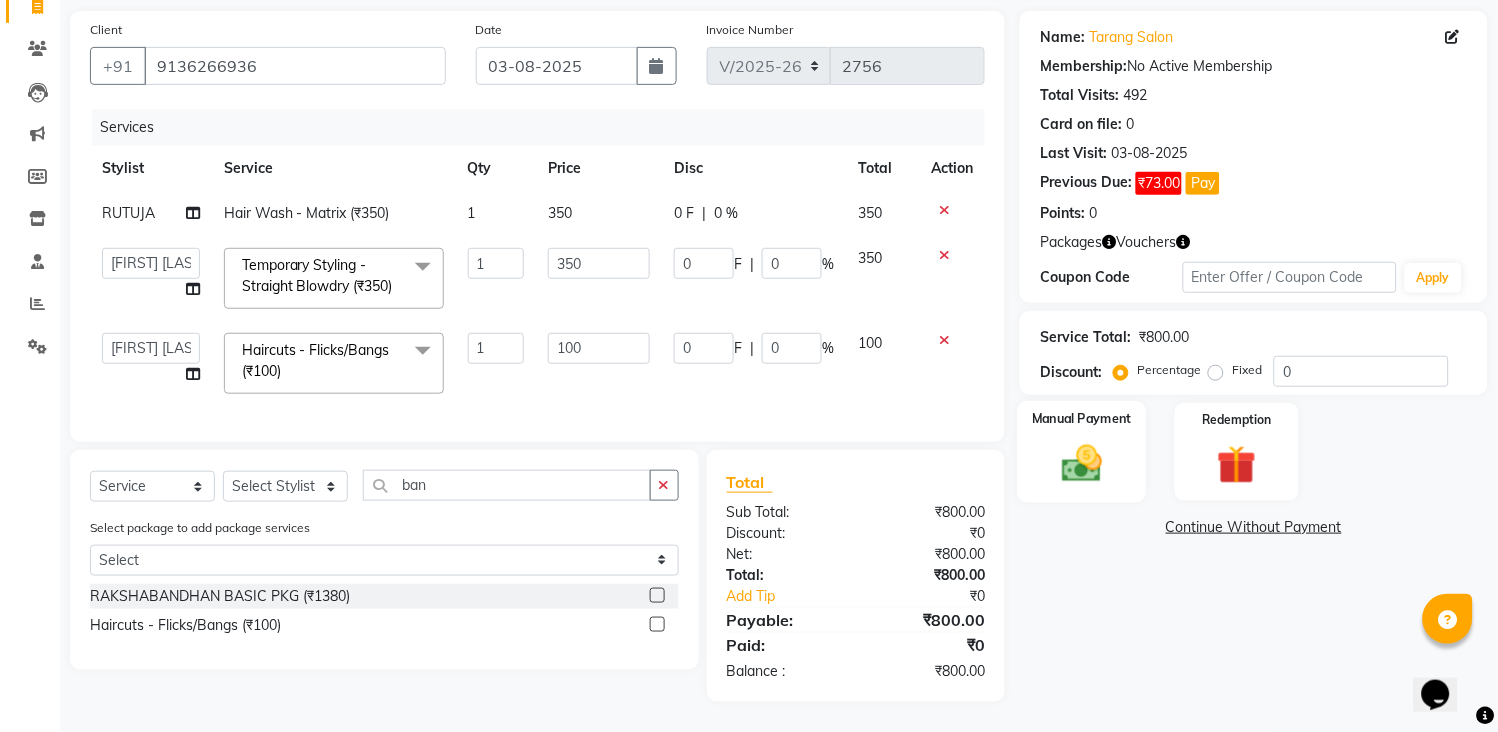 click 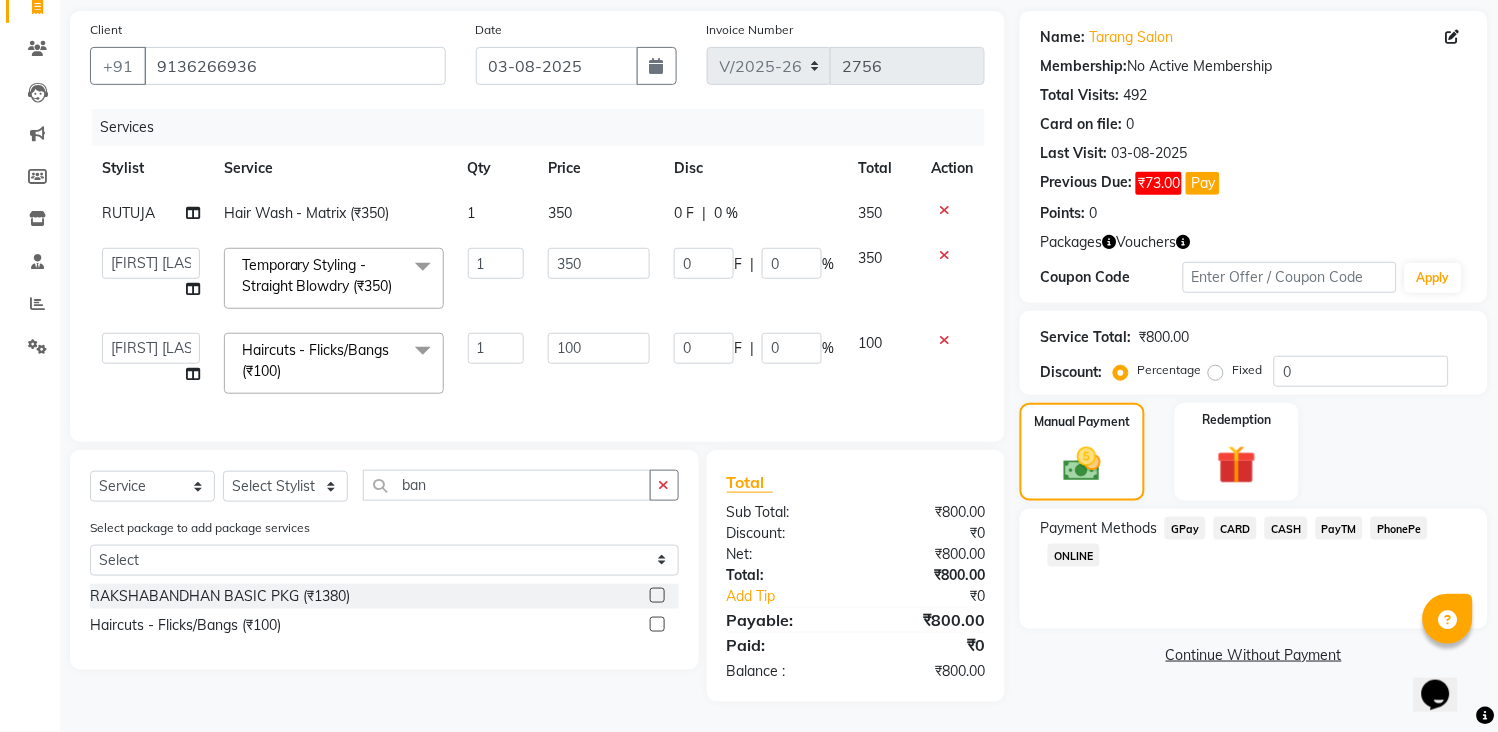 click on "GPay" 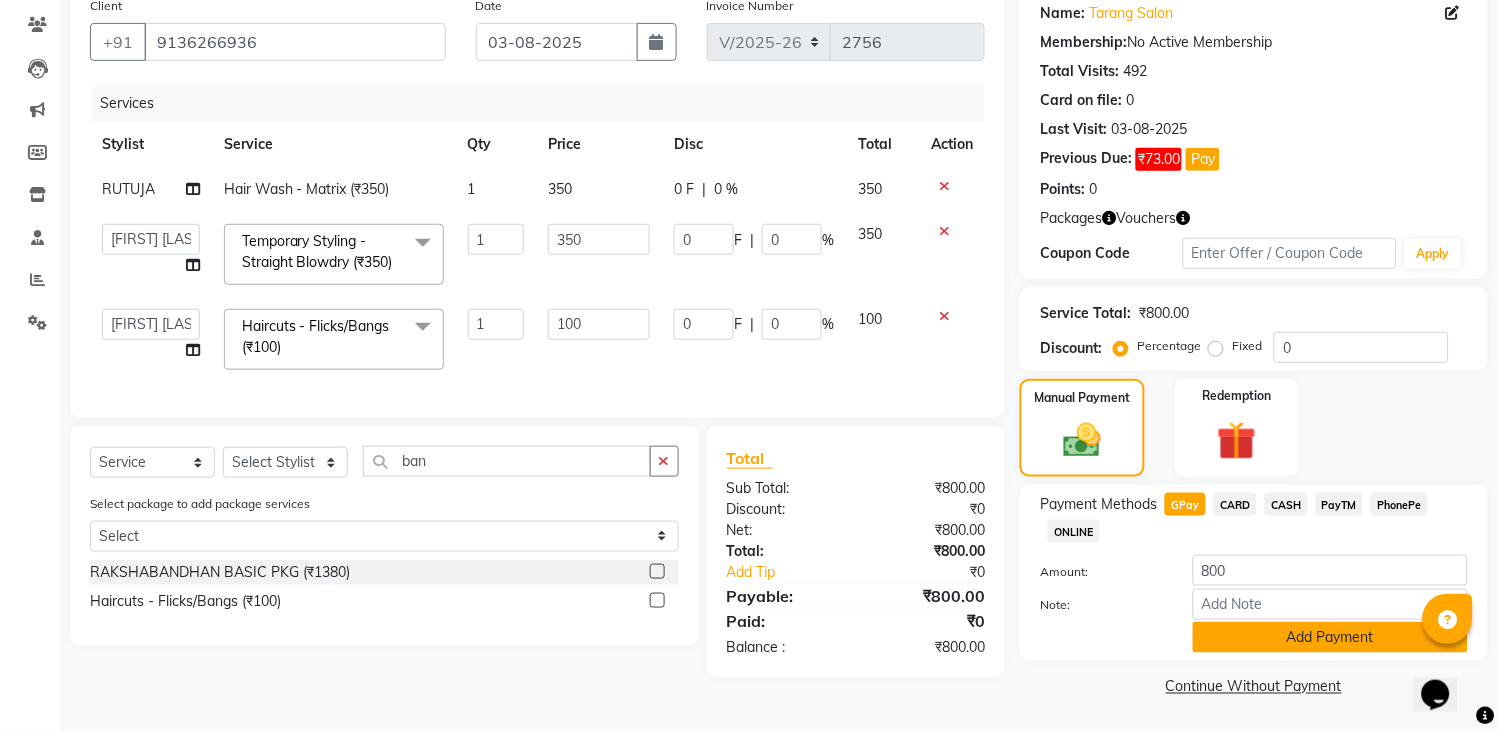 click on "Add Payment" 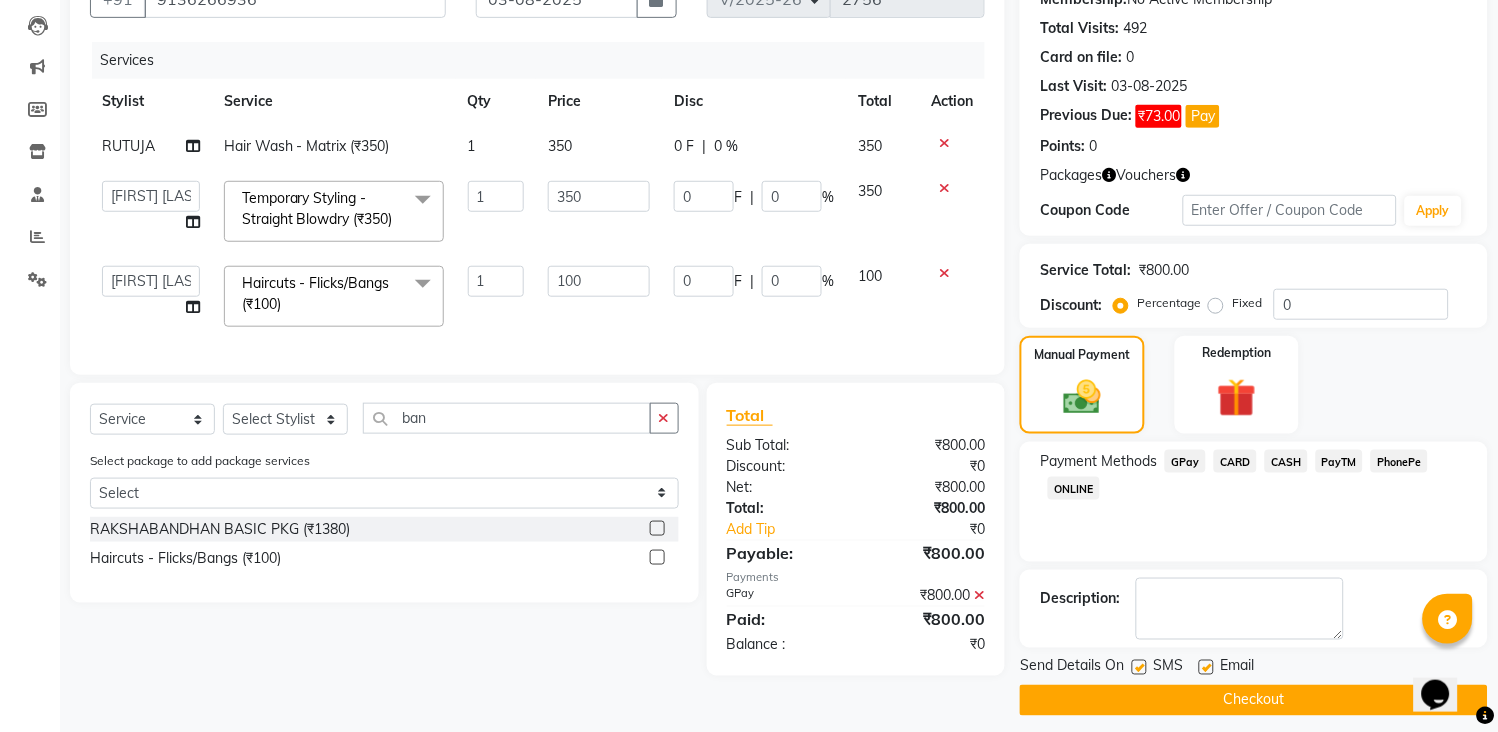 scroll, scrollTop: 221, scrollLeft: 0, axis: vertical 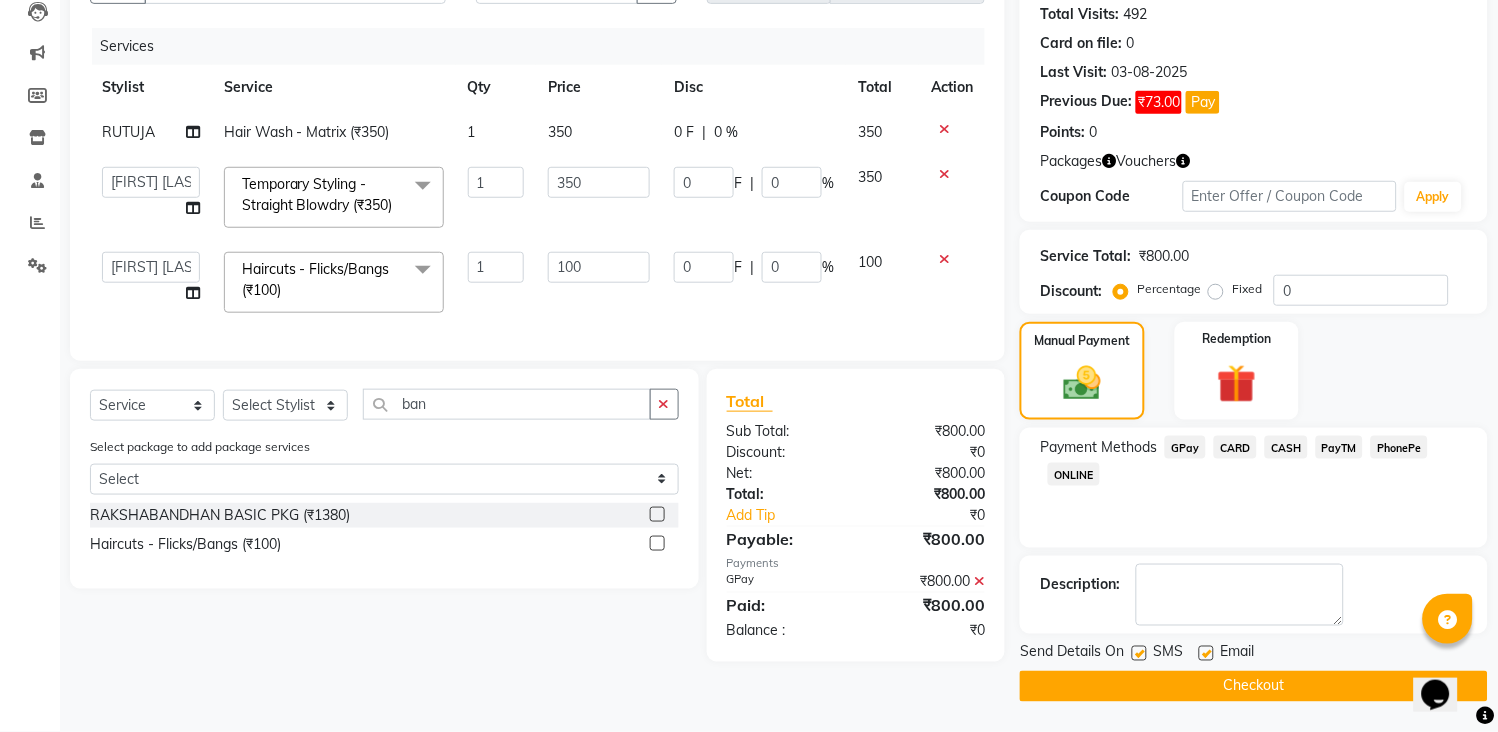 click on "Checkout" 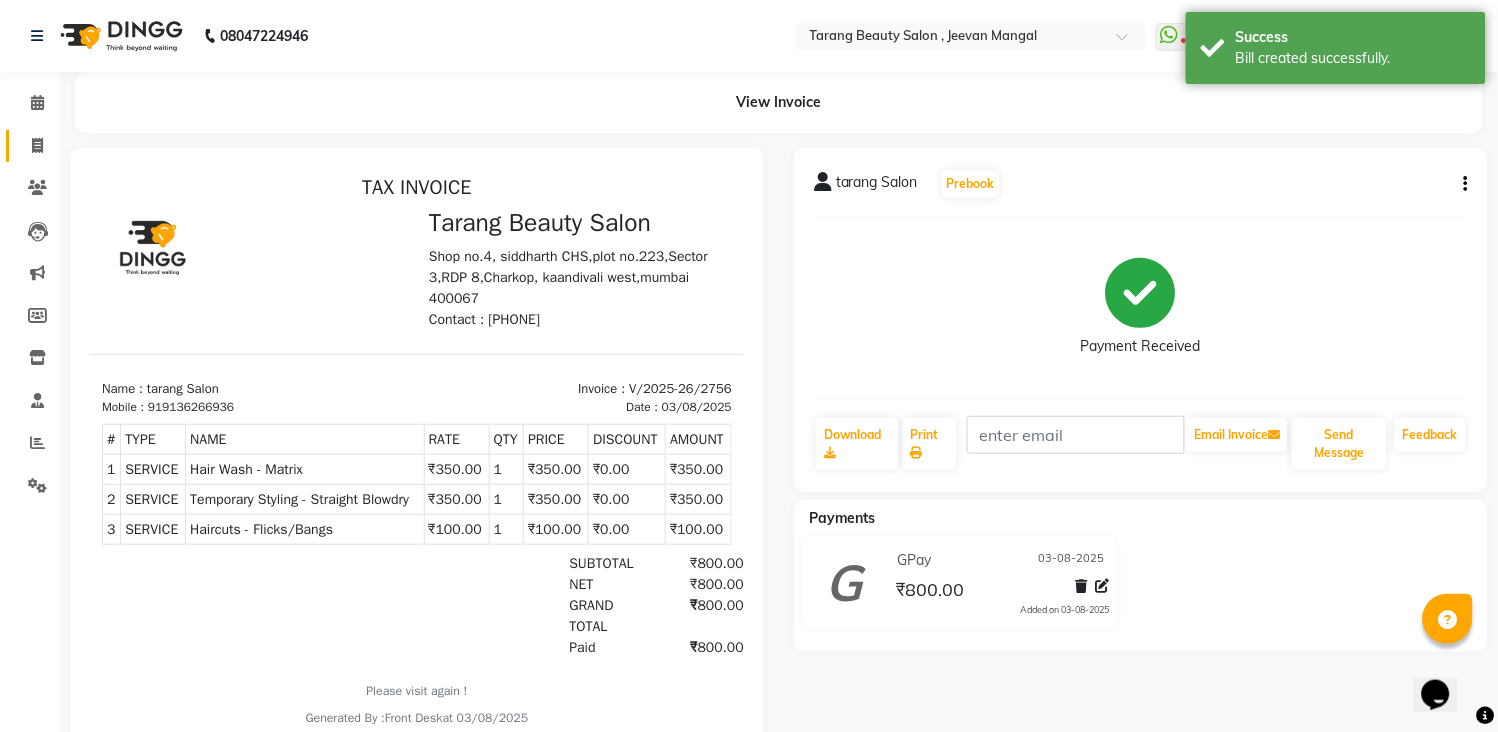 scroll, scrollTop: 0, scrollLeft: 0, axis: both 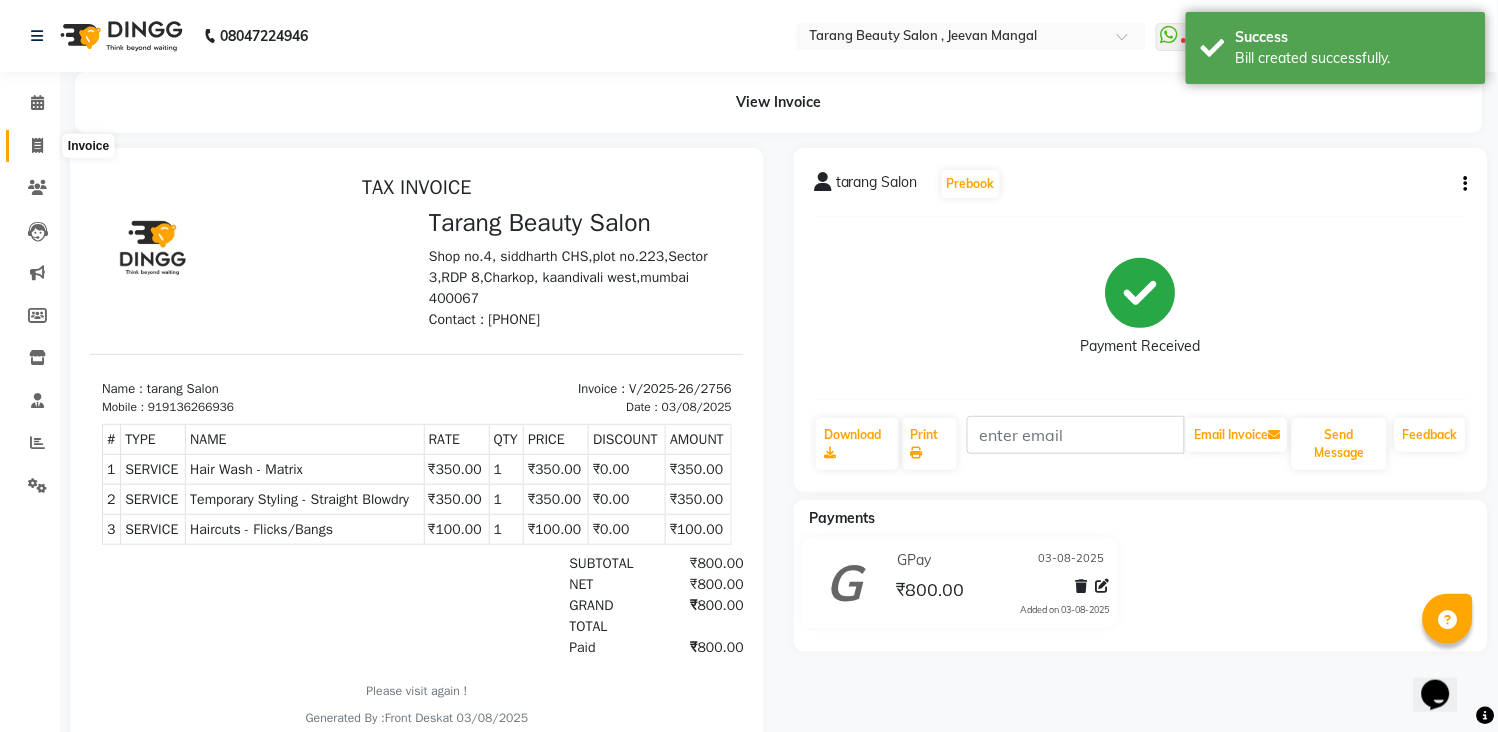 click 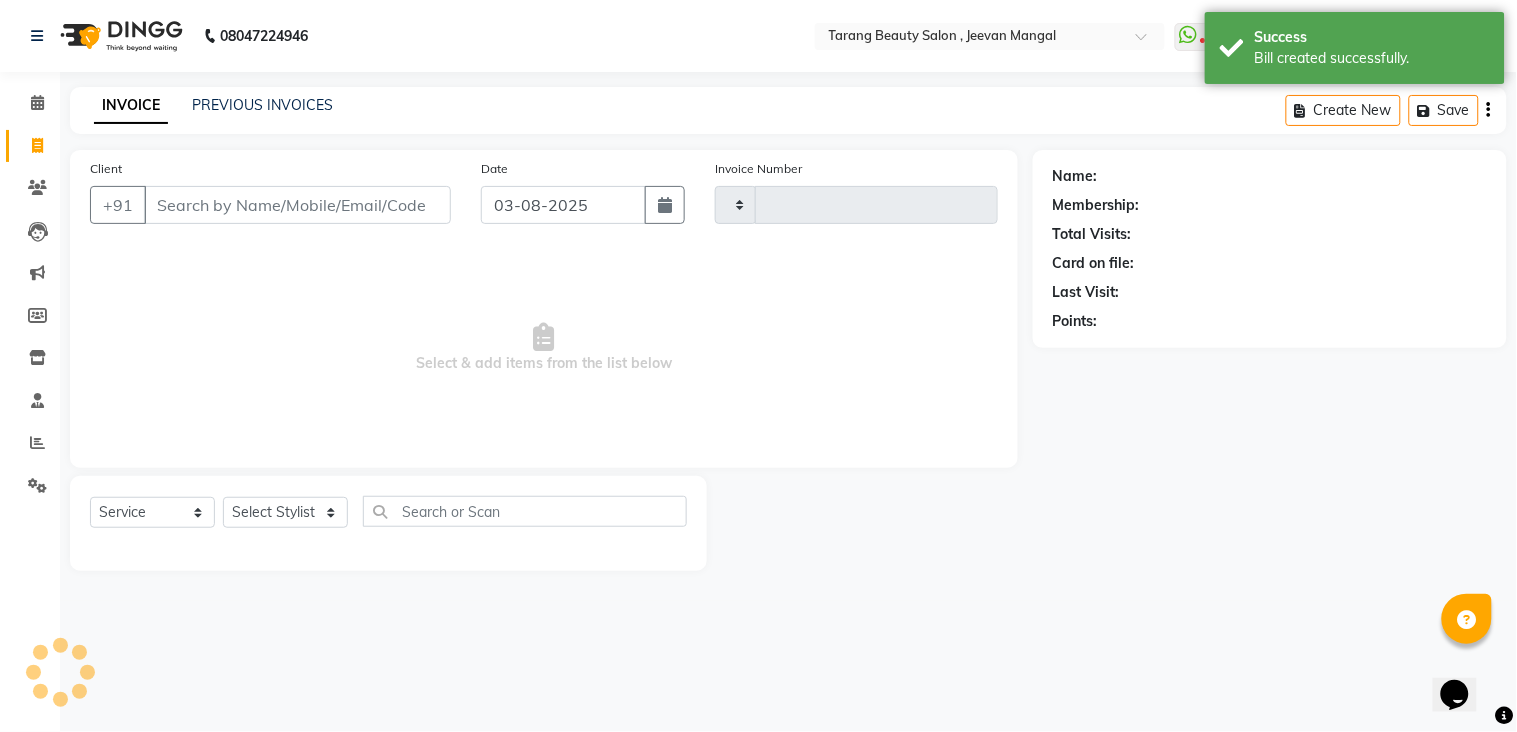type on "2757" 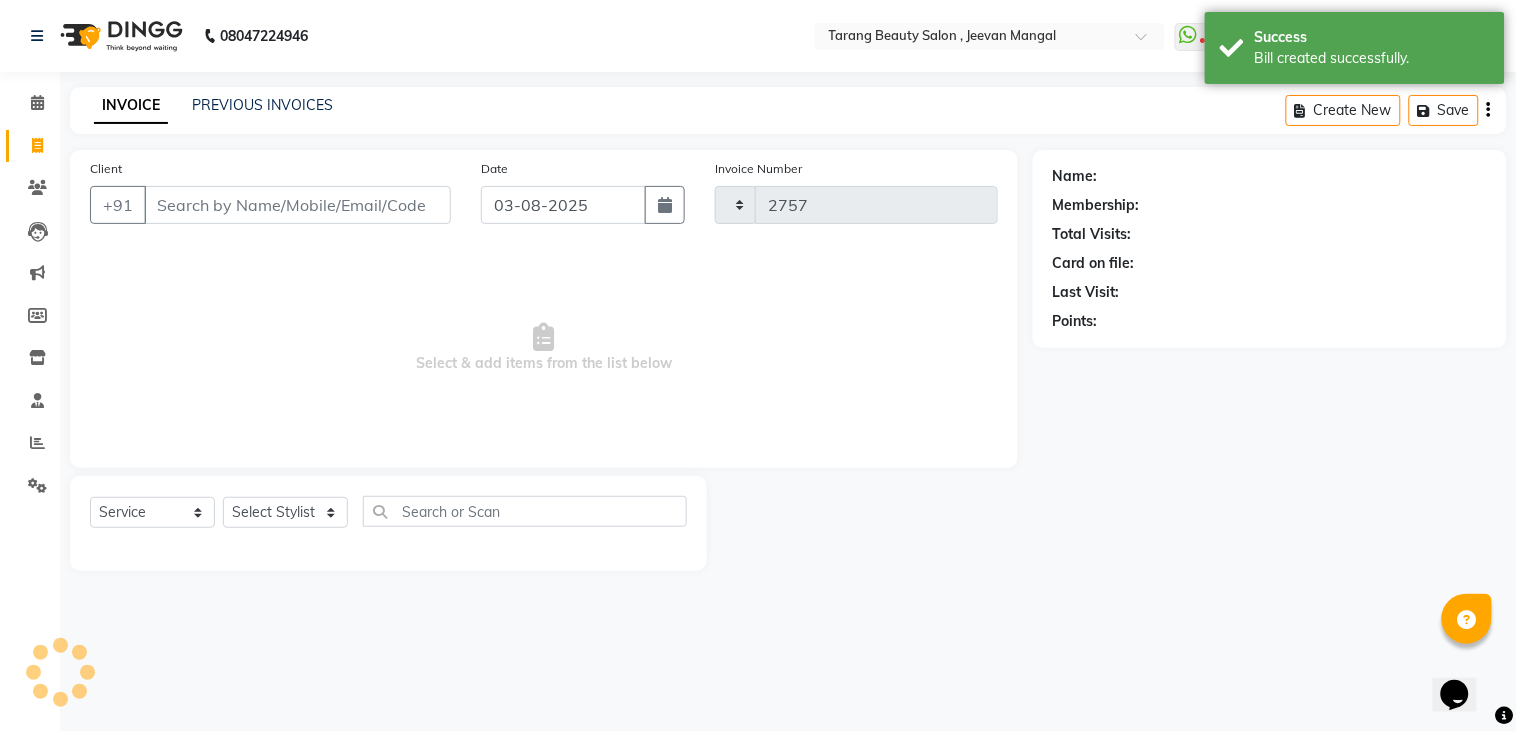 select on "5133" 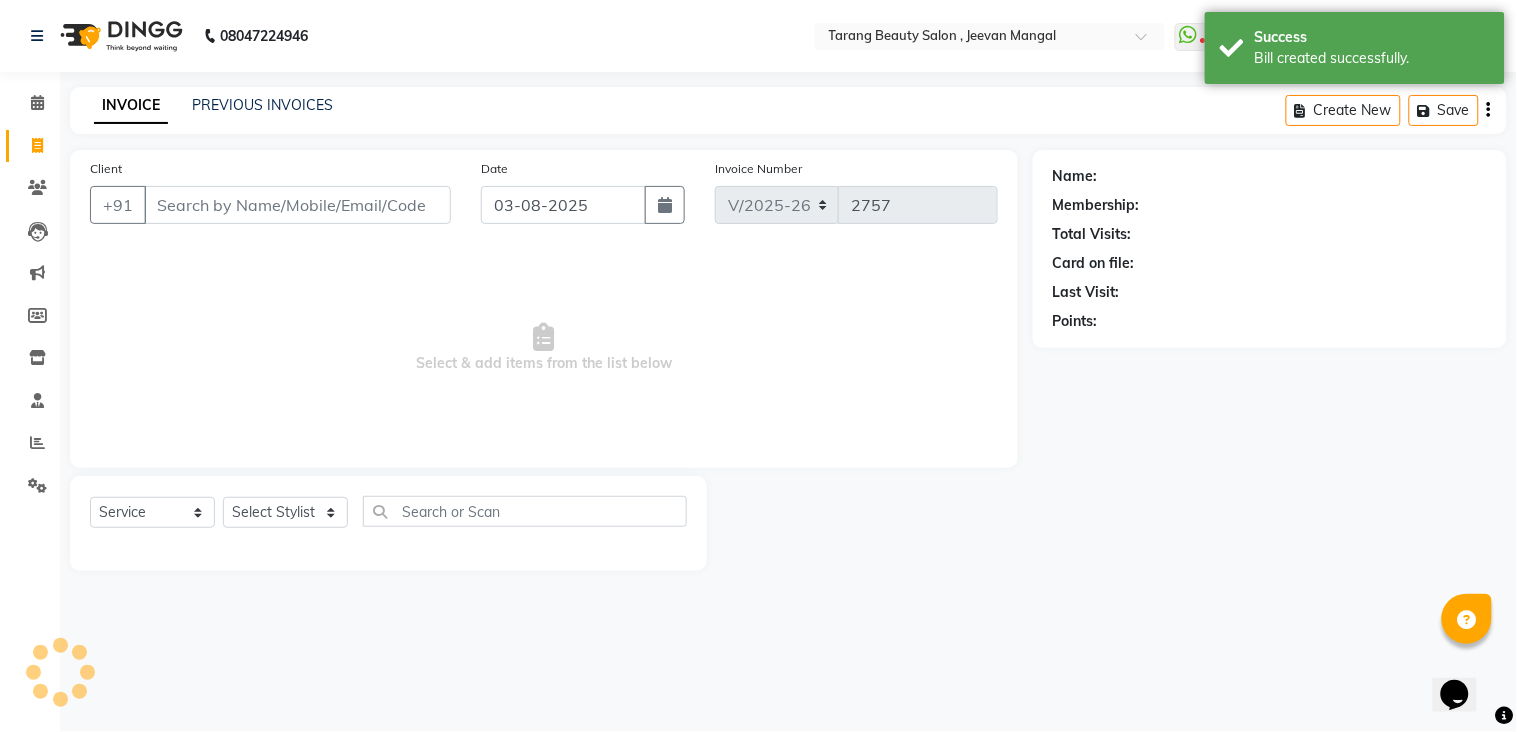 click on "Client" at bounding box center (297, 205) 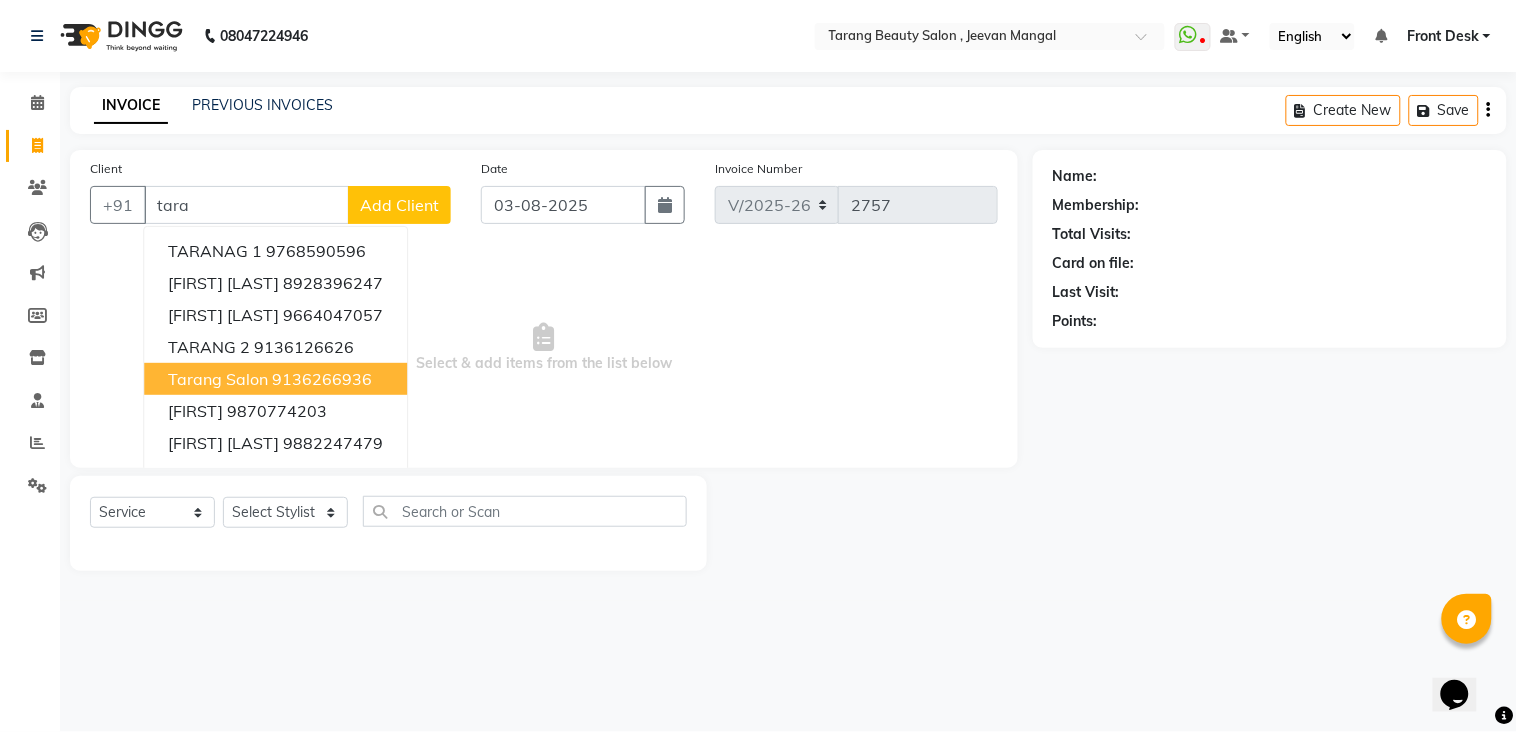 click on "9136266936" at bounding box center [322, 379] 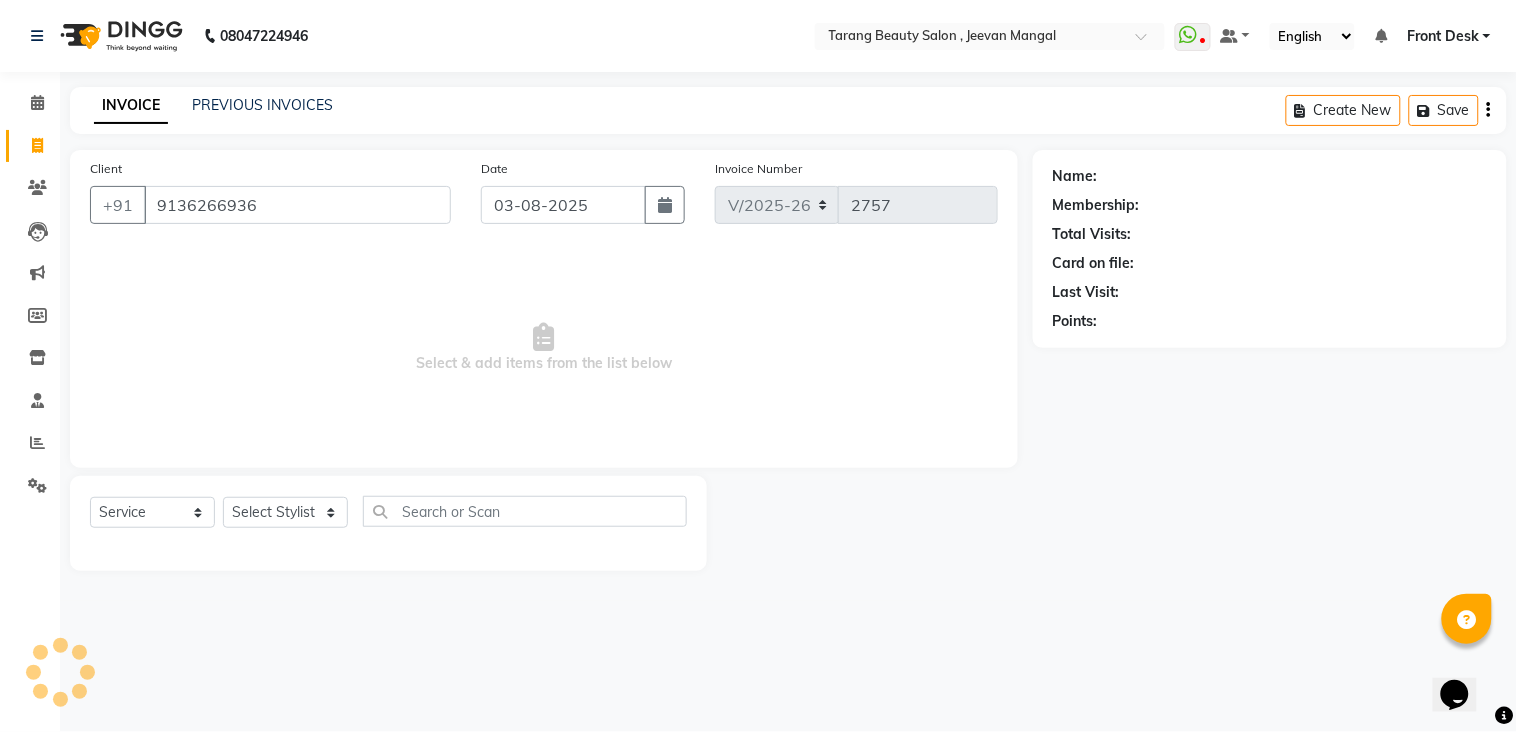 type on "9136266936" 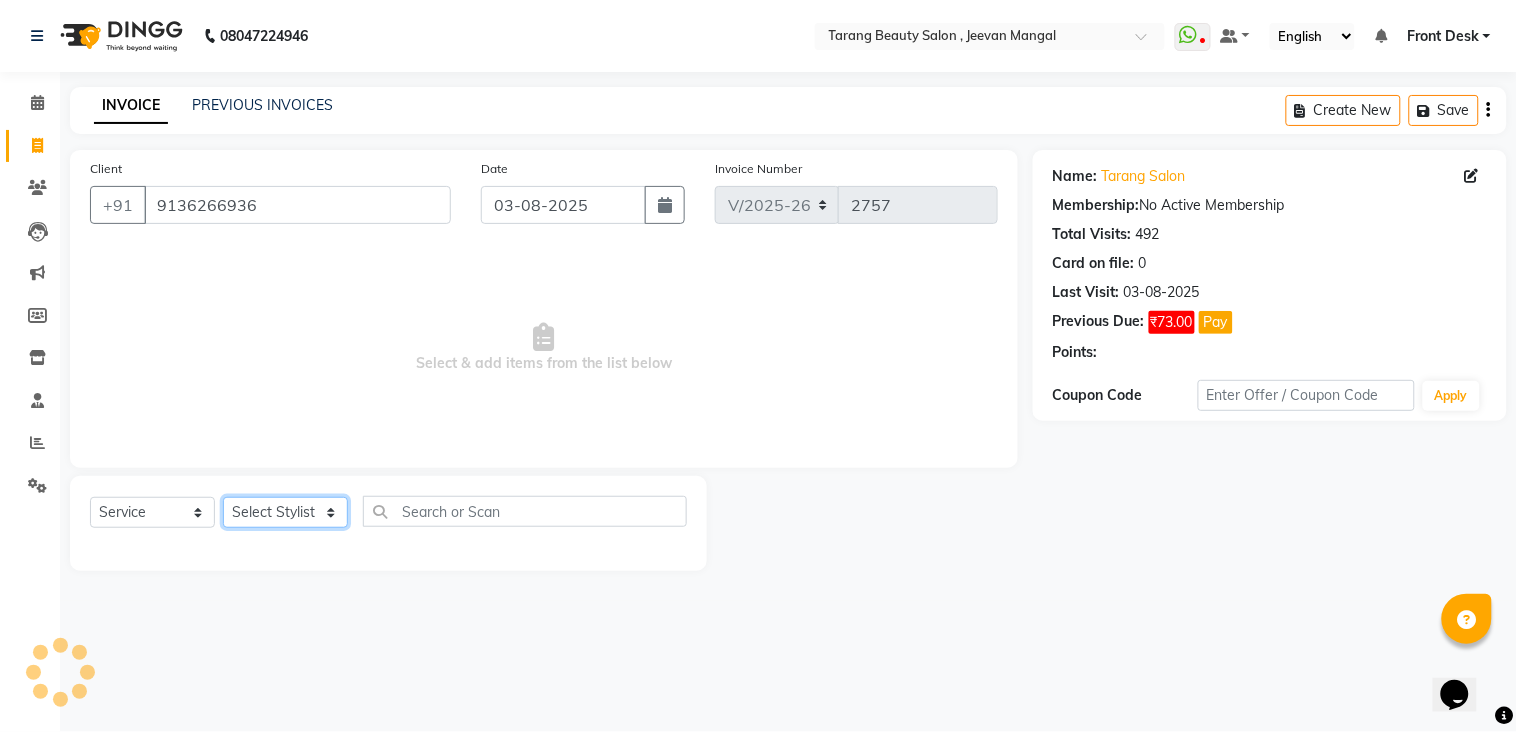 click on "Select Stylist ANITA MANOJ KARRE ANJALI RAMESH KHAMDARE BHUMI PAWAR DEEPALI  KANOJIYA Front Desk GAYATRI KENIN Grishma  indu kavita NEHA pooja thakur Pooja Vishwakarma priya  Ruchi RUTUJA sadhana SNEHAL SHINDE SONAL Suchita panchal SUNITA KAURI surekha bhalerao Varsha Zoya" 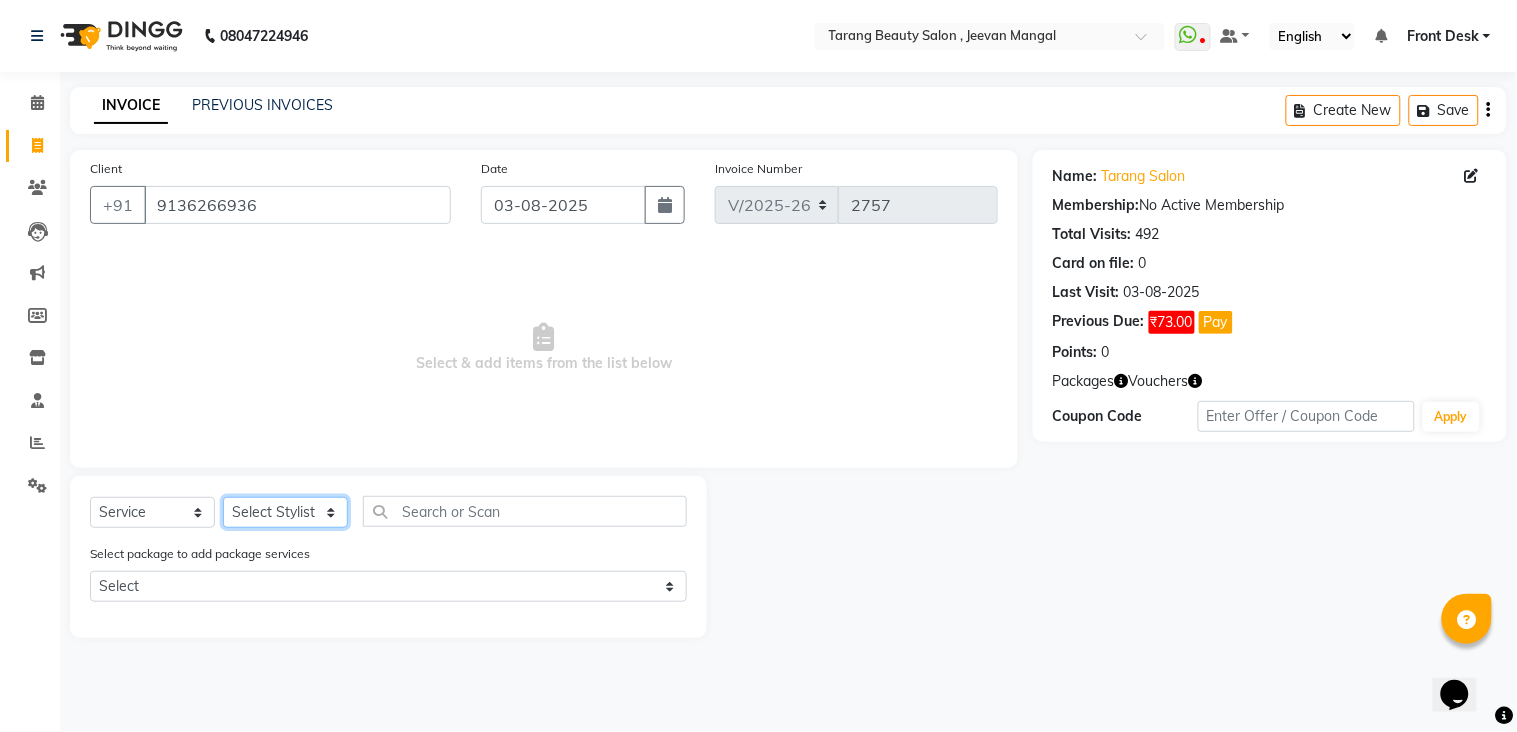 select on "47114" 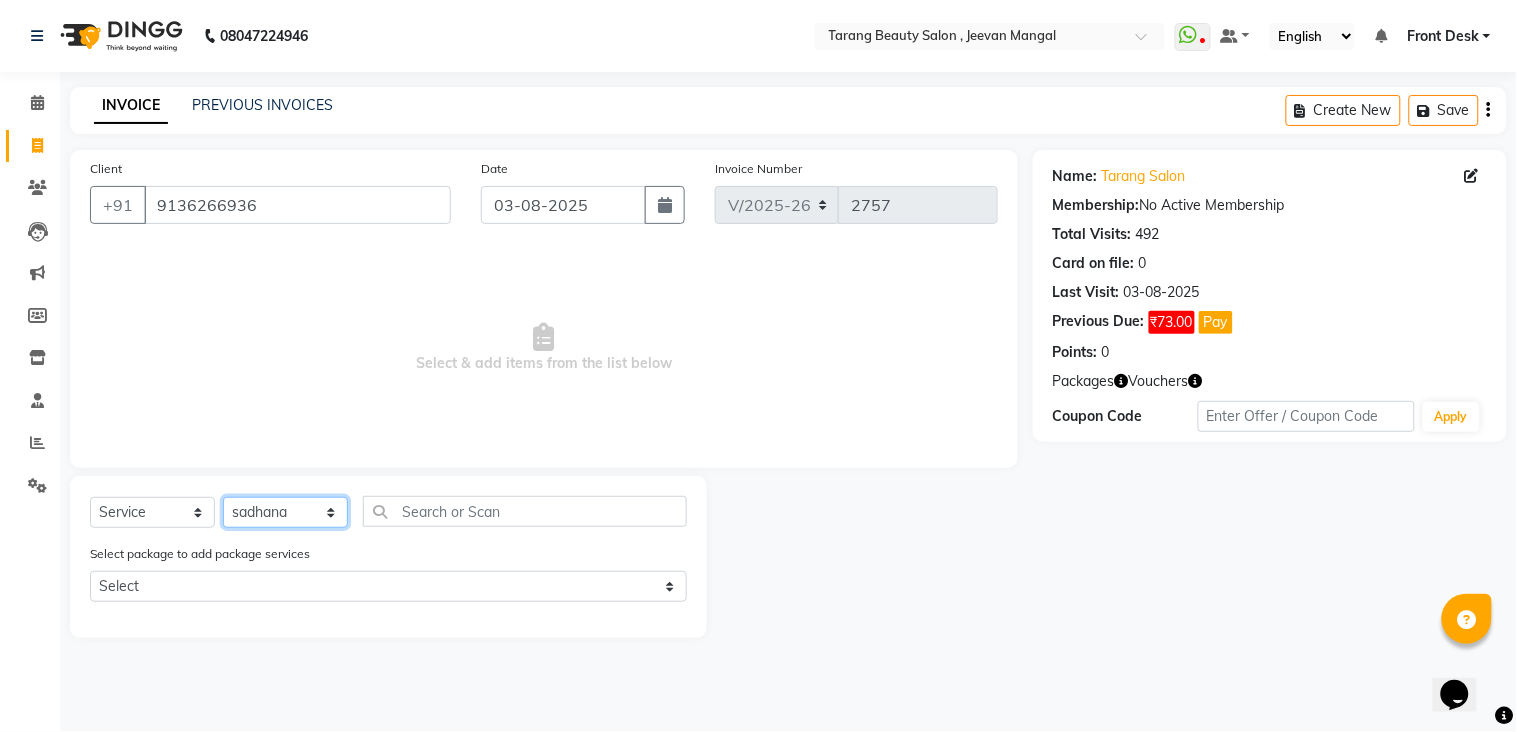 click on "Select Stylist ANITA MANOJ KARRE ANJALI RAMESH KHAMDARE BHUMI PAWAR DEEPALI  KANOJIYA Front Desk GAYATRI KENIN Grishma  indu kavita NEHA pooja thakur Pooja Vishwakarma priya  Ruchi RUTUJA sadhana SNEHAL SHINDE SONAL Suchita panchal SUNITA KAURI surekha bhalerao Varsha Zoya" 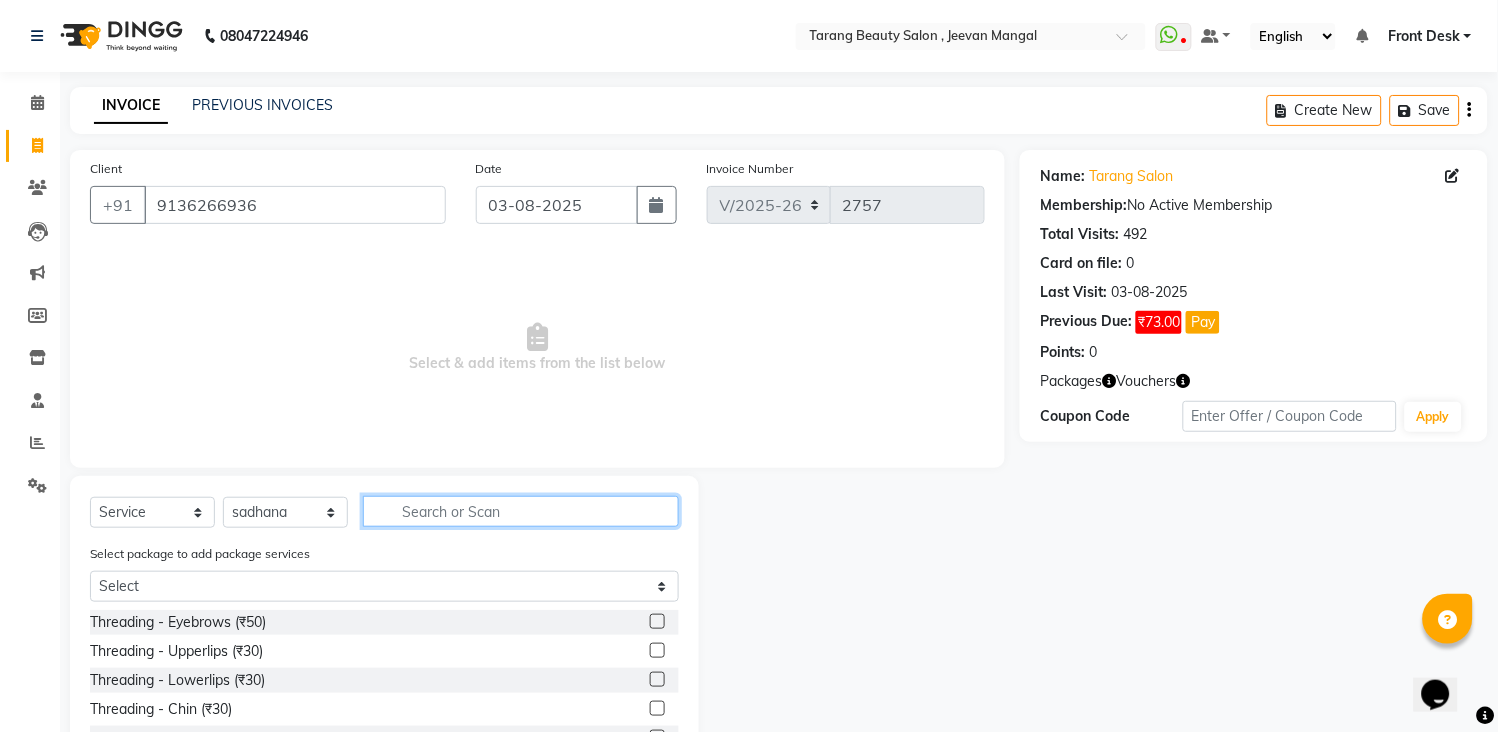 click 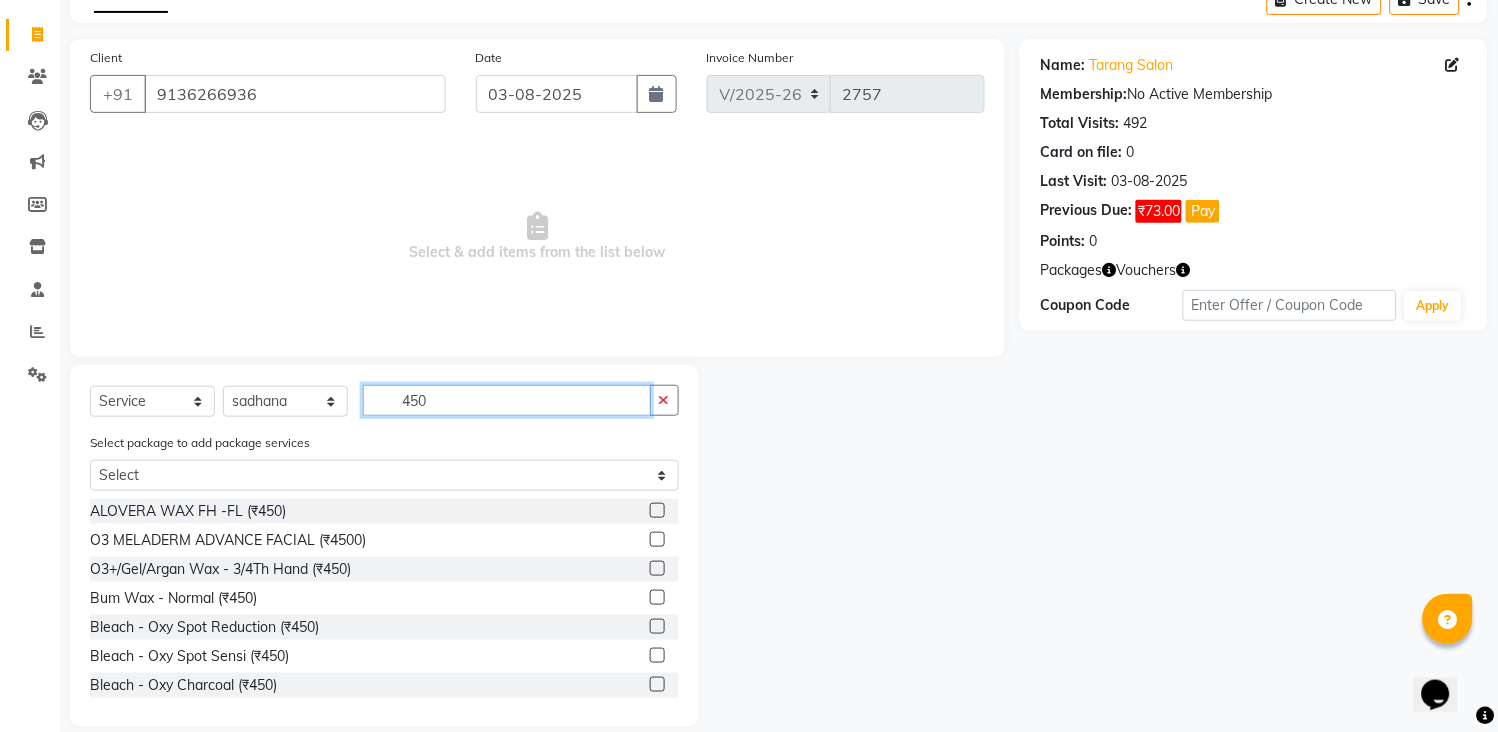 scroll, scrollTop: 136, scrollLeft: 0, axis: vertical 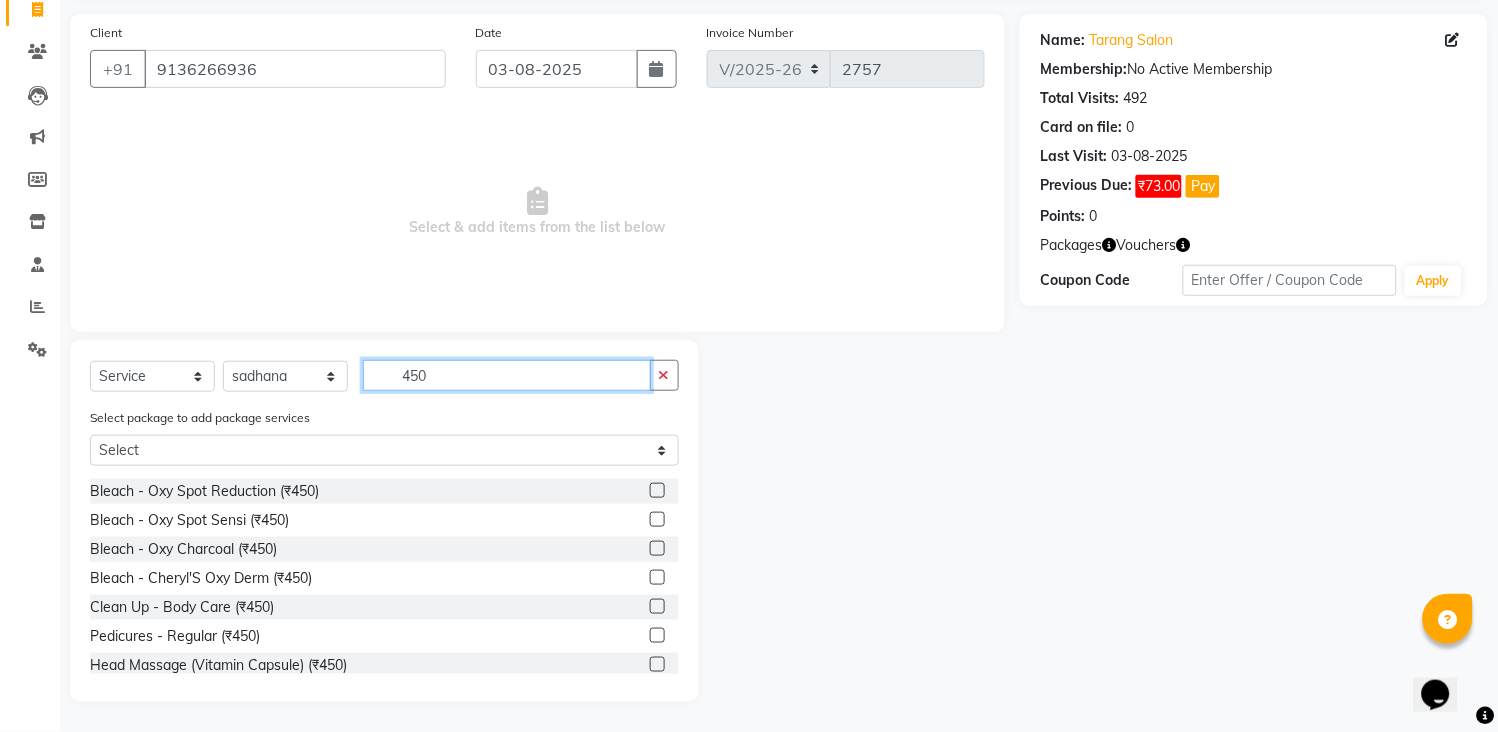 type on "450" 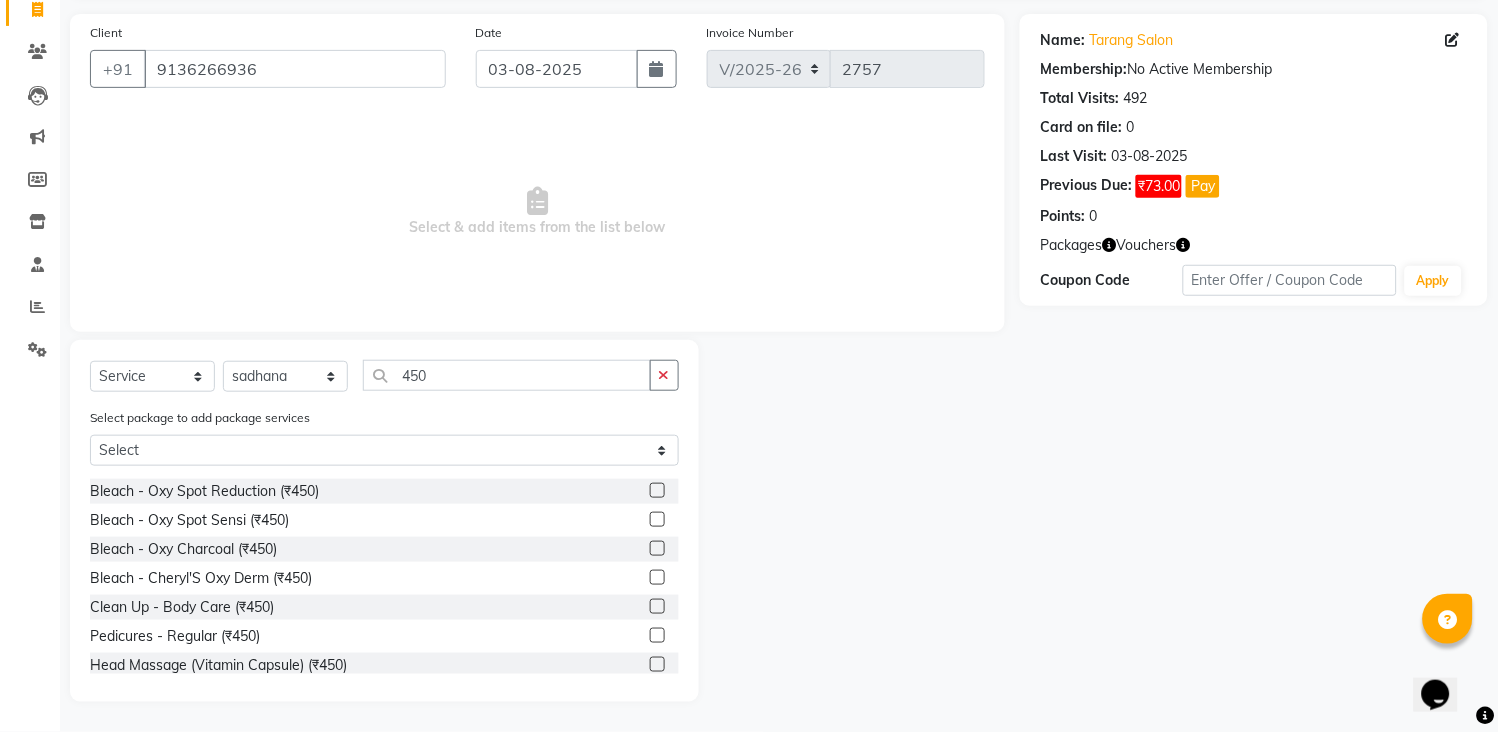 click 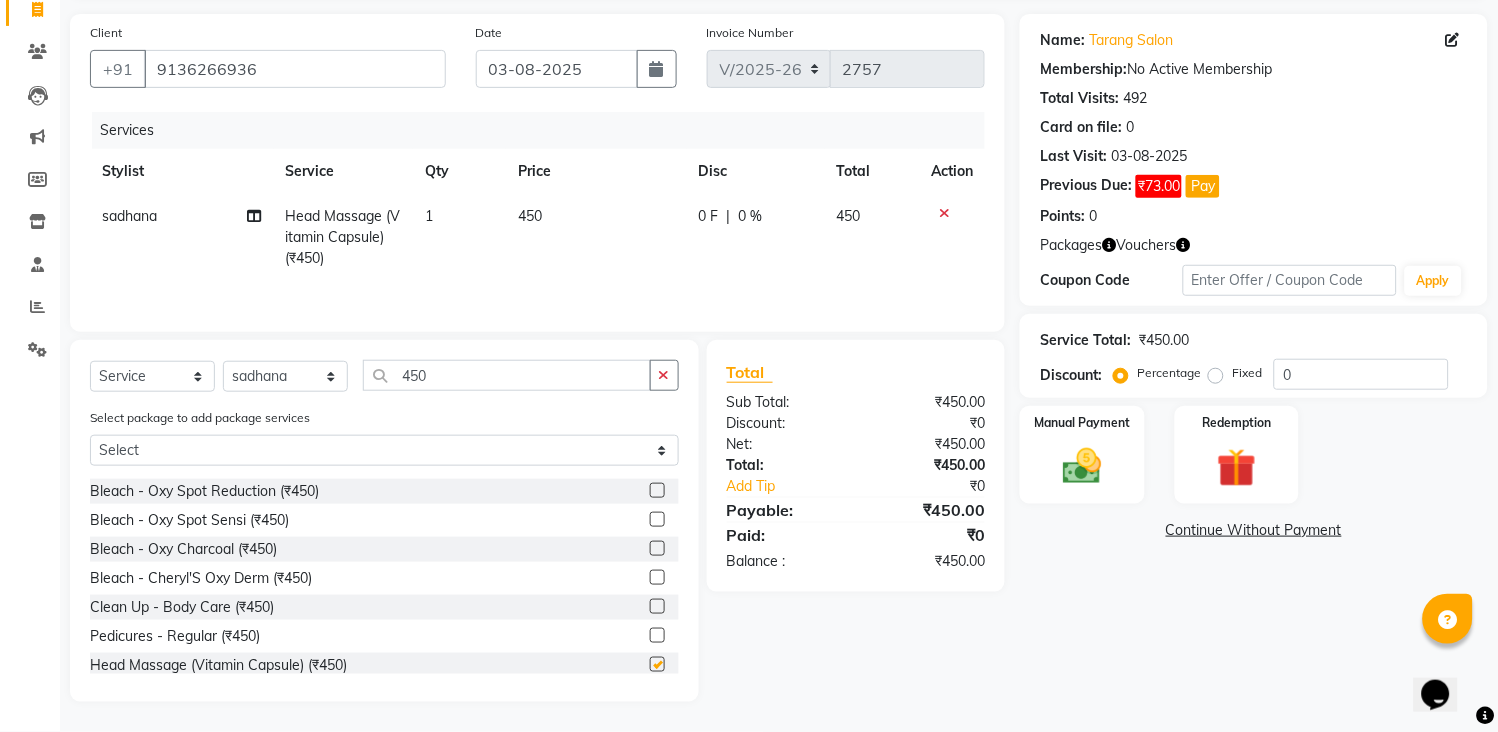 checkbox on "false" 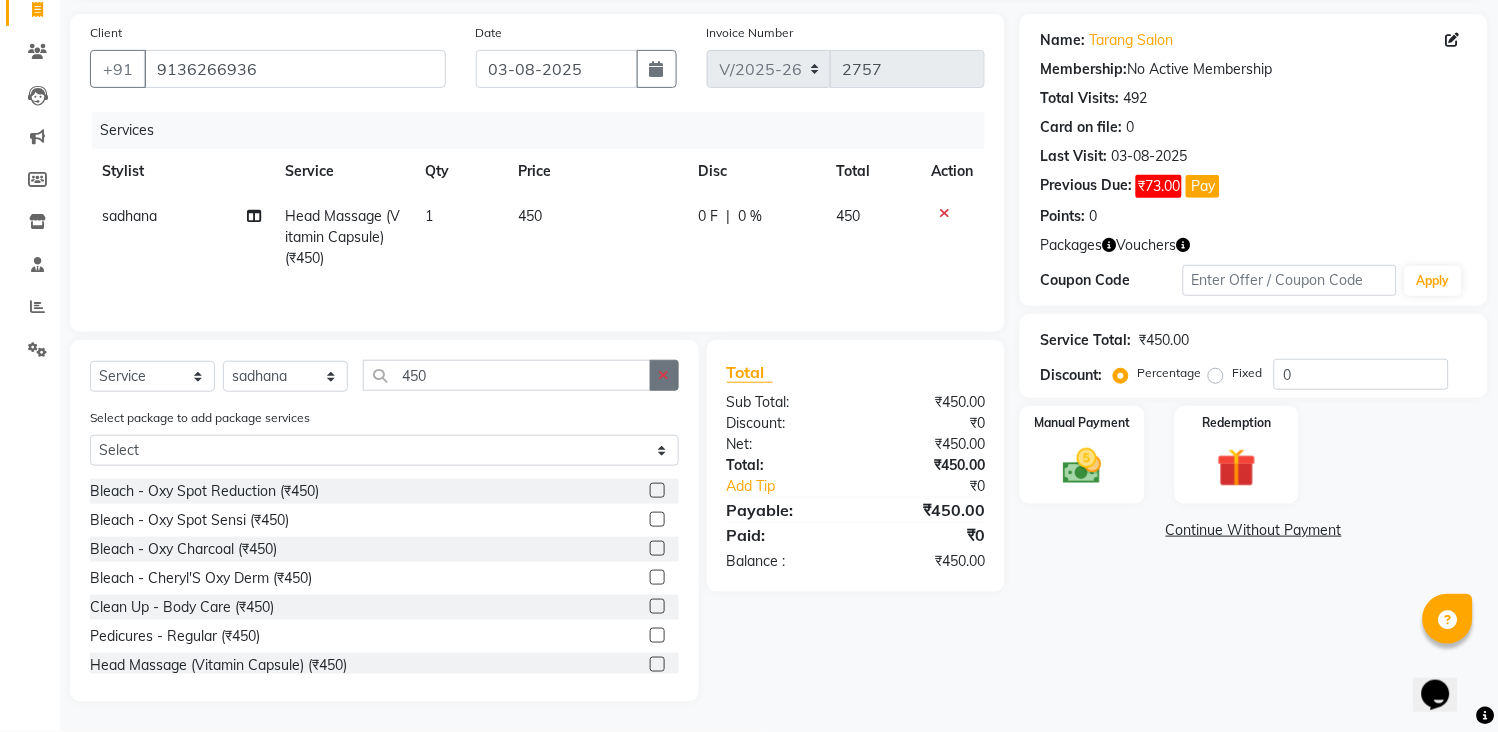 click 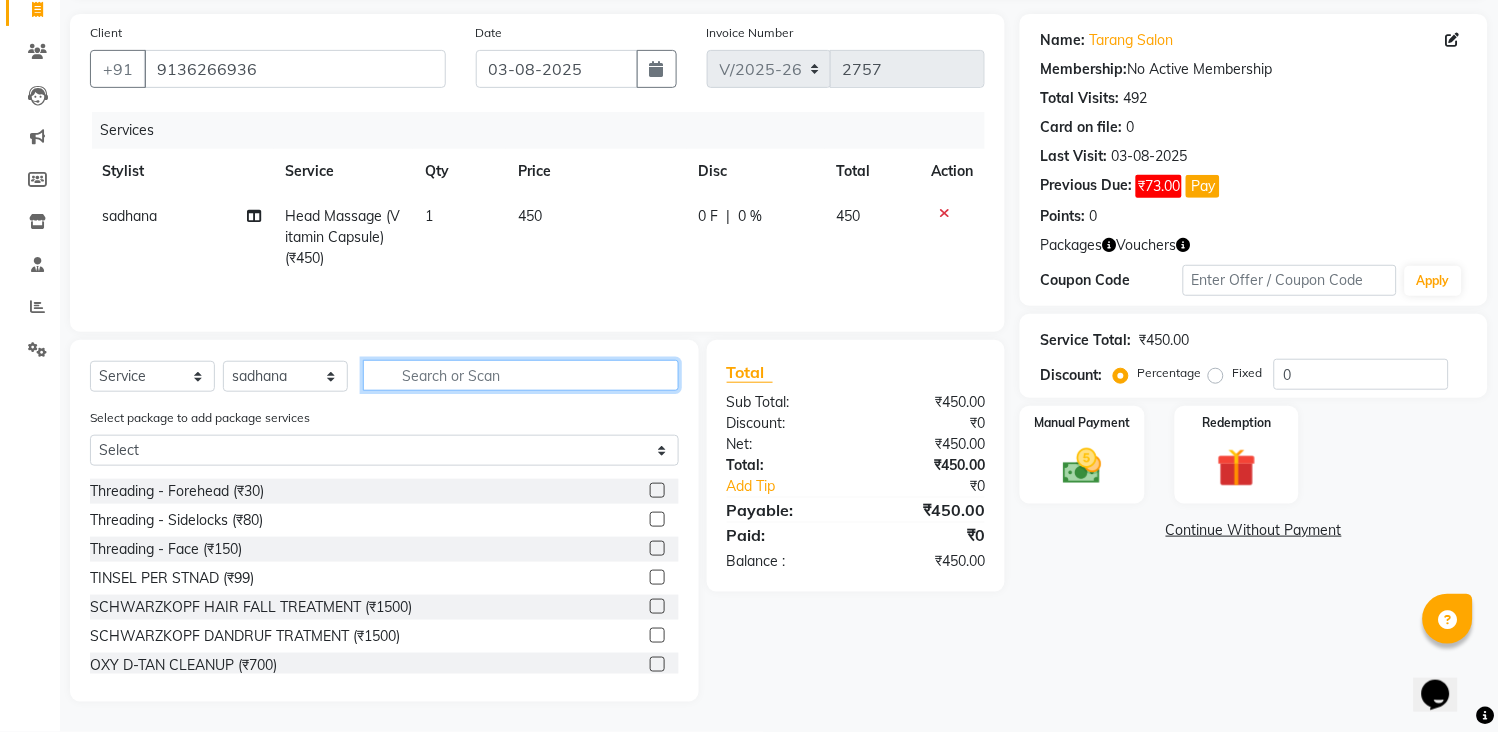 click 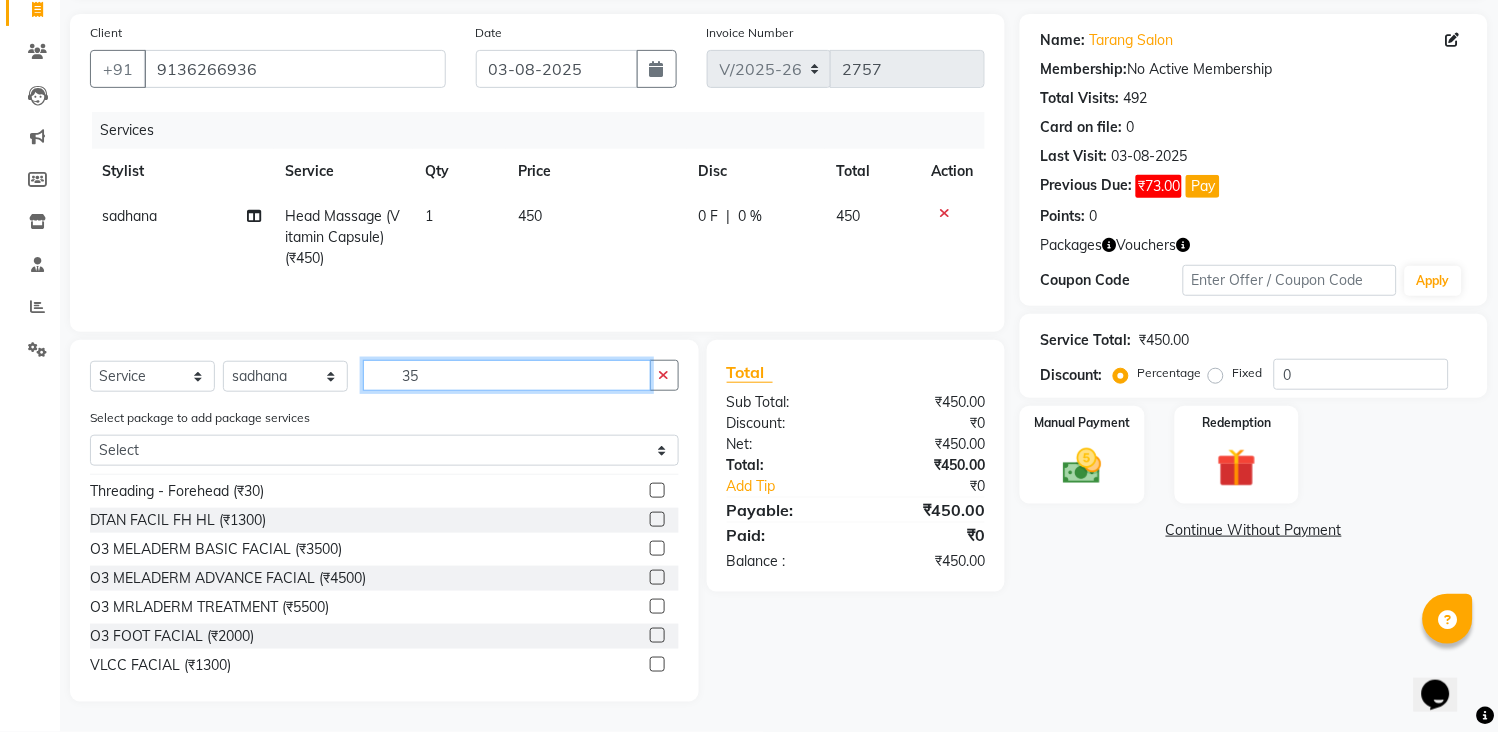 scroll, scrollTop: 0, scrollLeft: 0, axis: both 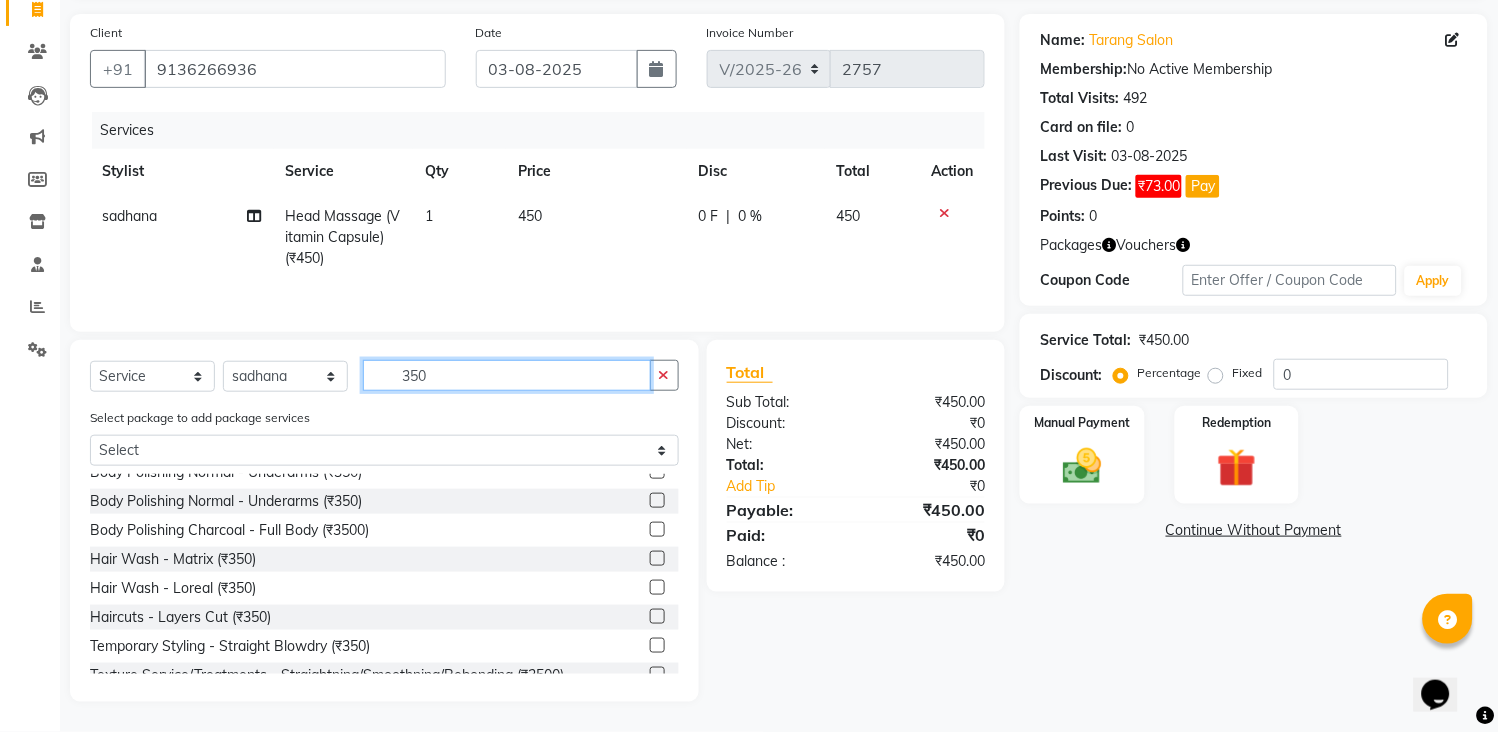type on "350" 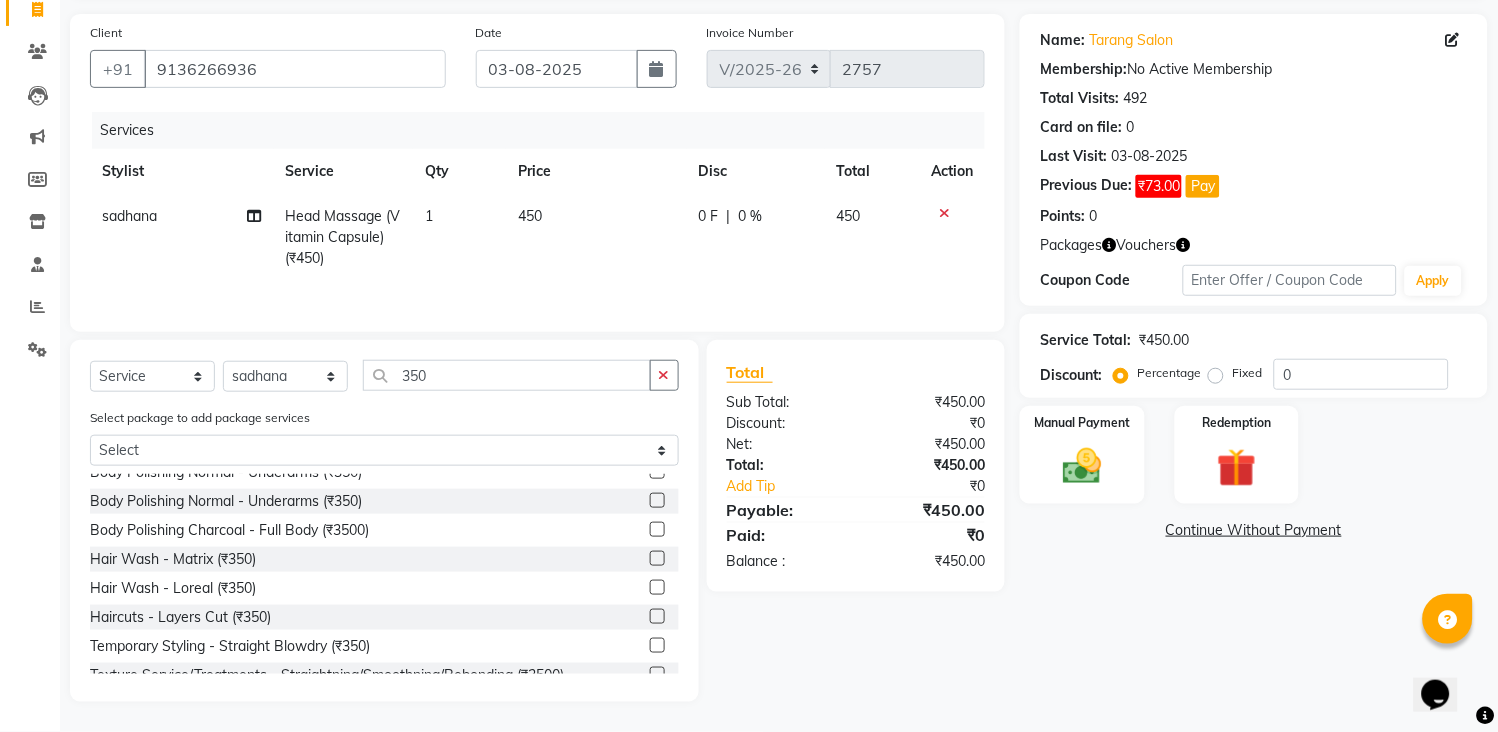 click 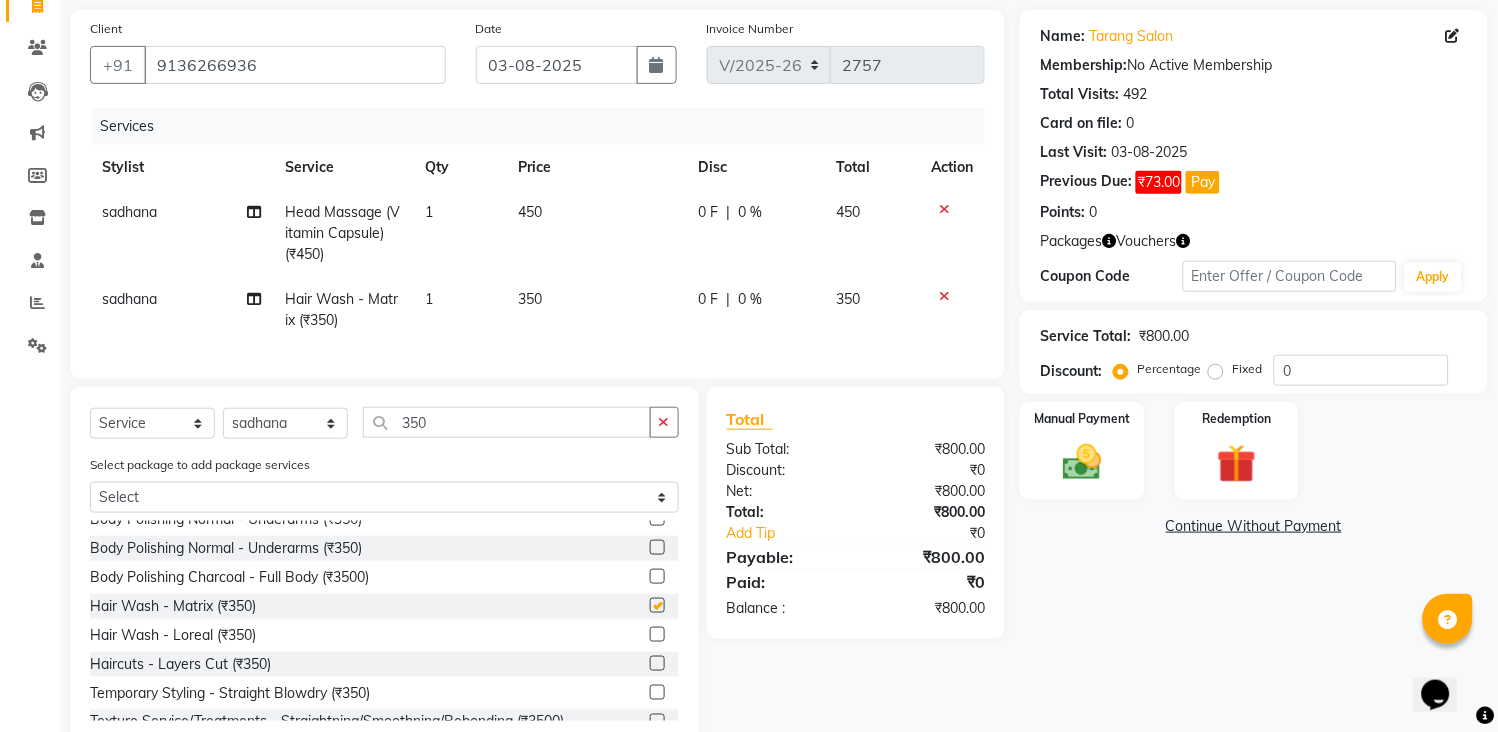 checkbox on "false" 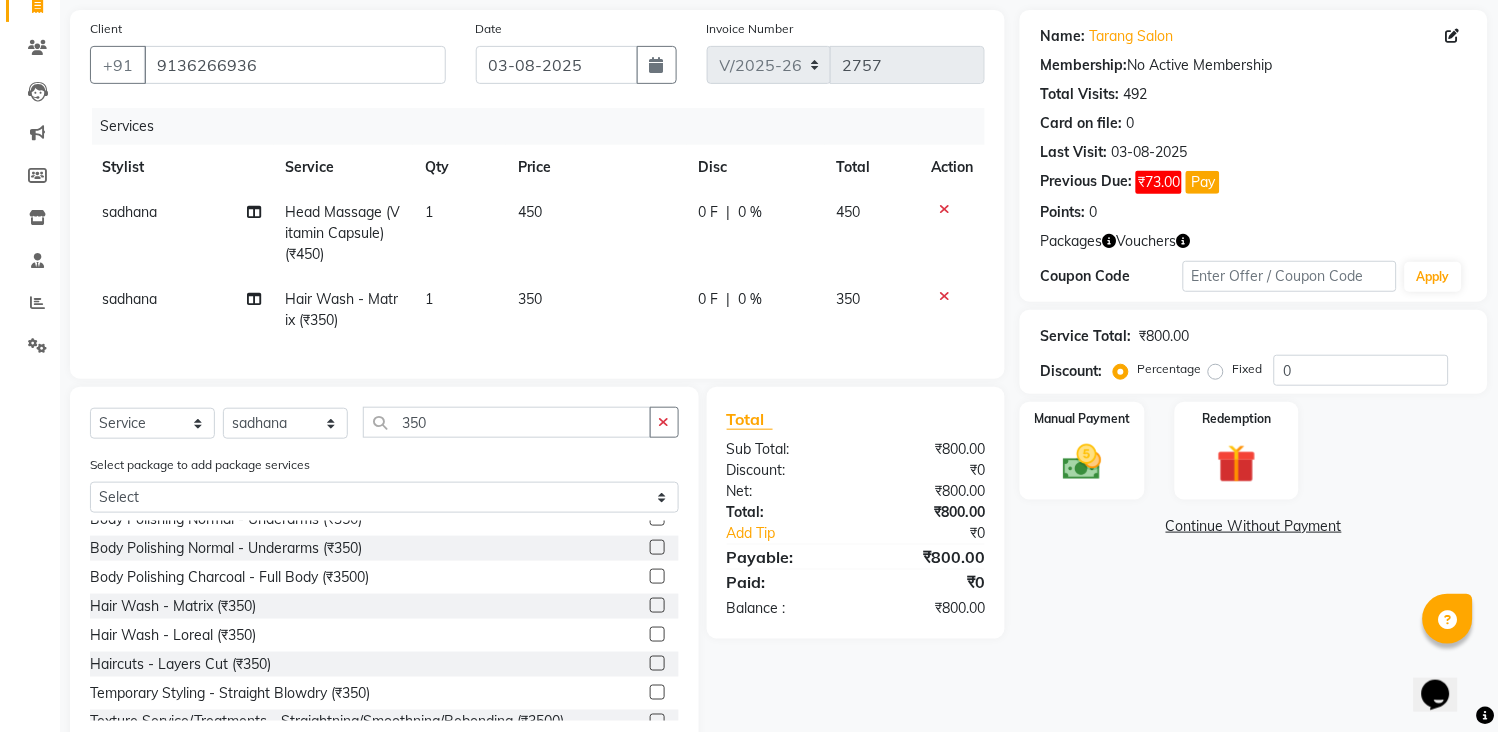 click on "350" 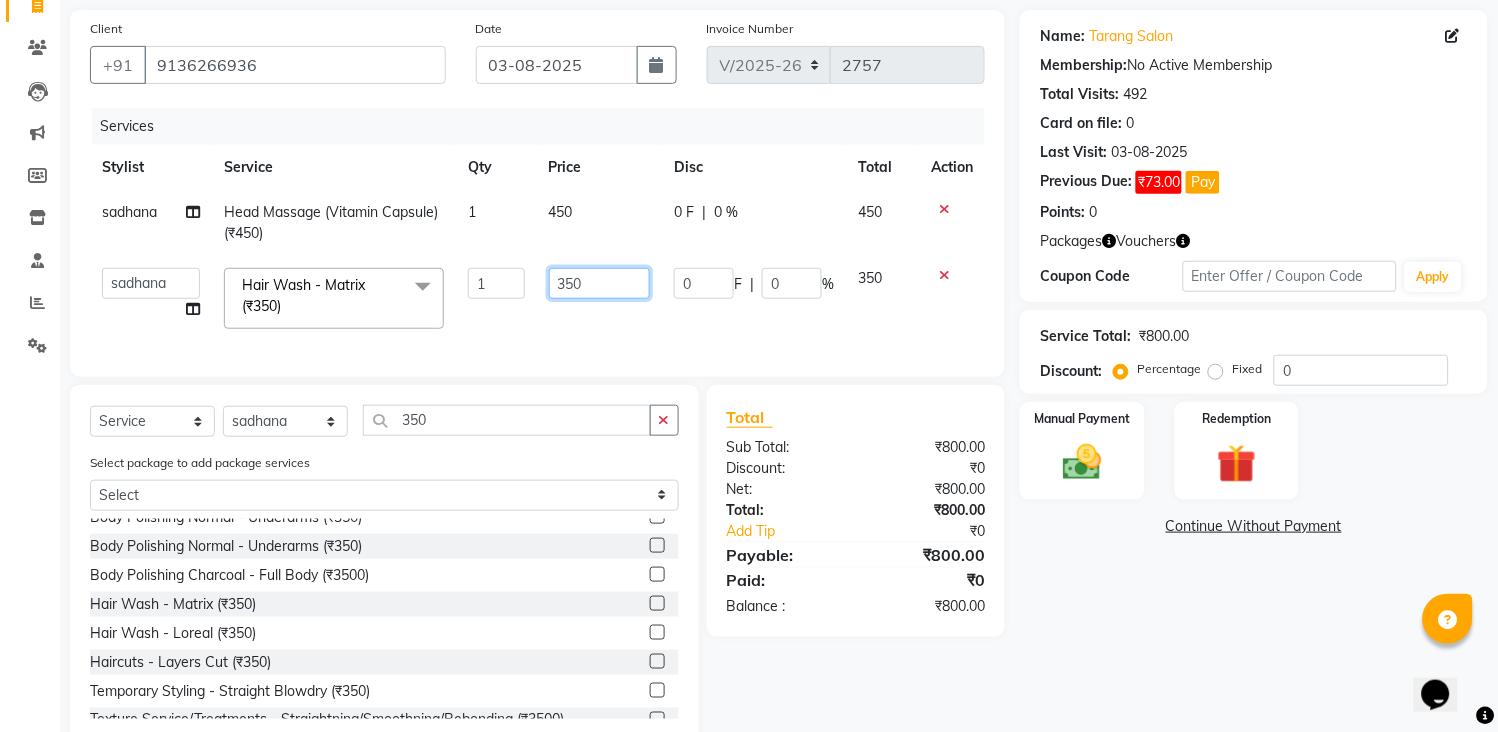 click on "350" 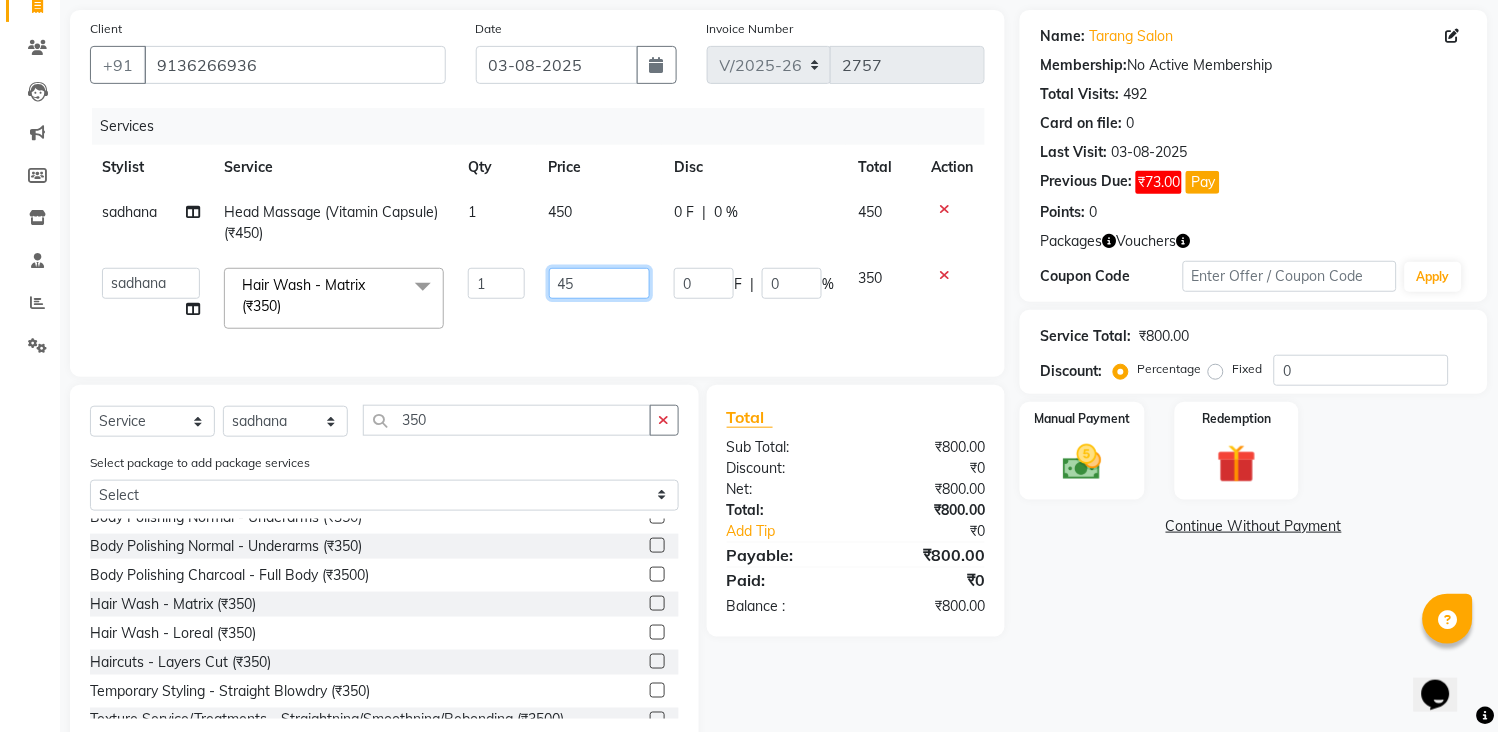 type on "450" 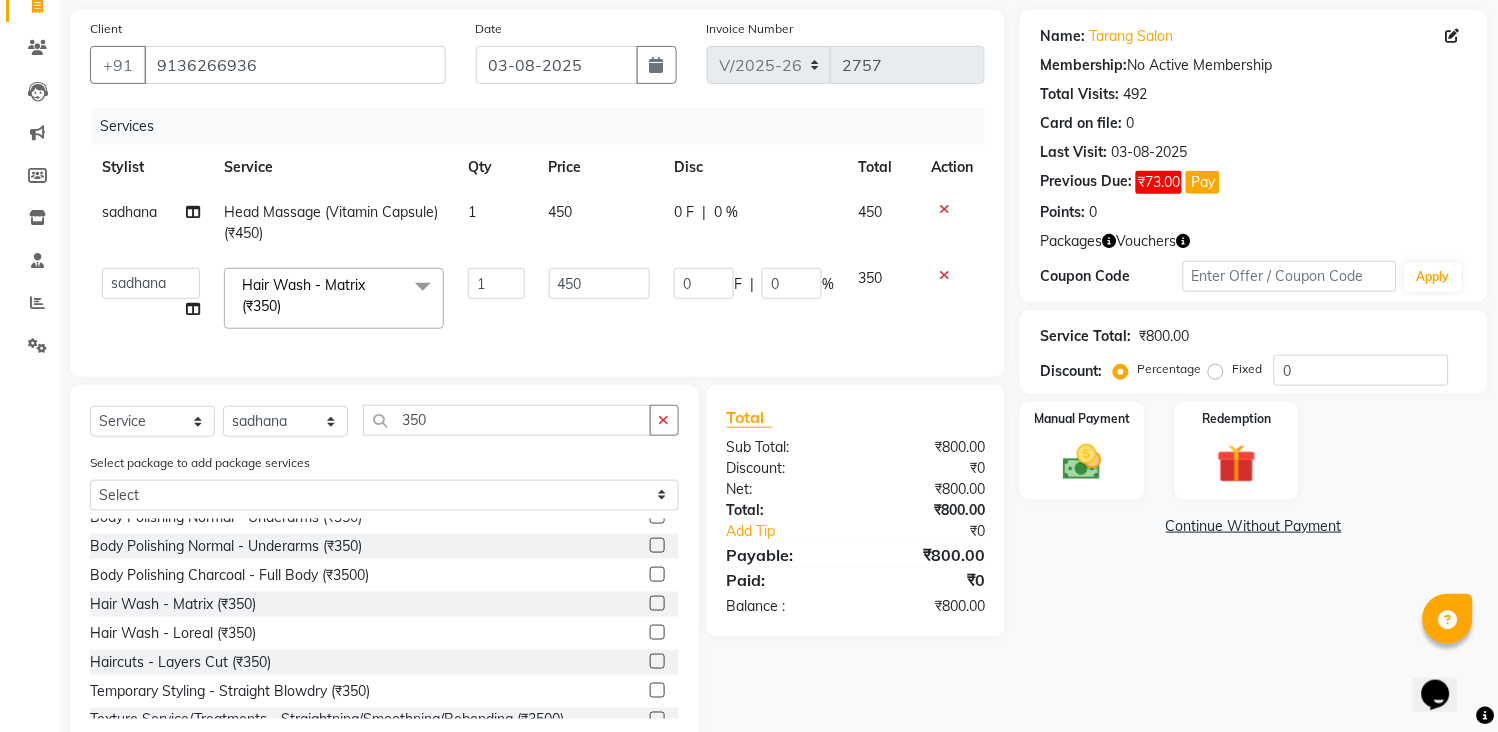 click on "Client +91 [PHONE] Date 03-08-2025 Invoice Number V/2025 V/2025-26 2757 Services Stylist Service Qty Price Disc Total Action sadhana  Head Massage (Vitamin Capsule) (₹450) 1 450 0 F | 0 % 450  ANITA MANOJ KARRE   ANJALI RAMESH KHAMDARE   BHUMI PAWAR   DEEPALI  KANOJIYA   Front Desk   GAYATRI KENIN   Grishma    indu   kavita   NEHA   pooja thakur   Pooja Vishwakarma   priya    Ruchi   RUTUJA   sadhana   SNEHAL SHINDE   SONAL   Suchita panchal   SUNITA KAURI   surekha bhalerao   Varsha   Zoya  Hair Wash - Matrix (₹350)  x Threading - Eyebrows (₹50) Threading - Upperlips (₹30) Threading - Lowerlips (₹30) Threading - Chin (₹30) Threading - Forehead (₹30) Threading - Sidelocks (₹80) Threading - Face (₹150) TINSEL PER STNAD (₹99) SCHWARZKOPF HAIR FALL TREATMENT (₹1500) SCHWARZKOPF DANDRUF TRATMENT (₹1500) OXY D-TAN CLEANUP (₹700) ALGE MASK (₹550) FACE D-TAN (₹99) HAIR WASH (₹199) HAIR WASH WITH HAIR CUT (₹499) ALOVERA WAX FH -FL (₹450) B WAX NORMAL (₹700) 1 450 0 F | 0 %" 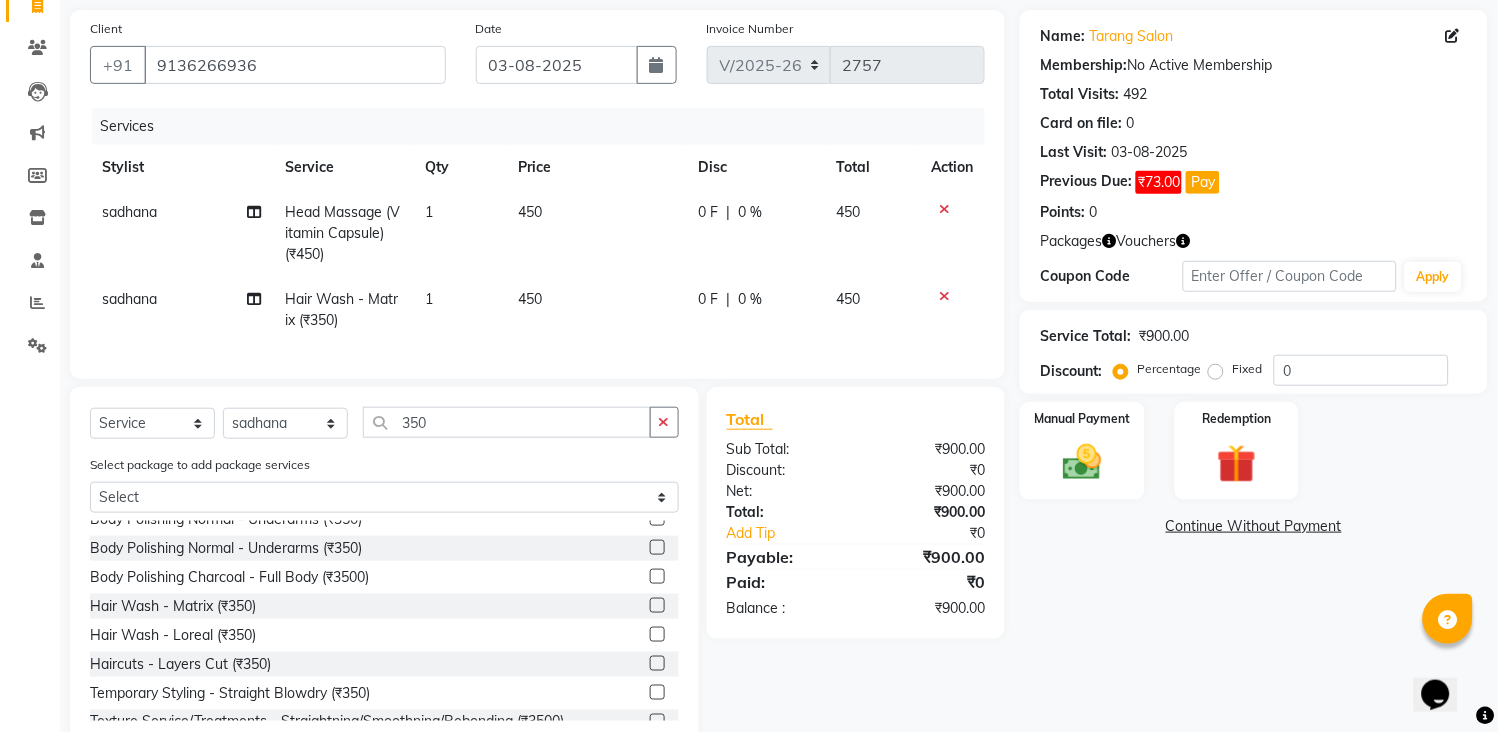 click on "450" 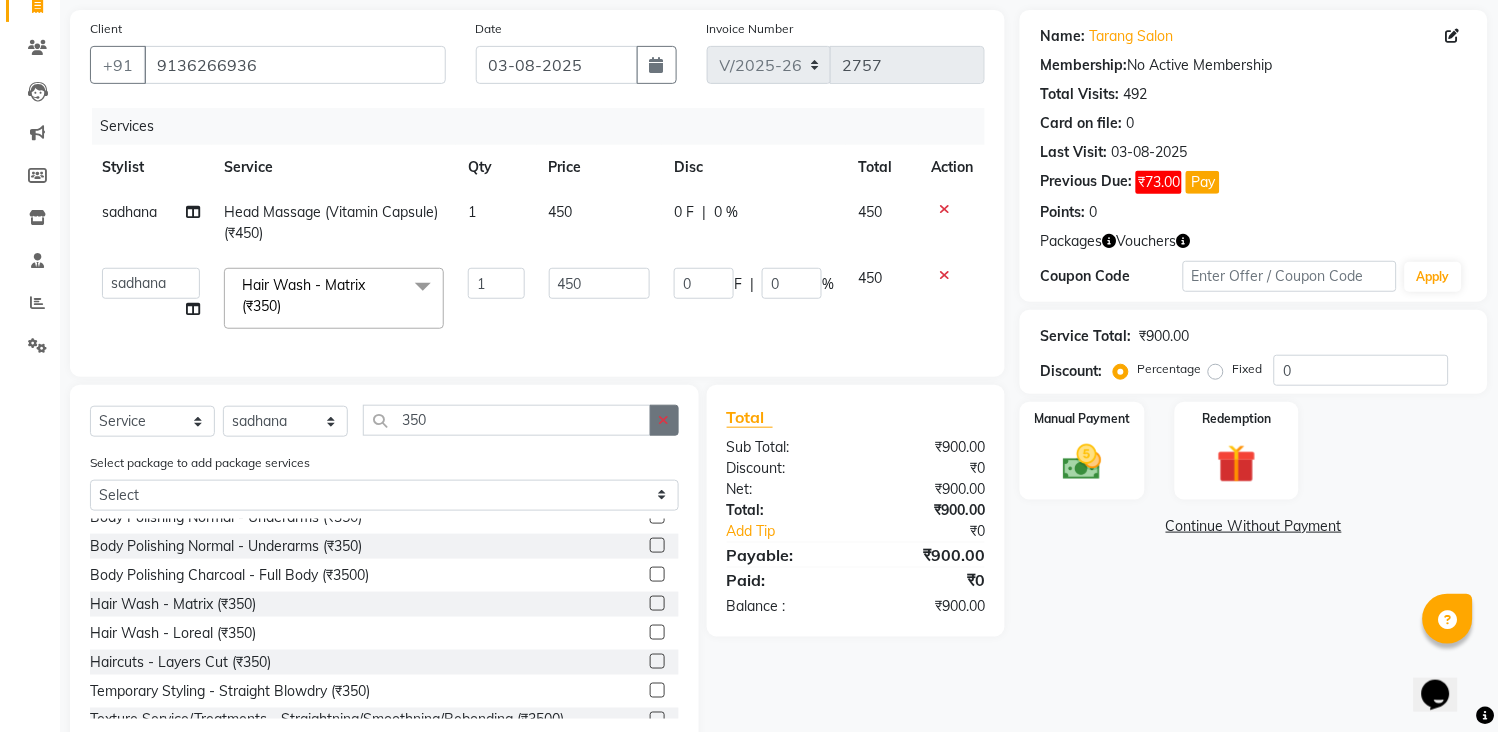click 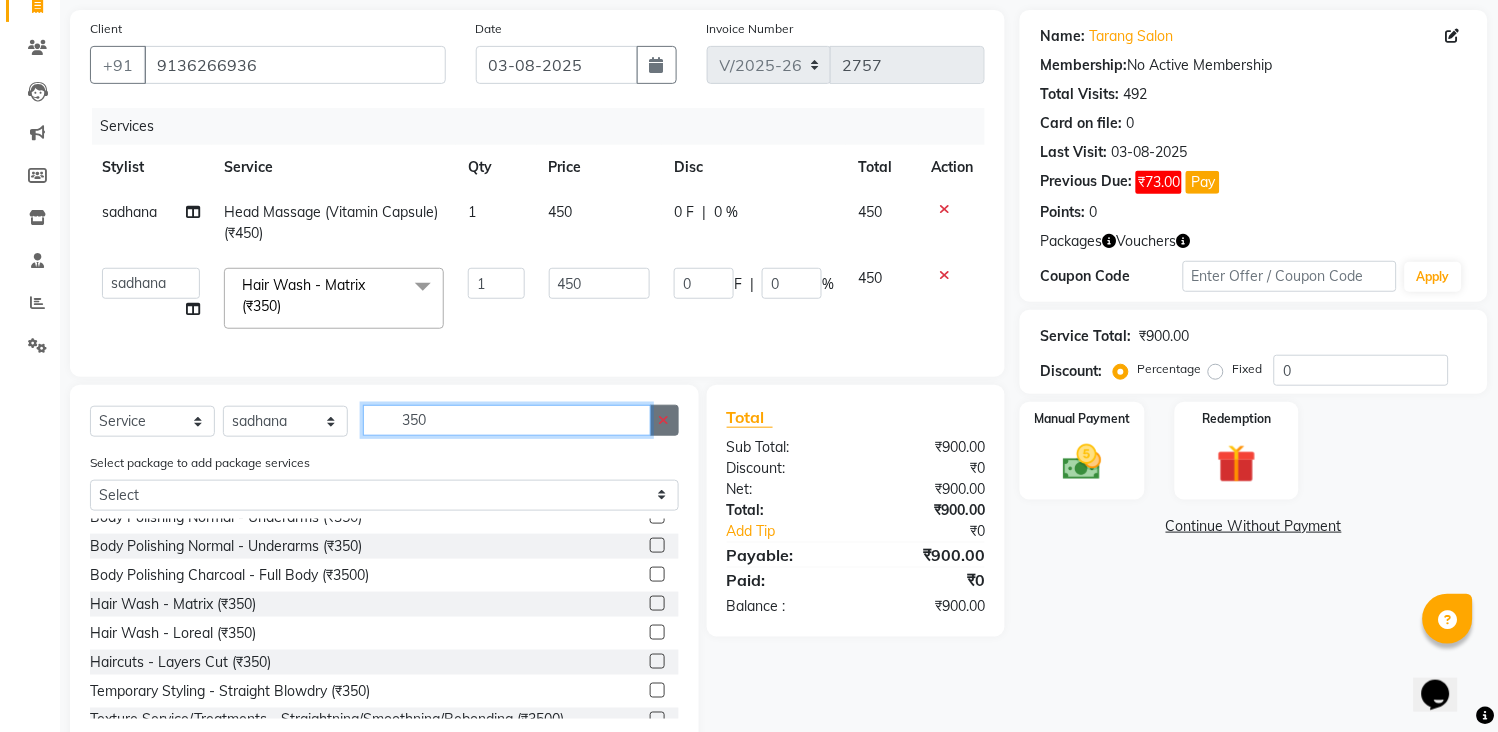 type 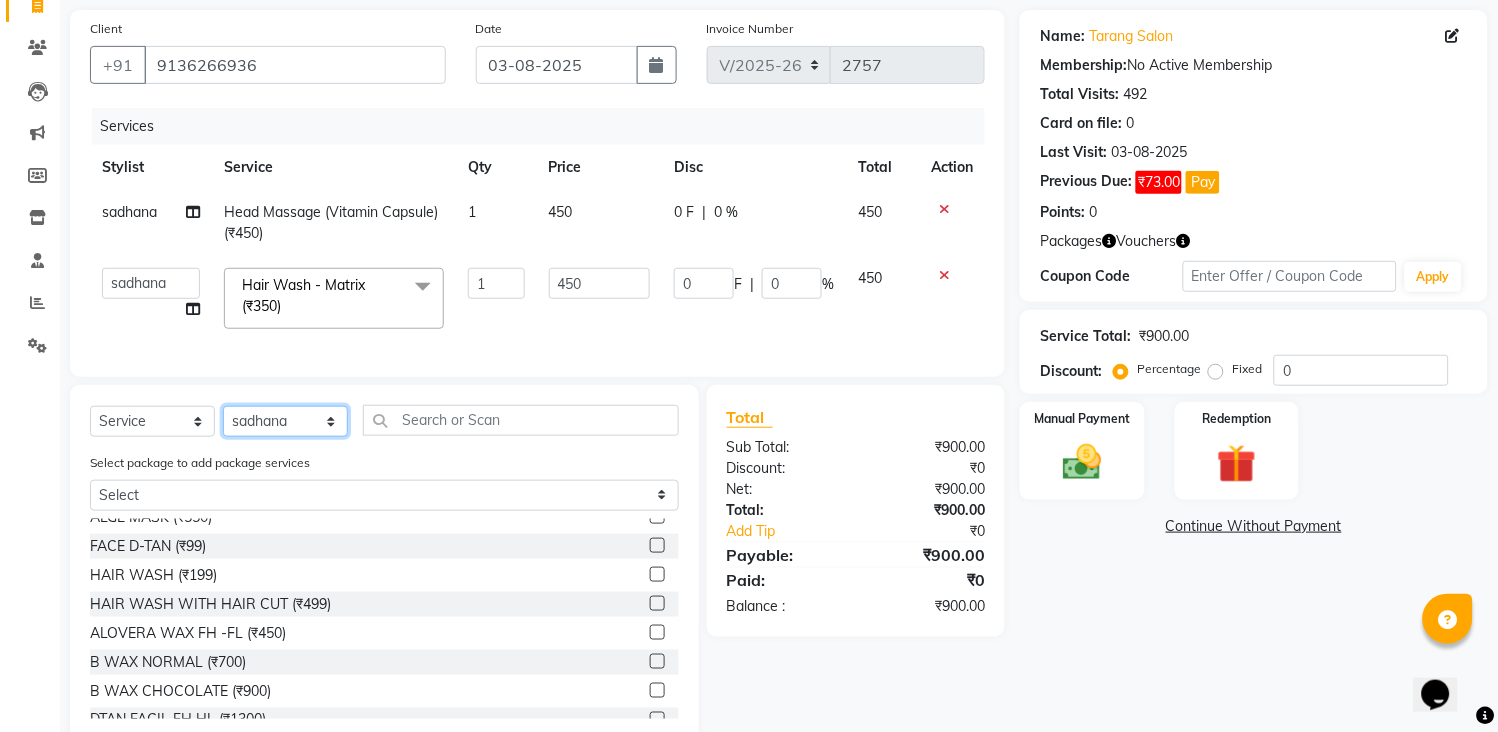 click on "Select Stylist ANITA MANOJ KARRE ANJALI RAMESH KHAMDARE BHUMI PAWAR DEEPALI  KANOJIYA Front Desk GAYATRI KENIN Grishma  indu kavita NEHA pooja thakur Pooja Vishwakarma priya  Ruchi RUTUJA sadhana SNEHAL SHINDE SONAL Suchita panchal SUNITA KAURI surekha bhalerao Varsha Zoya" 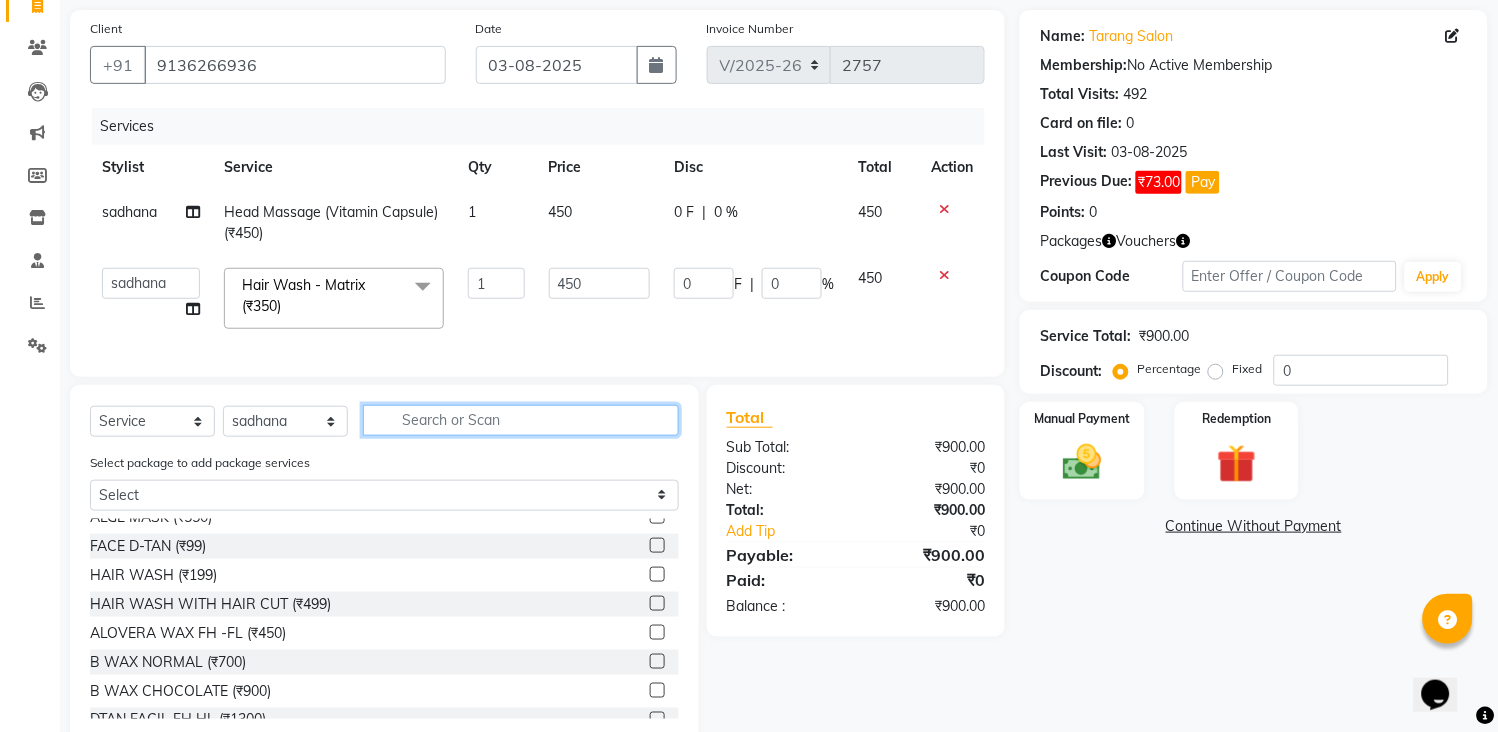 click 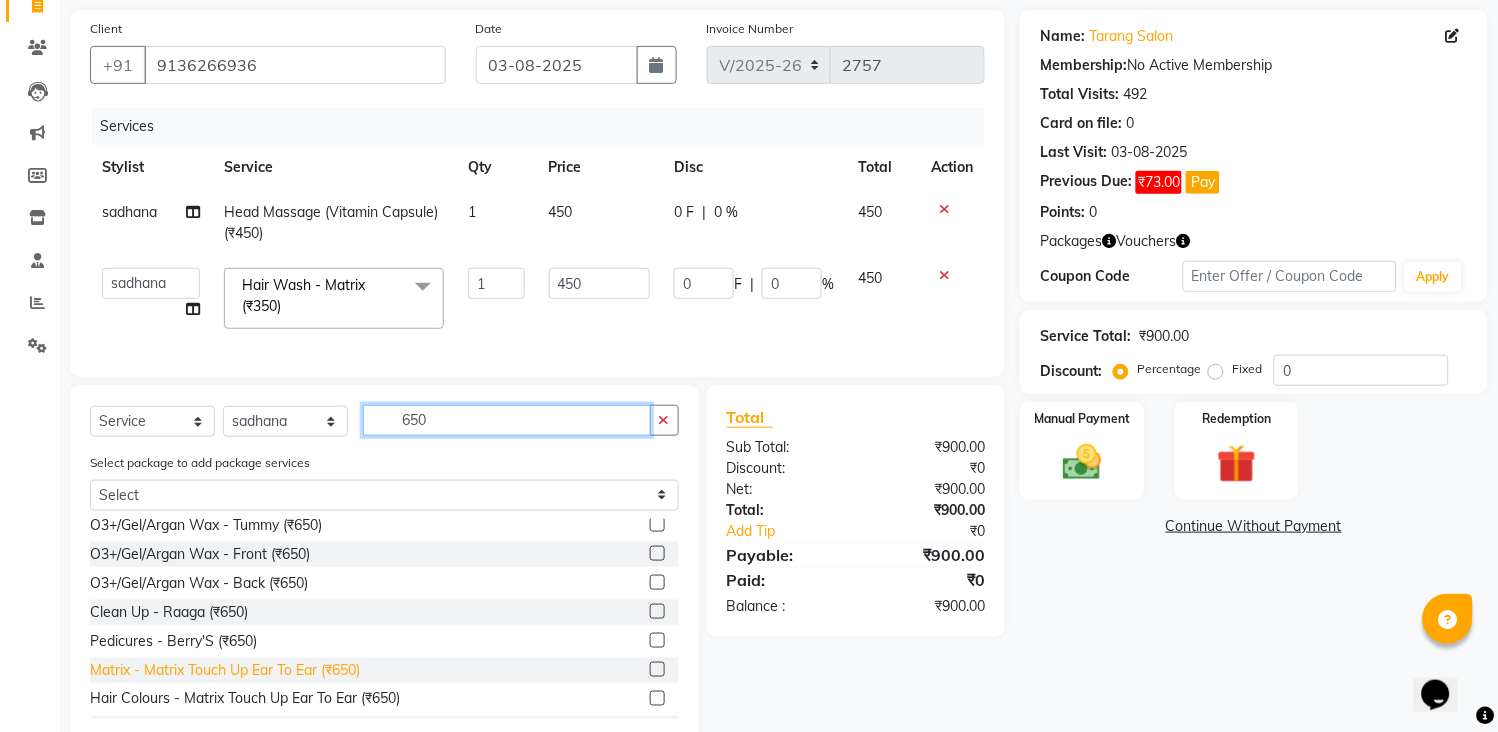 scroll, scrollTop: 0, scrollLeft: 0, axis: both 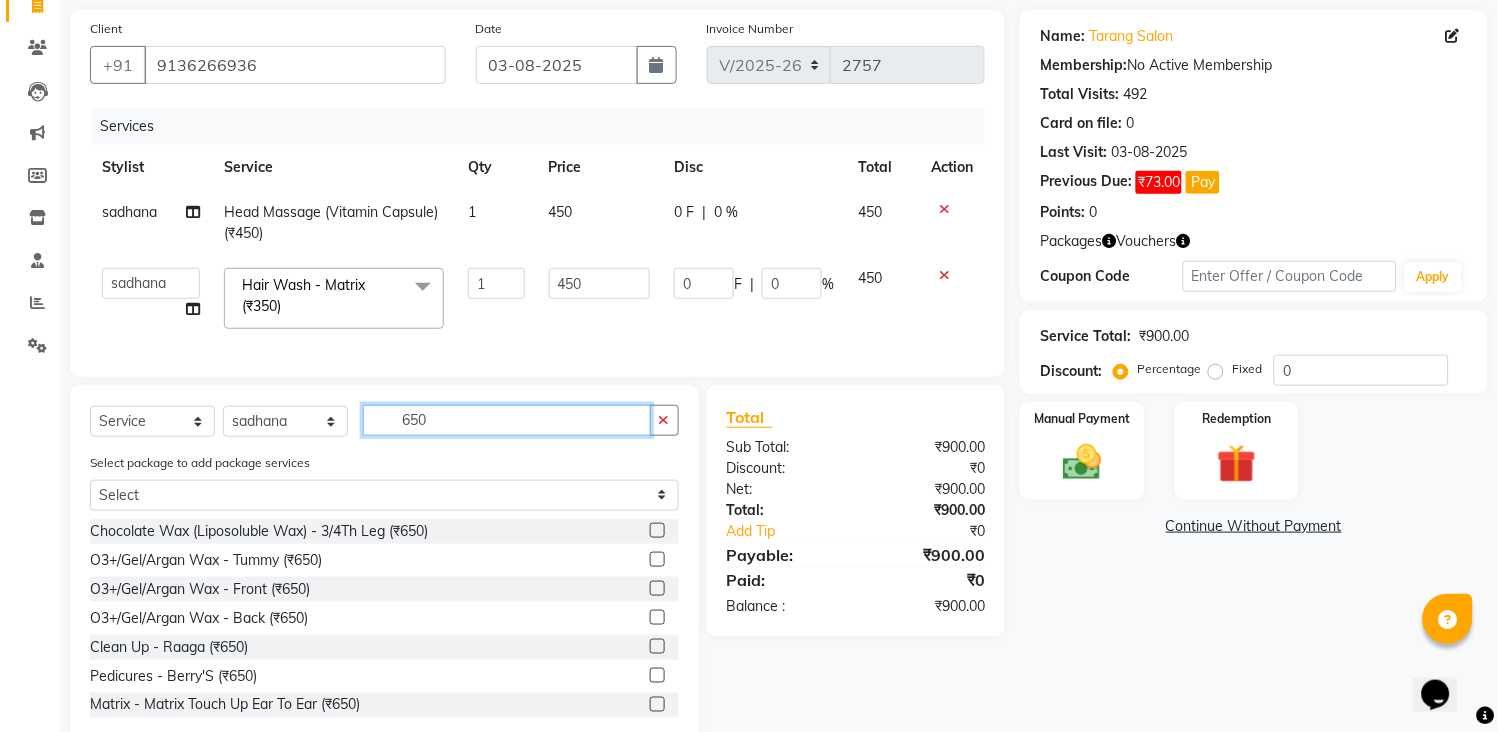 type on "650" 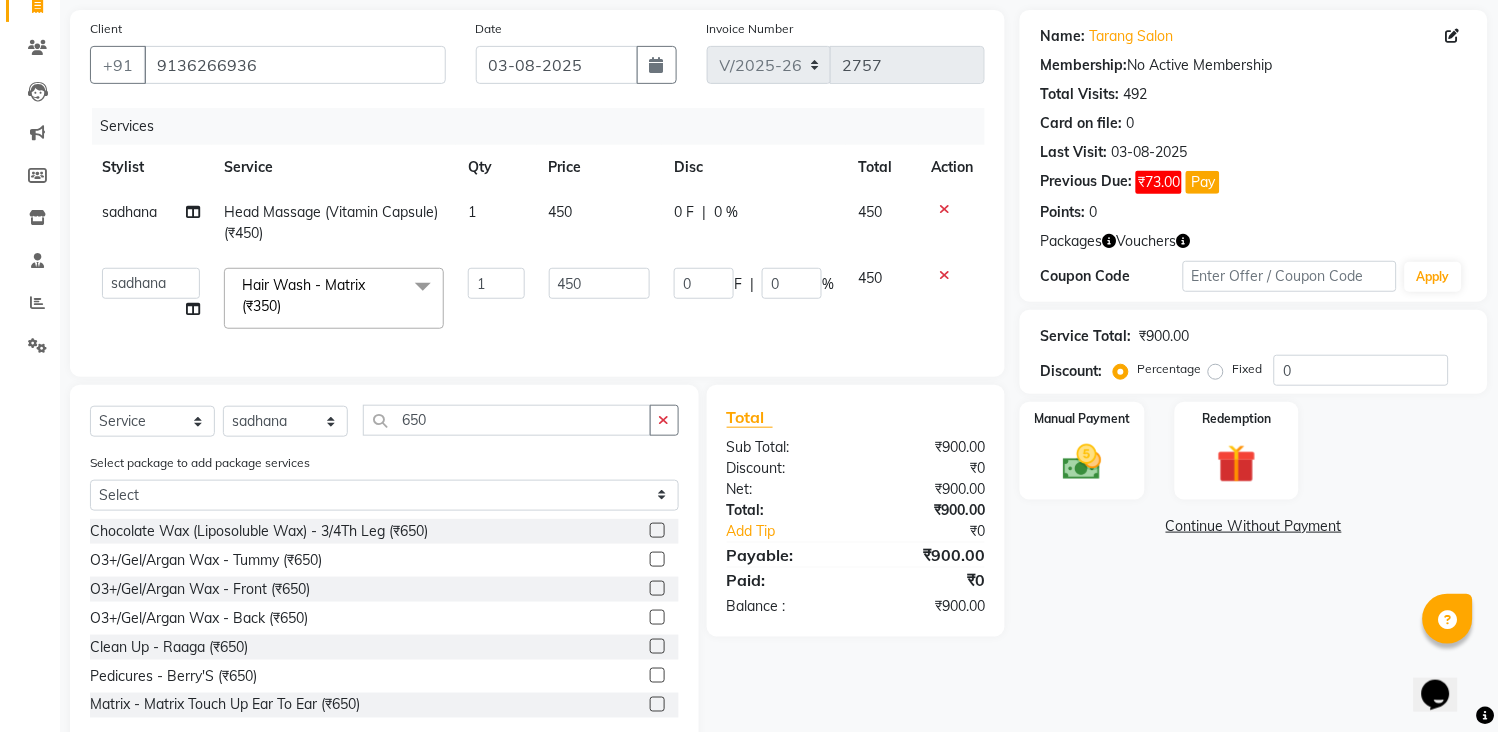 click 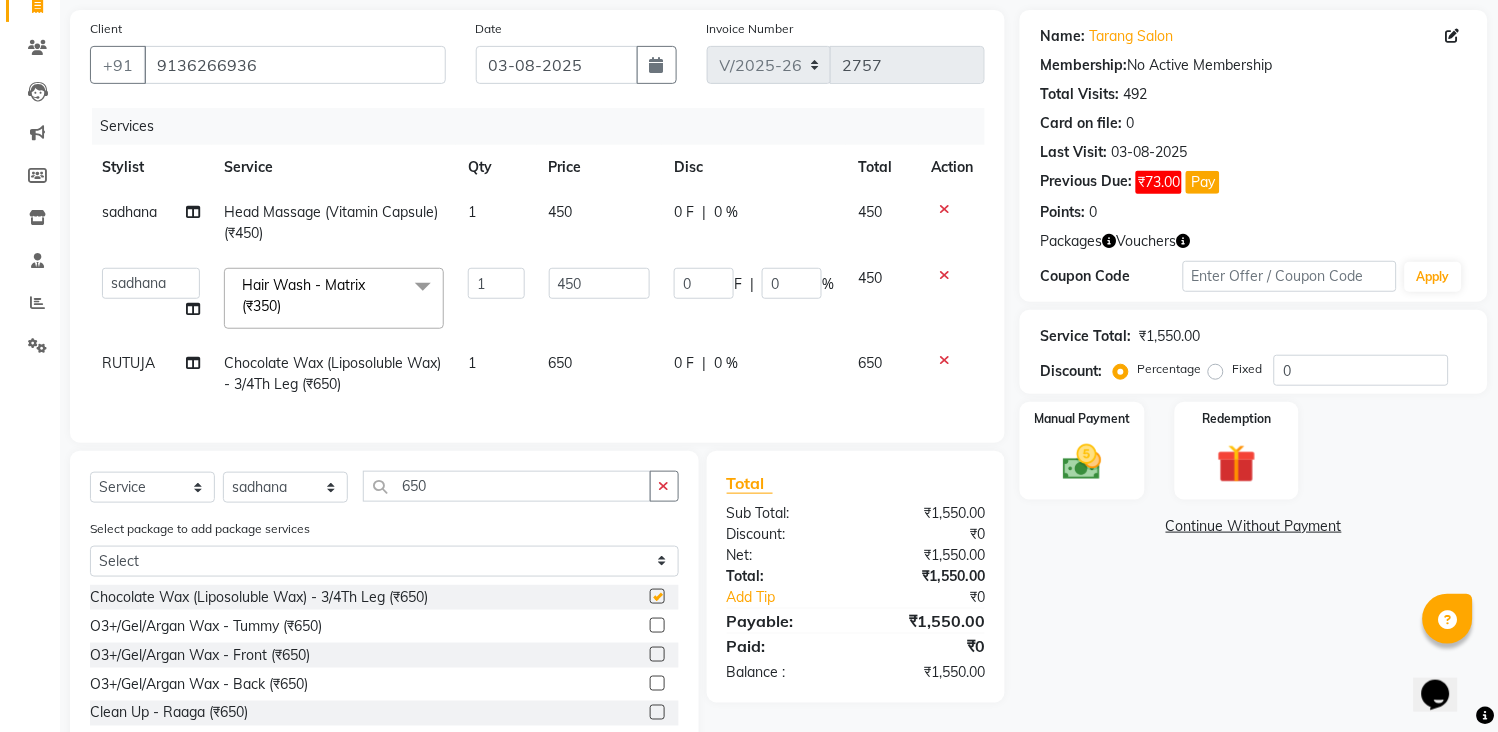 checkbox on "false" 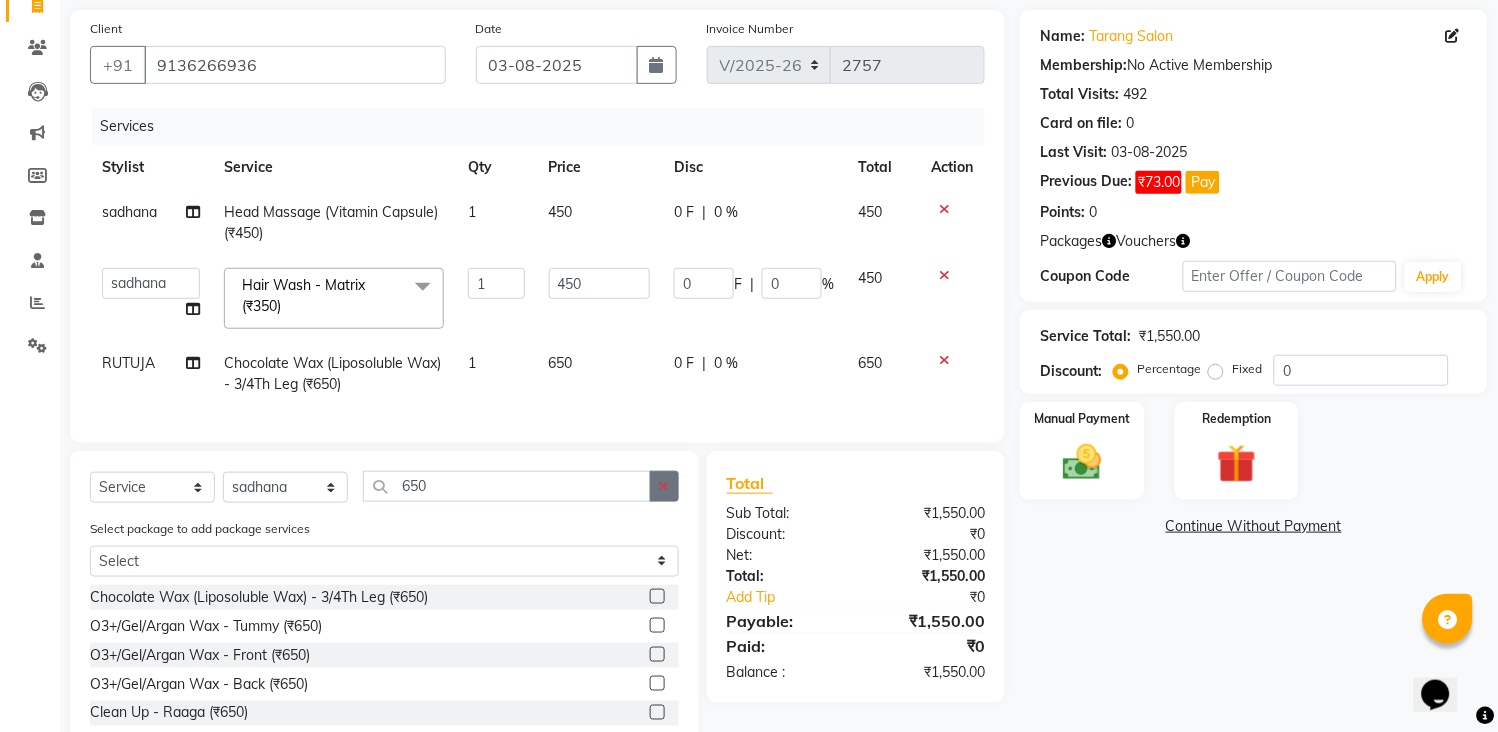 click 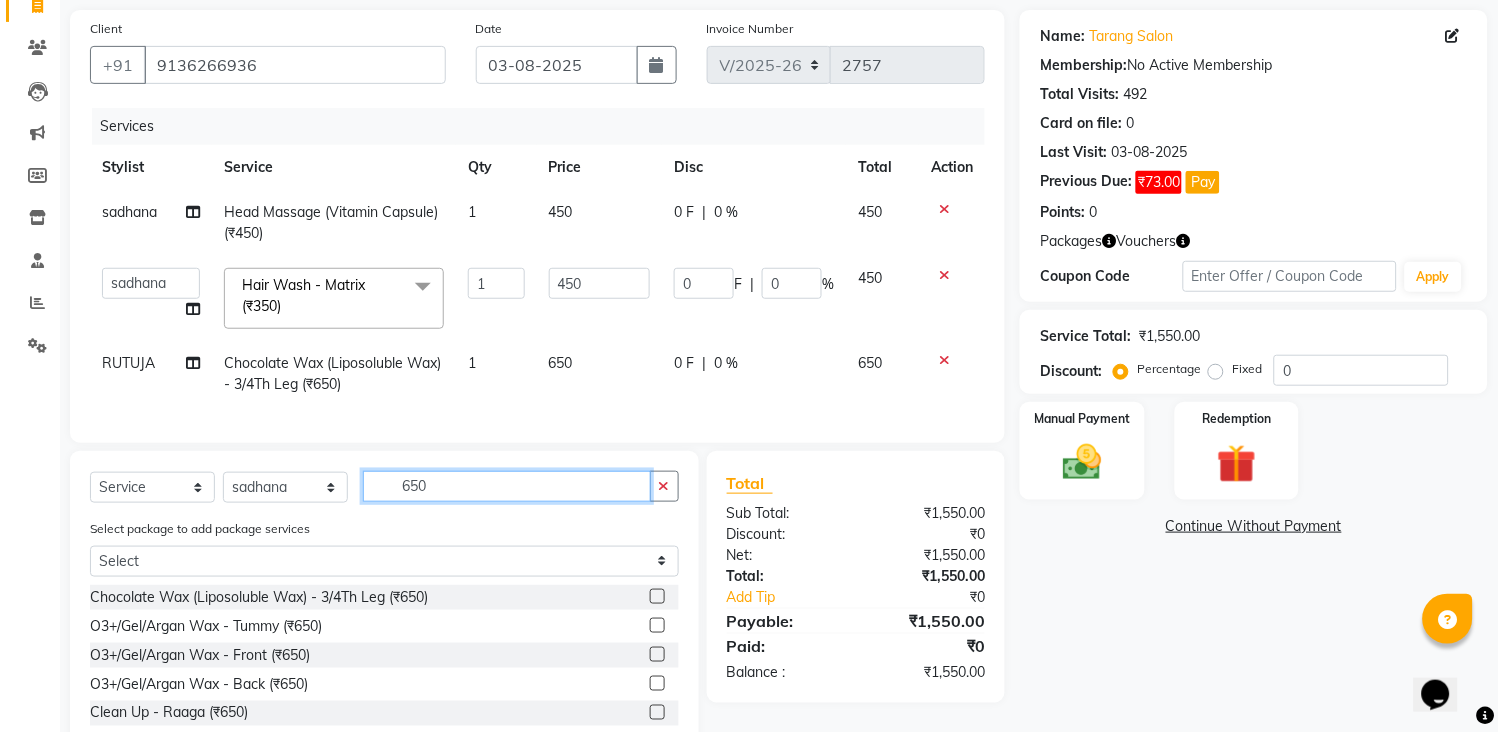type 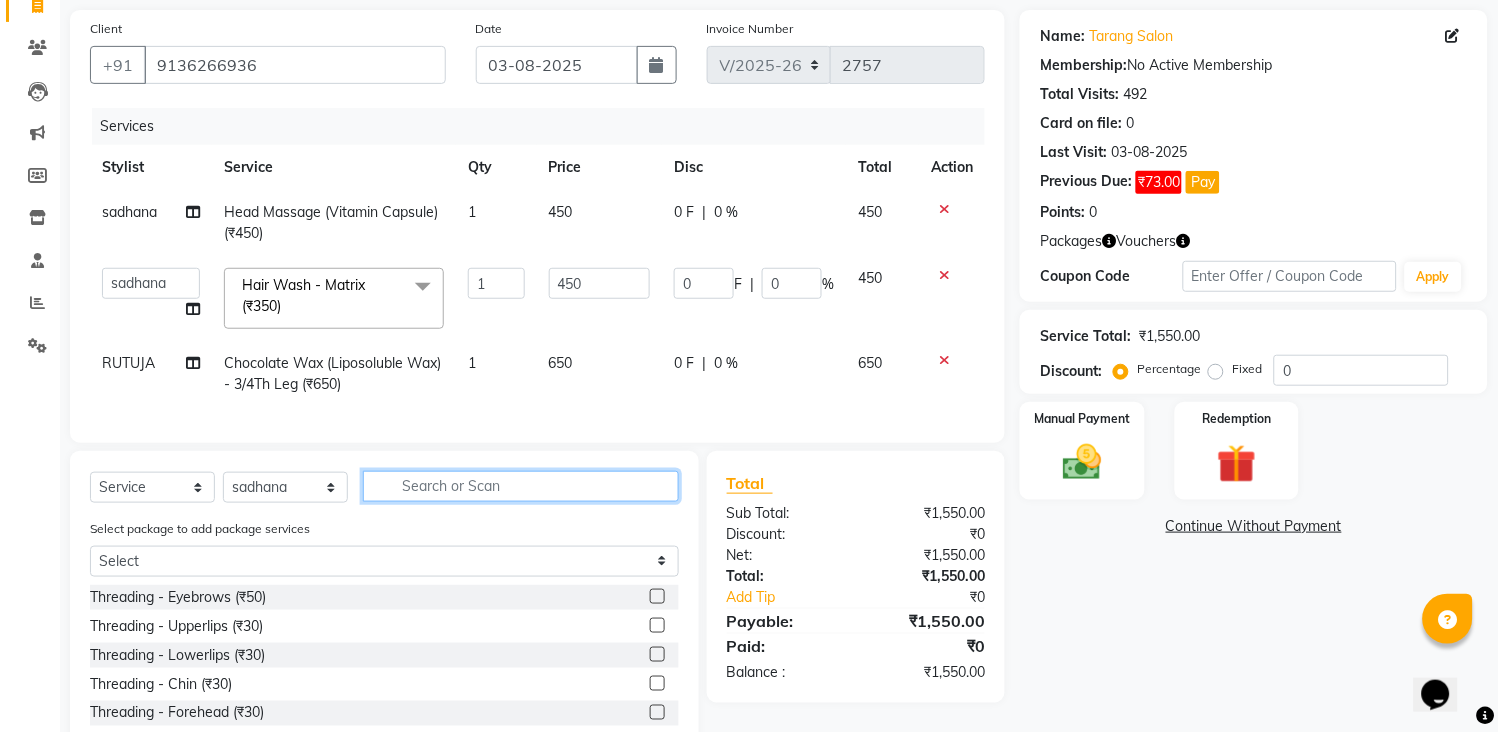 click 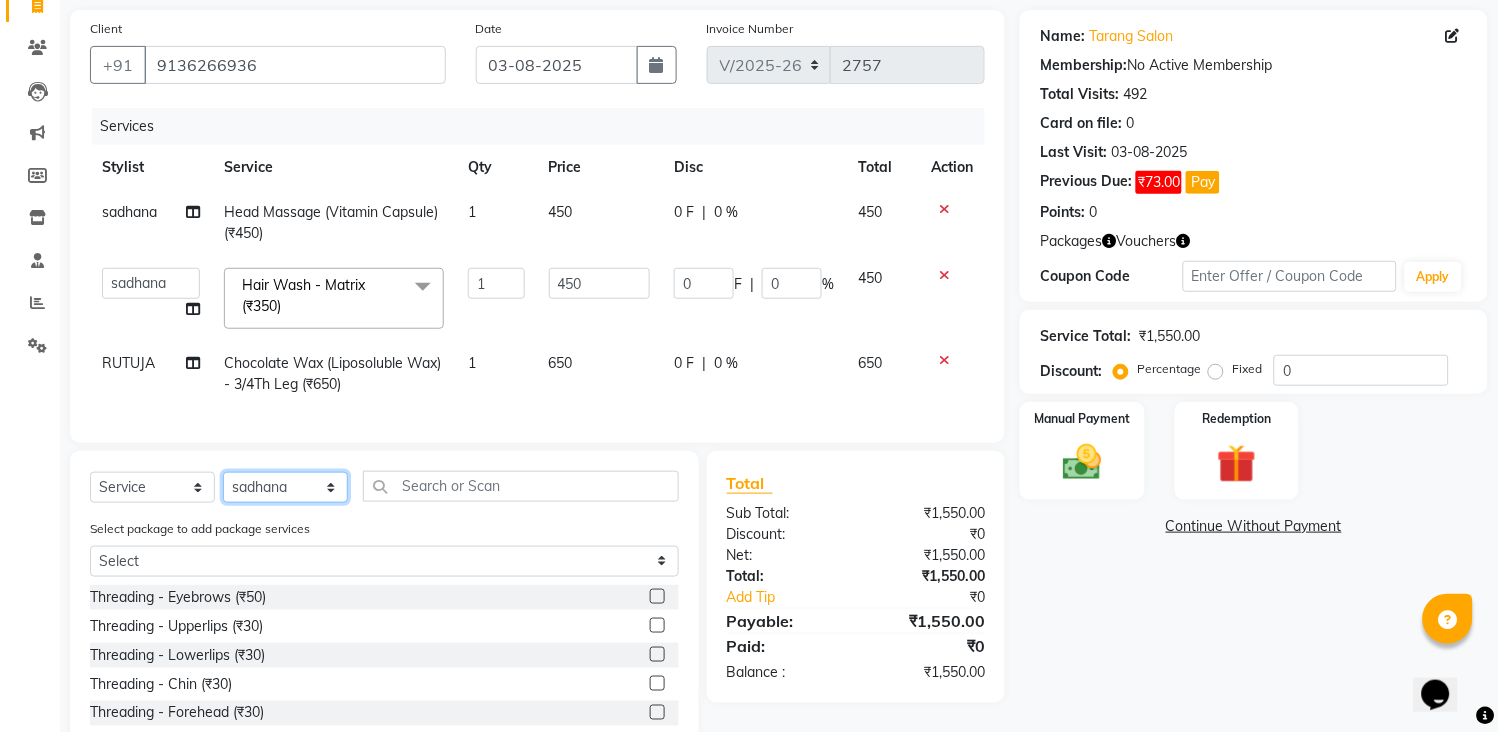 click on "Select Stylist ANITA MANOJ KARRE ANJALI RAMESH KHAMDARE BHUMI PAWAR DEEPALI  KANOJIYA Front Desk GAYATRI KENIN Grishma  indu kavita NEHA pooja thakur Pooja Vishwakarma priya  Ruchi RUTUJA sadhana SNEHAL SHINDE SONAL Suchita panchal SUNITA KAURI surekha bhalerao Varsha Zoya" 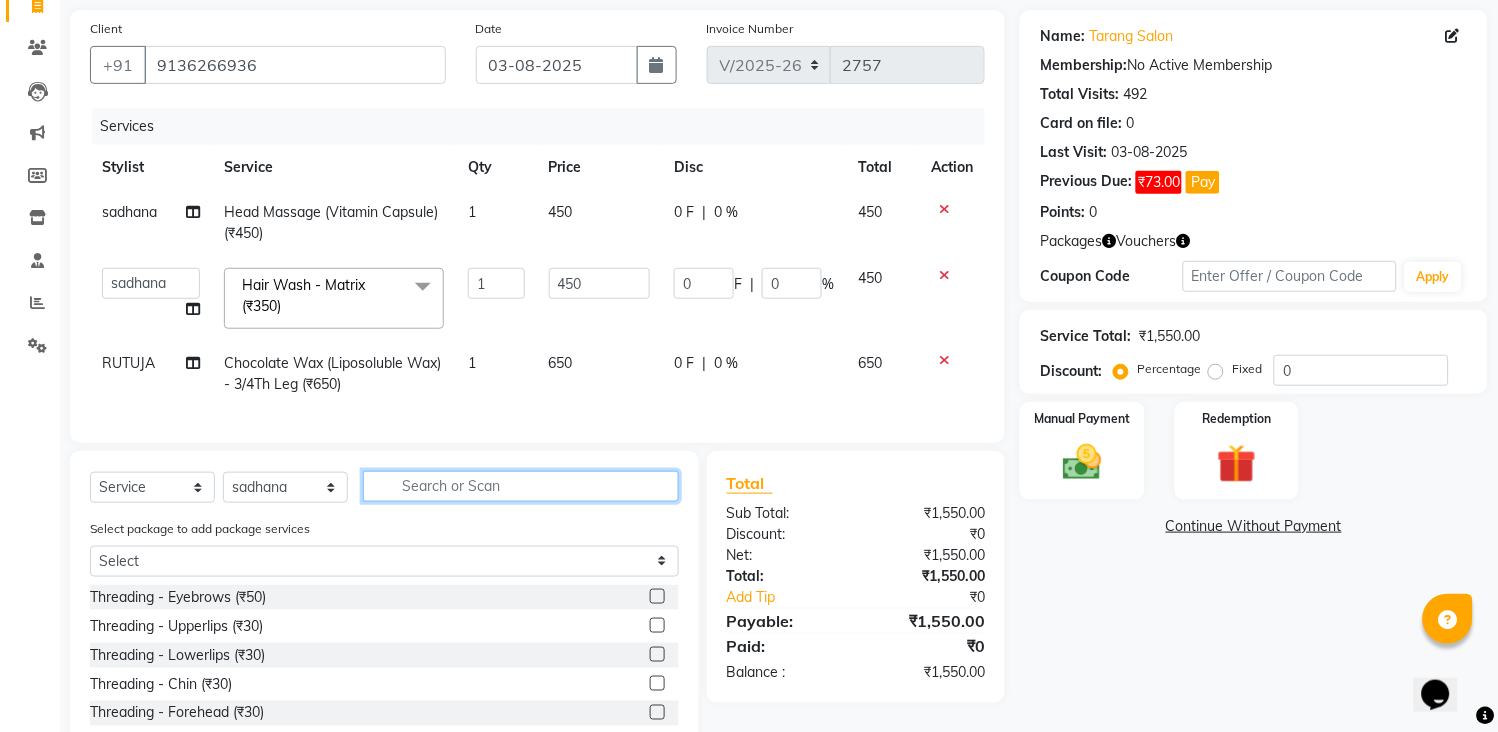 click 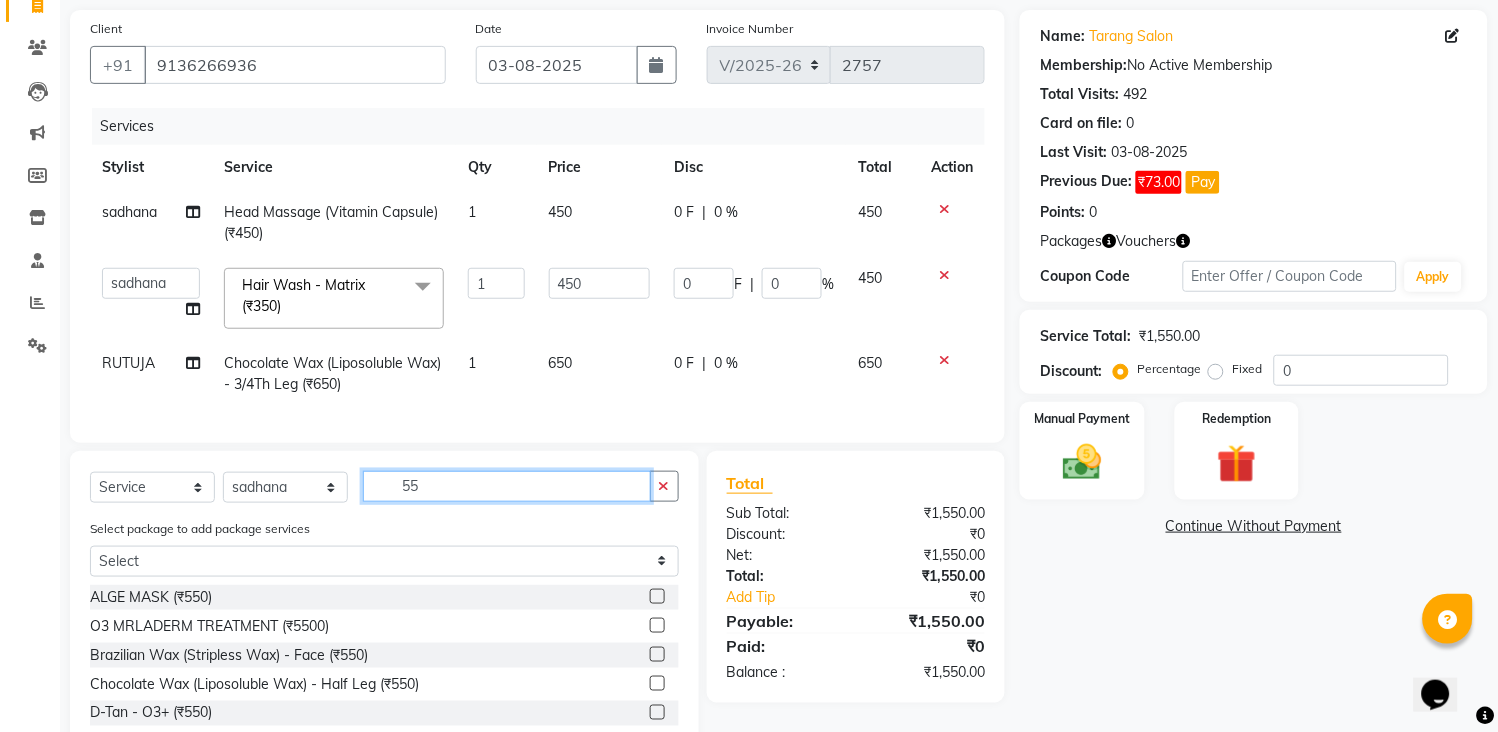 type on "5" 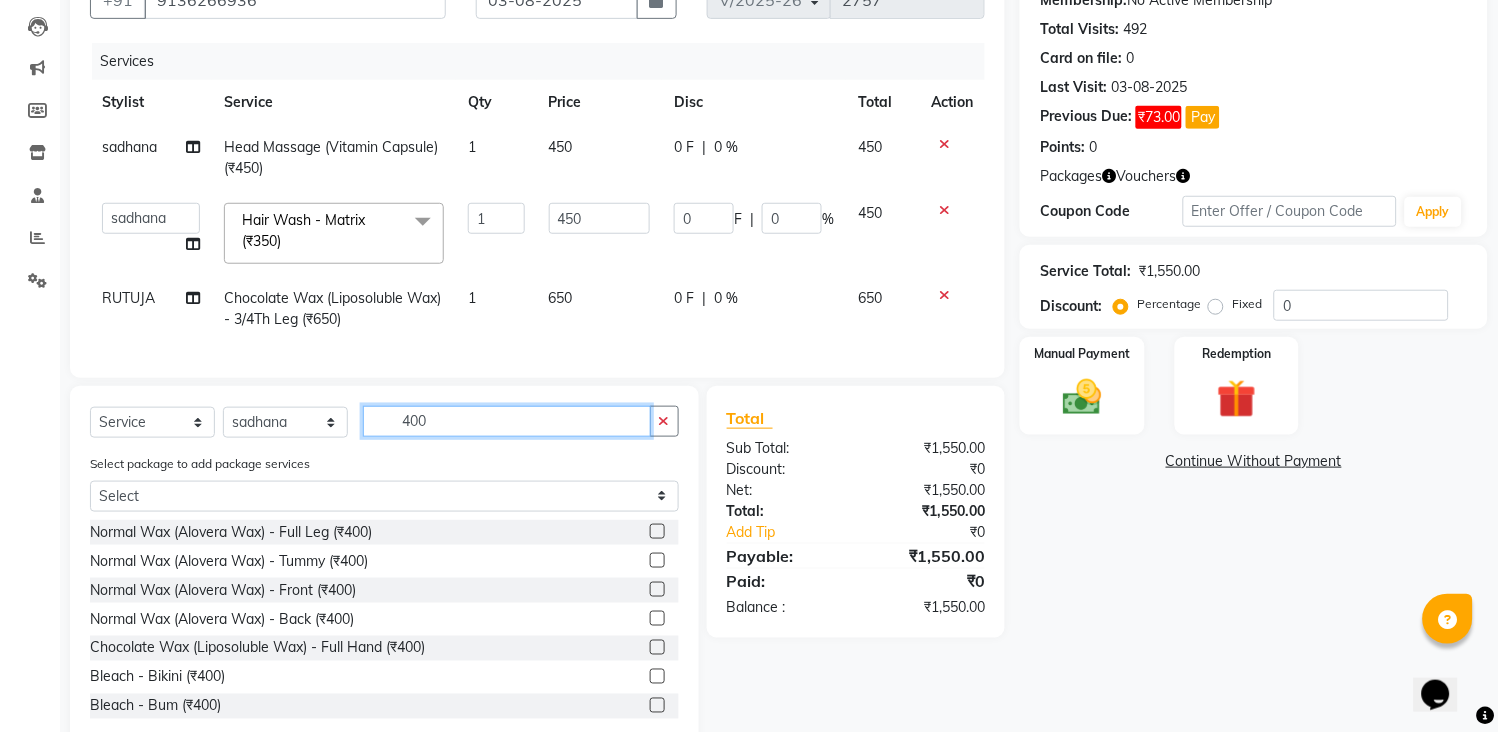 scroll, scrollTop: 270, scrollLeft: 0, axis: vertical 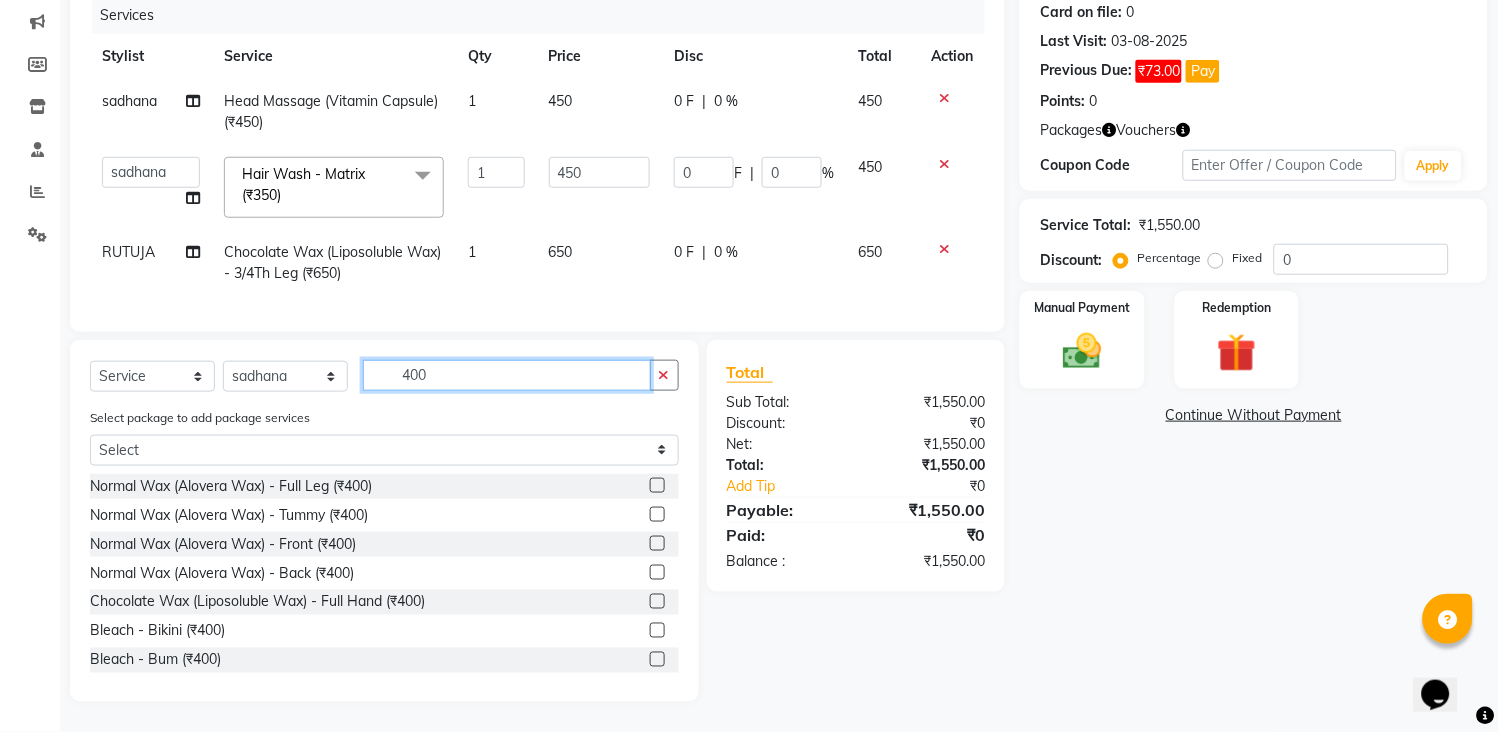 type on "400" 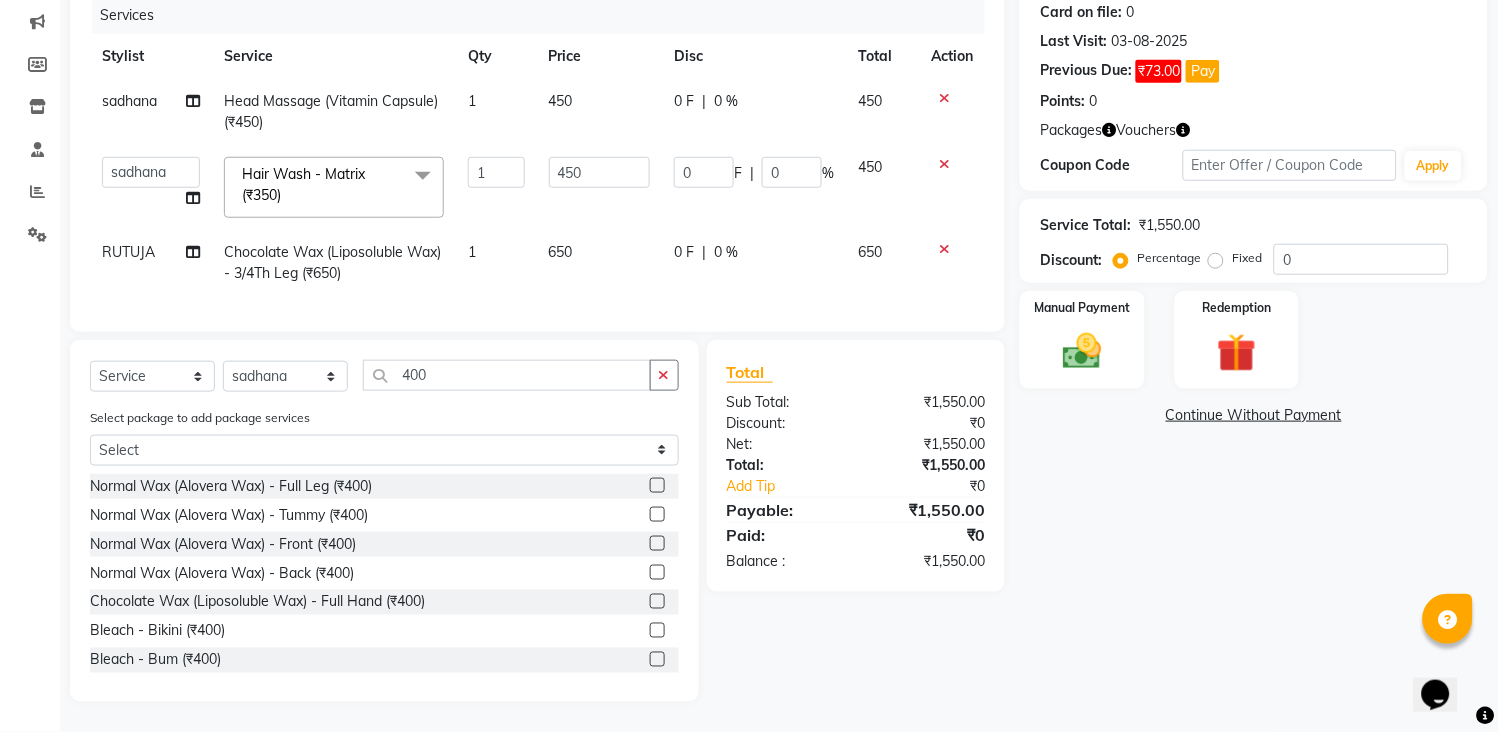 click 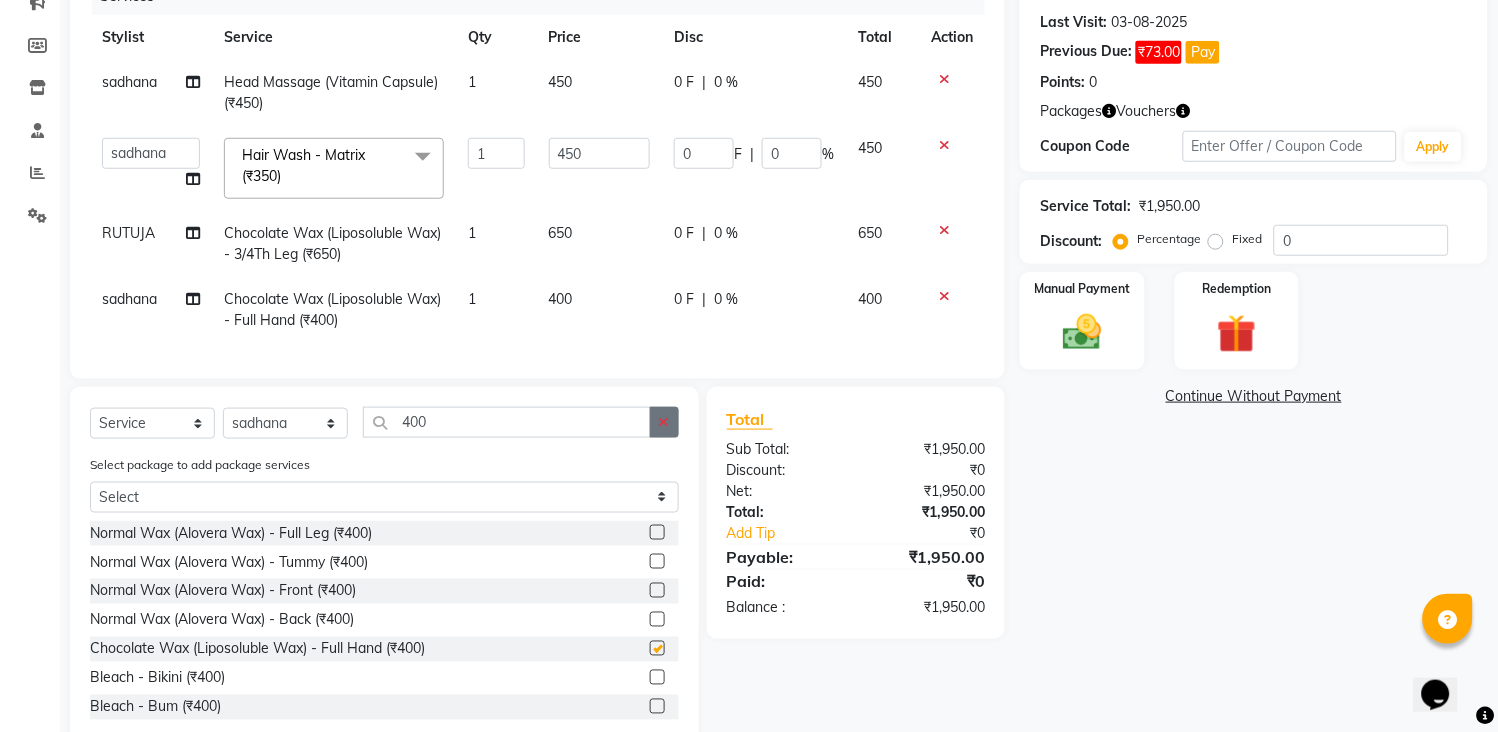 checkbox on "false" 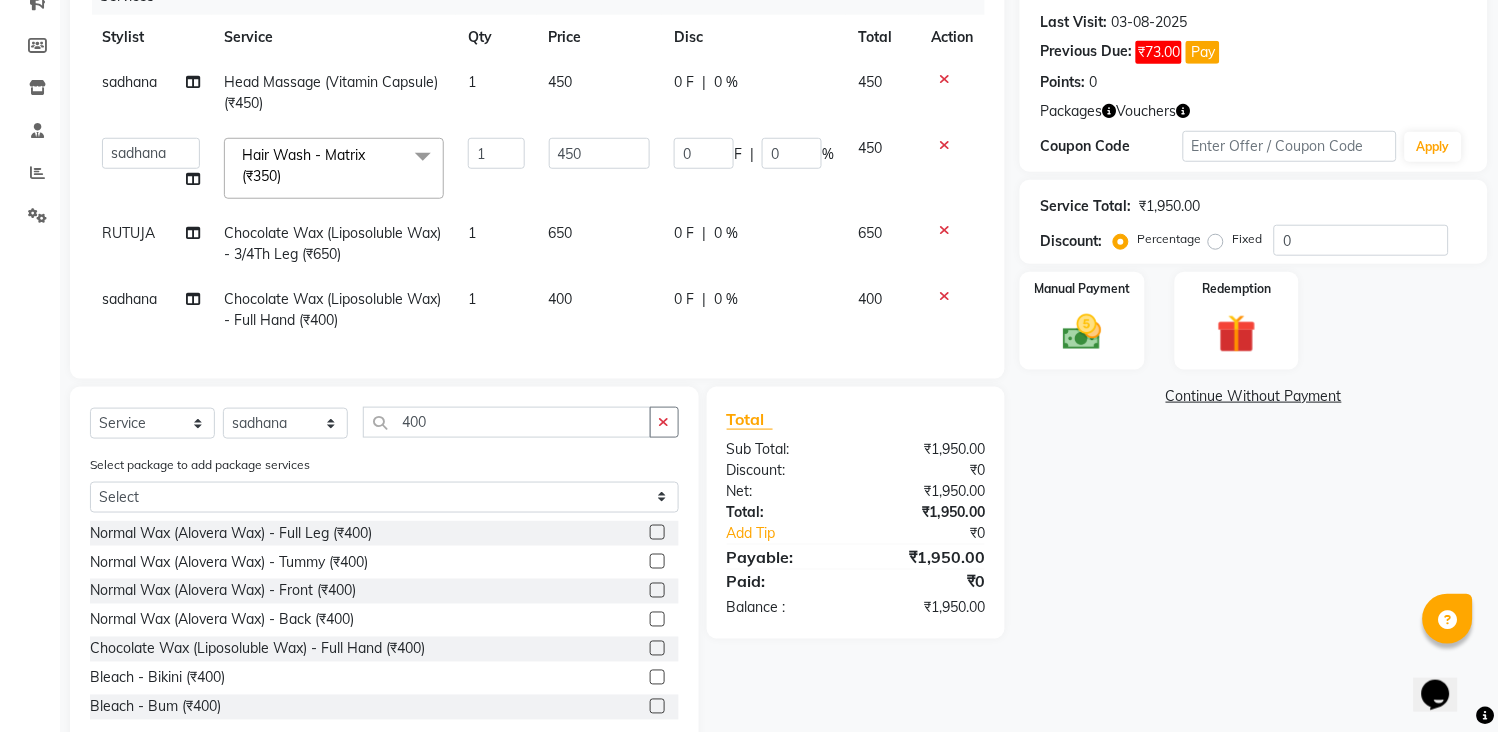 drag, startPoint x: 666, startPoint y: 433, endPoint x: 655, endPoint y: 436, distance: 11.401754 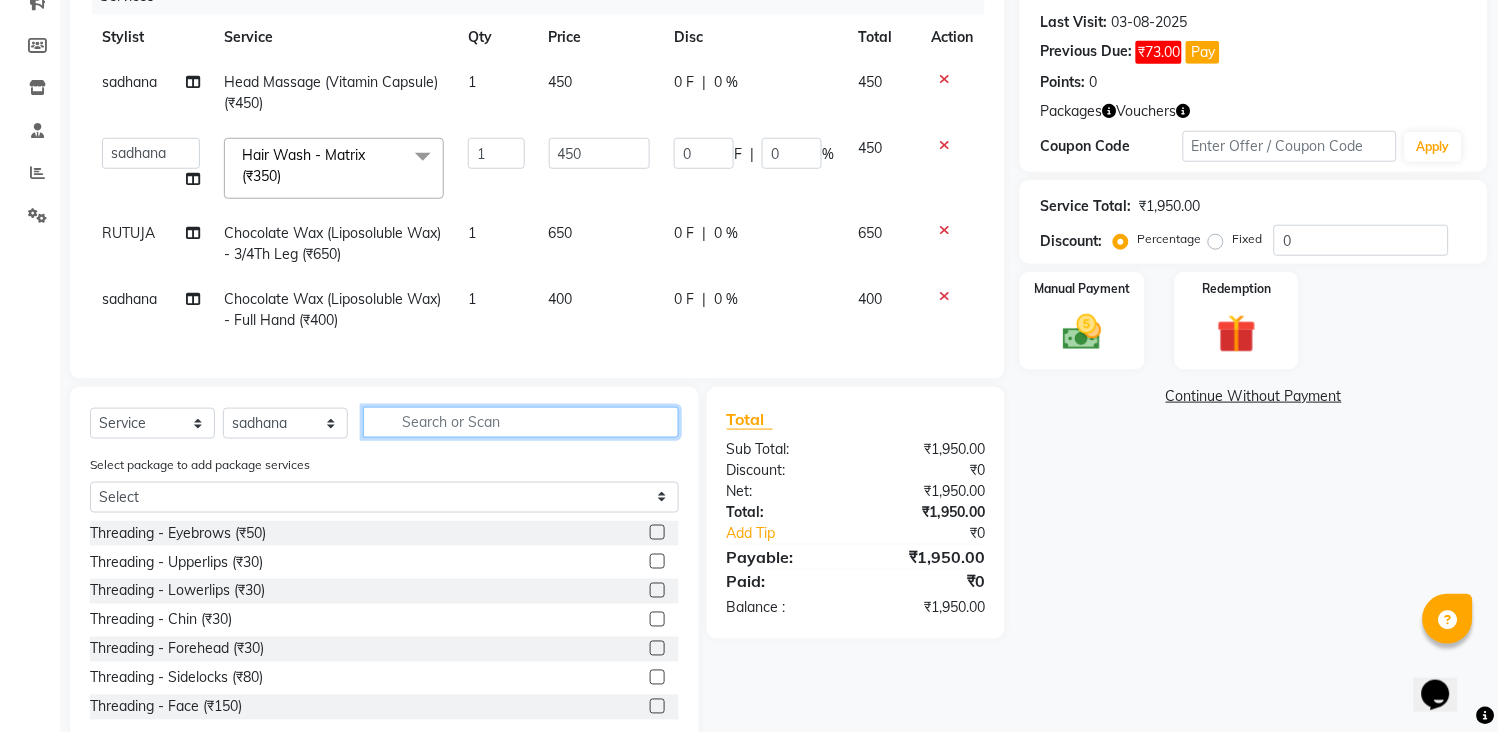 click 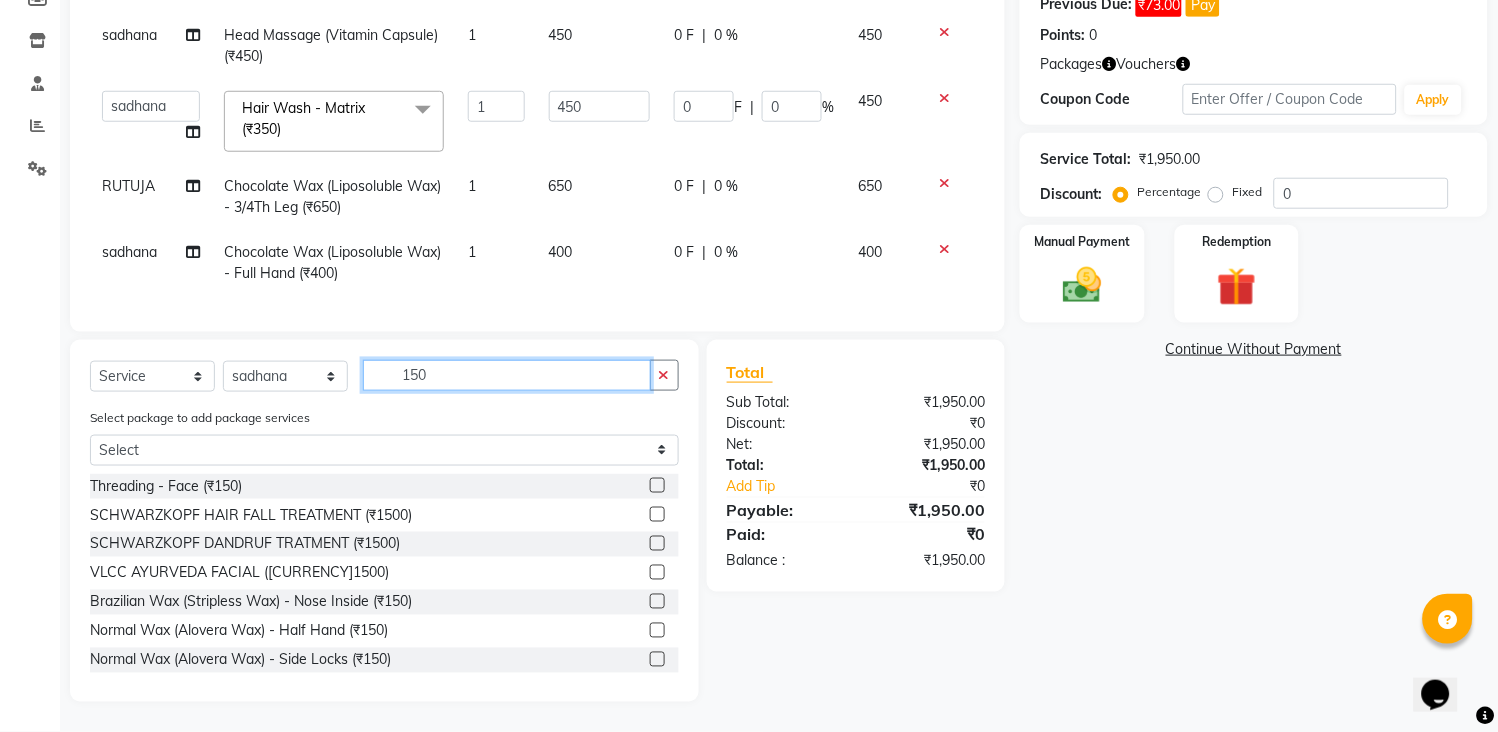 scroll, scrollTop: 335, scrollLeft: 0, axis: vertical 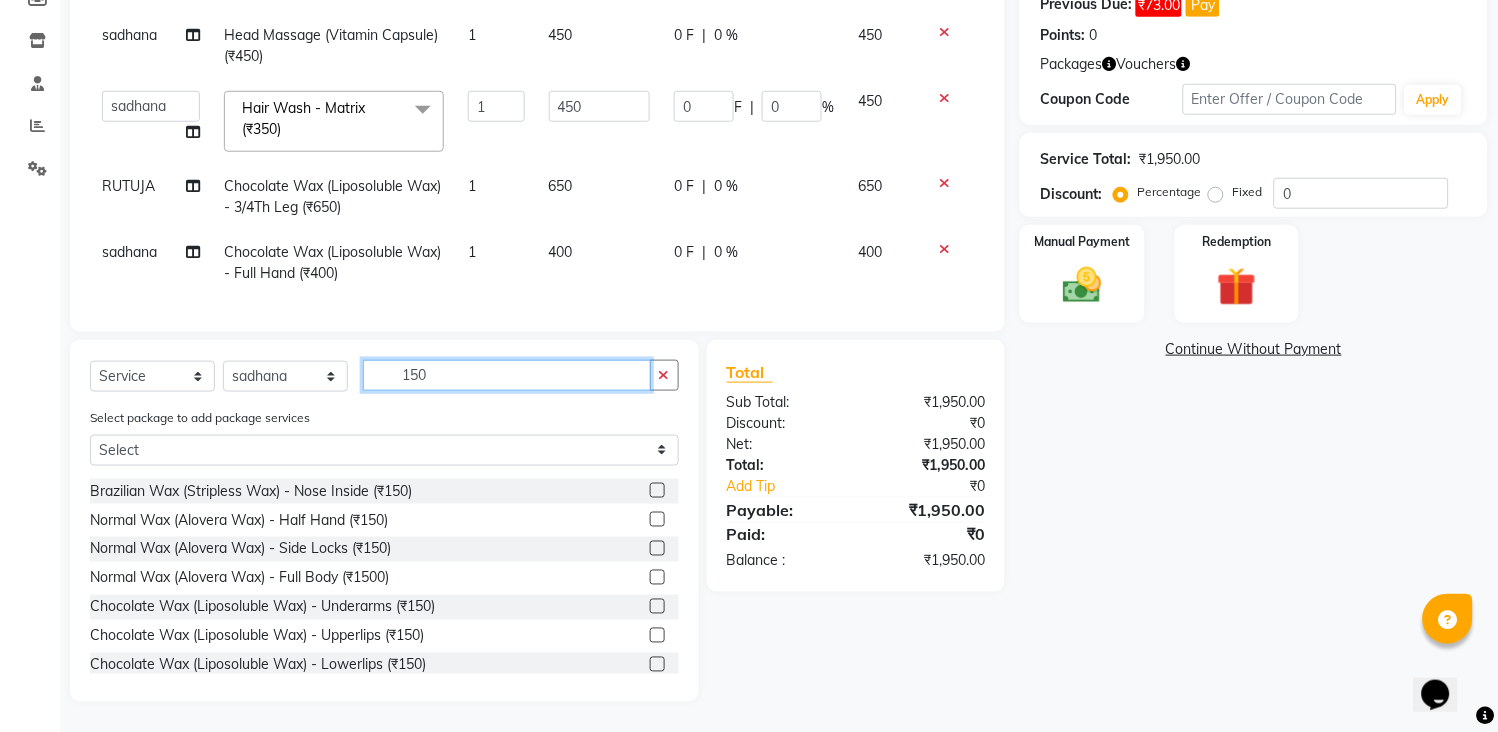 type on "150" 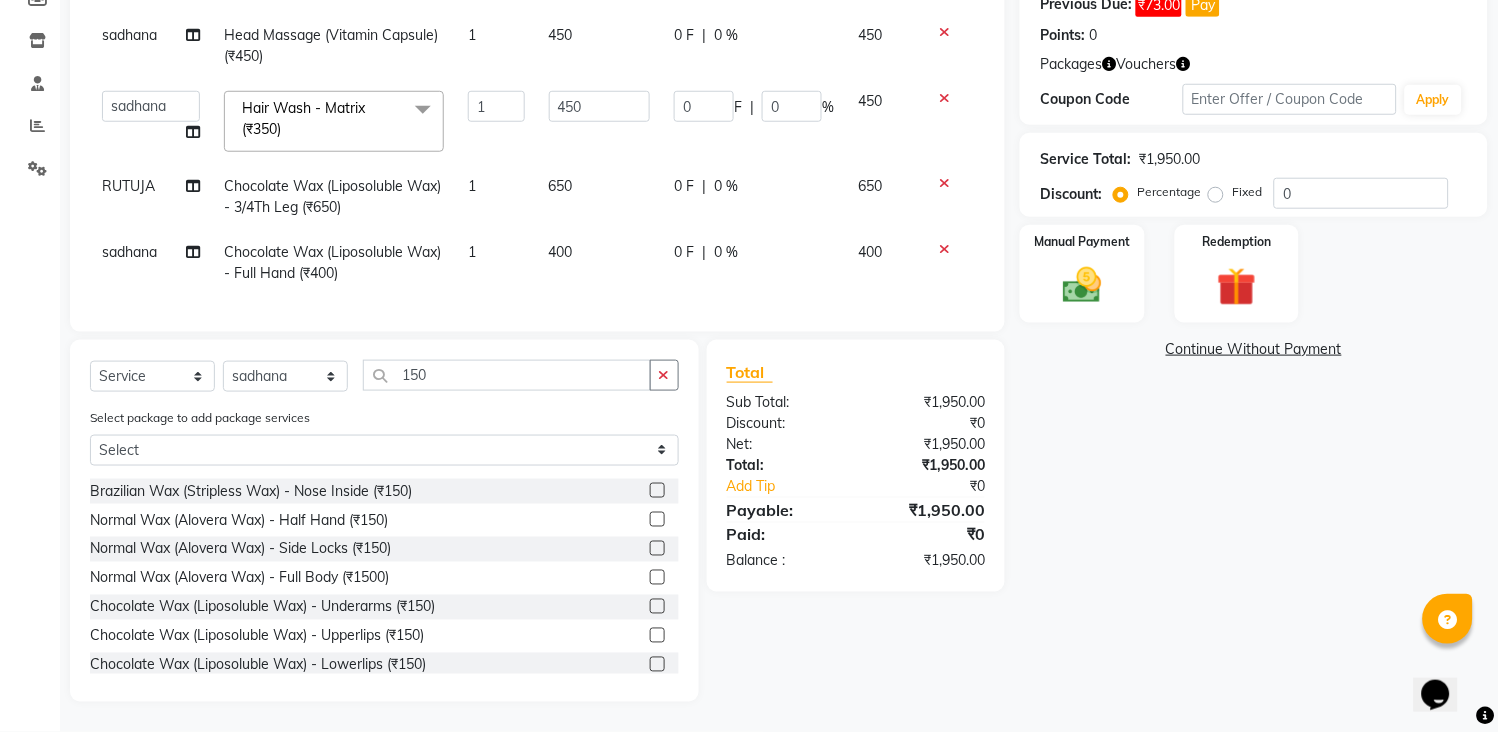 click 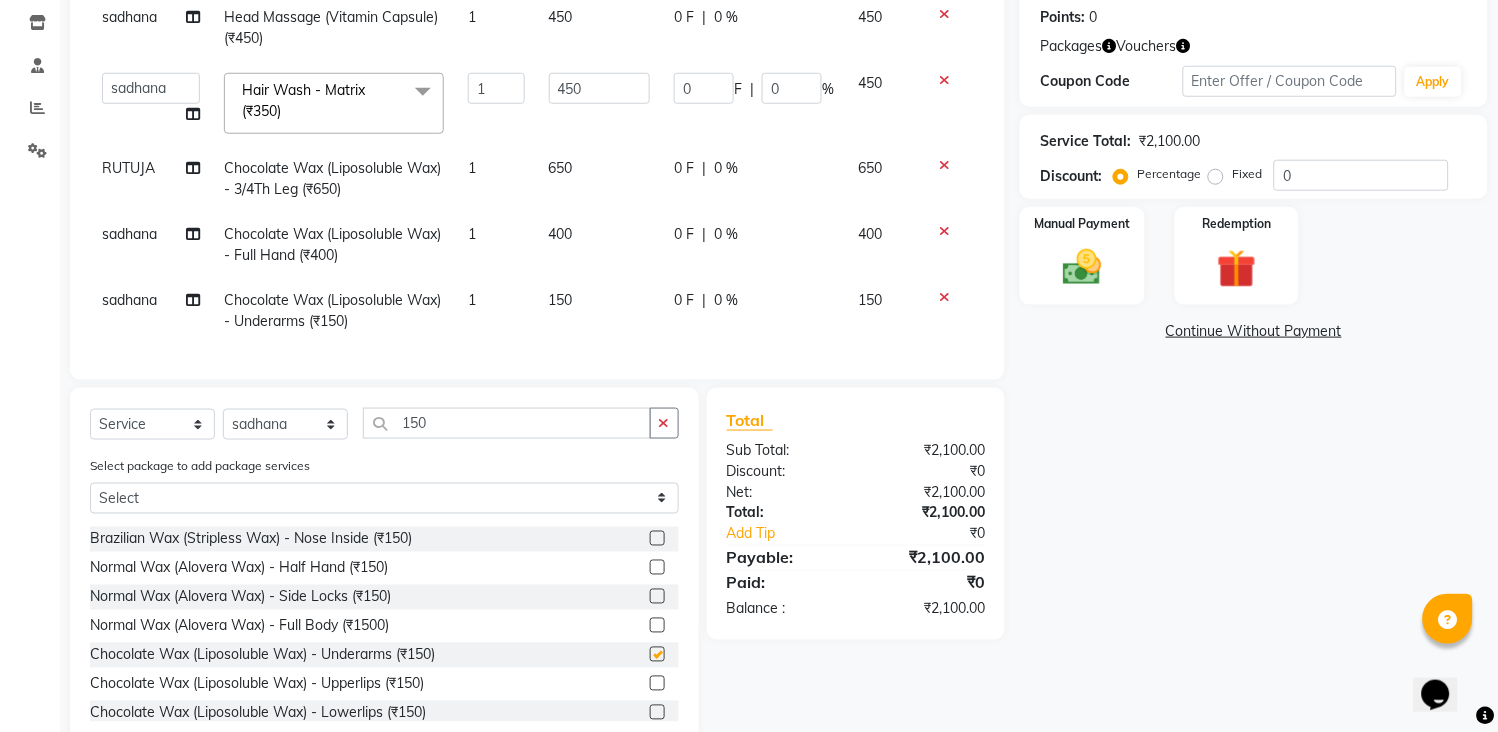 checkbox on "false" 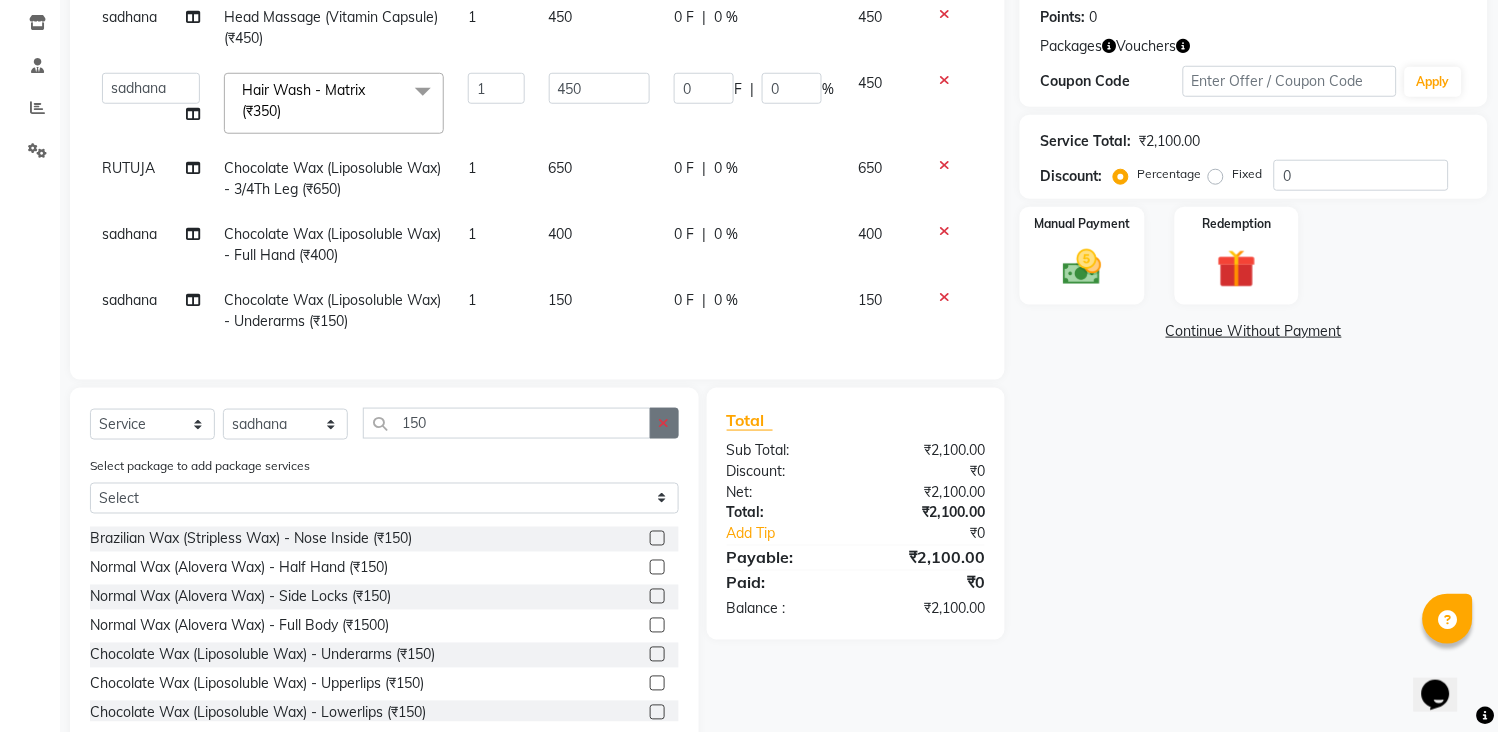 click 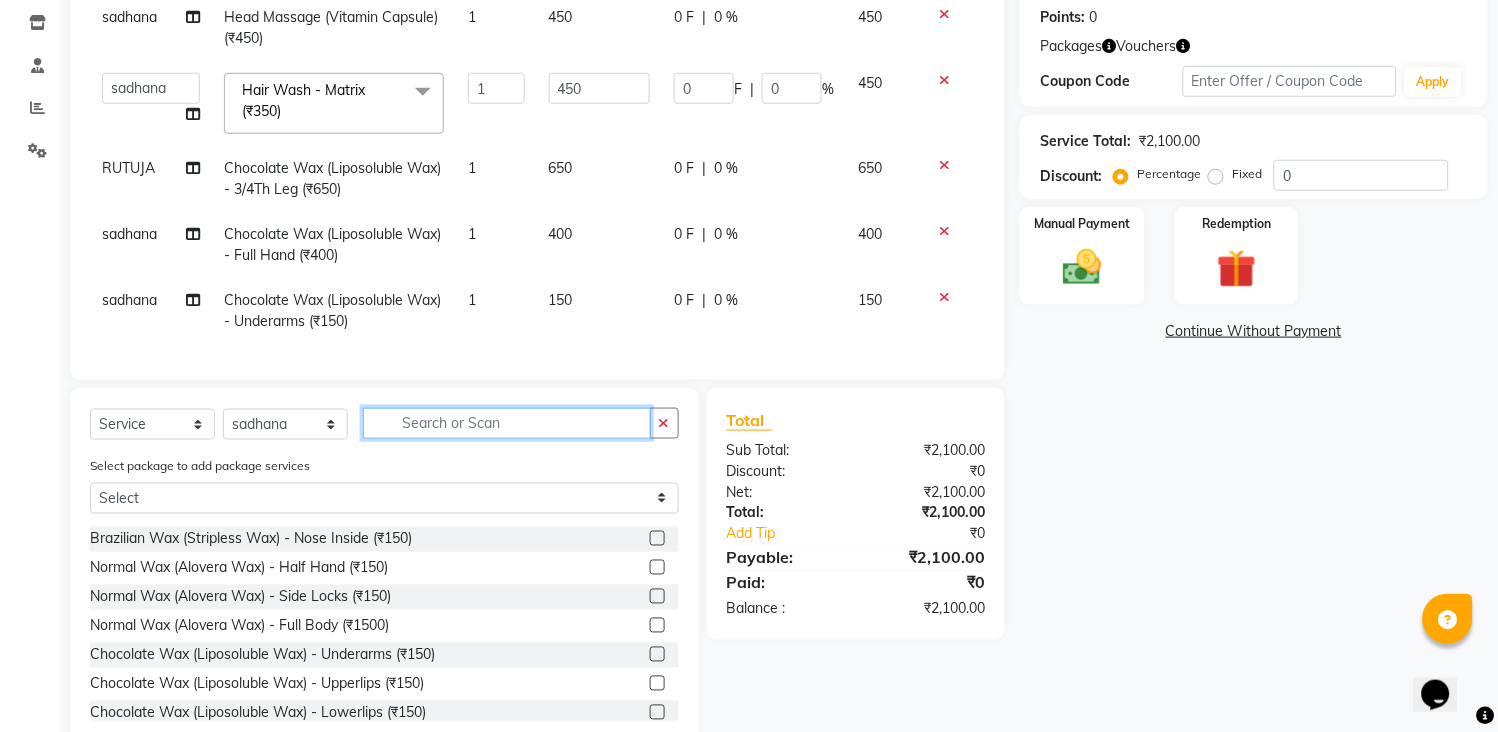 scroll, scrollTop: 777, scrollLeft: 0, axis: vertical 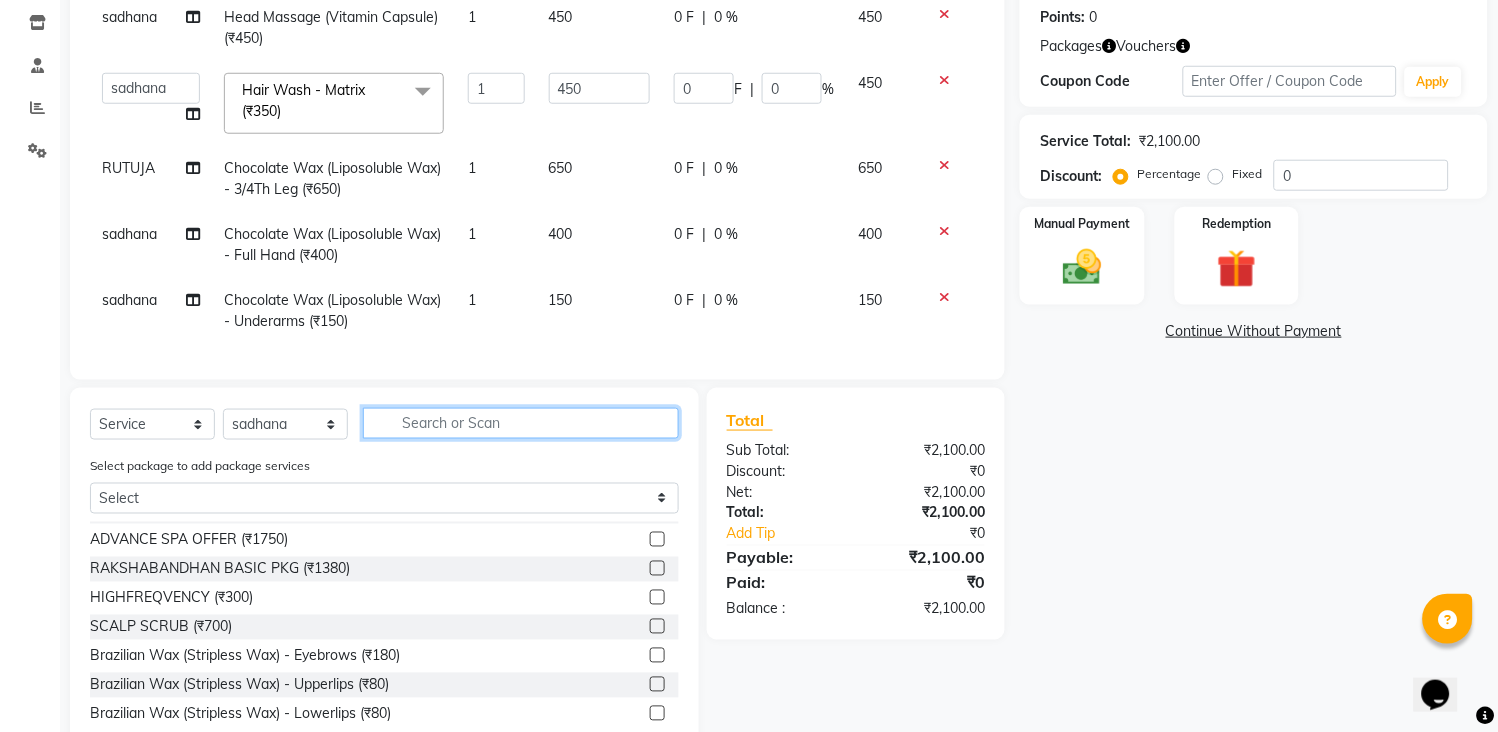 click 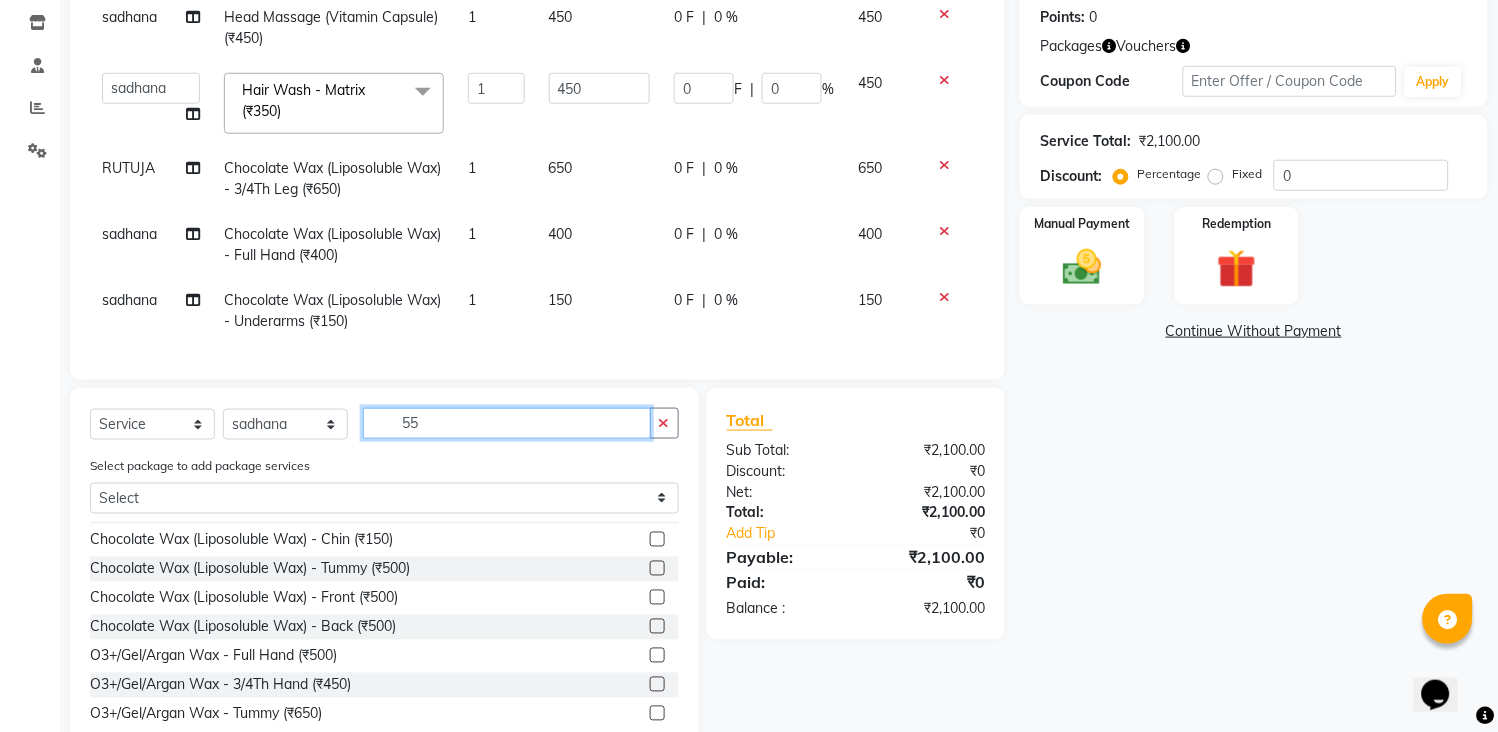 scroll, scrollTop: 23, scrollLeft: 0, axis: vertical 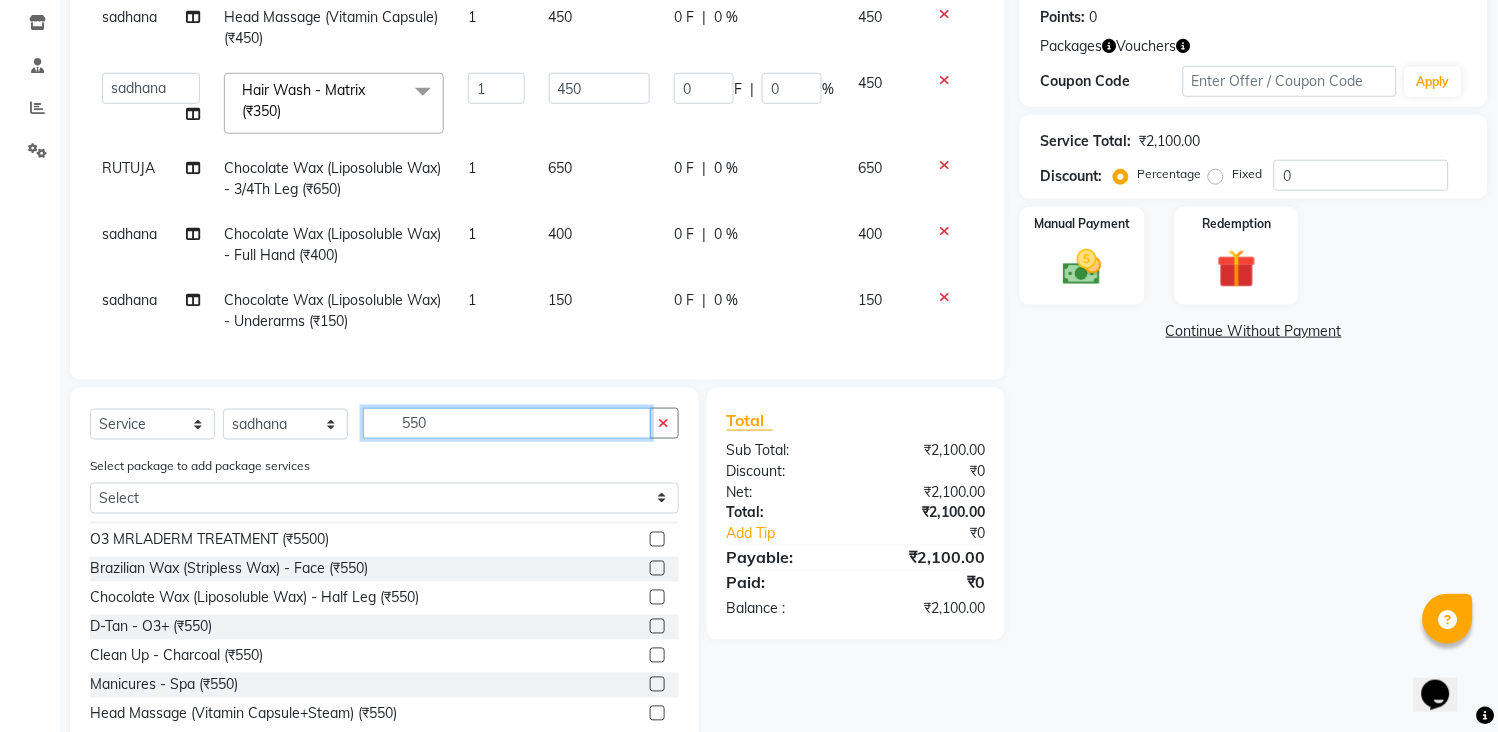 type on "550" 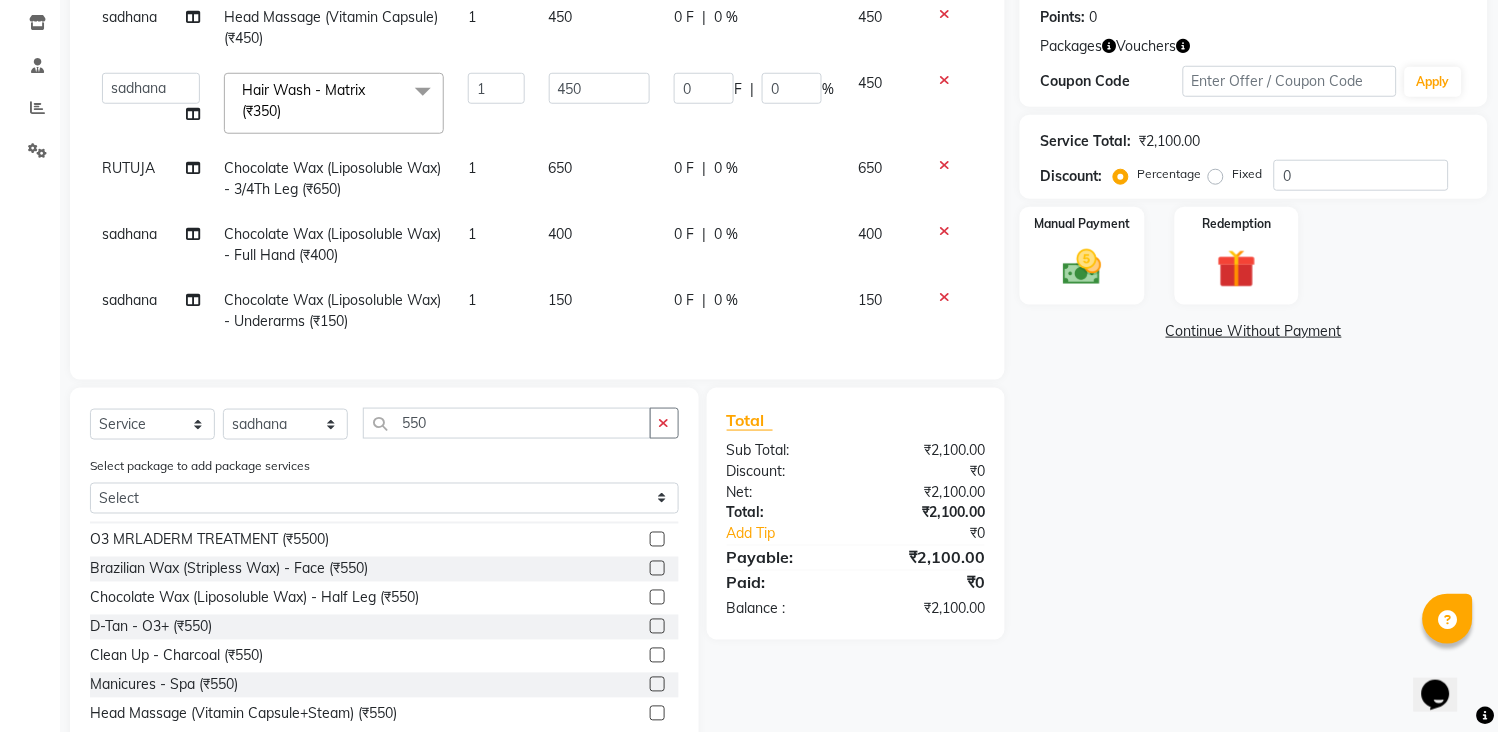click 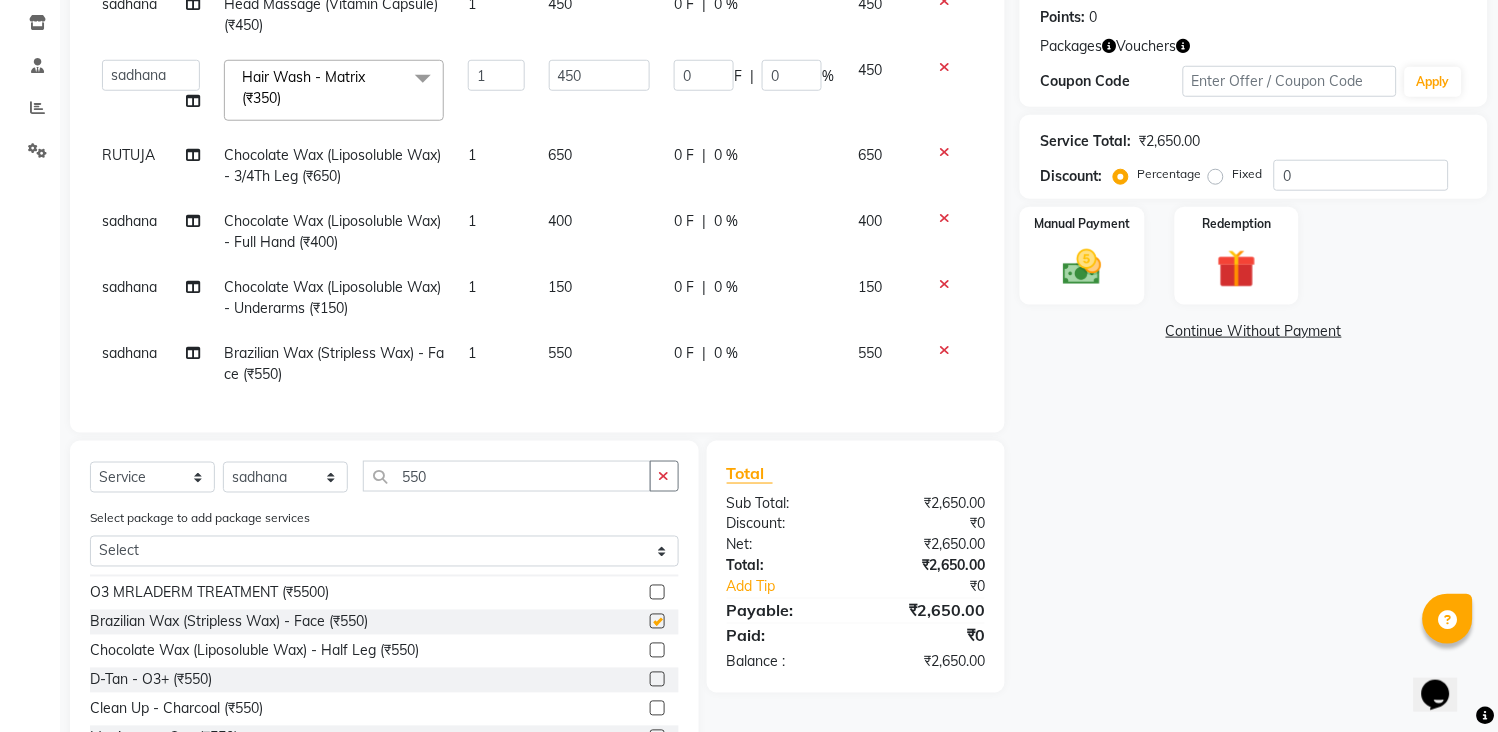 checkbox on "false" 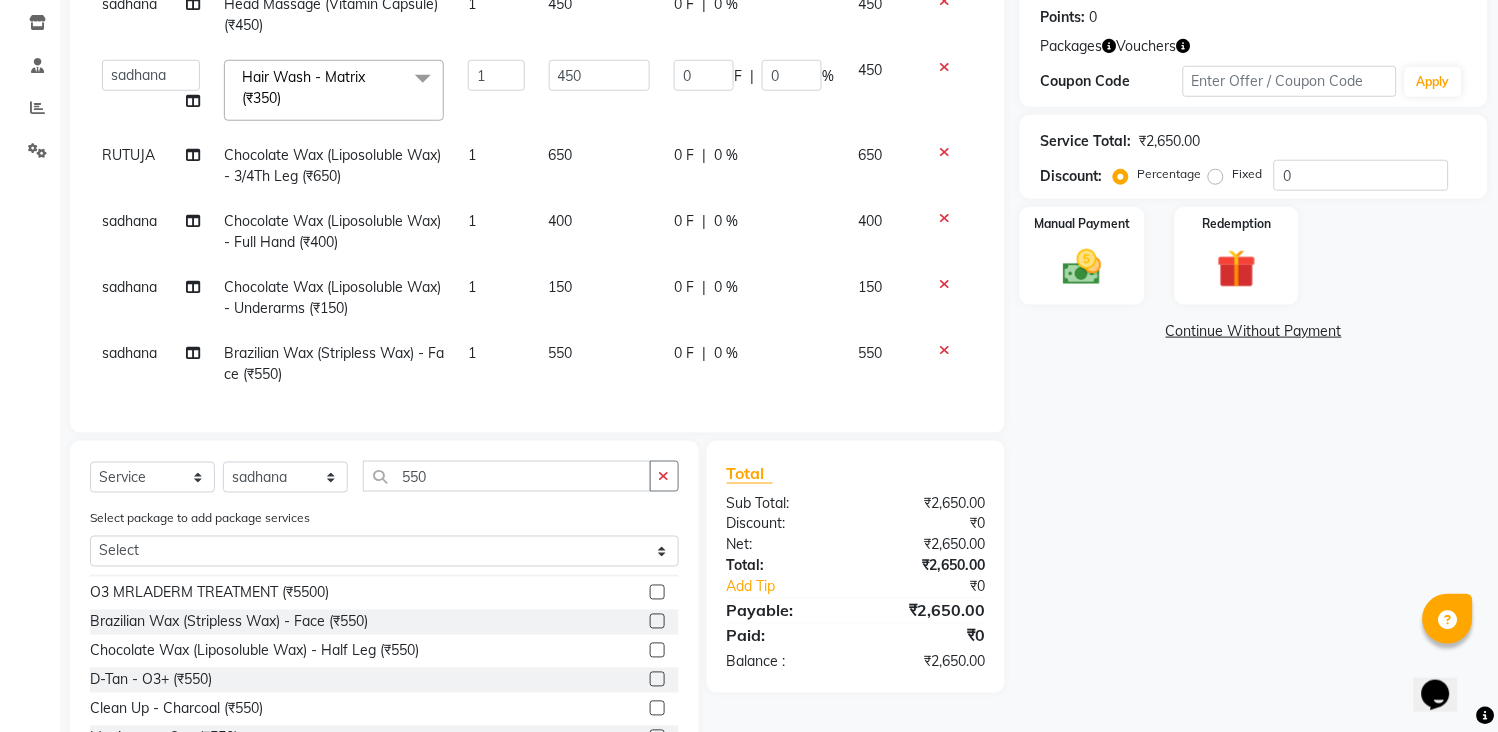 scroll, scrollTop: 31, scrollLeft: 0, axis: vertical 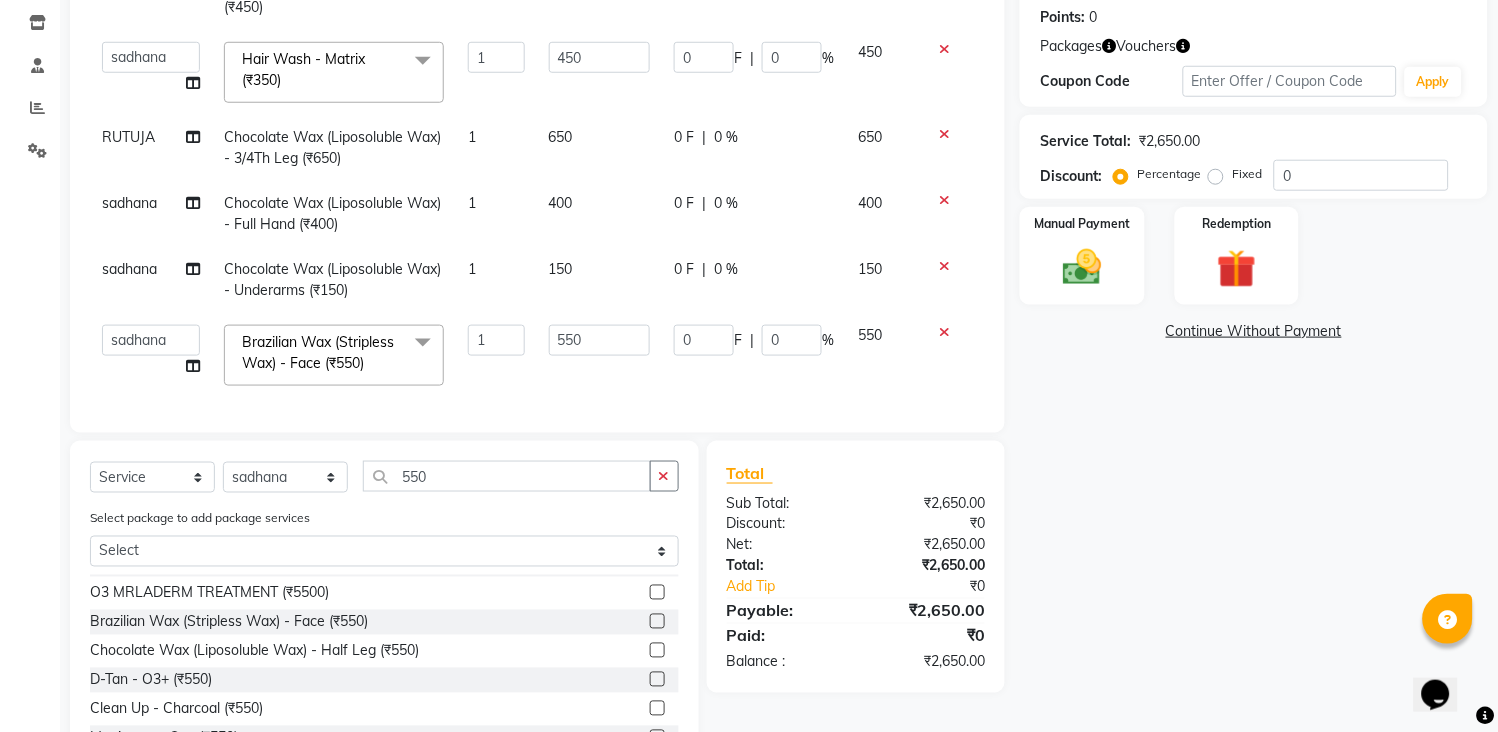 click on "550" 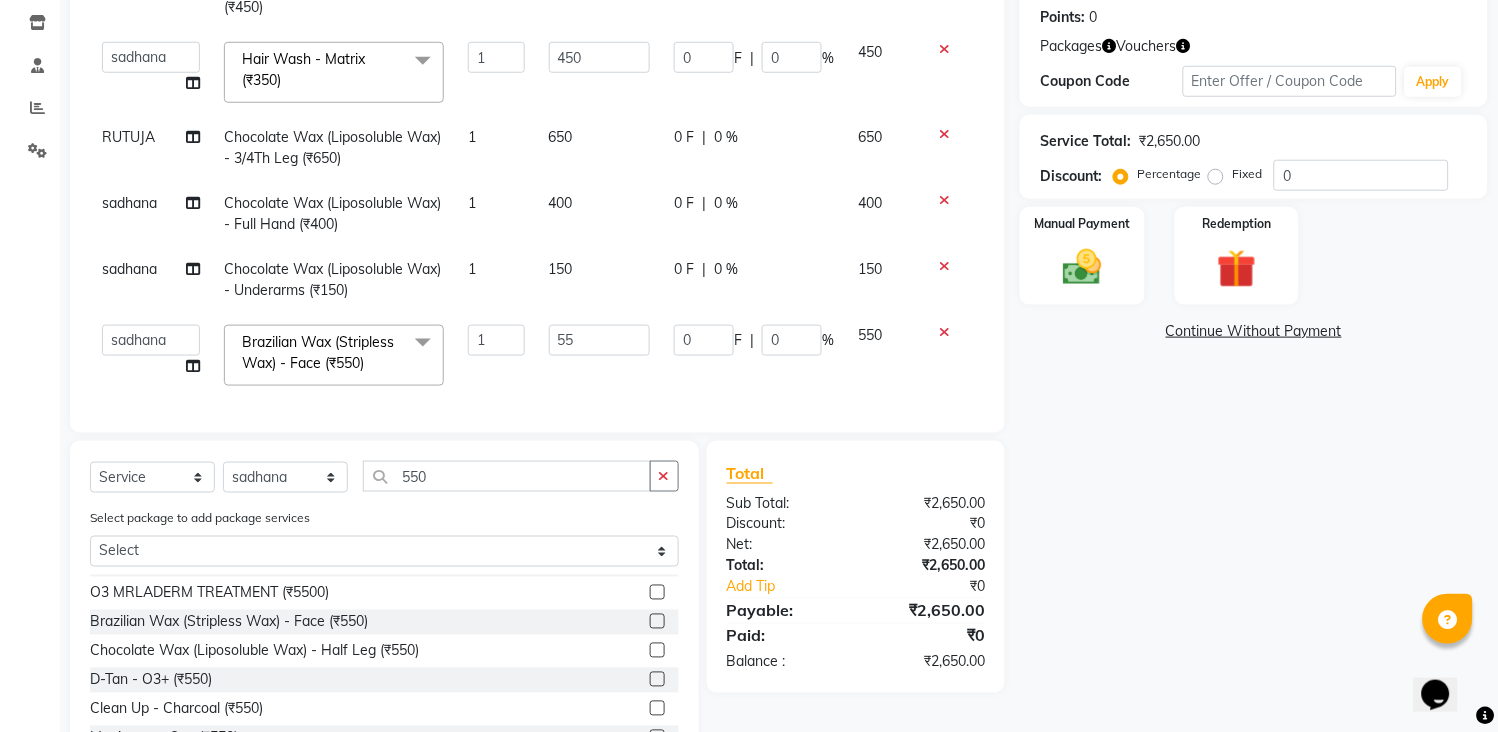 type on "5" 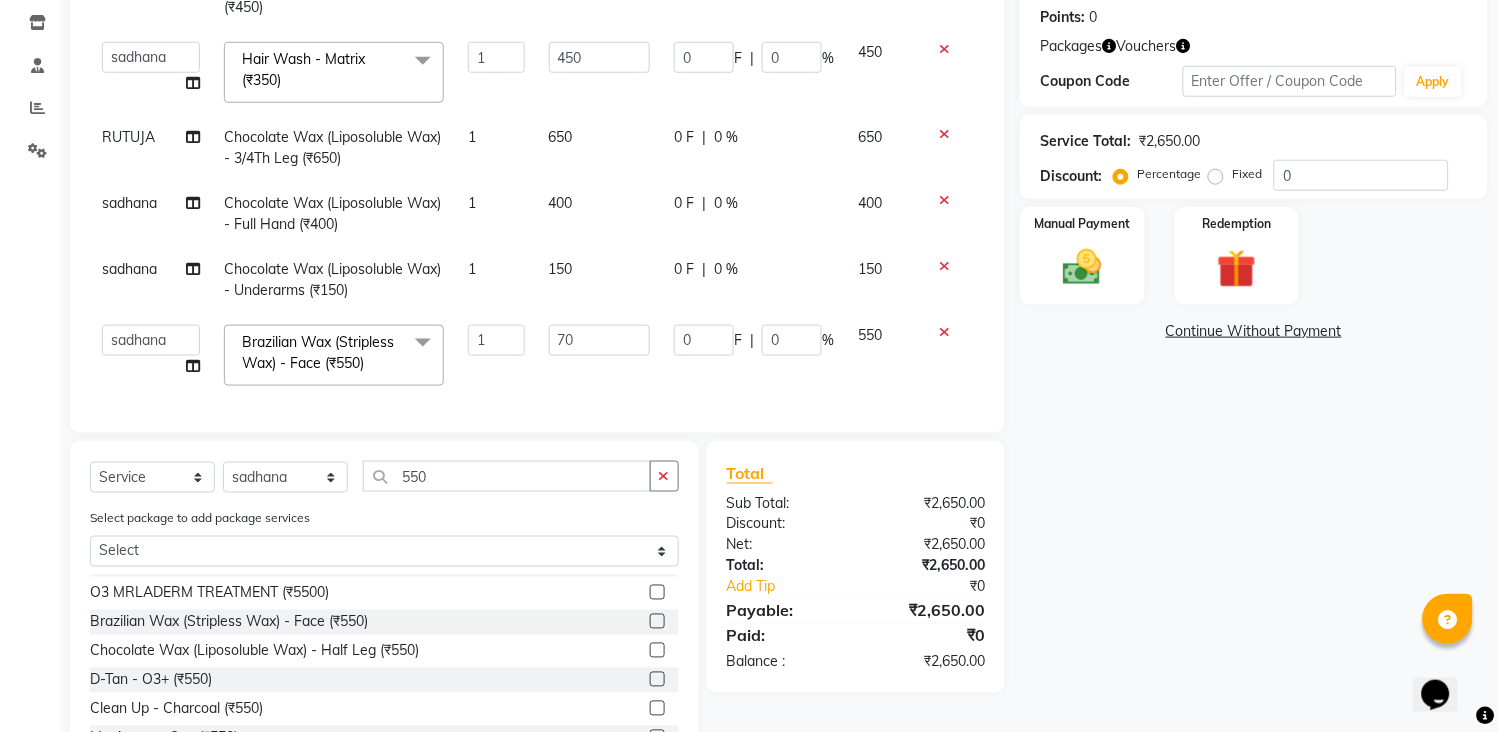 type on "700" 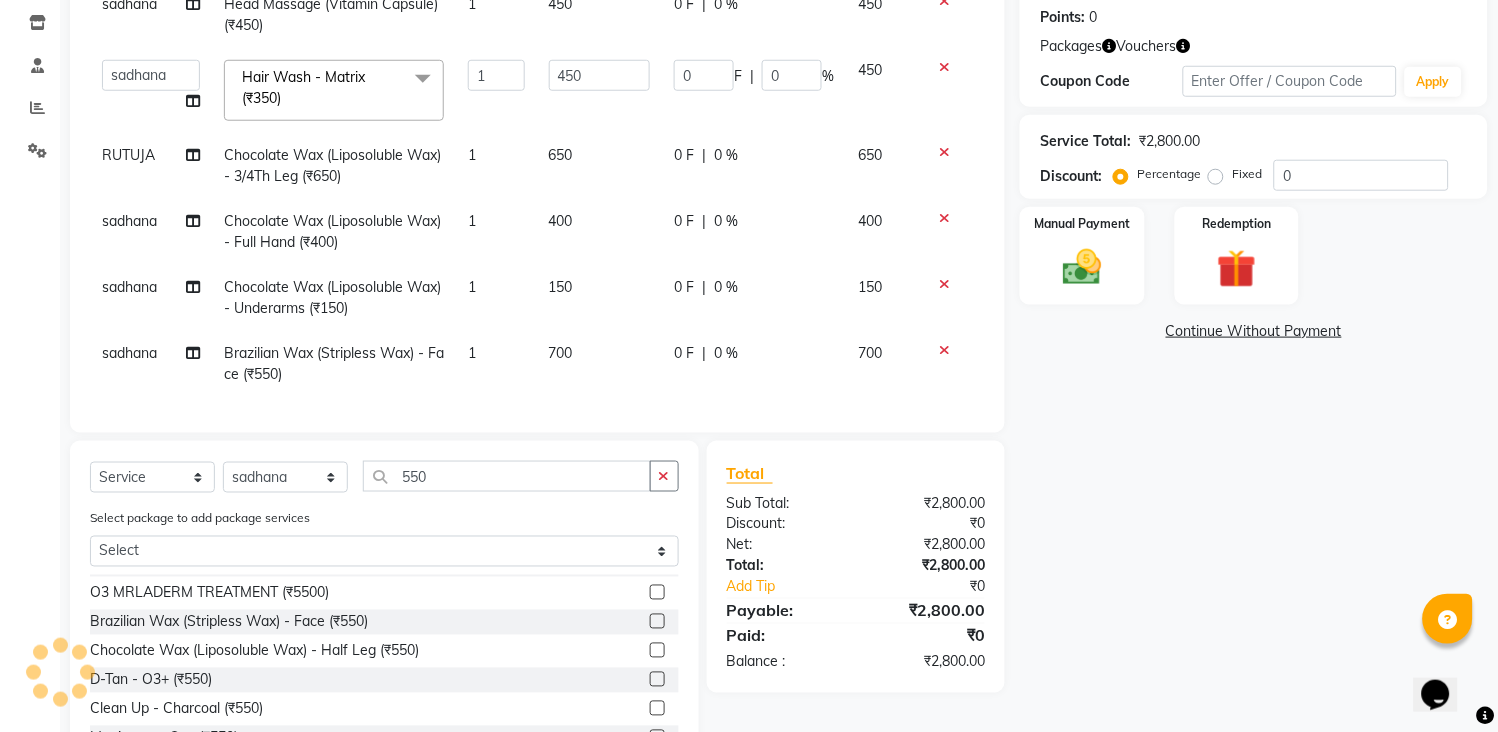click on "700" 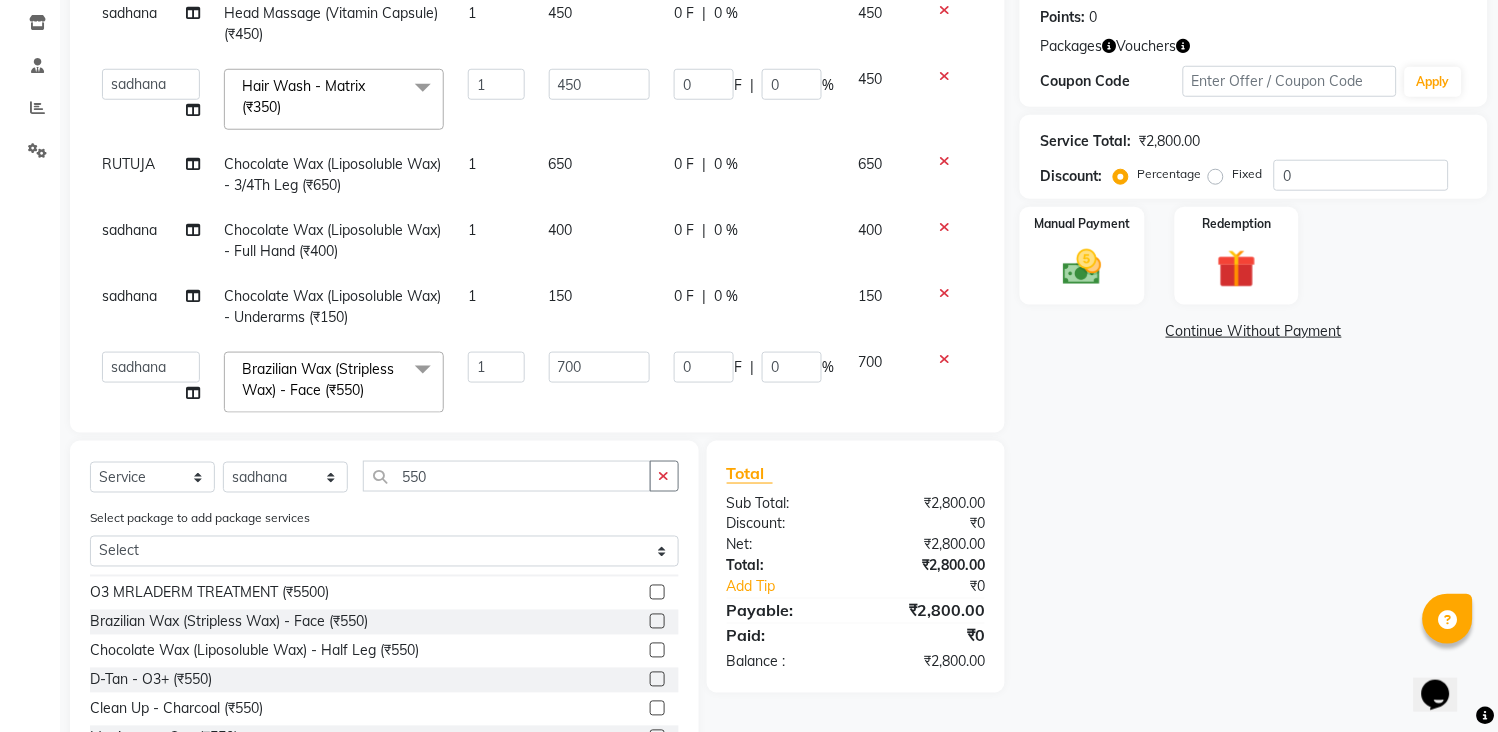 scroll, scrollTop: 0, scrollLeft: 0, axis: both 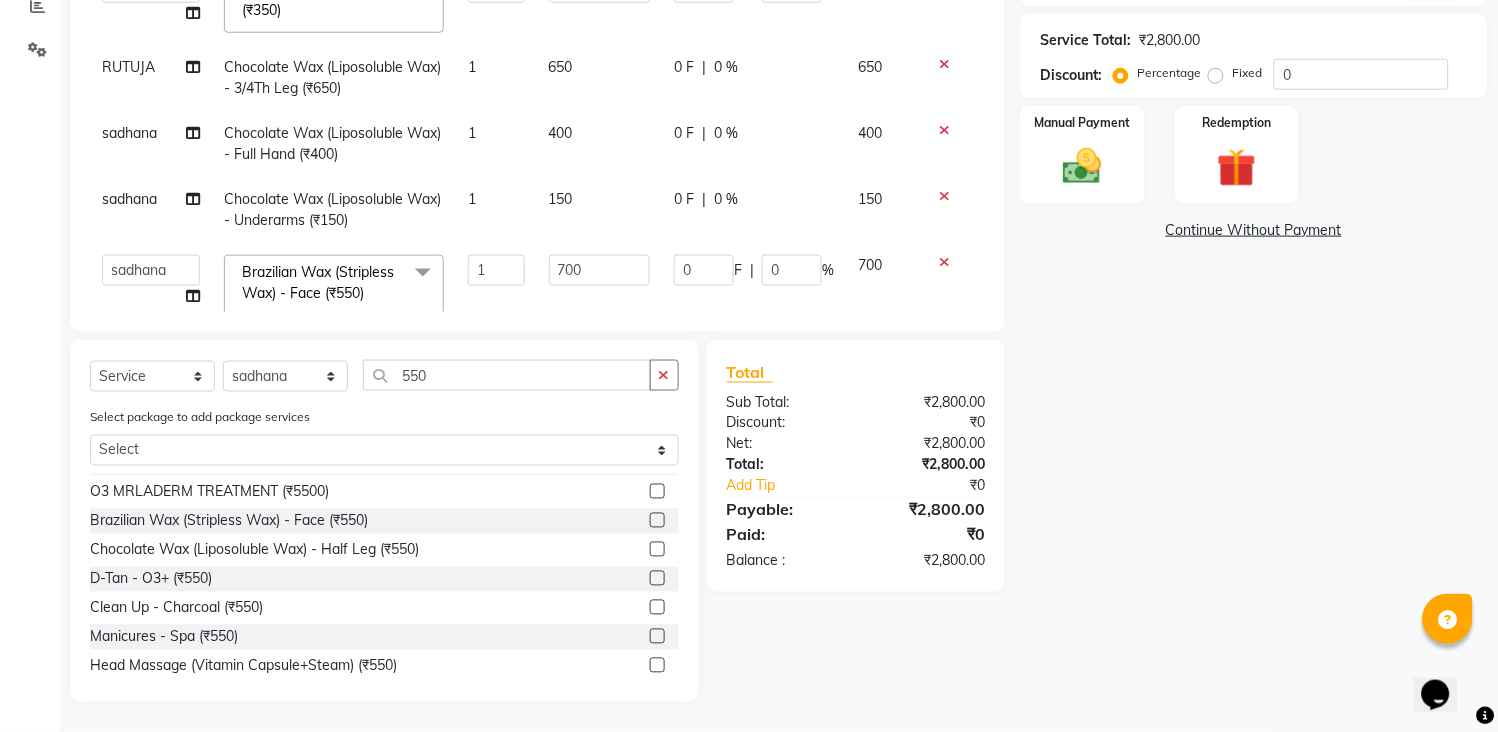 click on "Name: Tarang Salon Membership:  No Active Membership  Total Visits:  492 Card on file:  0 Last Visit:   03-08-2025 Previous Due:  ₹73.00 Pay Points:   0  Packages Vouchers Coupon Code Apply Service Total:  ₹2,800.00  Discount:  Percentage   Fixed  0 Manual Payment Redemption  Continue Without Payment" 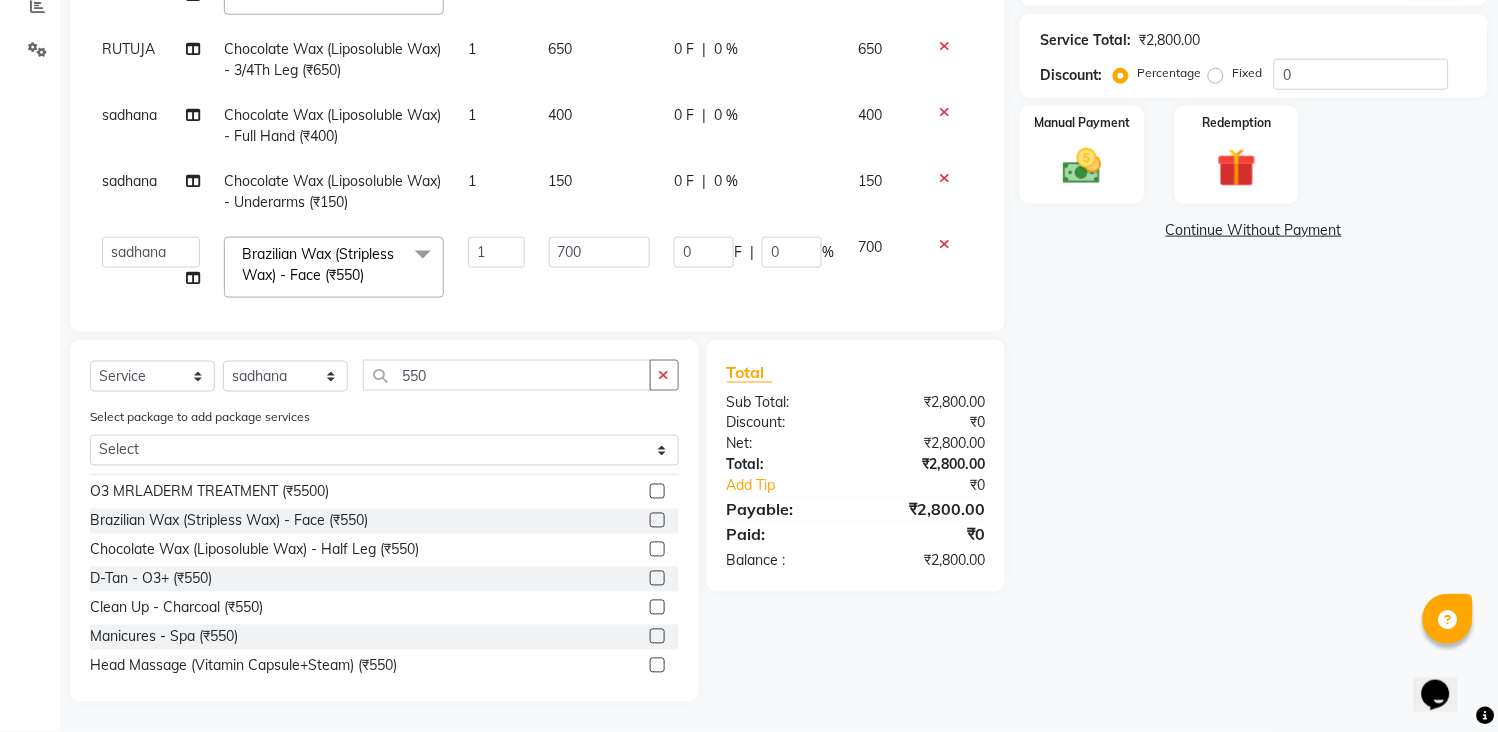 scroll, scrollTop: 51, scrollLeft: 0, axis: vertical 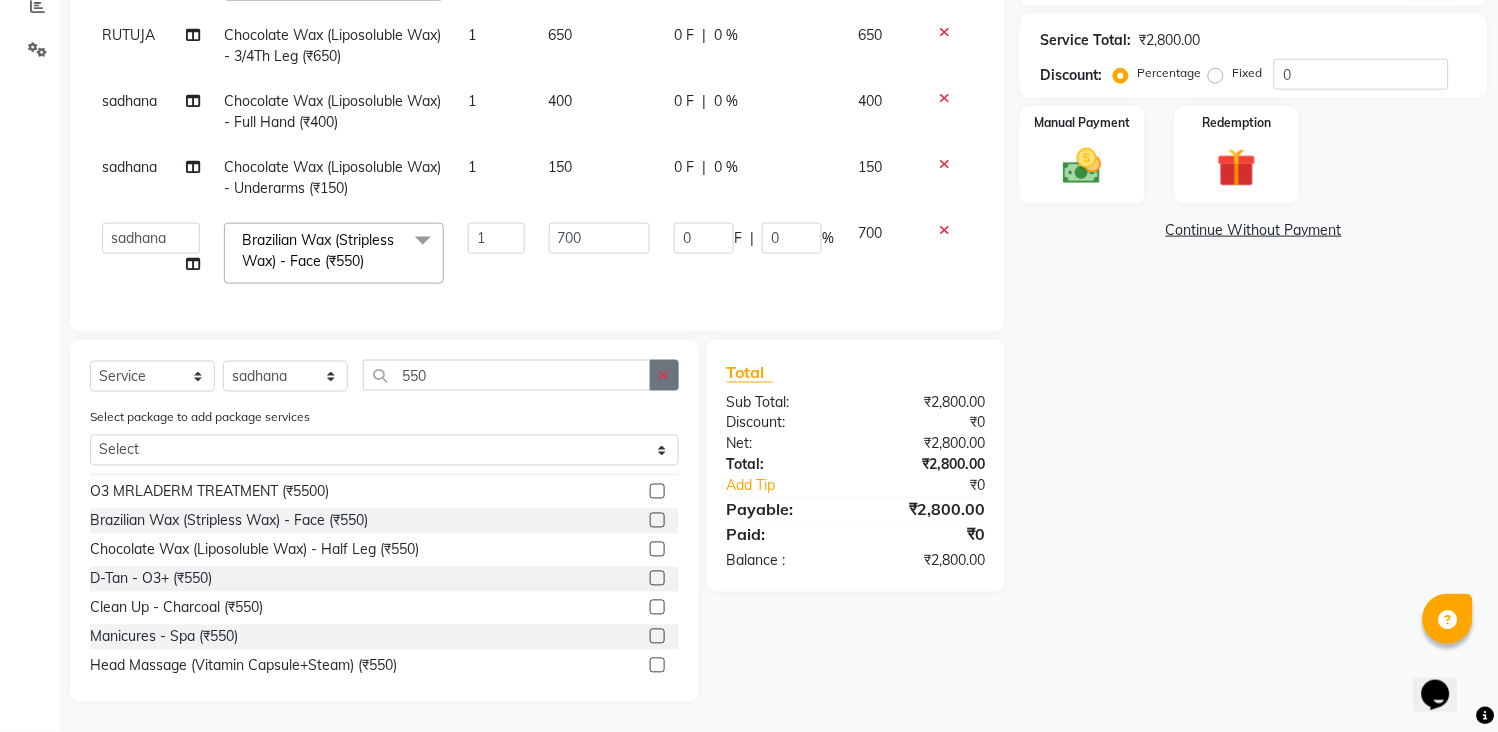 click 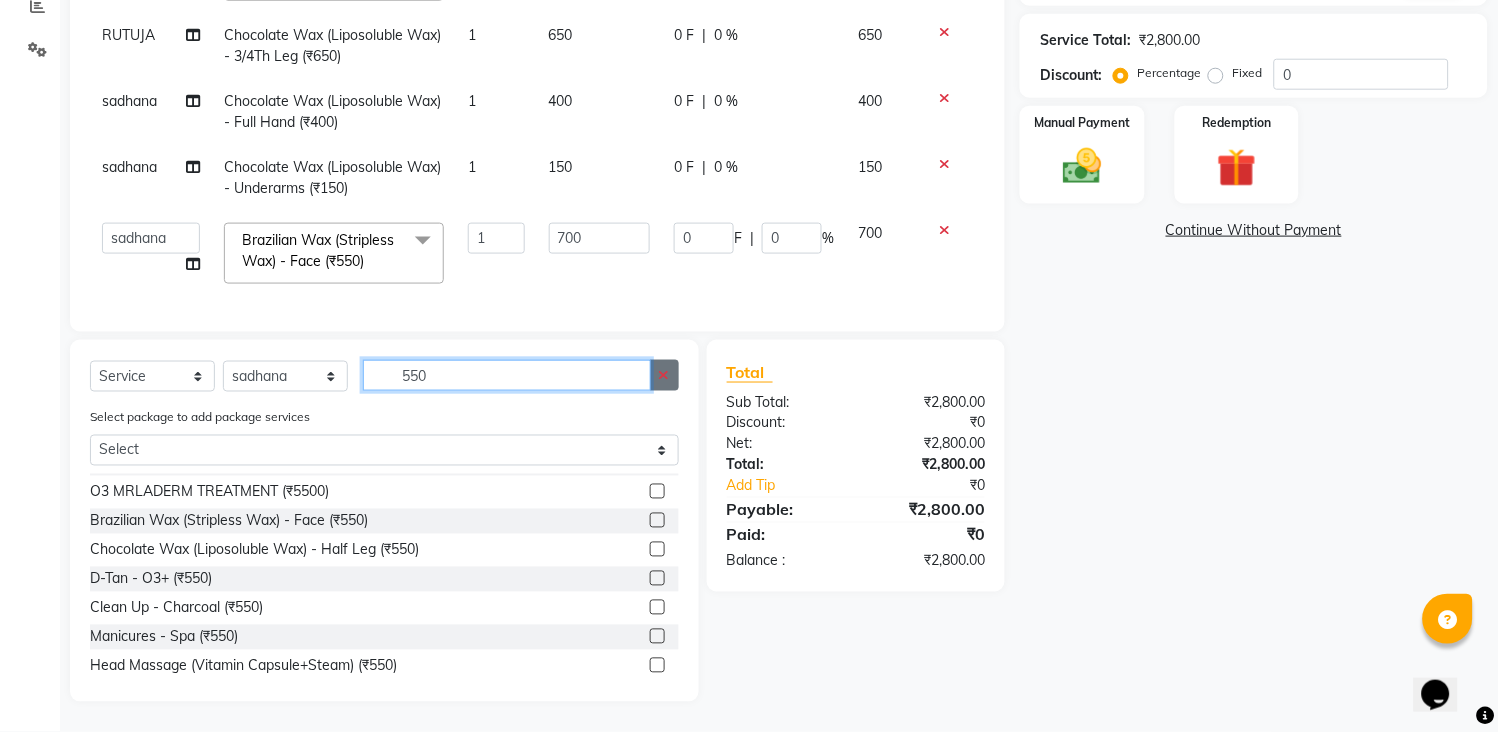 type 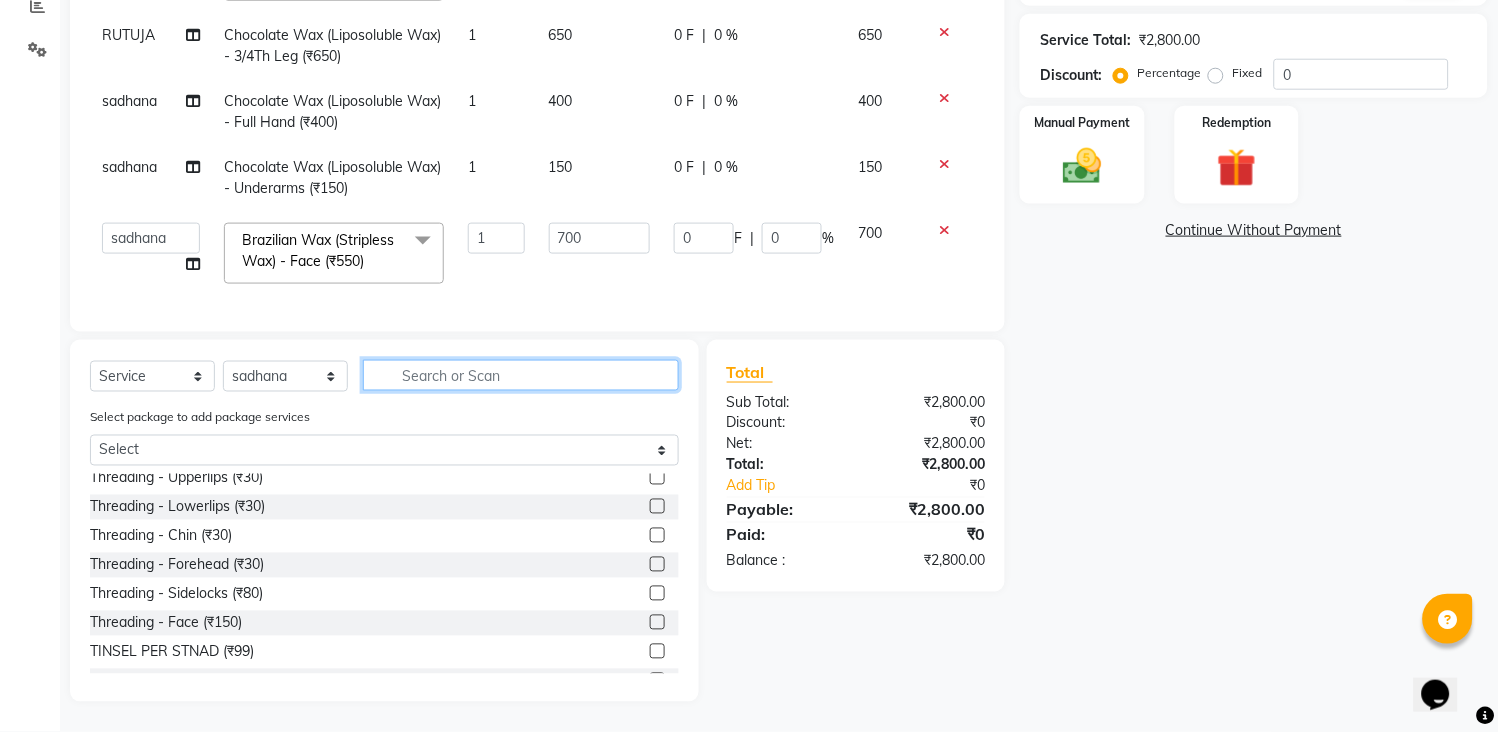 scroll, scrollTop: 0, scrollLeft: 0, axis: both 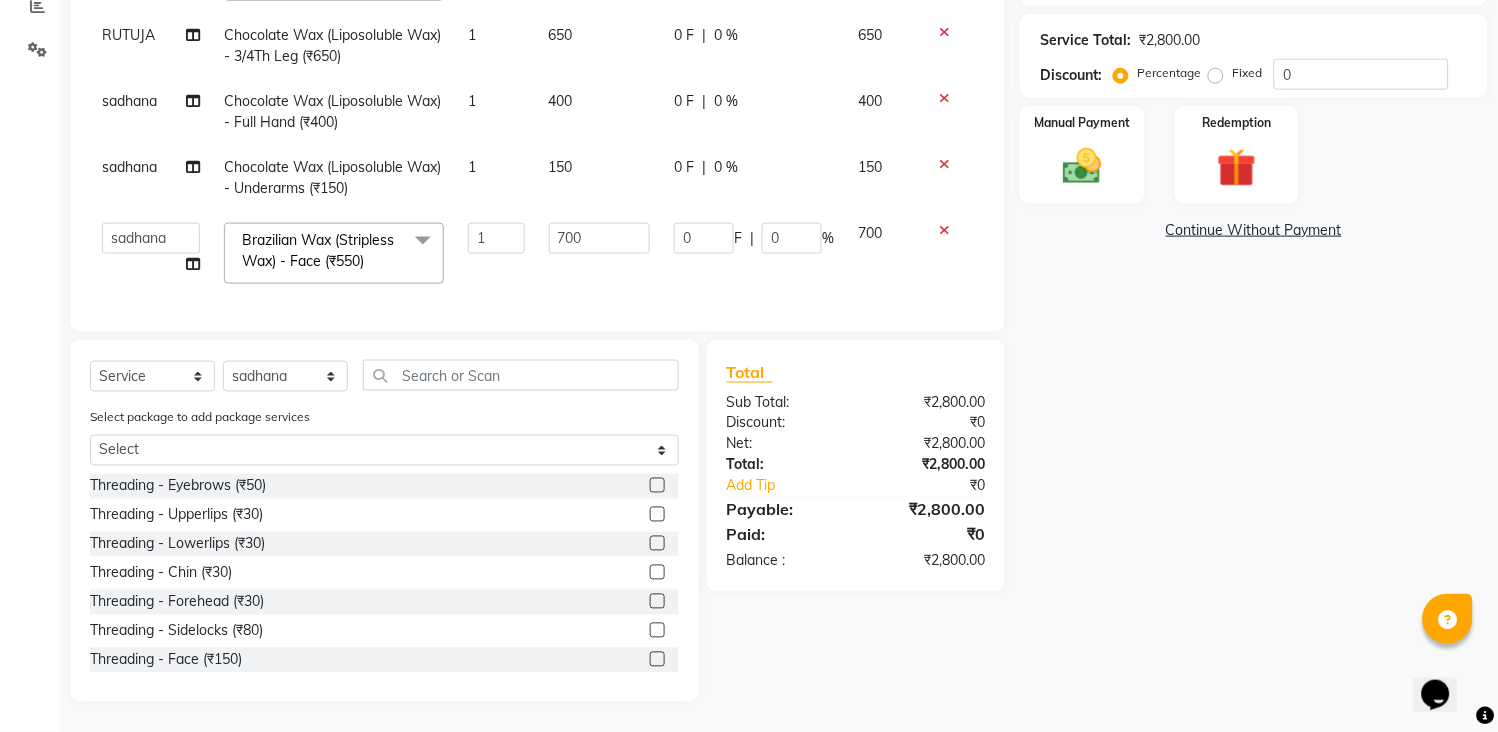 click 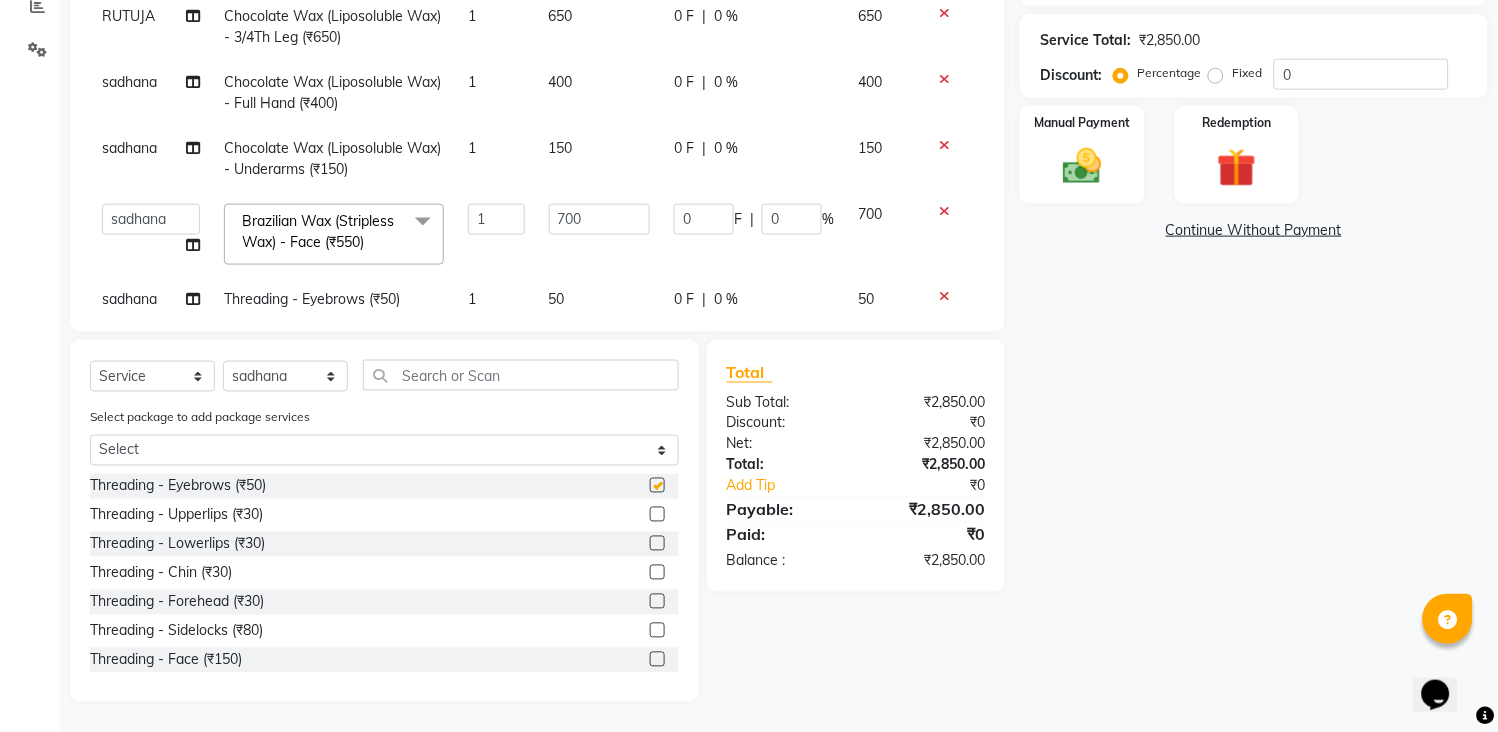 checkbox on "false" 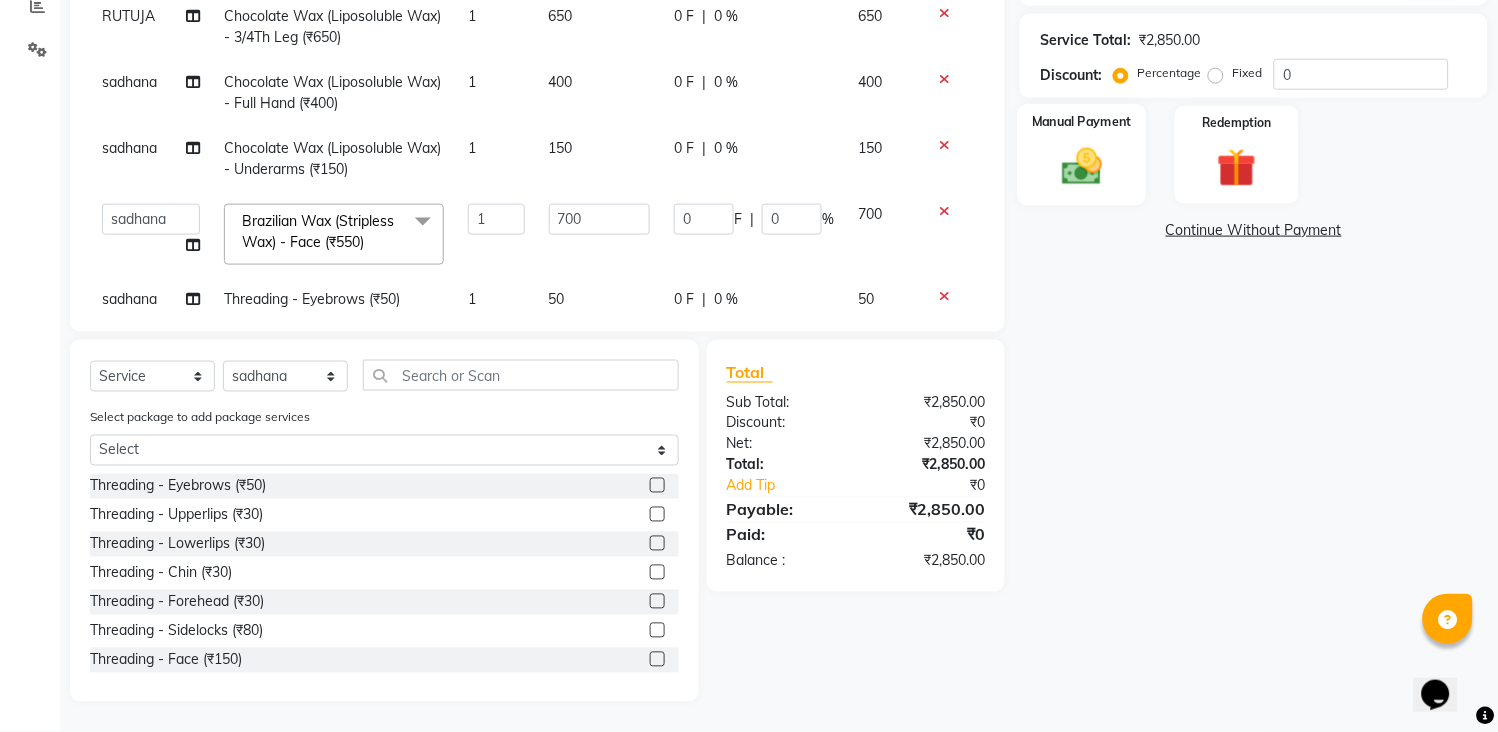 click on "Manual Payment" 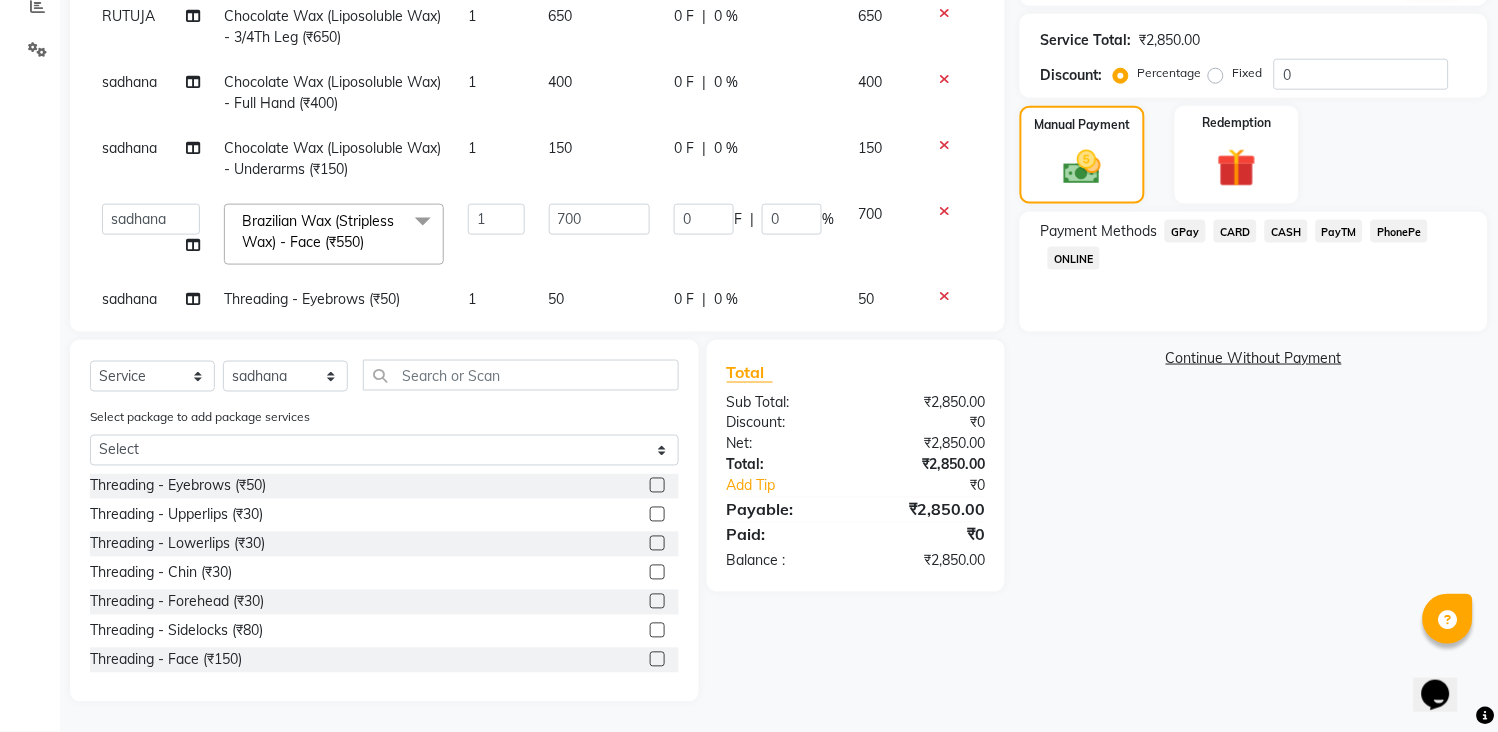 click on "GPay" 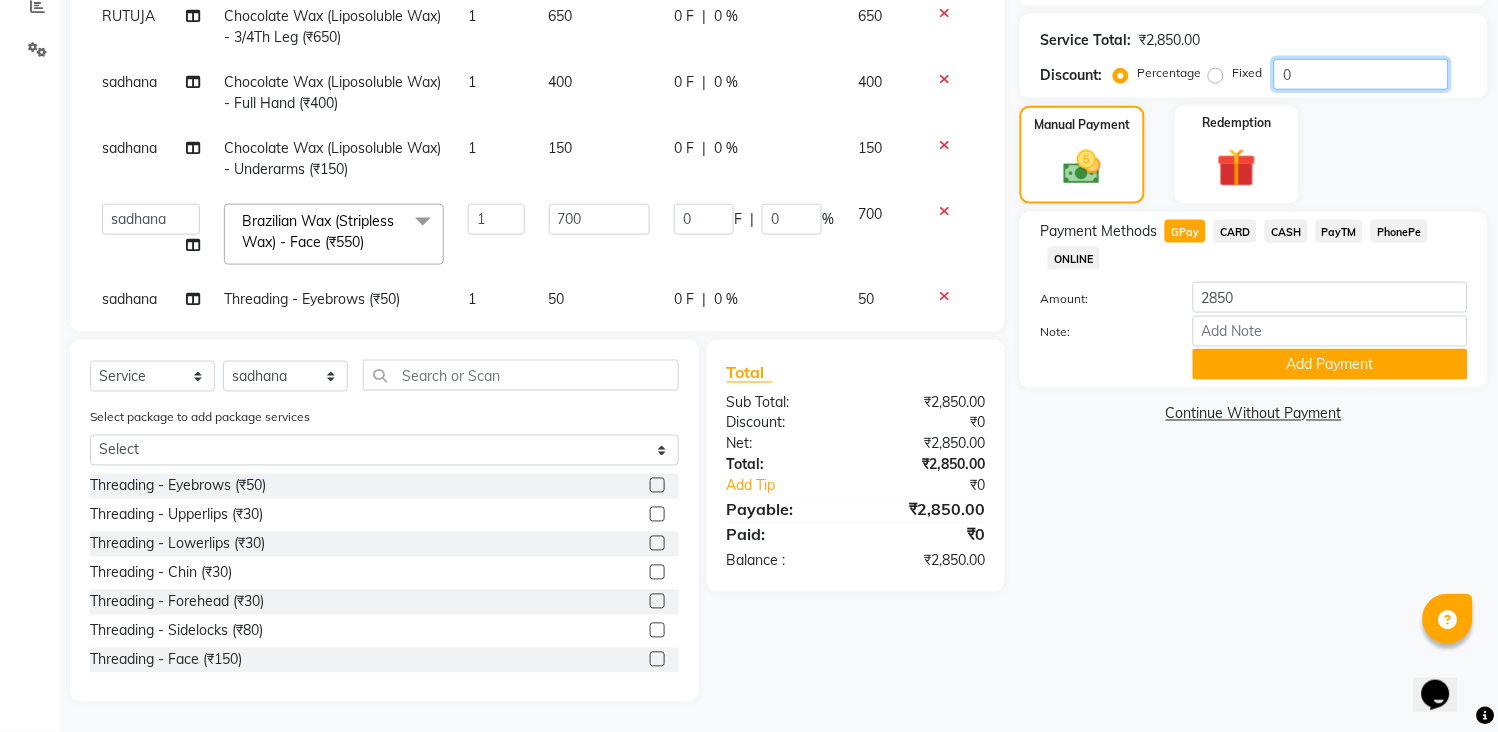 click on "0" 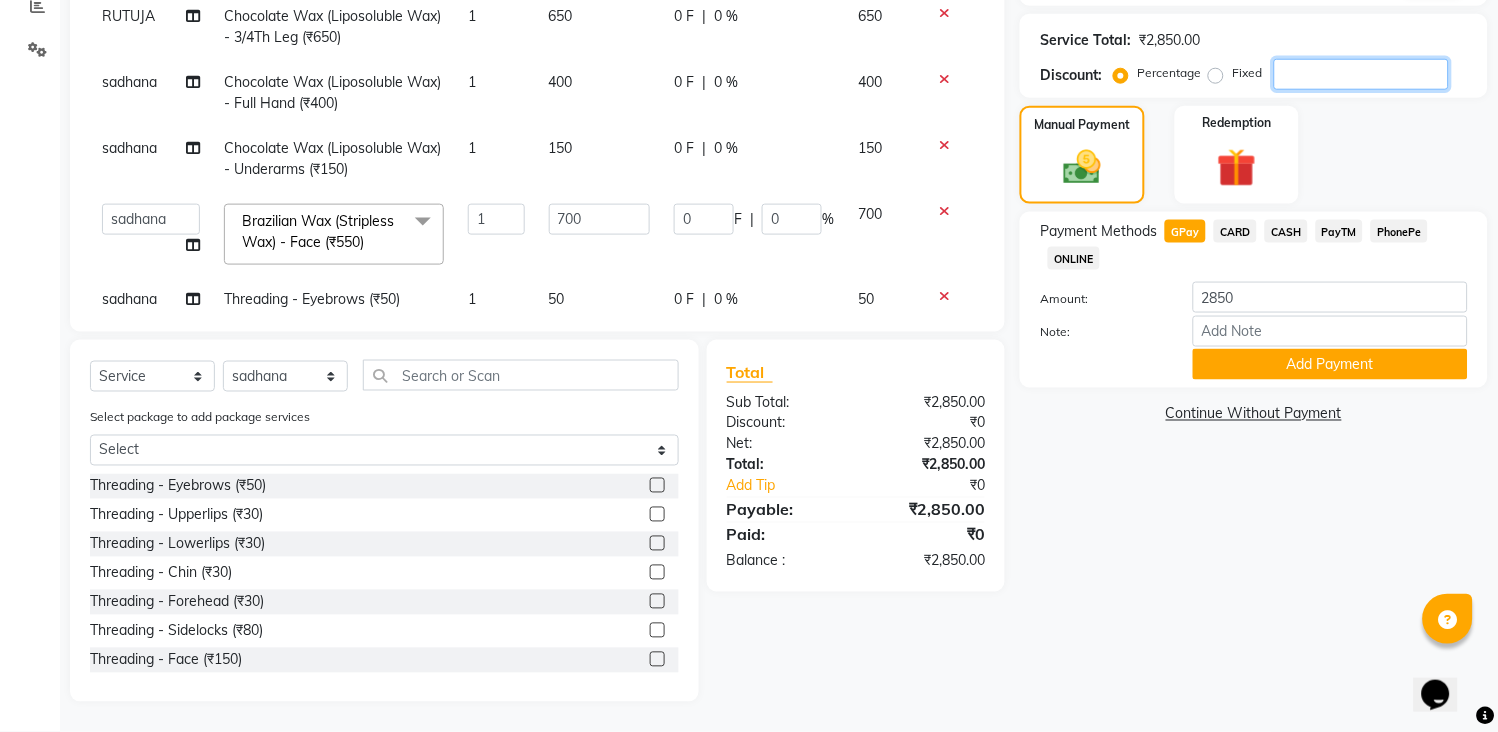 type on "1" 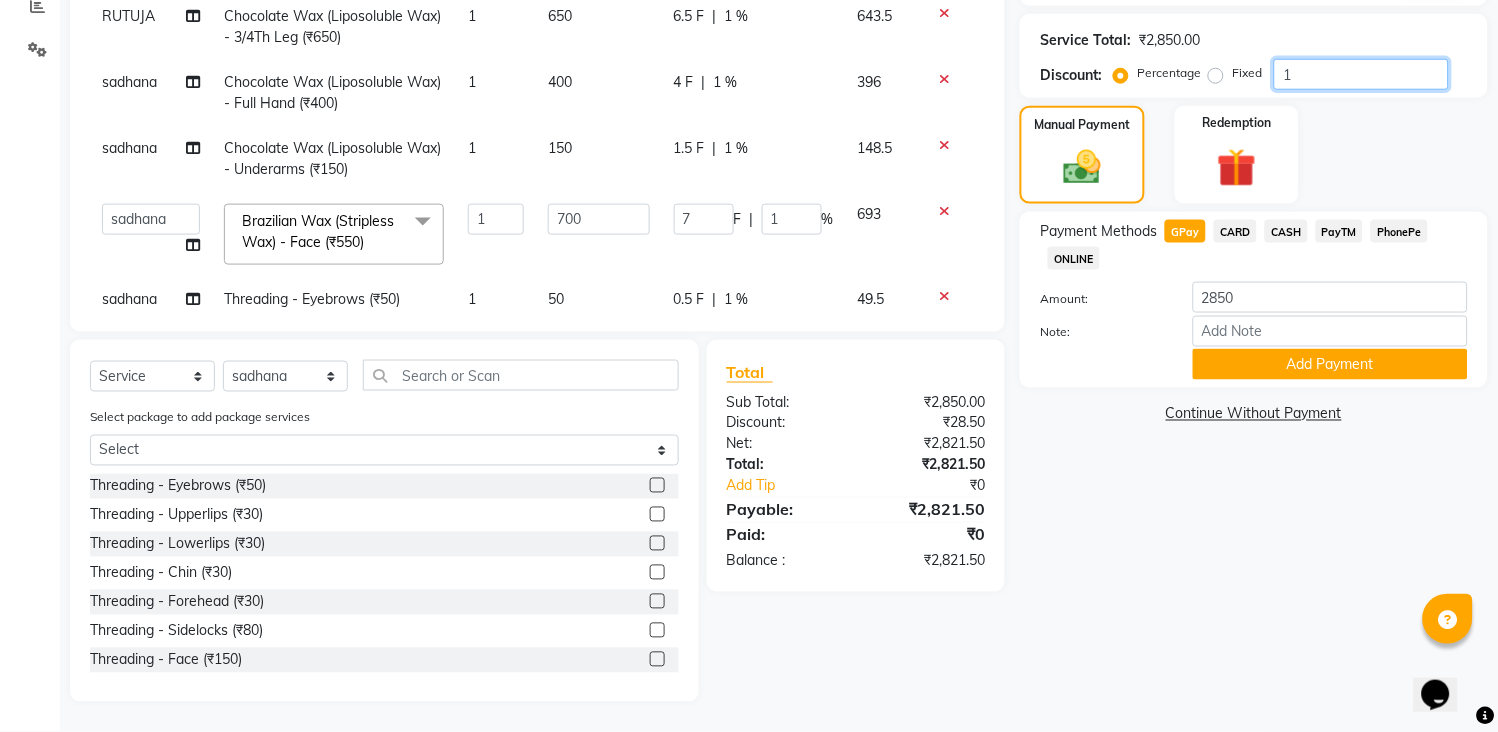 type on "10" 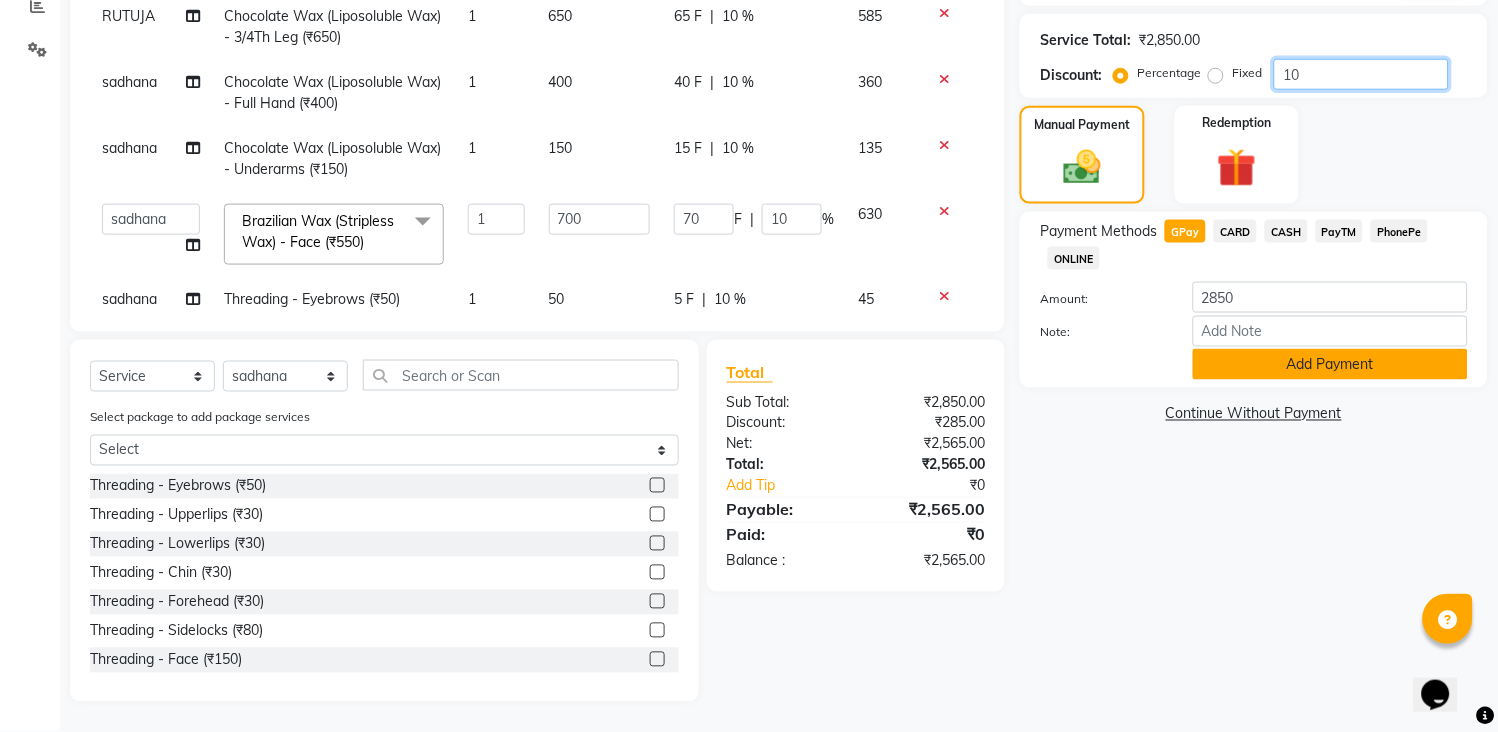 type on "10" 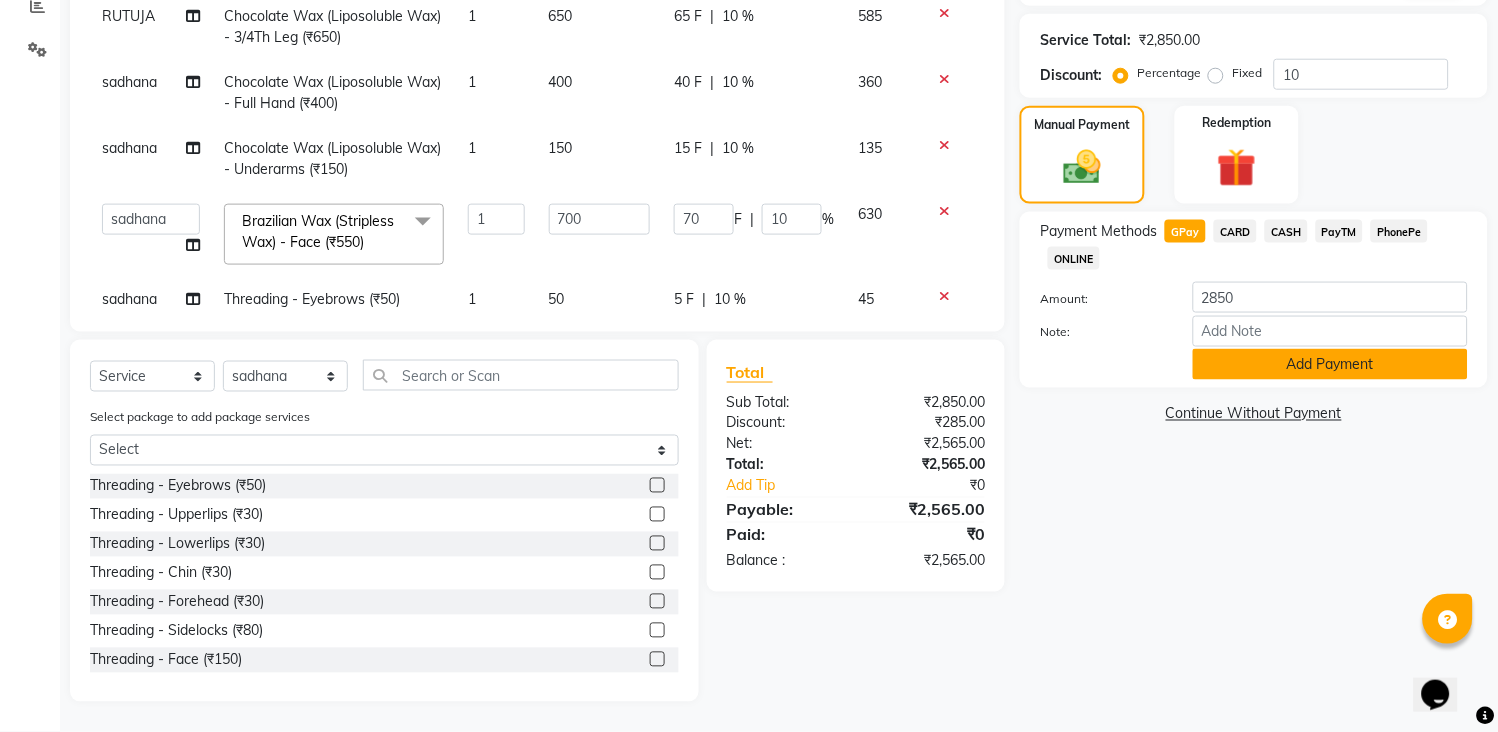 click on "Add Payment" 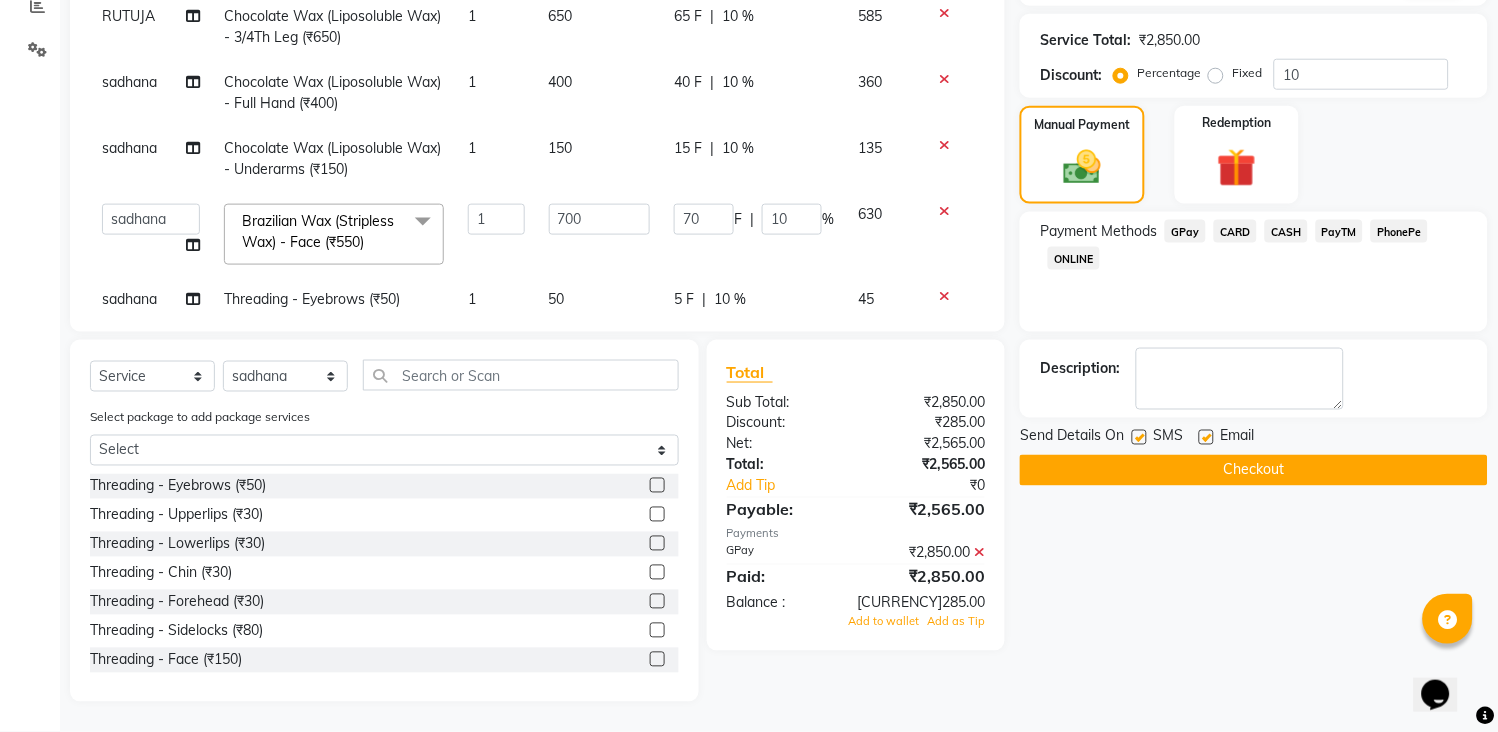 click 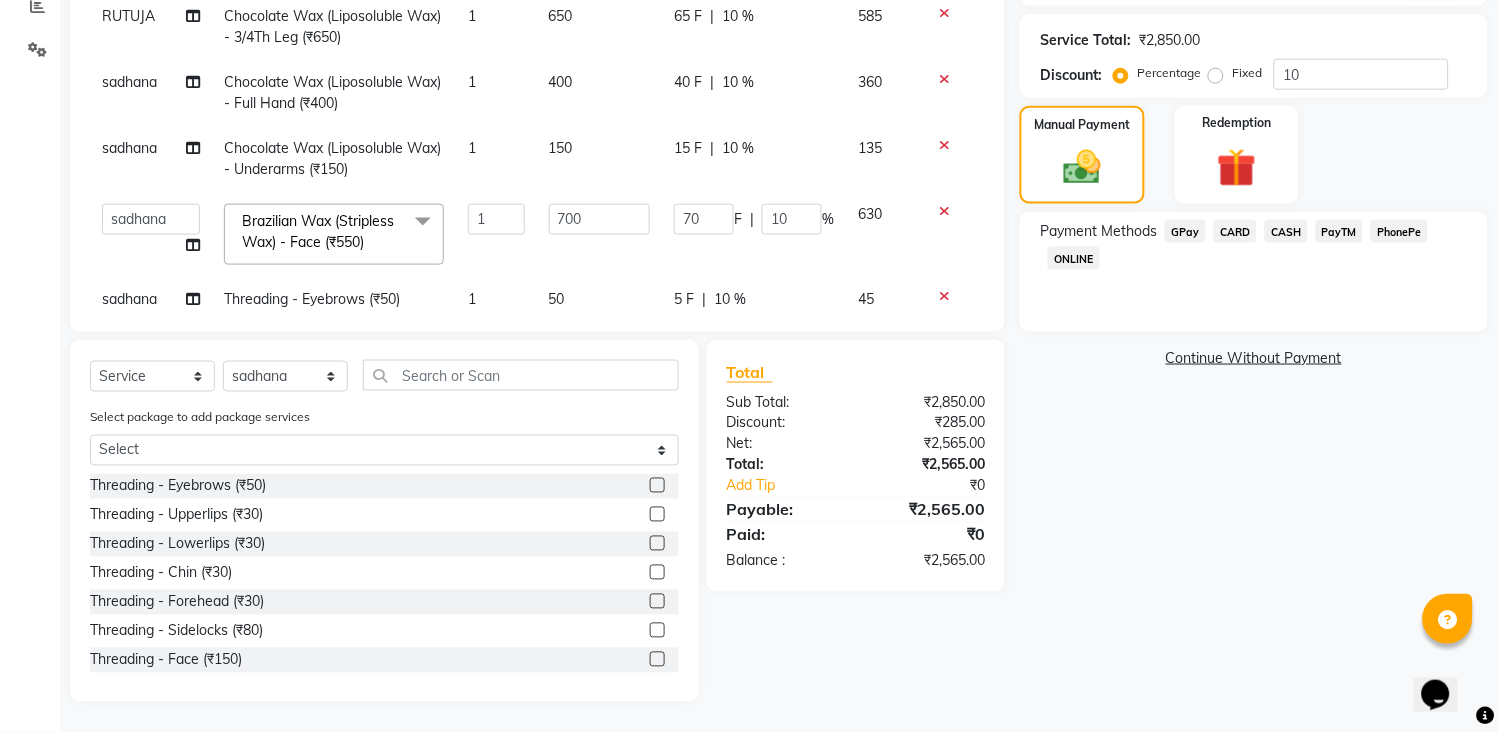 click on "GPay" 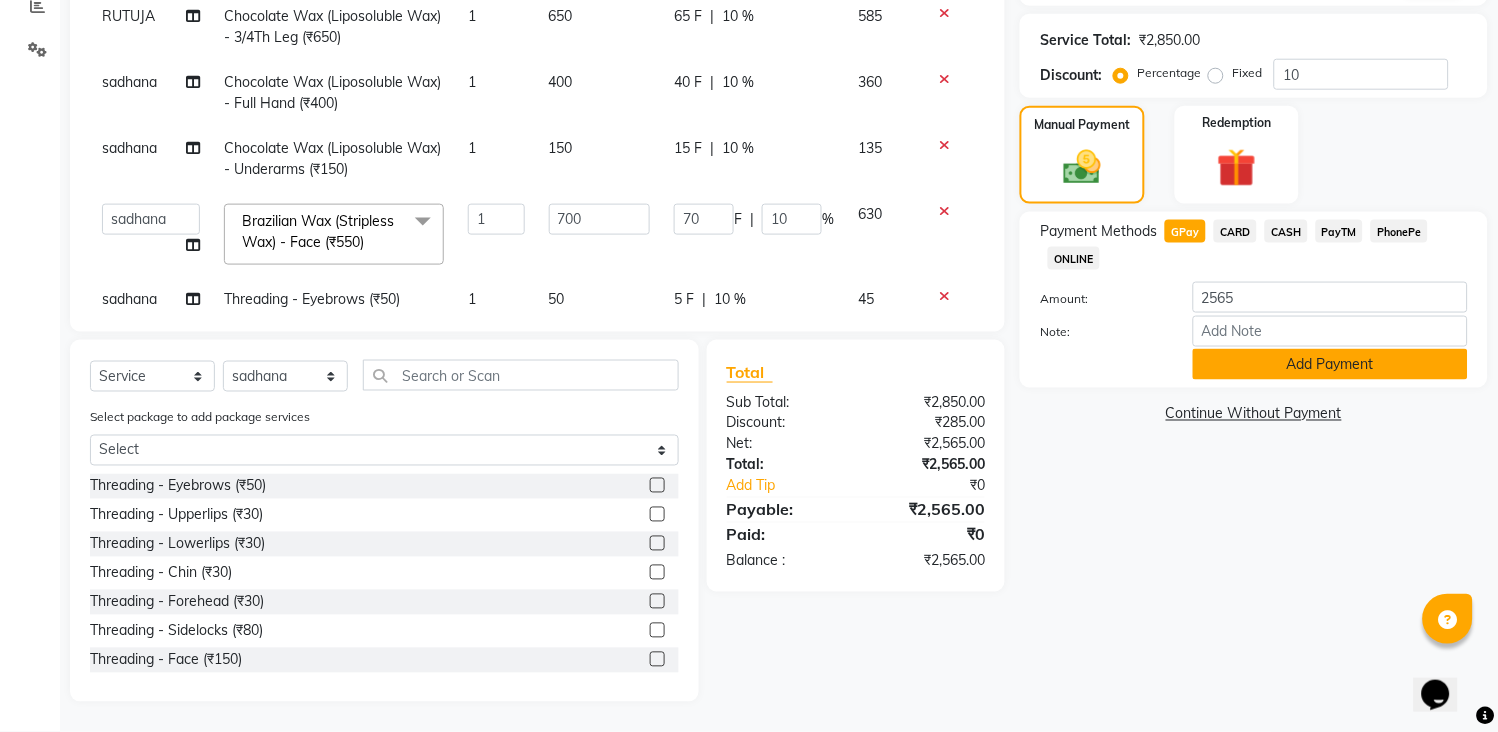 click on "Add Payment" 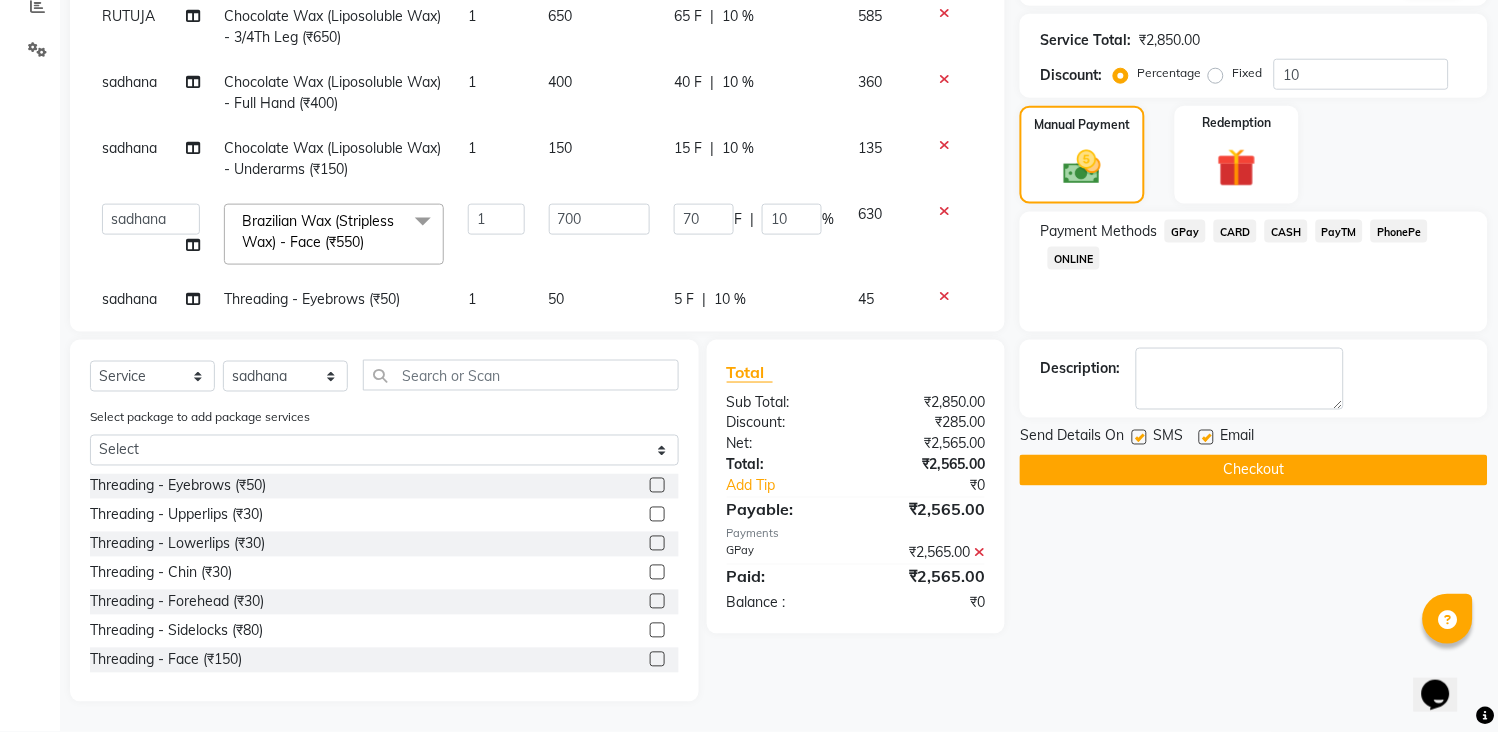 click on "Checkout" 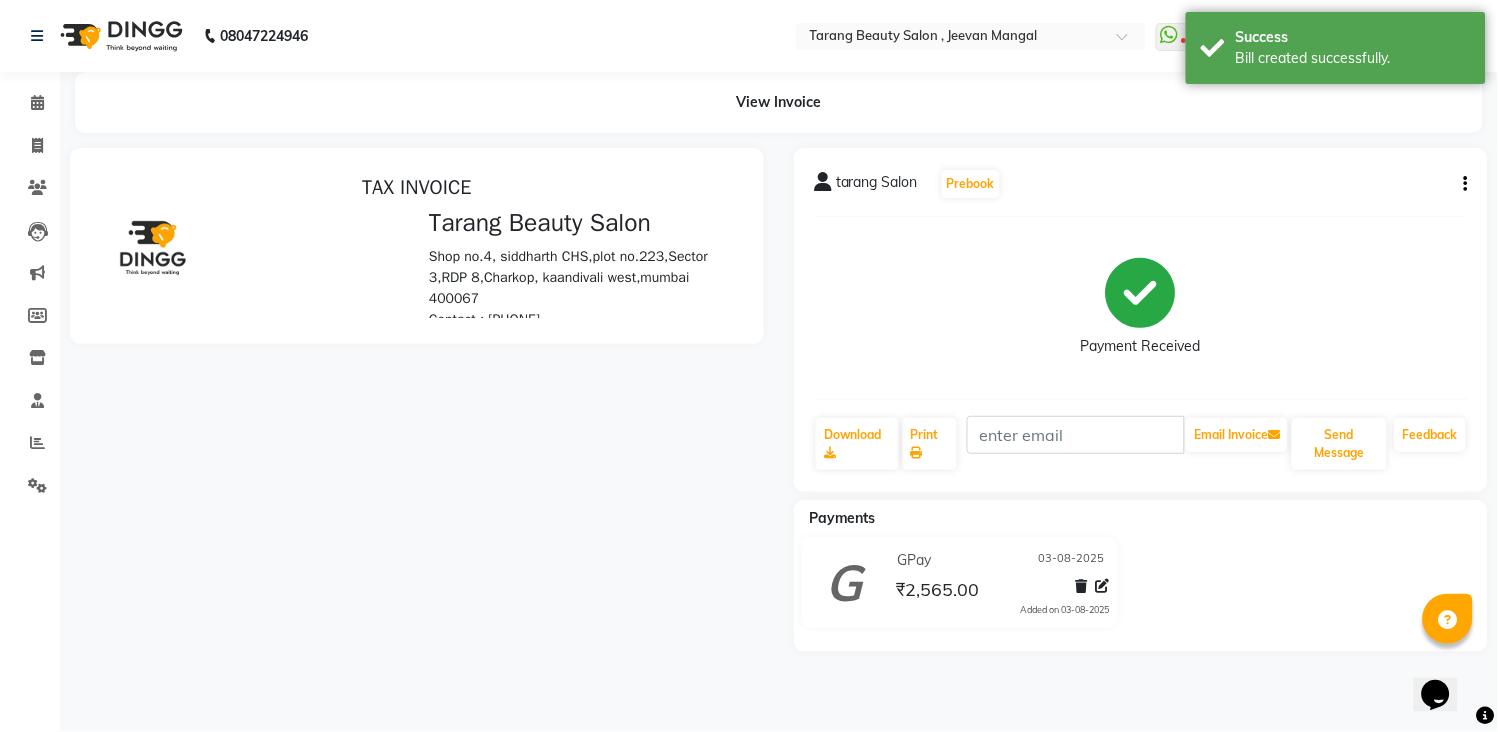 scroll, scrollTop: 0, scrollLeft: 0, axis: both 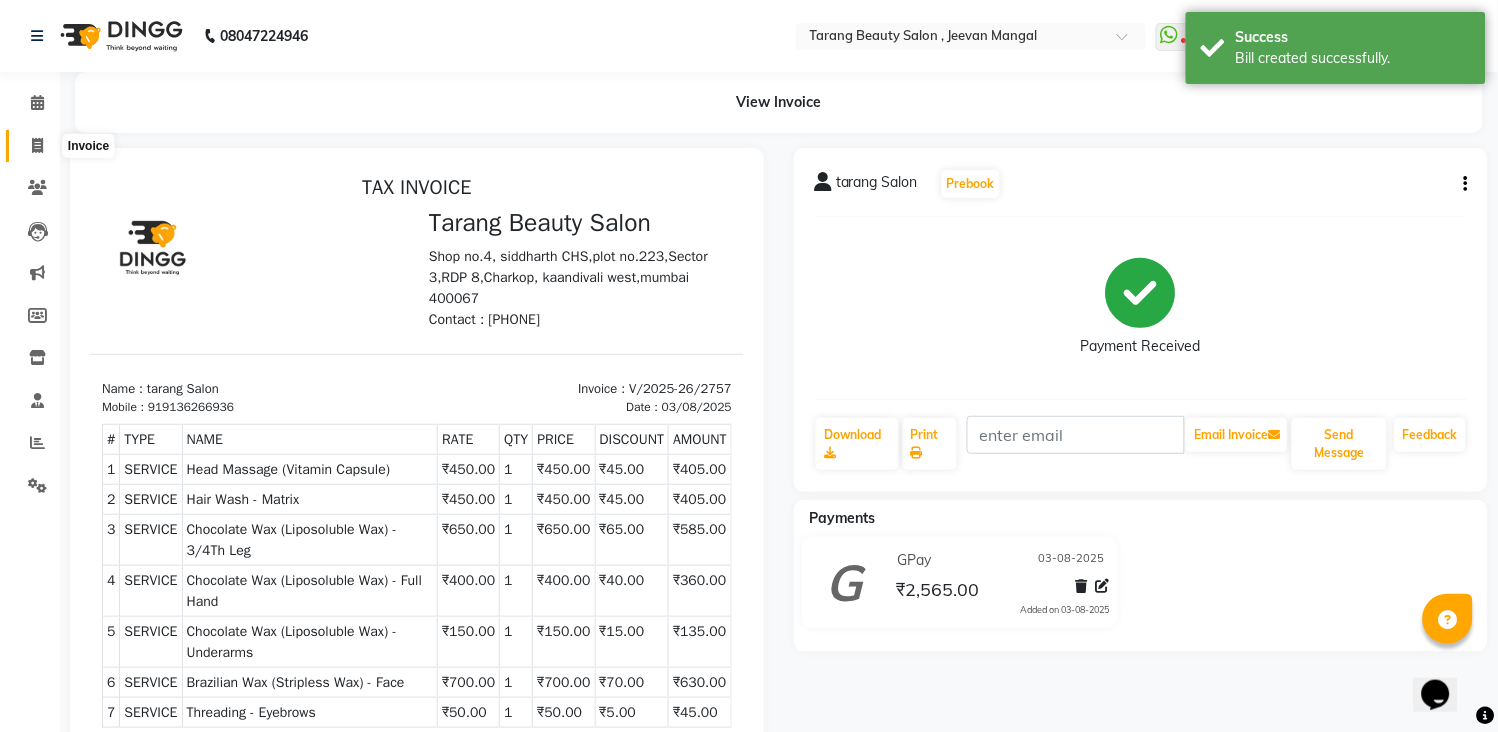 click 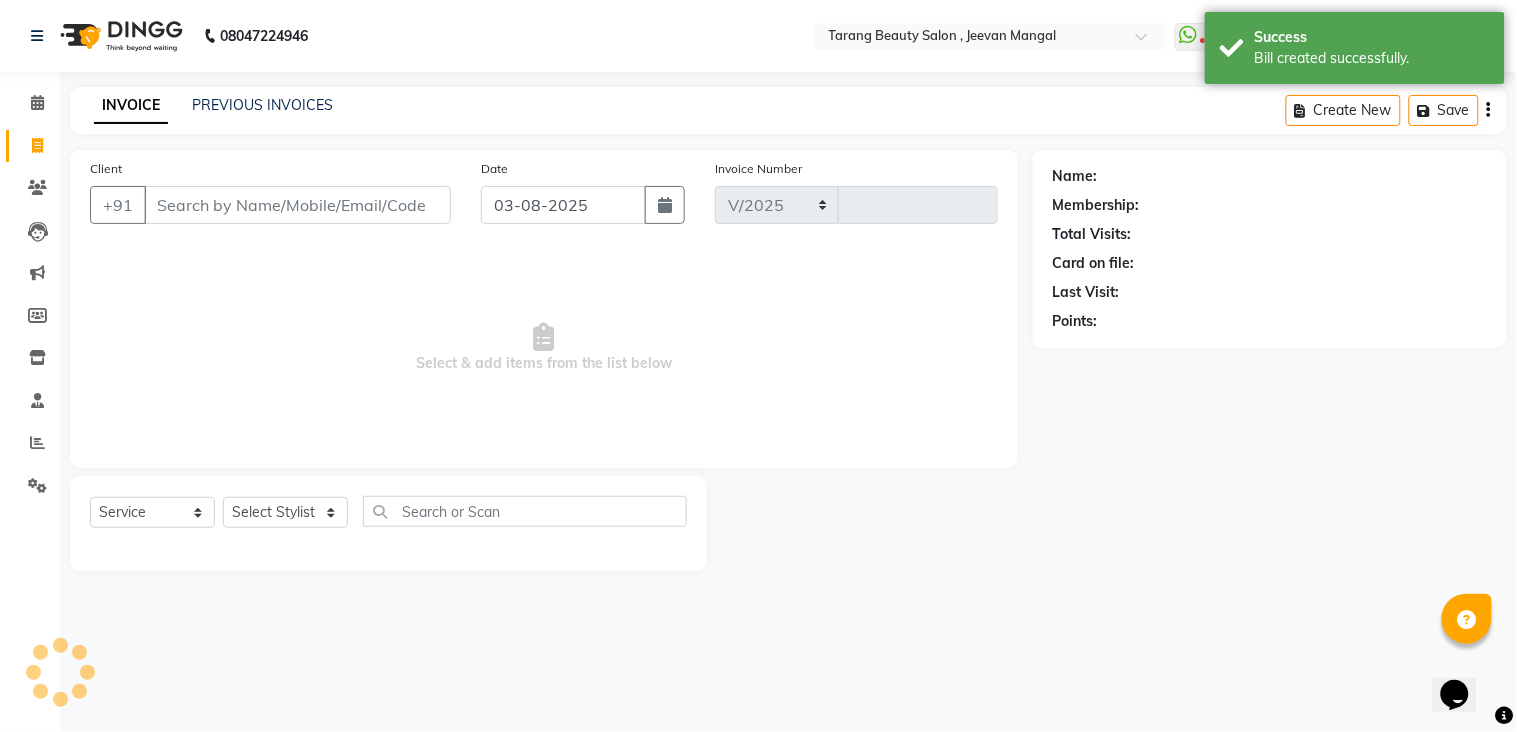 select on "5133" 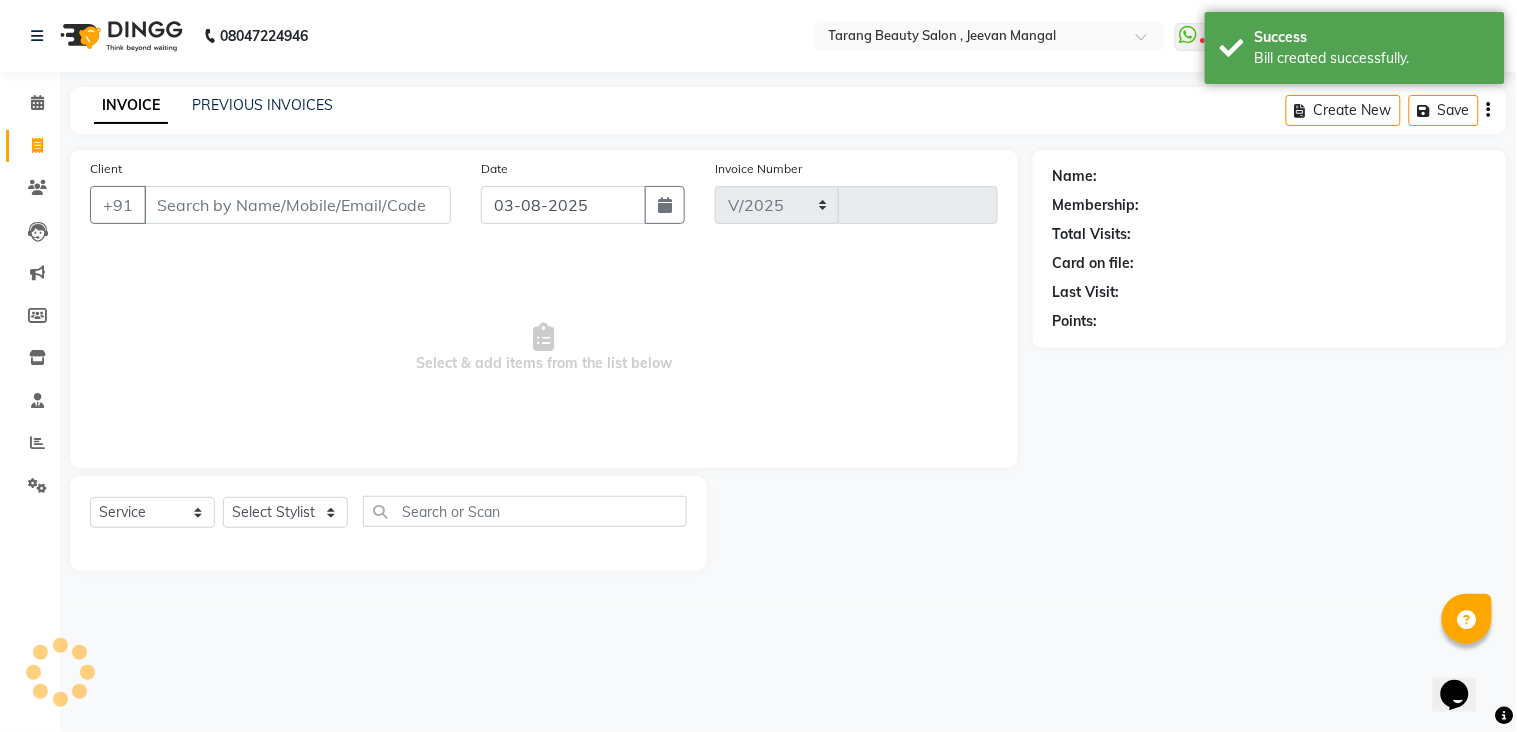 type on "2758" 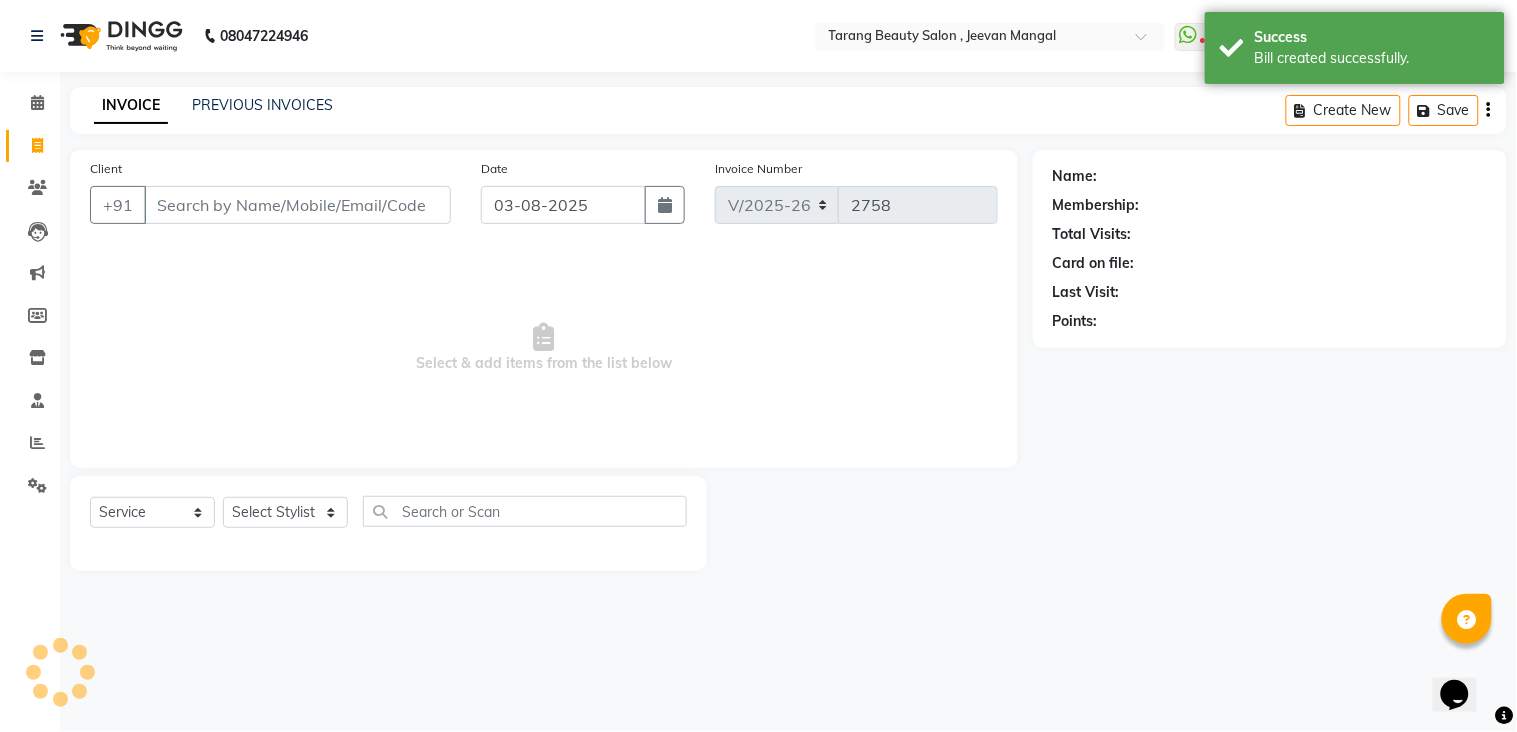 click on "Client" at bounding box center [297, 205] 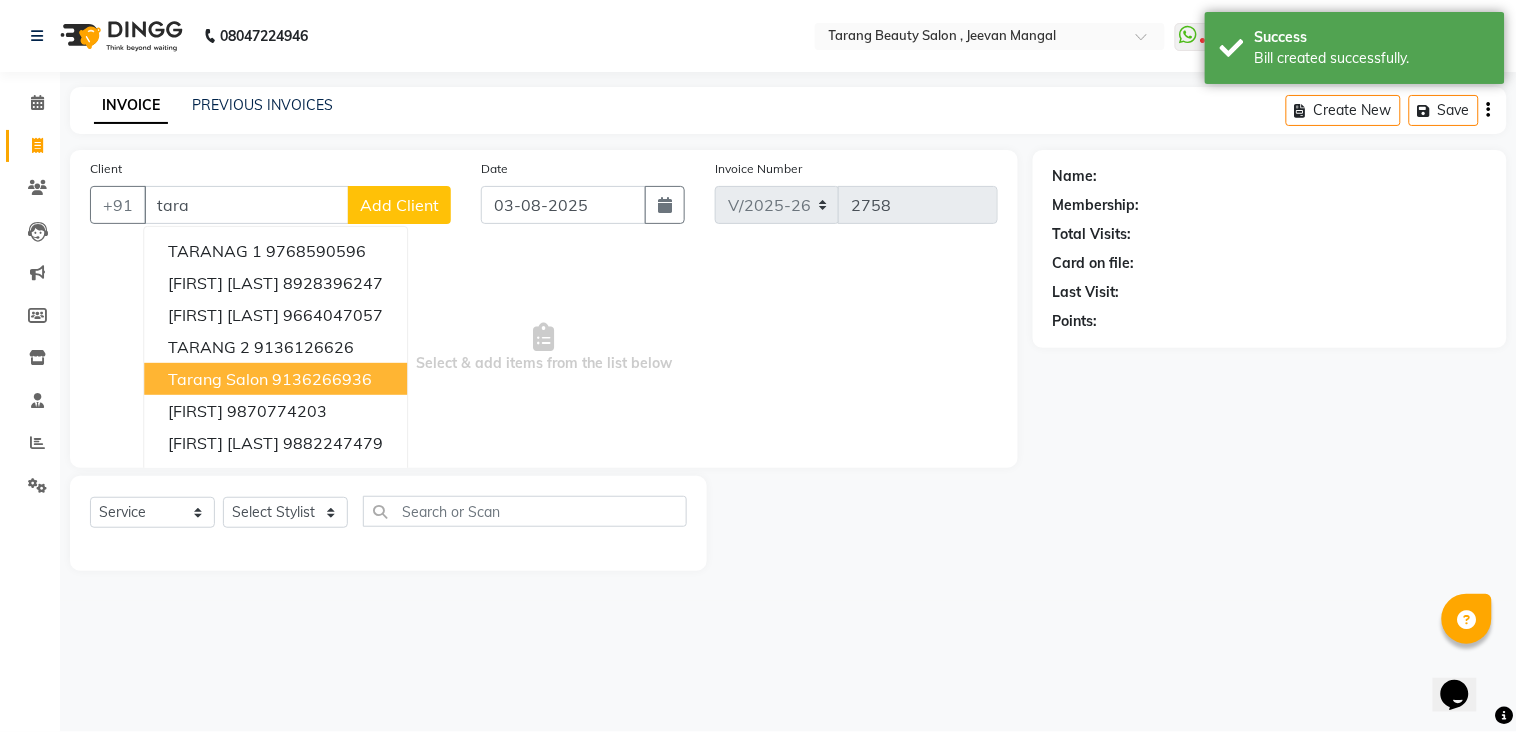 click on "9136266936" at bounding box center [322, 379] 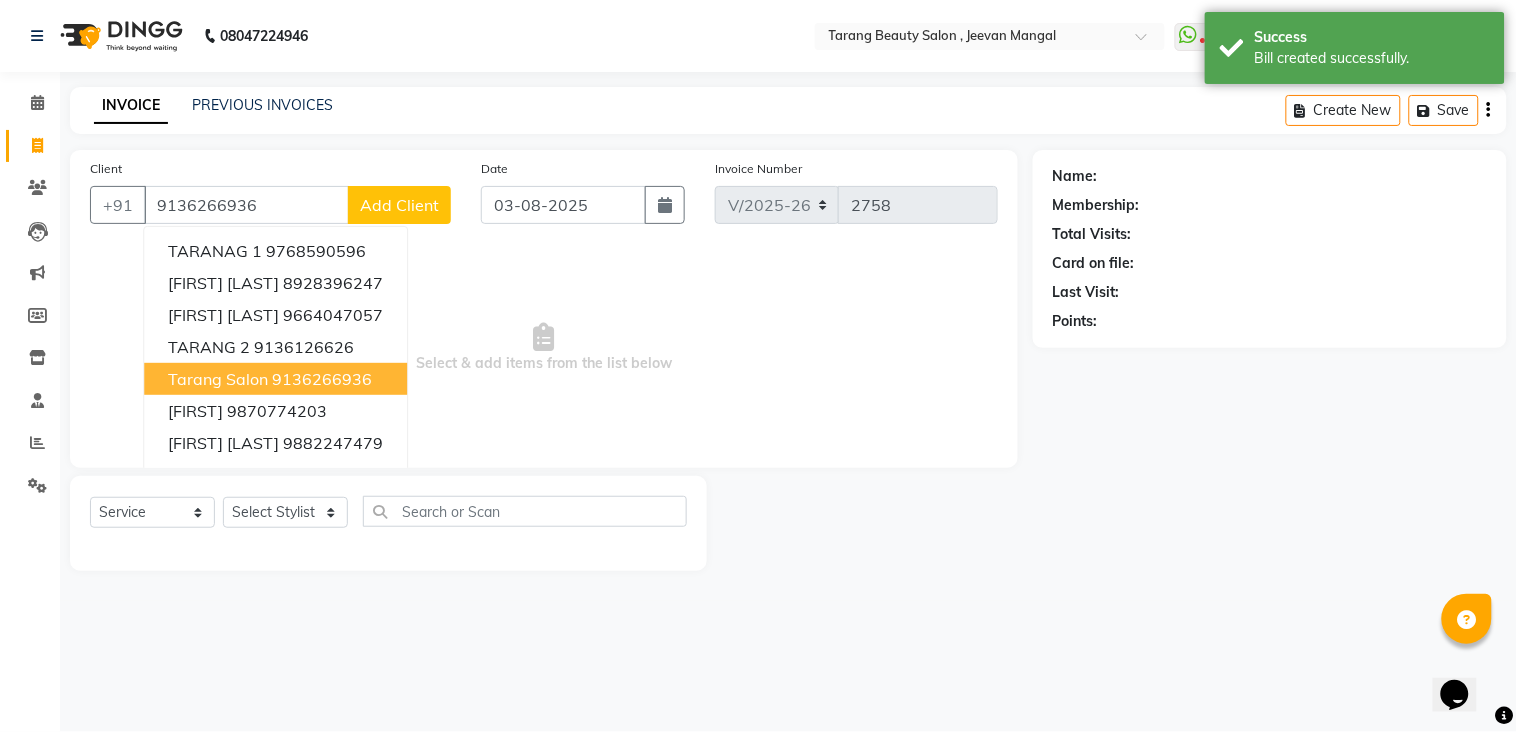 type on "9136266936" 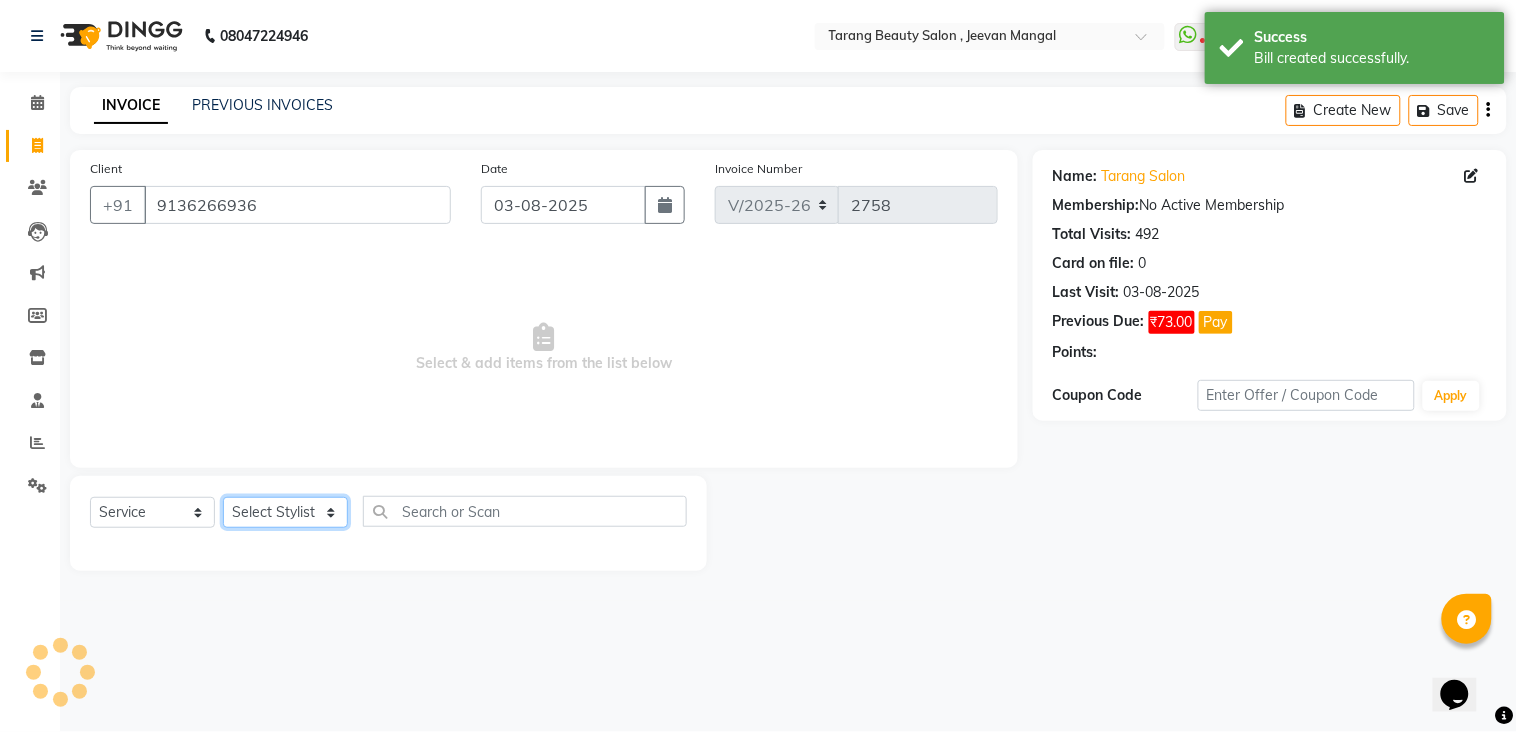 click on "Select Stylist ANITA MANOJ KARRE ANJALI RAMESH KHAMDARE BHUMI PAWAR DEEPALI  KANOJIYA Front Desk GAYATRI KENIN Grishma  indu kavita NEHA pooja thakur Pooja Vishwakarma priya  Ruchi RUTUJA sadhana SNEHAL SHINDE SONAL Suchita panchal SUNITA KAURI surekha bhalerao Varsha Zoya" 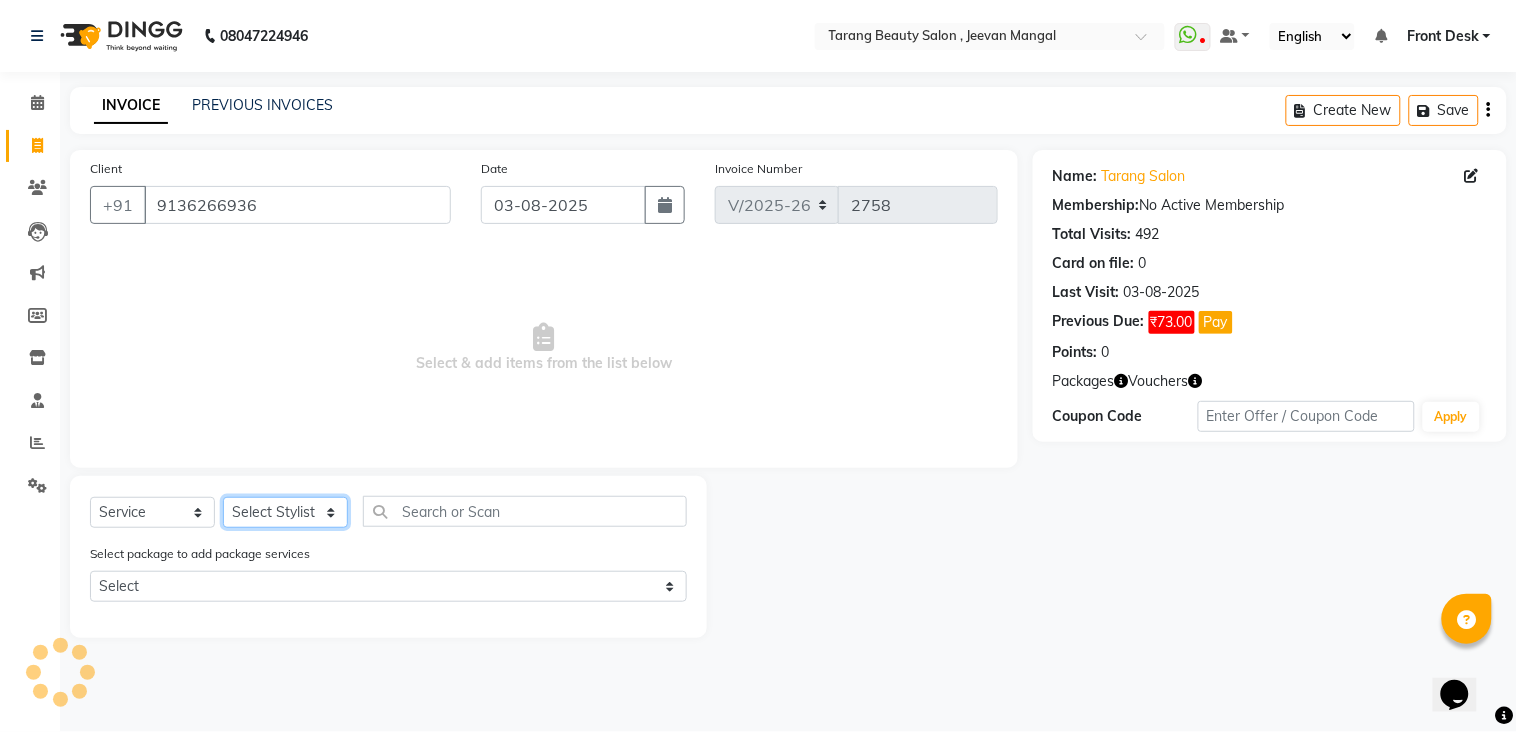 select on "33033" 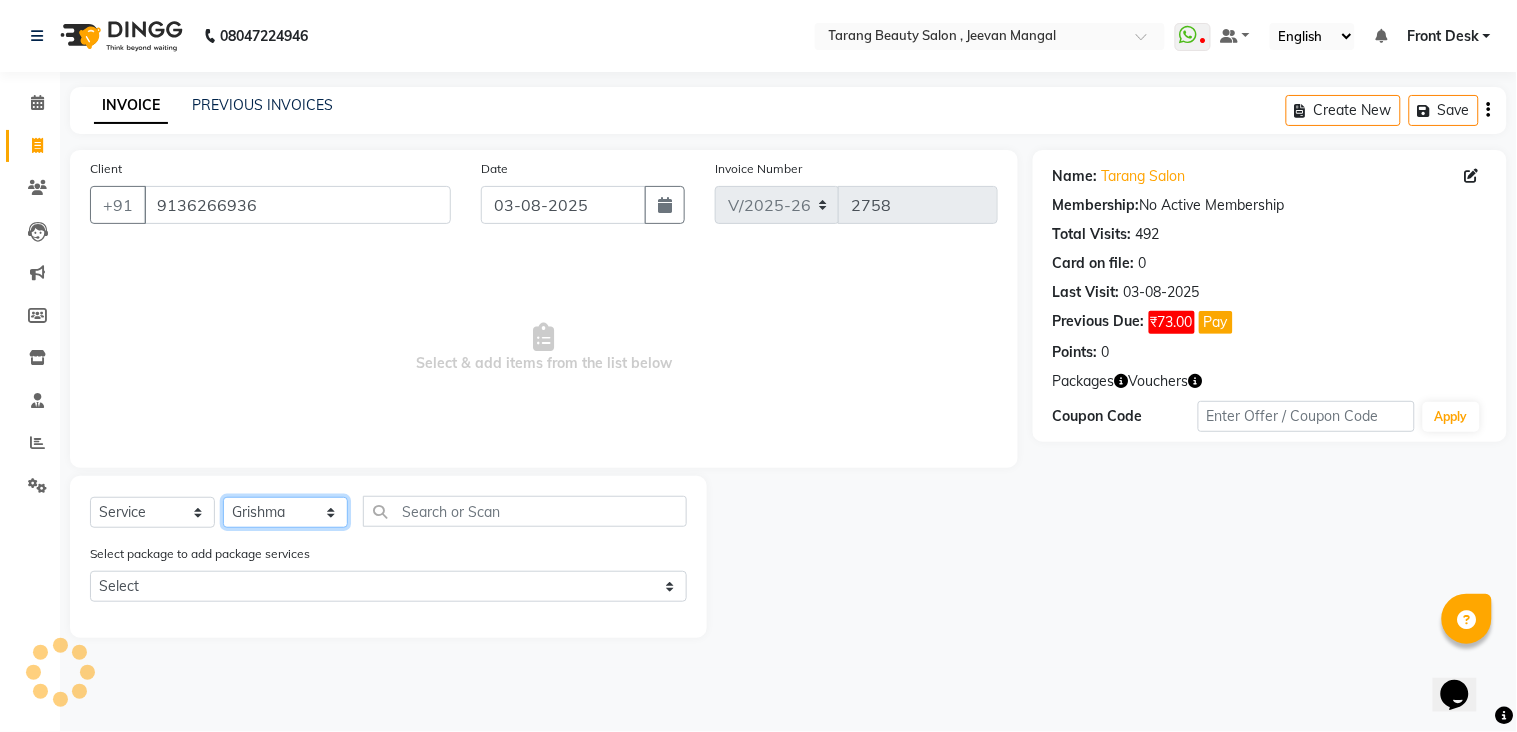 click on "Select Stylist ANITA MANOJ KARRE ANJALI RAMESH KHAMDARE BHUMI PAWAR DEEPALI  KANOJIYA Front Desk GAYATRI KENIN Grishma  indu kavita NEHA pooja thakur Pooja Vishwakarma priya  Ruchi RUTUJA sadhana SNEHAL SHINDE SONAL Suchita panchal SUNITA KAURI surekha bhalerao Varsha Zoya" 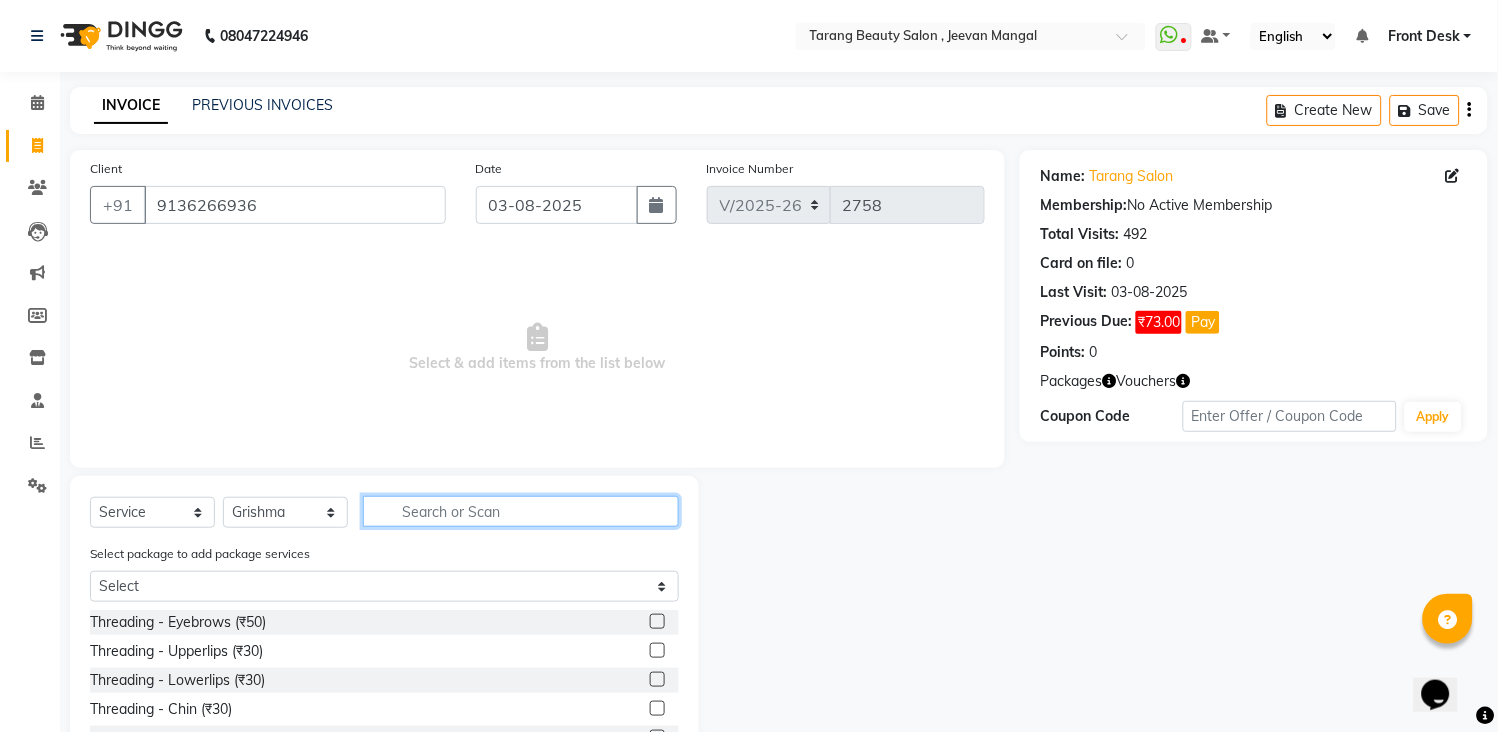 click 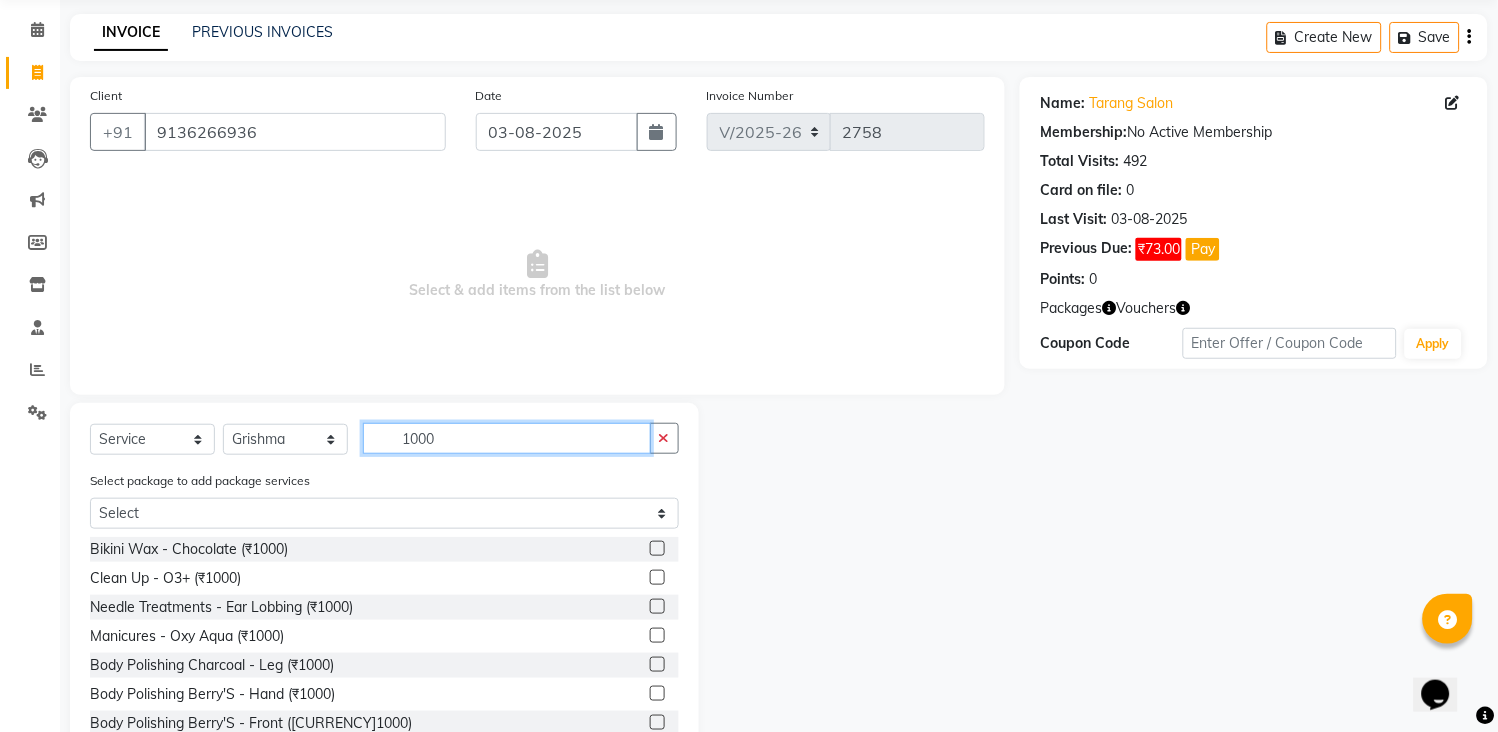 scroll, scrollTop: 136, scrollLeft: 0, axis: vertical 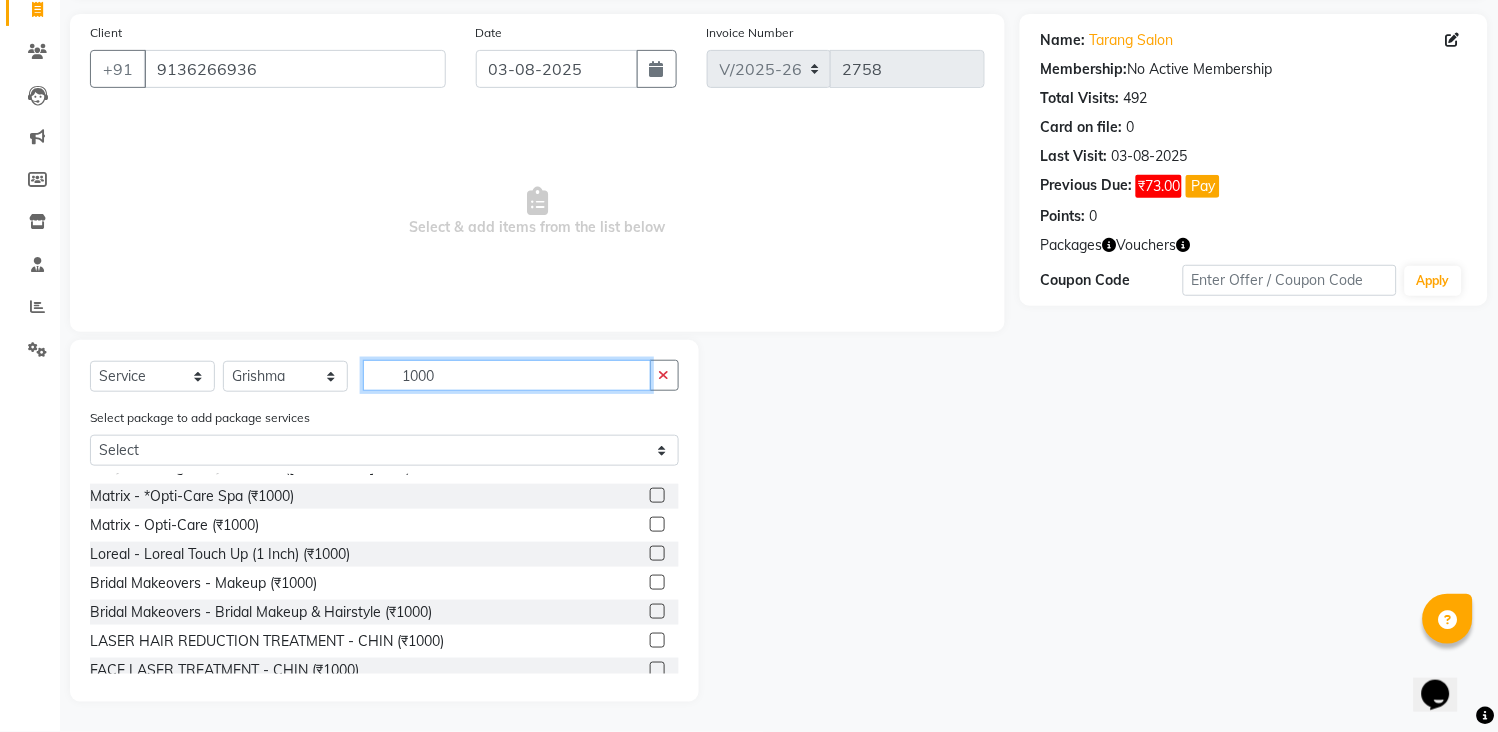 type on "1000" 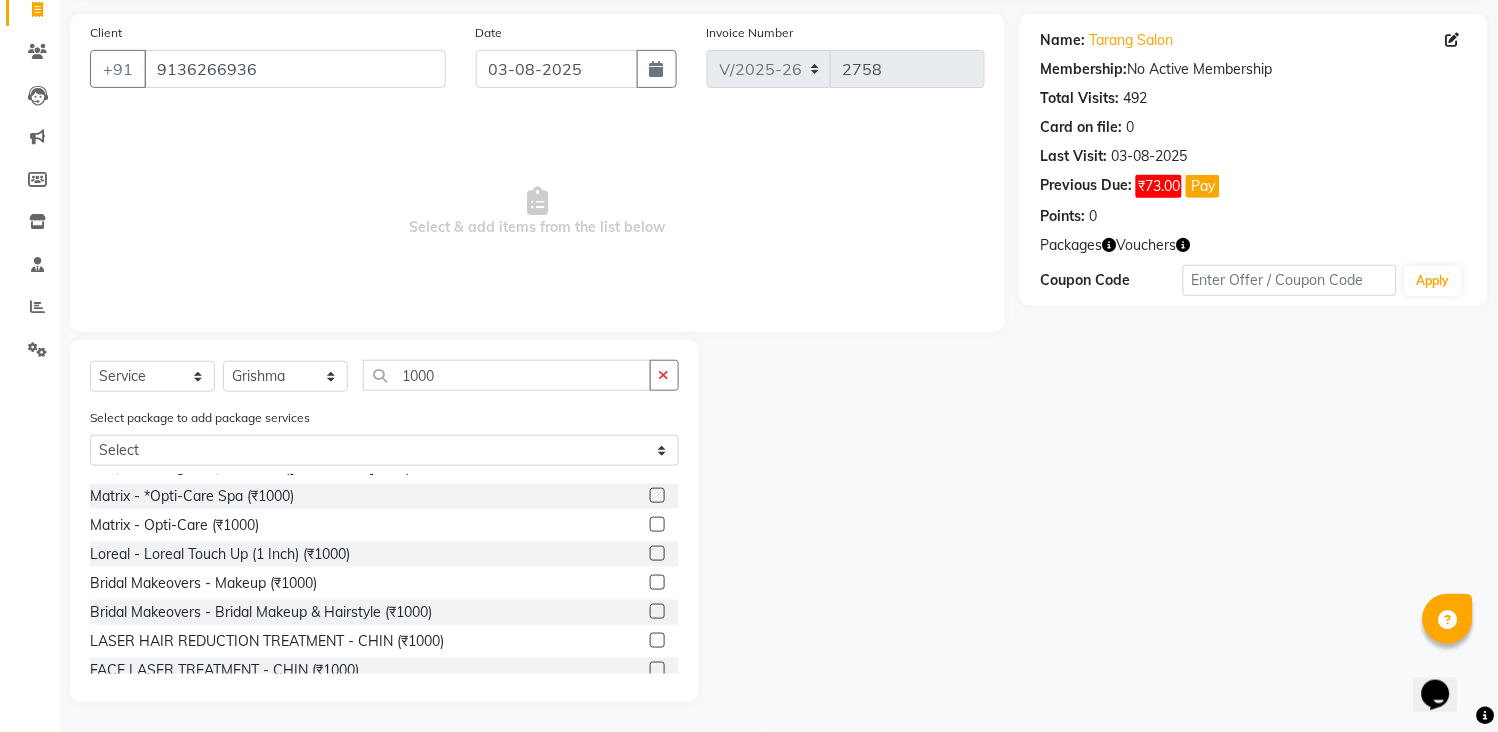 click 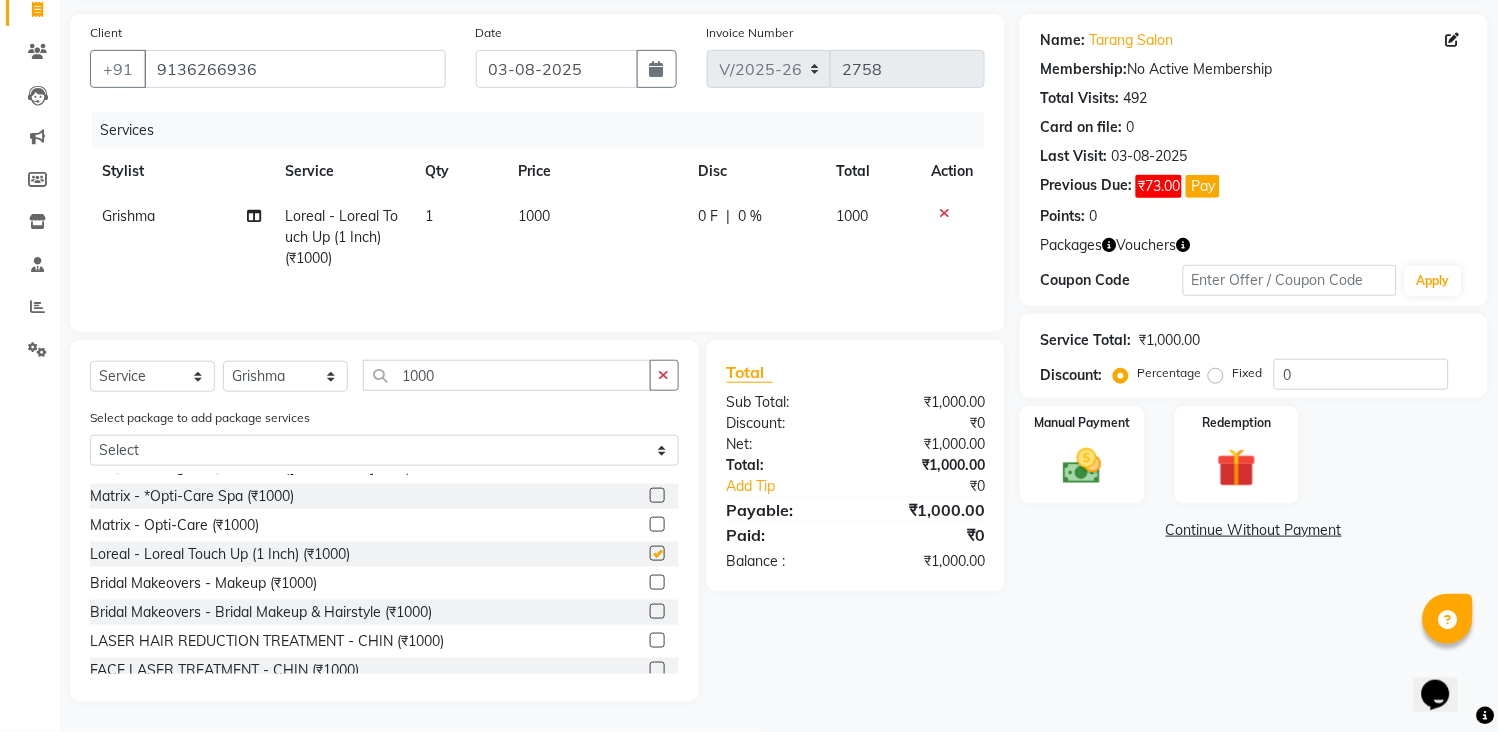 checkbox on "false" 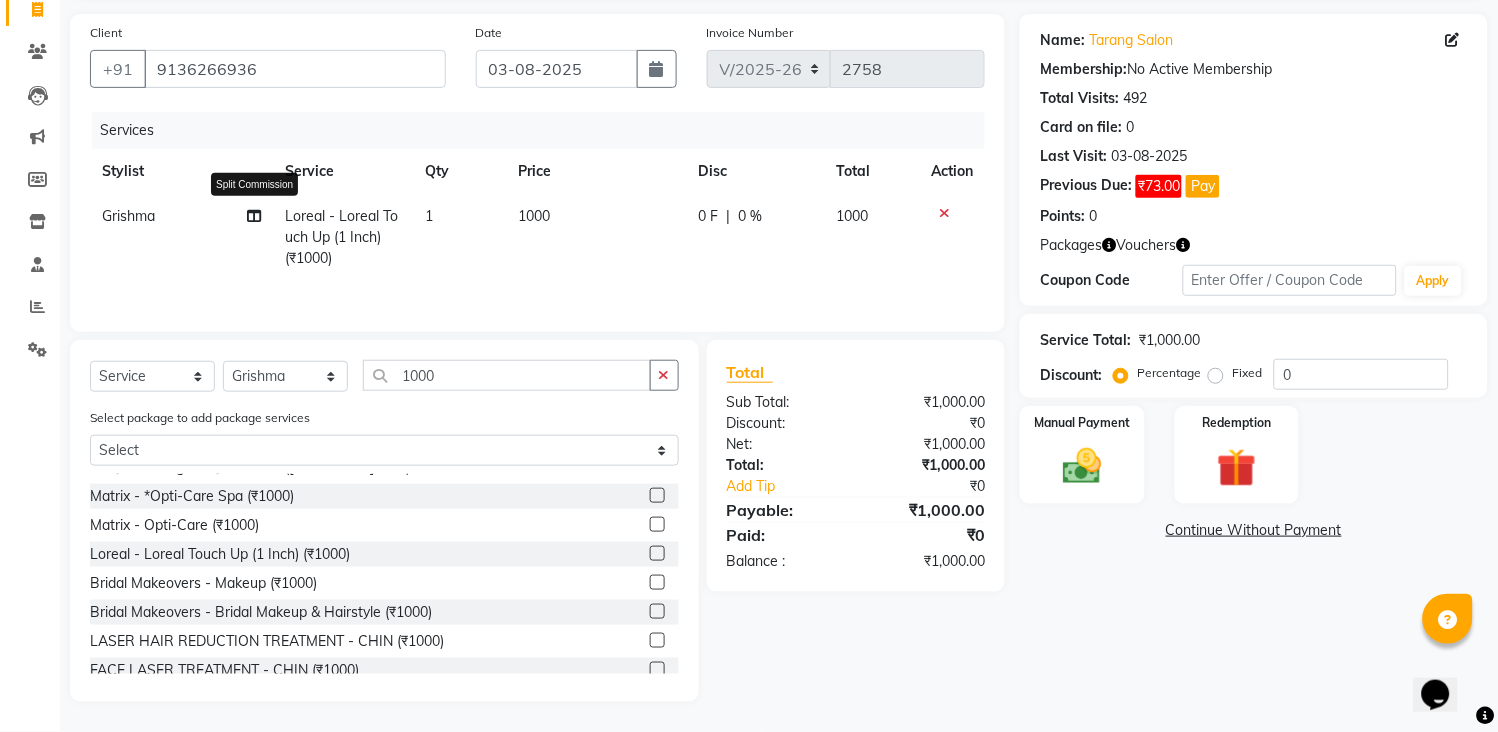 click 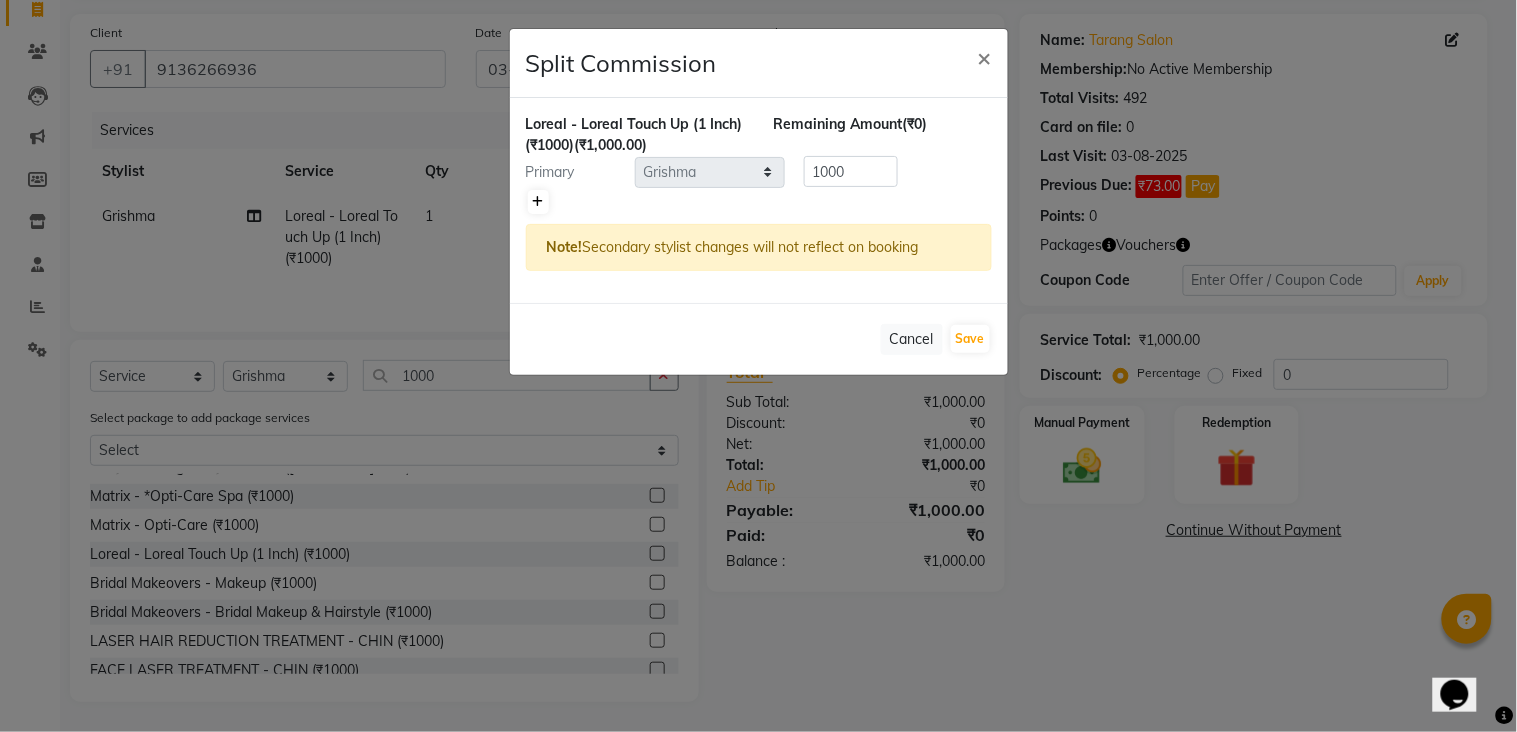 click 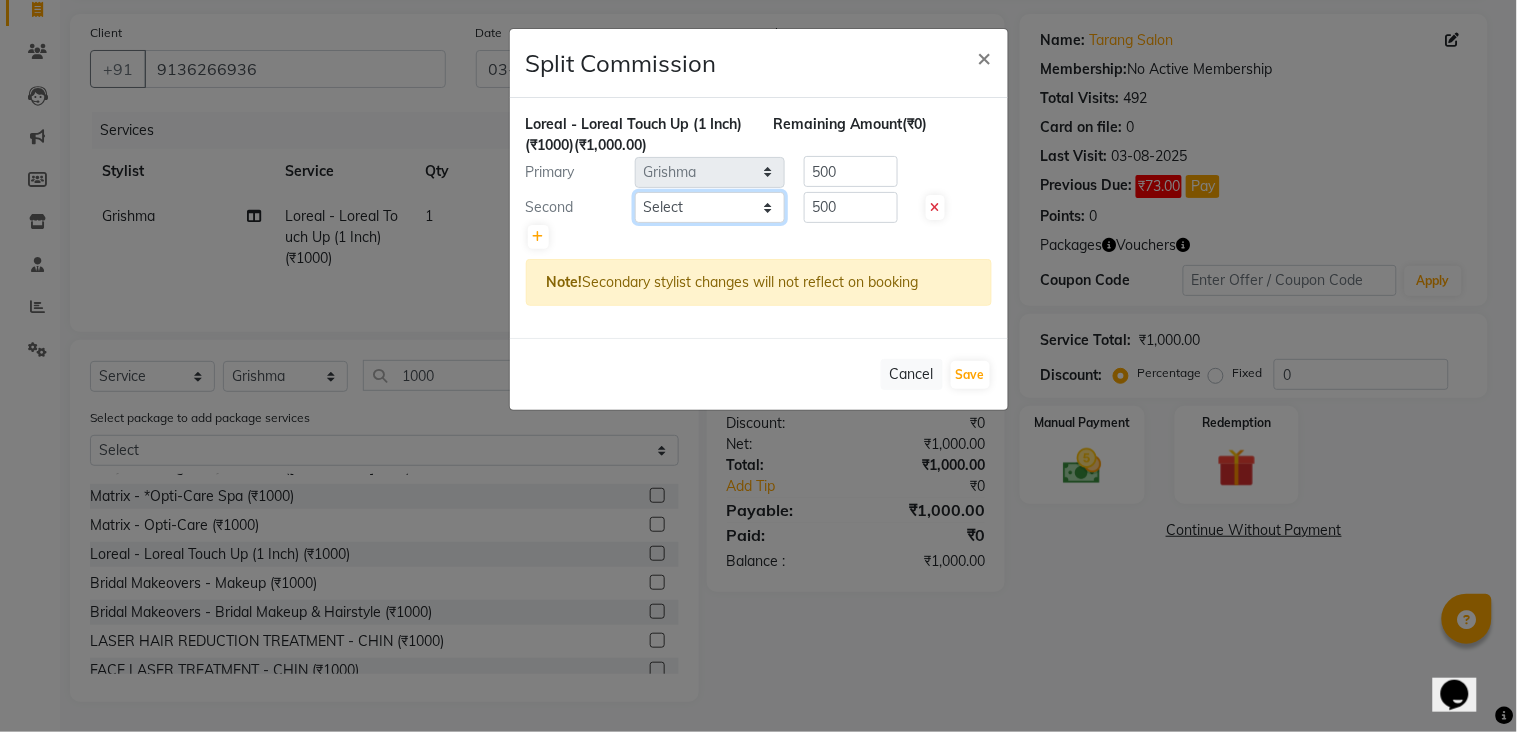 drag, startPoint x: 673, startPoint y: 201, endPoint x: 675, endPoint y: 211, distance: 10.198039 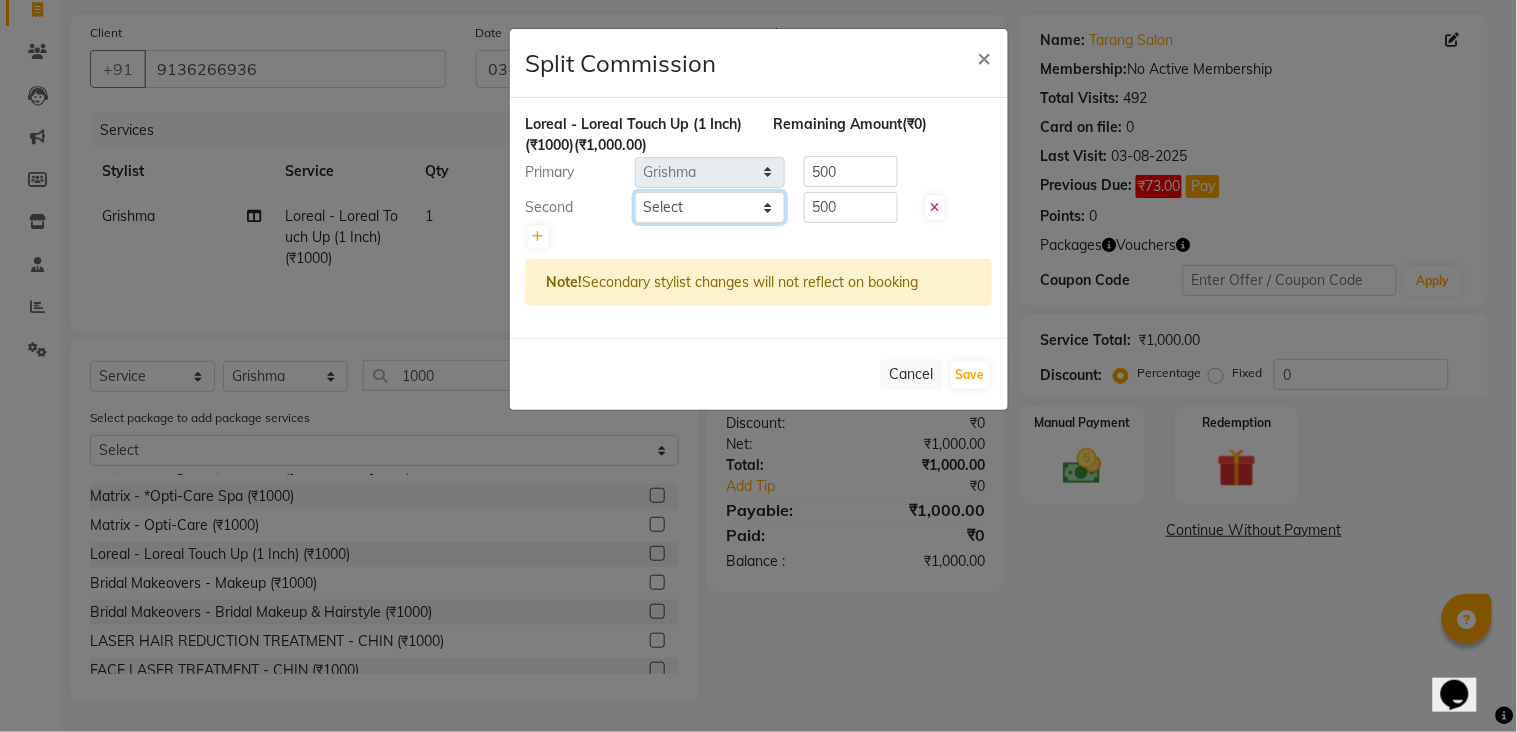 select on "[NUMBER]" 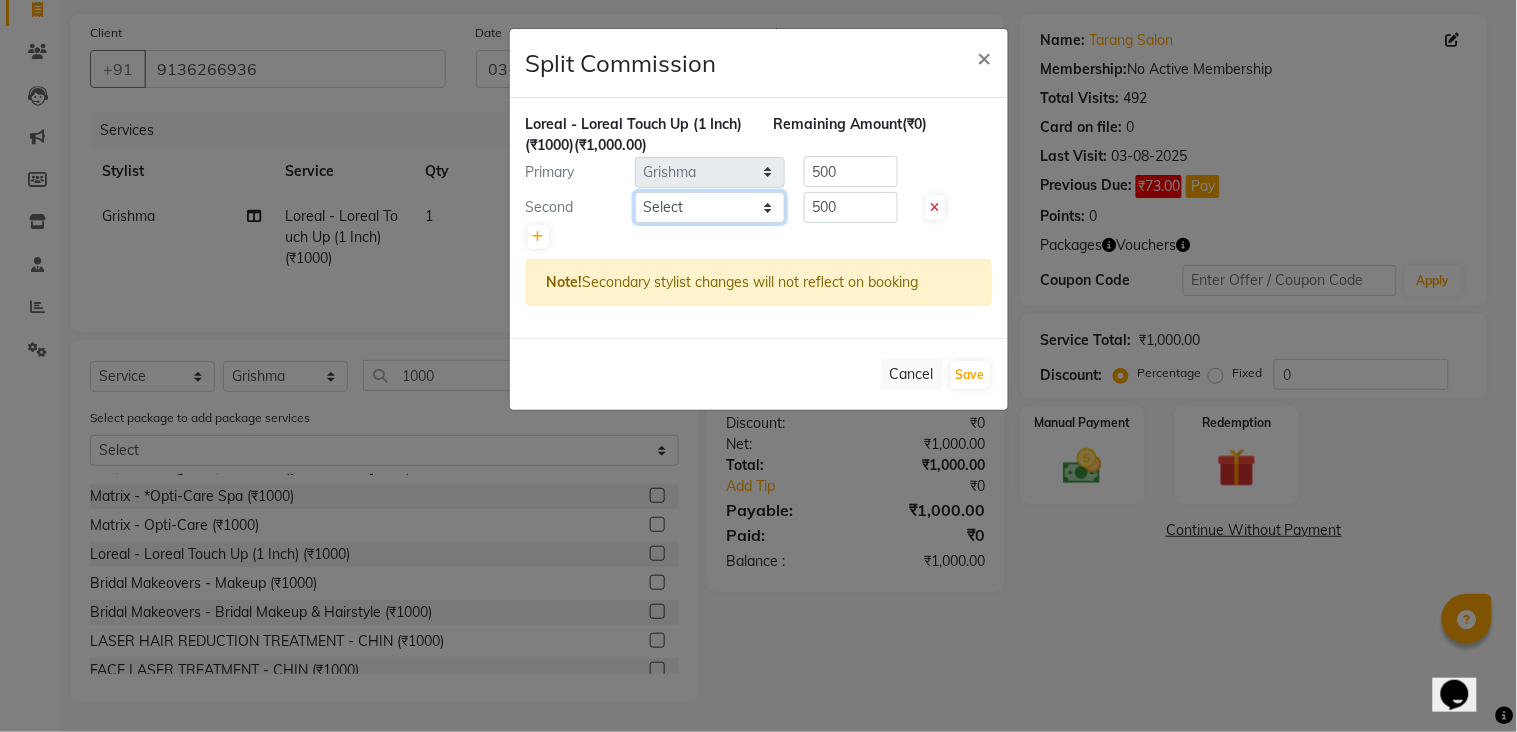 click on "Select  ANITA MANOJ KARRE   ANJALI RAMESH KHAMDARE   BHUMI PAWAR   DEEPALI  KANOJIYA   Front Desk   GAYATRI KENIN   Grishma    indu   kavita   NEHA   pooja thakur   Pooja Vishwakarma   priya    Ruchi   RUTUJA   sadhana   SNEHAL SHINDE   SONAL   Suchita panchal   SUNITA KAURI   surekha bhalerao   Varsha   Zoya" 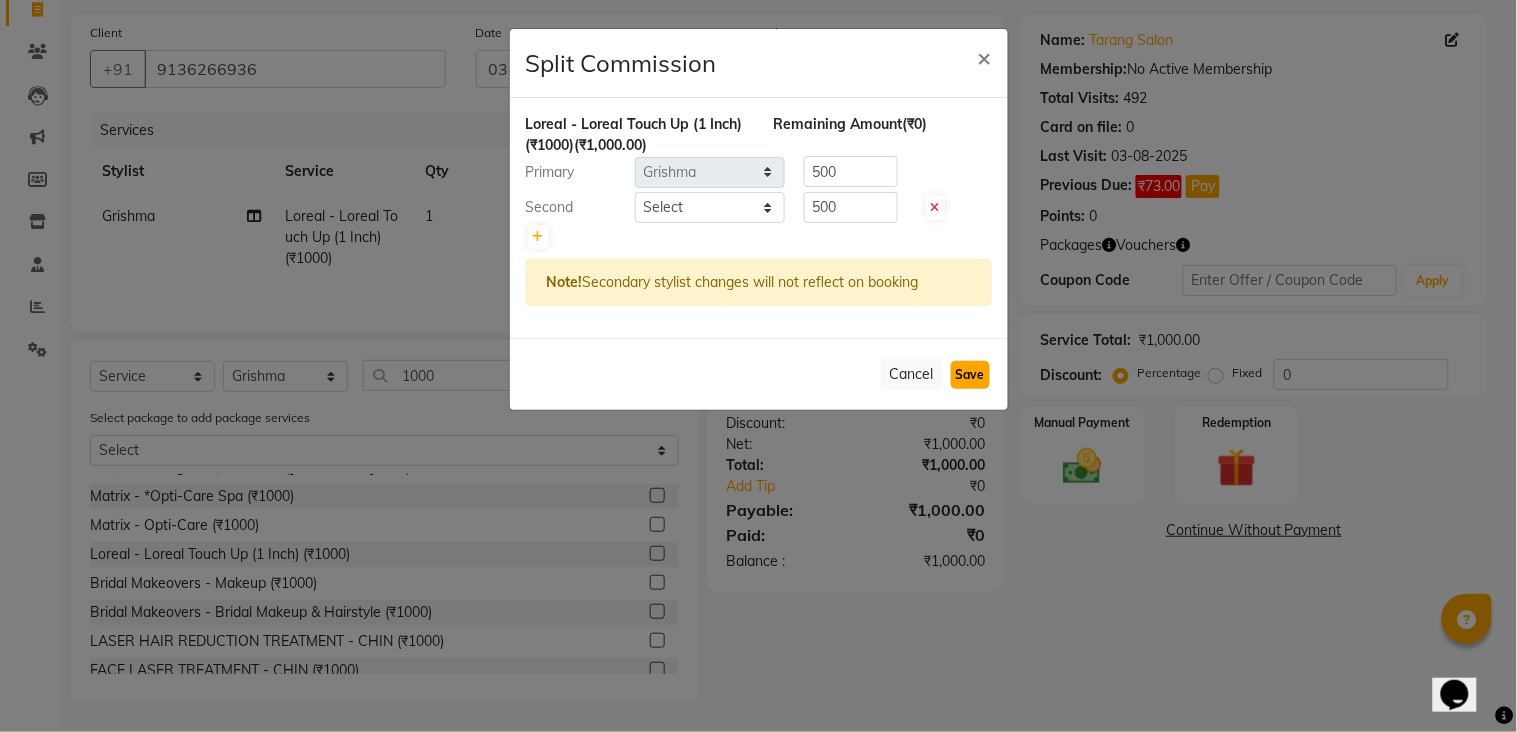 click on "Save" 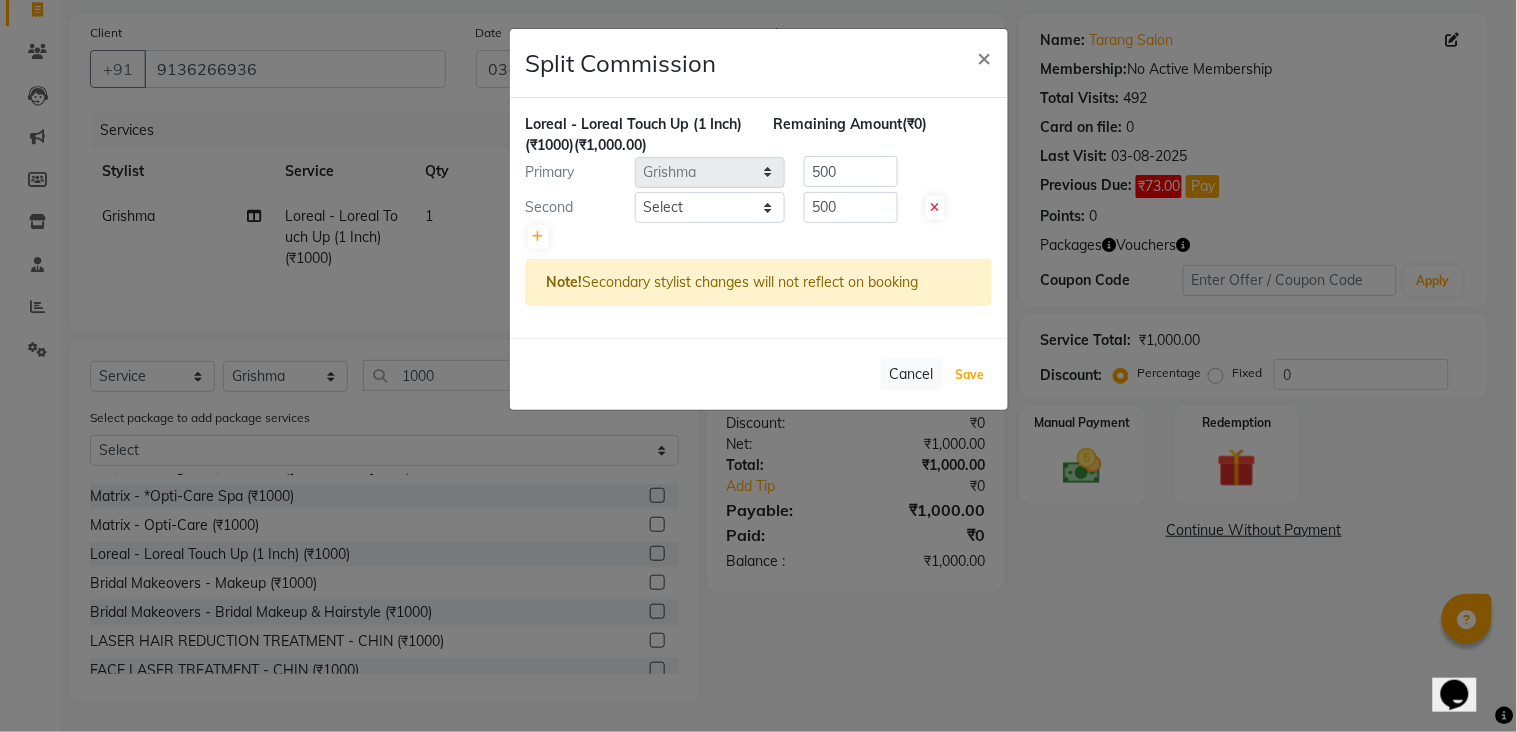 select on "Select" 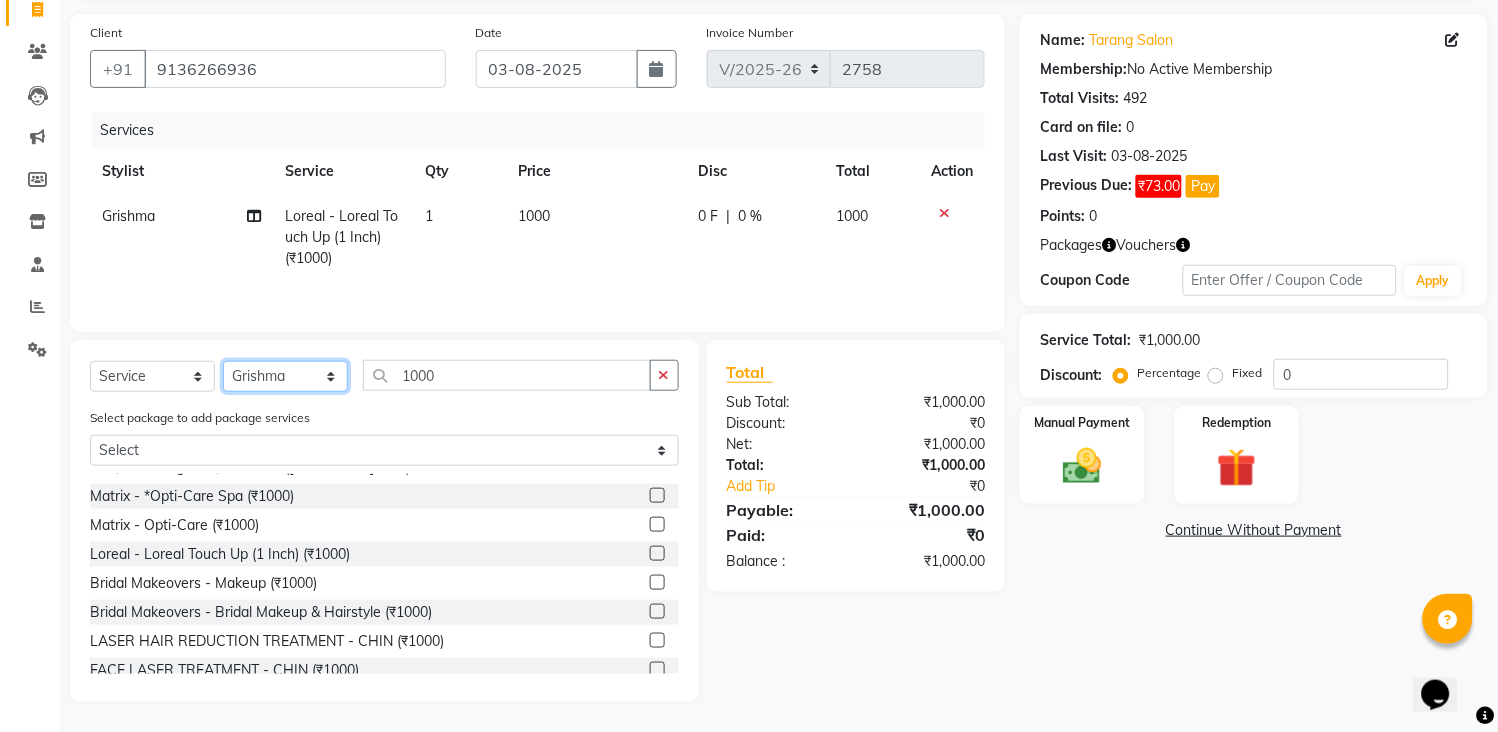 click on "Select Stylist ANITA MANOJ KARRE ANJALI RAMESH KHAMDARE BHUMI PAWAR DEEPALI  KANOJIYA Front Desk GAYATRI KENIN Grishma  indu kavita NEHA pooja thakur Pooja Vishwakarma priya  Ruchi RUTUJA sadhana SNEHAL SHINDE SONAL Suchita panchal SUNITA KAURI surekha bhalerao Varsha Zoya" 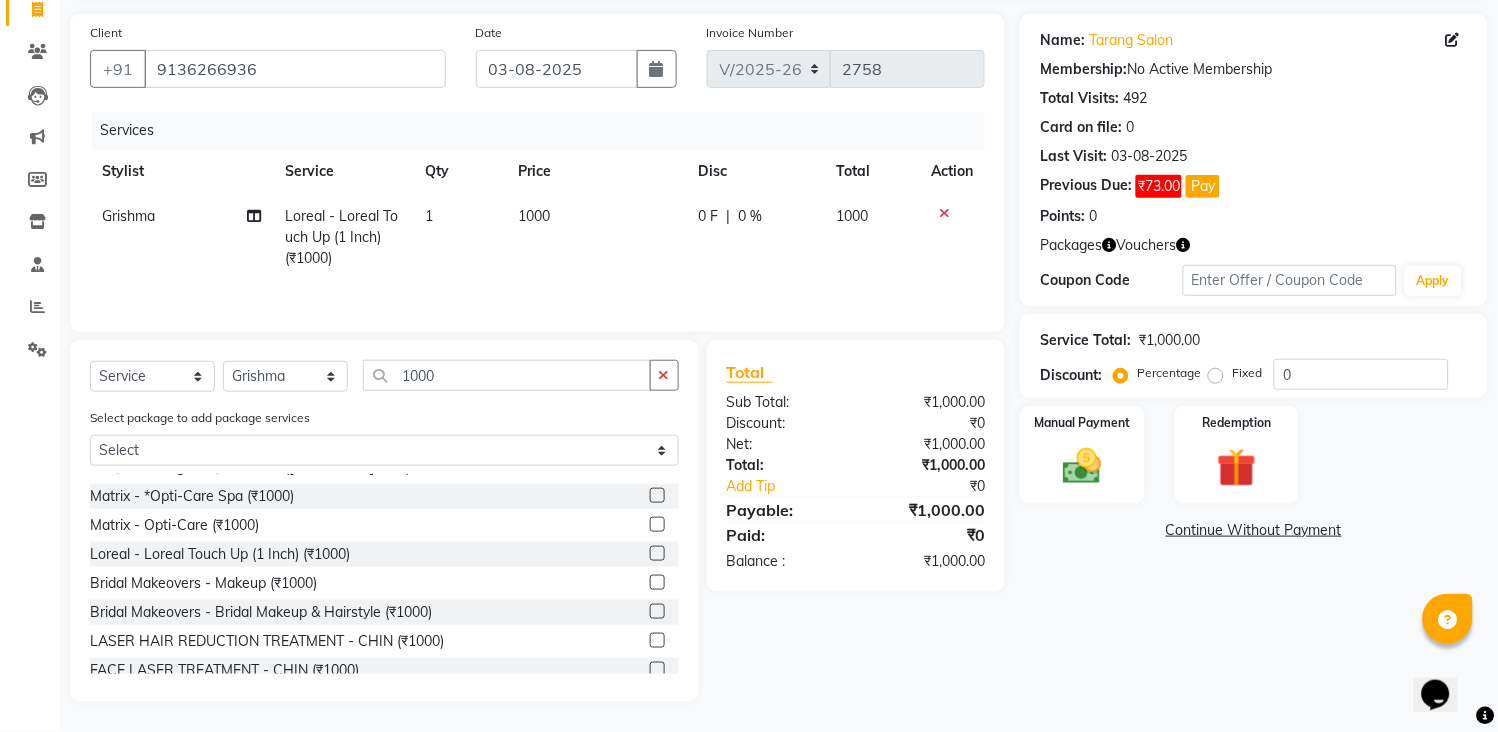 click on "Client +[COUNTRYCODE] [PHONE] Date [DATE] Invoice Number V/2025 V/2025-26 2758 Services Stylist Service Qty Price Disc Total Action [FIRST] [LAST] [FIRST] [LAST] [FIRST] [LAST] [FIRST] [LAST] Front Desk [FIRST] [LAST] [FIRST] [FIRST] [FIRST] [FIRST] [FIRST] [FIRST] [FIRST] [FIRST] [FIRST] [FIRST] [FIRST] [FIRST] [FIRST] [FIRST] [FIRST] [FIRST] [FIRST] [FIRST] 1000 Select Service Product Membership Package Voucher Prepaid Gift Card Select Stylist [FIRST] [LAST] [FIRST] [LAST] [FIRST] [LAST] [FIRST] [LAST] Front Desk [FIRST] [LAST] [FIRST] [FIRST] [FIRST] [FIRST] [FIRST] [FIRST] [FIRST] [FIRST] [FIRST] [FIRST] [FIRST] [FIRST] [FIRST] [FIRST] [FIRST] [FIRST] [FIRST] [FIRST] 1000 Select package to add package services Select body massage pkg TARANGG BASIC OFFER 1 TARANGG BASIC OFFER 3 TARANGG BASIC OFFER 1 TARNAGG BASIC OFFER 2 TARNAGG BASIC OFFER 2 TARANGG BASIC OFFER 1 TARNAGG BASIC OFFER 2 TARNAGG BASIC OFFER 2 TARNAGG BASIC OFFER 2 TARANGG BASIC OFFER 1 Bikini Wax - Chocolate ([CURRENCY]1000) Clean Up - O3+ ([CURRENCY]1000) Needle Treatments - Ear Lobbing ([CURRENCY]1000) Manicures - Oxy Aqua ([CURRENCY]1000) Body Polishing Charcoal - Leg ([CURRENCY]1000) Total [CURRENCY]0" 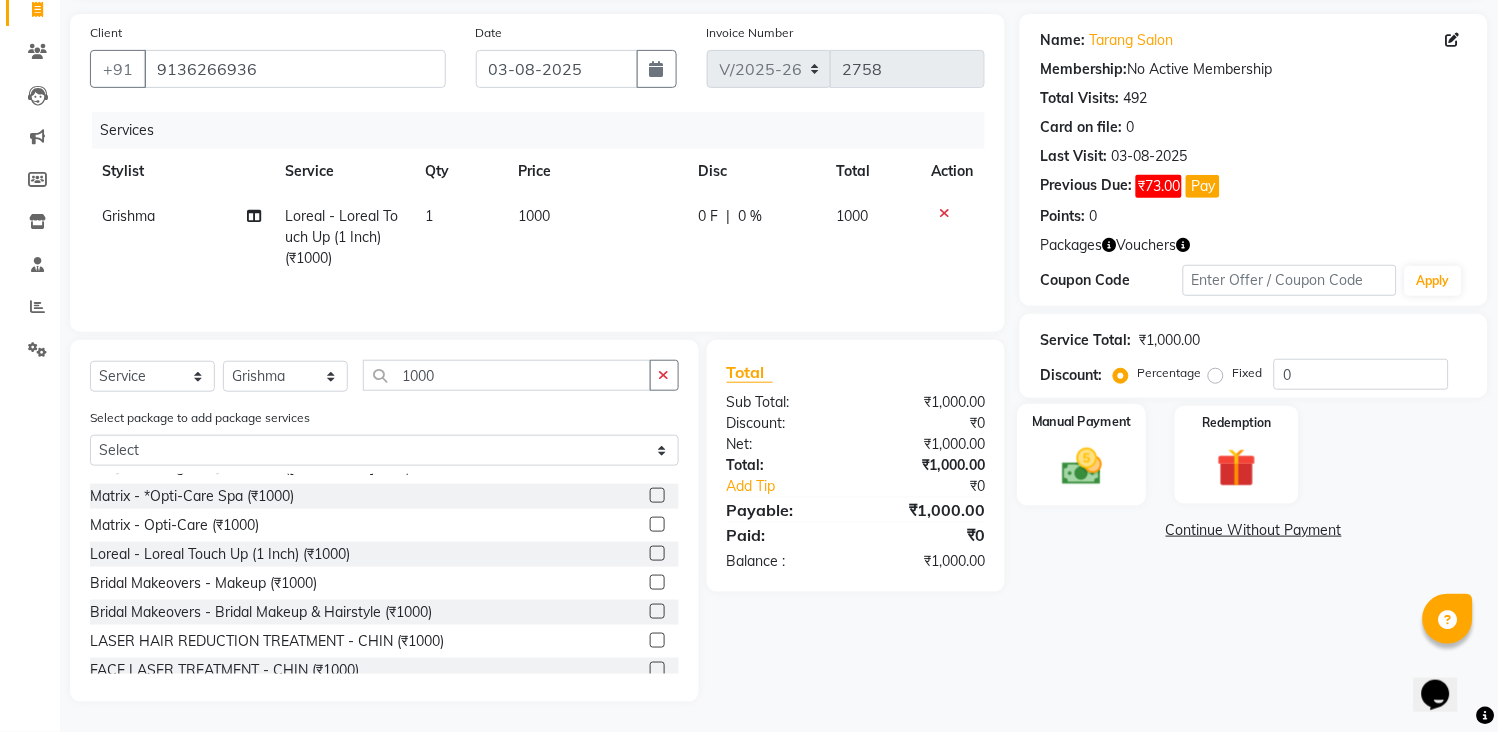 click 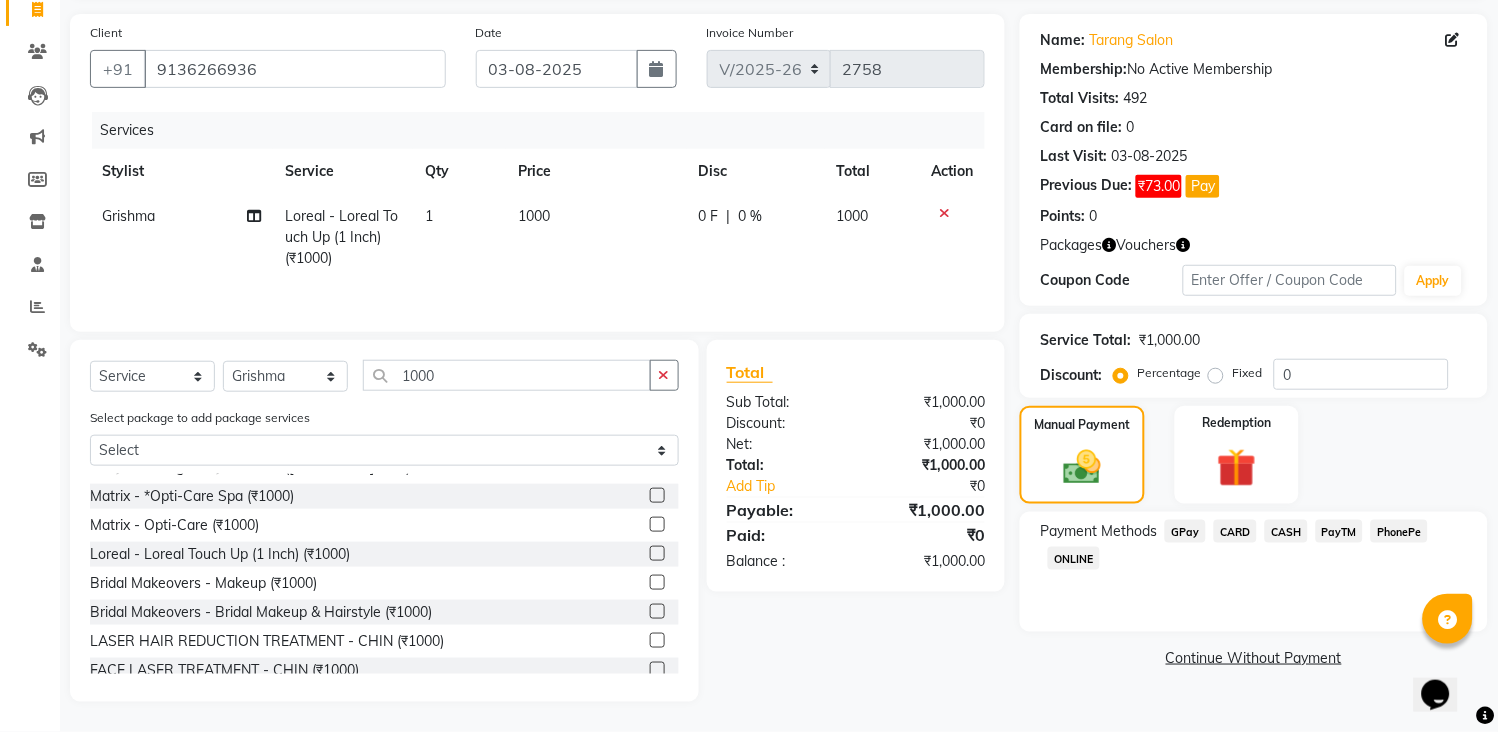 click on "GPay" 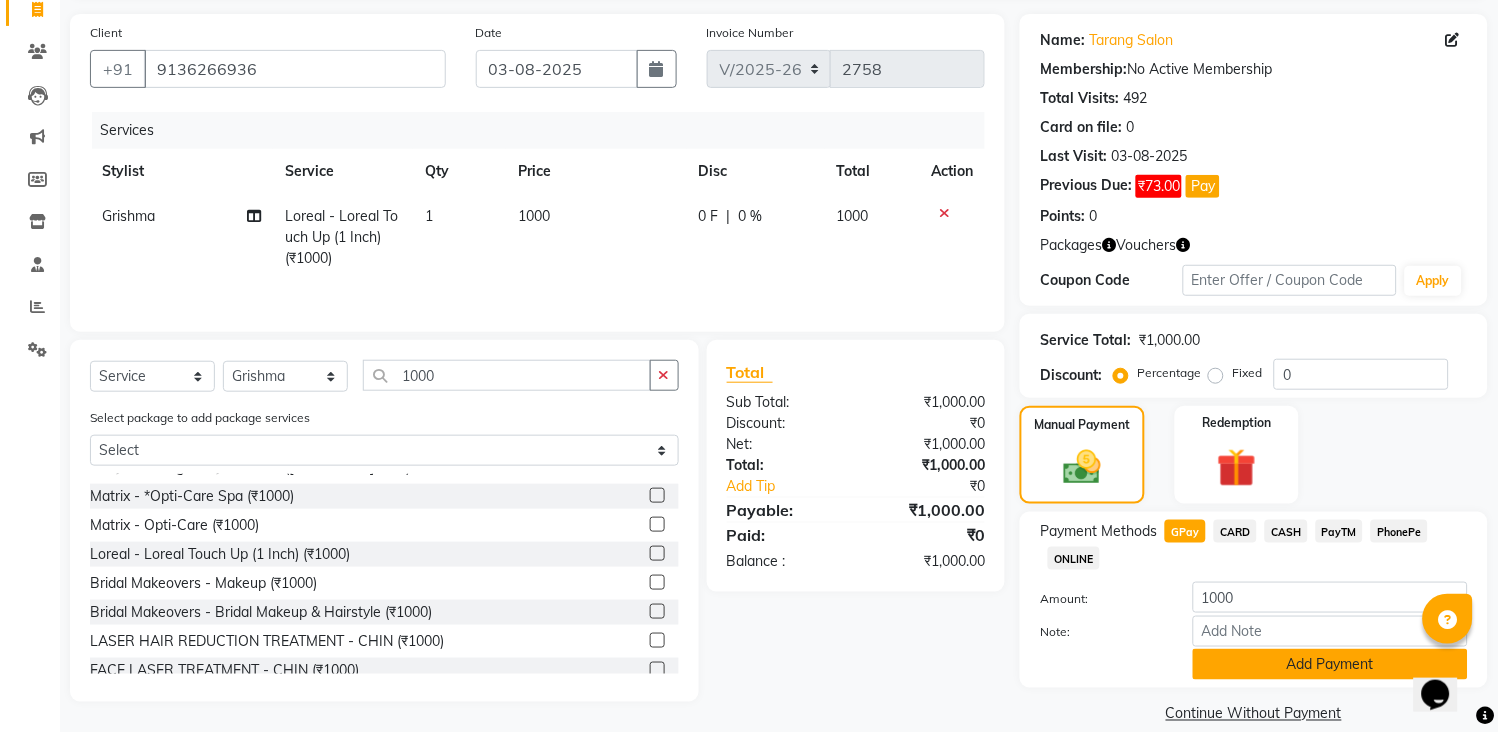 click on "Add Payment" 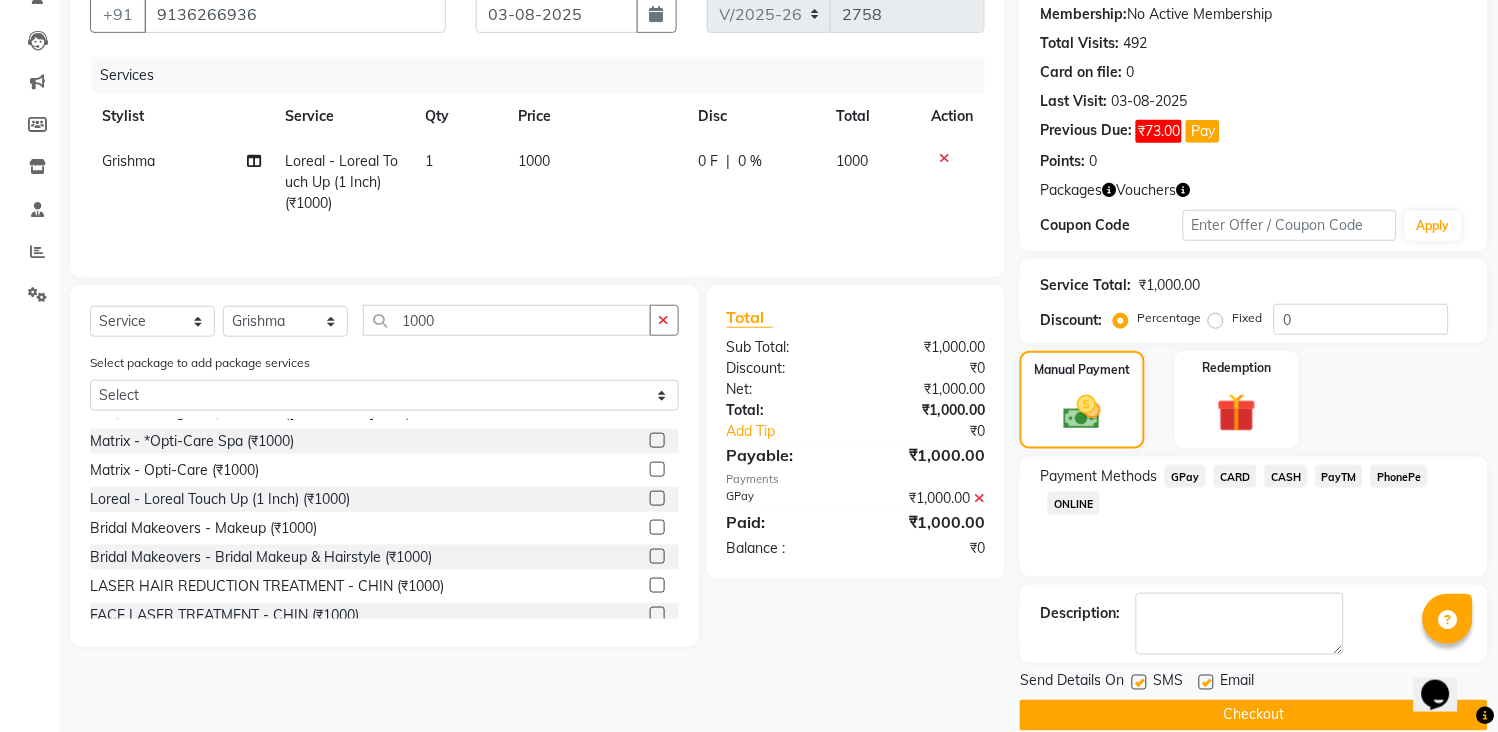 scroll, scrollTop: 220, scrollLeft: 0, axis: vertical 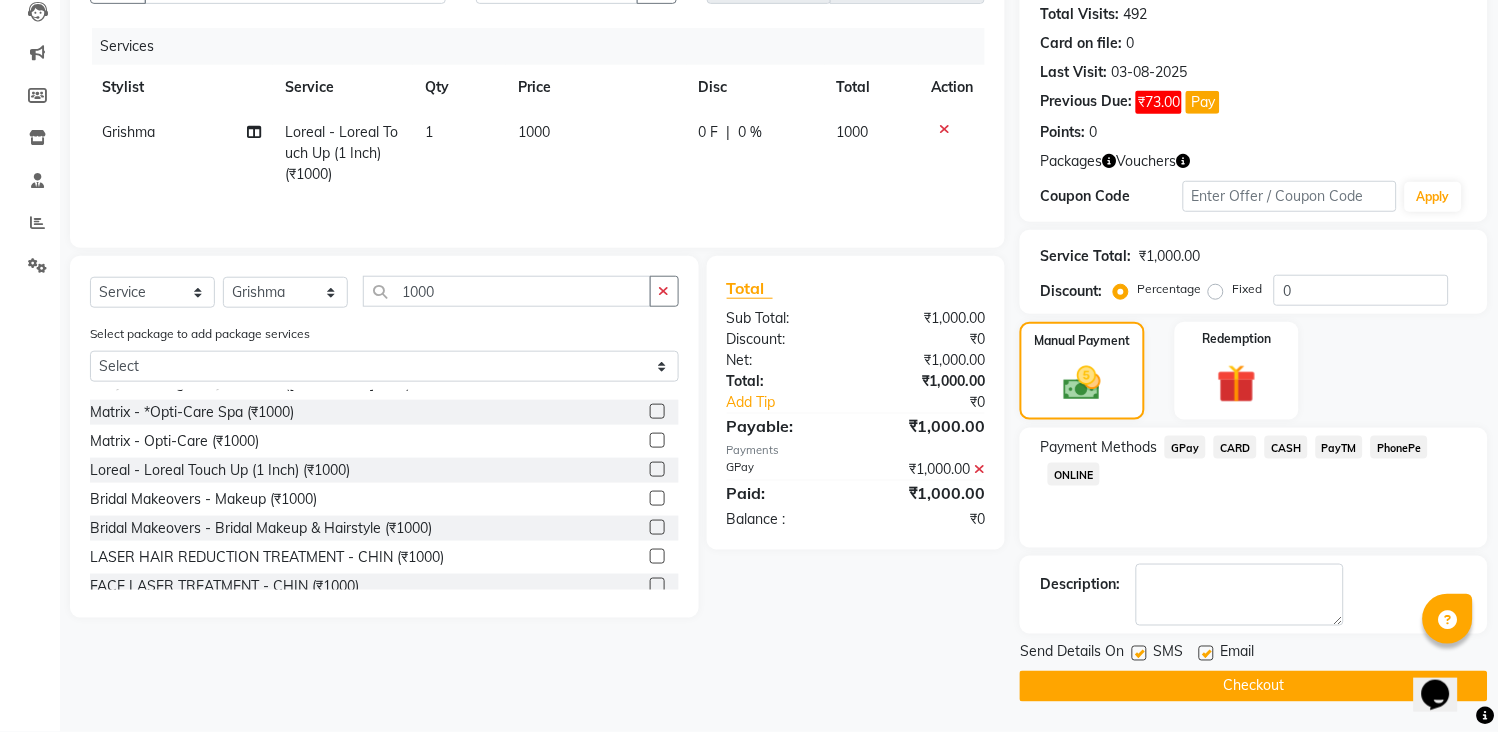 click on "Checkout" 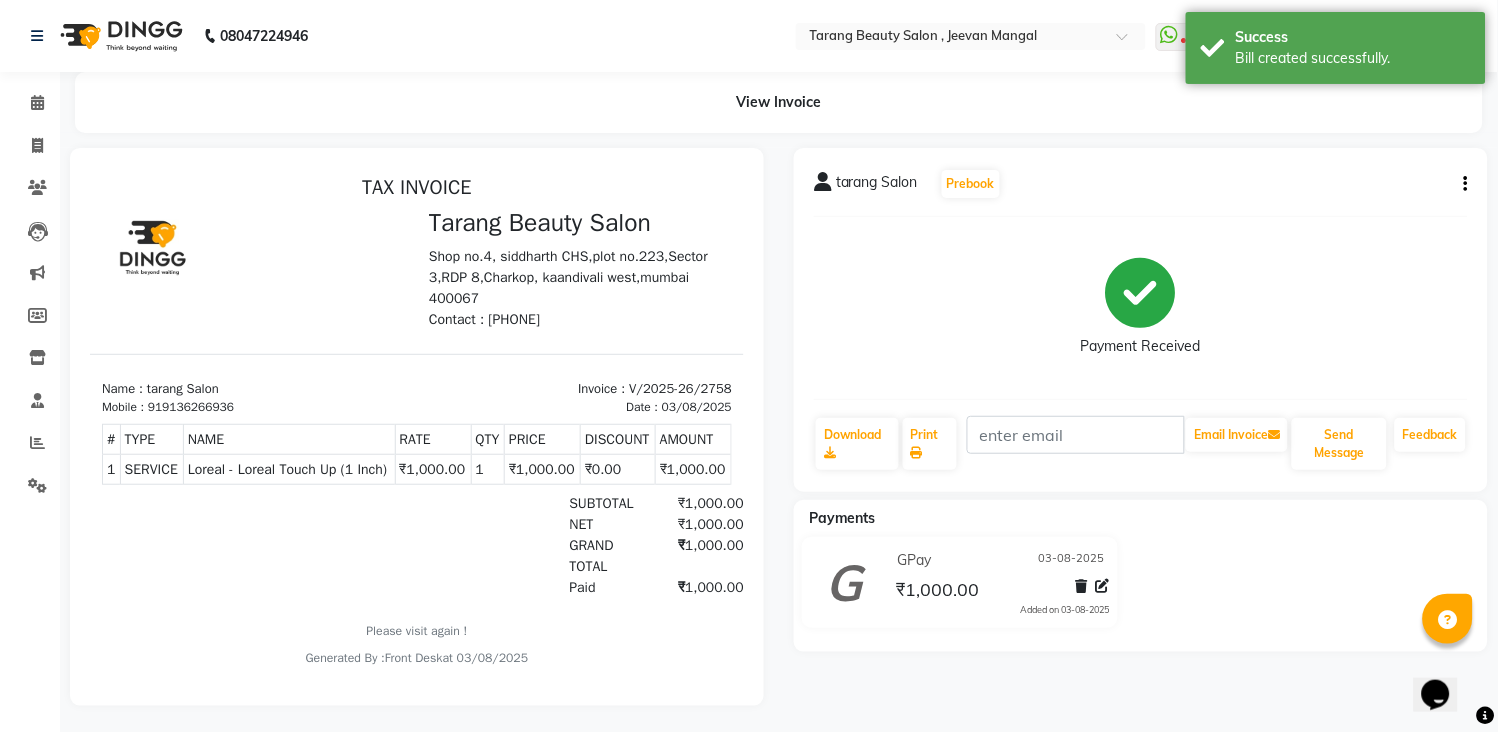 scroll, scrollTop: 0, scrollLeft: 0, axis: both 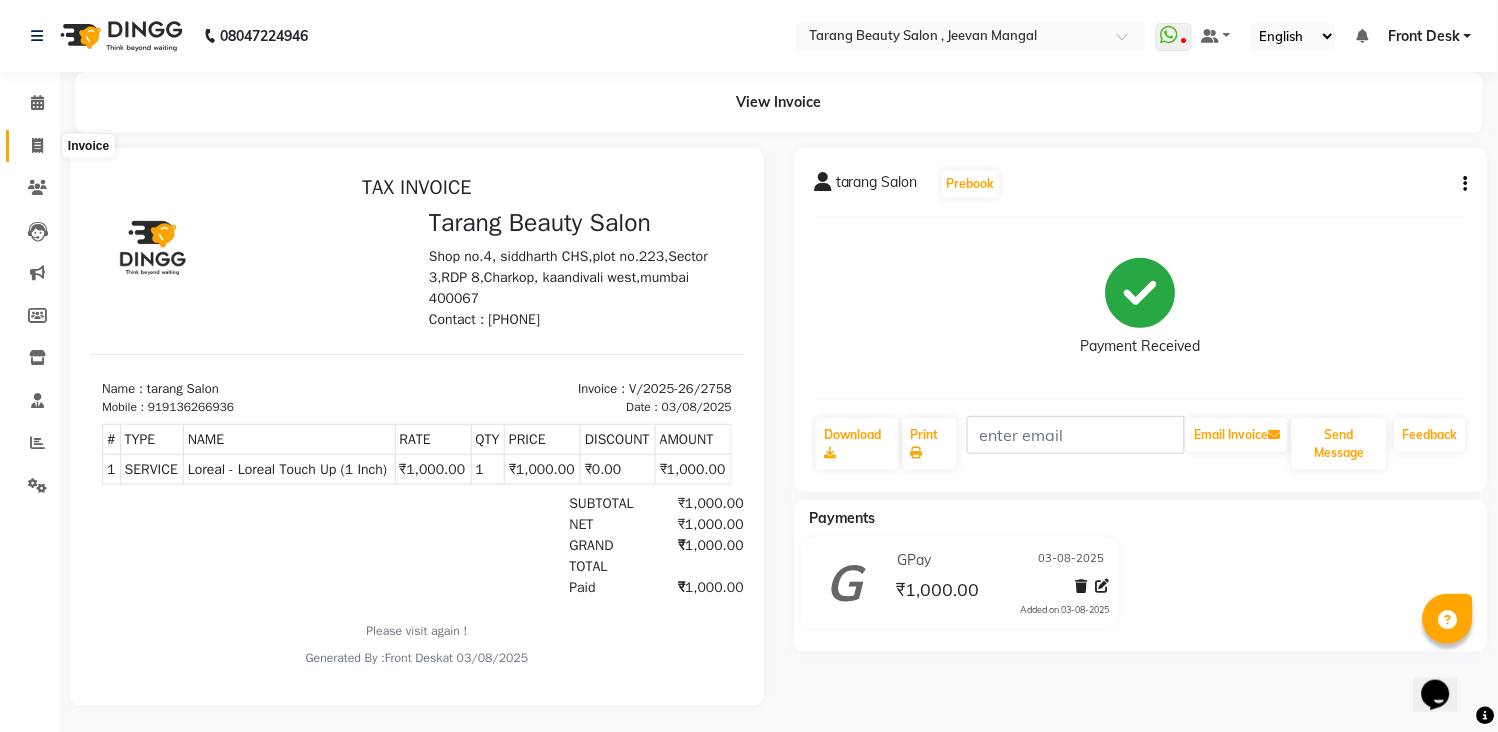 click 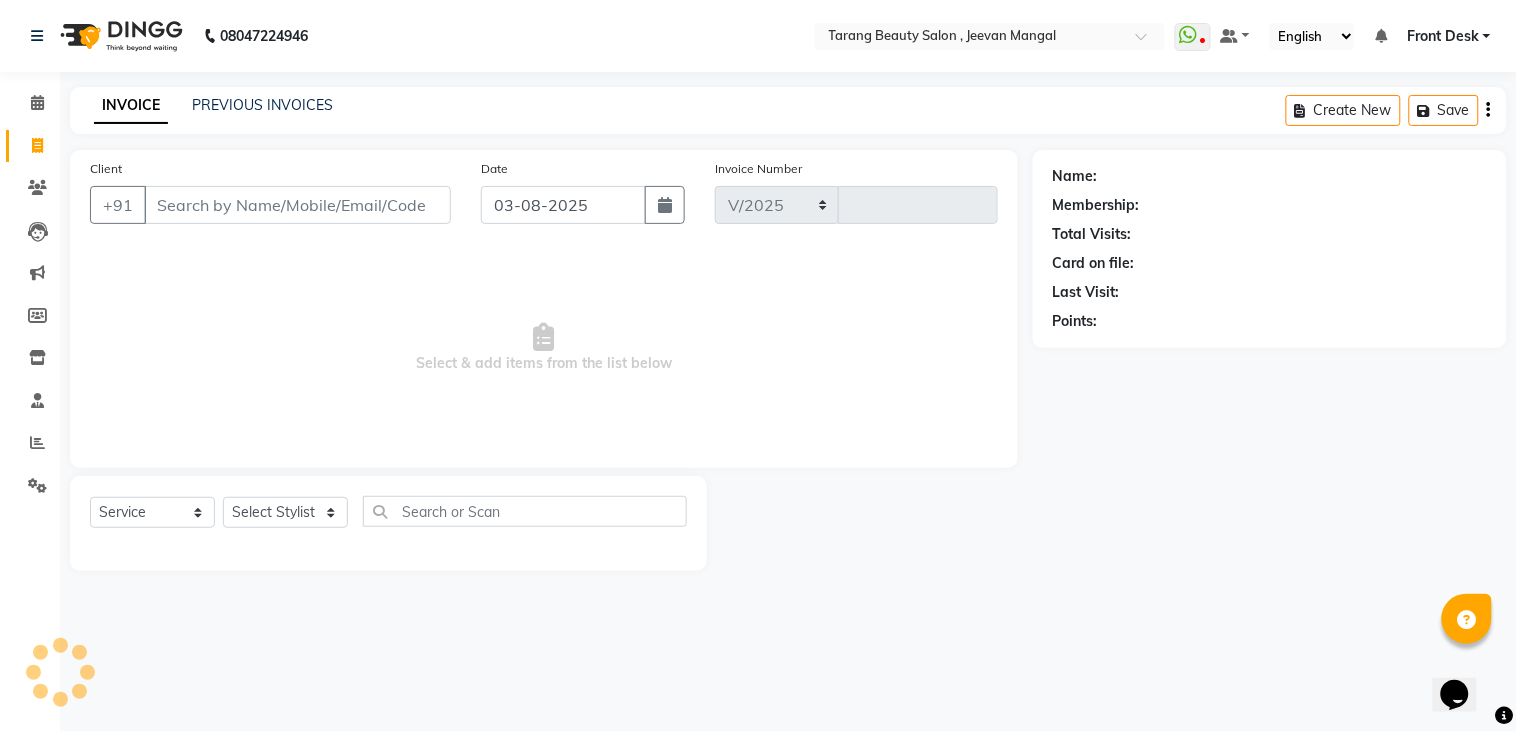 select on "5133" 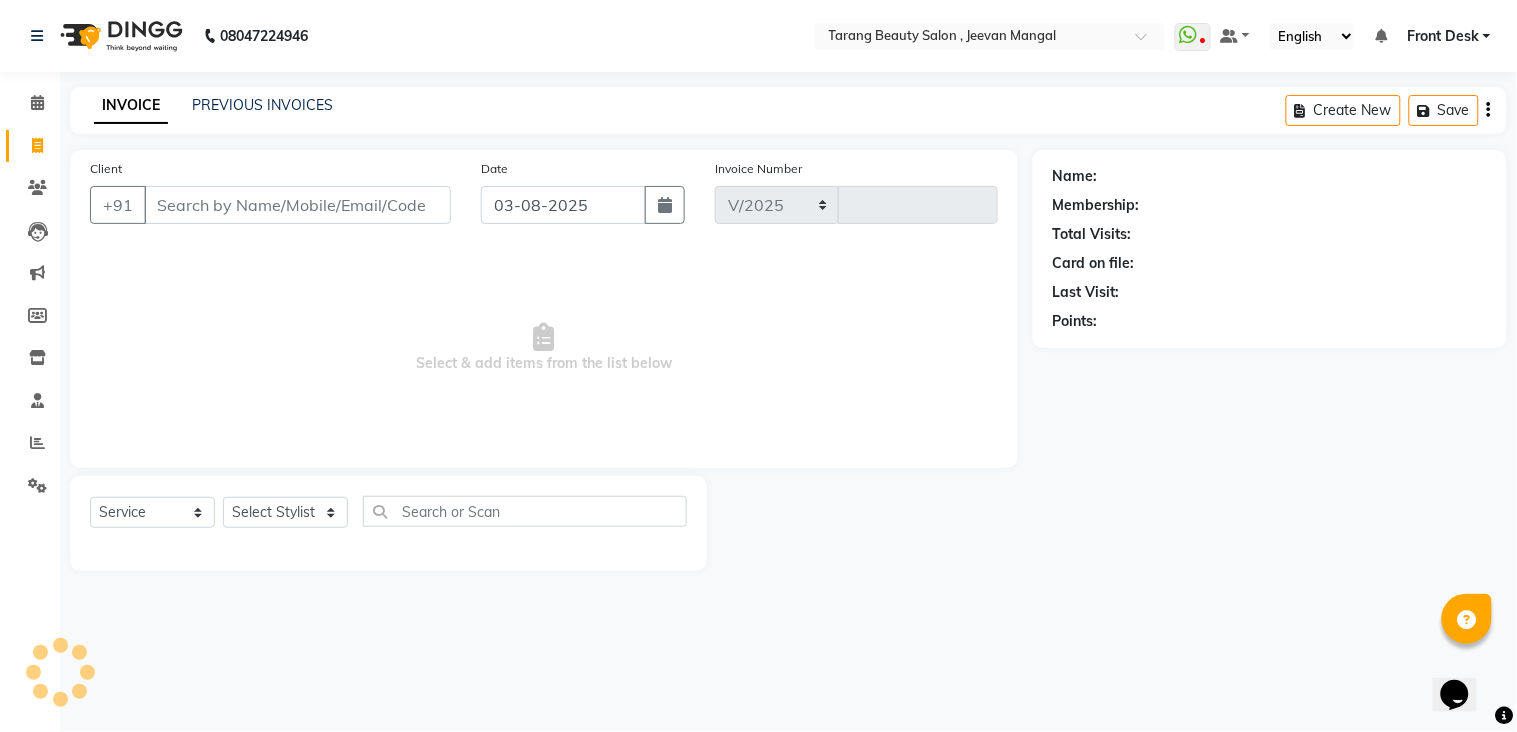 type on "2759" 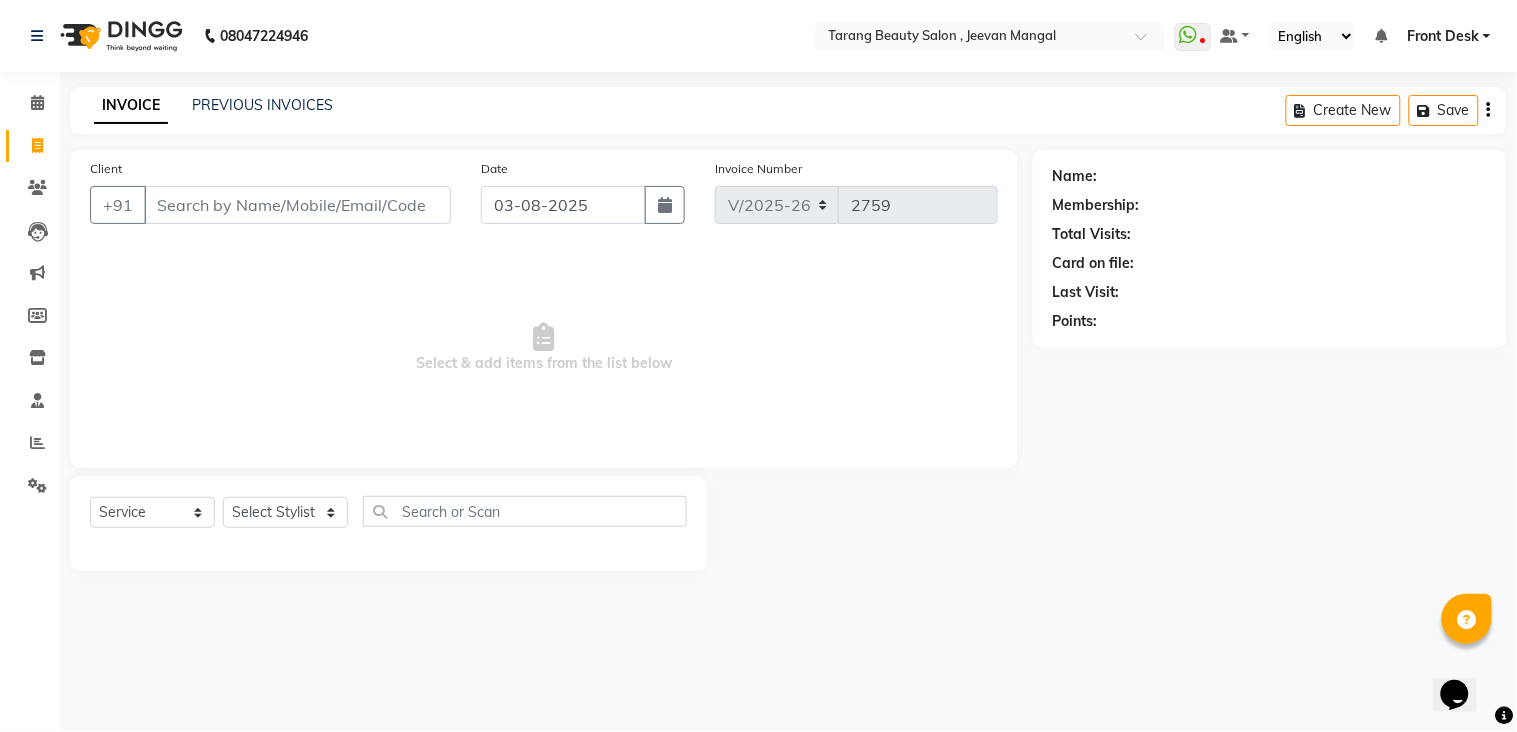 click on "Client" at bounding box center (297, 205) 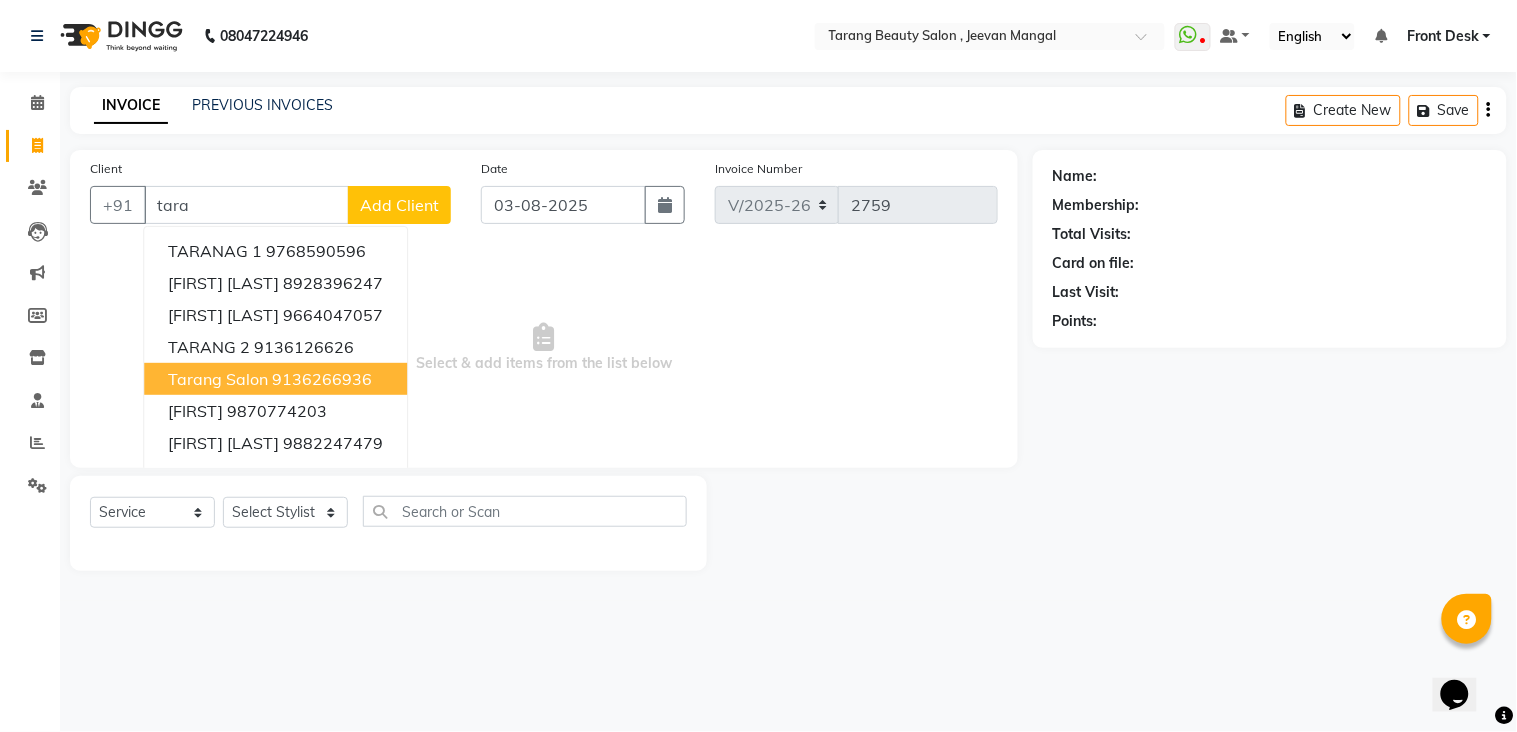 click on "9136266936" at bounding box center (322, 379) 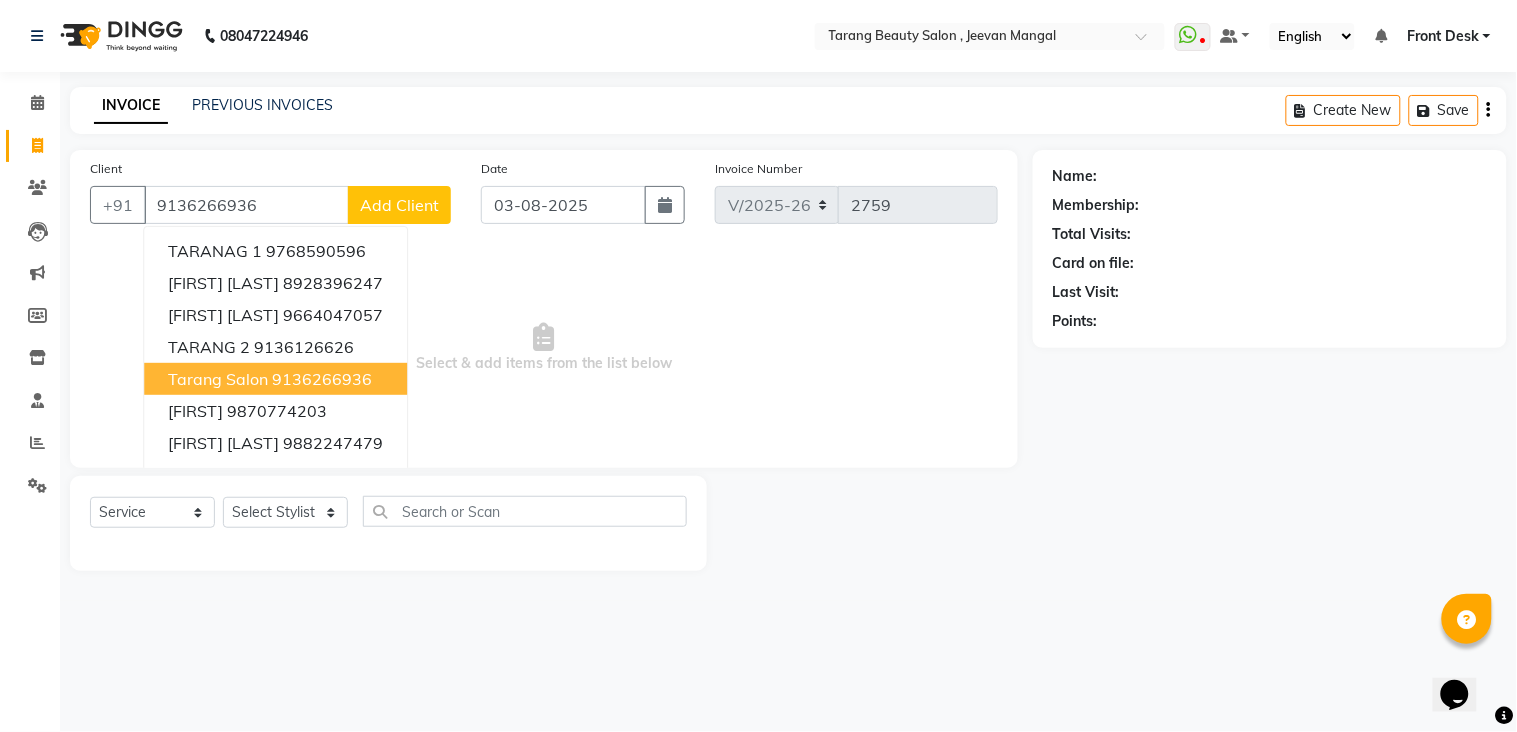 type on "9136266936" 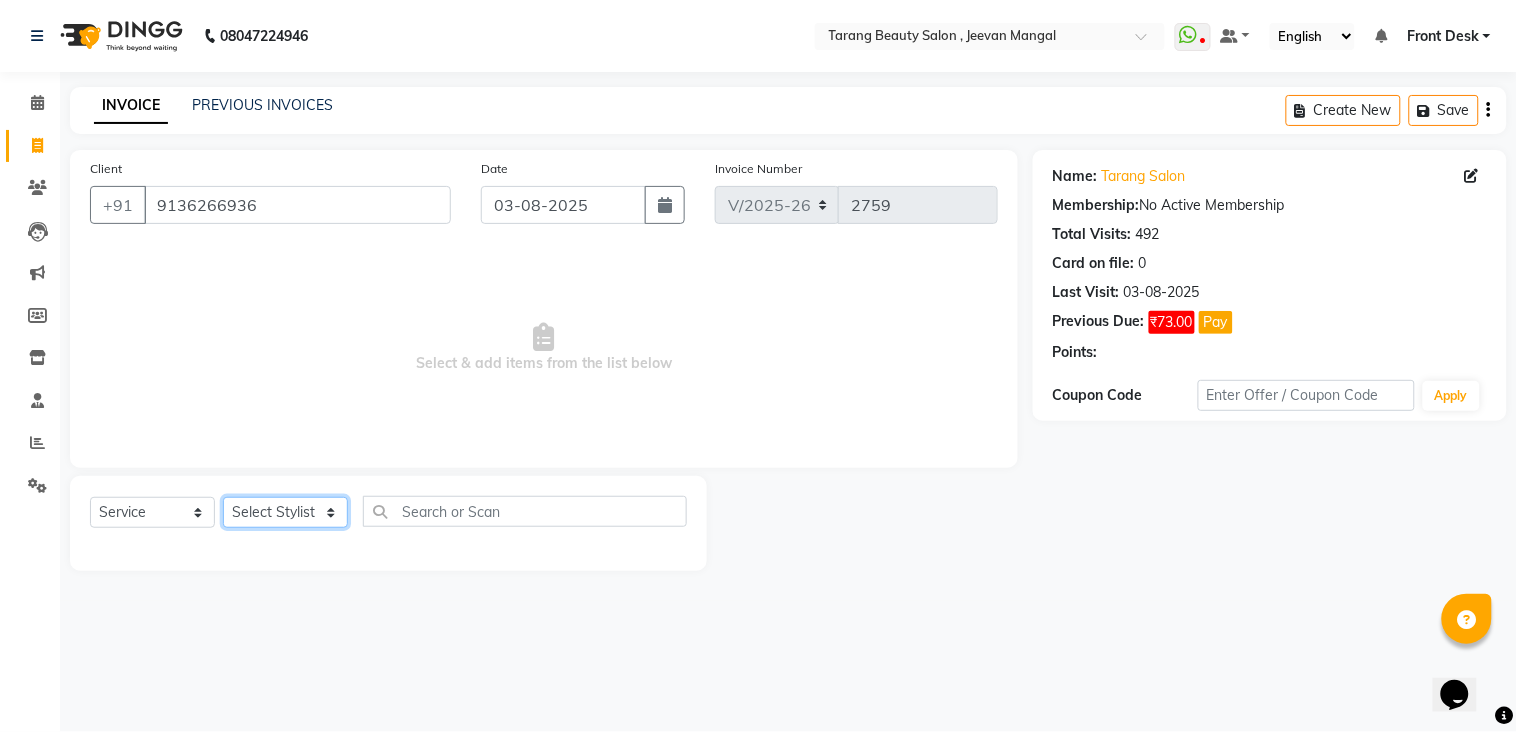 click on "Select Stylist ANITA MANOJ KARRE ANJALI RAMESH KHAMDARE BHUMI PAWAR DEEPALI  KANOJIYA Front Desk GAYATRI KENIN Grishma  indu kavita NEHA pooja thakur Pooja Vishwakarma priya  Ruchi RUTUJA sadhana SNEHAL SHINDE SONAL Suchita panchal SUNITA KAURI surekha bhalerao Varsha Zoya" 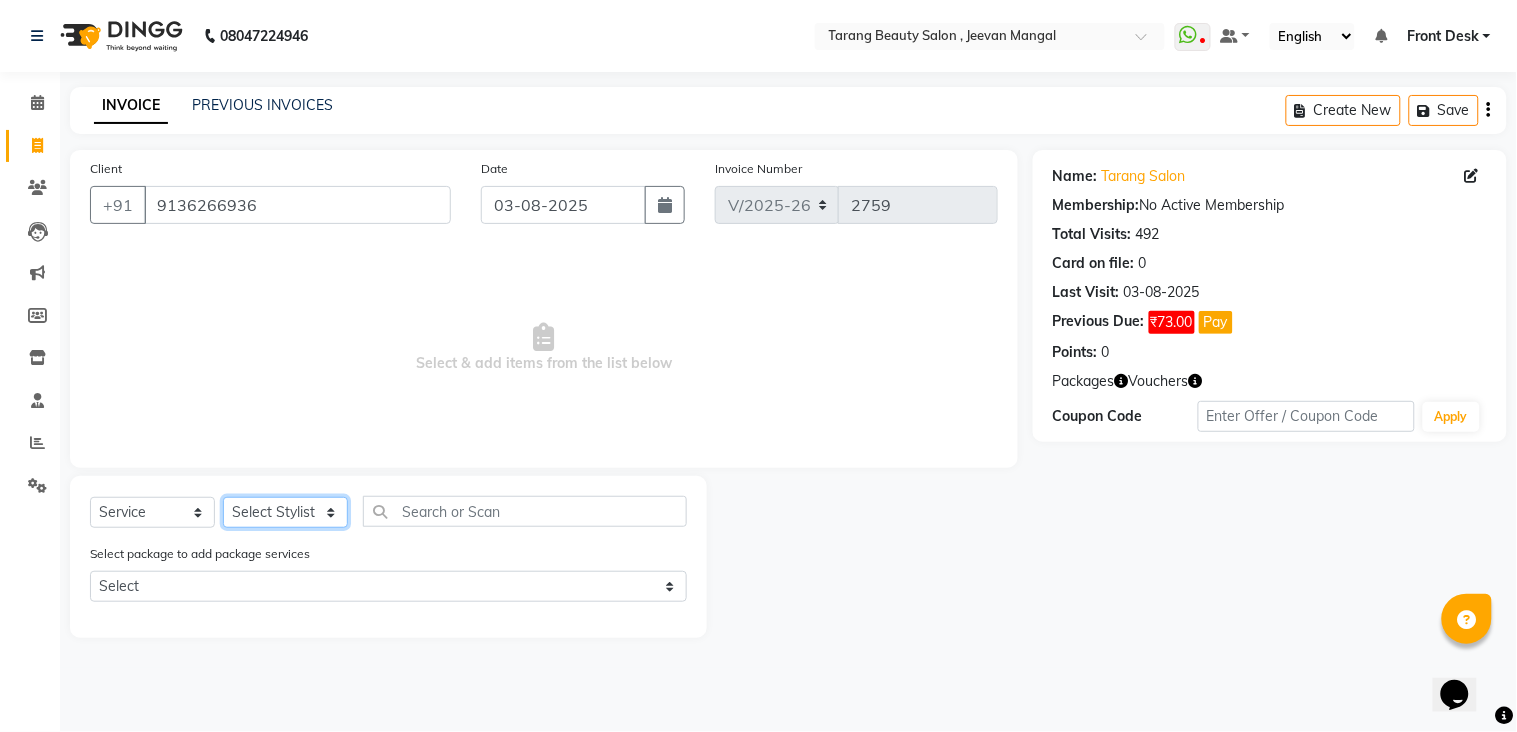 select on "33033" 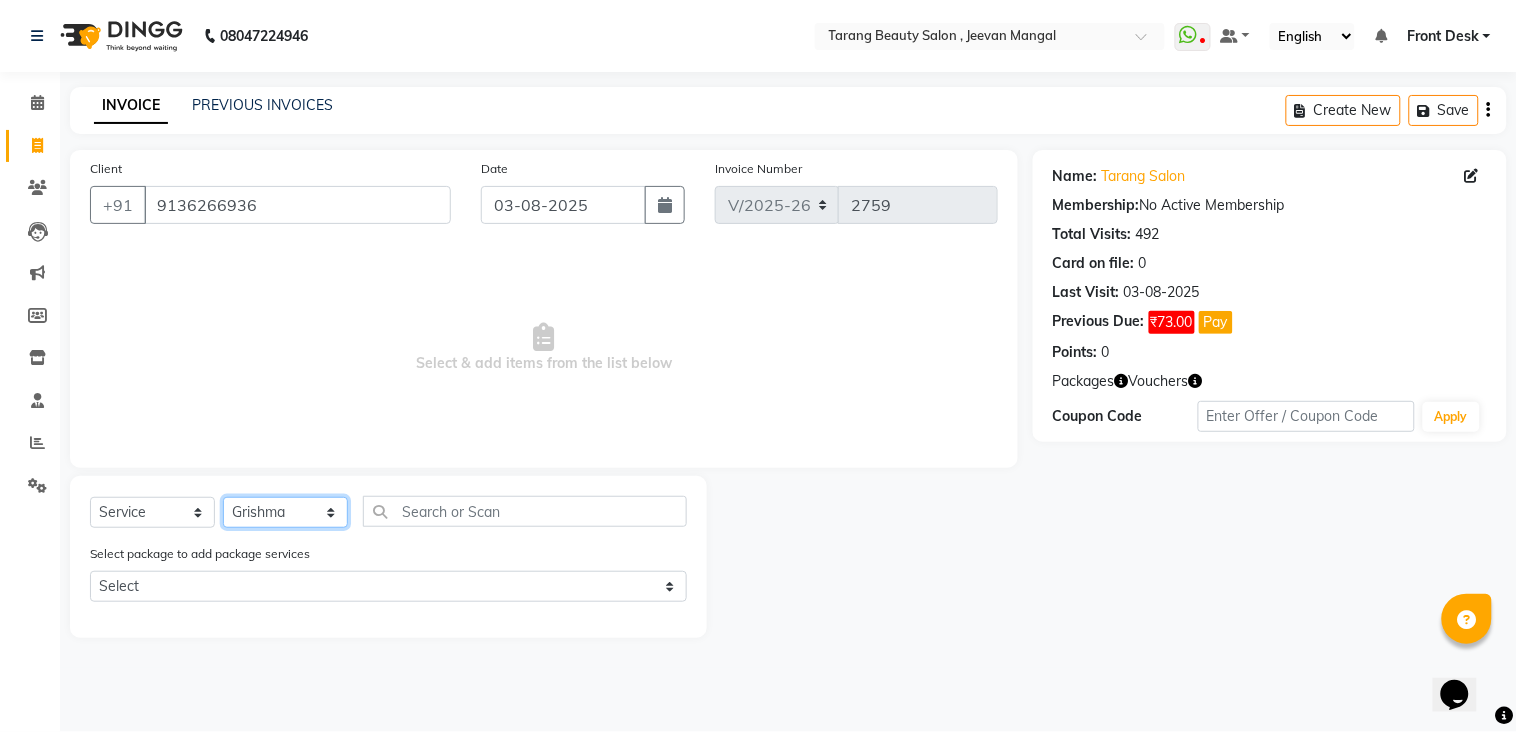 click on "Select Stylist ANITA MANOJ KARRE ANJALI RAMESH KHAMDARE BHUMI PAWAR DEEPALI  KANOJIYA Front Desk GAYATRI KENIN Grishma  indu kavita NEHA pooja thakur Pooja Vishwakarma priya  Ruchi RUTUJA sadhana SNEHAL SHINDE SONAL Suchita panchal SUNITA KAURI surekha bhalerao Varsha Zoya" 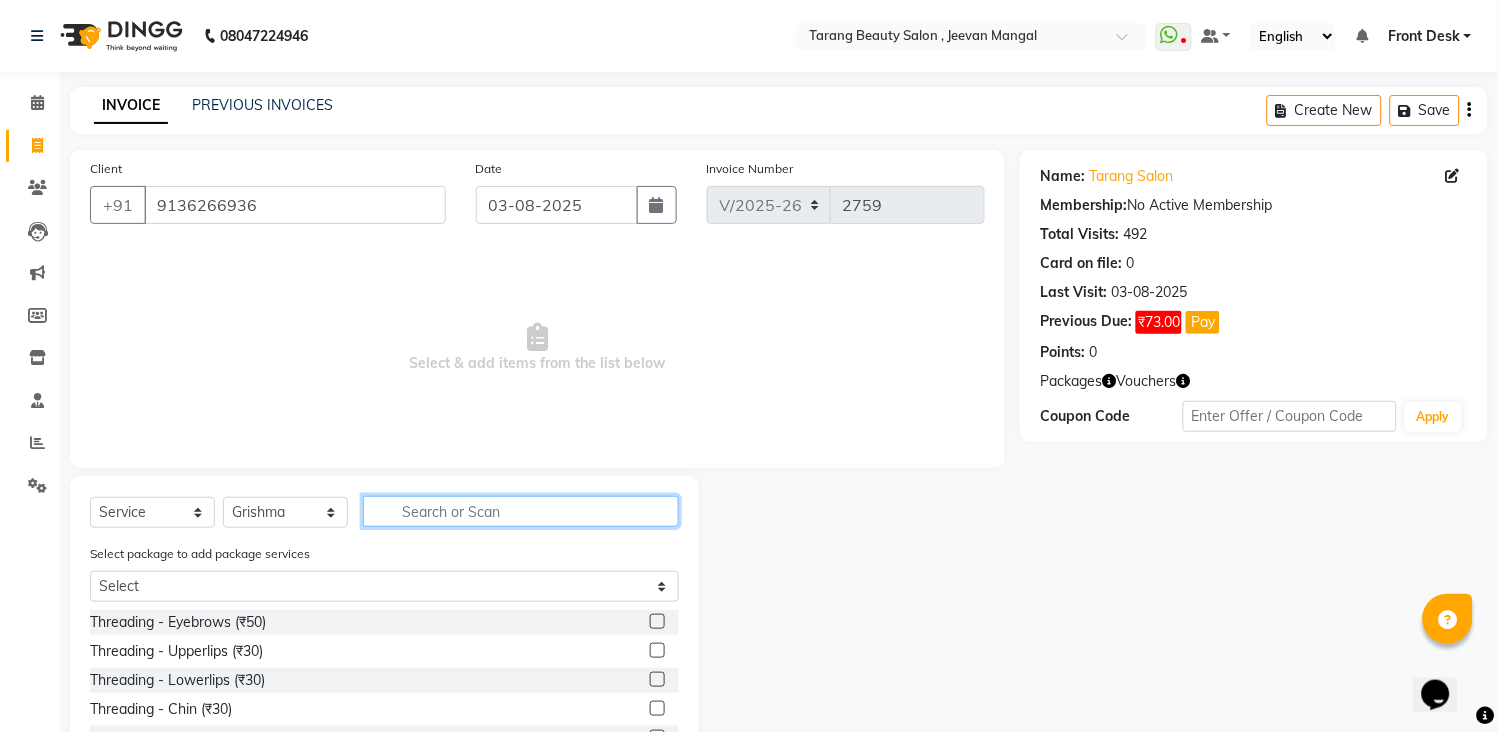 click 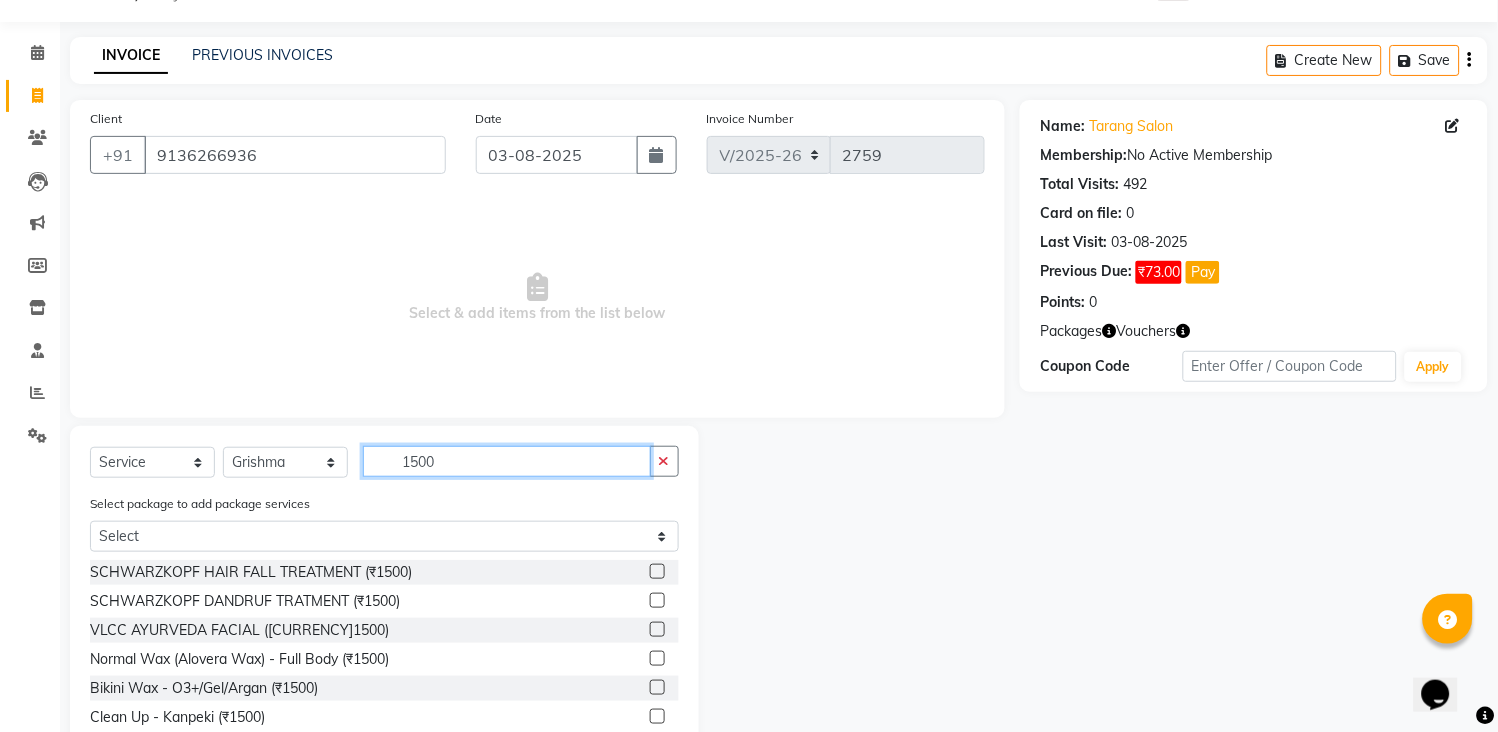 scroll, scrollTop: 136, scrollLeft: 0, axis: vertical 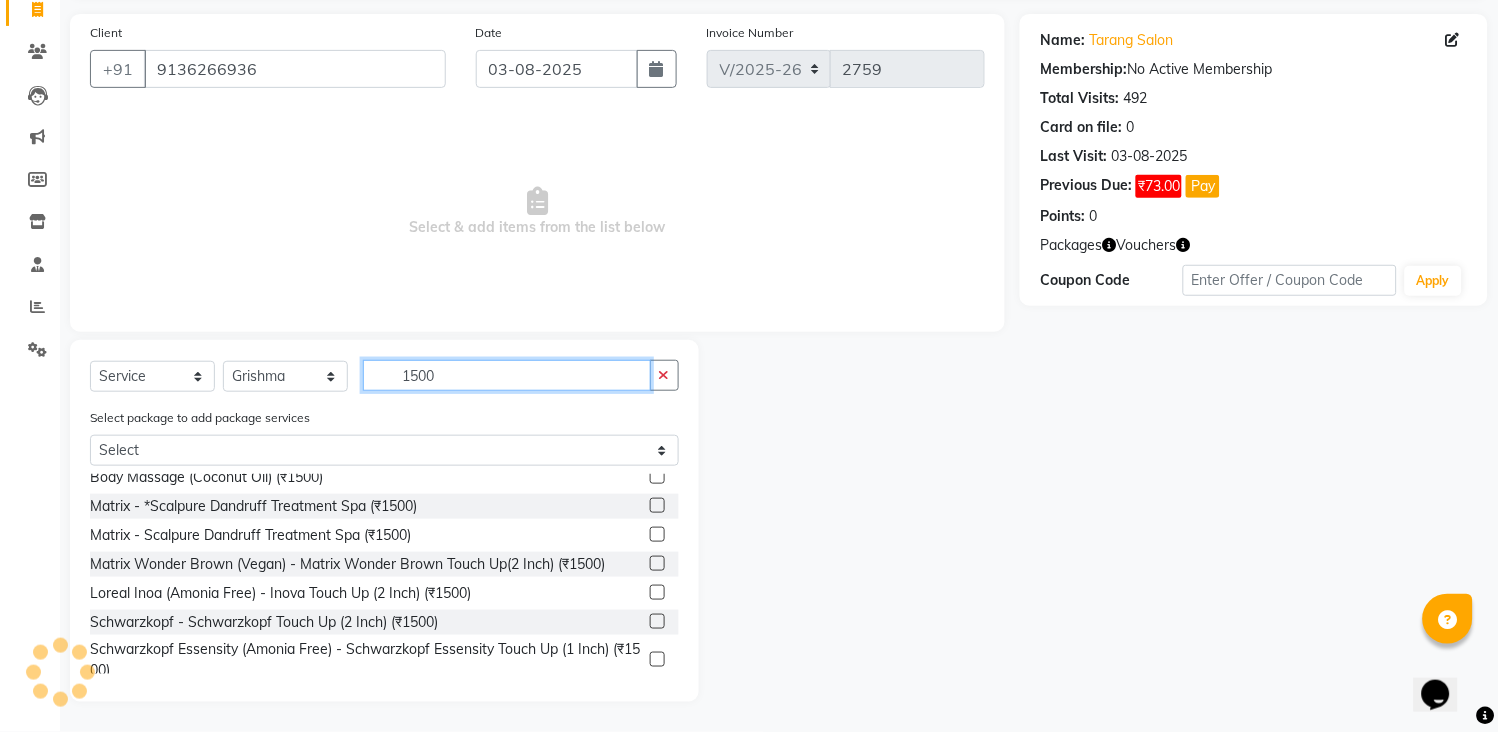 type on "1500" 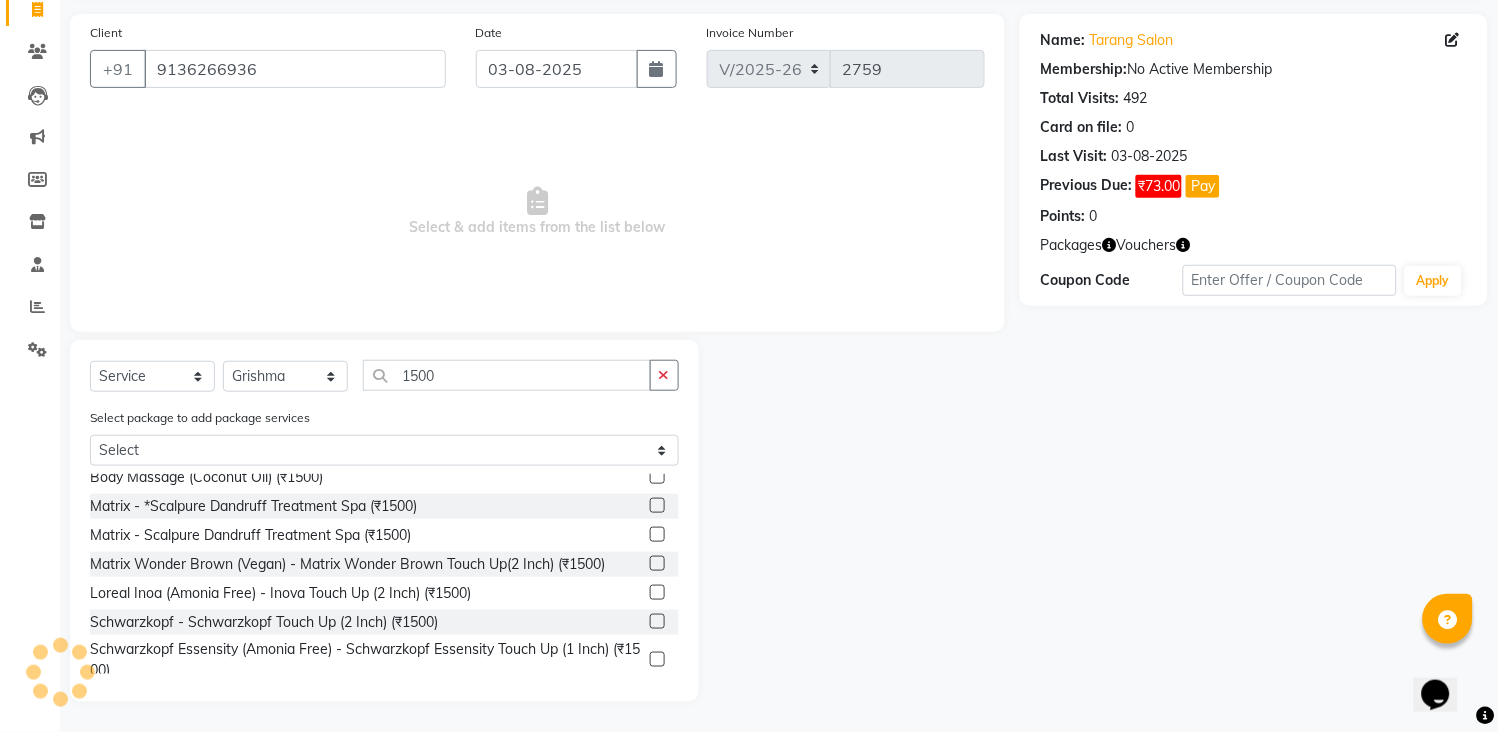 click 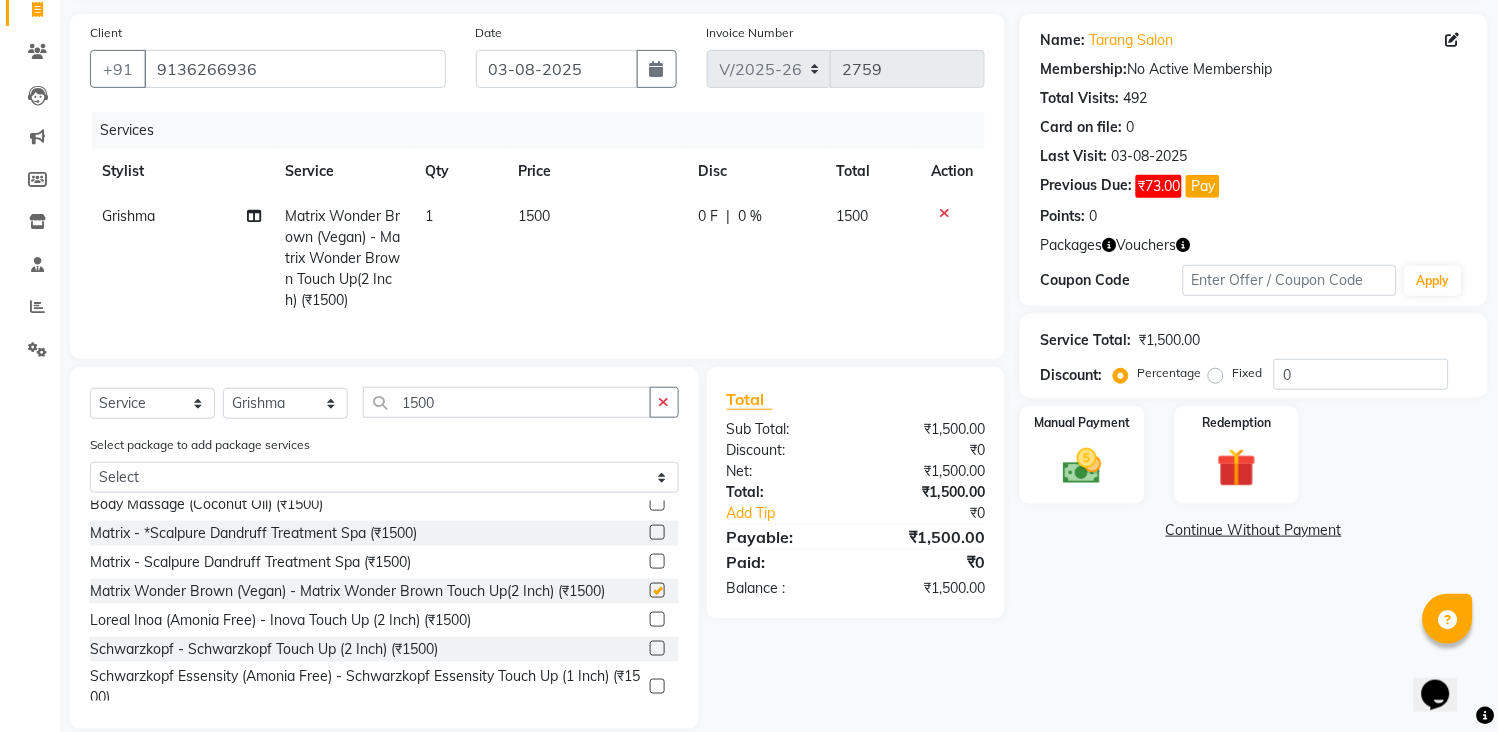 checkbox on "false" 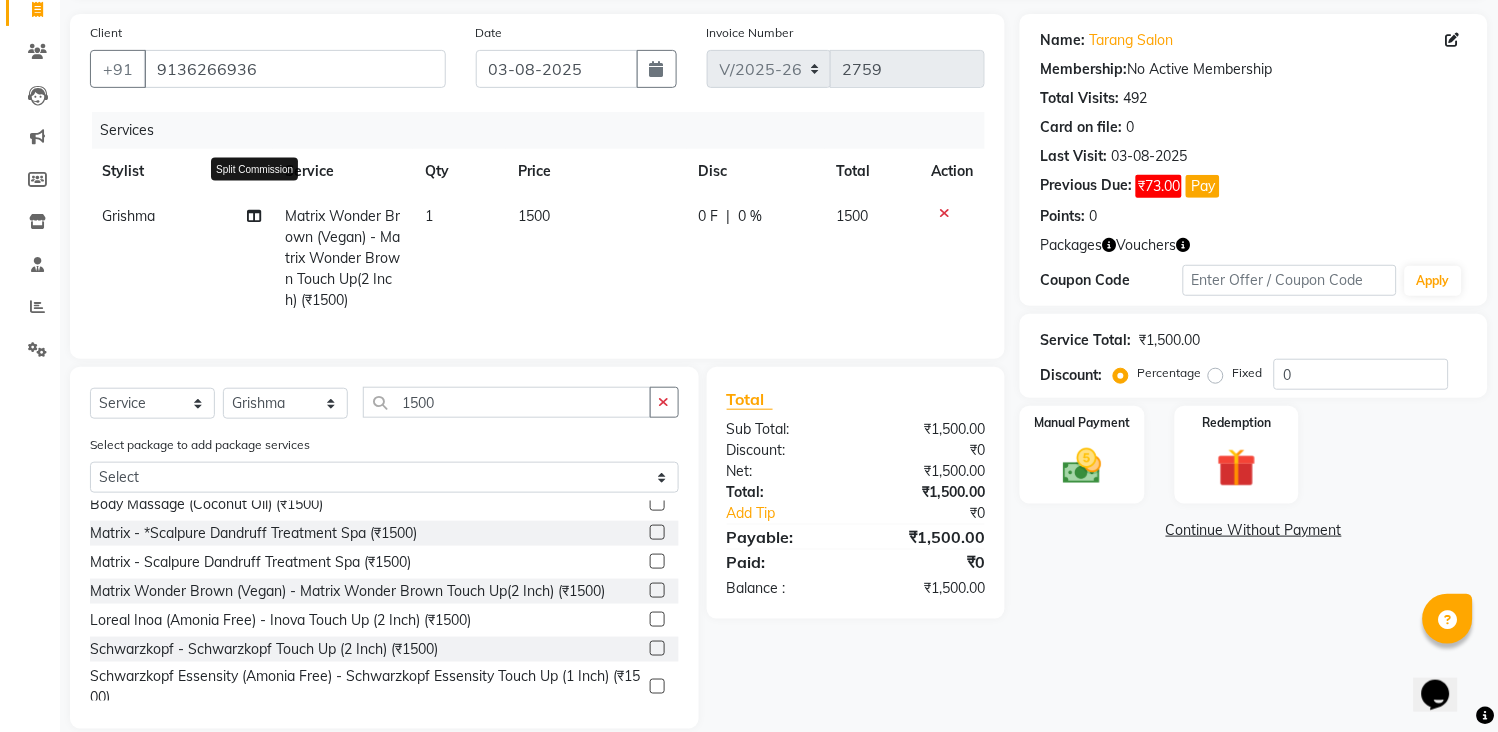 click 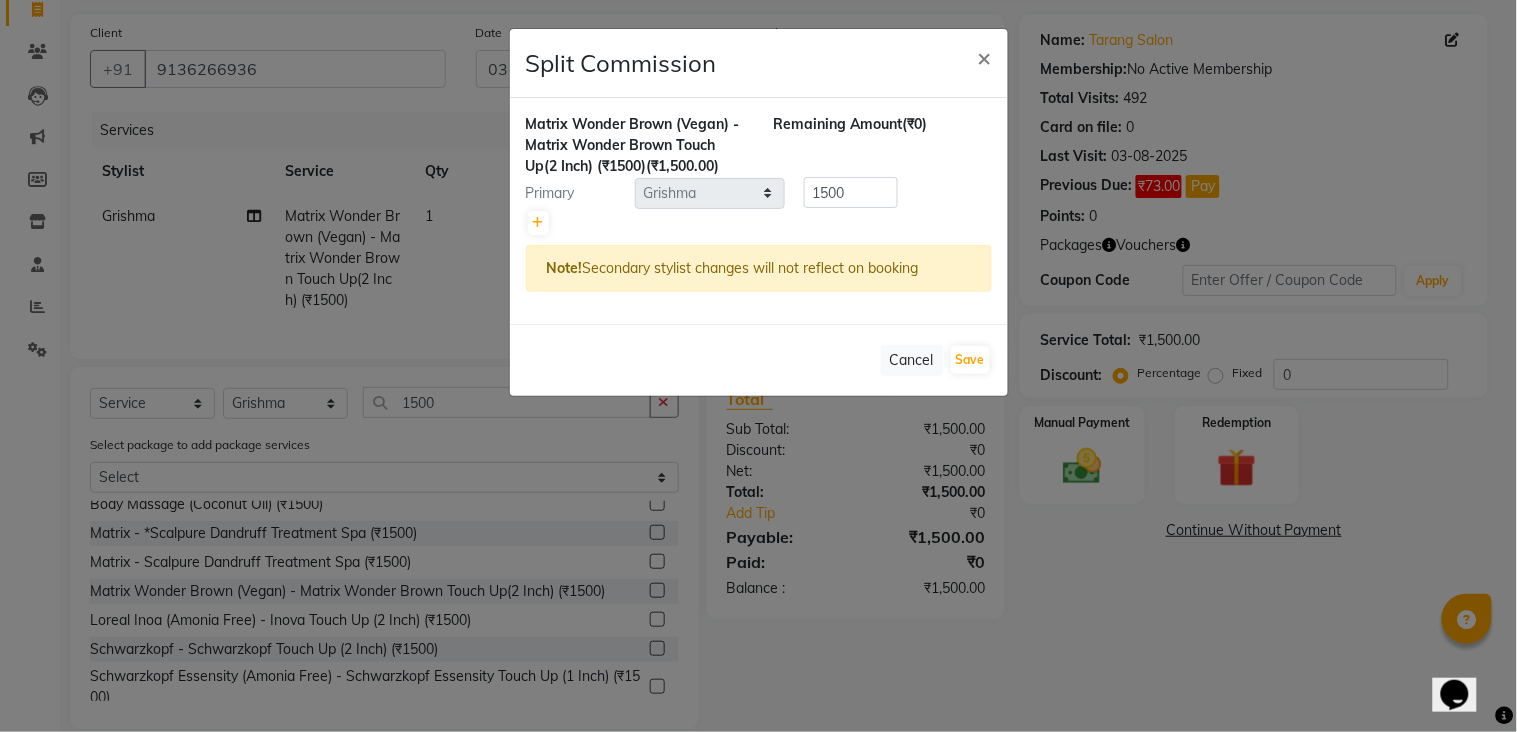 click 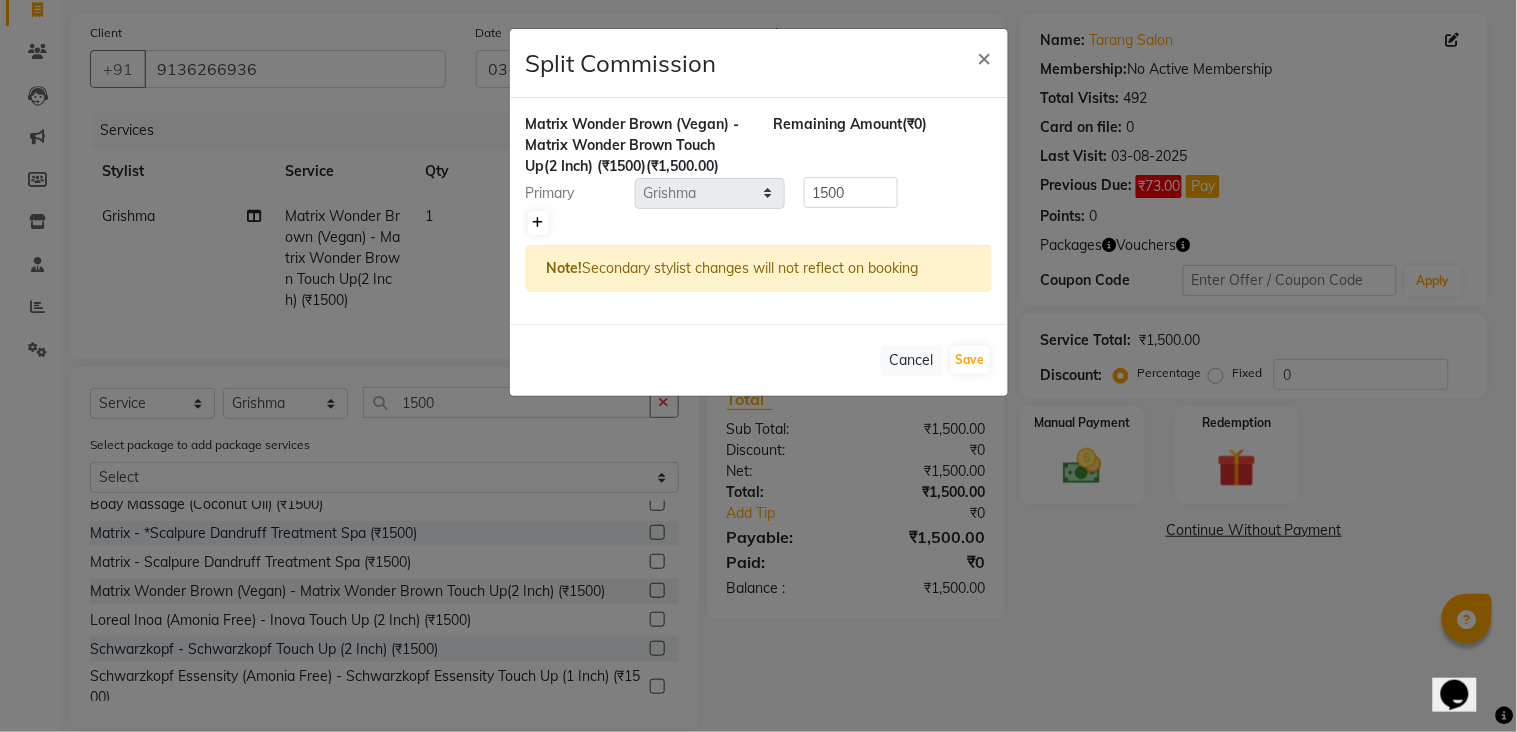 click 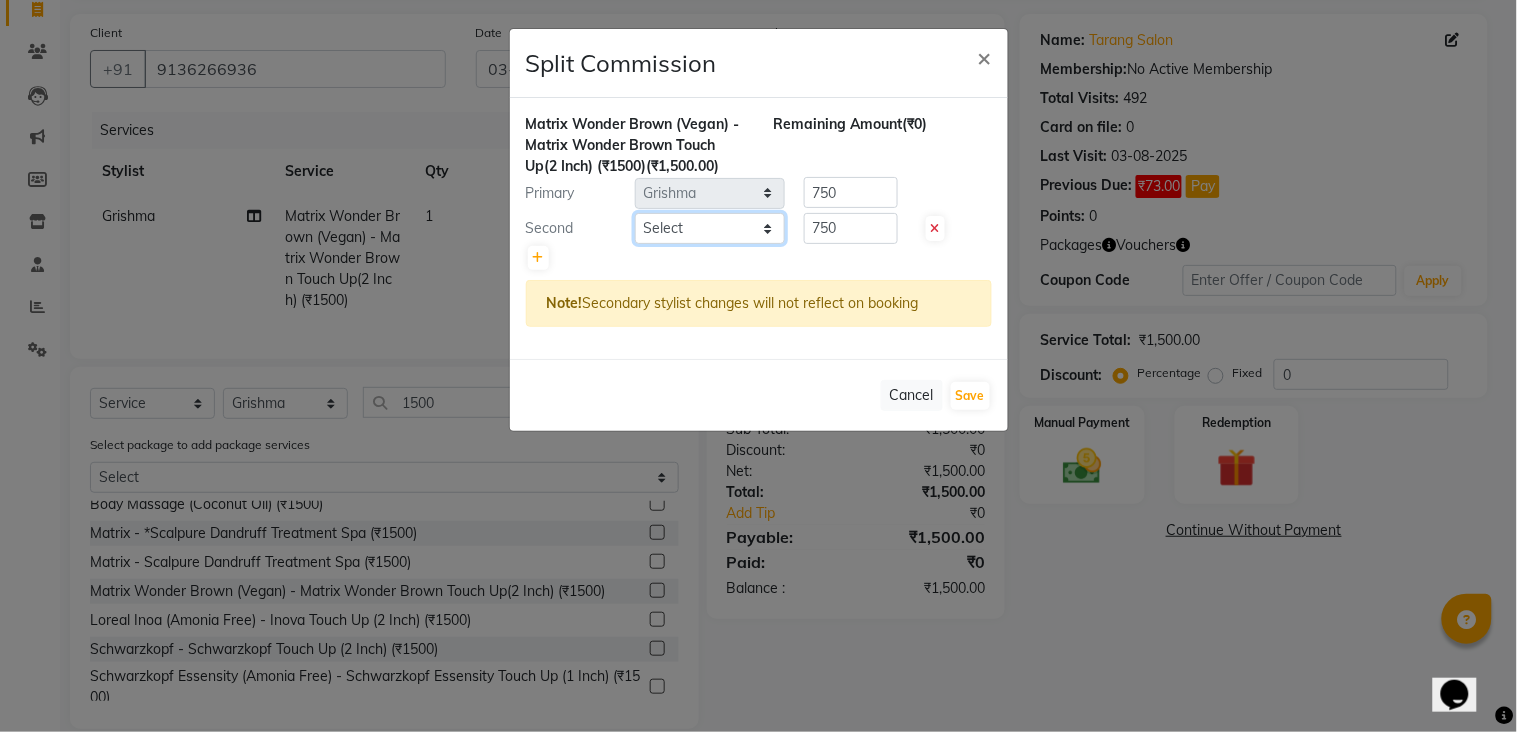 click on "Select  ANITA MANOJ KARRE   ANJALI RAMESH KHAMDARE   BHUMI PAWAR   DEEPALI  KANOJIYA   Front Desk   GAYATRI KENIN   Grishma    indu   kavita   NEHA   pooja thakur   Pooja Vishwakarma   priya    Ruchi   RUTUJA   sadhana   SNEHAL SHINDE   SONAL   Suchita panchal   SUNITA KAURI   surekha bhalerao   Varsha   Zoya" 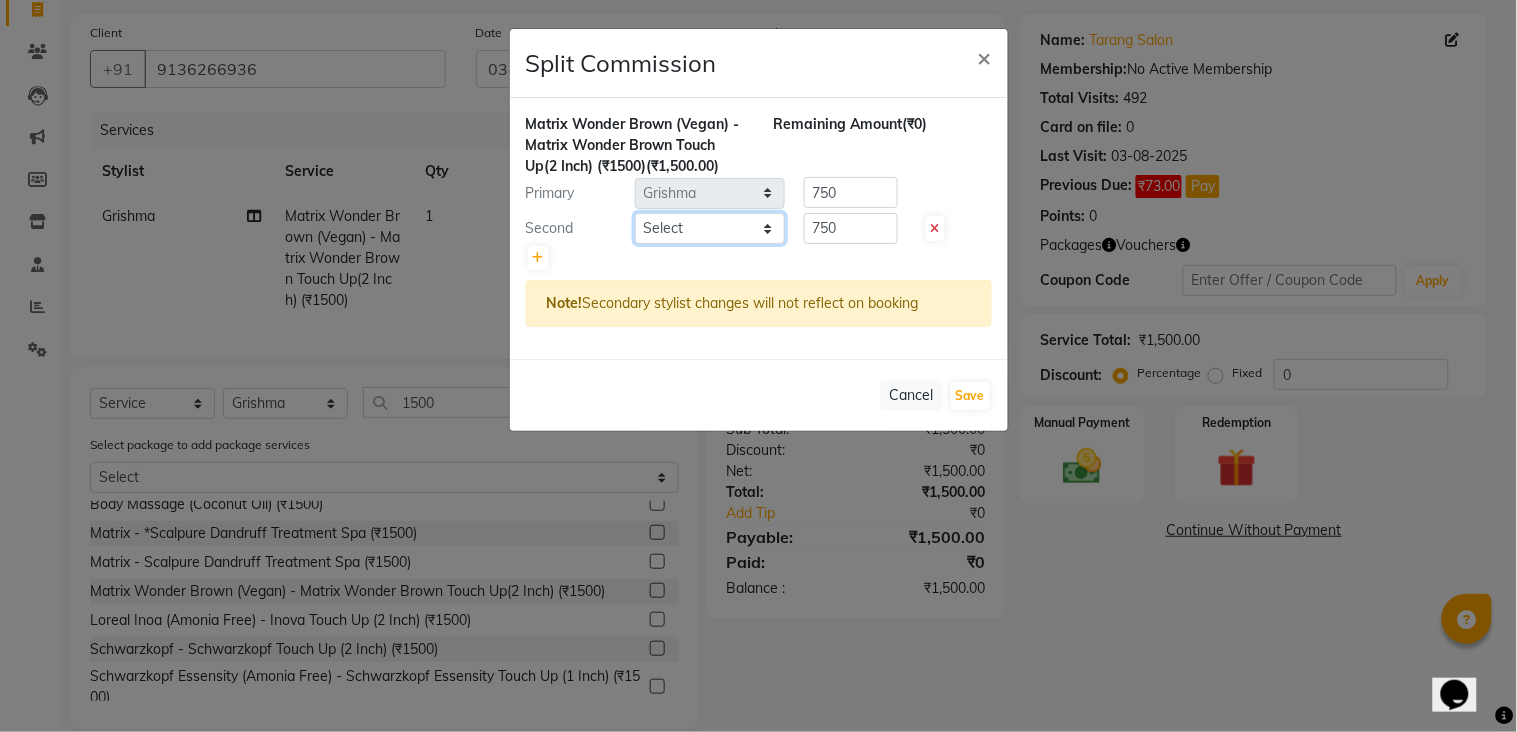 select on "45699" 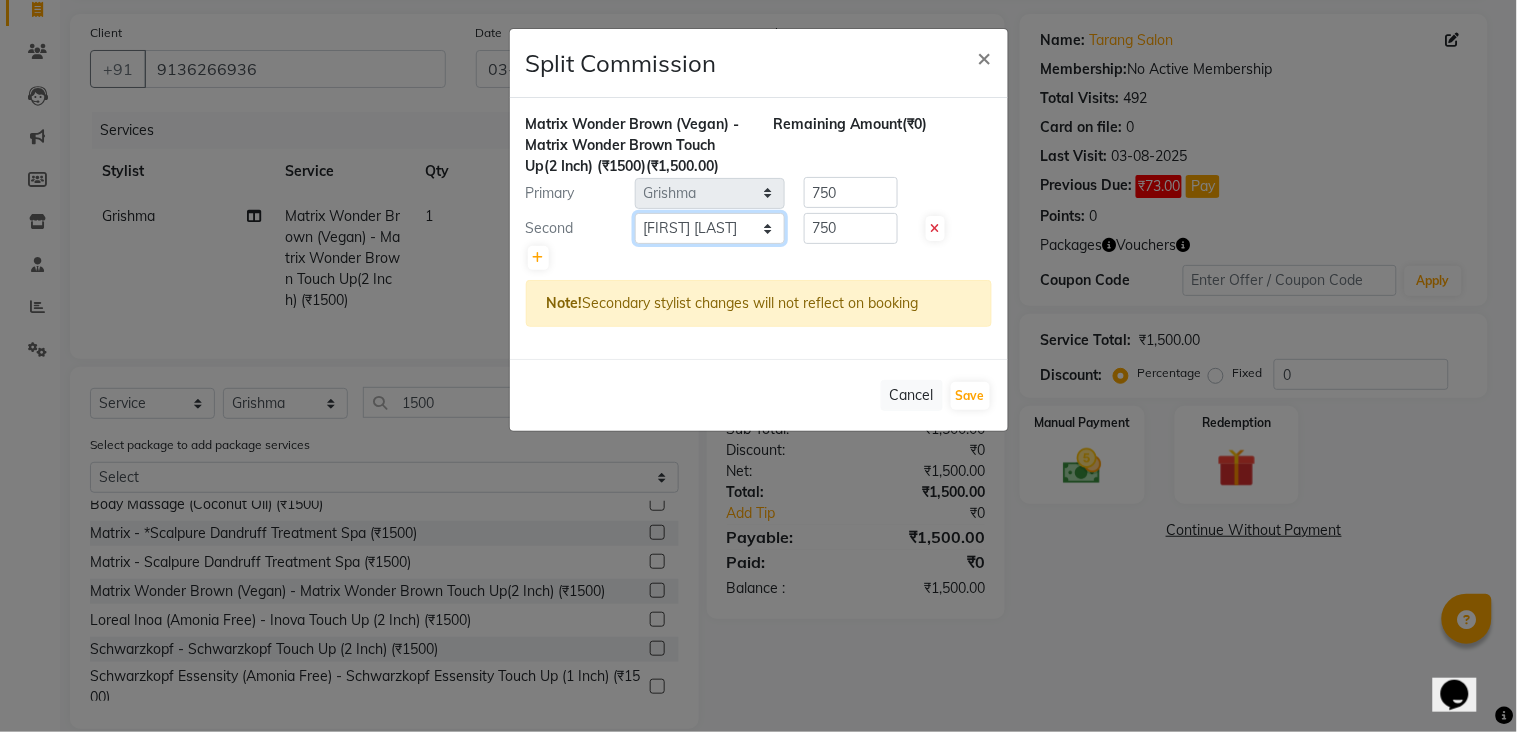 click on "Select  ANITA MANOJ KARRE   ANJALI RAMESH KHAMDARE   BHUMI PAWAR   DEEPALI  KANOJIYA   Front Desk   GAYATRI KENIN   Grishma    indu   kavita   NEHA   pooja thakur   Pooja Vishwakarma   priya    Ruchi   RUTUJA   sadhana   SNEHAL SHINDE   SONAL   Suchita panchal   SUNITA KAURI   surekha bhalerao   Varsha   Zoya" 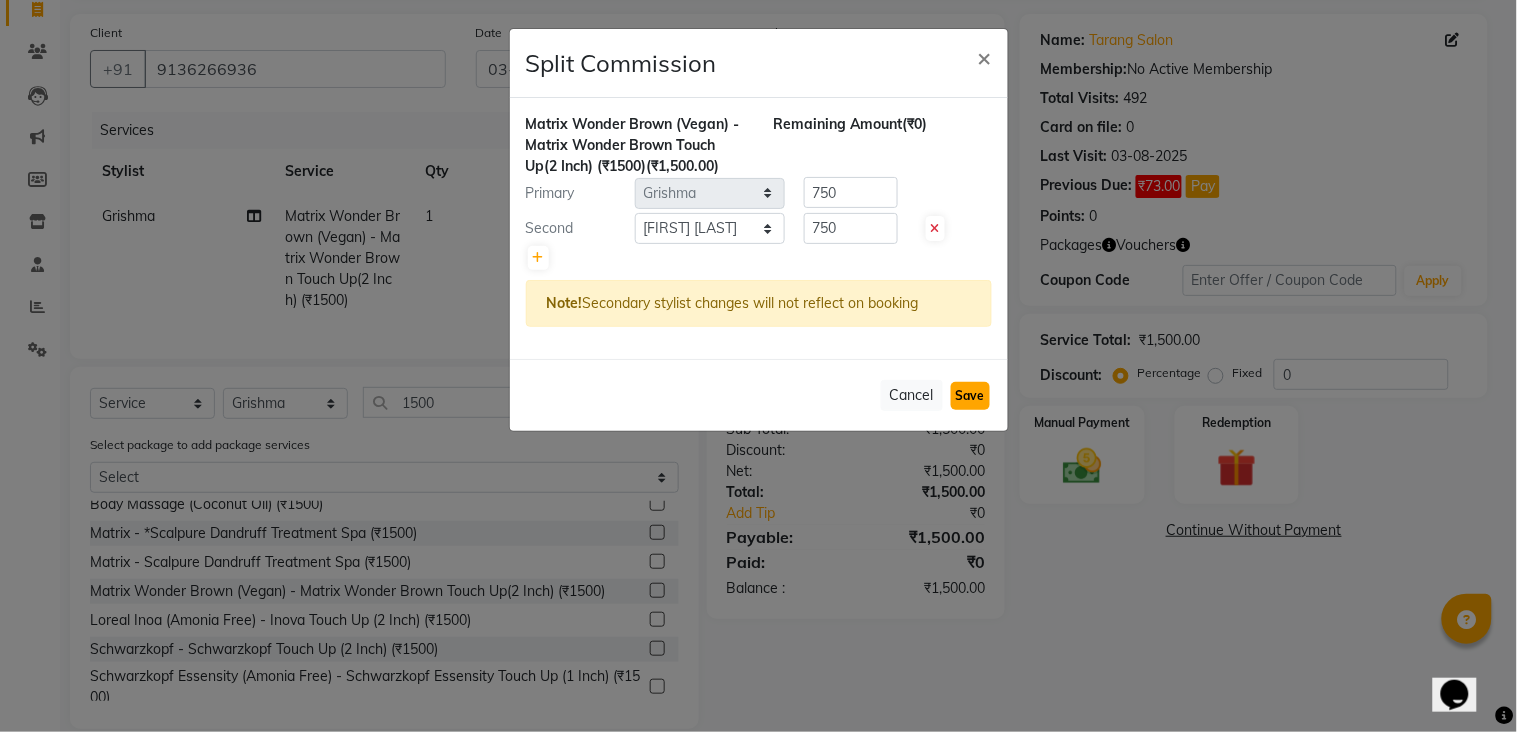 click on "Save" 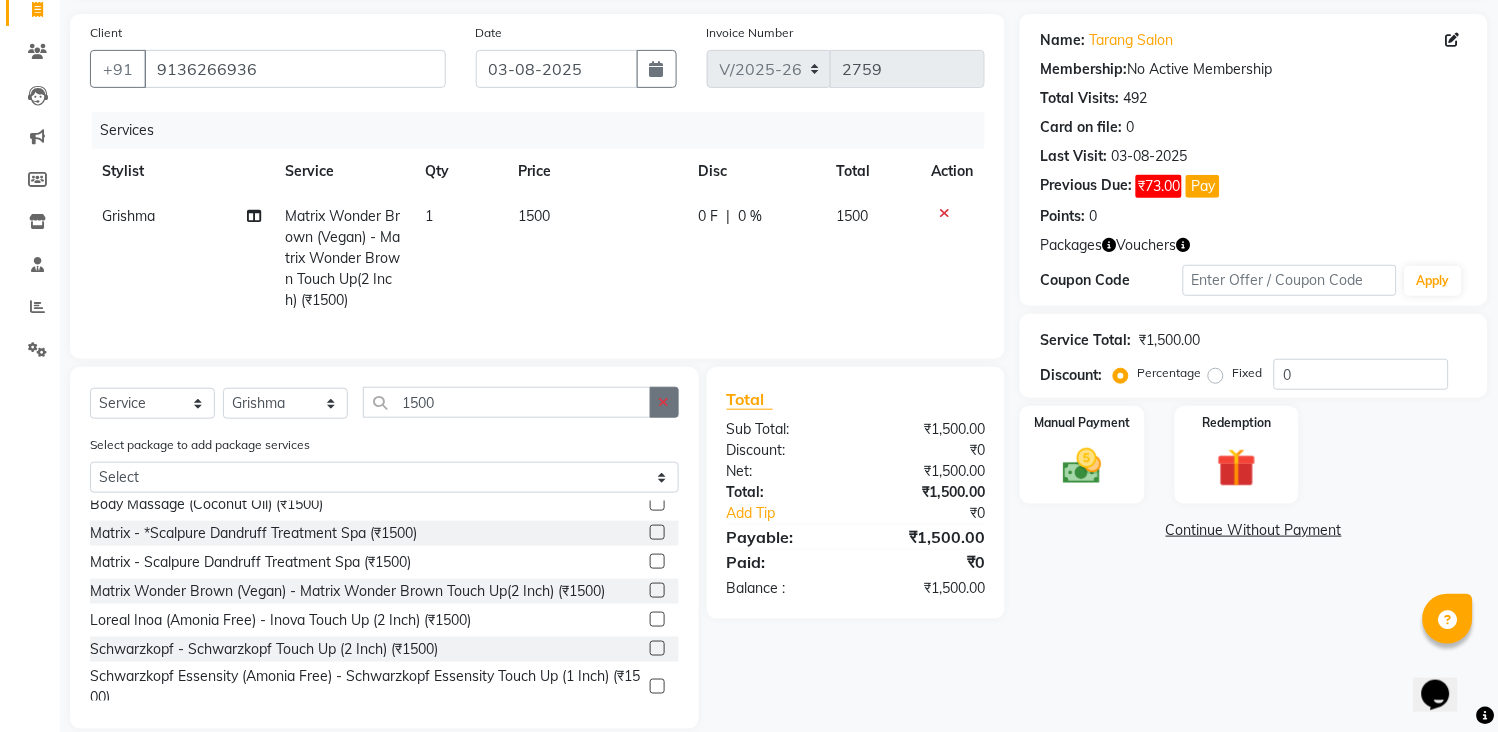 click 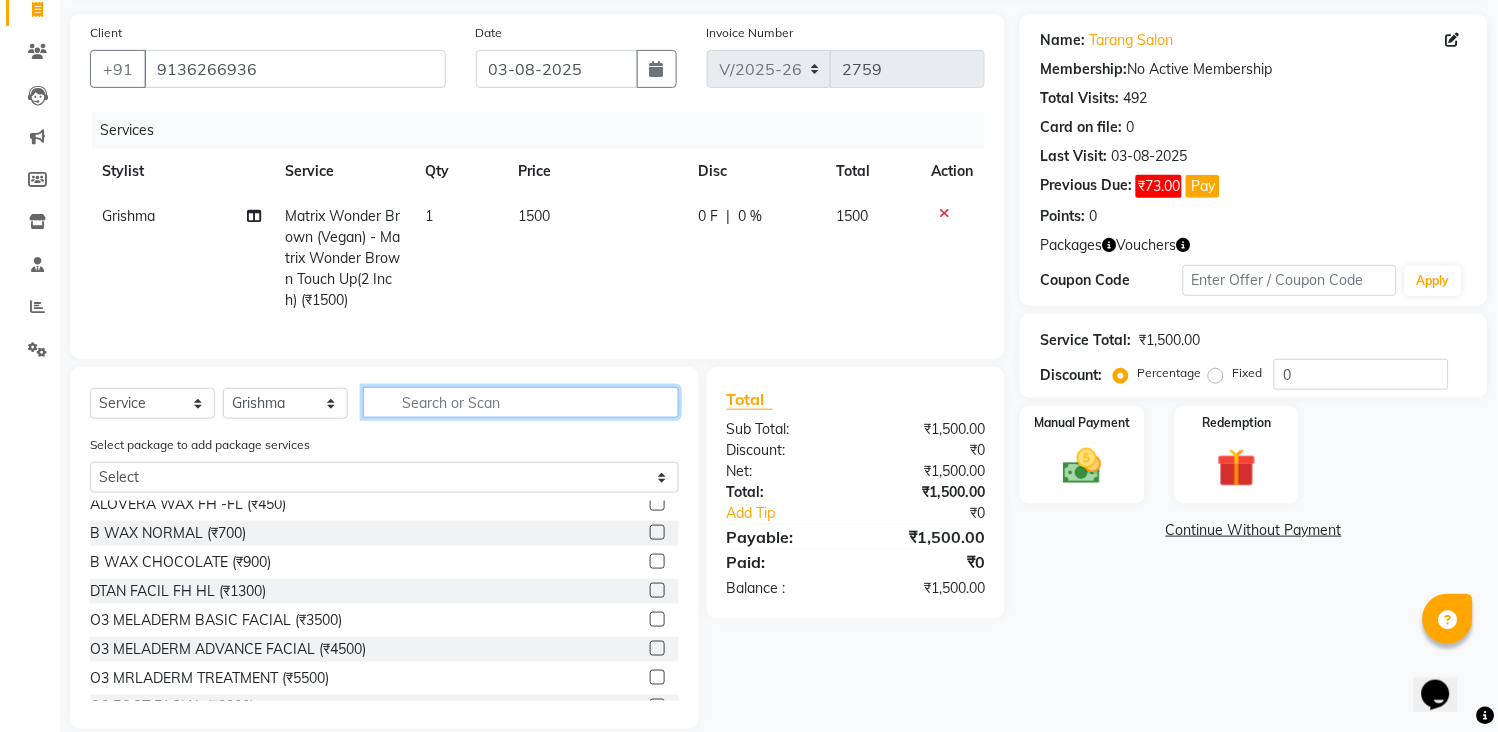 click 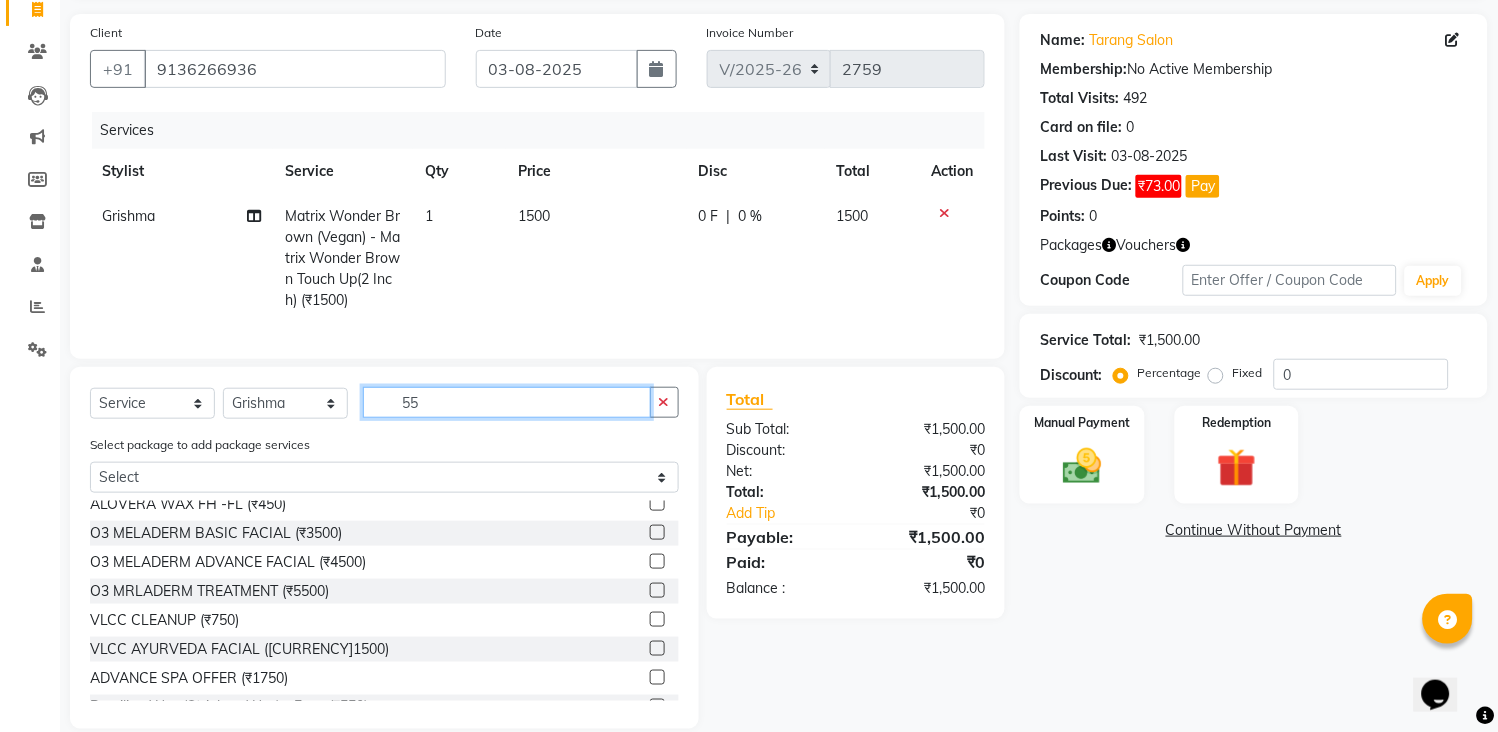 scroll, scrollTop: 0, scrollLeft: 0, axis: both 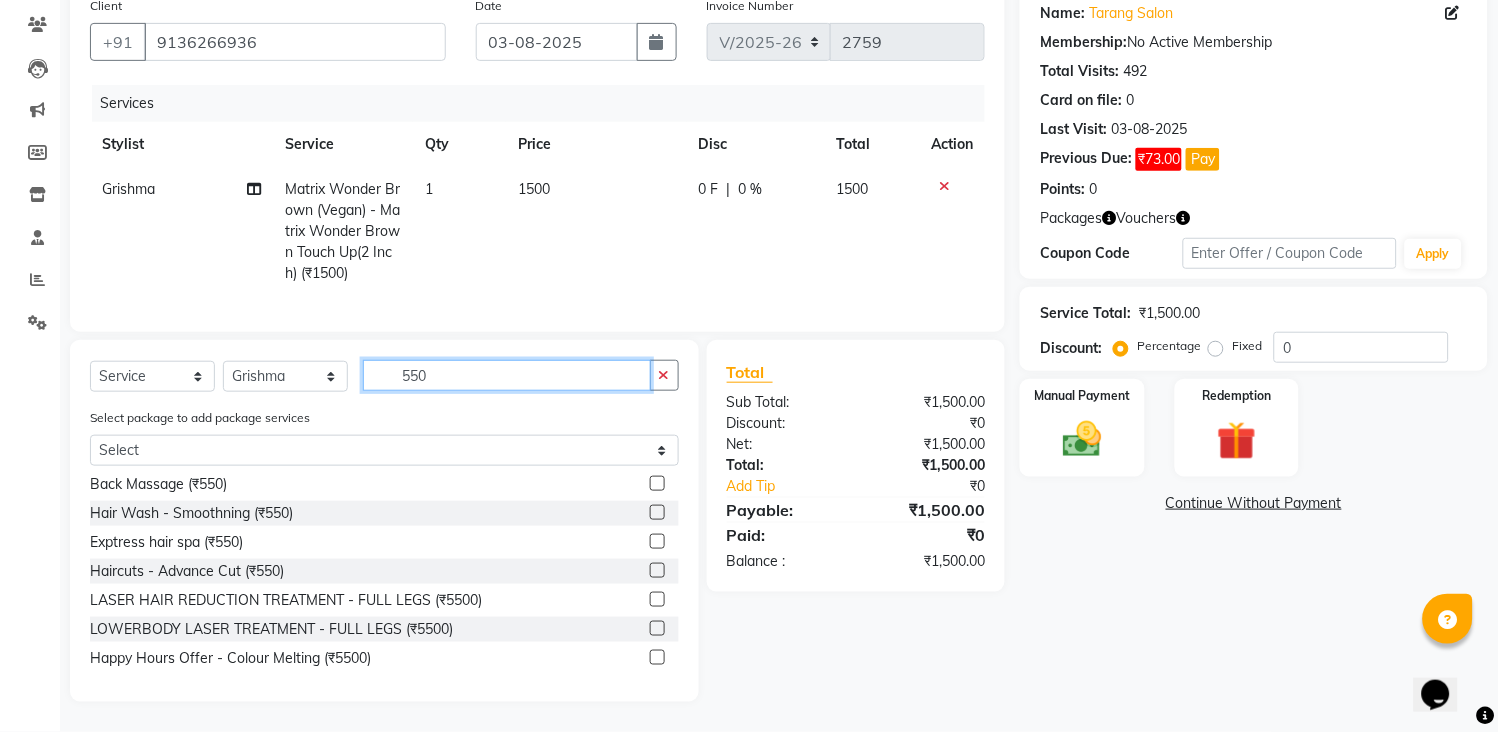 type on "550" 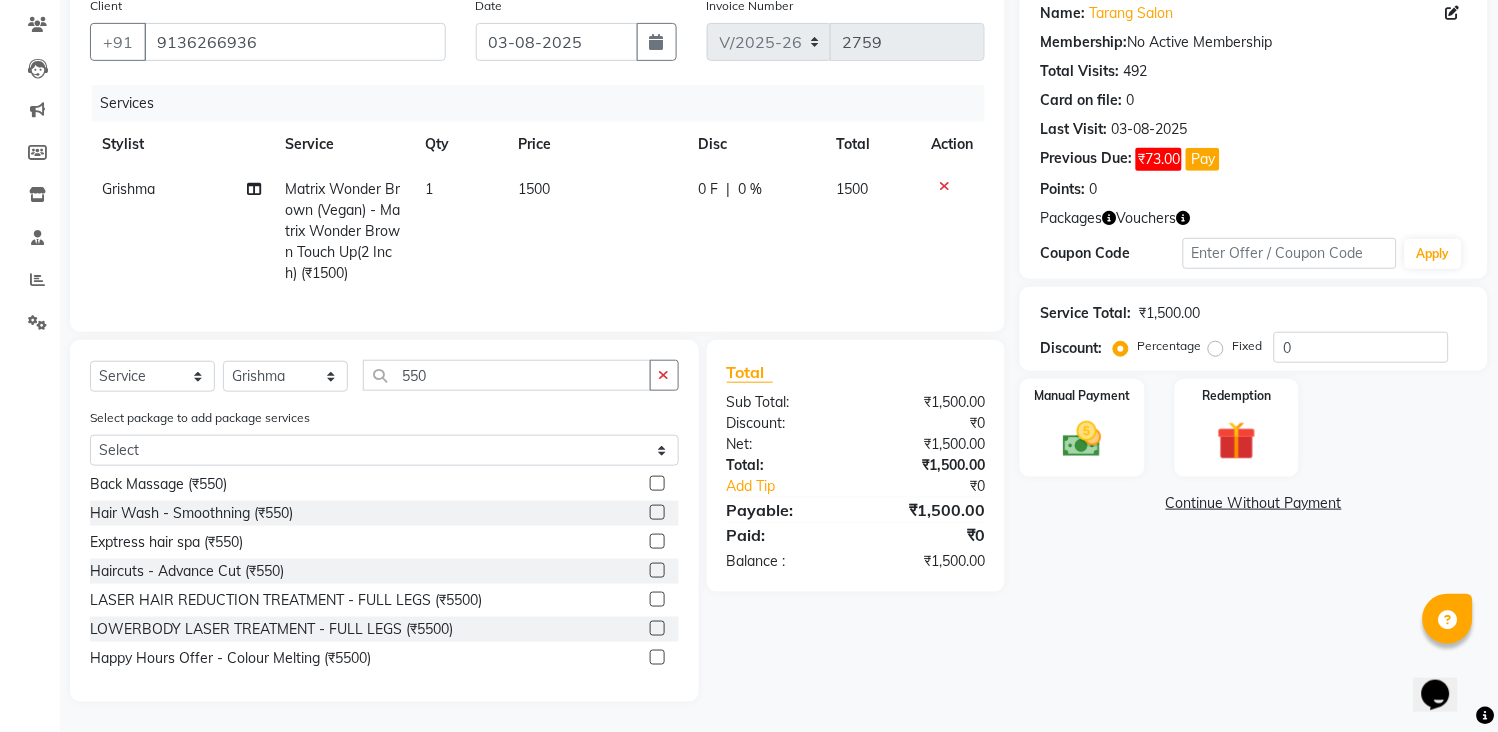 click 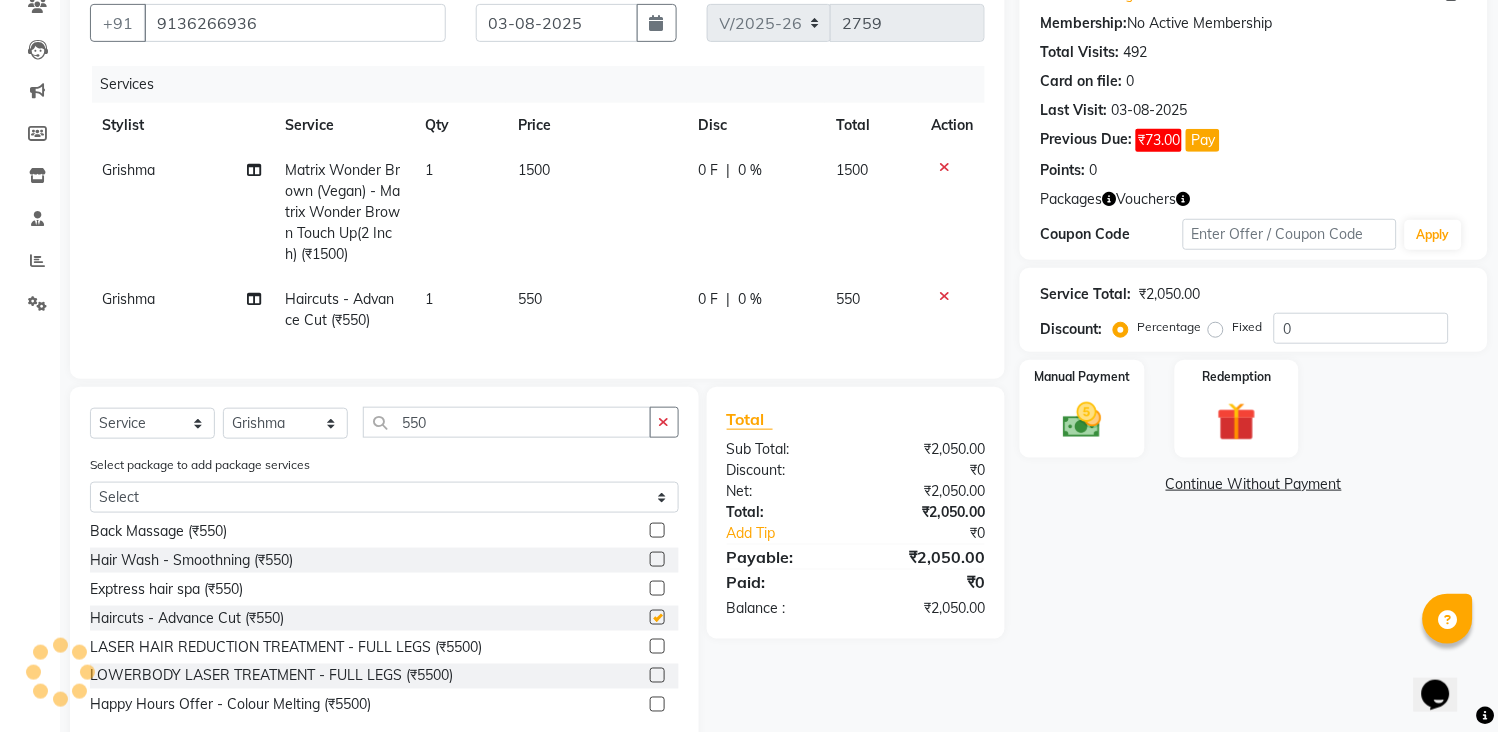 checkbox on "false" 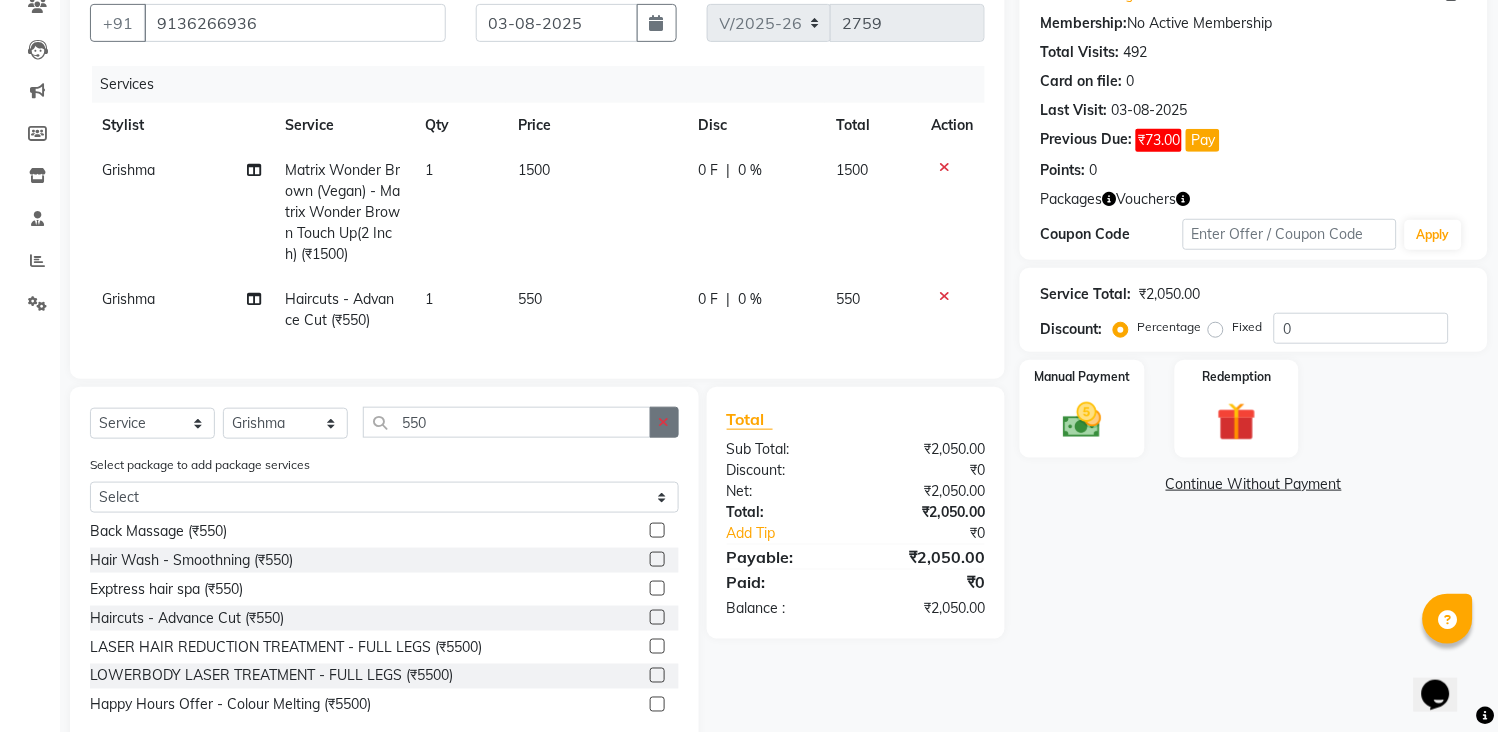 click 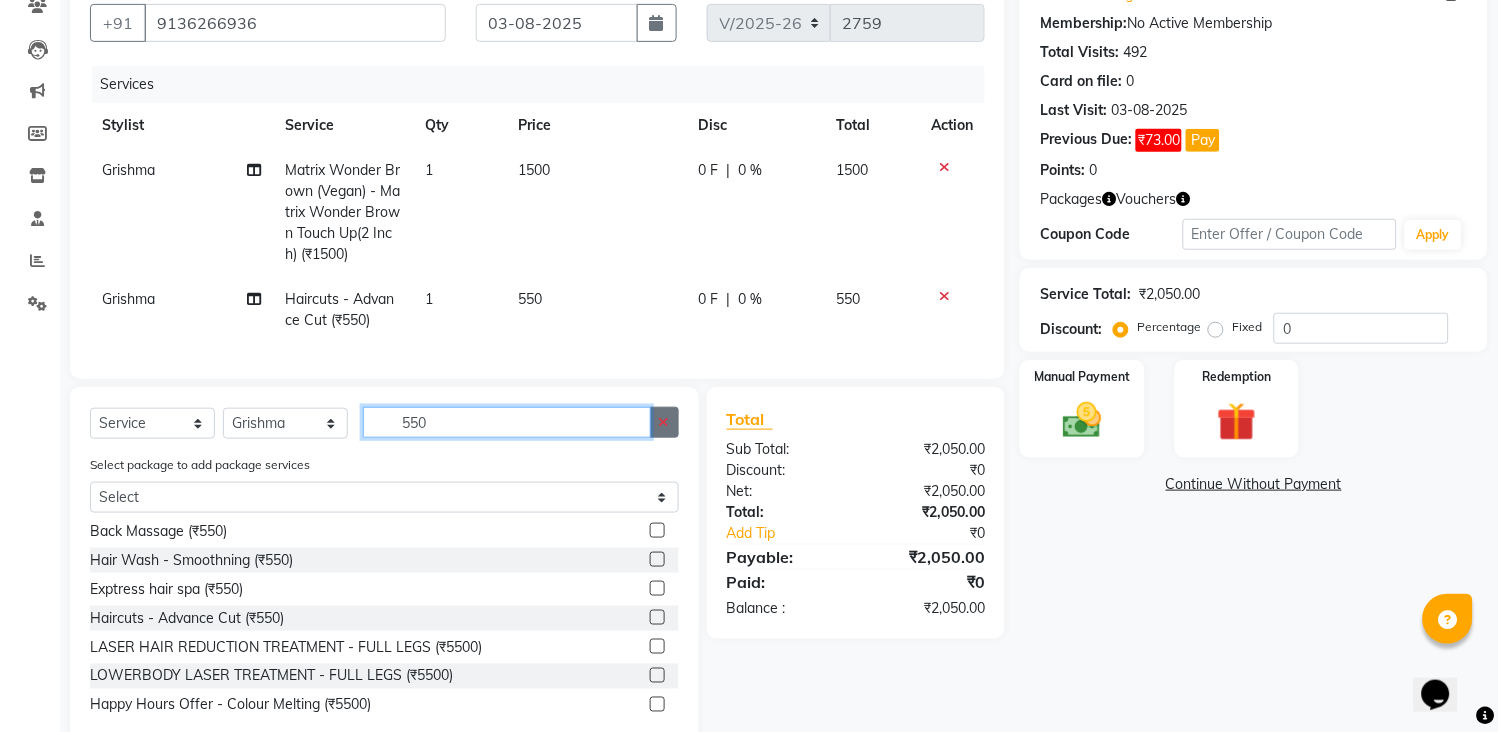 type 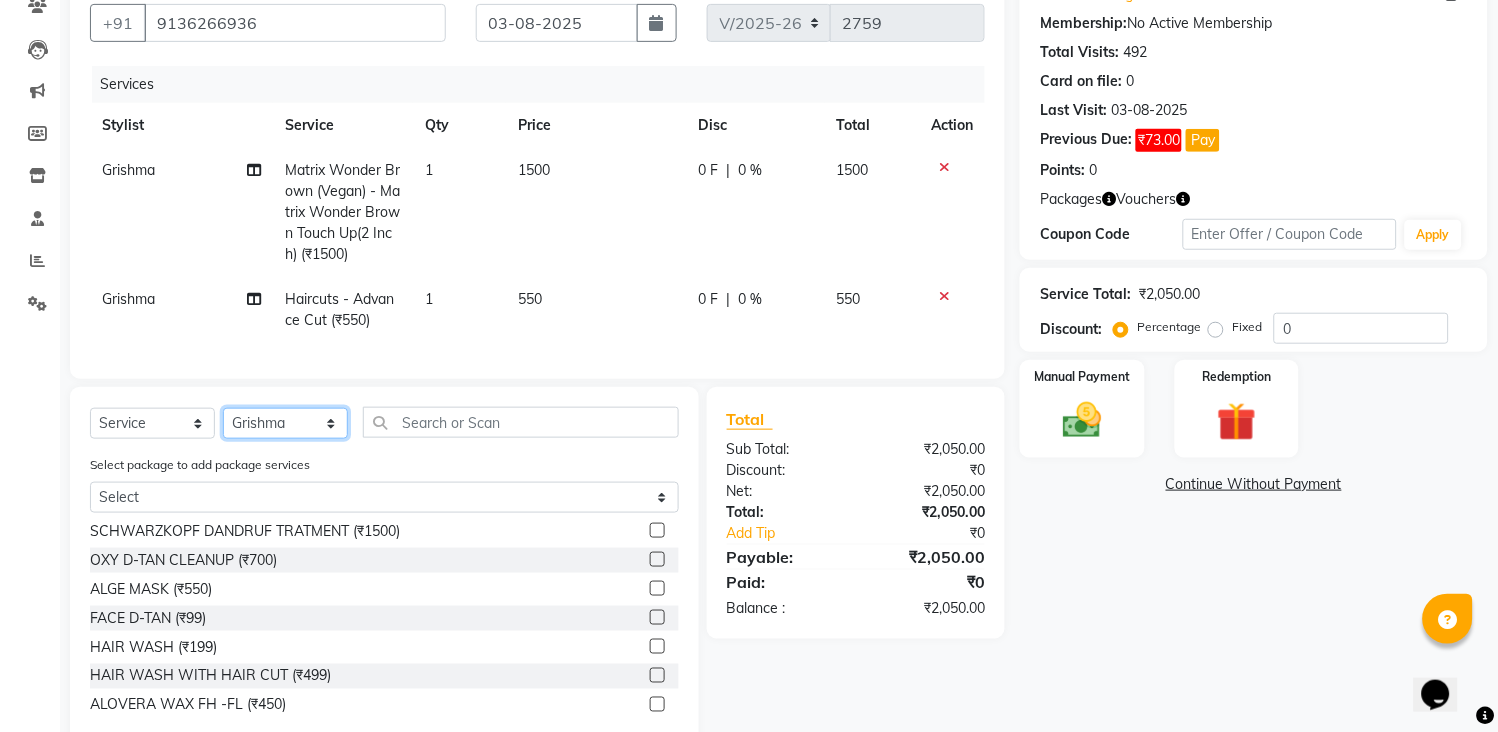 click on "Select Stylist ANITA MANOJ KARRE ANJALI RAMESH KHAMDARE BHUMI PAWAR DEEPALI  KANOJIYA Front Desk GAYATRI KENIN Grishma  indu kavita NEHA pooja thakur Pooja Vishwakarma priya  Ruchi RUTUJA sadhana SNEHAL SHINDE SONAL Suchita panchal SUNITA KAURI surekha bhalerao Varsha Zoya" 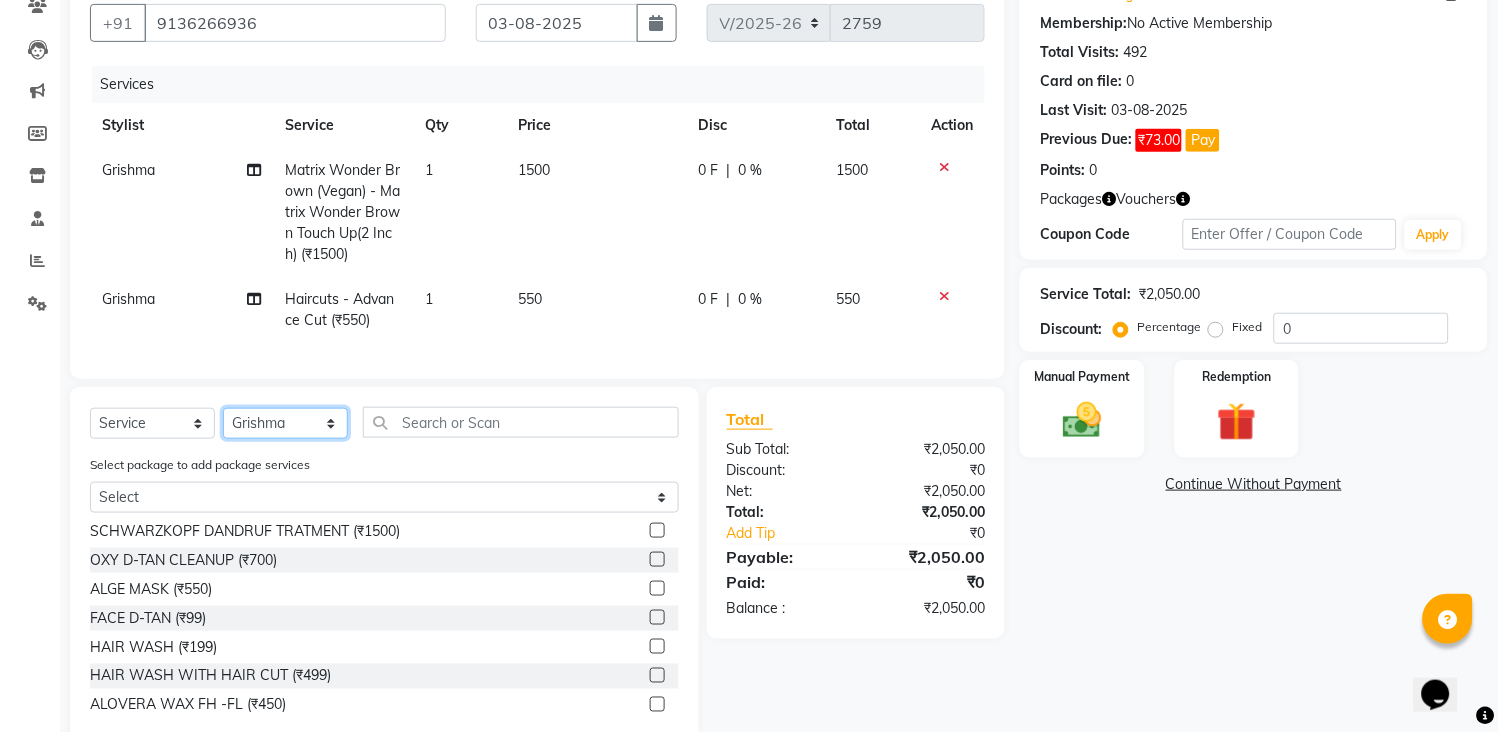 select on "45699" 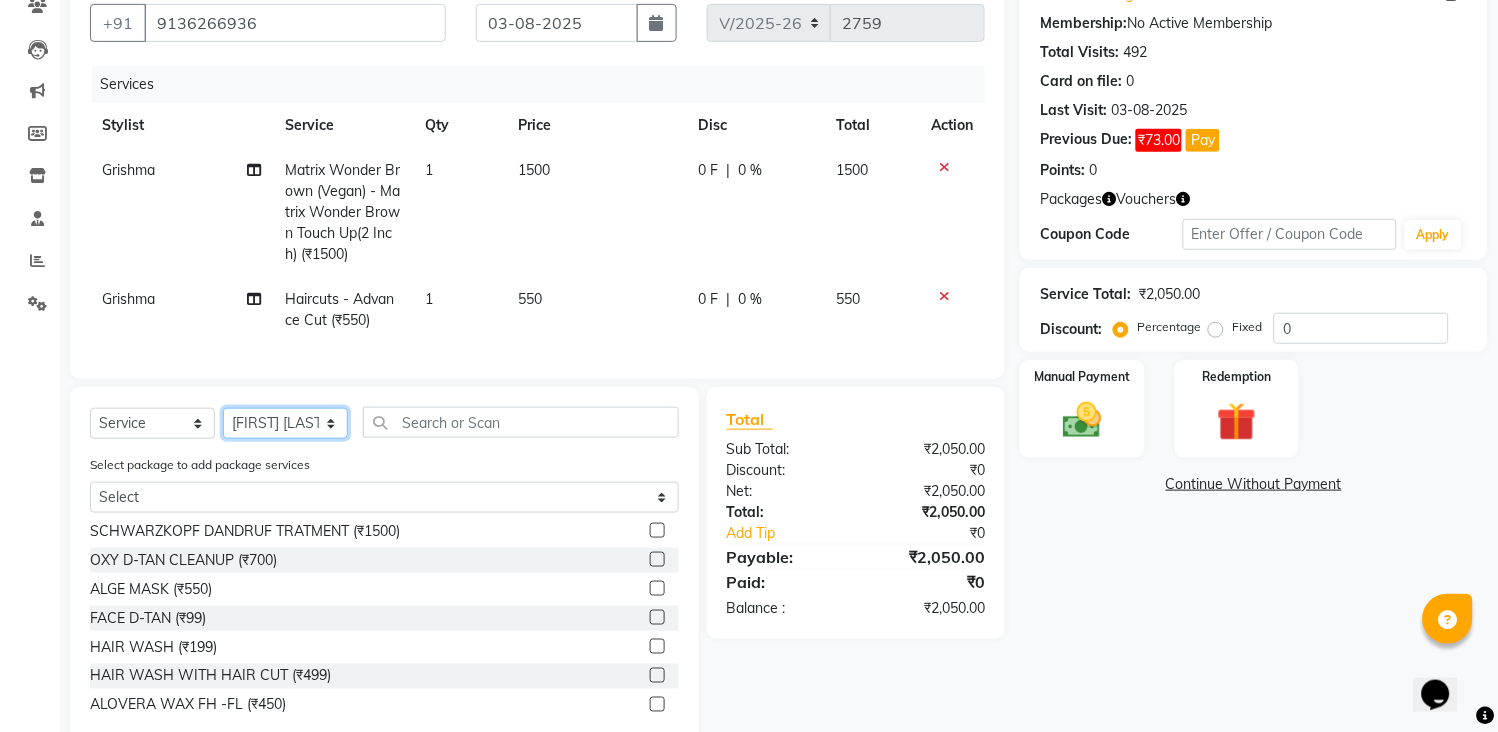 click on "Select Stylist ANITA MANOJ KARRE ANJALI RAMESH KHAMDARE BHUMI PAWAR DEEPALI  KANOJIYA Front Desk GAYATRI KENIN Grishma  indu kavita NEHA pooja thakur Pooja Vishwakarma priya  Ruchi RUTUJA sadhana SNEHAL SHINDE SONAL Suchita panchal SUNITA KAURI surekha bhalerao Varsha Zoya" 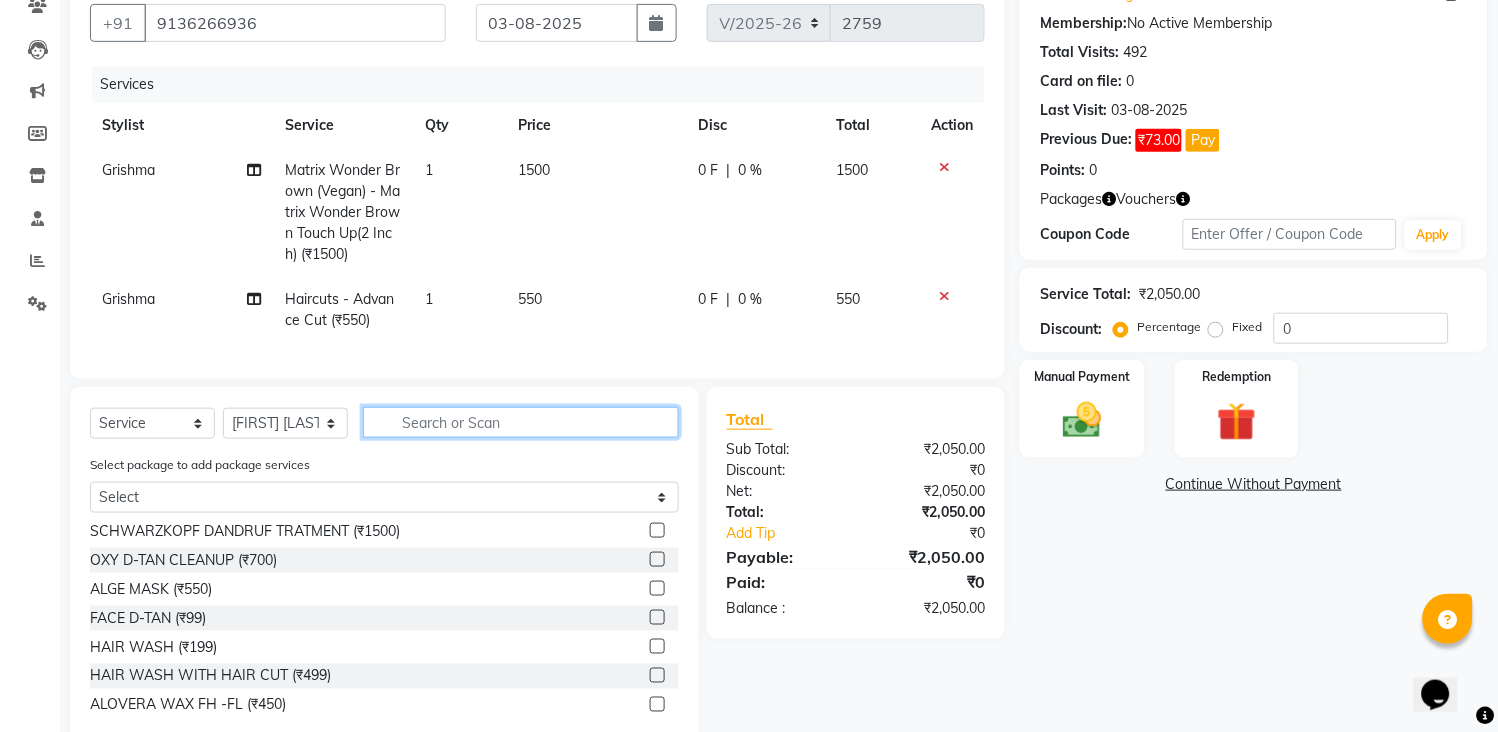 click 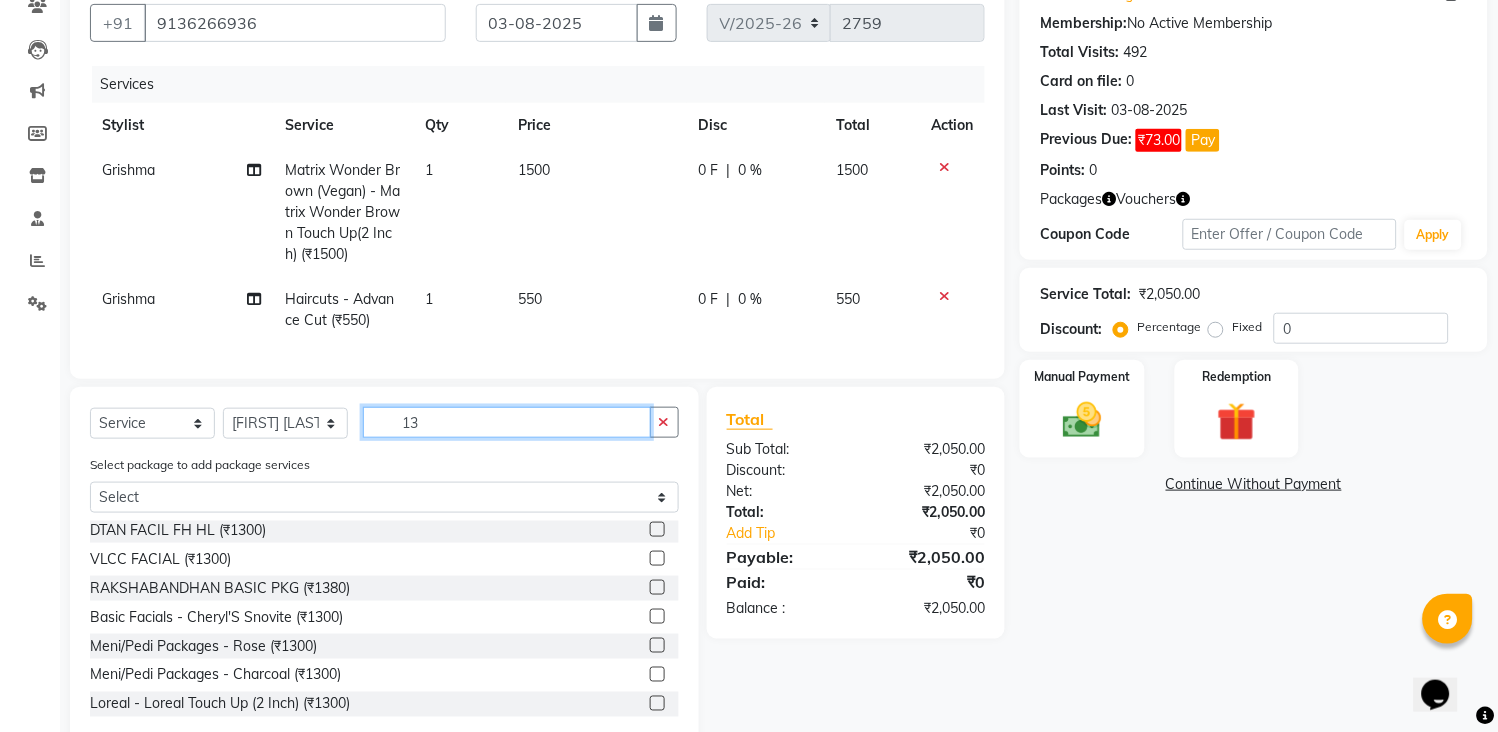 scroll, scrollTop: 0, scrollLeft: 0, axis: both 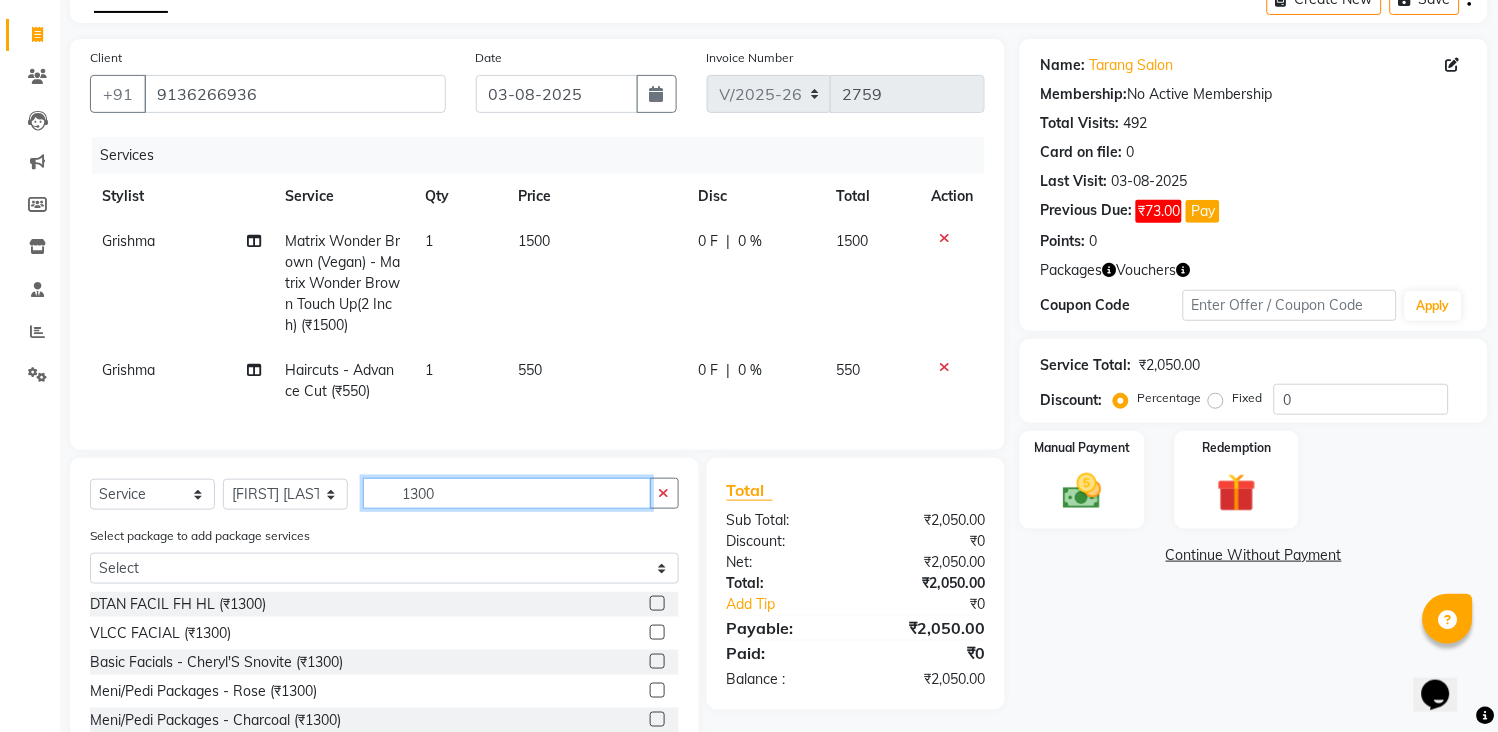 type on "1300" 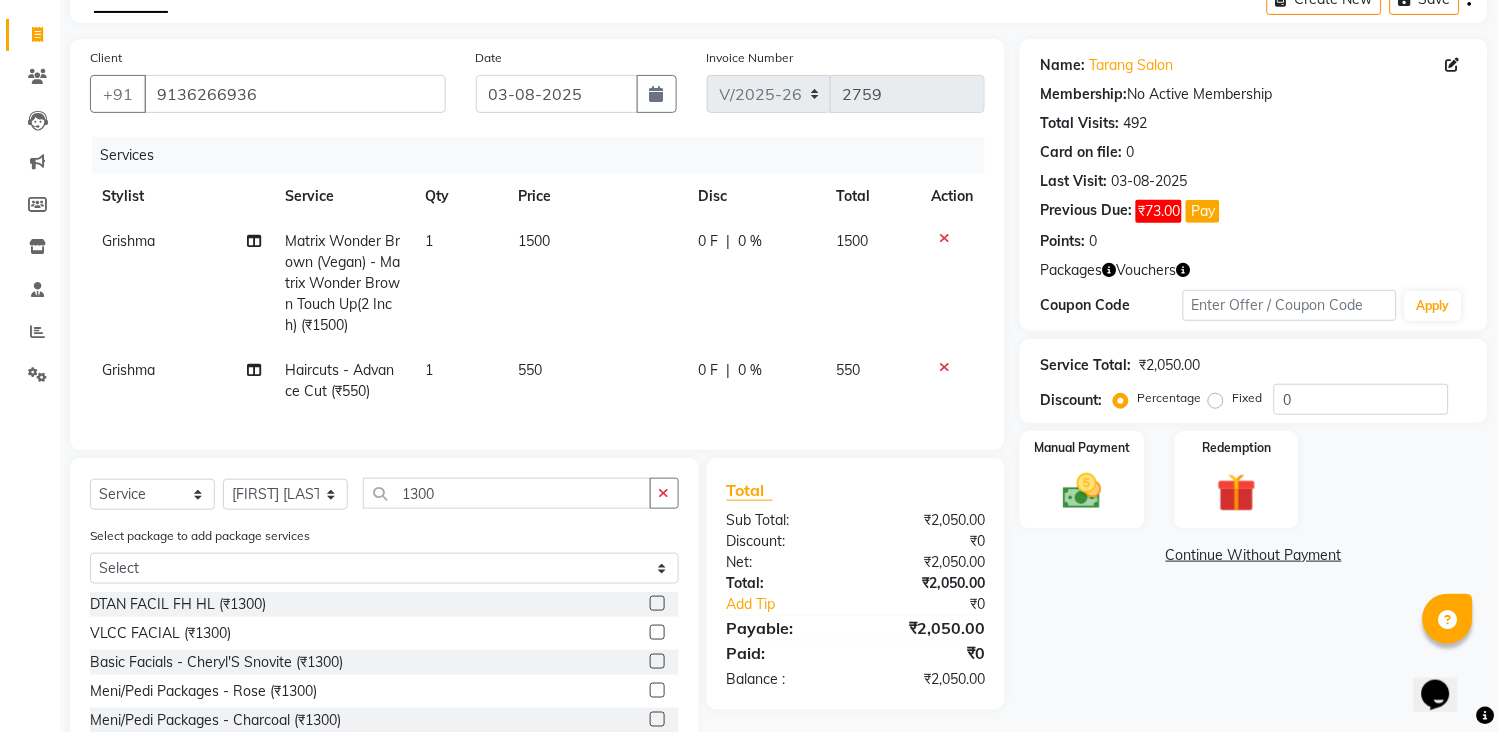 click 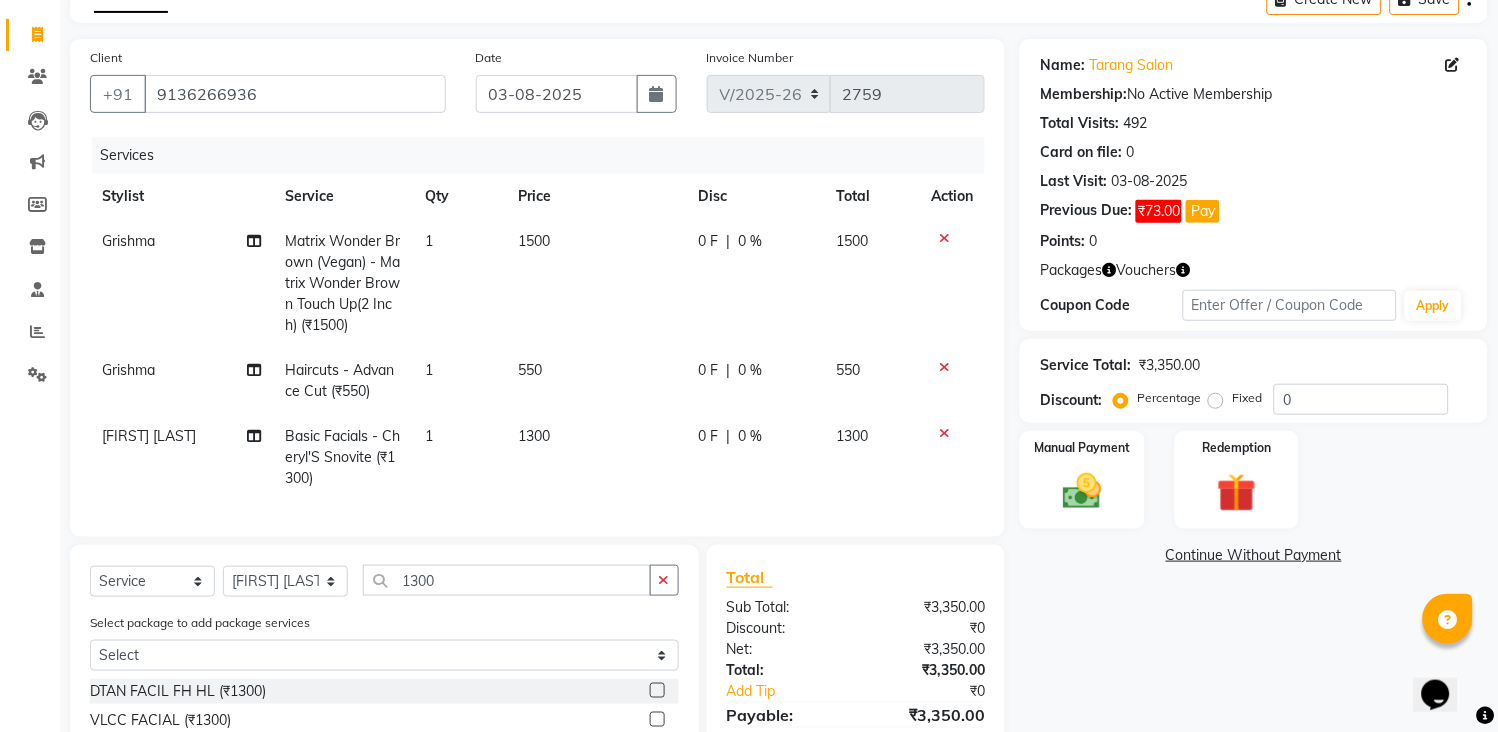 checkbox on "false" 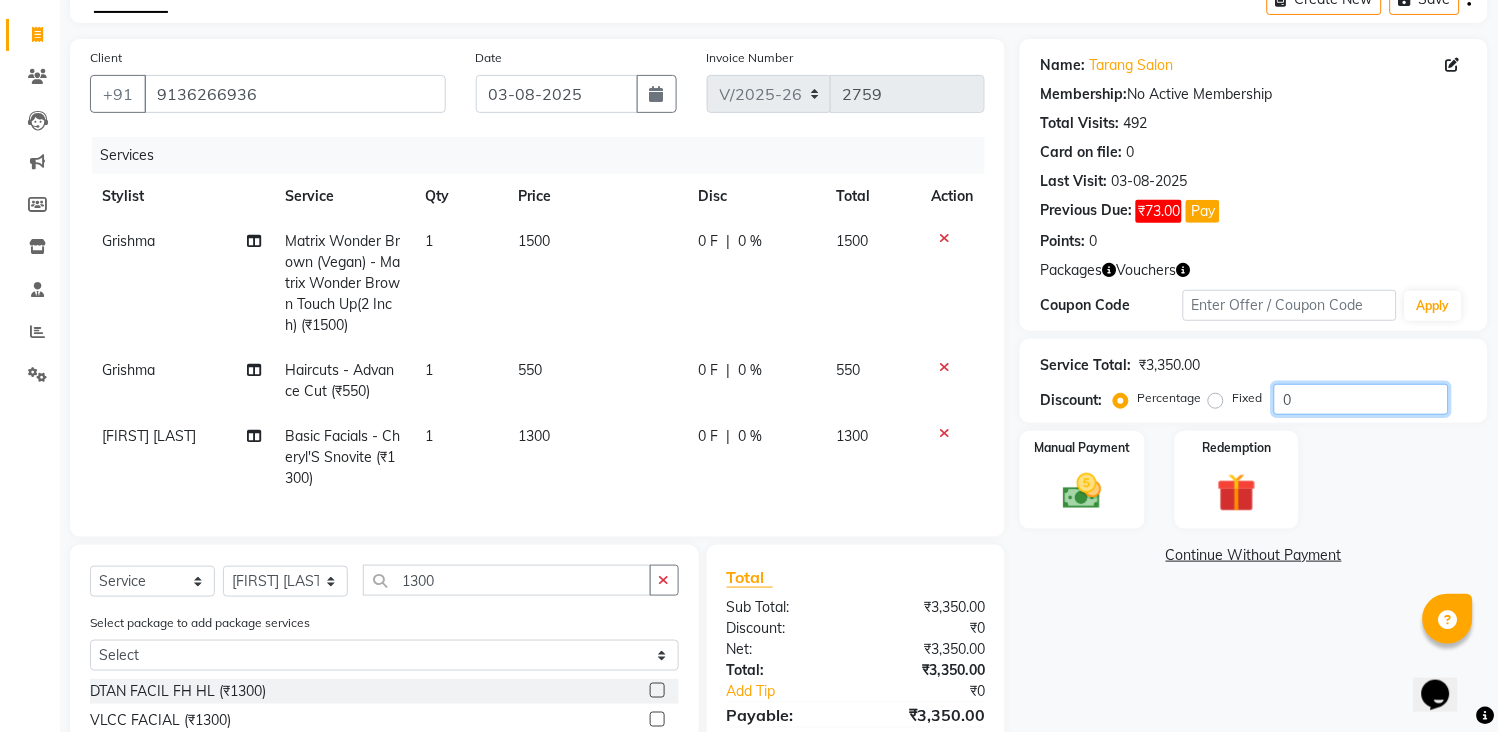 click on "0" 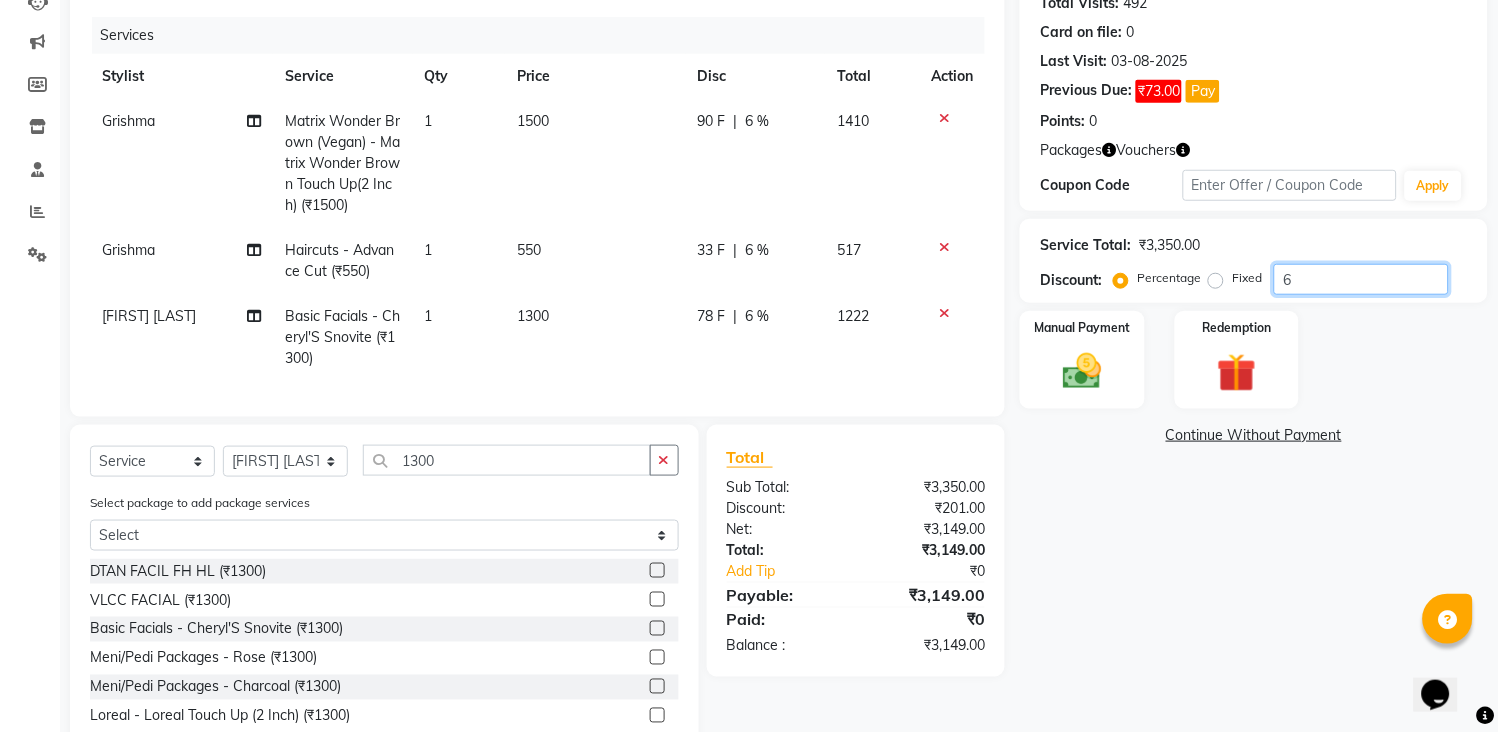 scroll, scrollTop: 308, scrollLeft: 0, axis: vertical 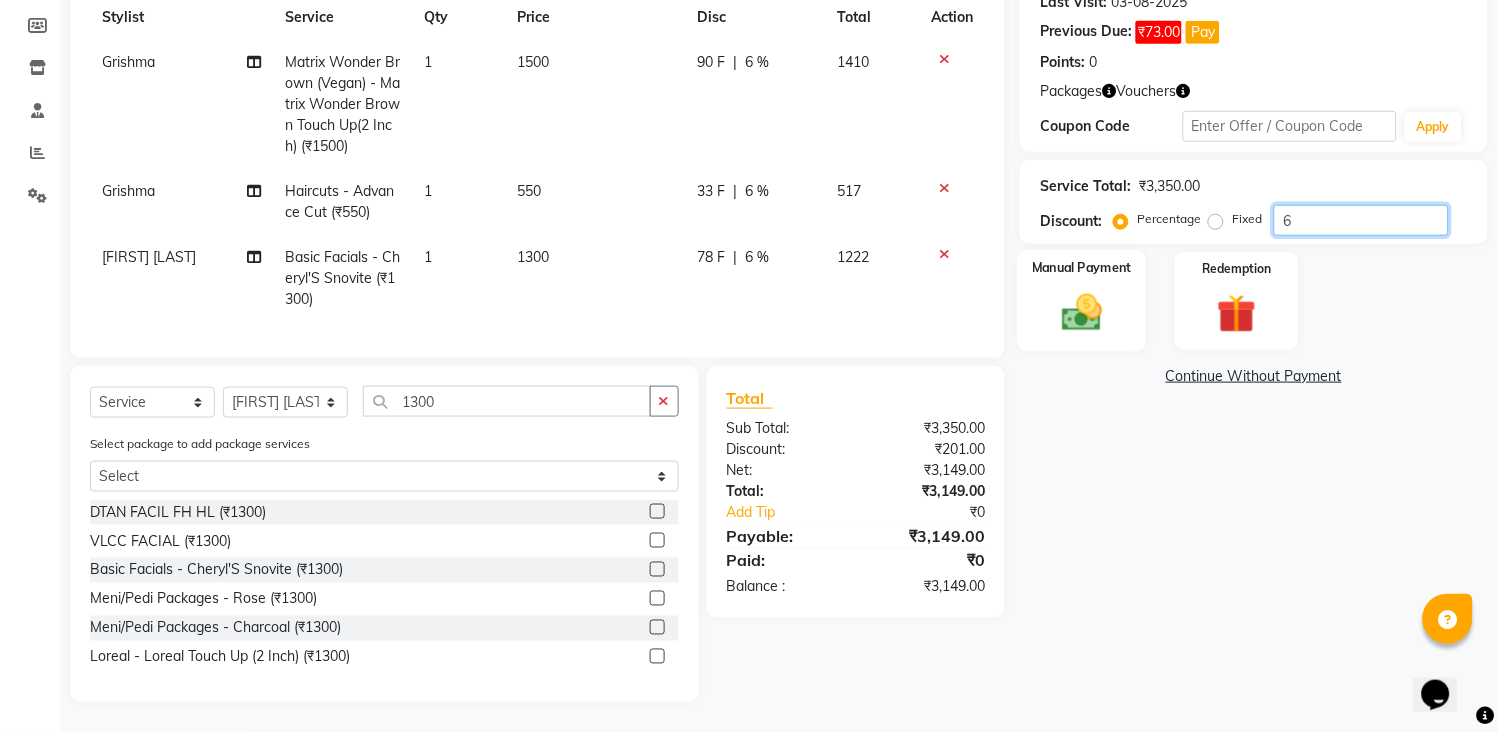 type on "6" 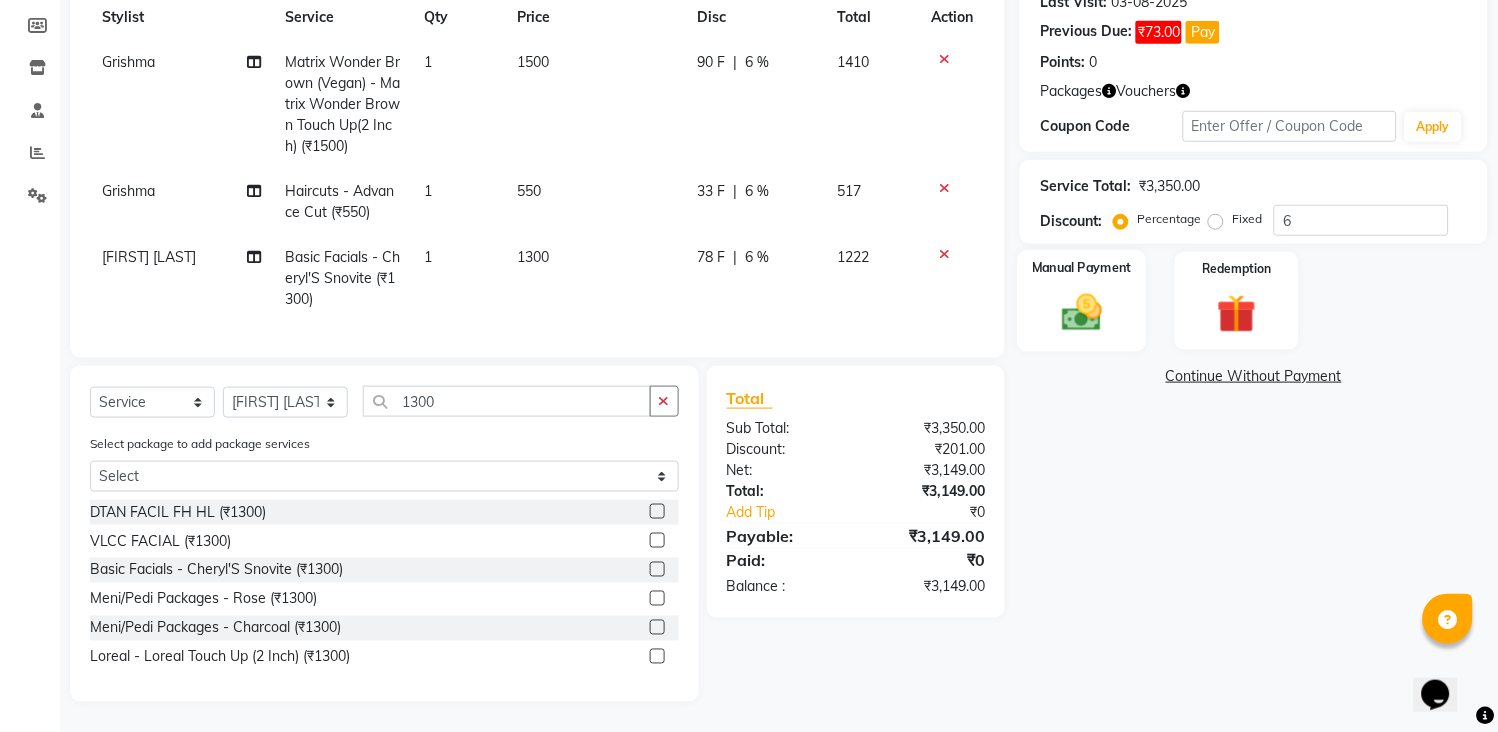 click 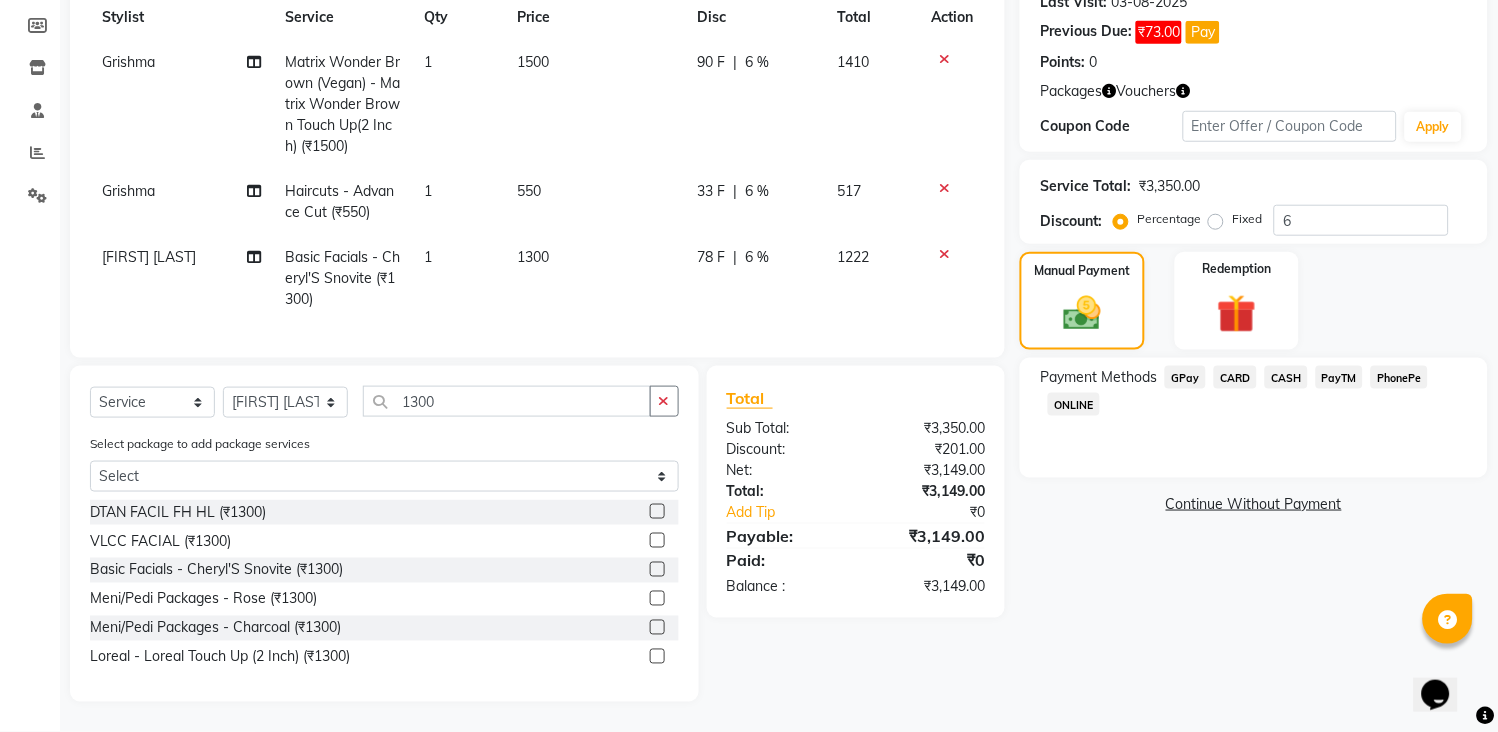click on "CARD" 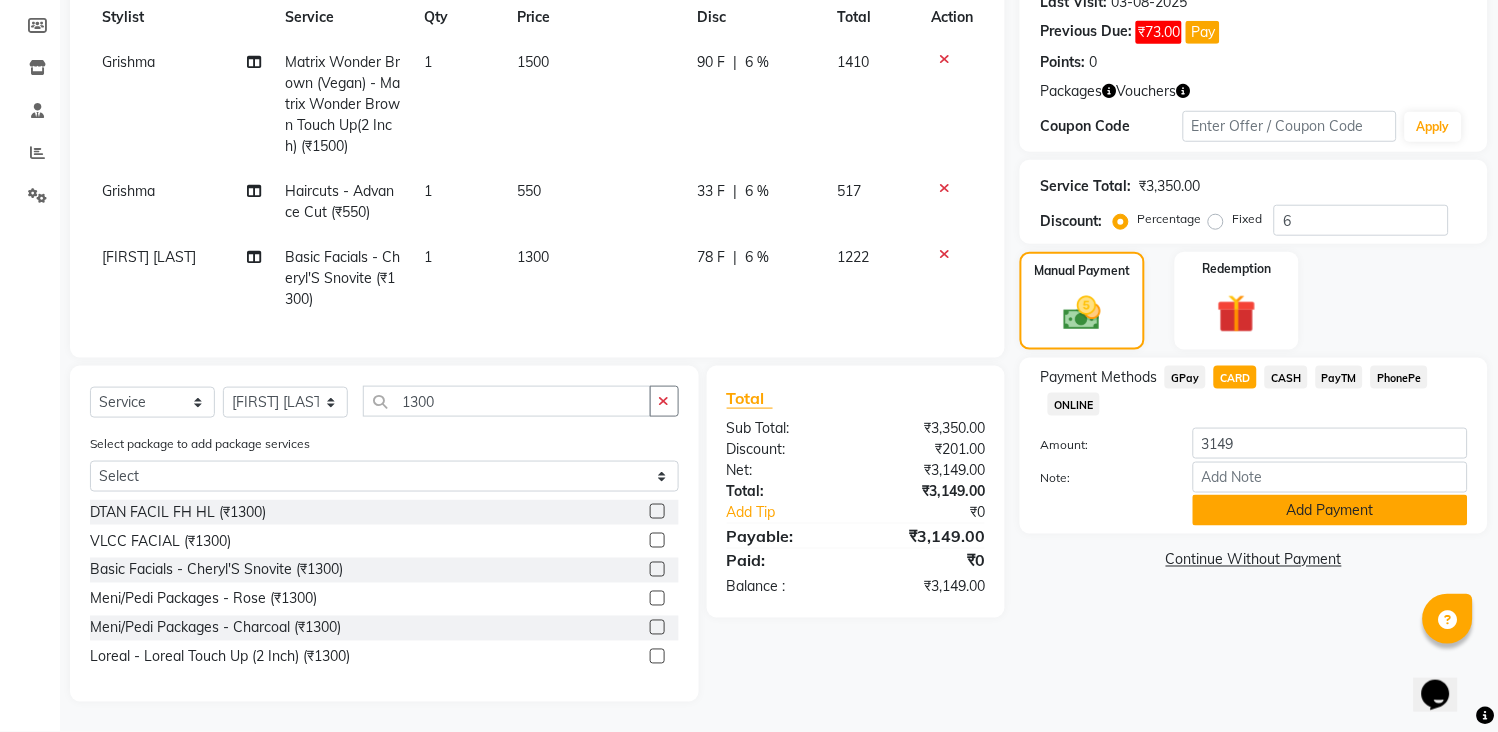 click on "Add Payment" 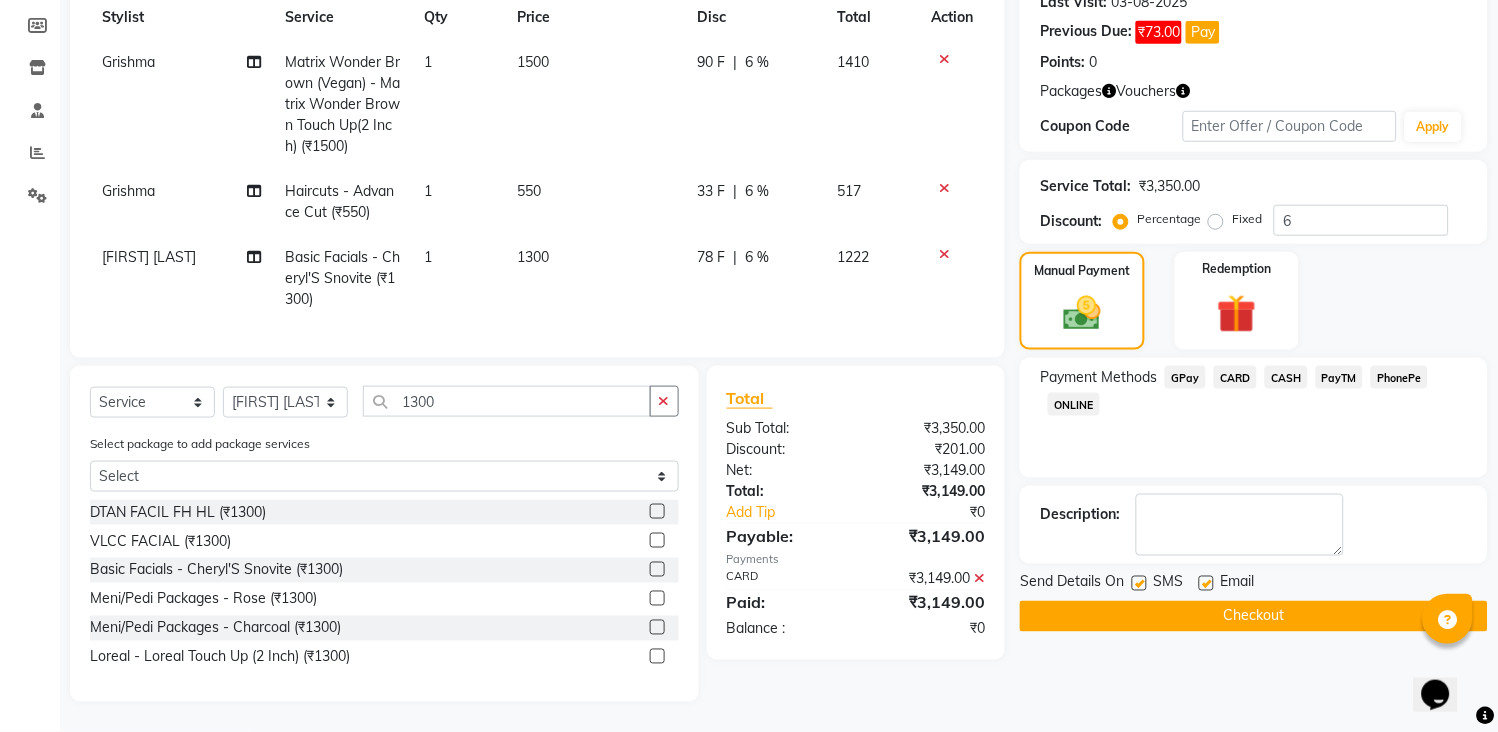 click on "Checkout" 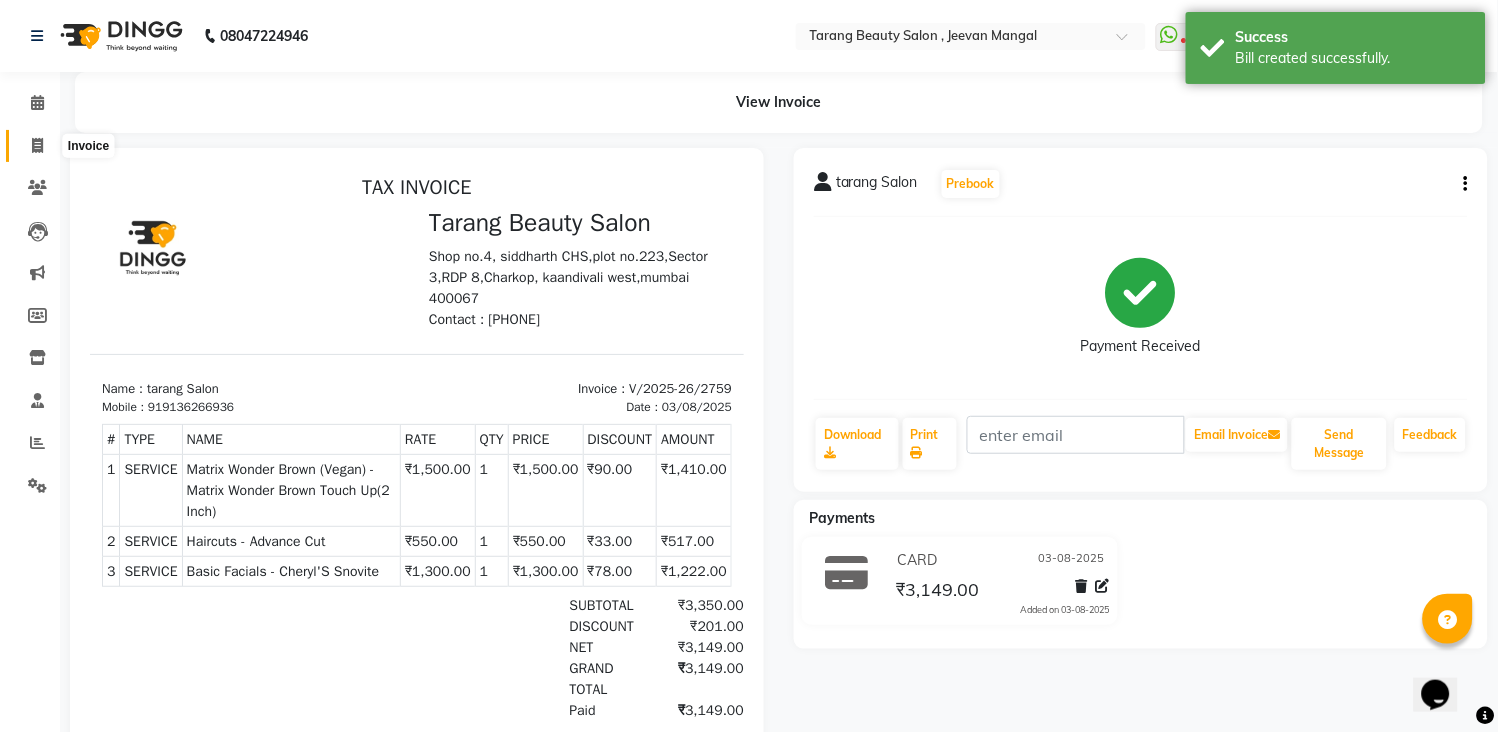 scroll, scrollTop: 0, scrollLeft: 0, axis: both 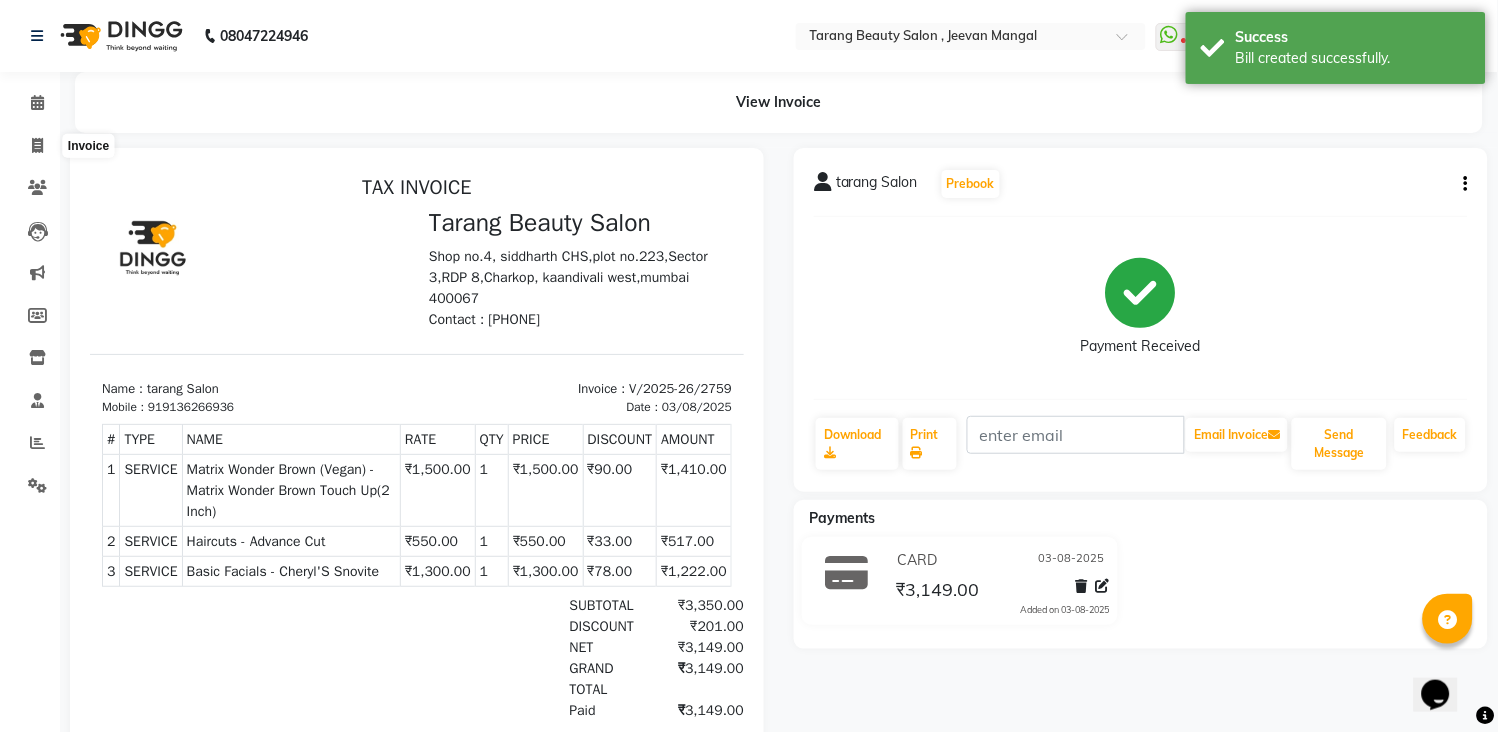 select on "service" 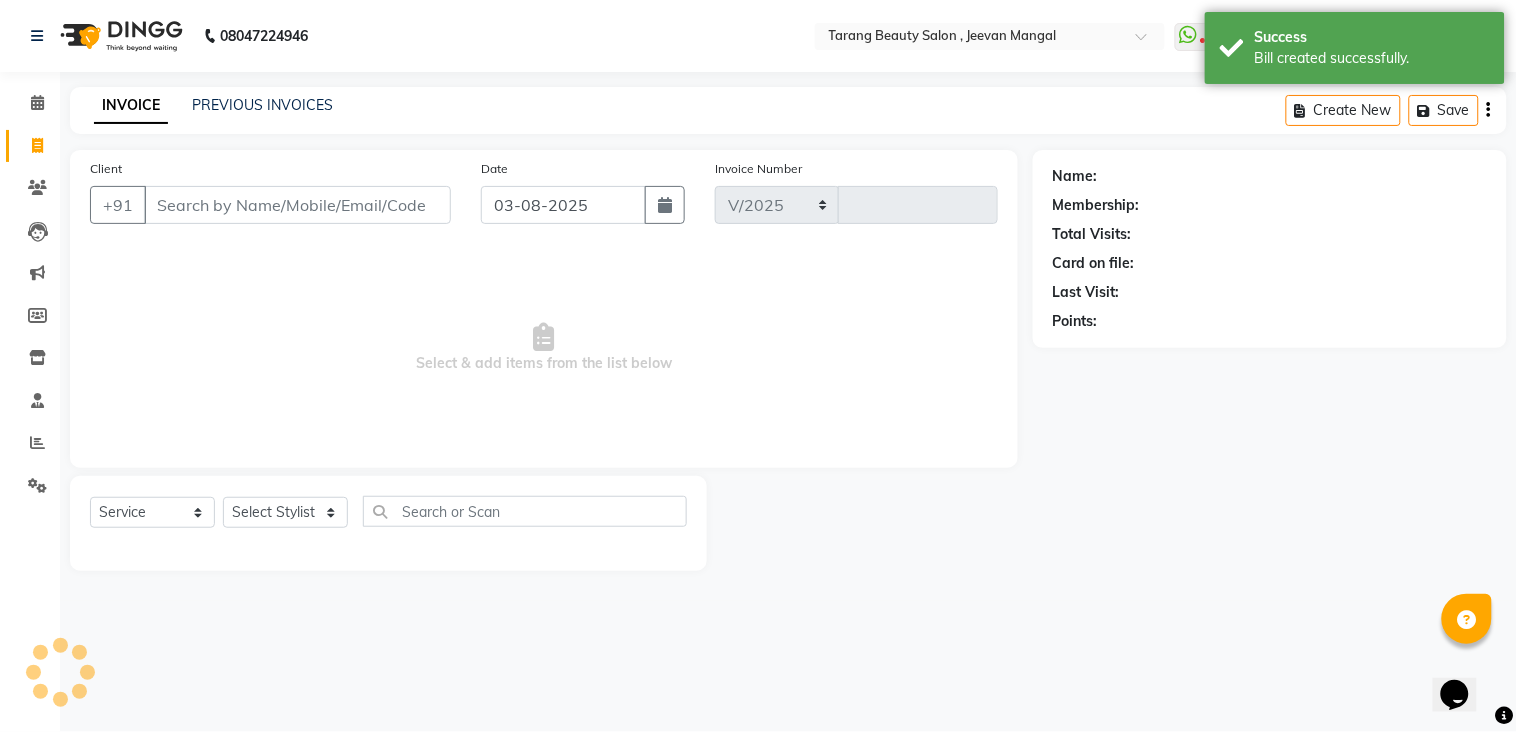 select on "5133" 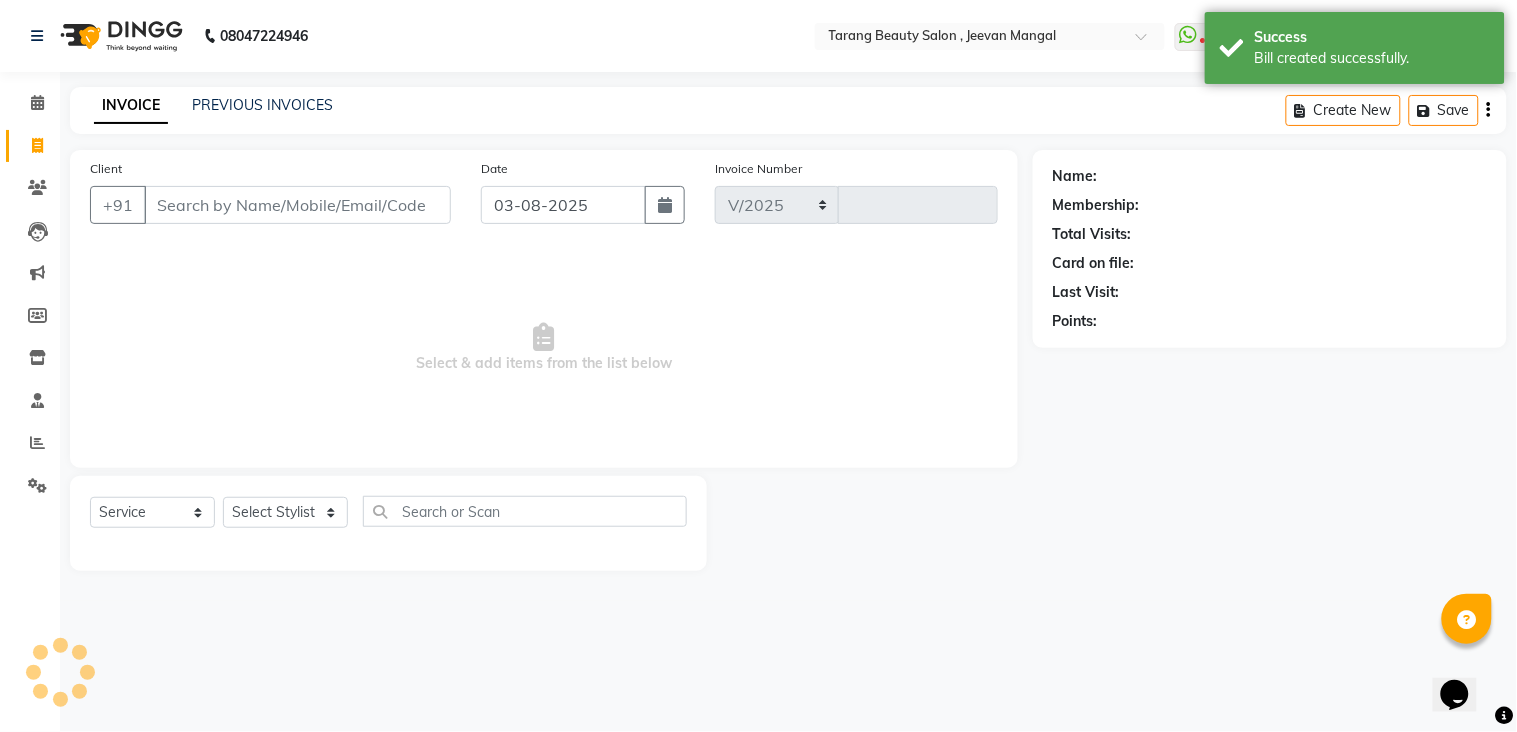 type on "2760" 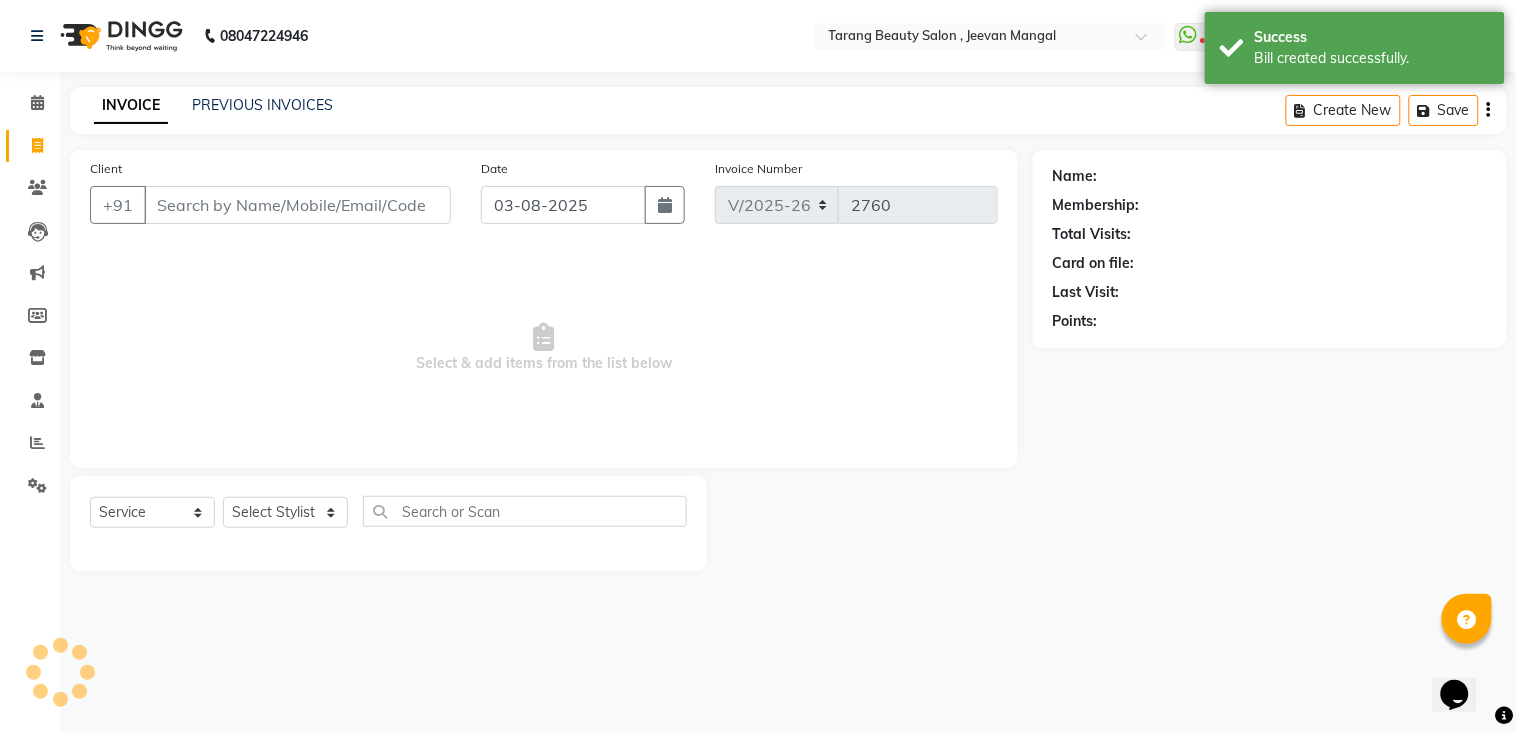click on "Client" at bounding box center (297, 205) 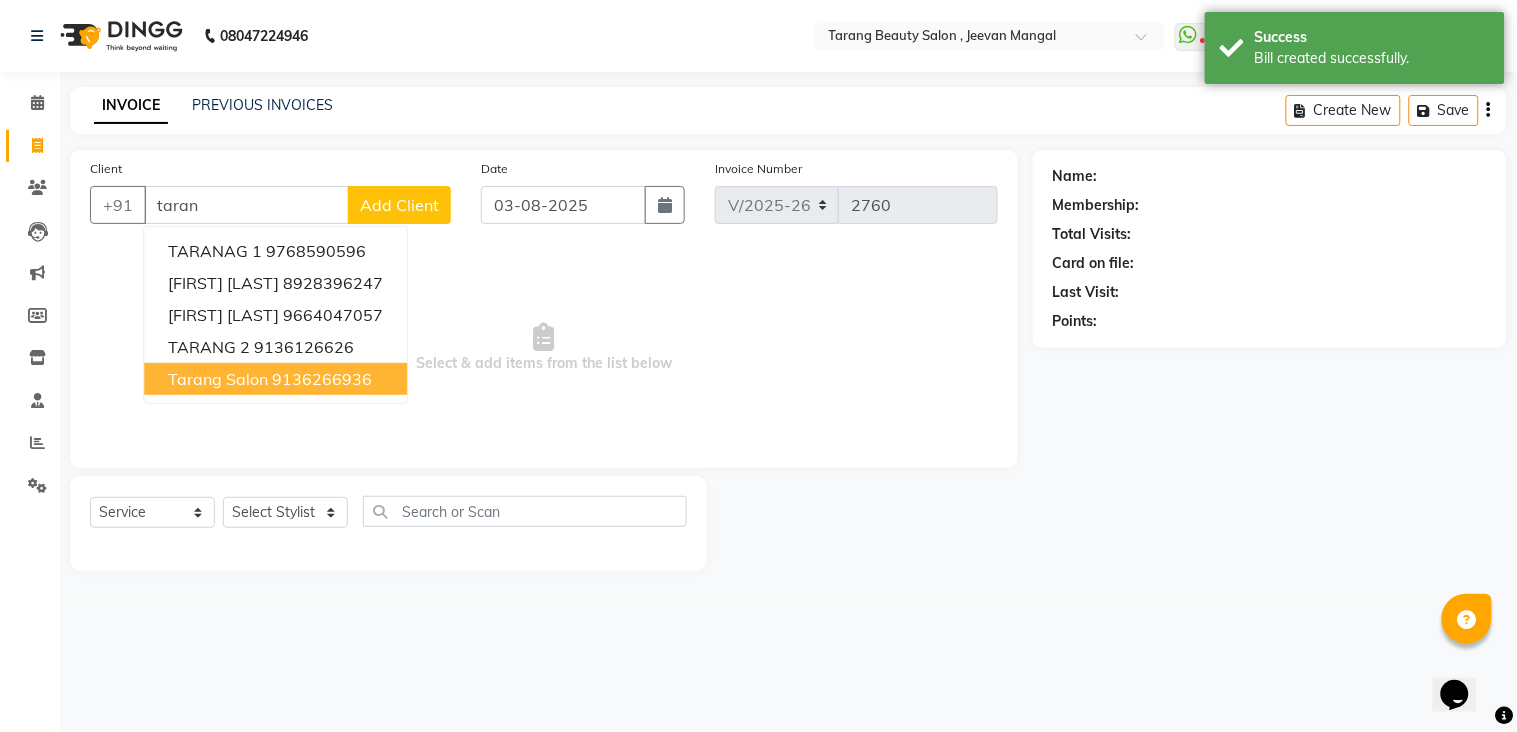 click on "9136266936" at bounding box center (322, 379) 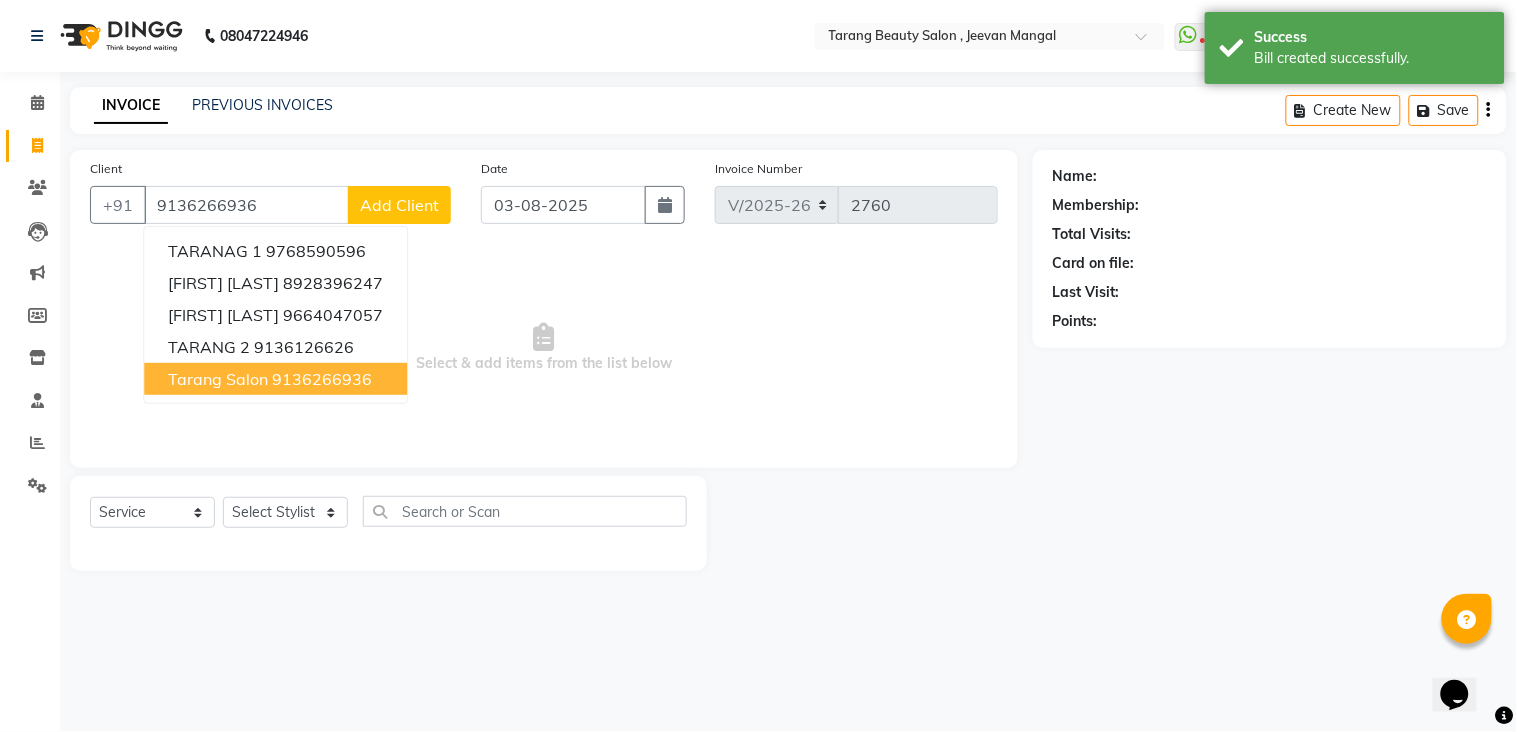 type on "9136266936" 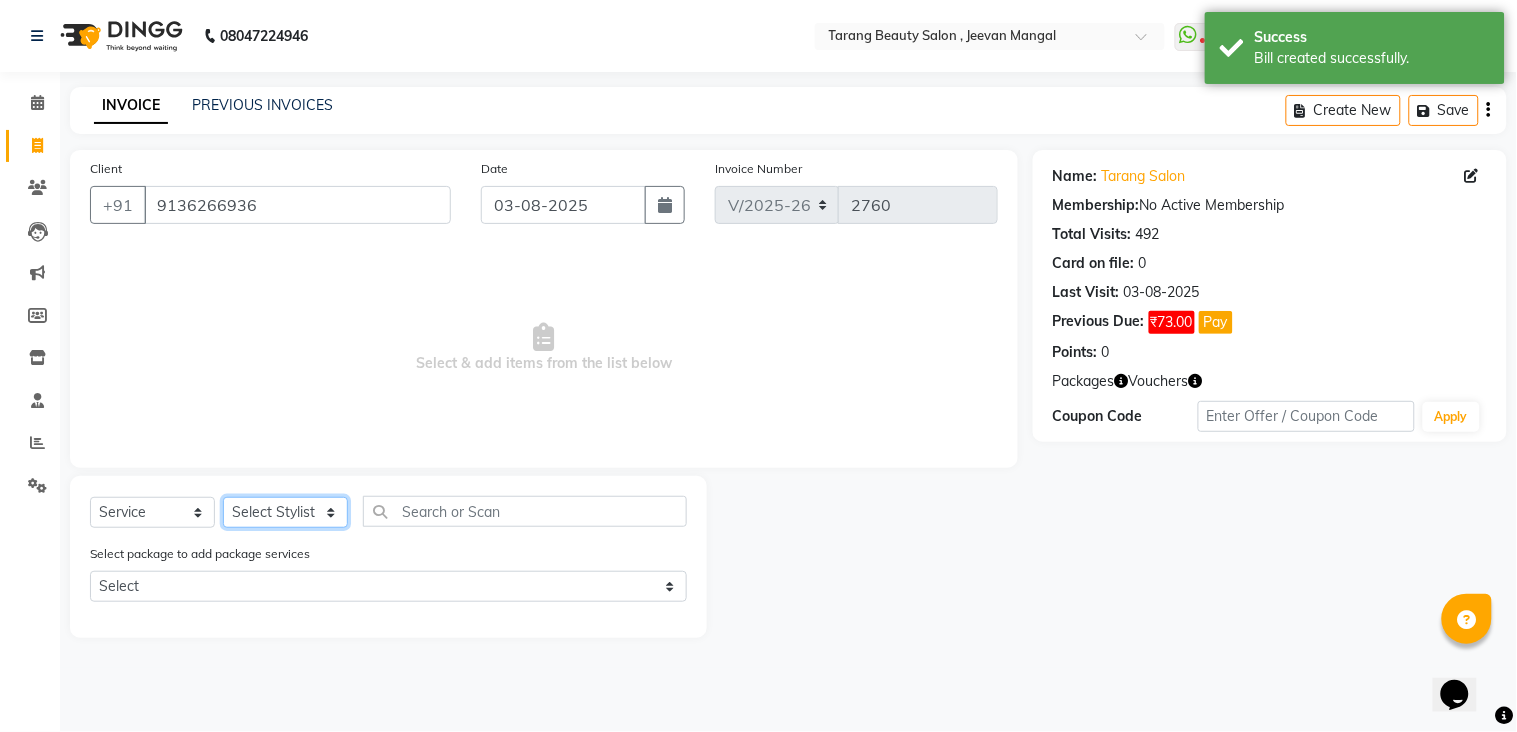 click on "Select Stylist ANITA MANOJ KARRE ANJALI RAMESH KHAMDARE BHUMI PAWAR DEEPALI  KANOJIYA Front Desk GAYATRI KENIN Grishma  indu kavita NEHA pooja thakur Pooja Vishwakarma priya  Ruchi RUTUJA sadhana SNEHAL SHINDE SONAL Suchita panchal SUNITA KAURI surekha bhalerao Varsha Zoya" 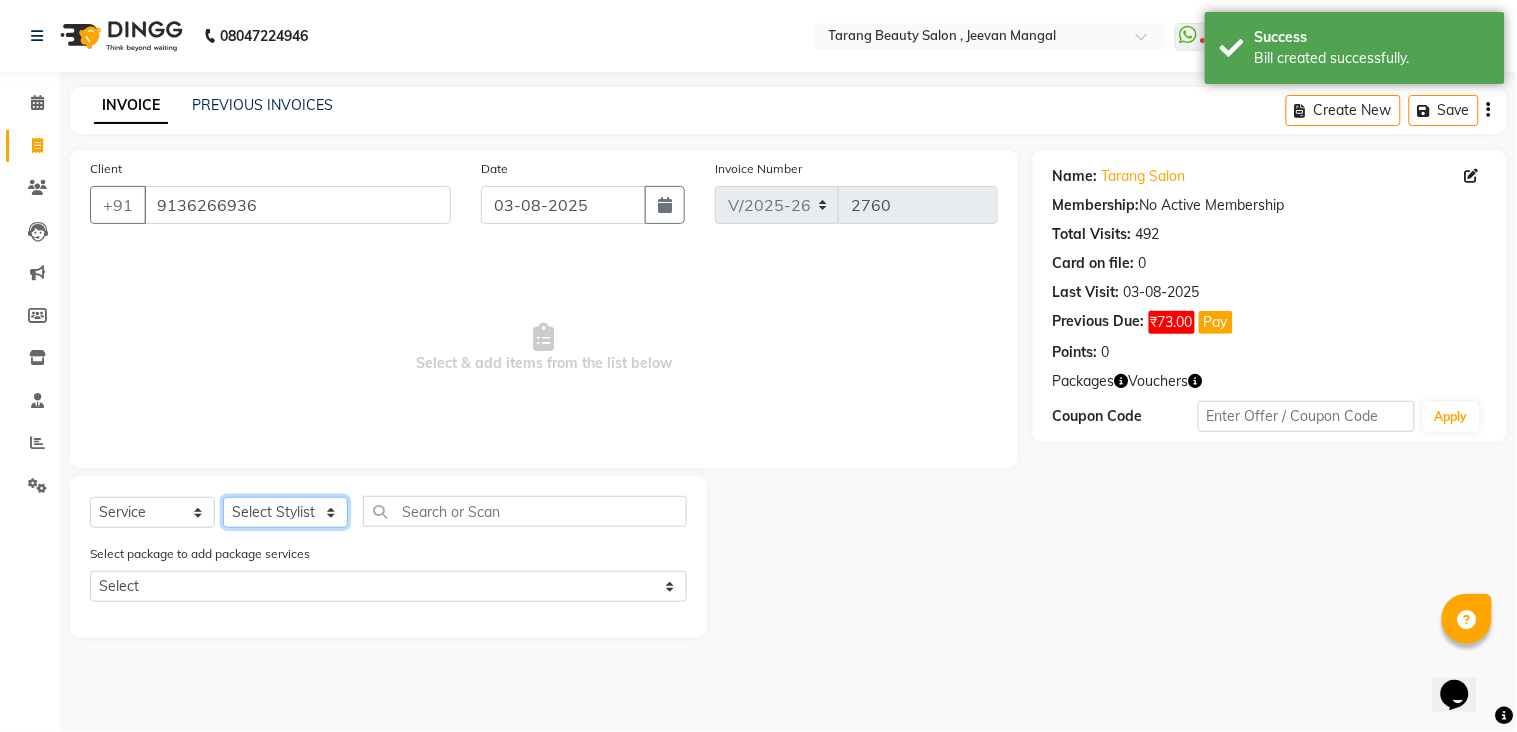 select on "45699" 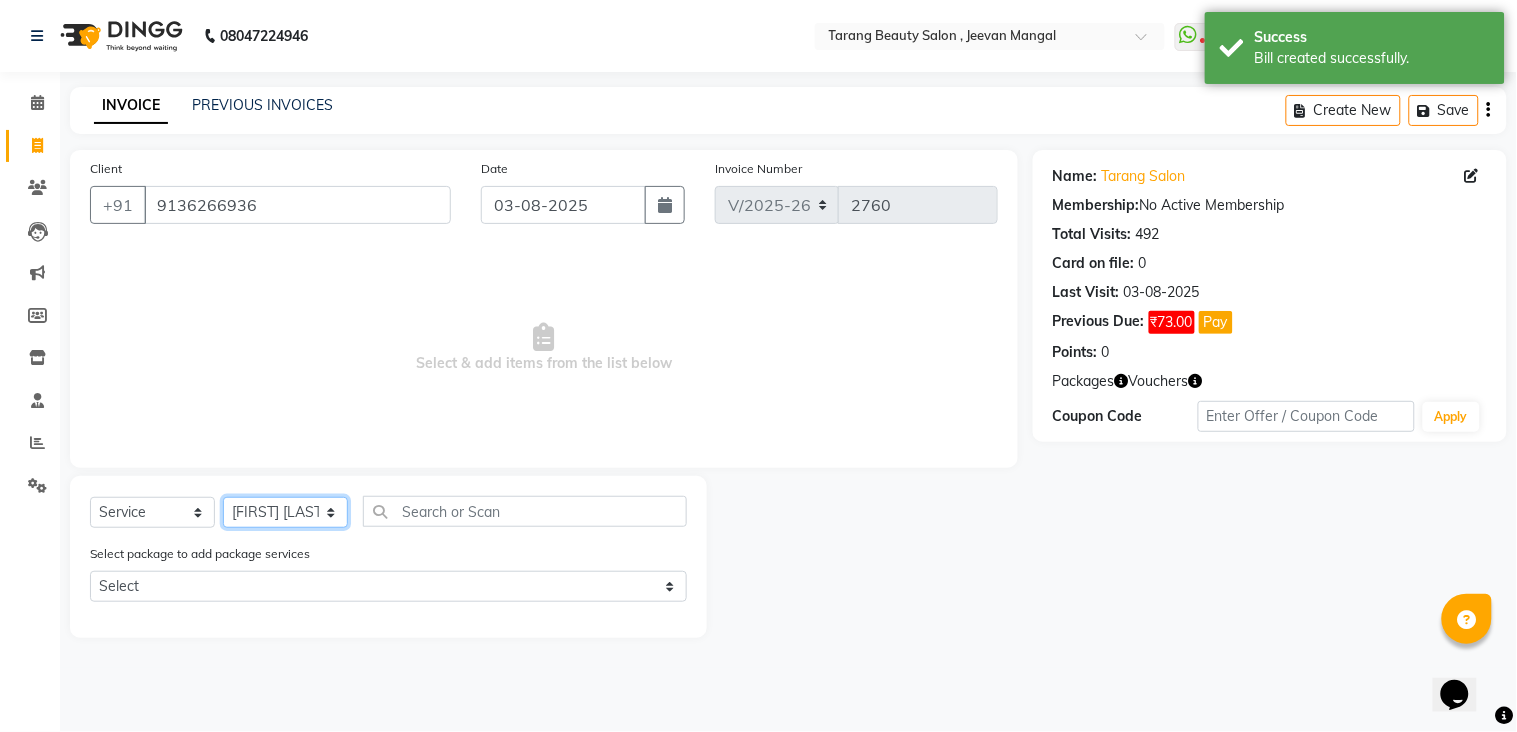 click on "Select Stylist ANITA MANOJ KARRE ANJALI RAMESH KHAMDARE BHUMI PAWAR DEEPALI  KANOJIYA Front Desk GAYATRI KENIN Grishma  indu kavita NEHA pooja thakur Pooja Vishwakarma priya  Ruchi RUTUJA sadhana SNEHAL SHINDE SONAL Suchita panchal SUNITA KAURI surekha bhalerao Varsha Zoya" 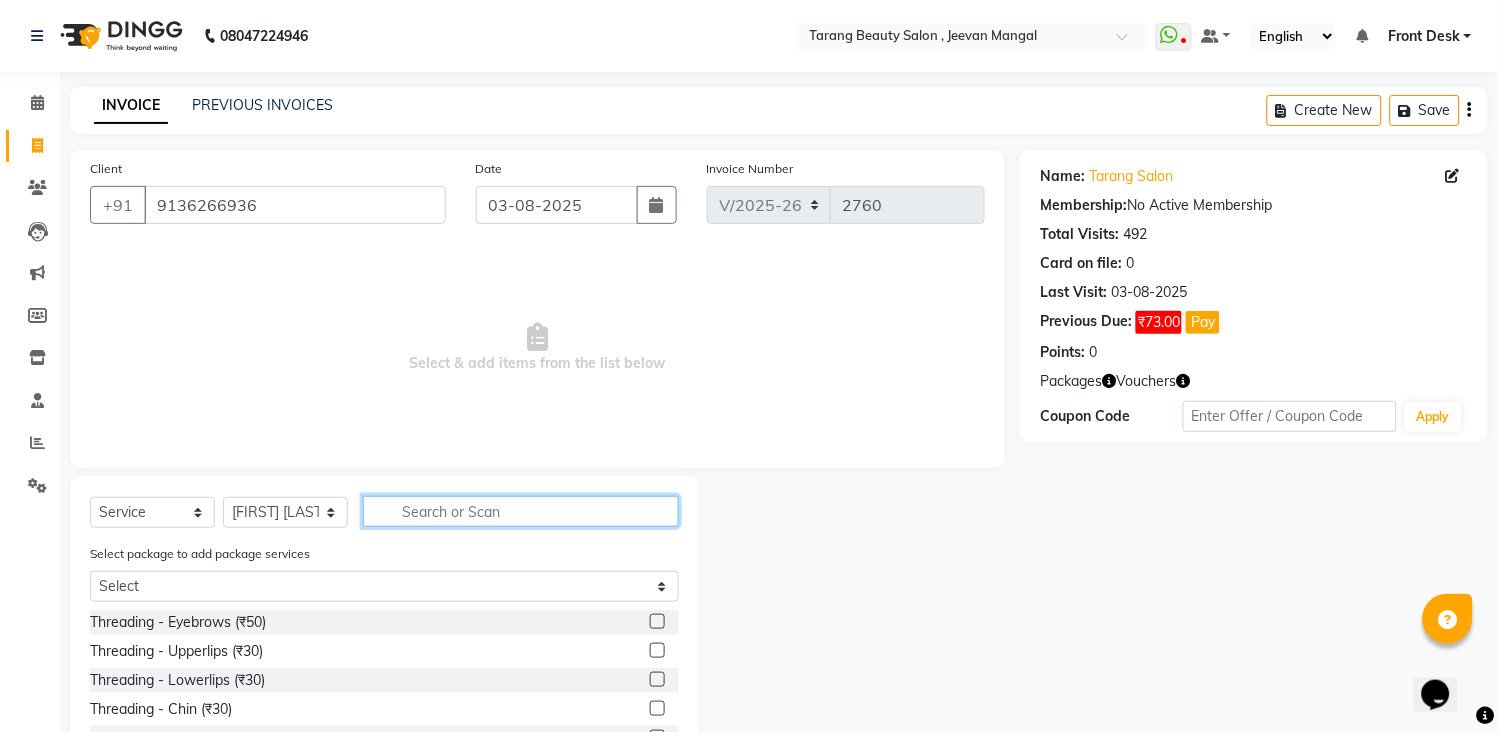 click 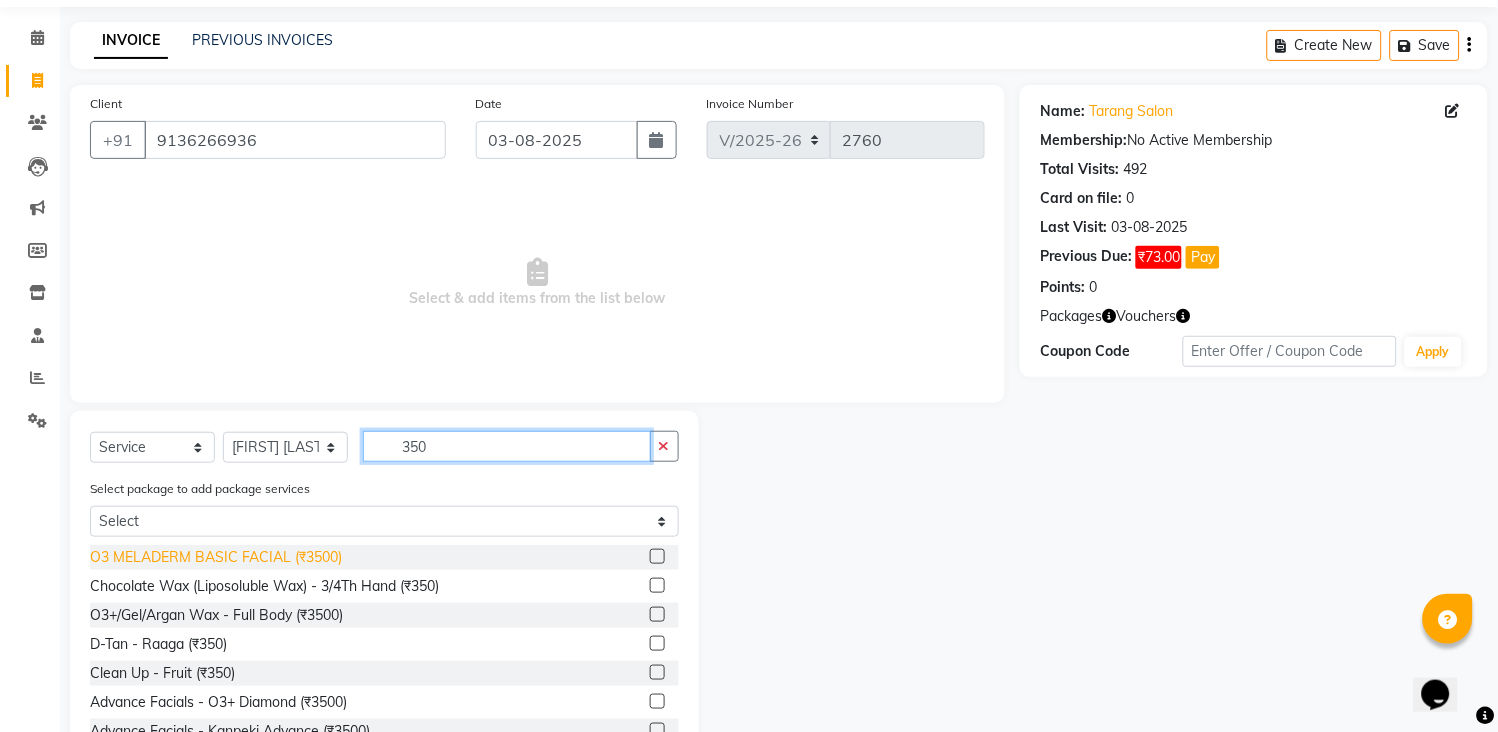 scroll, scrollTop: 136, scrollLeft: 0, axis: vertical 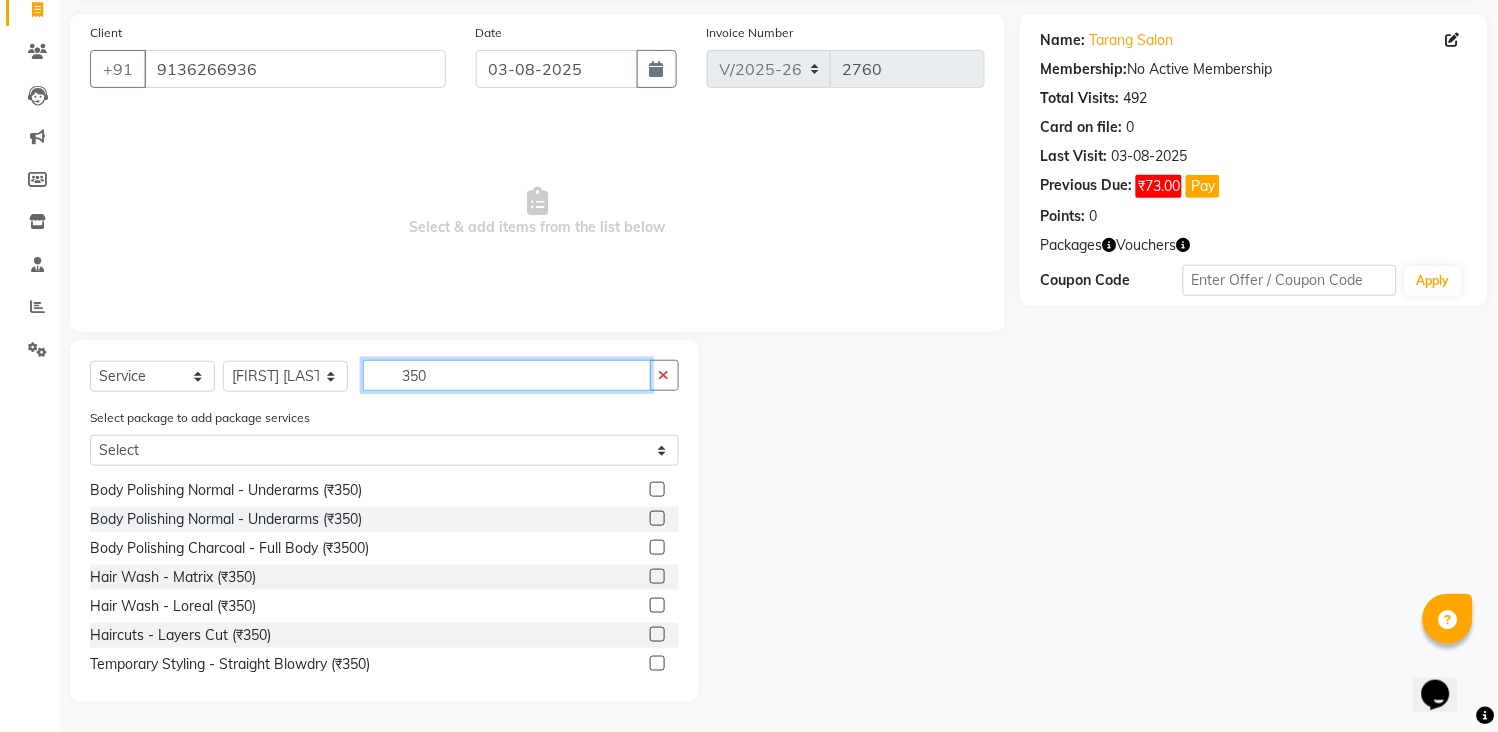 type on "350" 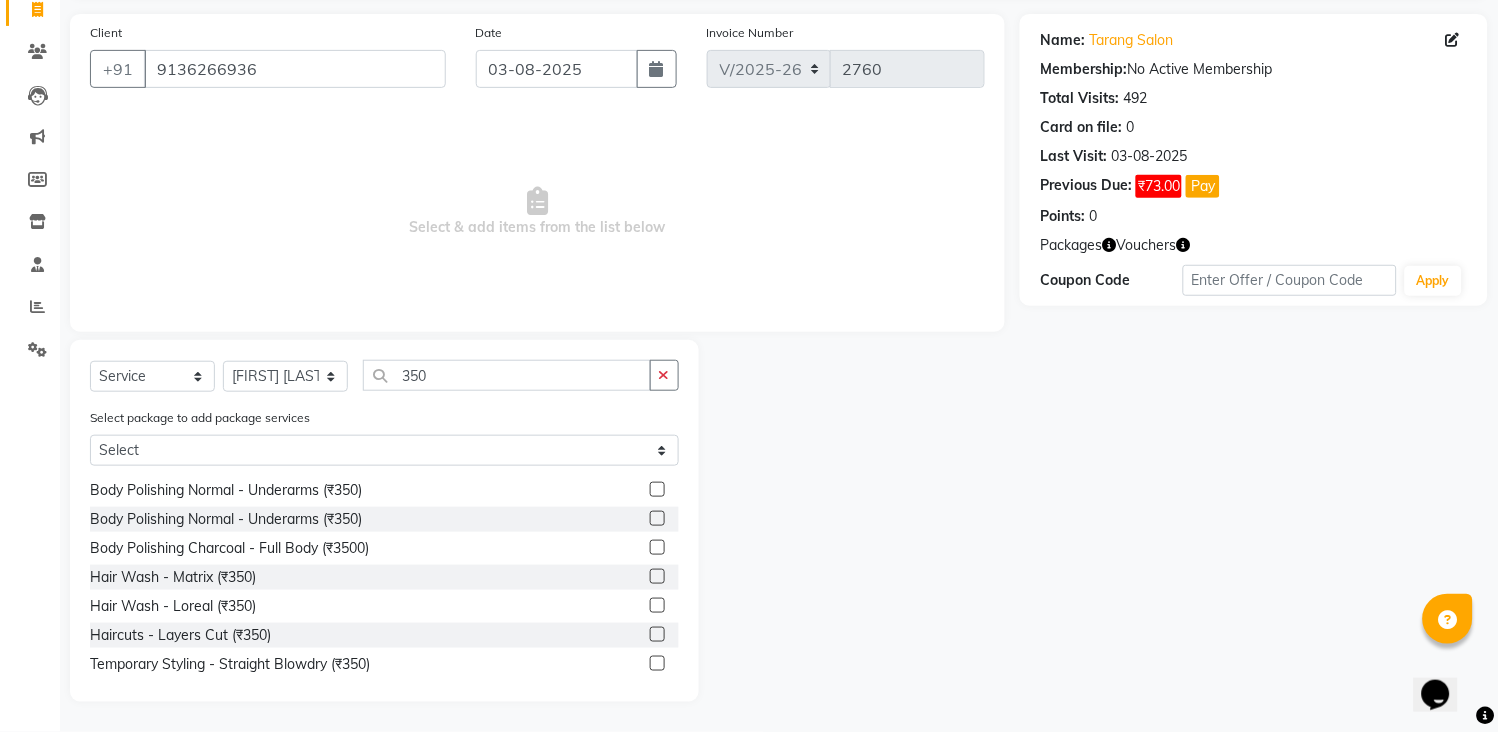 drag, startPoint x: 633, startPoint y: 573, endPoint x: 614, endPoint y: 534, distance: 43.382023 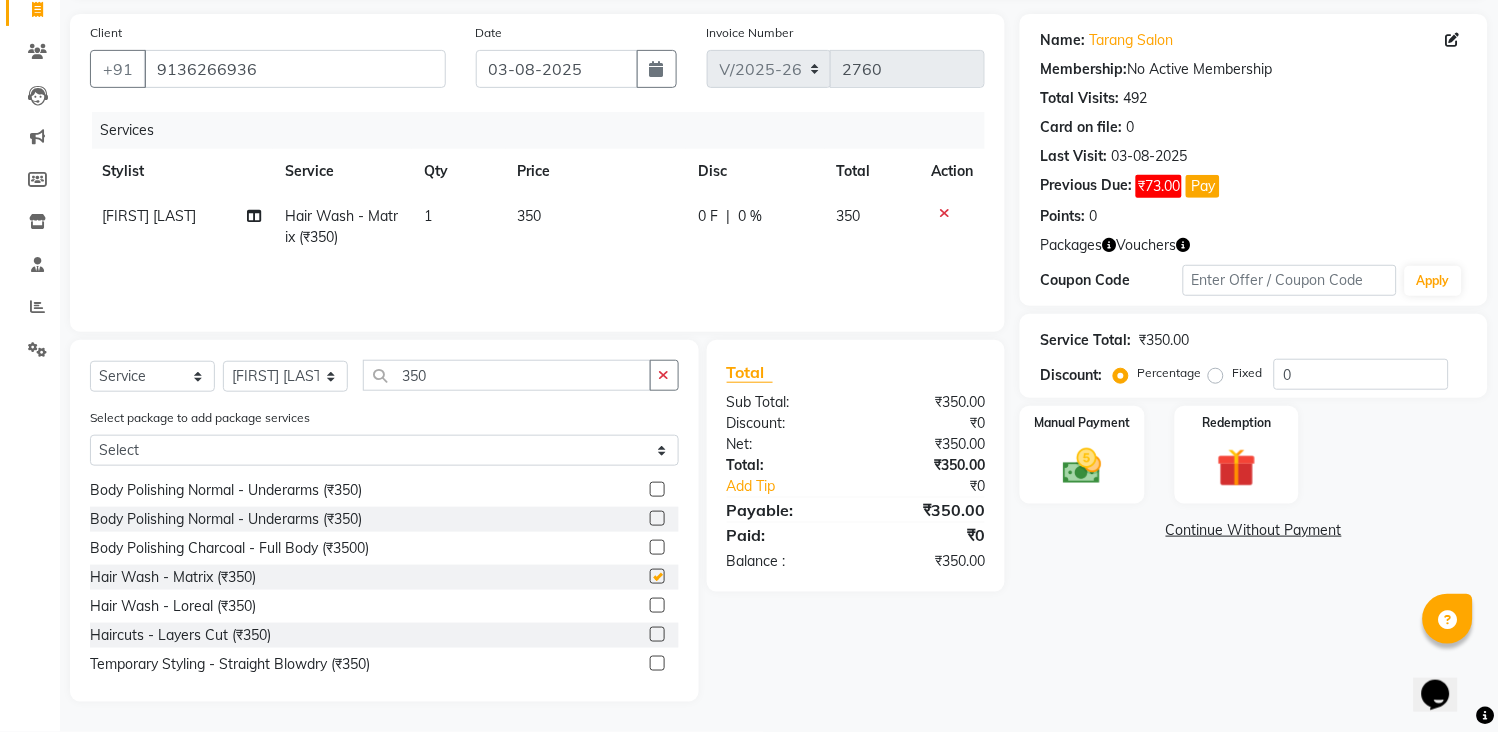 checkbox on "false" 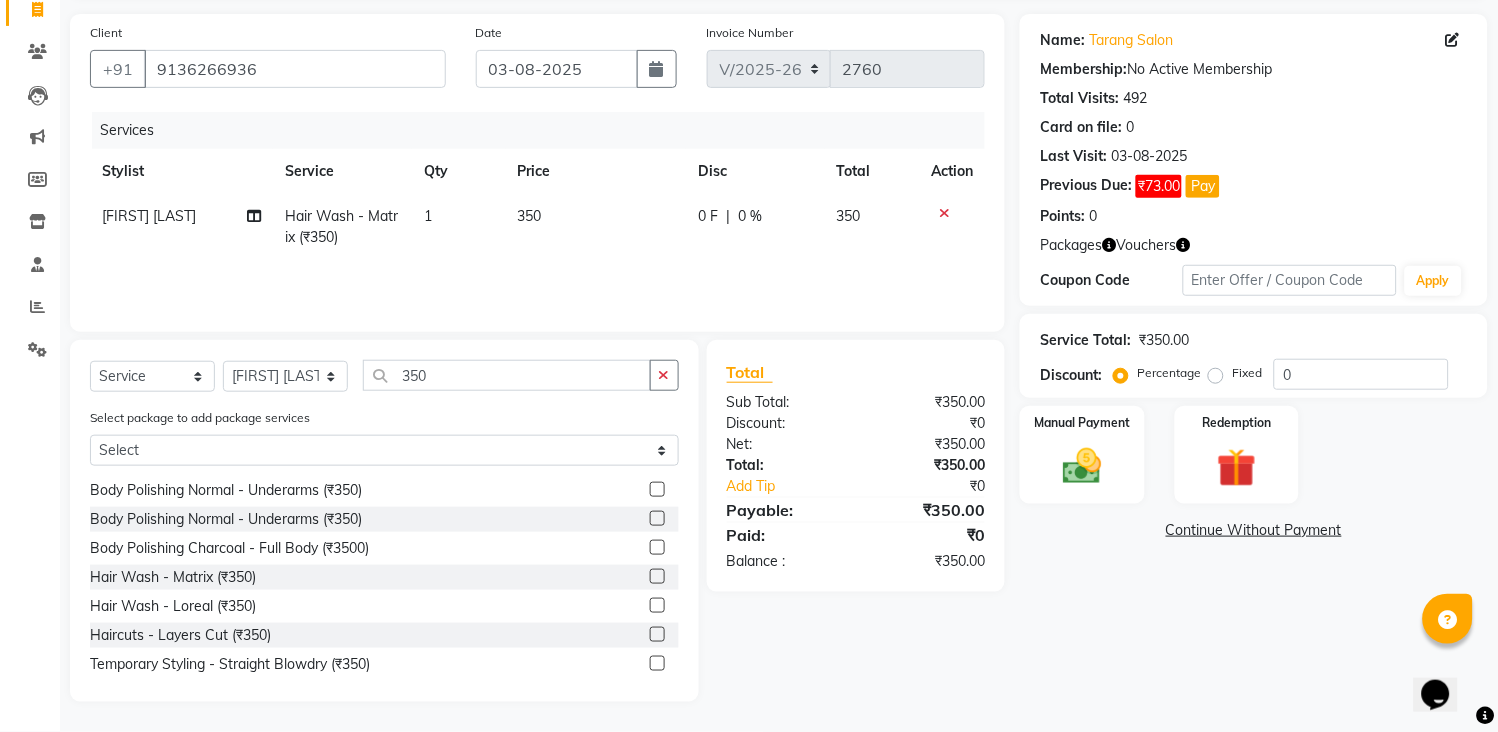 click on "Price" 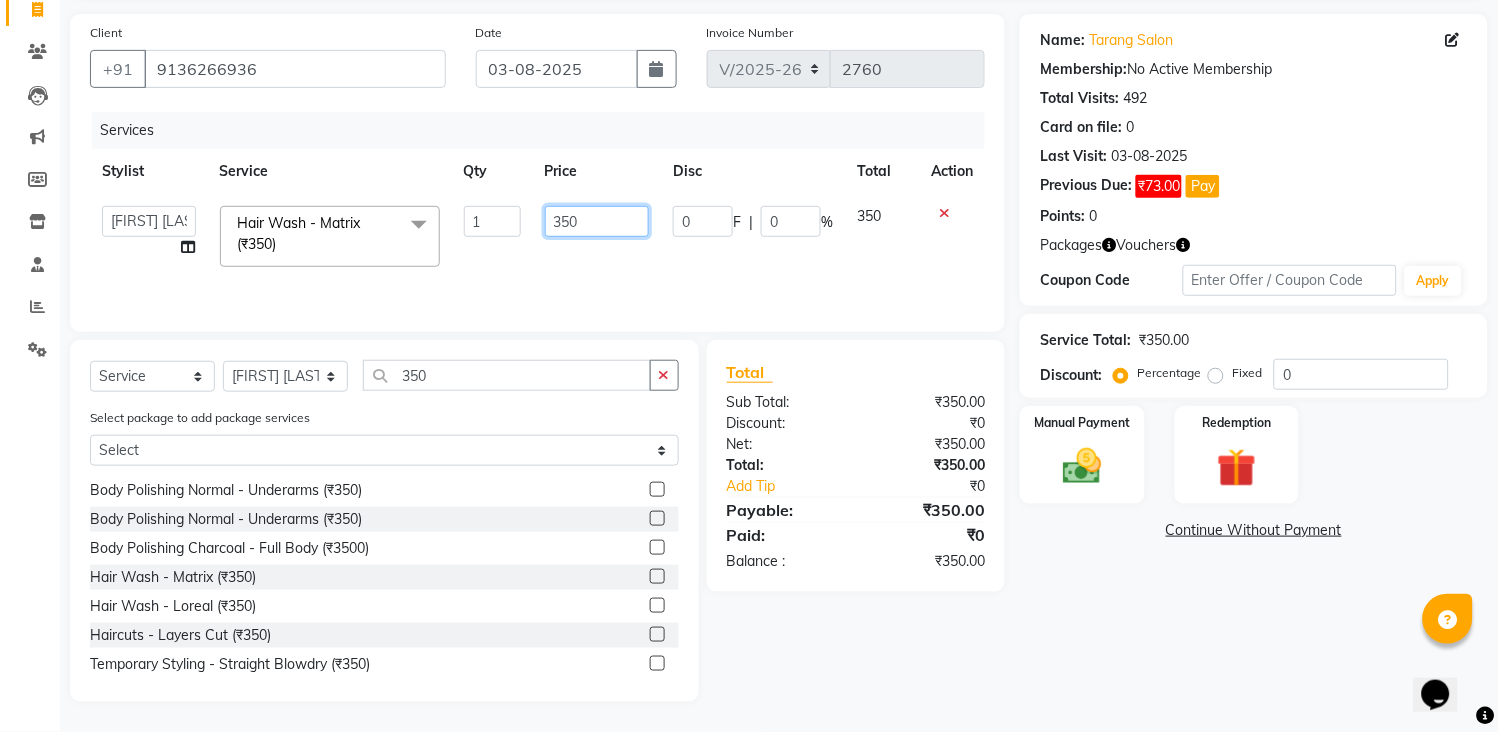 click on "350" 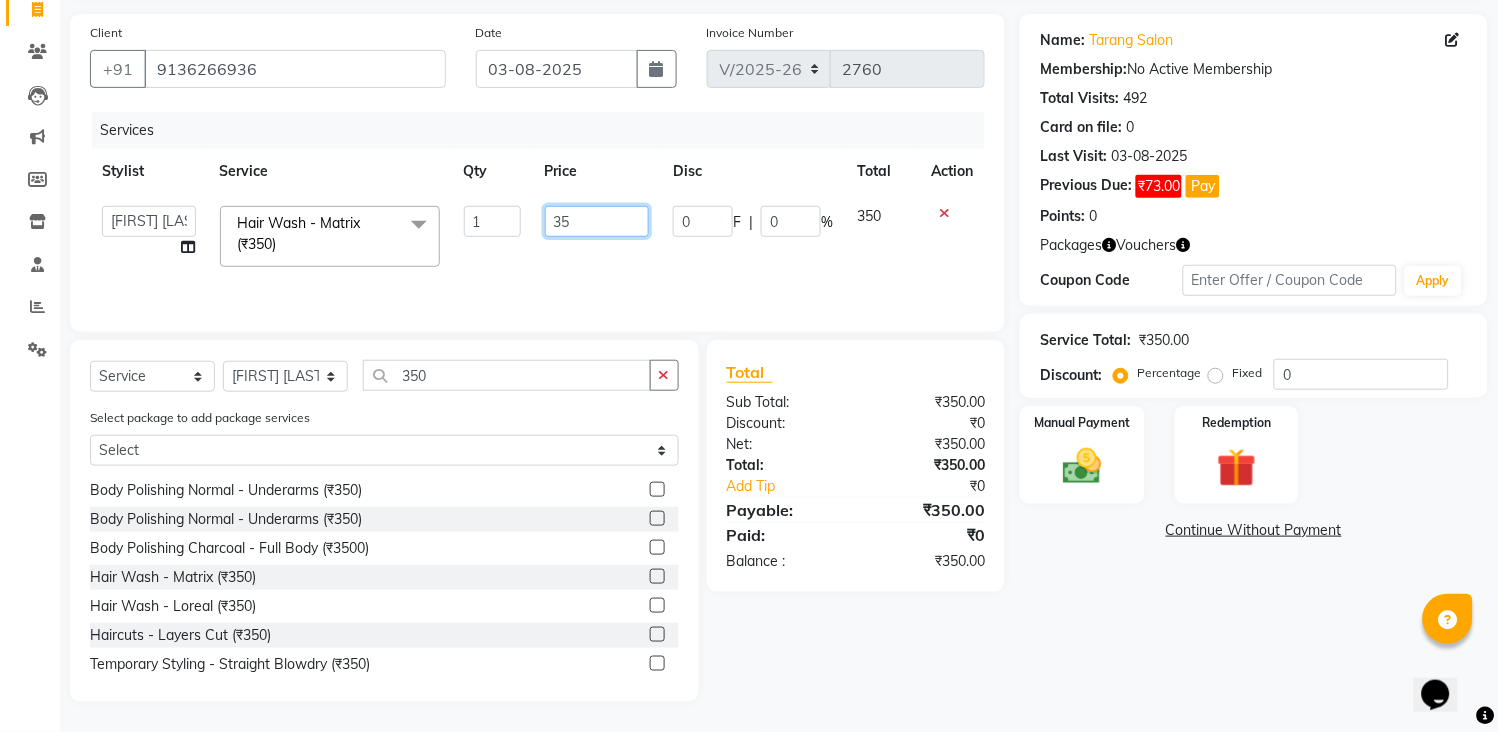 type on "3" 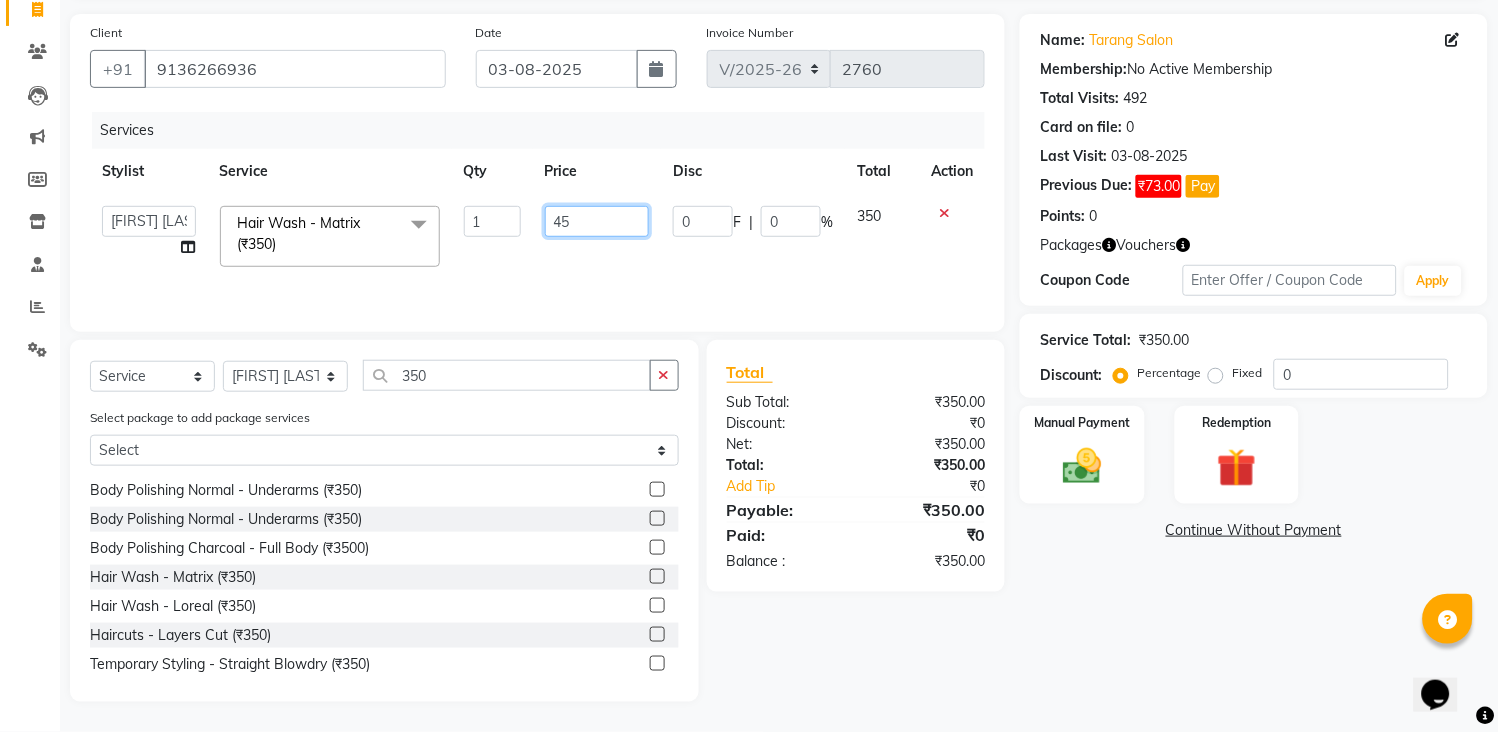 type on "450" 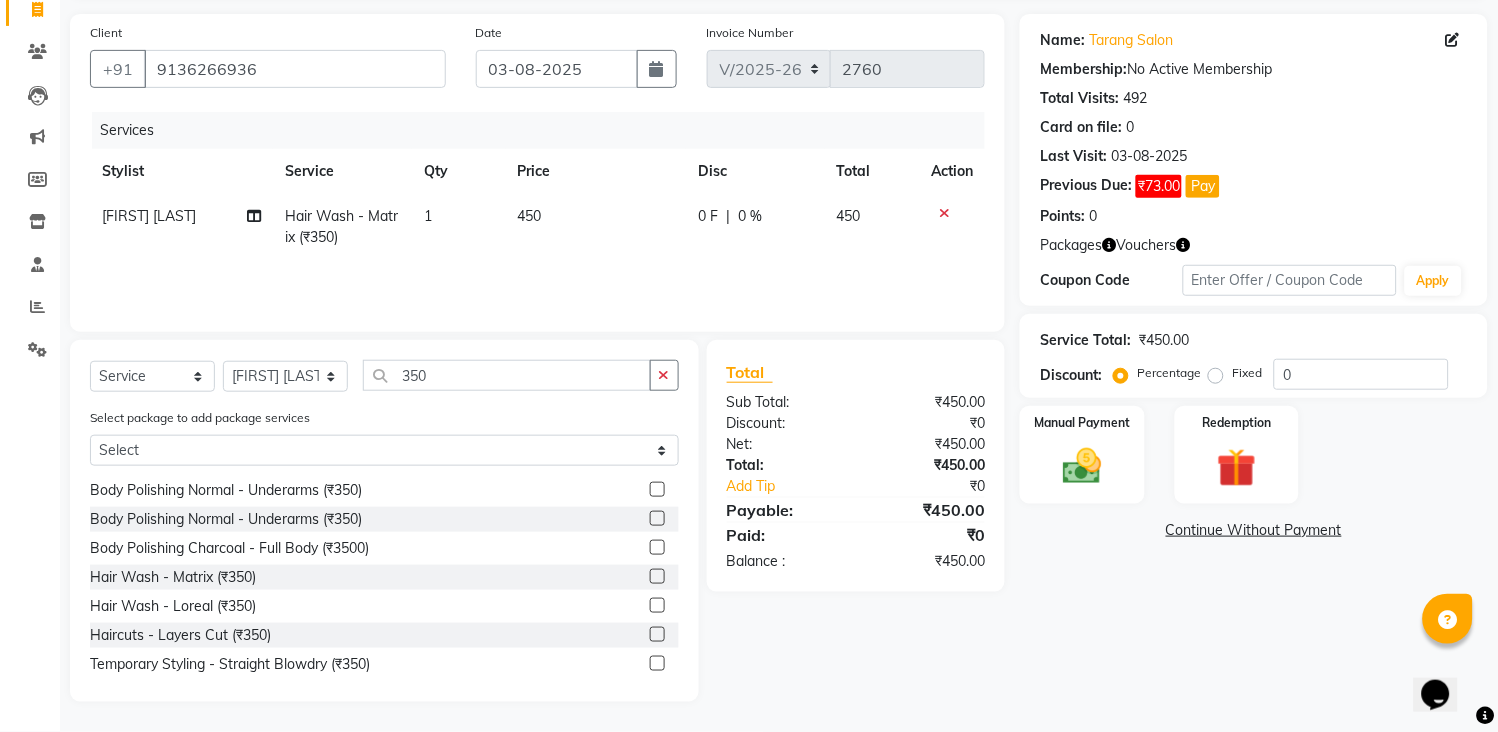 click on "Services Stylist Service Qty Price Disc Total Action DEEPALI  KANOJIYA Hair Wash - Matrix (₹350) 1 450 0 F | 0 % 450" 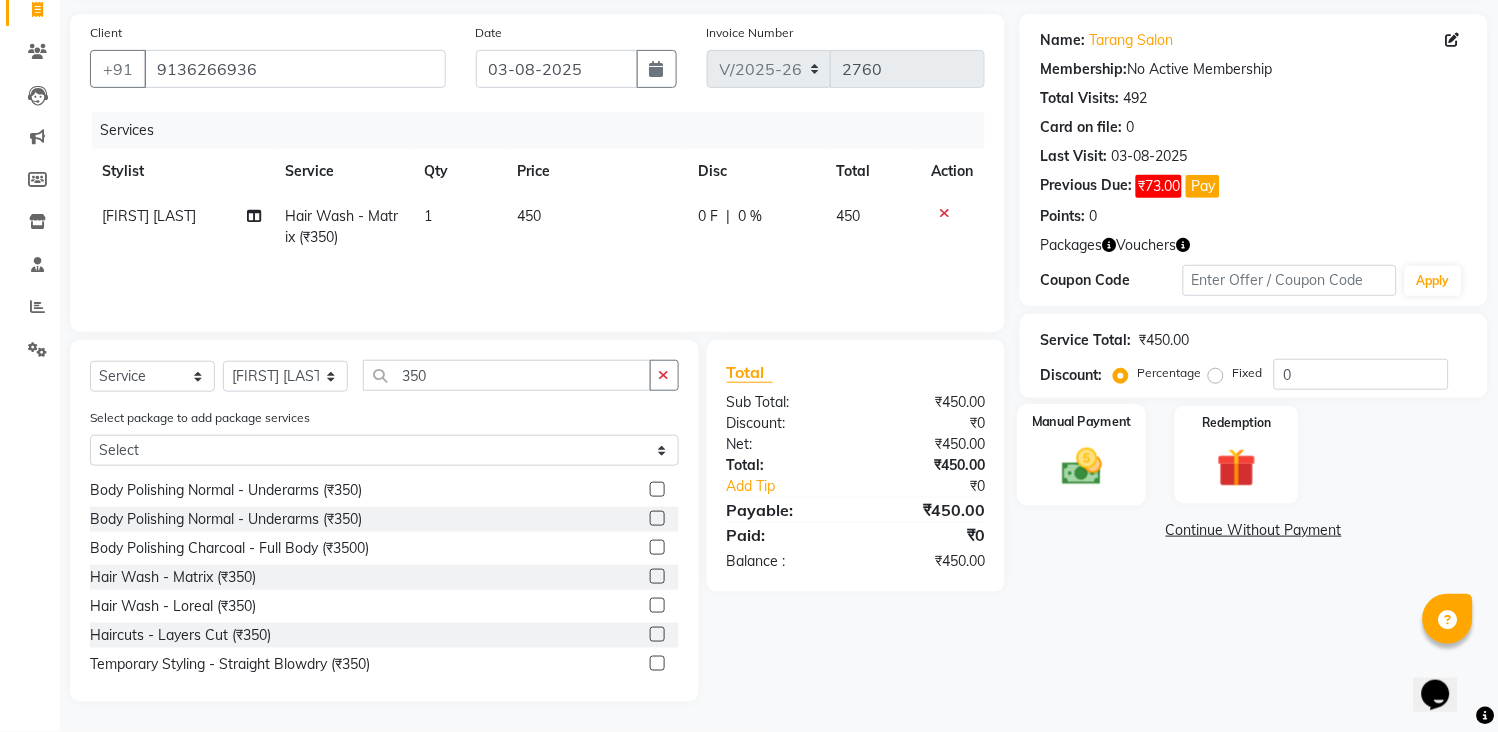 click 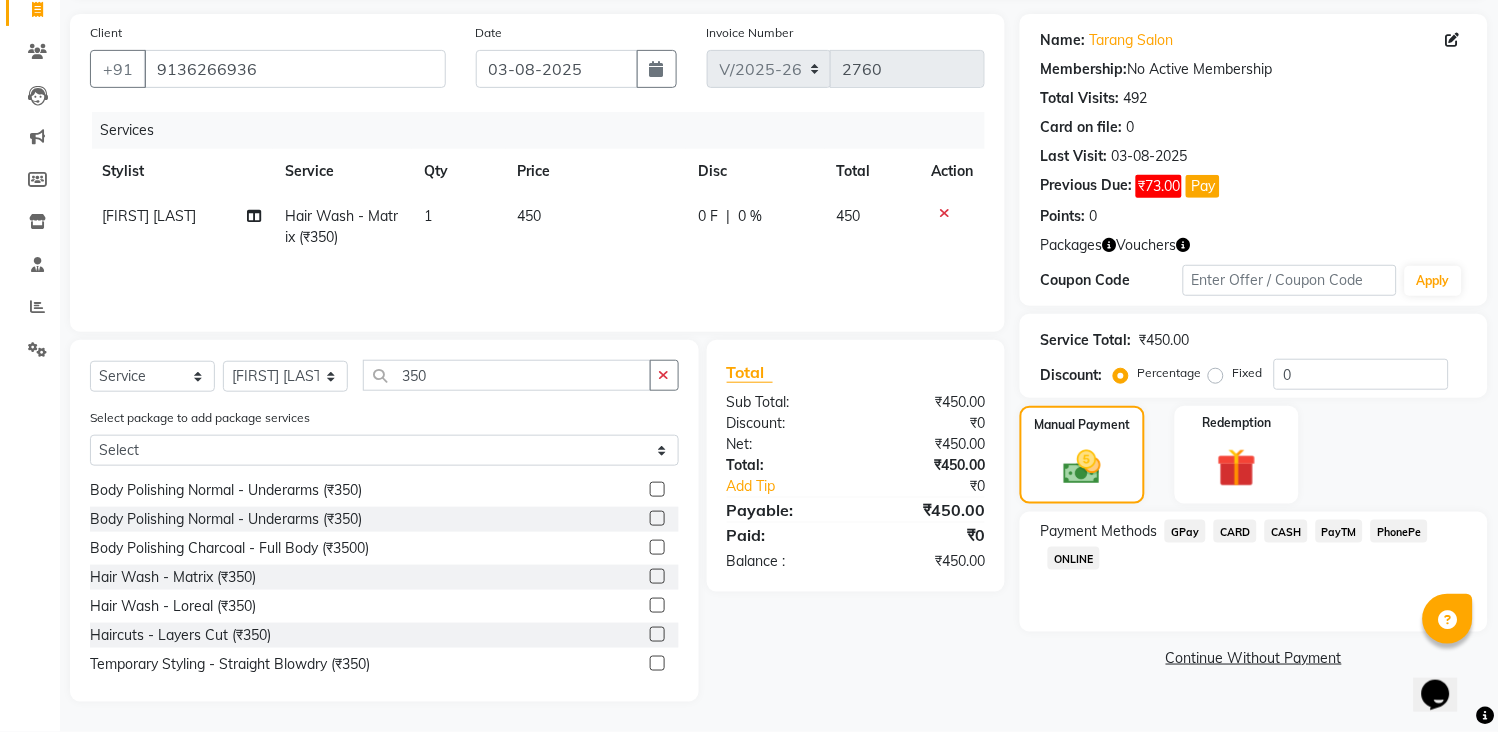 click on "GPay" 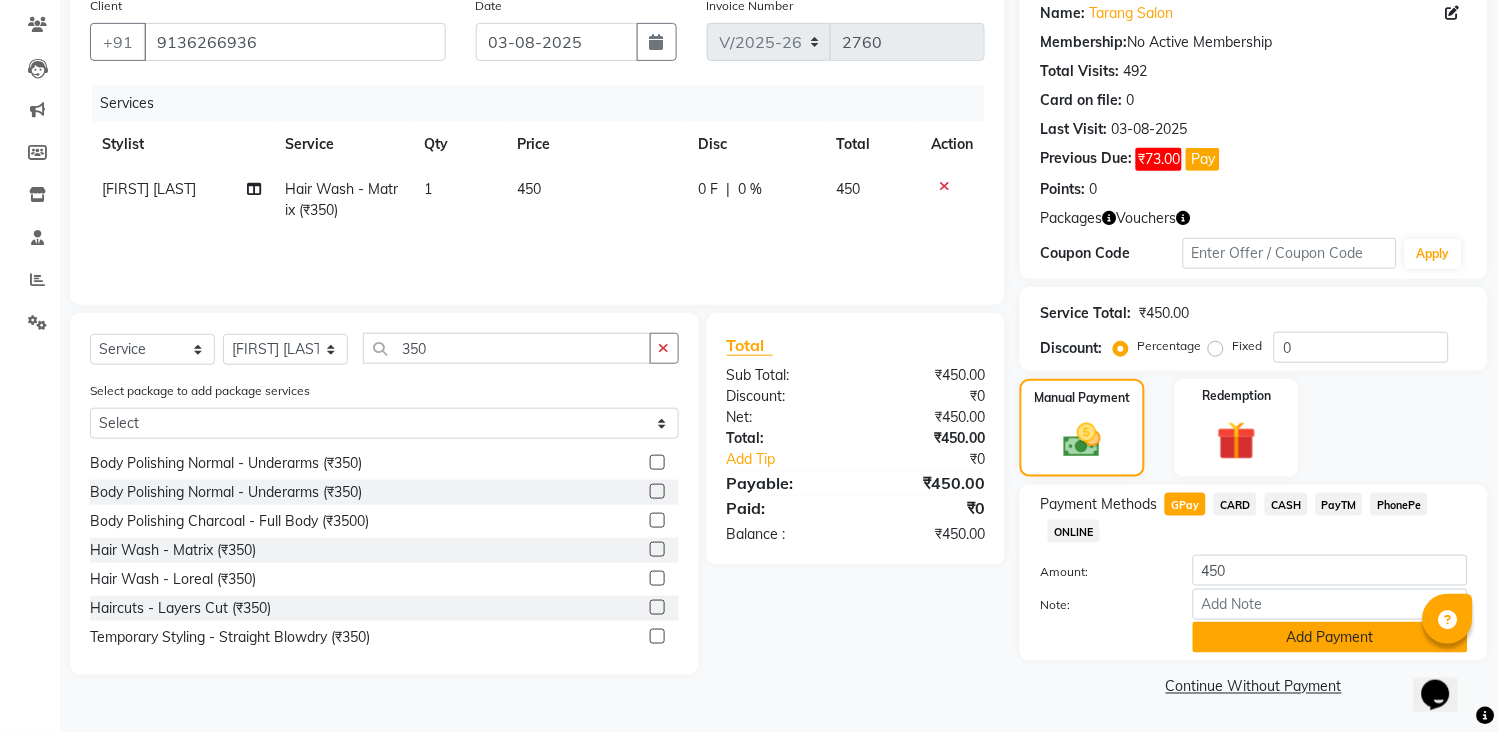 click on "Add Payment" 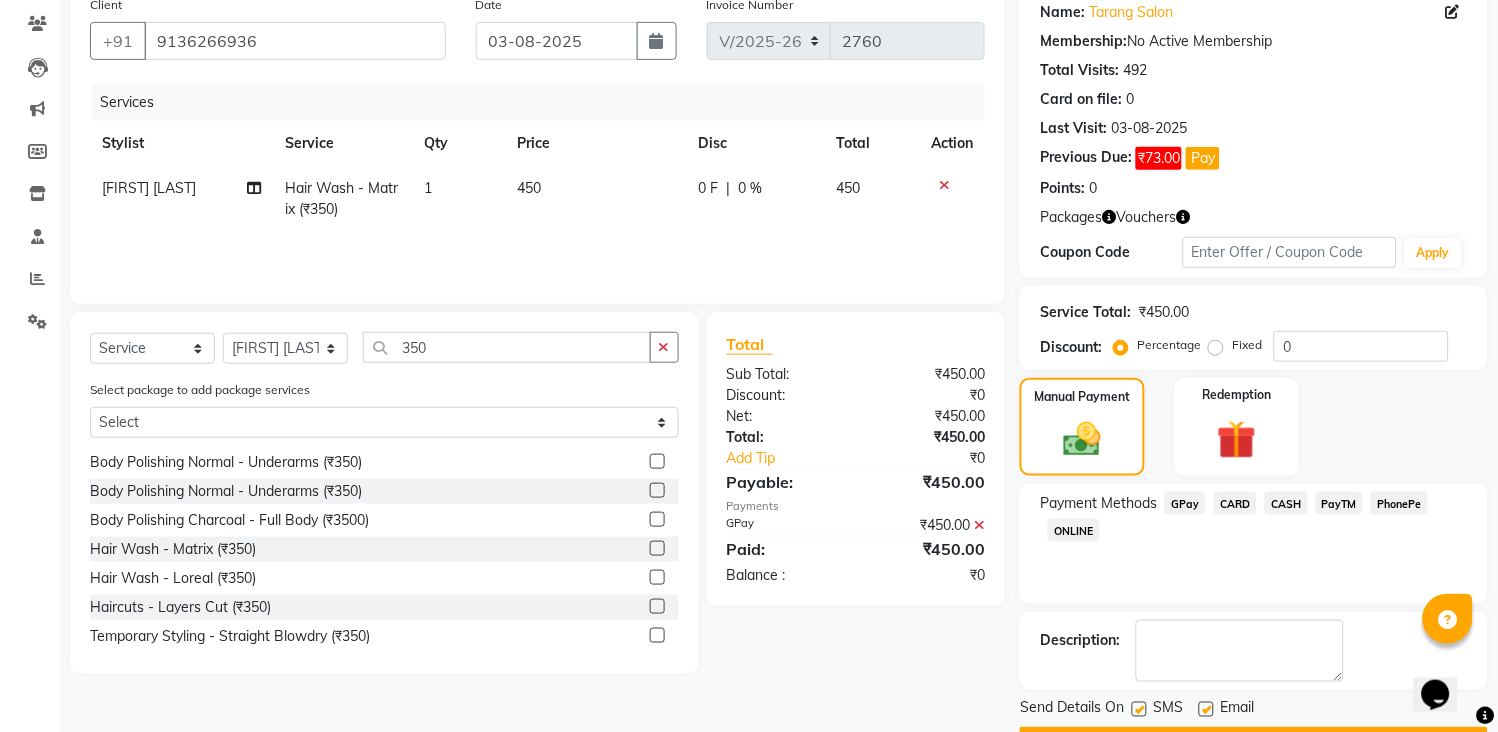 scroll, scrollTop: 220, scrollLeft: 0, axis: vertical 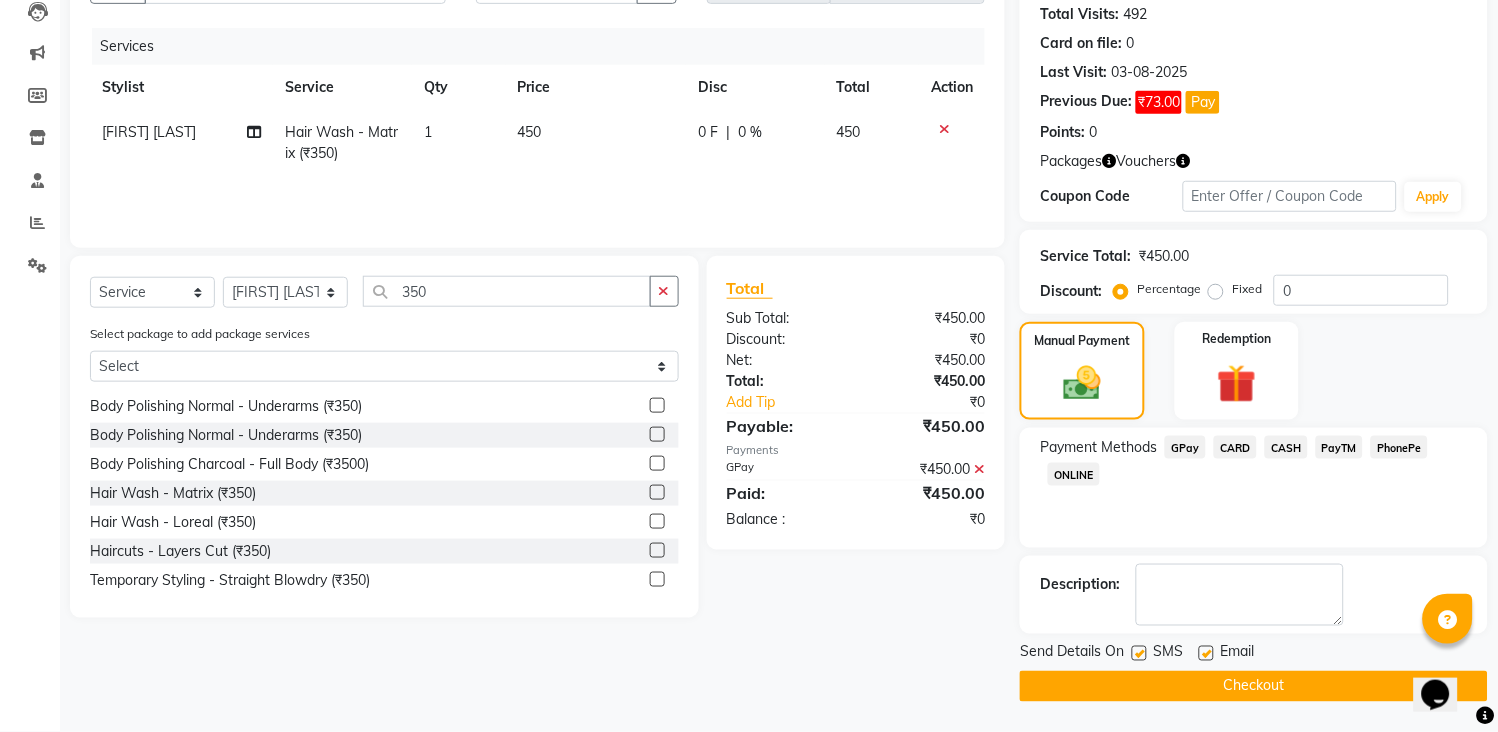 click on "Checkout" 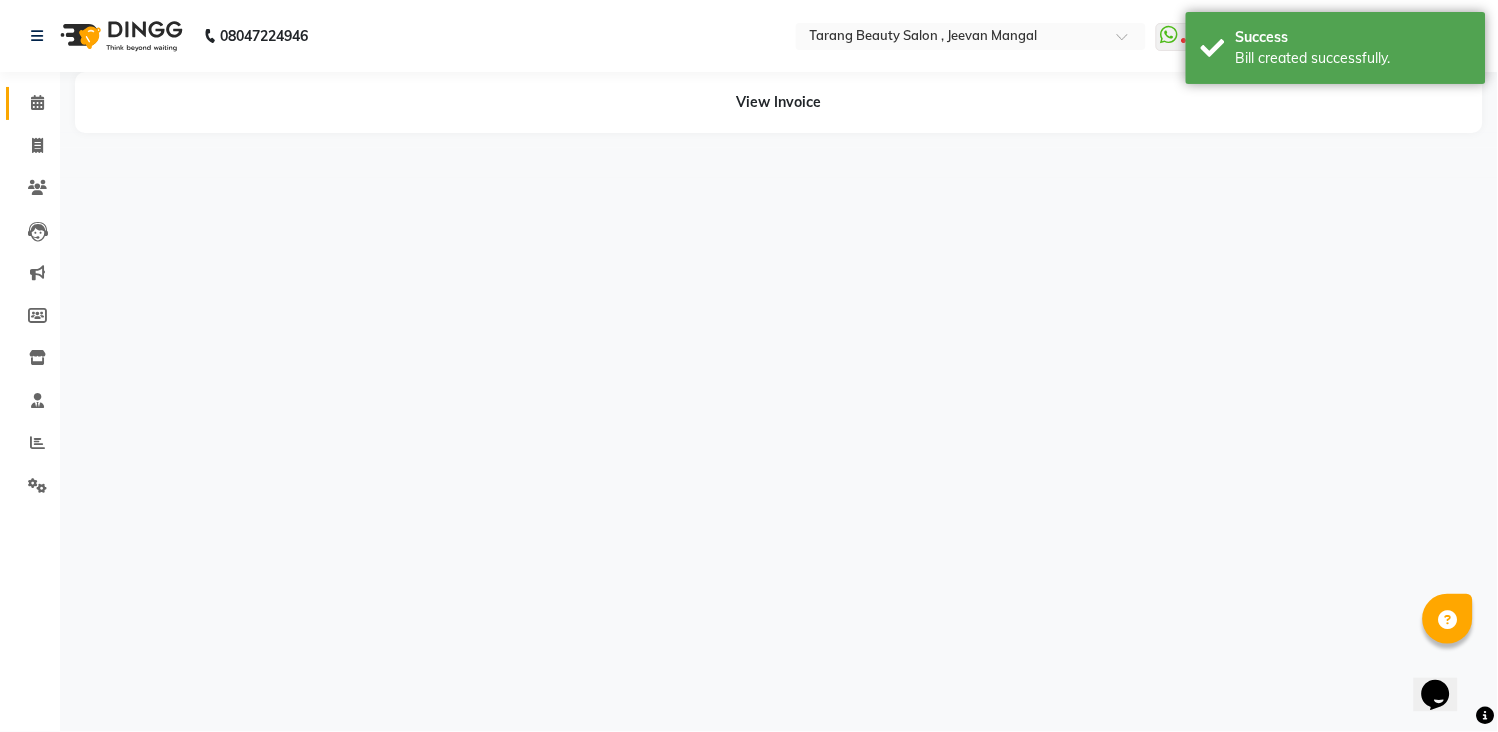 scroll, scrollTop: 0, scrollLeft: 0, axis: both 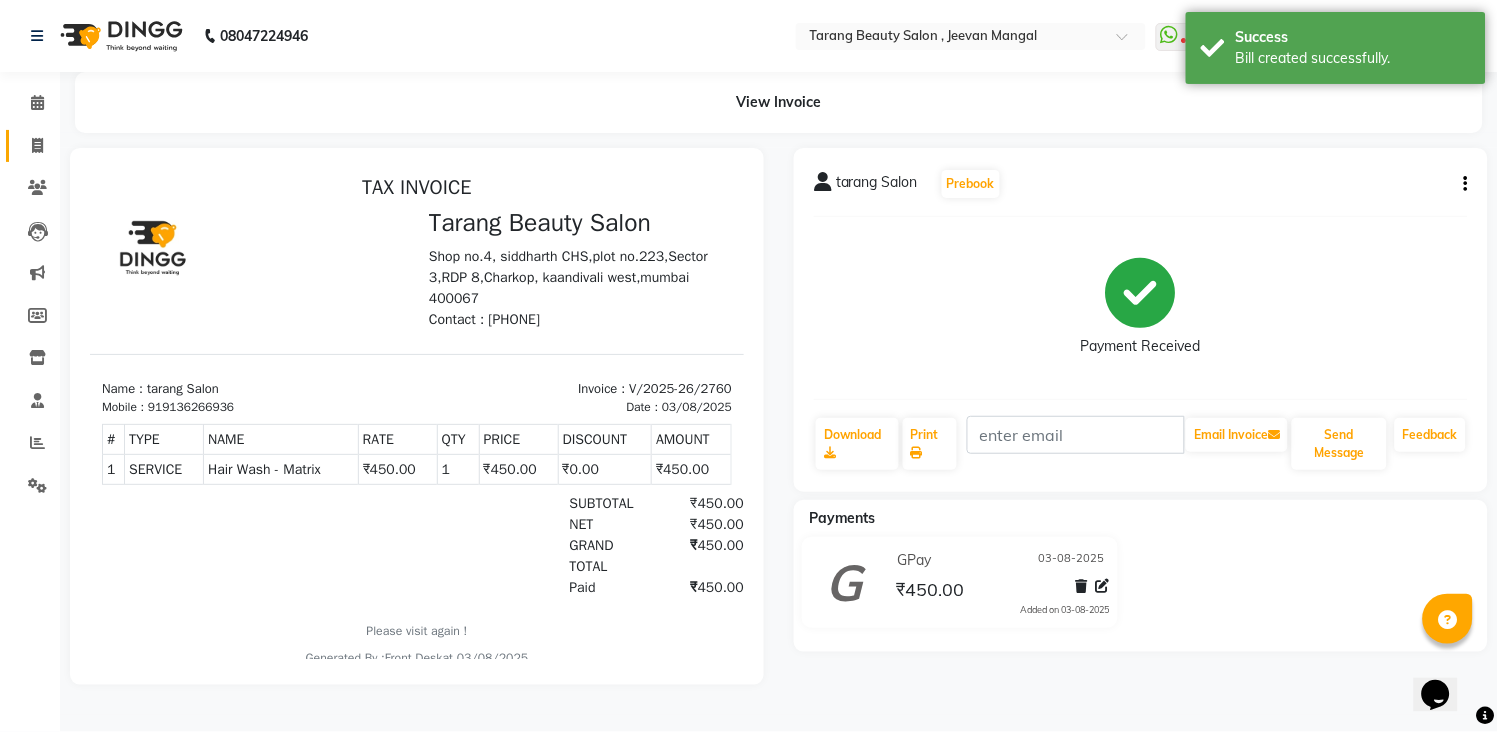 click 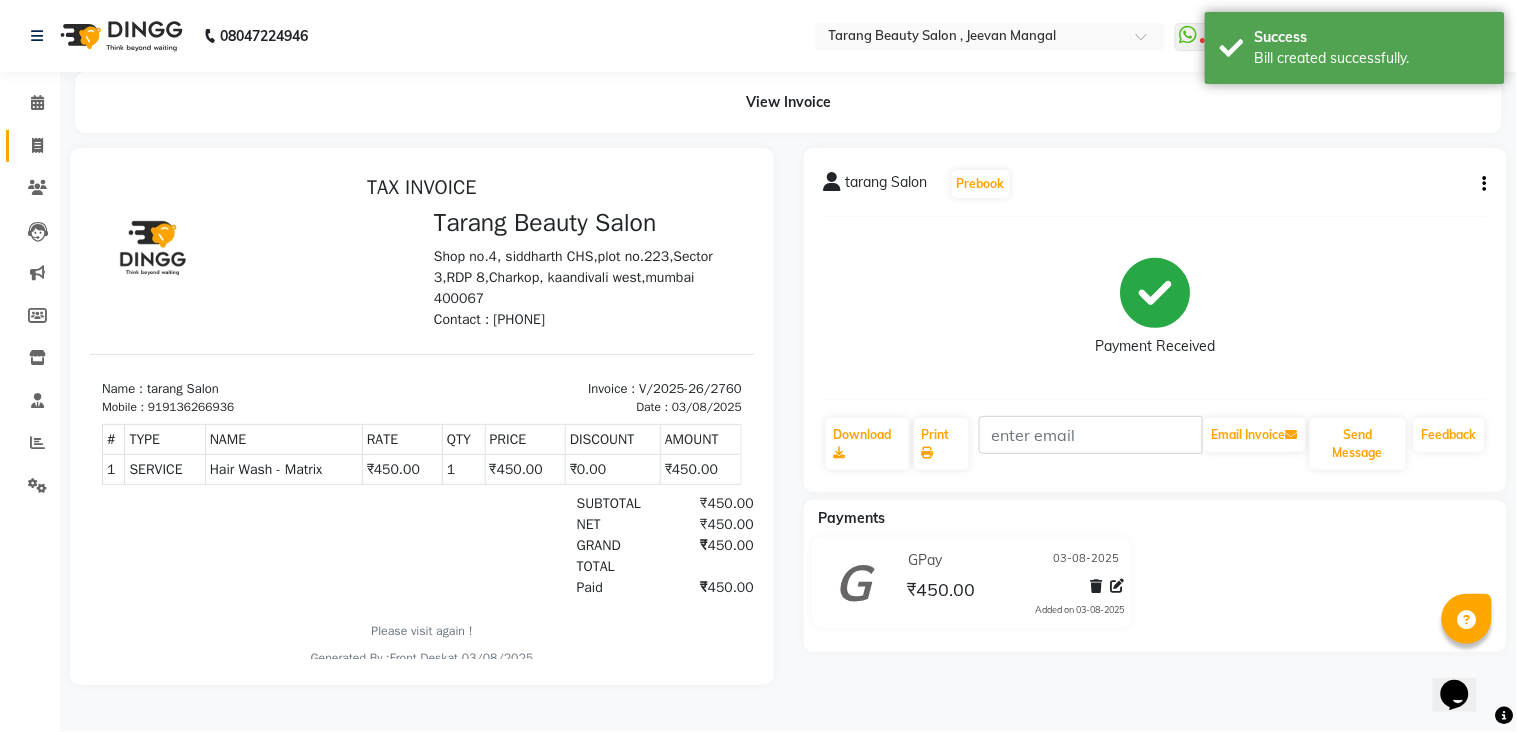 select on "5133" 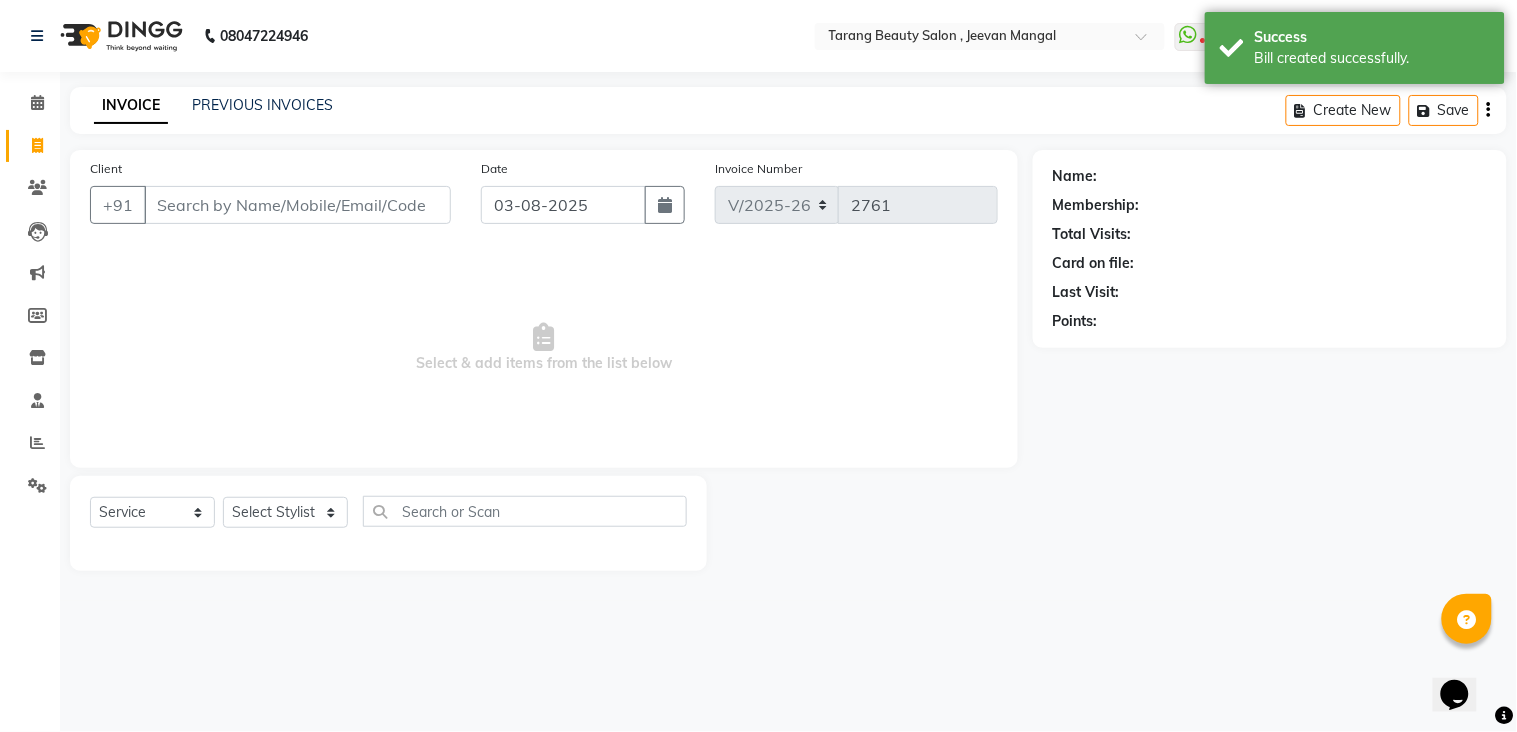 click on "Client" at bounding box center [297, 205] 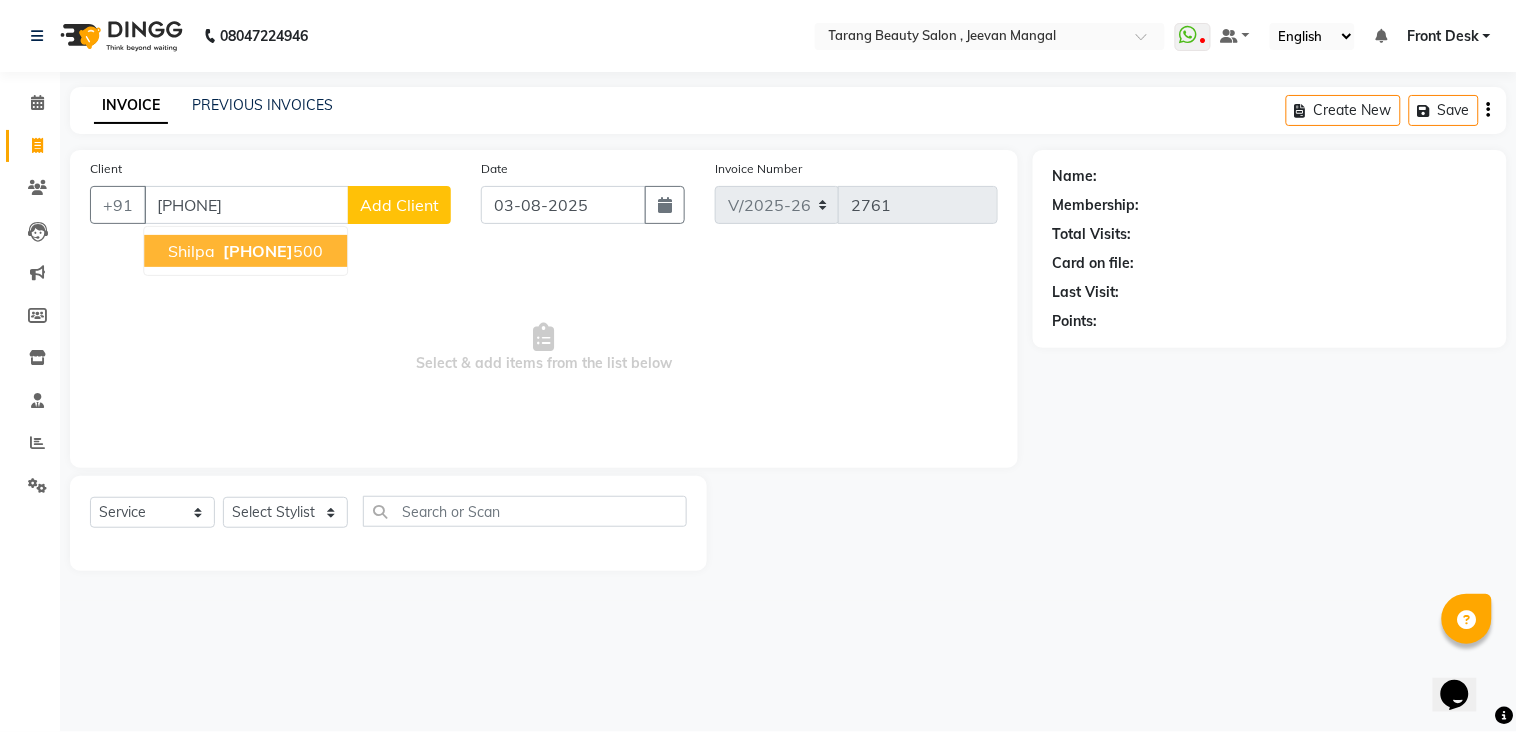 click on "[FIRST] [PHONE]" at bounding box center (245, 251) 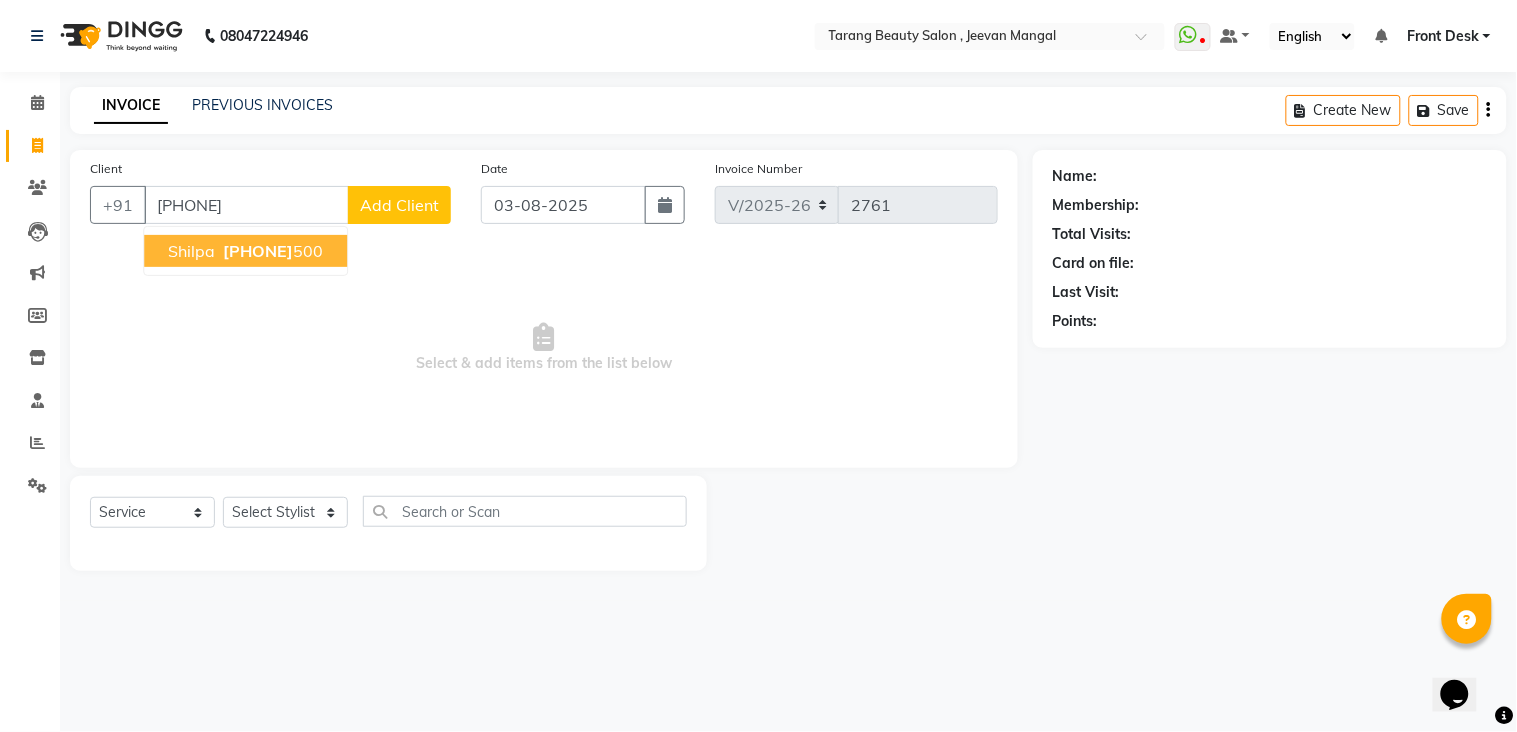 type on "[PHONE]" 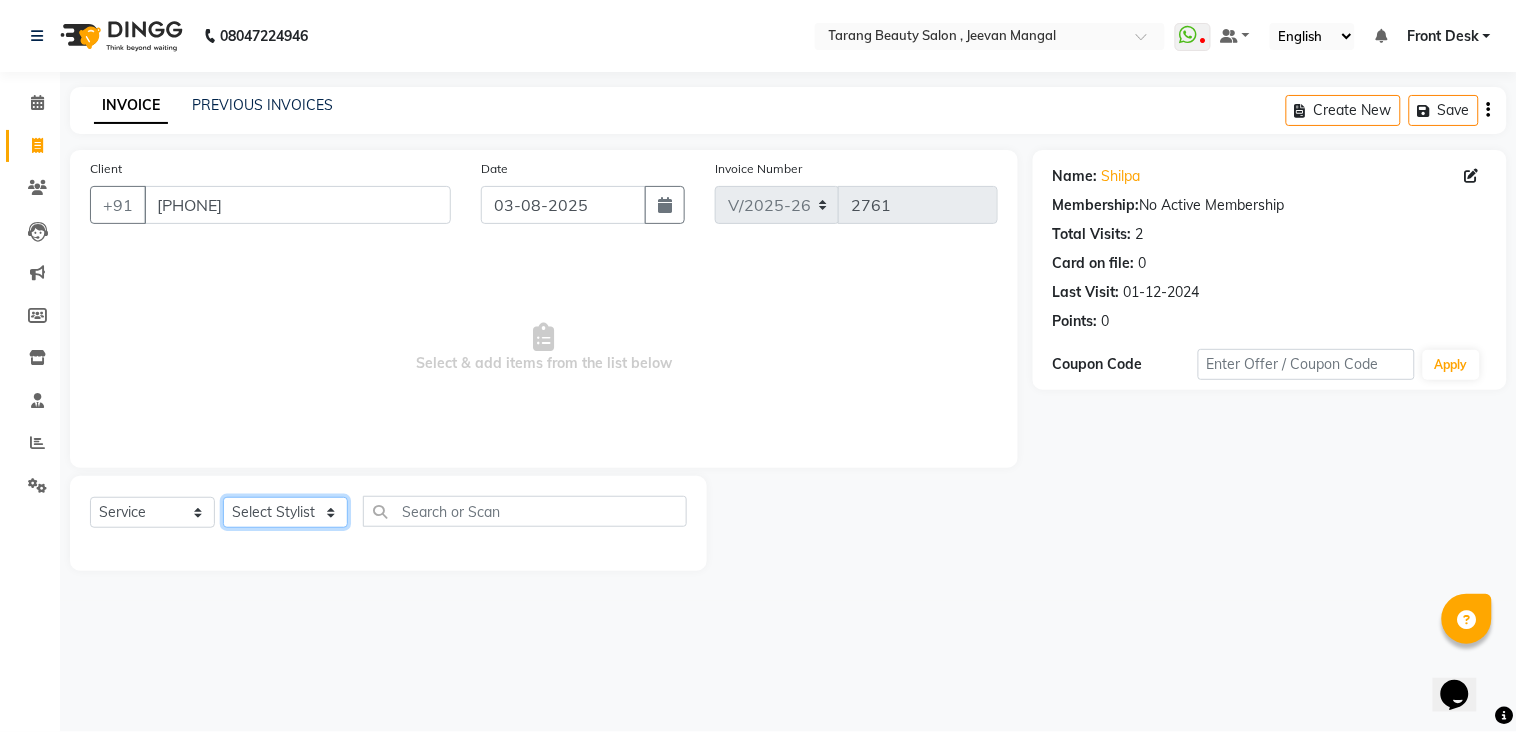 click on "Select Stylist ANITA MANOJ KARRE ANJALI RAMESH KHAMDARE BHUMI PAWAR DEEPALI  KANOJIYA Front Desk GAYATRI KENIN Grishma  indu kavita NEHA pooja thakur Pooja Vishwakarma priya  Ruchi RUTUJA sadhana SNEHAL SHINDE SONAL Suchita panchal SUNITA KAURI surekha bhalerao Varsha Zoya" 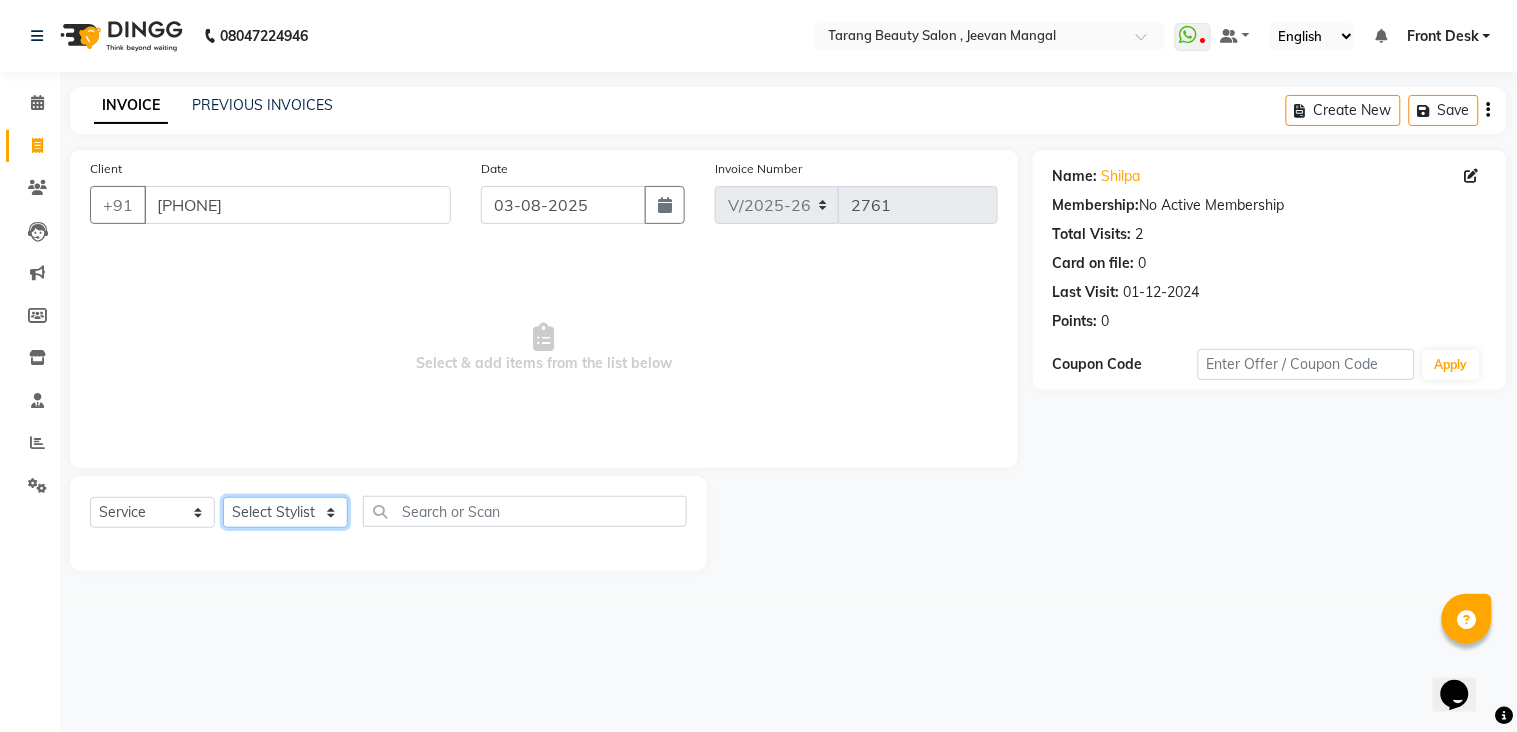 select on "45699" 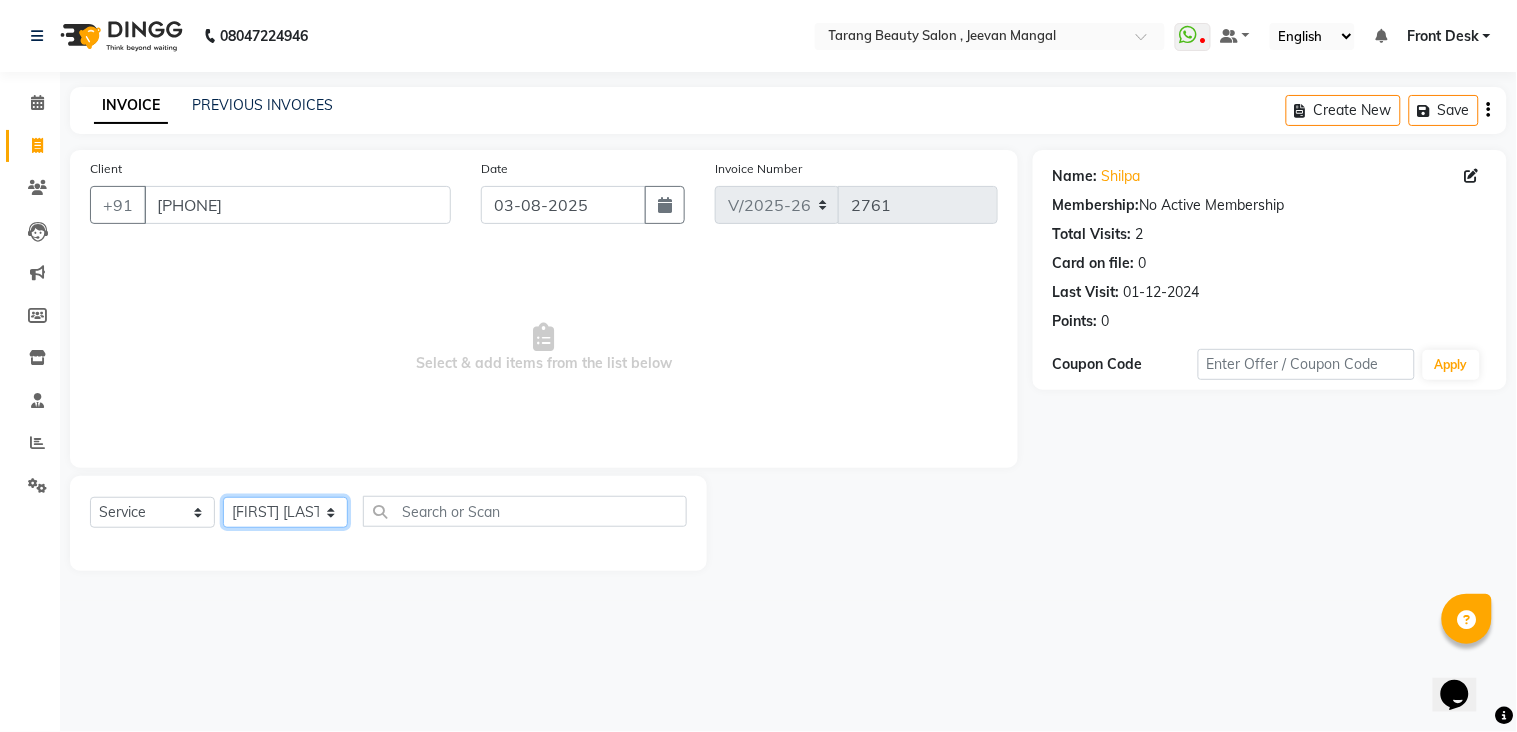 click on "Select Stylist ANITA MANOJ KARRE ANJALI RAMESH KHAMDARE BHUMI PAWAR DEEPALI  KANOJIYA Front Desk GAYATRI KENIN Grishma  indu kavita NEHA pooja thakur Pooja Vishwakarma priya  Ruchi RUTUJA sadhana SNEHAL SHINDE SONAL Suchita panchal SUNITA KAURI surekha bhalerao Varsha Zoya" 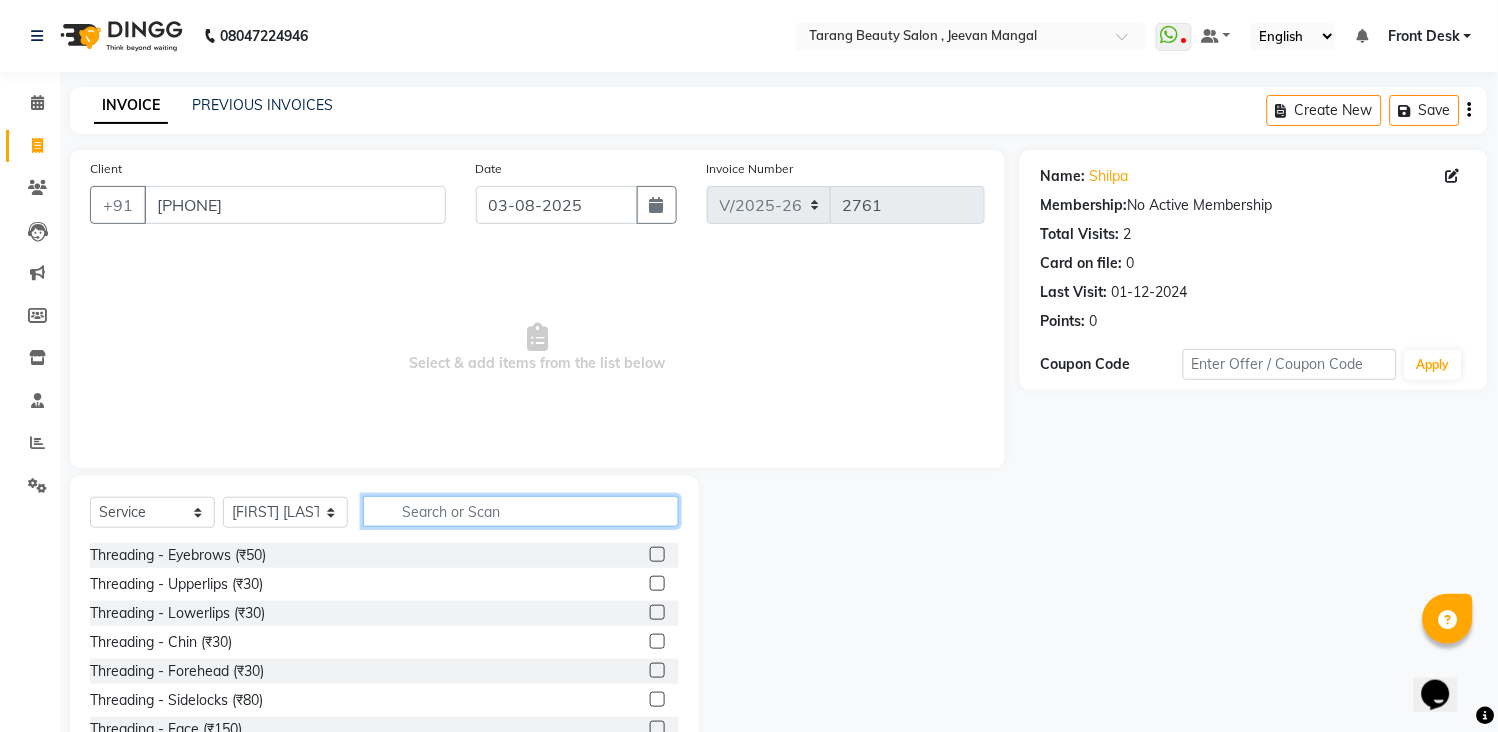 click 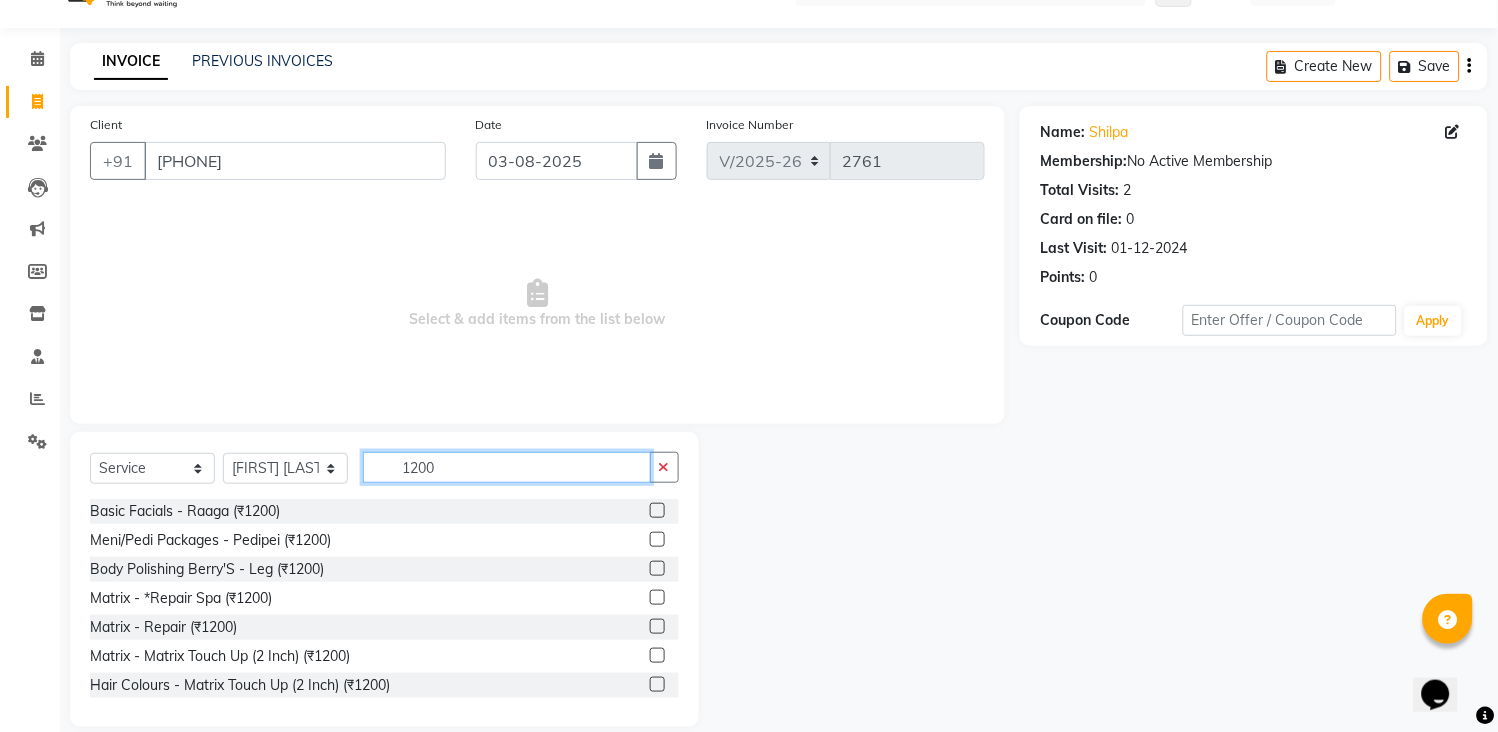 scroll, scrollTop: 68, scrollLeft: 0, axis: vertical 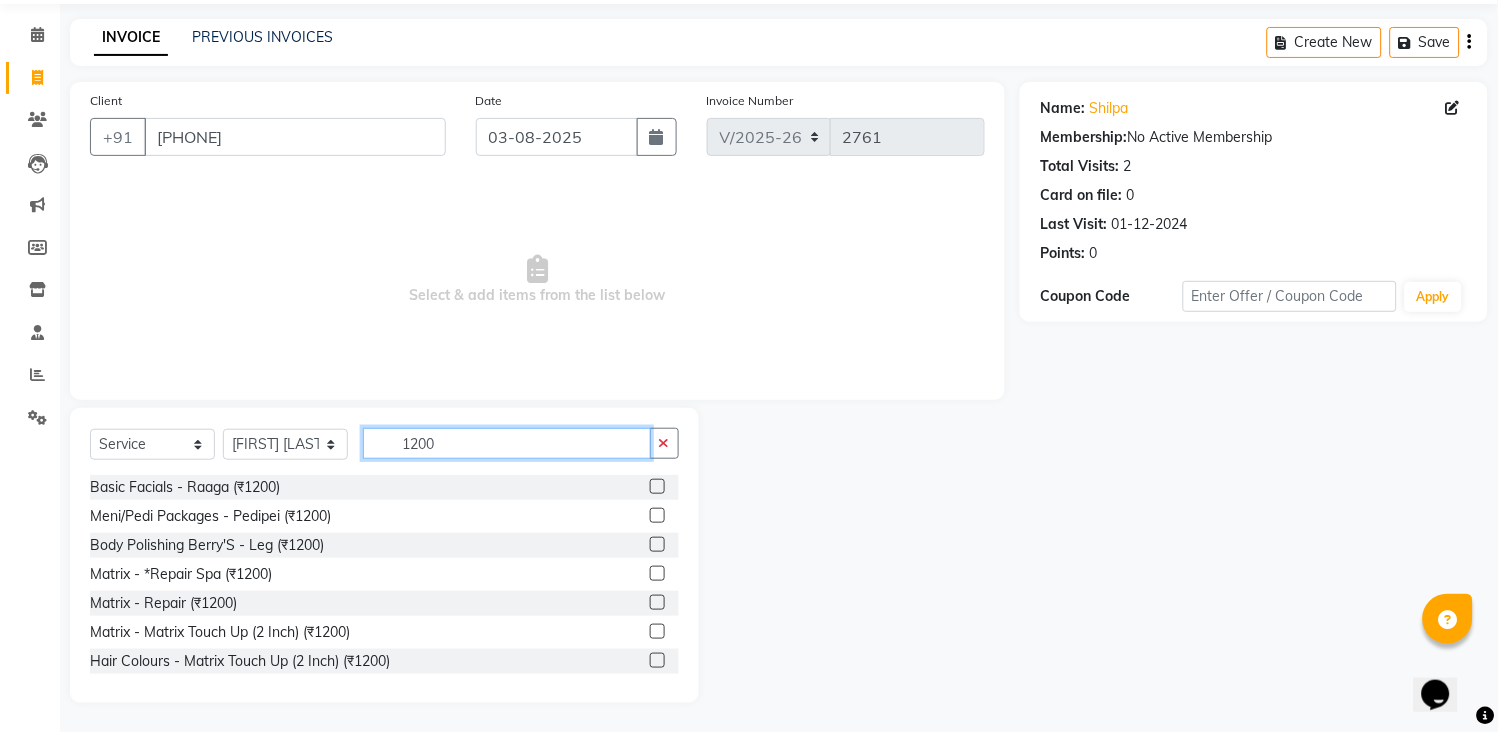 type on "1200" 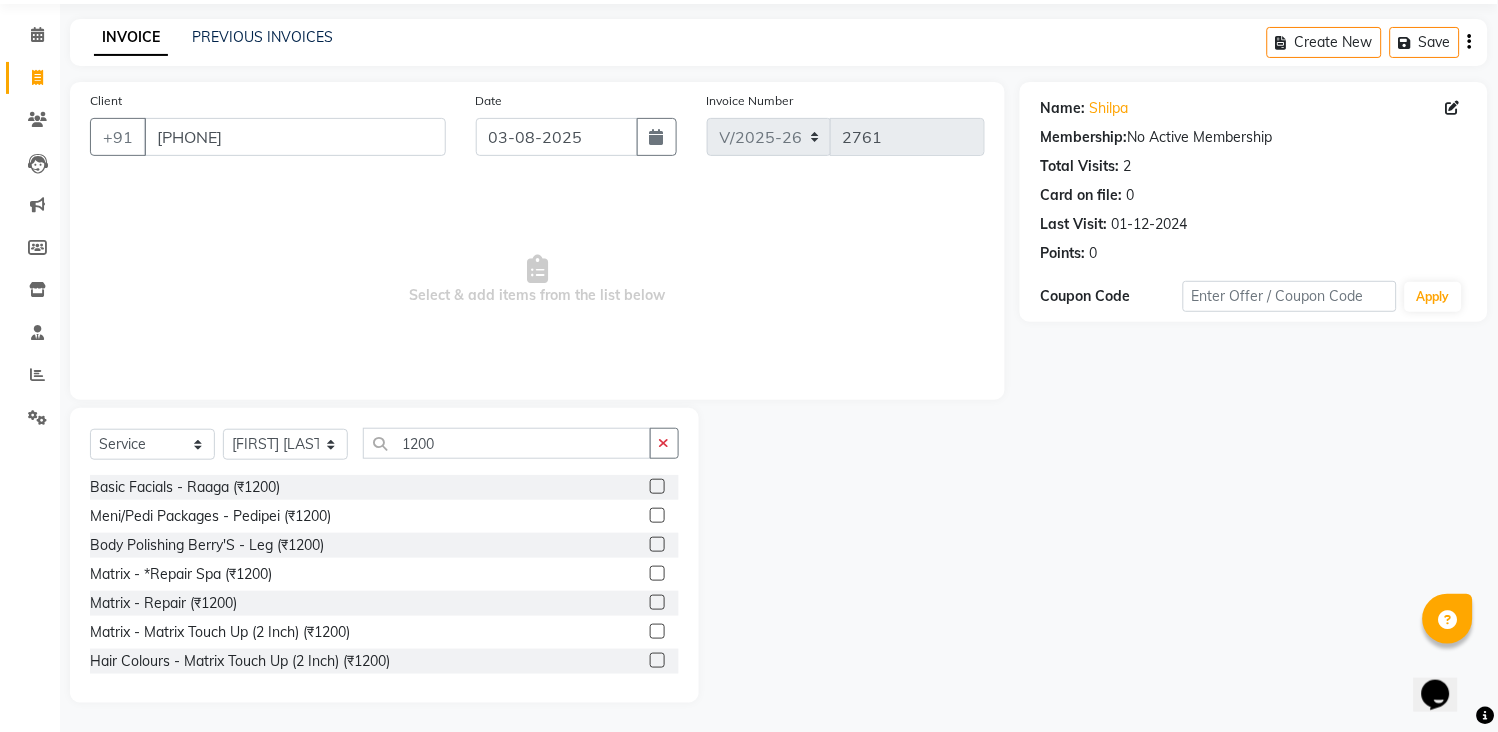click 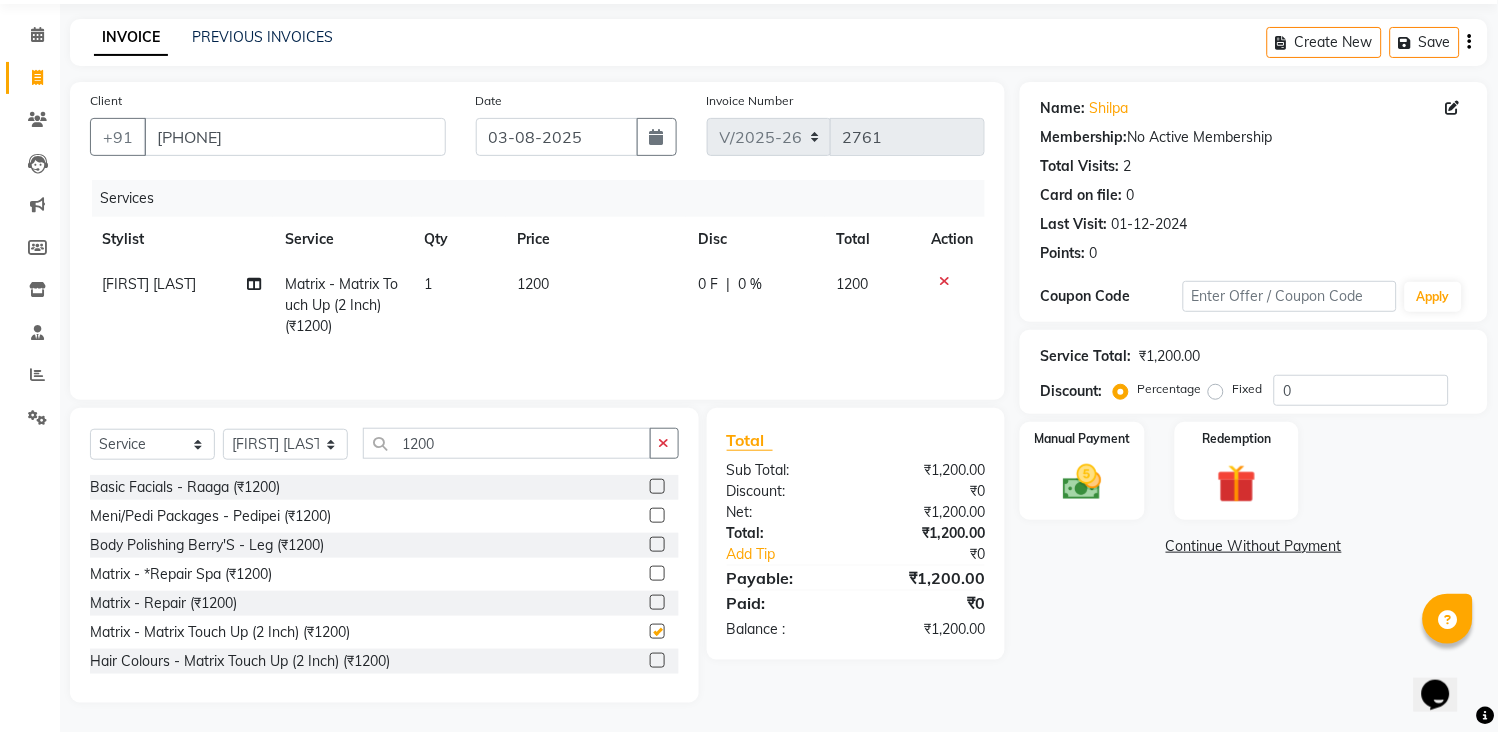 checkbox on "false" 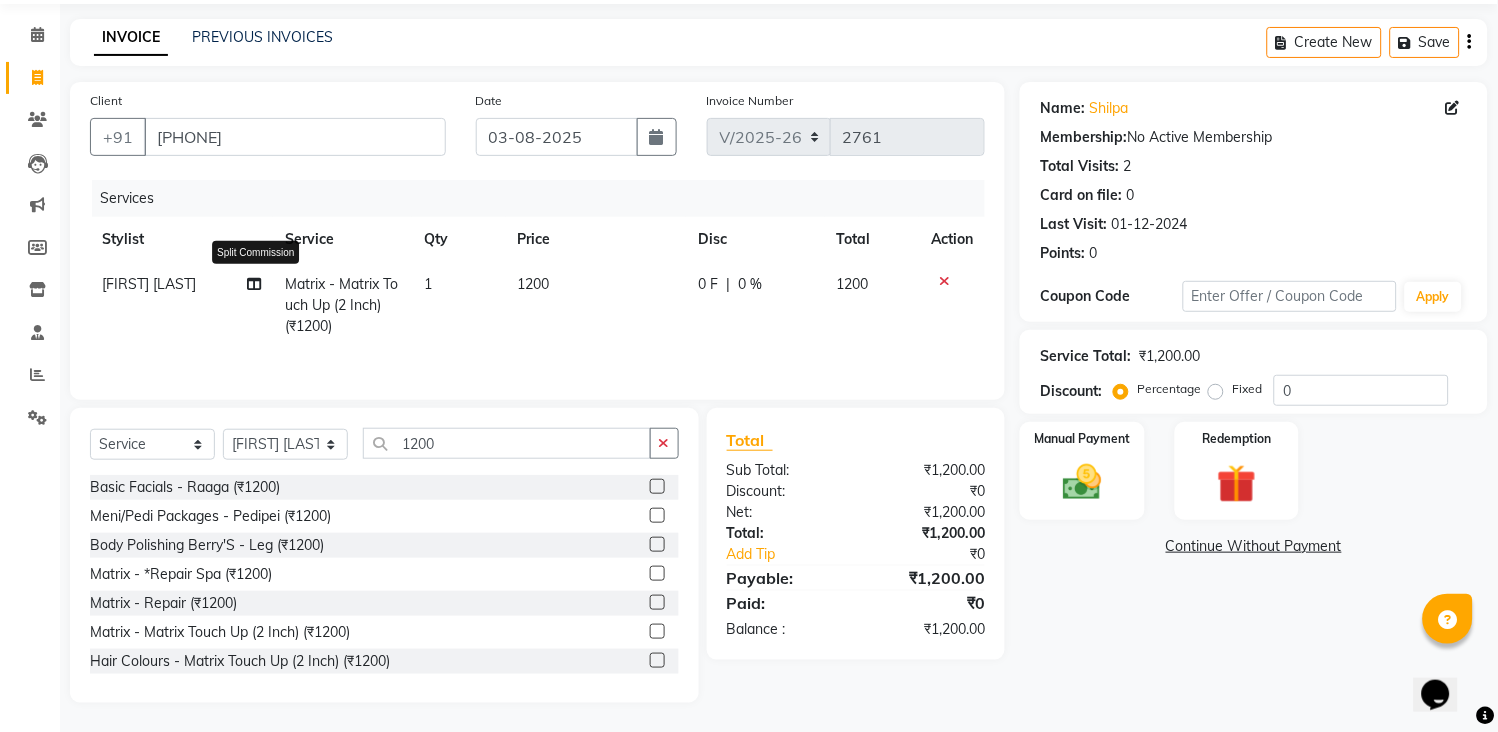 click 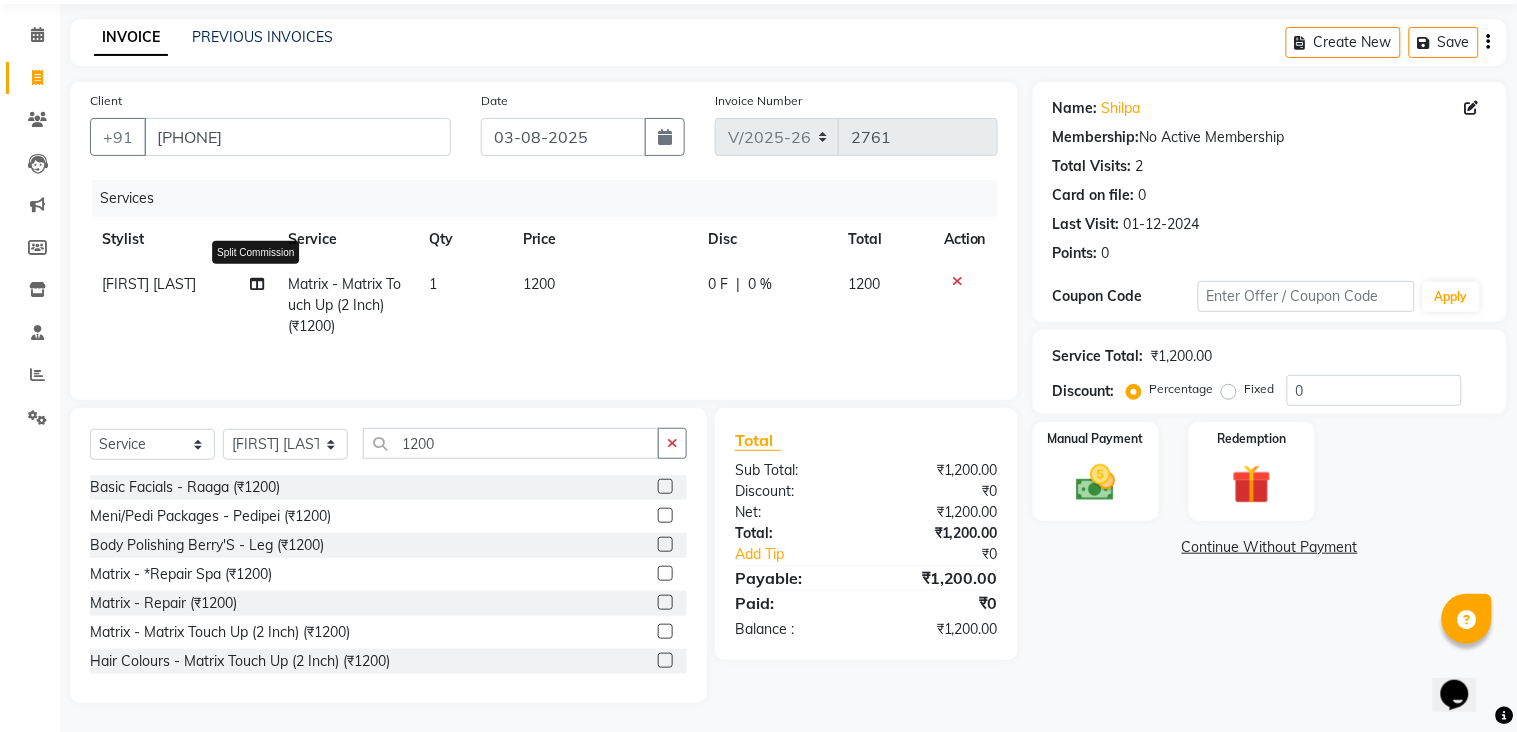 select on "45699" 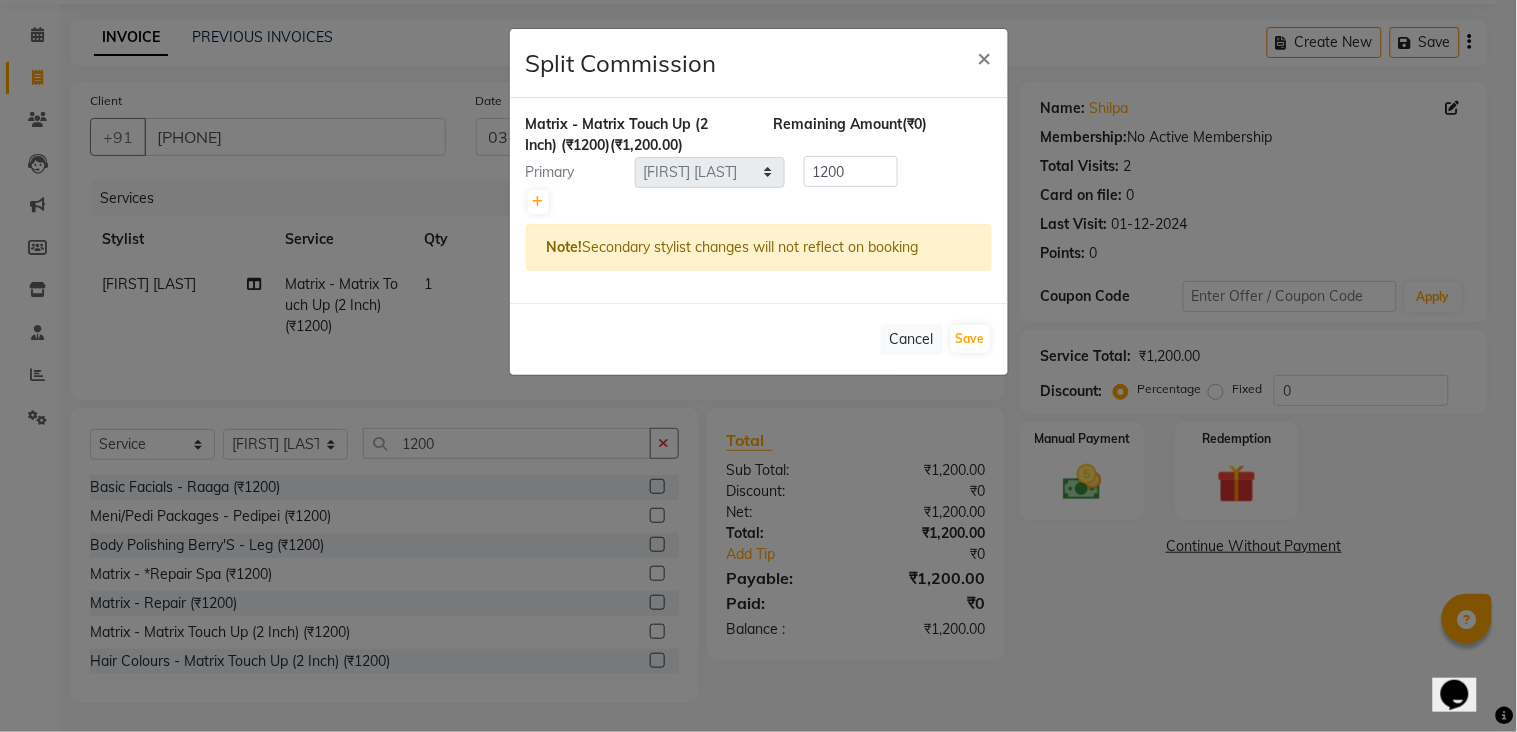 click 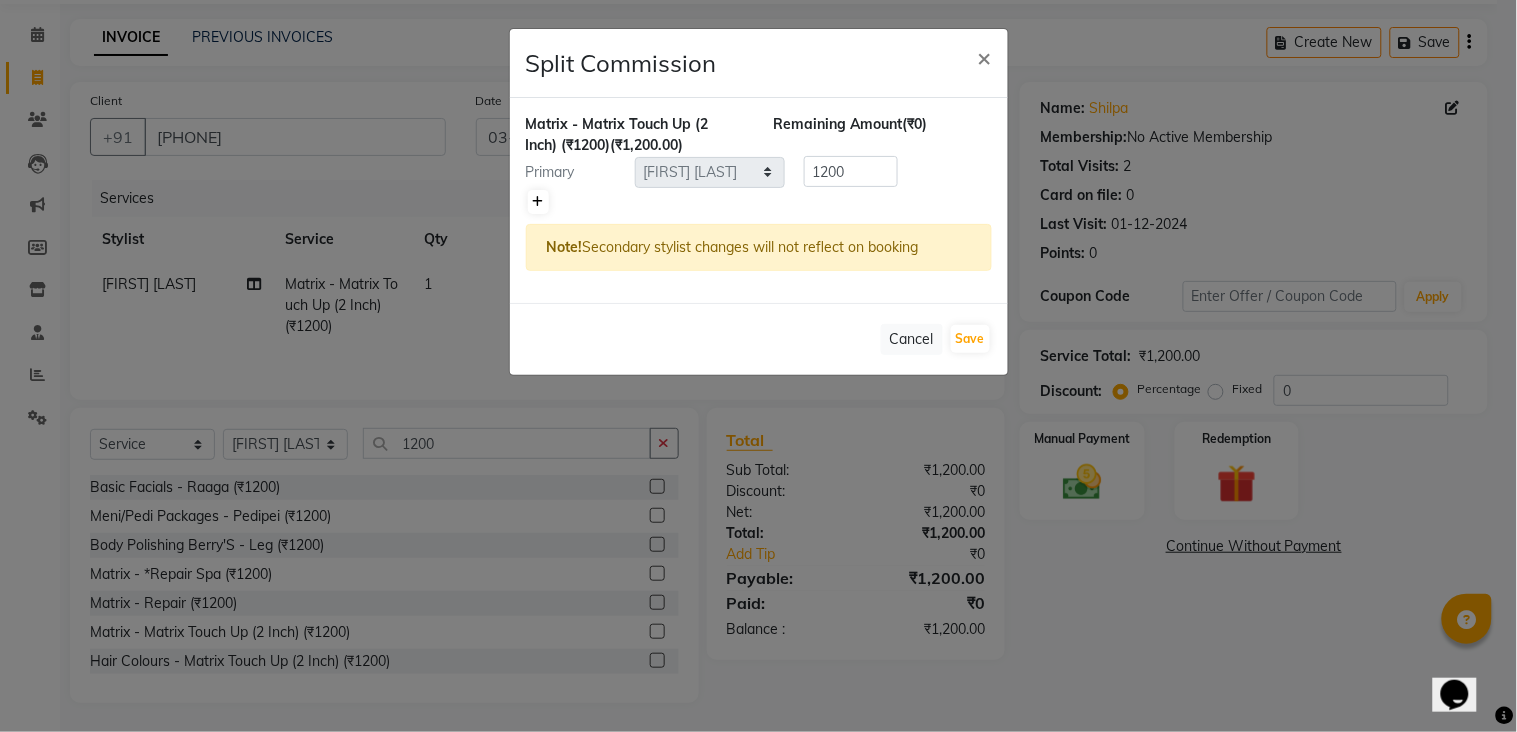 click 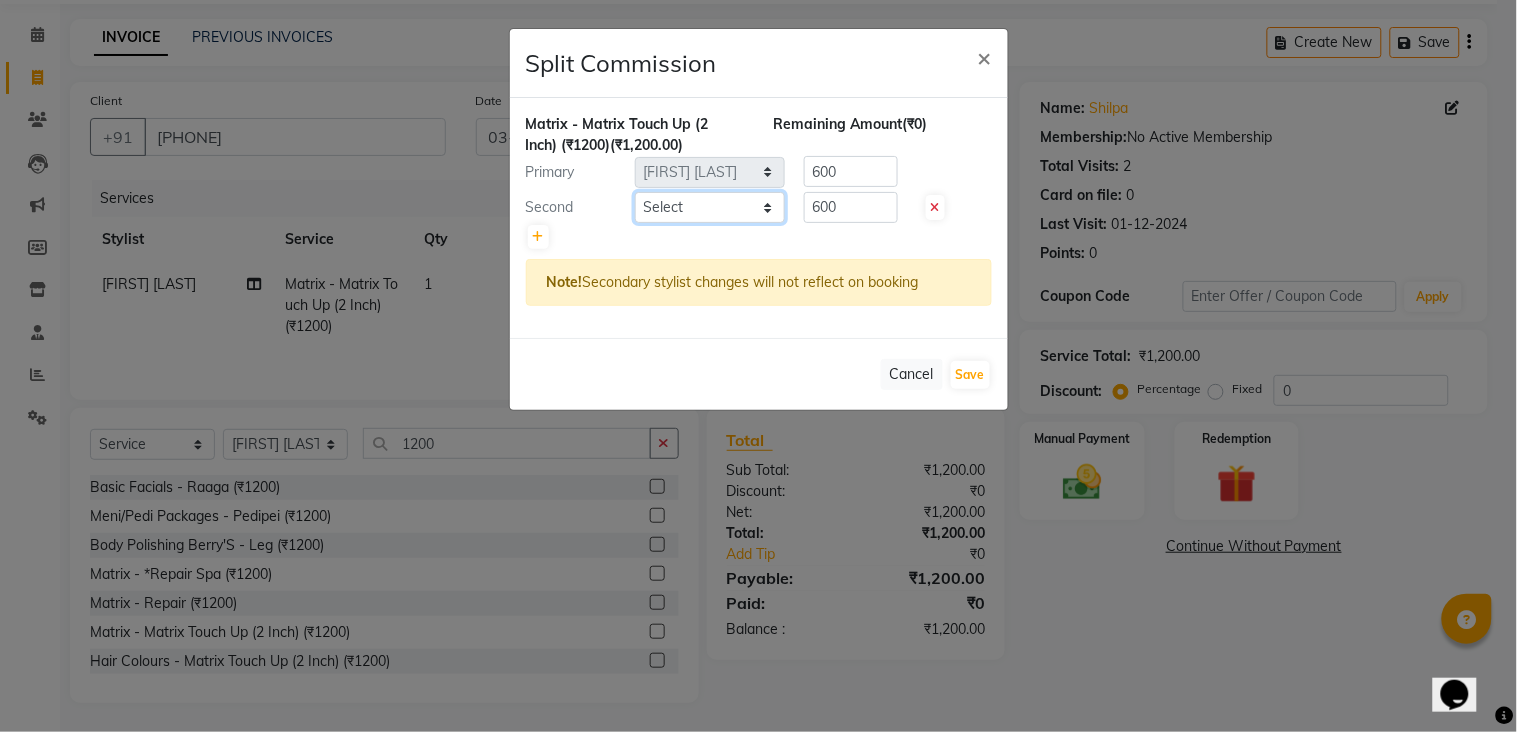 click on "Select  ANITA MANOJ KARRE   ANJALI RAMESH KHAMDARE   BHUMI PAWAR   DEEPALI  KANOJIYA   Front Desk   GAYATRI KENIN   Grishma    indu   kavita   NEHA   pooja thakur   Pooja Vishwakarma   priya    Ruchi   RUTUJA   sadhana   SNEHAL SHINDE   SONAL   Suchita panchal   SUNITA KAURI   surekha bhalerao   Varsha   Zoya" 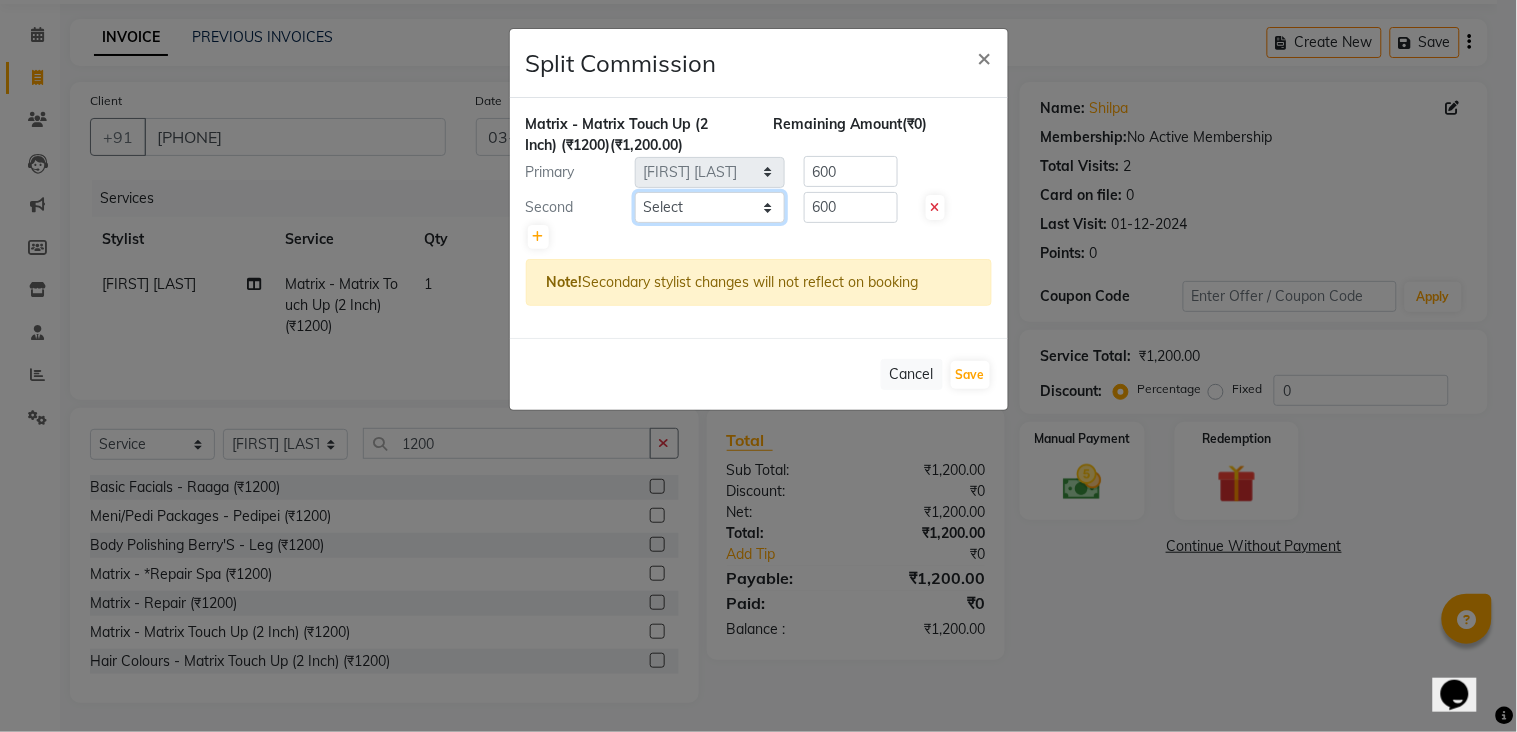 select on "47114" 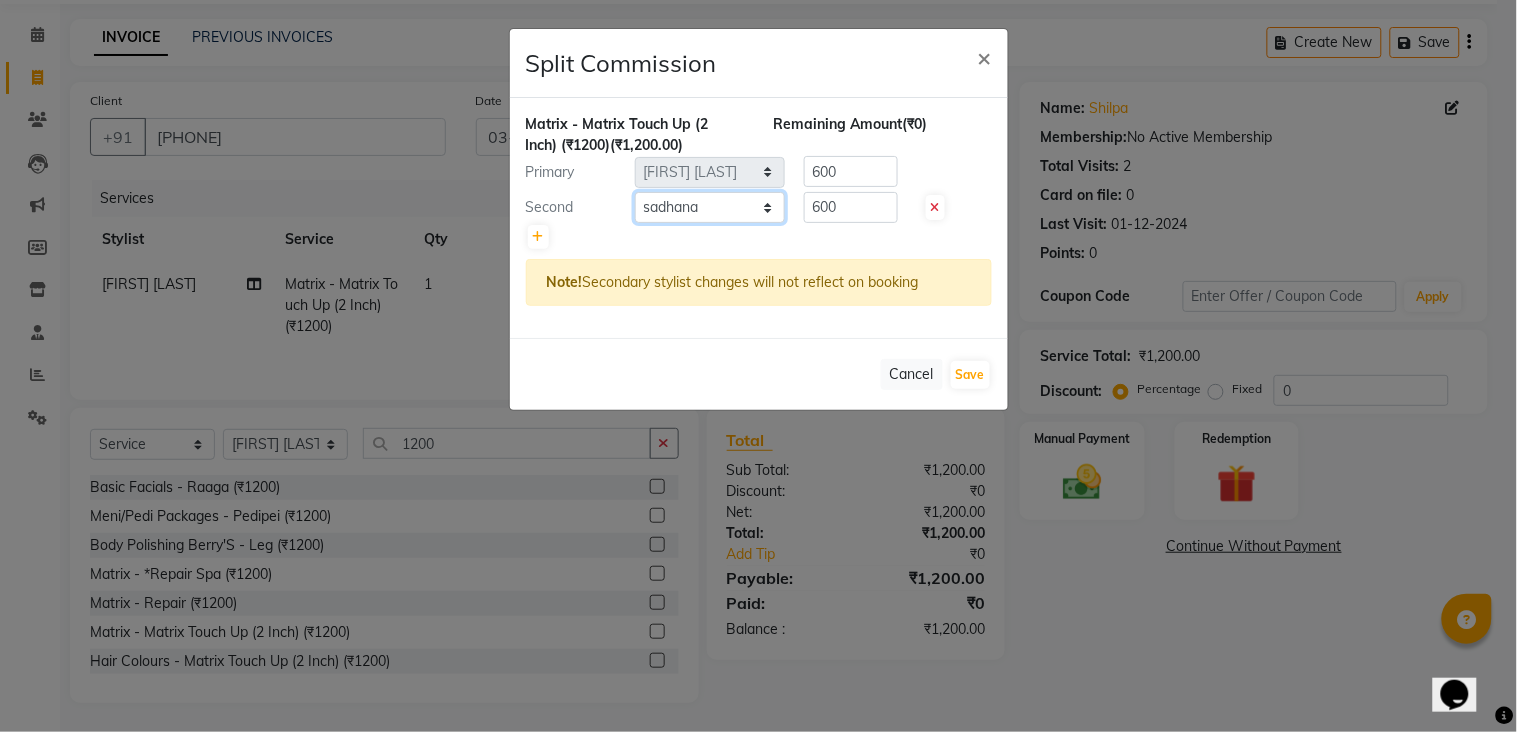 click on "Select  ANITA MANOJ KARRE   ANJALI RAMESH KHAMDARE   BHUMI PAWAR   DEEPALI  KANOJIYA   Front Desk   GAYATRI KENIN   Grishma    indu   kavita   NEHA   pooja thakur   Pooja Vishwakarma   priya    Ruchi   RUTUJA   sadhana   SNEHAL SHINDE   SONAL   Suchita panchal   SUNITA KAURI   surekha bhalerao   Varsha   Zoya" 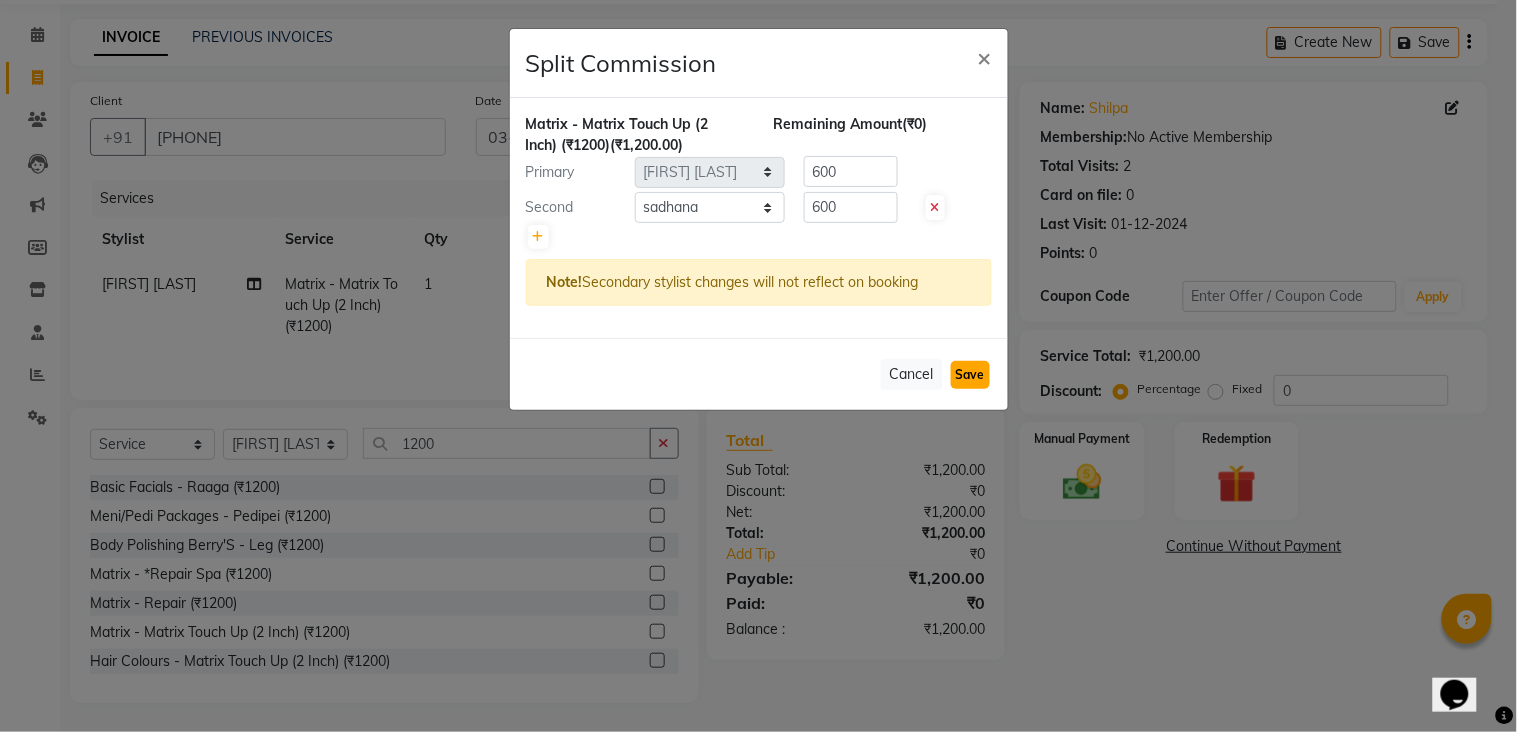 click on "Save" 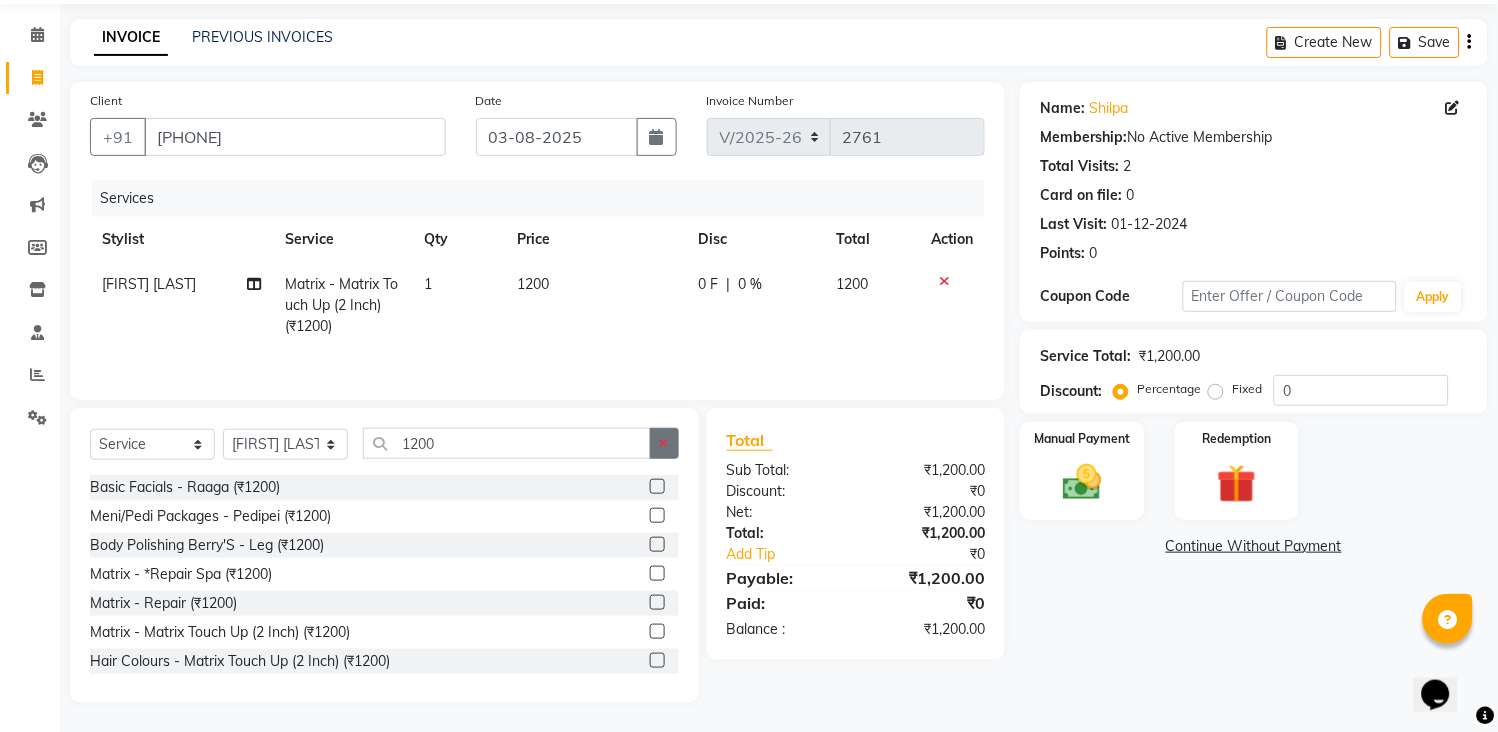 click 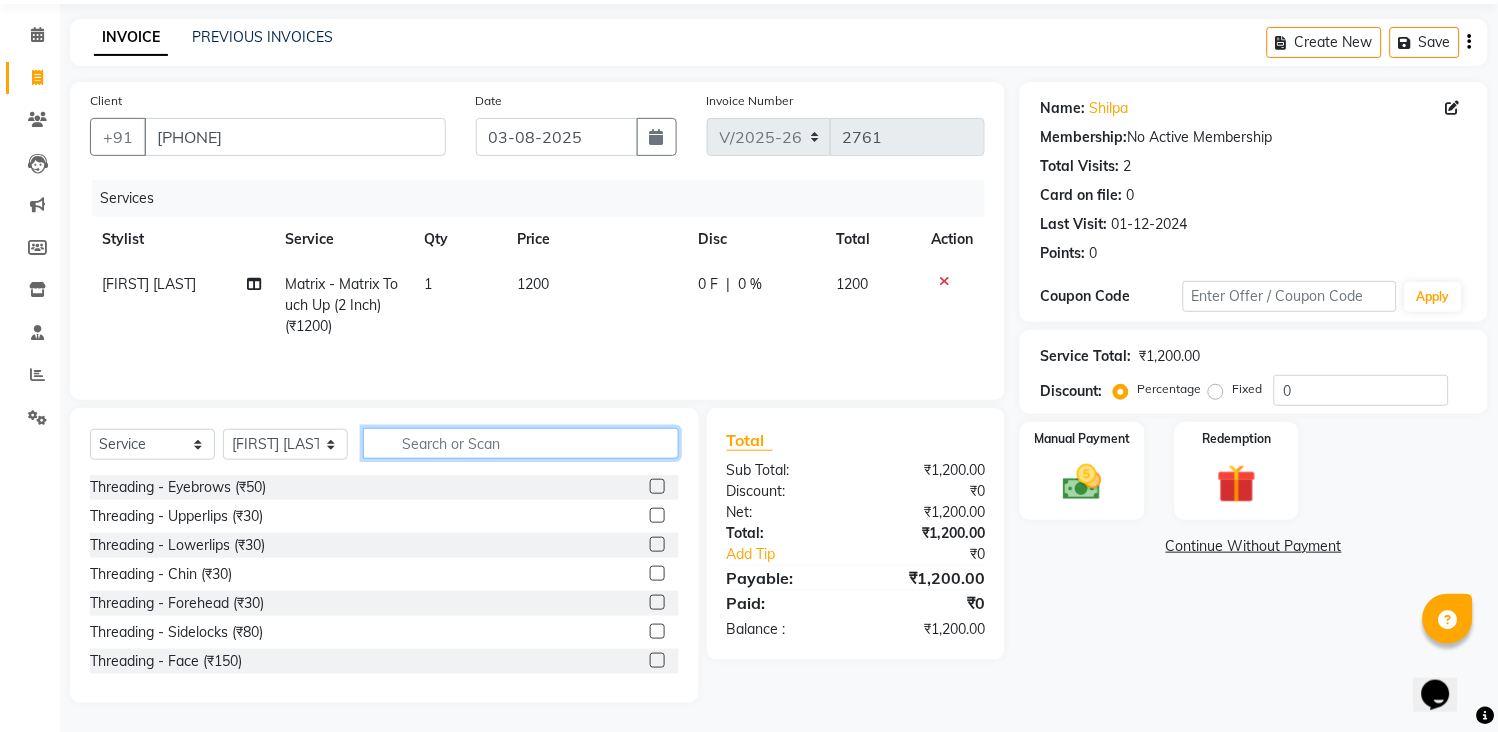 click 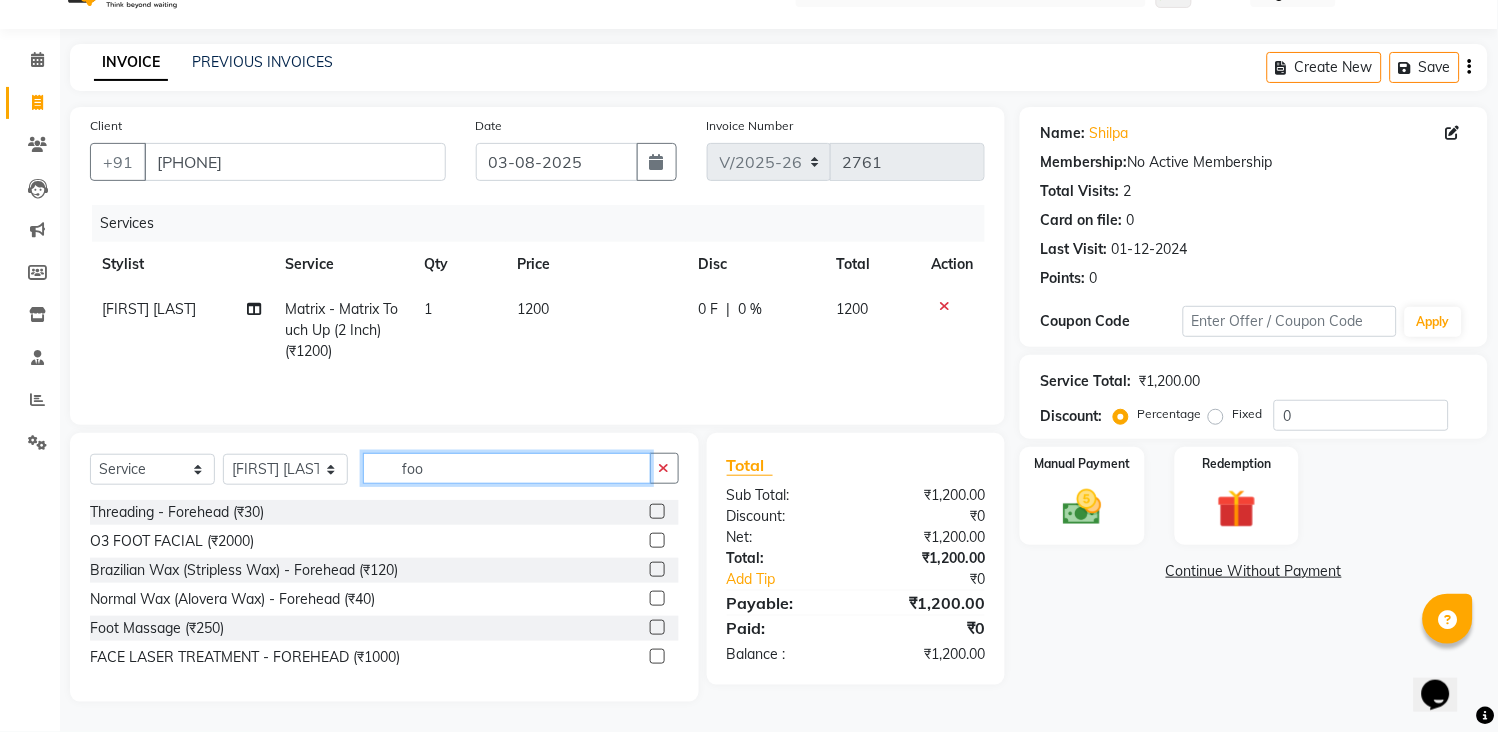 scroll, scrollTop: 30, scrollLeft: 0, axis: vertical 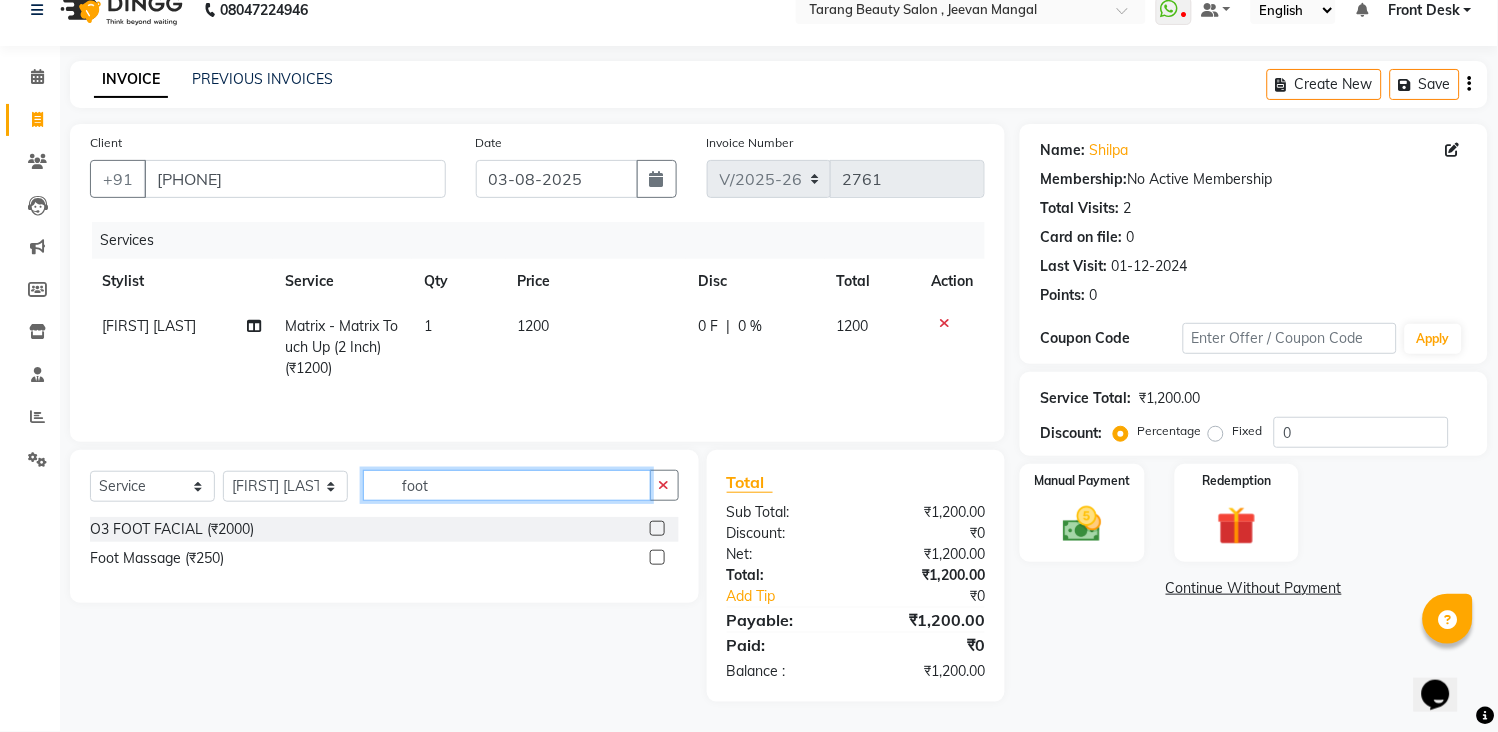 type on "foot" 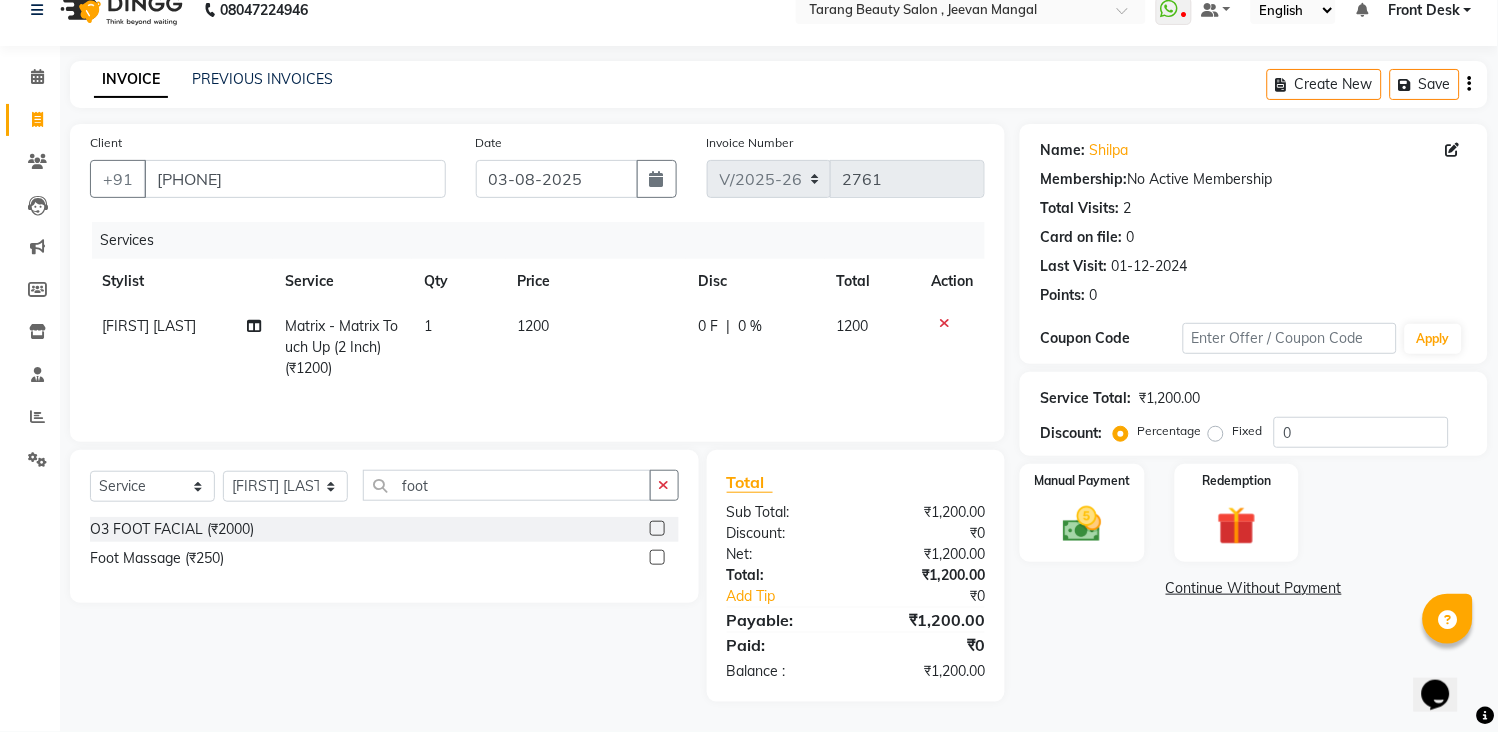 click 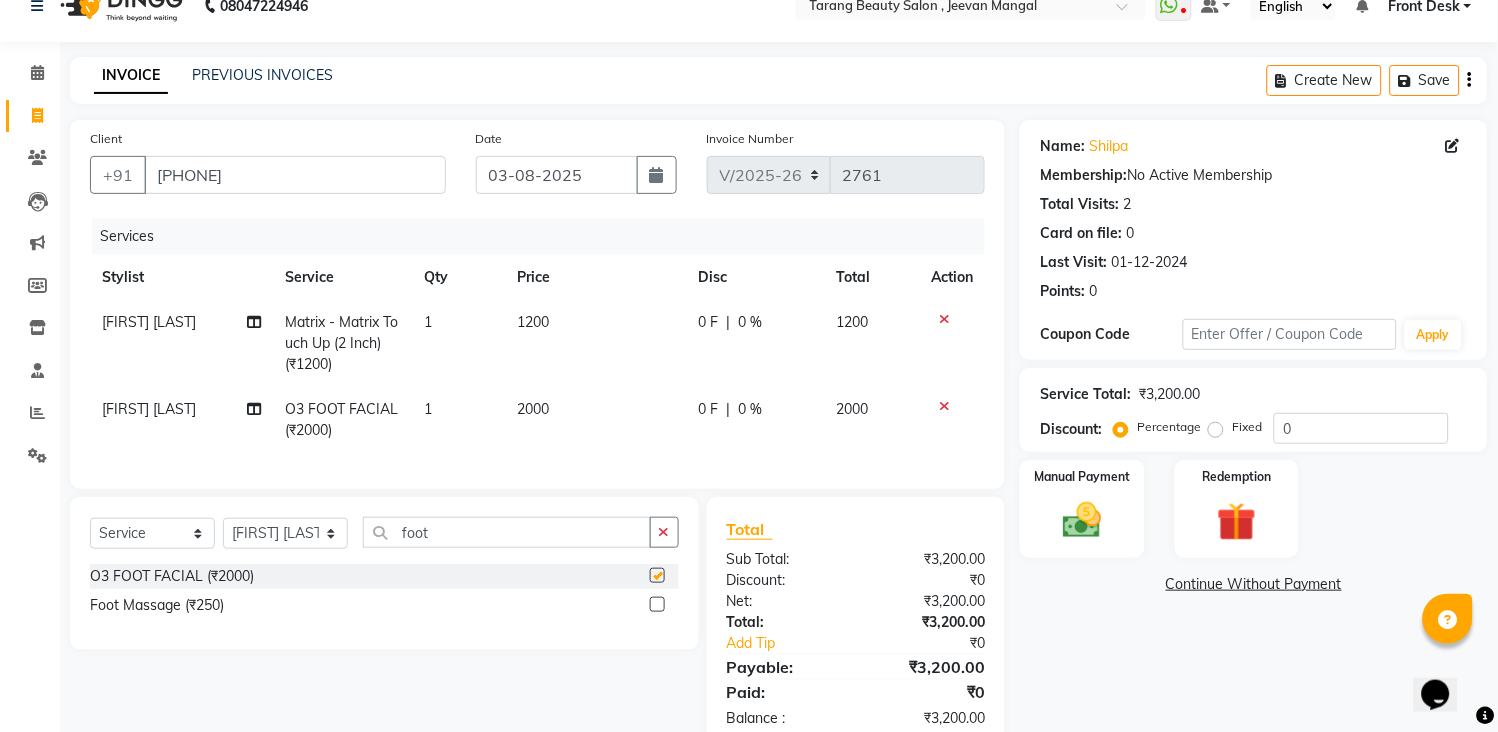 click on "1200" 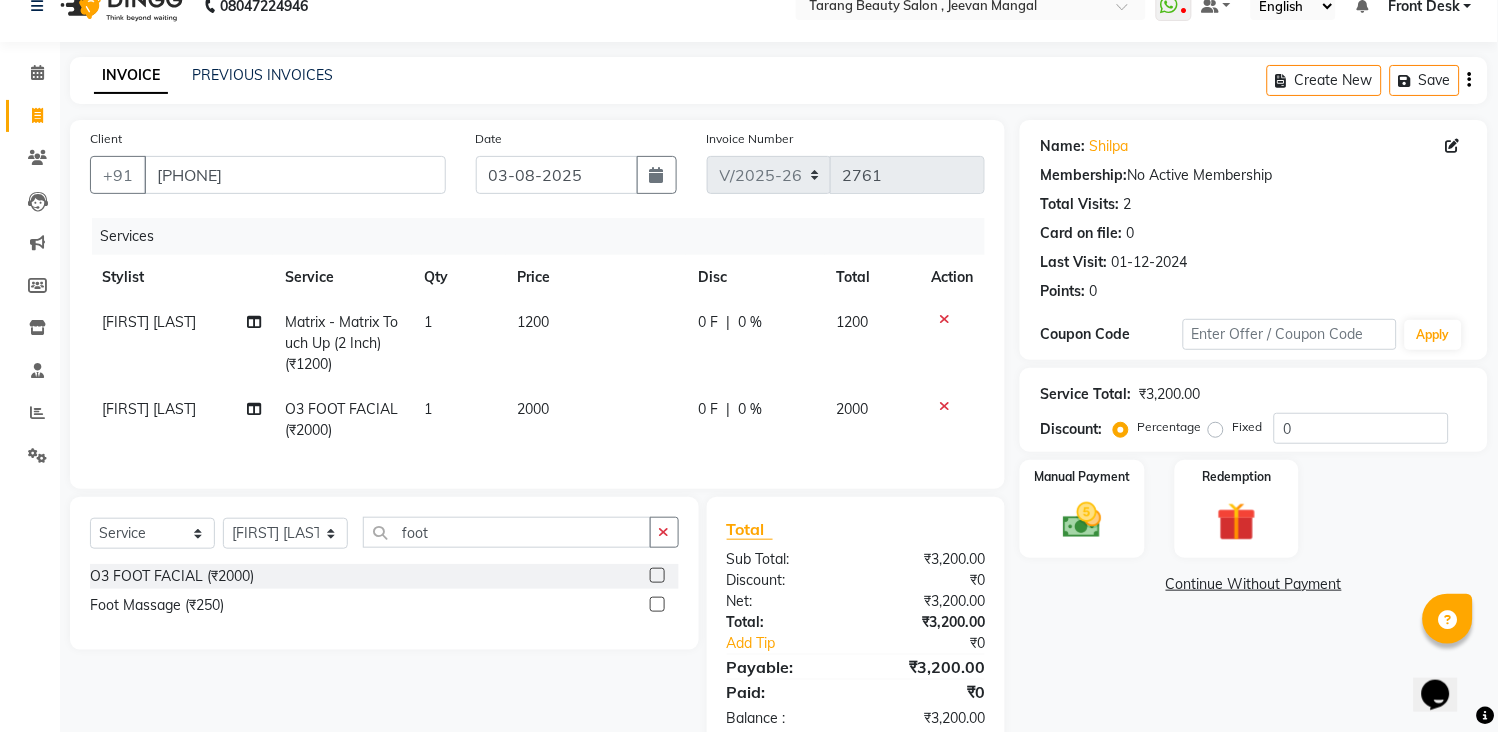 checkbox on "false" 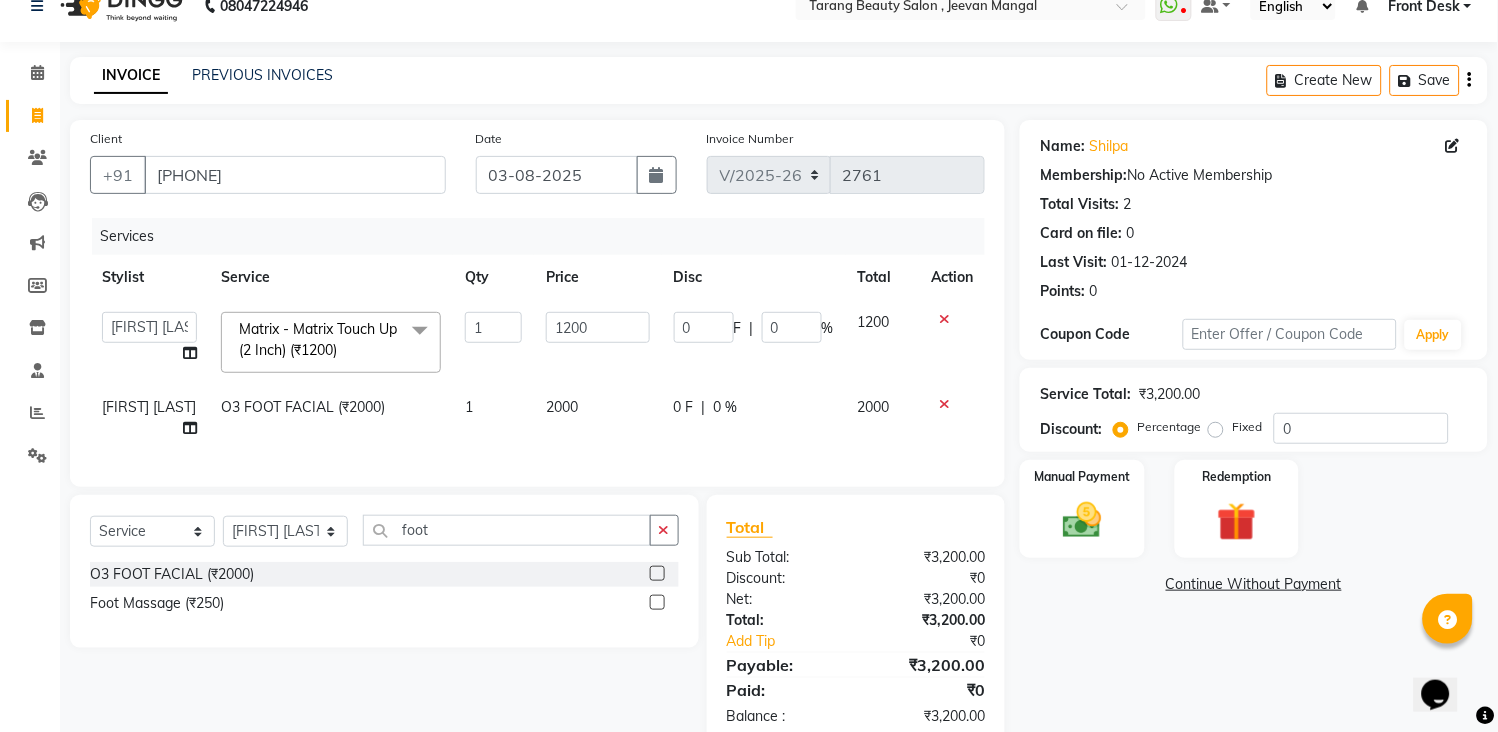 click on "2000" 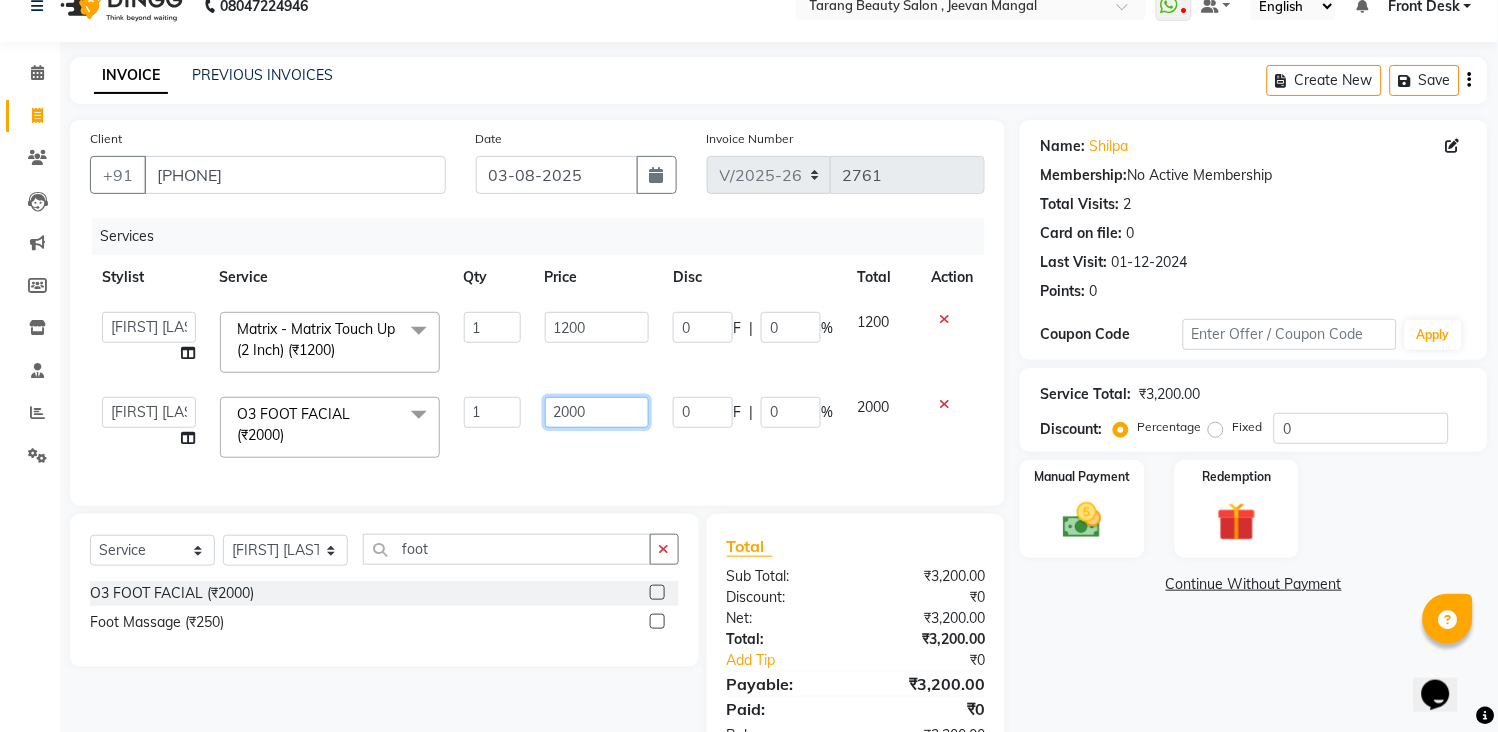 click on "2000" 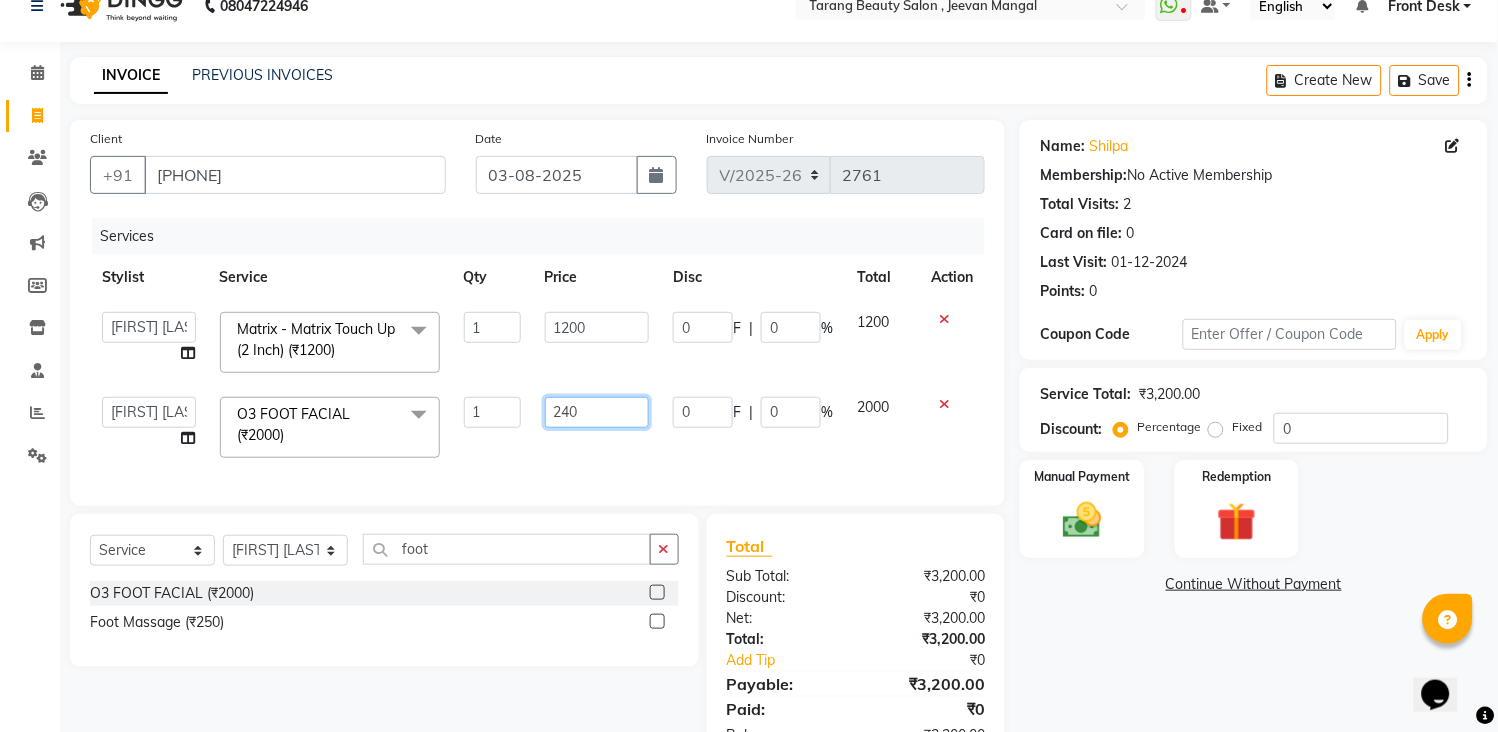 type on "2400" 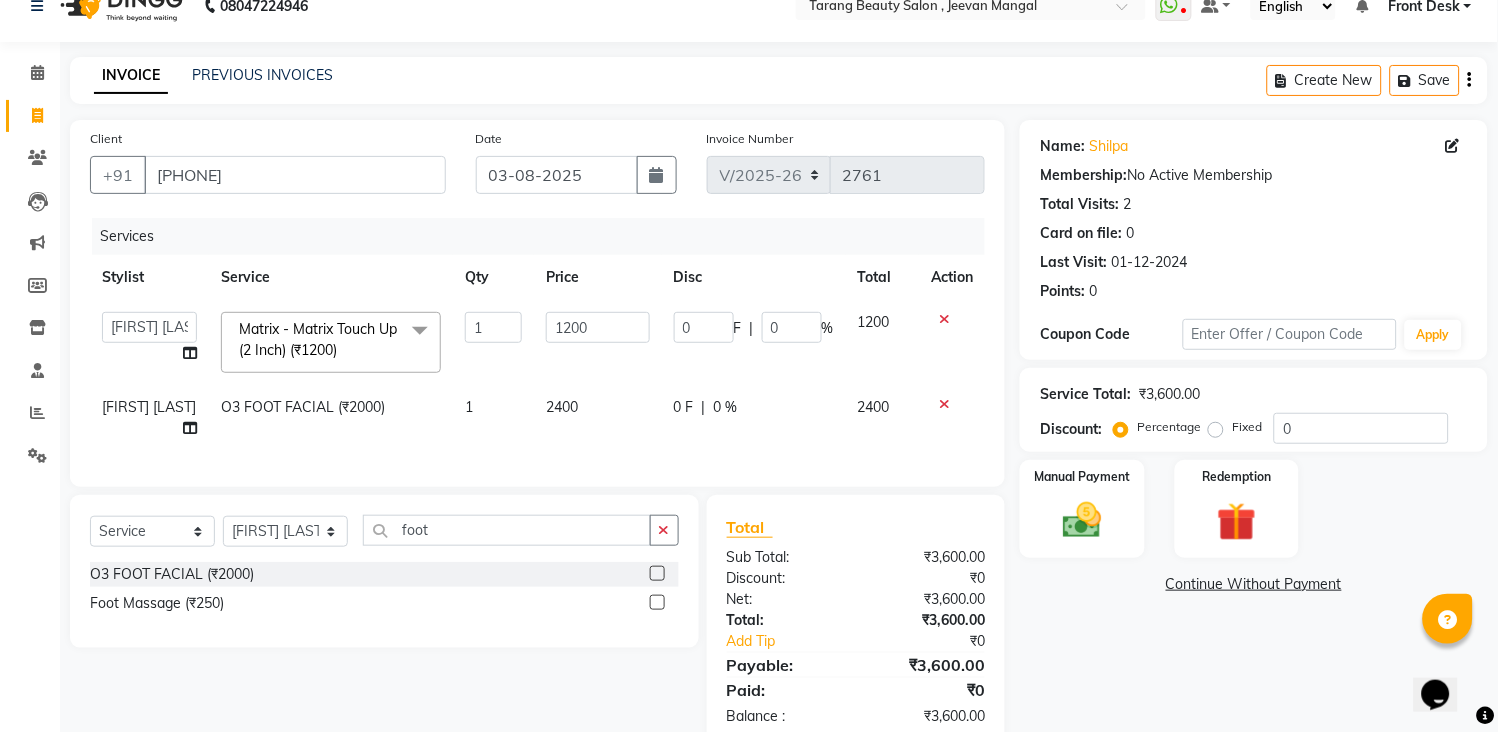 click on "Services Stylist Service Qty Price Disc Total Action  ANITA MANOJ KARRE   ANJALI RAMESH KHAMDARE   BHUMI PAWAR   DEEPALI  KANOJIYA   Front Desk   GAYATRI KENIN   Grishma    indu   kavita   NEHA   pooja thakur   Pooja Vishwakarma   priya    Ruchi   RUTUJA   sadhana   SNEHAL SHINDE   SONAL   Suchita panchal   SUNITA KAURI   surekha bhalerao   Varsha   Zoya  Matrix - Matrix Touch Up (2 Inch) (₹1200)  x Threading - Eyebrows (₹50) Threading - Upperlips (₹30) Threading - Lowerlips (₹30) Threading - Chin (₹30) Threading - Forehead (₹30) Threading - Sidelocks (₹80) Threading - Face (₹150) TINSEL PER STNAD (₹99) SCHWARZKOPF HAIR FALL TREATMENT (₹1500) SCHWARZKOPF DANDRUF TRATMENT (₹1500) OXY D-TAN CLEANUP (₹700) ALGE MASK (₹550) FACE D-TAN (₹99) HAIR WASH (₹199) HAIR WASH WITH HAIR CUT (₹499) ALOVERA WAX FH -FL (₹450) B WAX NORMAL (₹700) B WAX CHOCOLATE (₹900) DTAN FACIL FH HL  (₹1300)  O3 MELADERM BASIC FACIAL (₹3500) O3 MELADERM ADVANCE FACIAL (₹4500) SCALP SCRUB (₹700)" 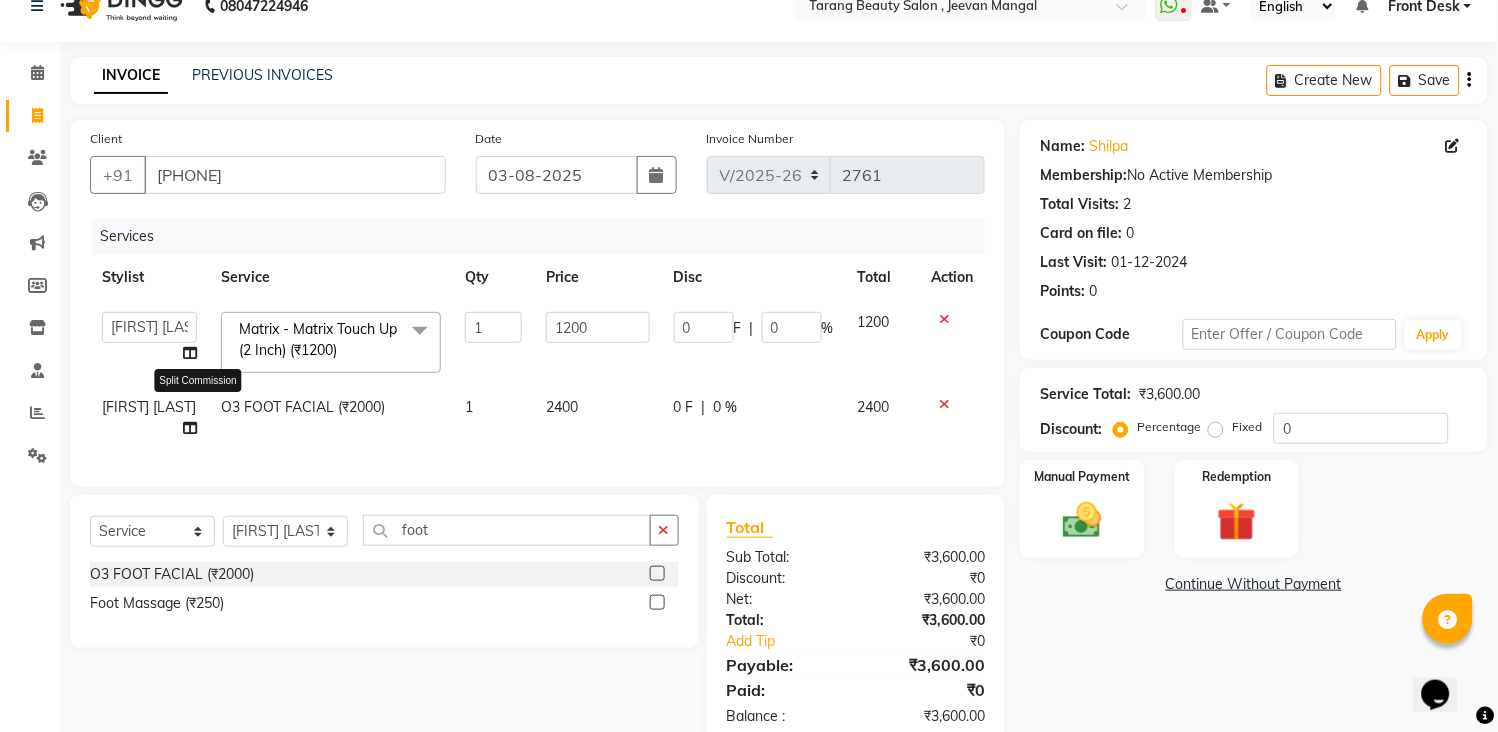 click 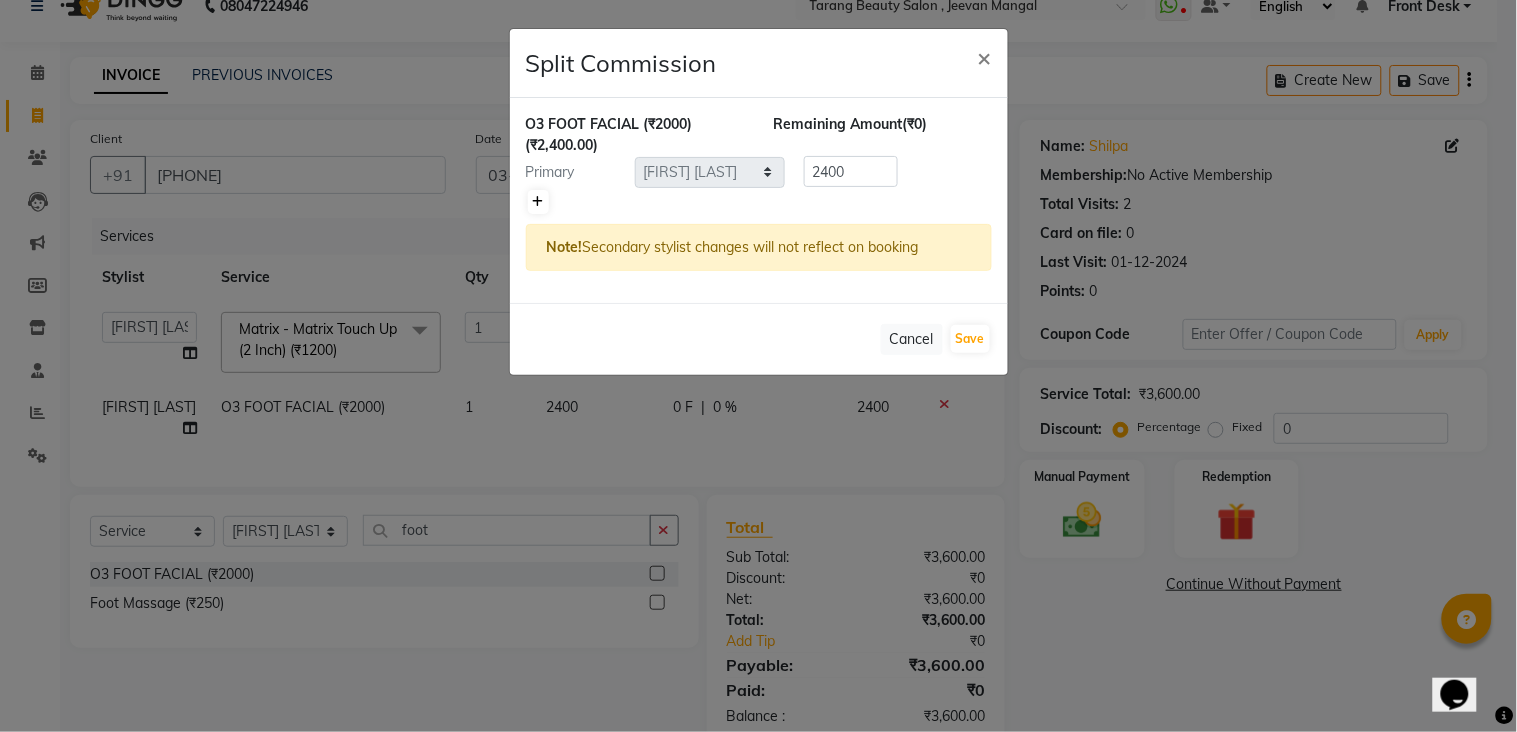 click 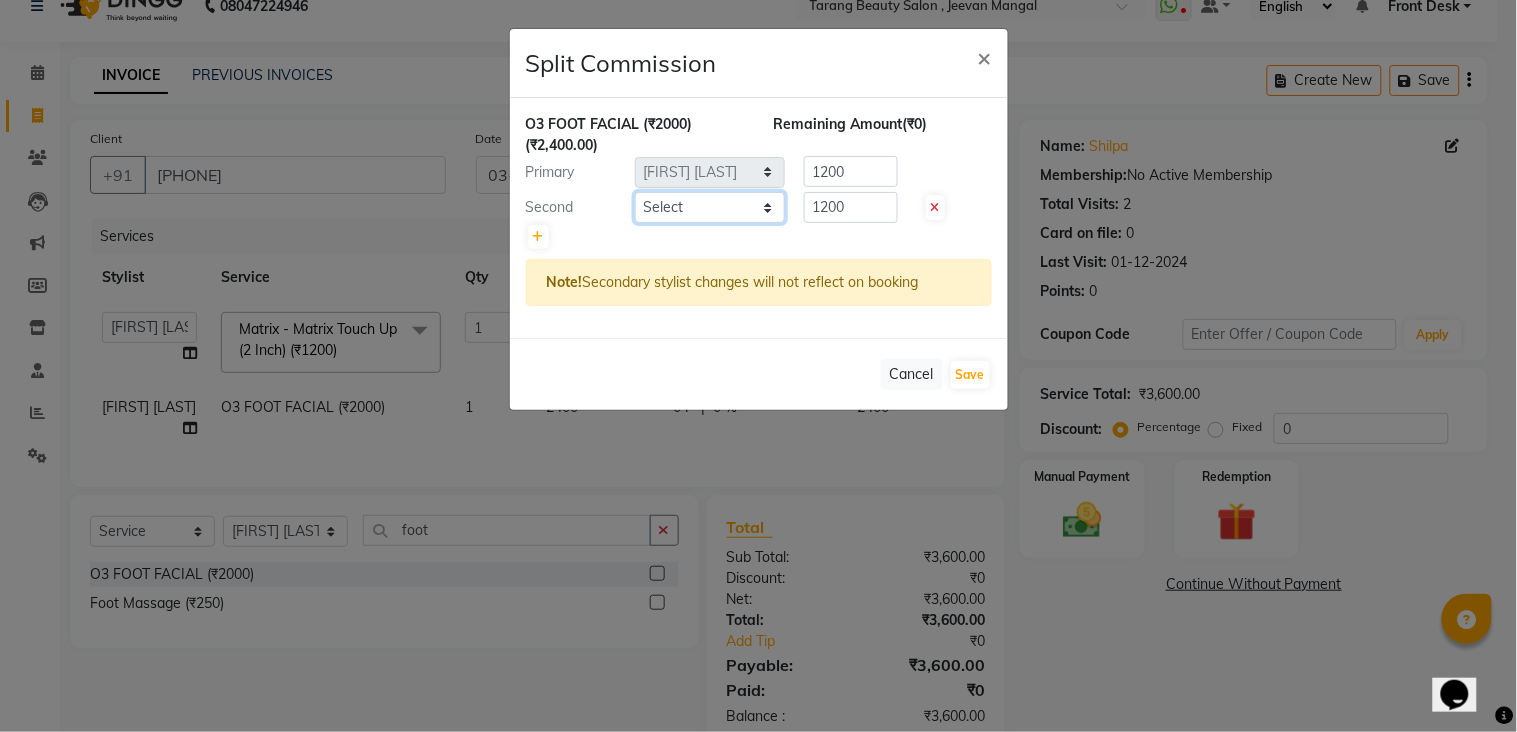 click on "Select  ANITA MANOJ KARRE   ANJALI RAMESH KHAMDARE   BHUMI PAWAR   DEEPALI  KANOJIYA   Front Desk   GAYATRI KENIN   Grishma    indu   kavita   NEHA   pooja thakur   Pooja Vishwakarma   priya    Ruchi   RUTUJA   sadhana   SNEHAL SHINDE   SONAL   Suchita panchal   SUNITA KAURI   surekha bhalerao   Varsha   Zoya" 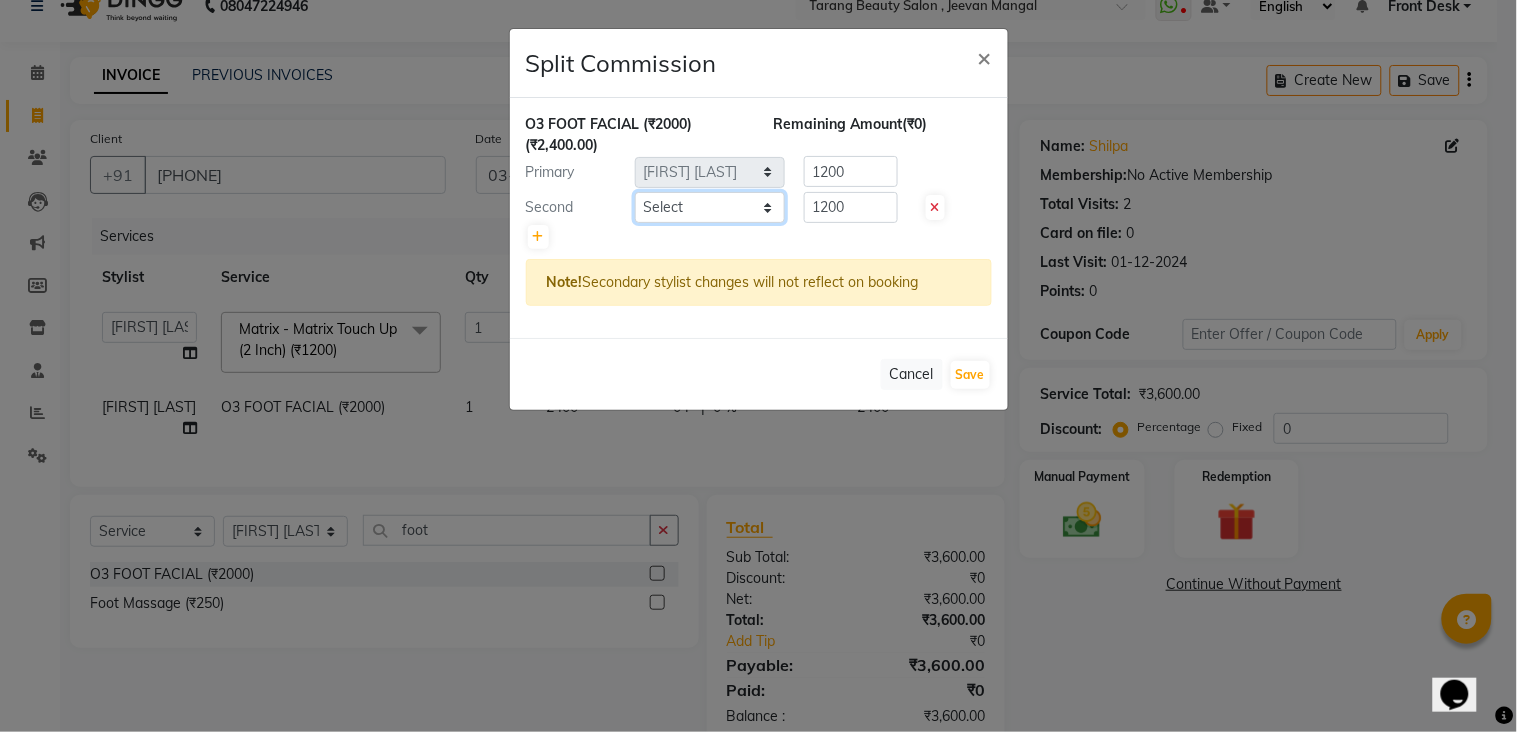 select on "47114" 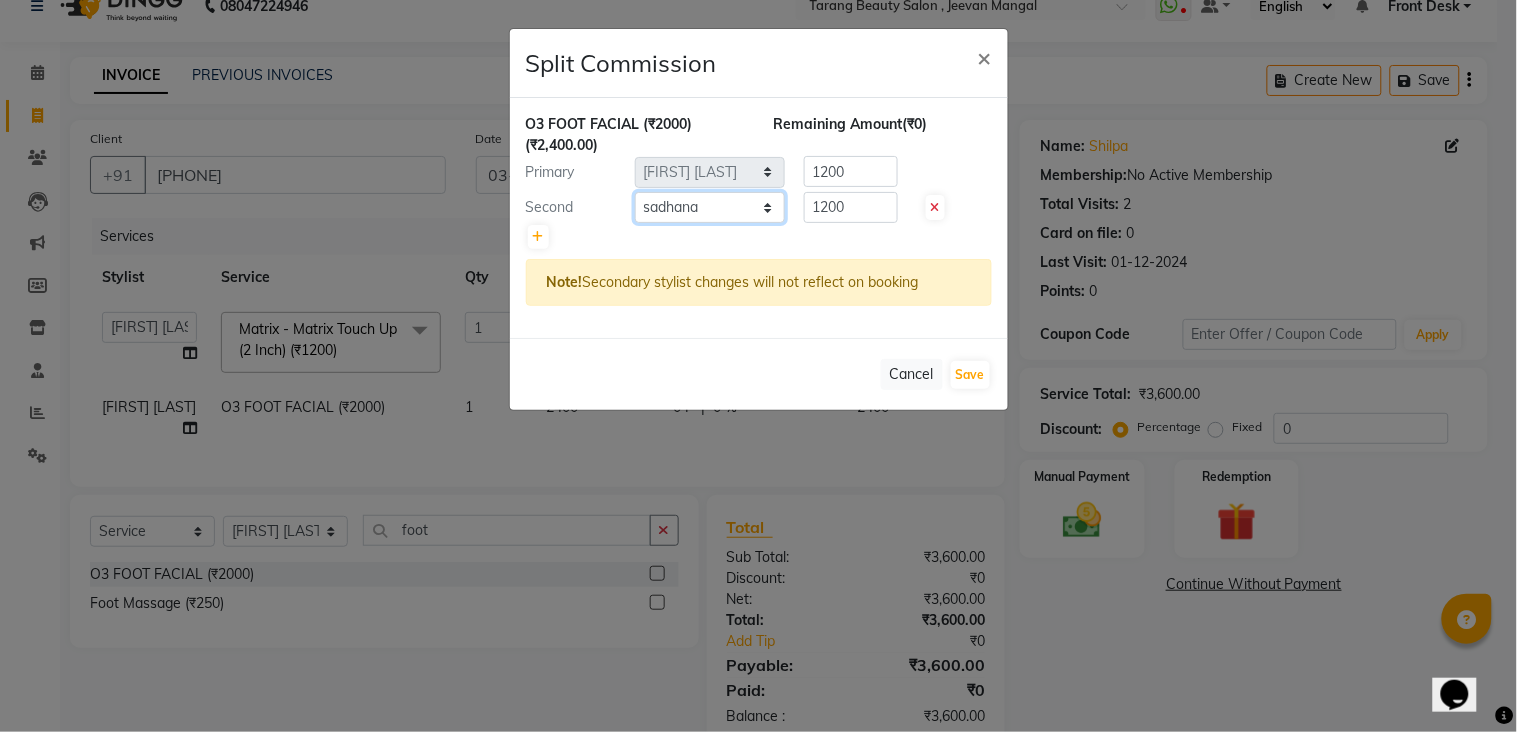 click on "Select  ANITA MANOJ KARRE   ANJALI RAMESH KHAMDARE   BHUMI PAWAR   DEEPALI  KANOJIYA   Front Desk   GAYATRI KENIN   Grishma    indu   kavita   NEHA   pooja thakur   Pooja Vishwakarma   priya    Ruchi   RUTUJA   sadhana   SNEHAL SHINDE   SONAL   Suchita panchal   SUNITA KAURI   surekha bhalerao   Varsha   Zoya" 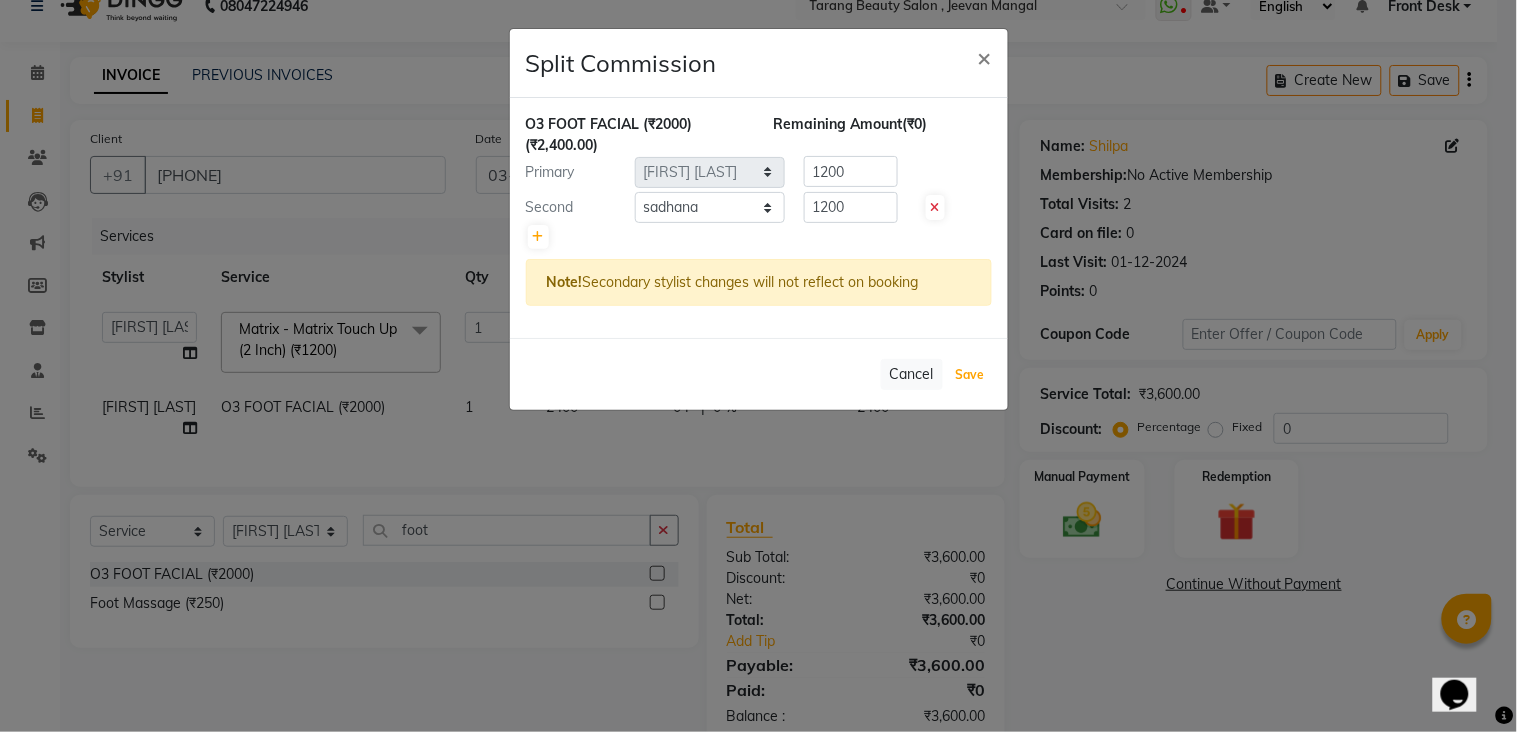 click on "Save" 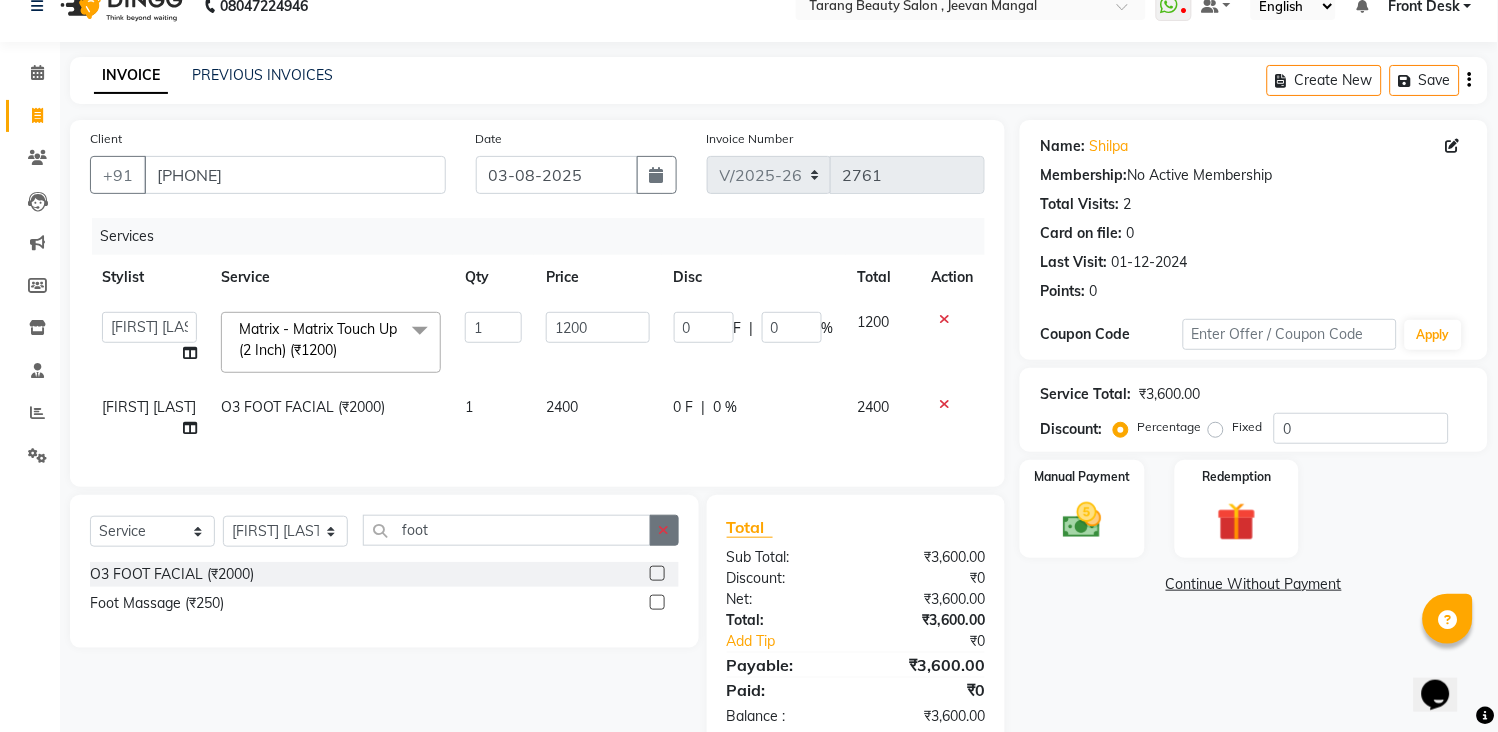 click 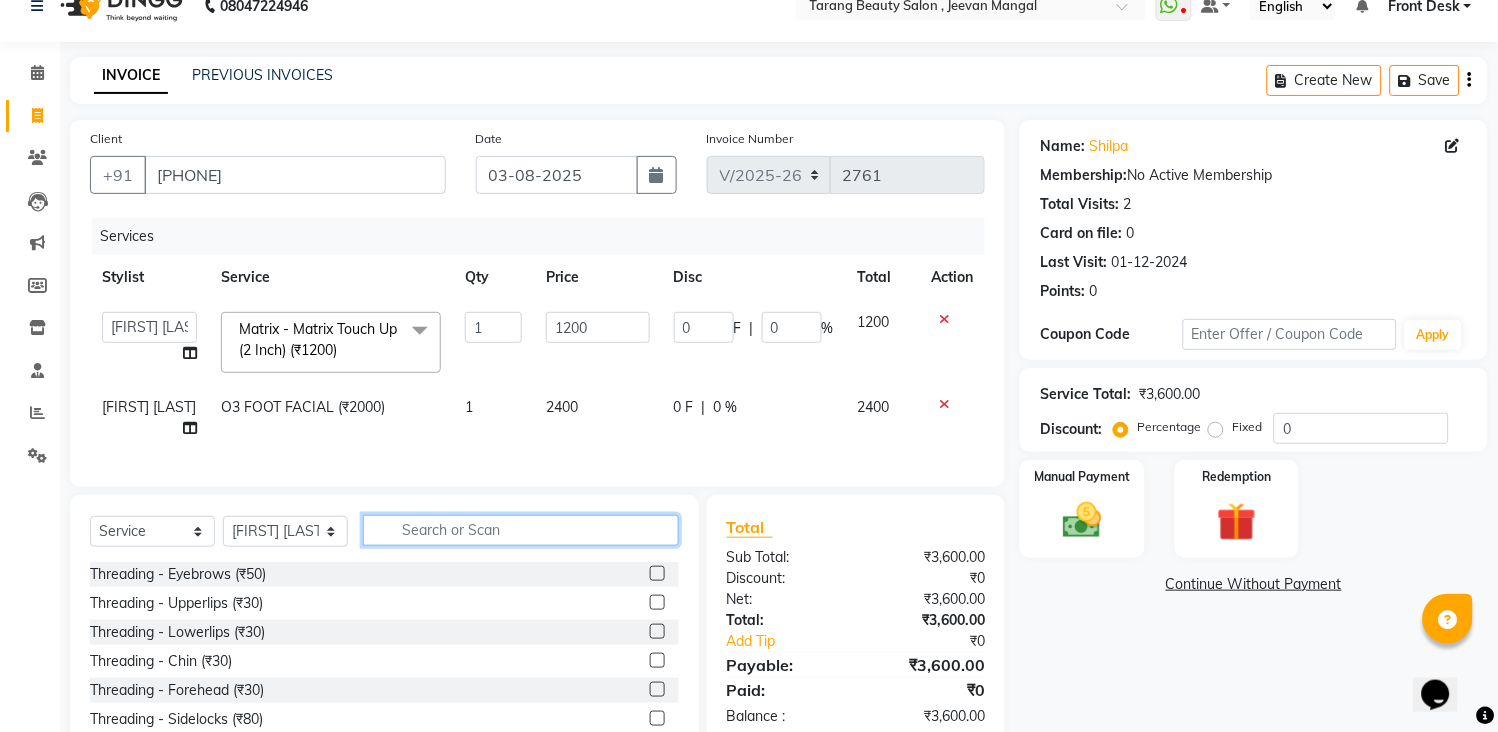 click 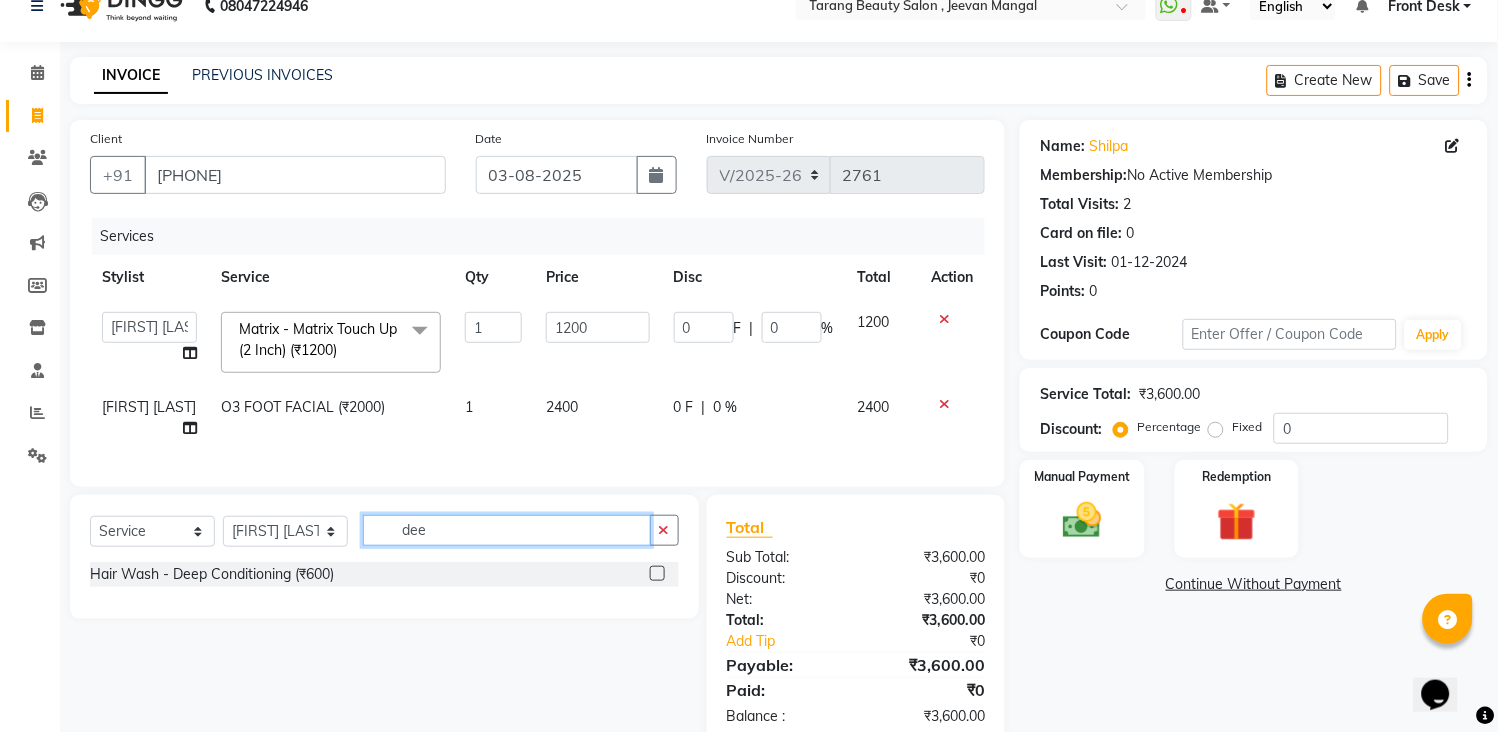 type on "dee" 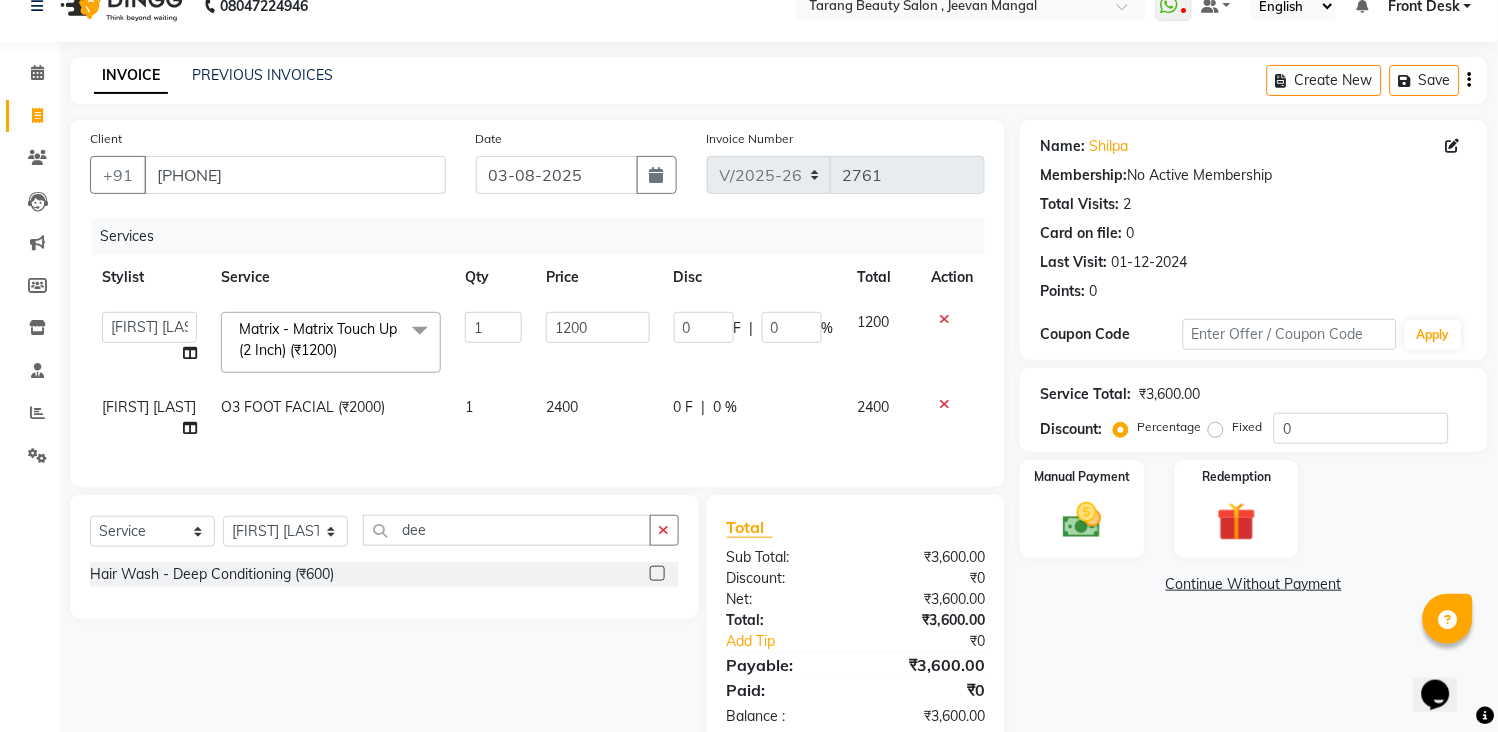 click 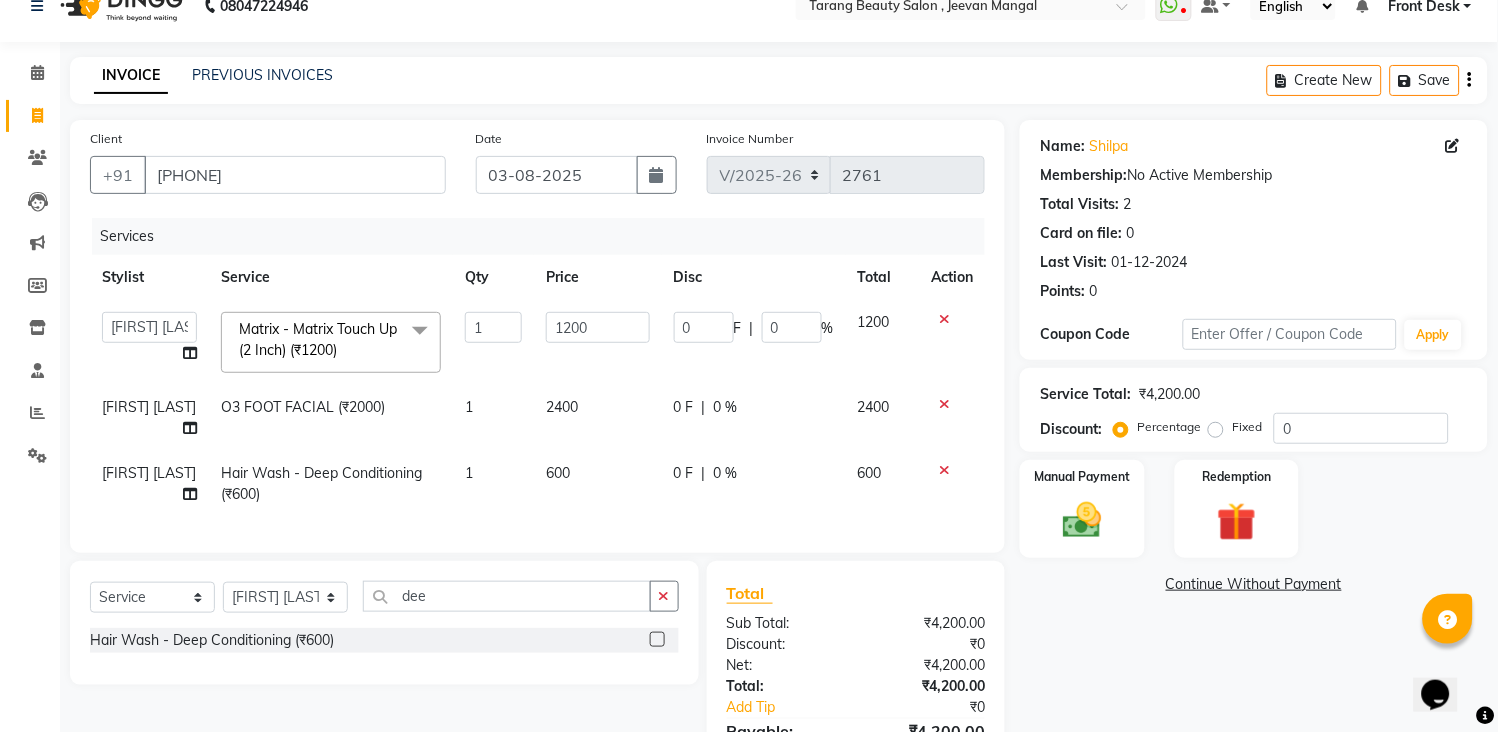 checkbox on "false" 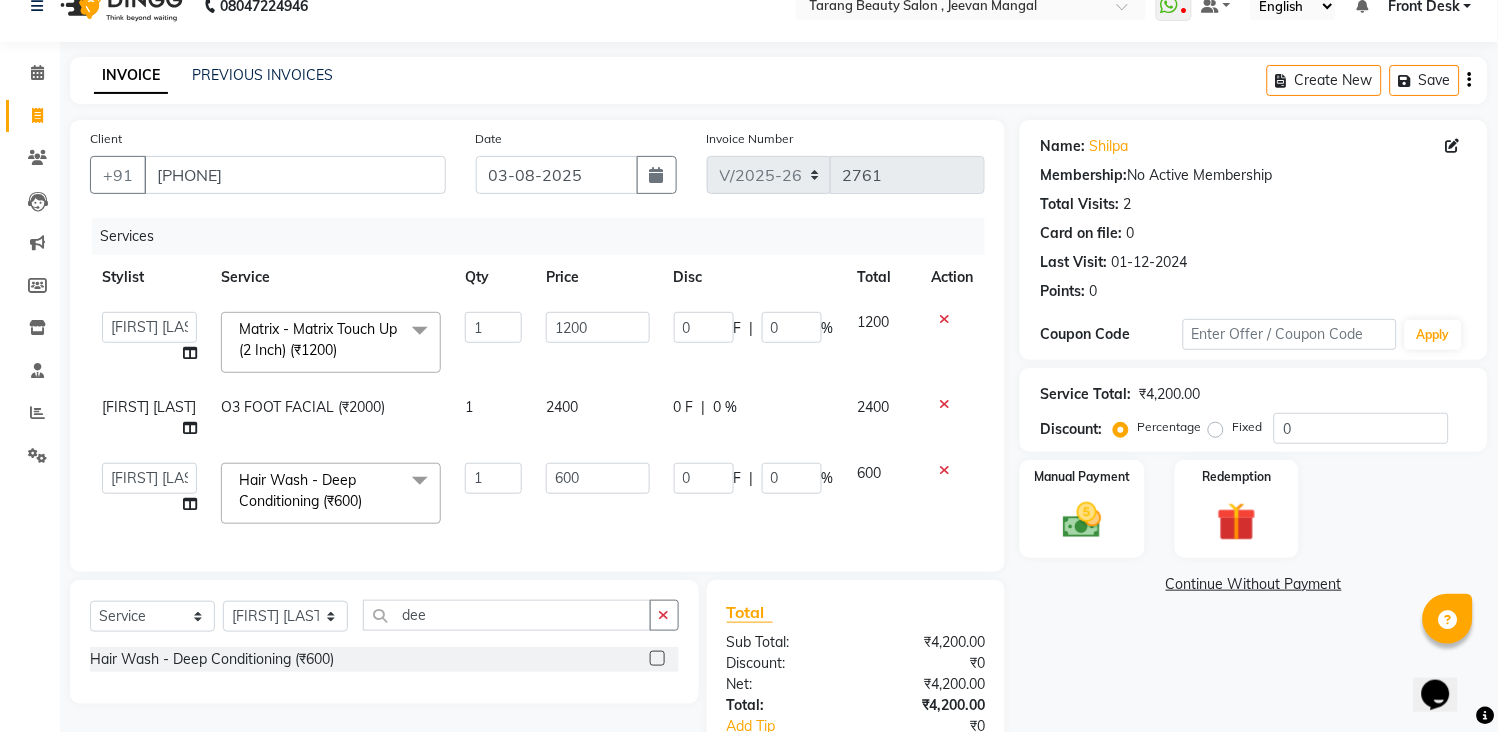 click on "600" 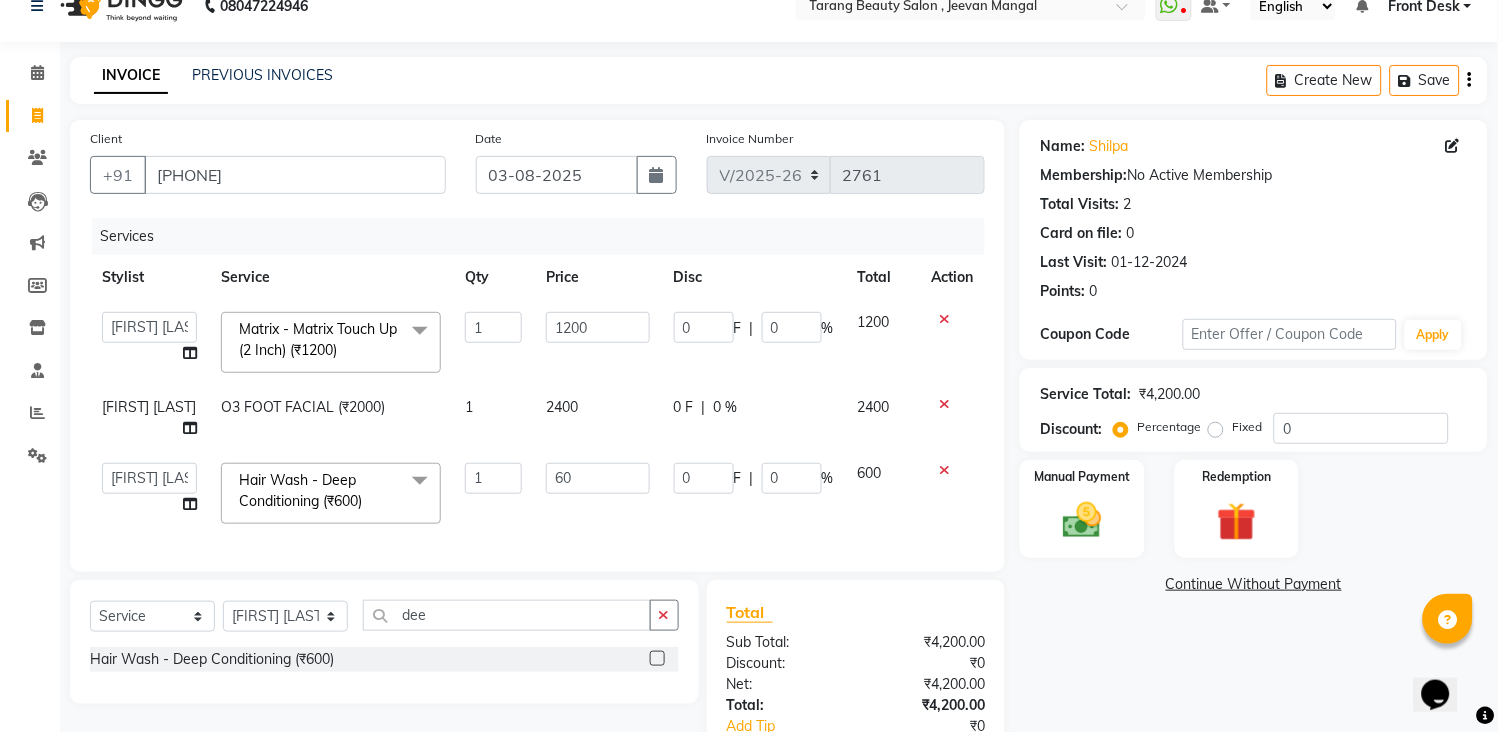 type on "6" 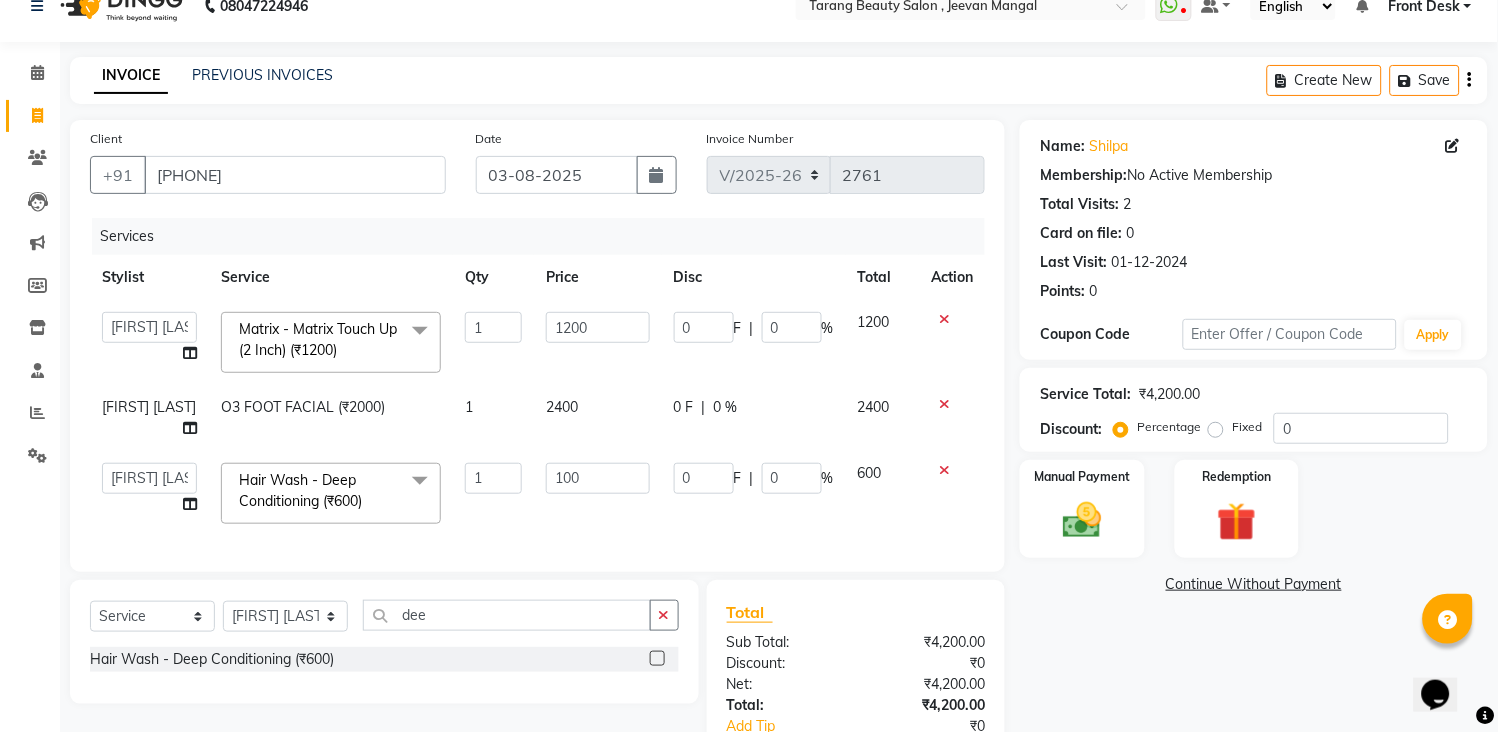 type on "1000" 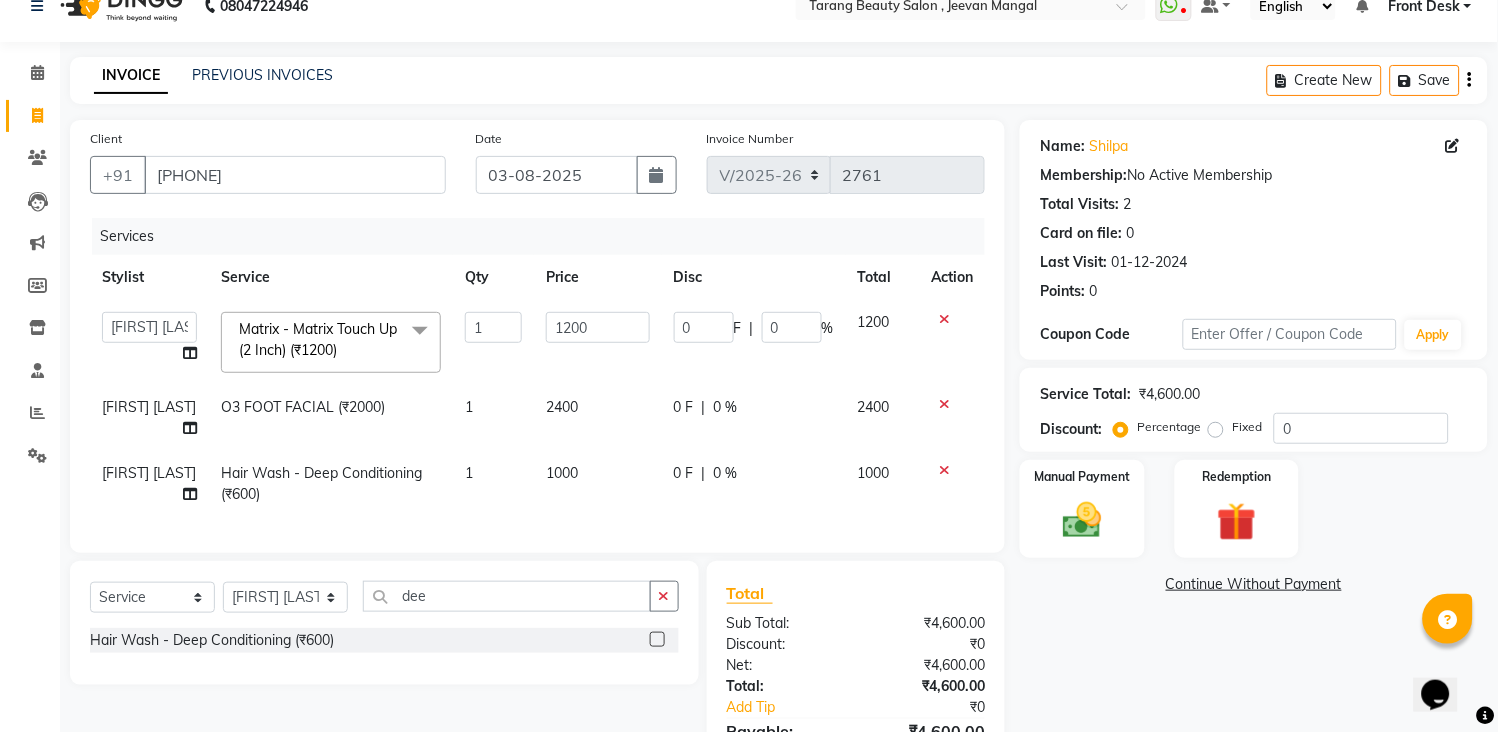 click on "1000" 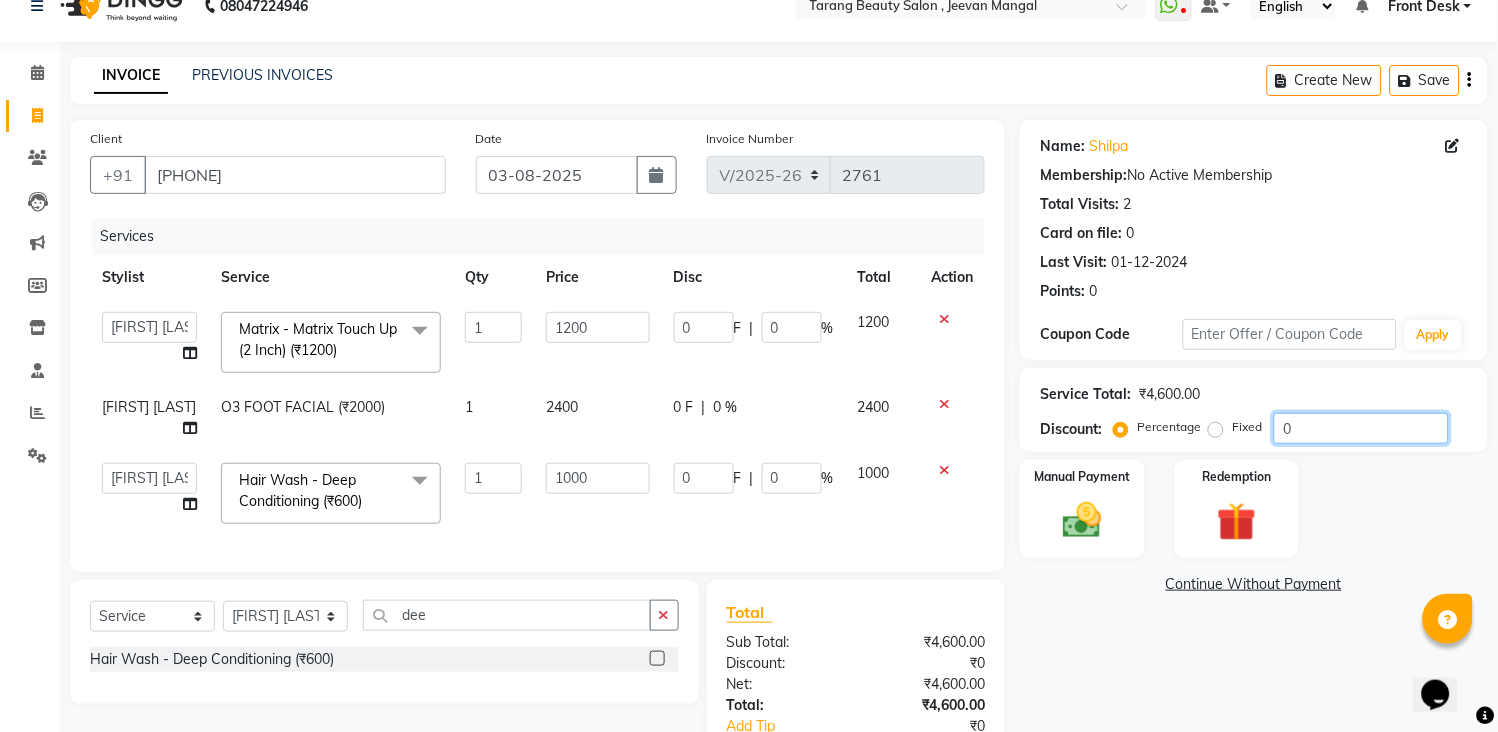 click on "0" 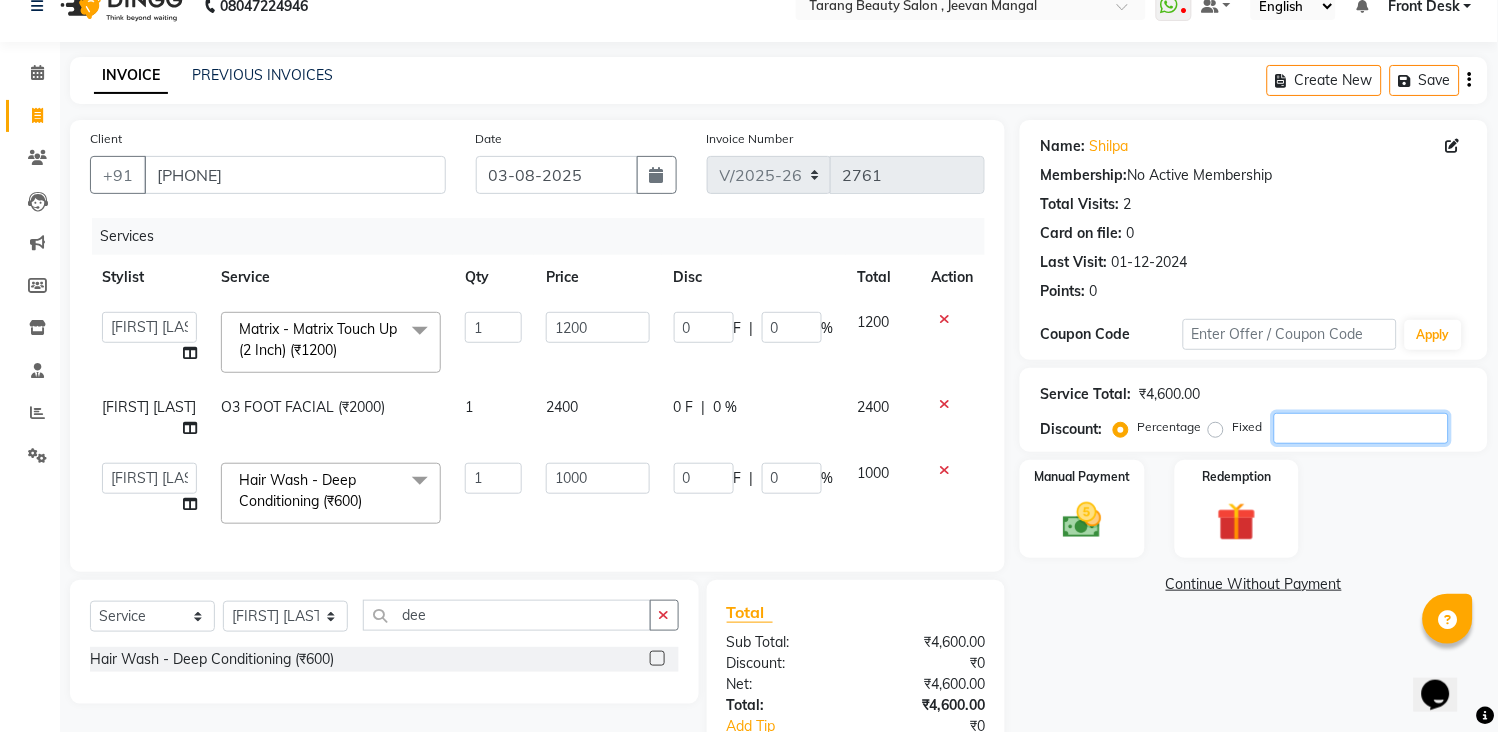 type on "1" 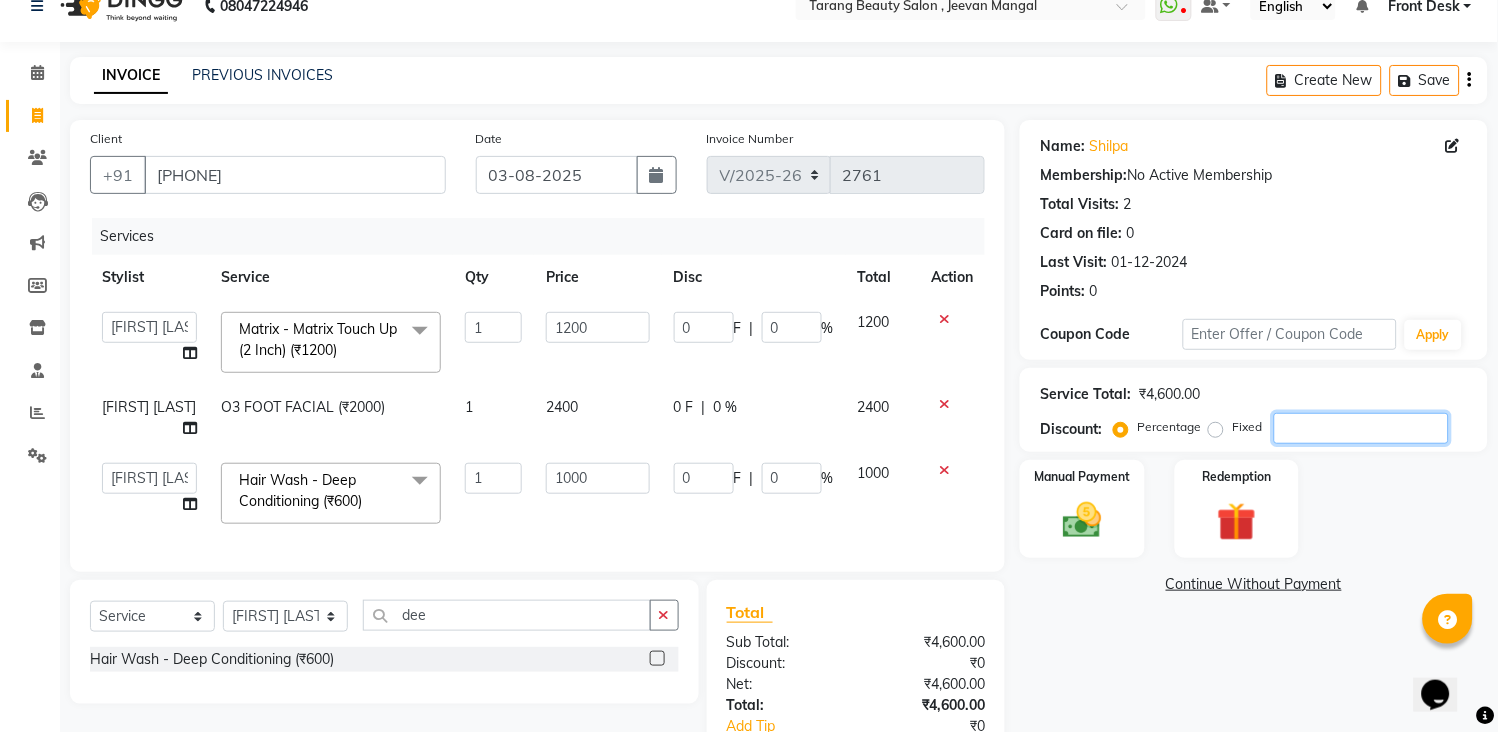 type on "12" 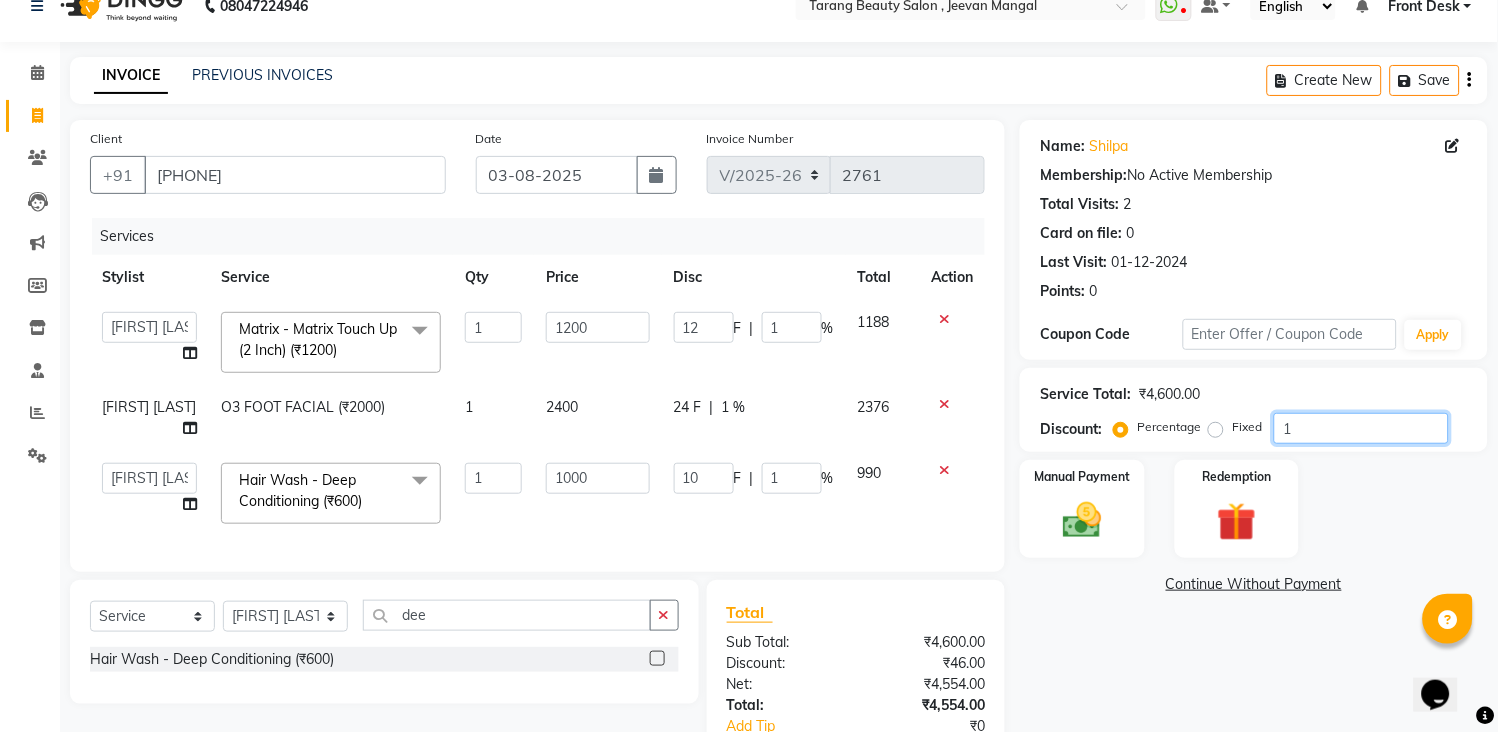 type on "10" 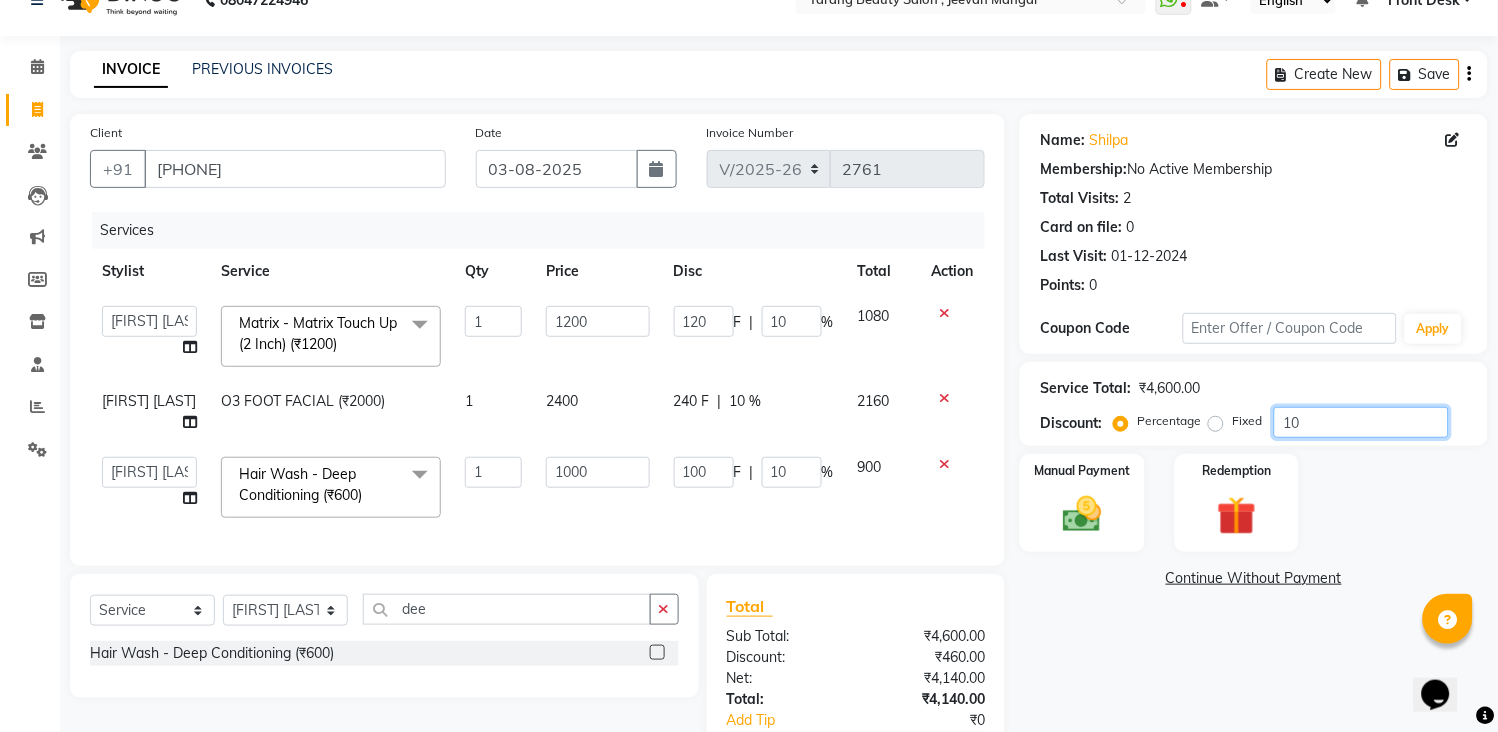 scroll, scrollTop: 178, scrollLeft: 0, axis: vertical 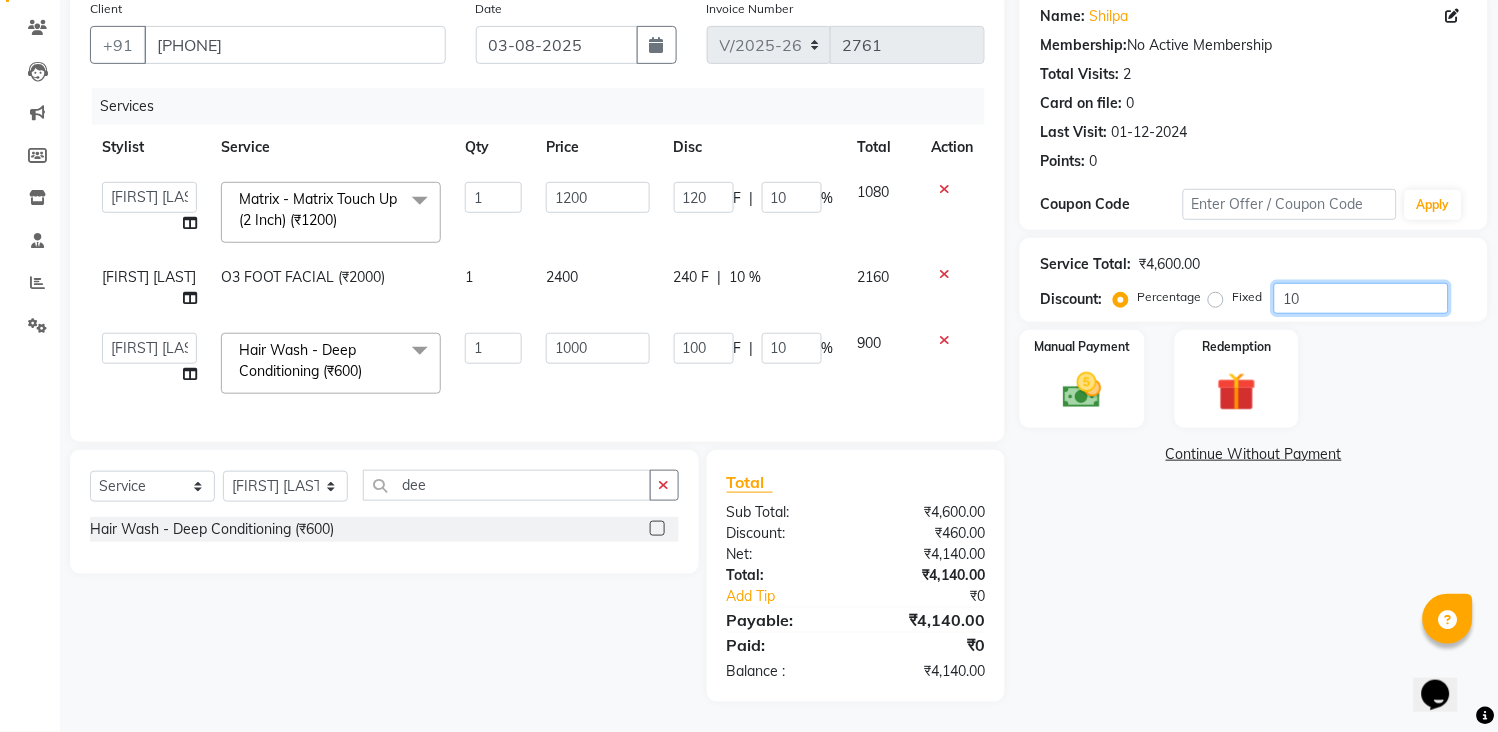 type on "10" 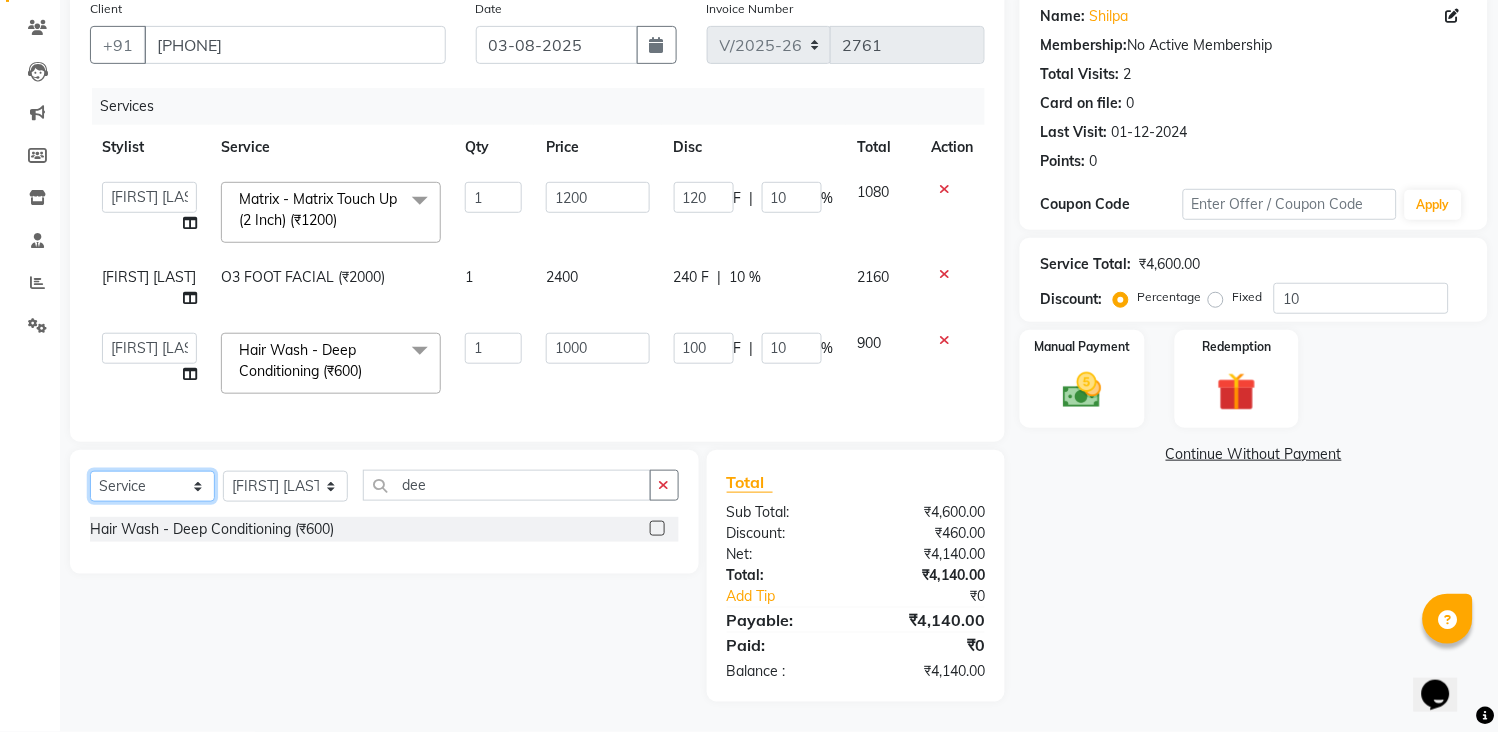 click on "Select  Service  Product  Membership  Package Voucher Prepaid Gift Card" 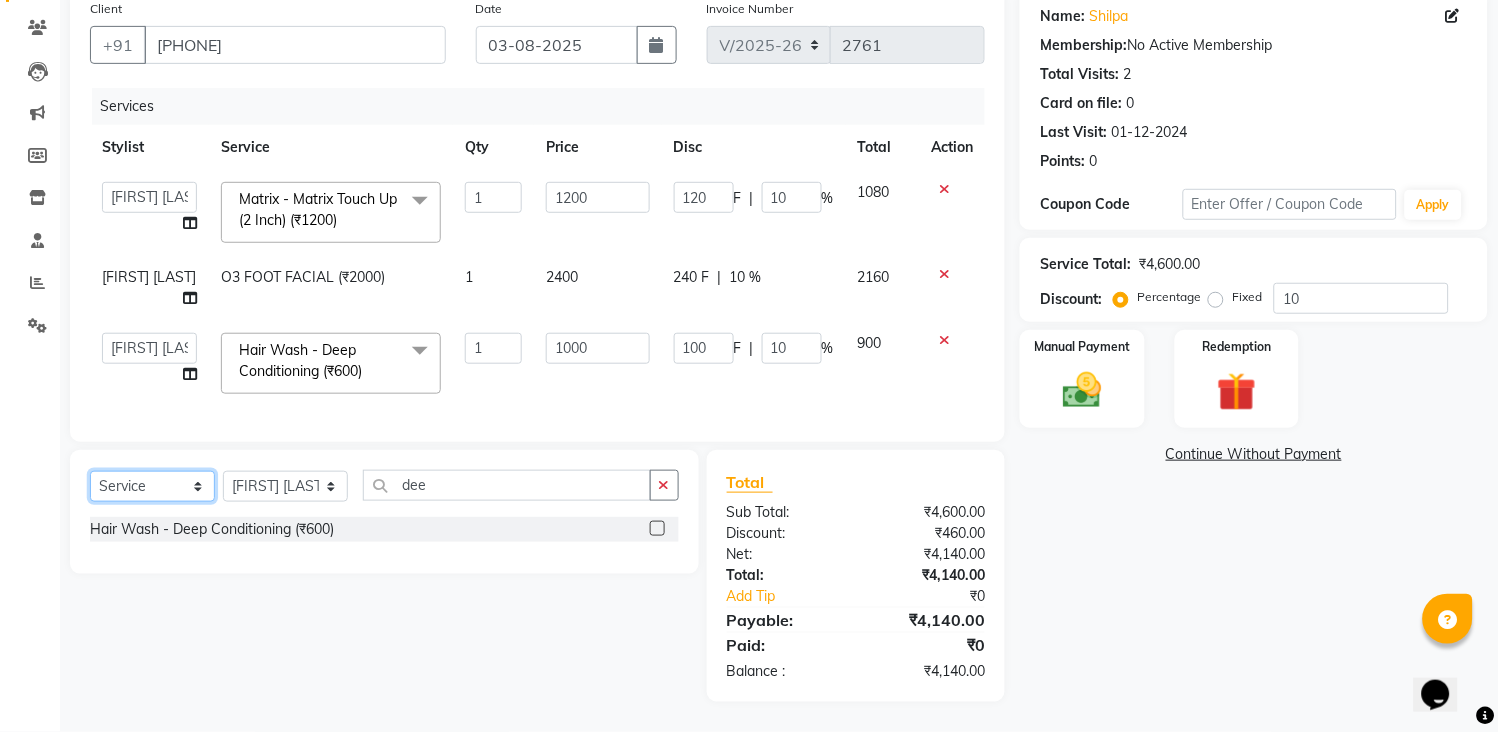 select on "membership" 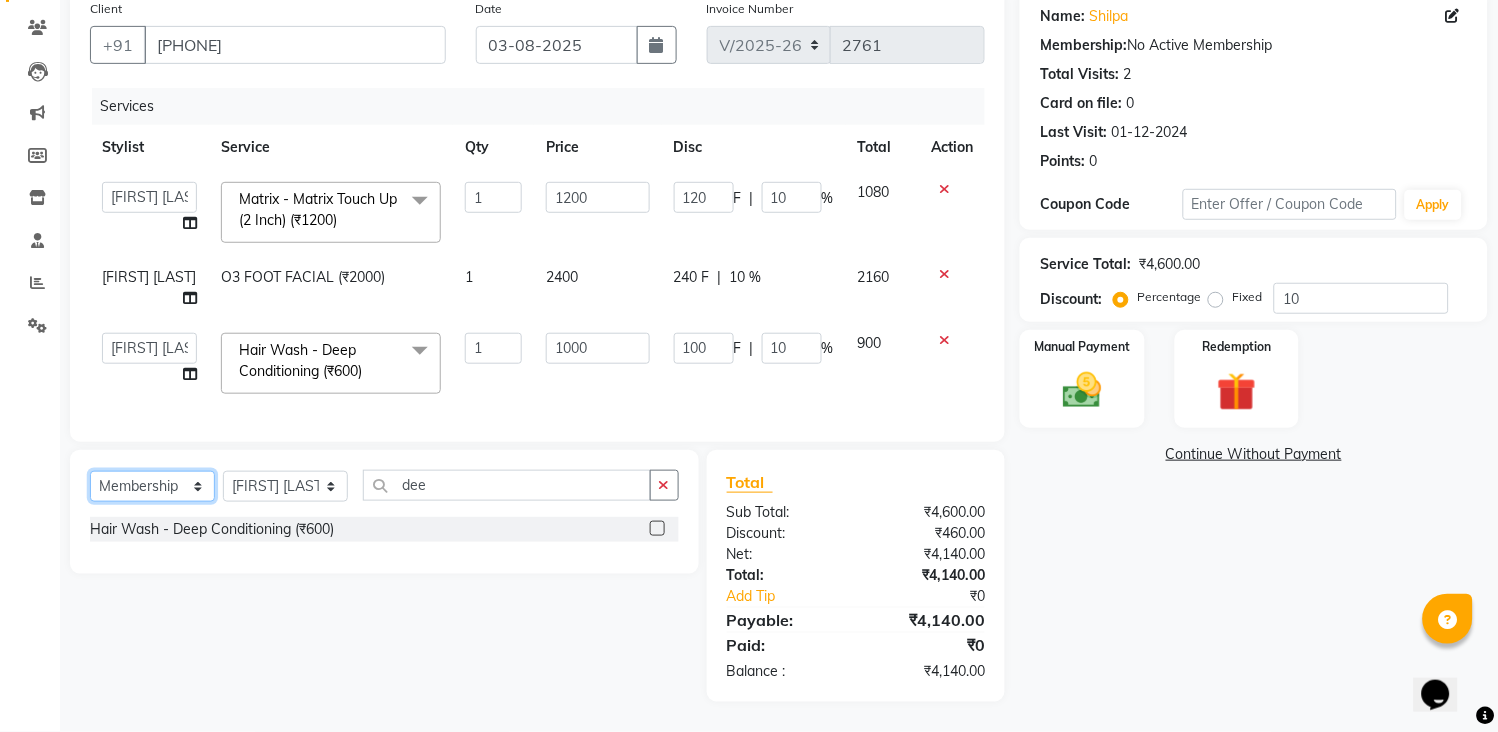 click on "Select  Service  Product  Membership  Package Voucher Prepaid Gift Card" 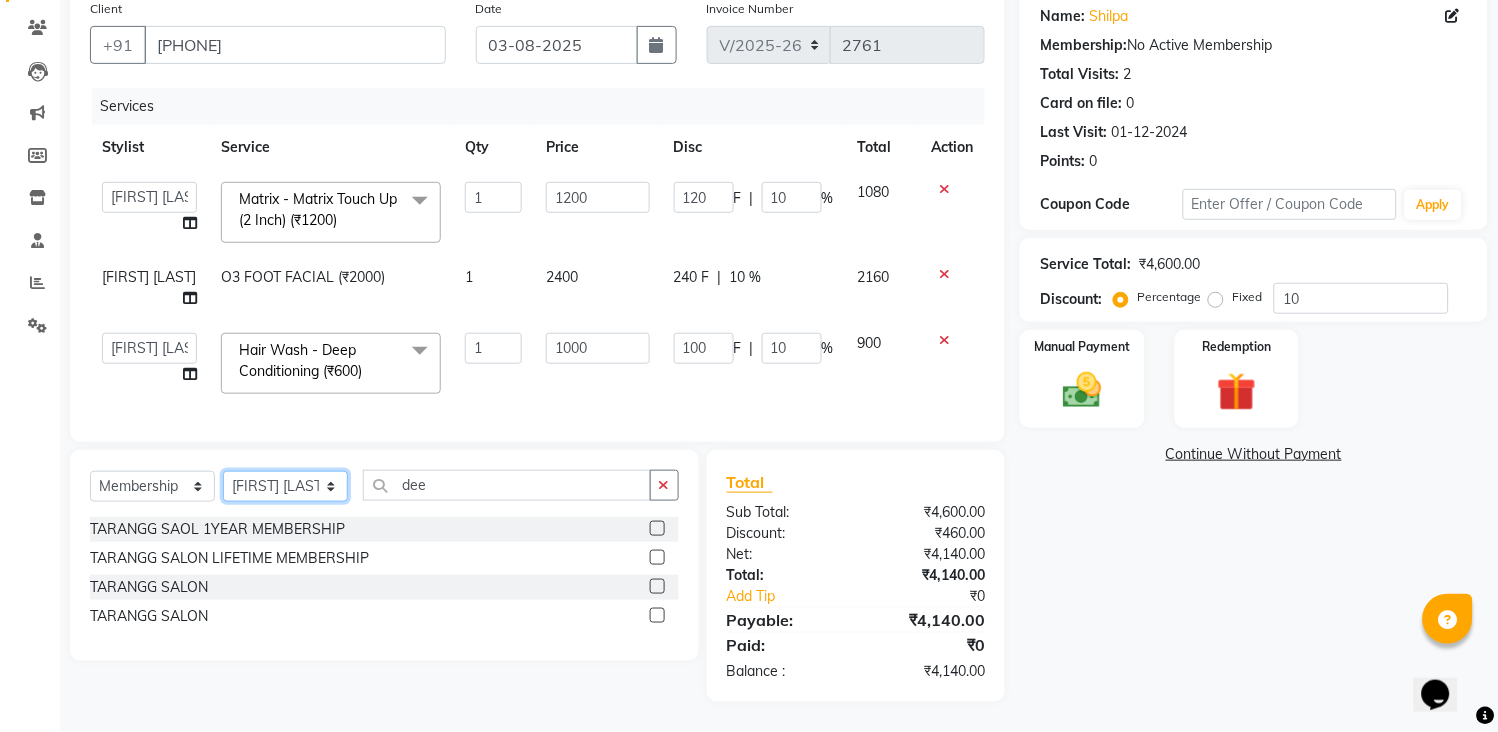 click on "Select Stylist ANITA MANOJ KARRE ANJALI RAMESH KHAMDARE BHUMI PAWAR DEEPALI  KANOJIYA Front Desk GAYATRI KENIN Grishma  indu kavita NEHA pooja thakur Pooja Vishwakarma priya  Ruchi RUTUJA sadhana SNEHAL SHINDE SONAL Suchita panchal SUNITA KAURI surekha bhalerao Varsha Zoya" 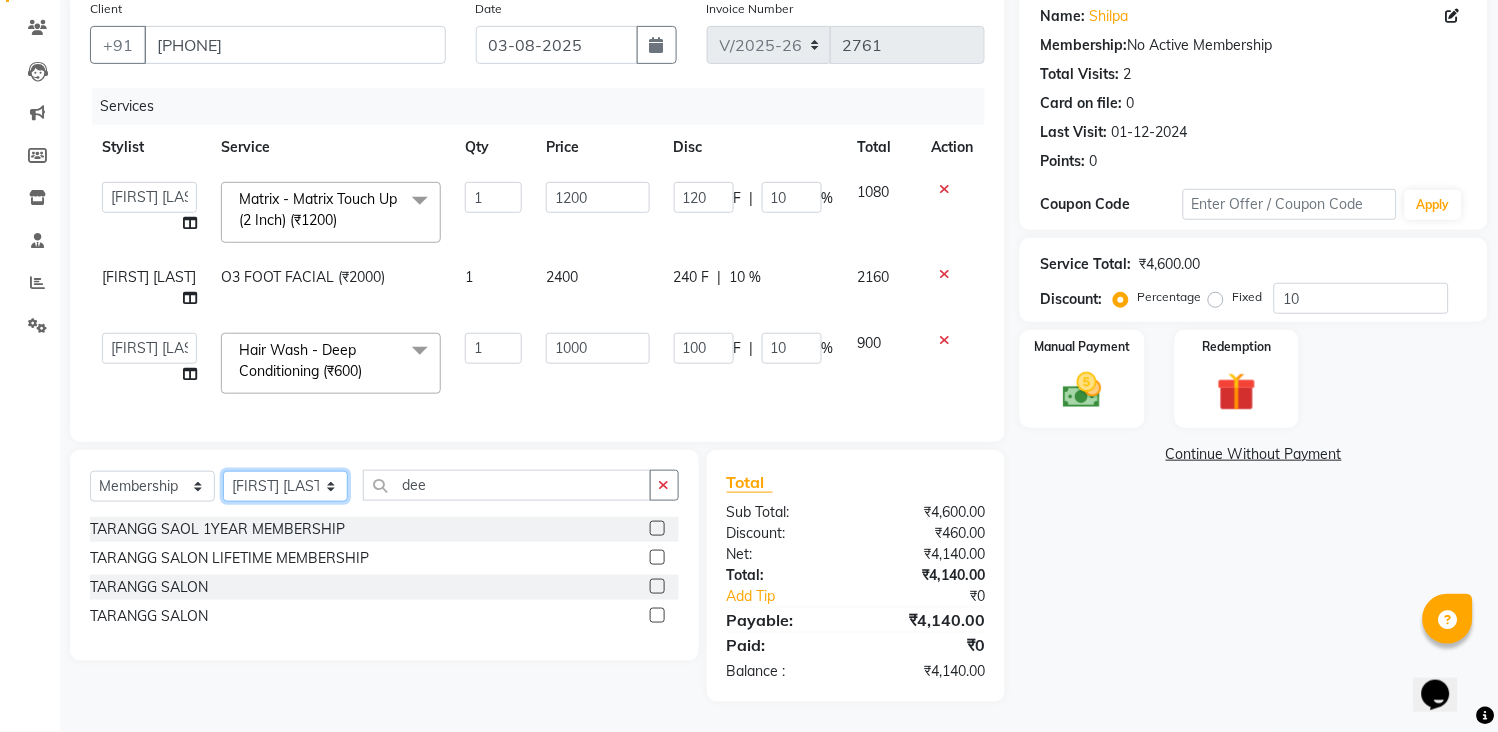 select on "33033" 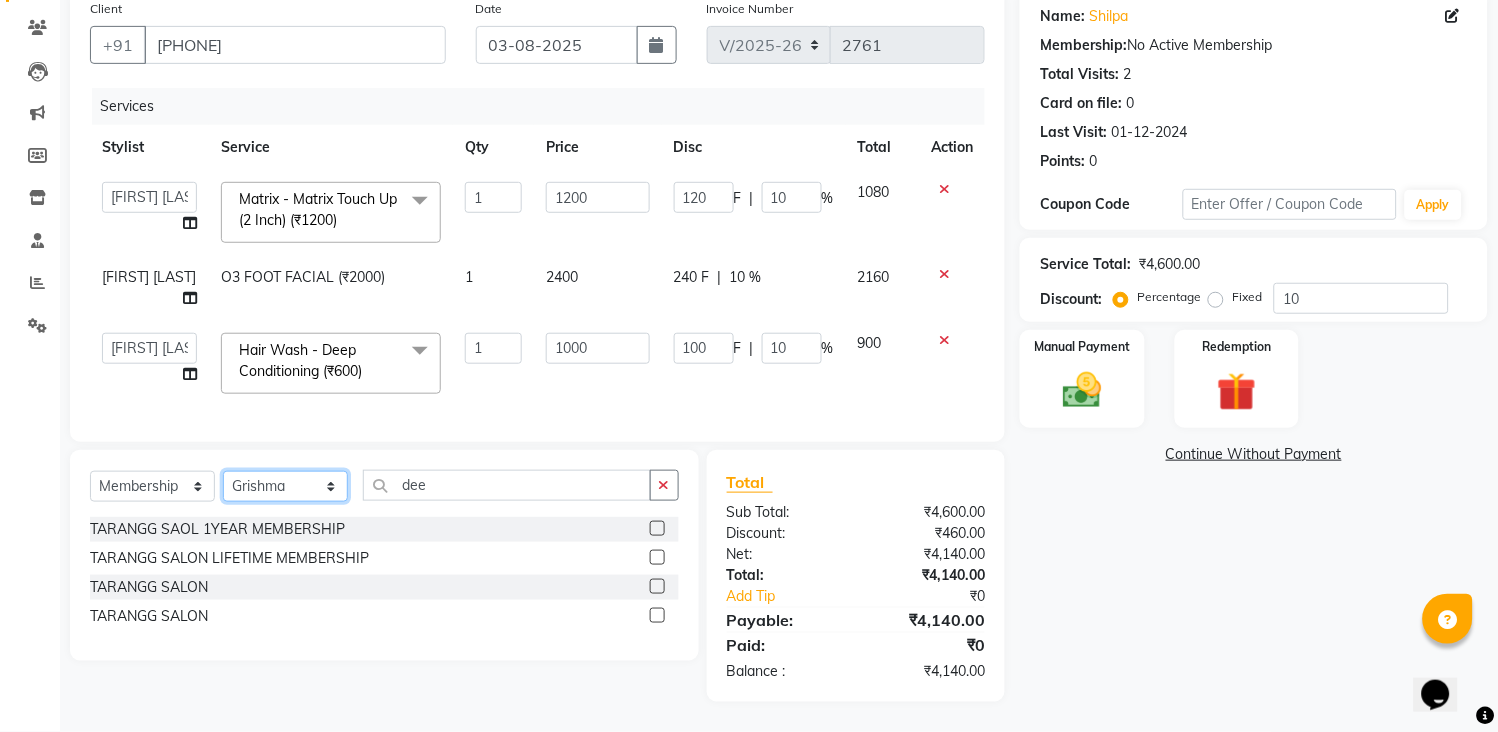 click on "Select Stylist ANITA MANOJ KARRE ANJALI RAMESH KHAMDARE BHUMI PAWAR DEEPALI  KANOJIYA Front Desk GAYATRI KENIN Grishma  indu kavita NEHA pooja thakur Pooja Vishwakarma priya  Ruchi RUTUJA sadhana SNEHAL SHINDE SONAL Suchita panchal SUNITA KAURI surekha bhalerao Varsha Zoya" 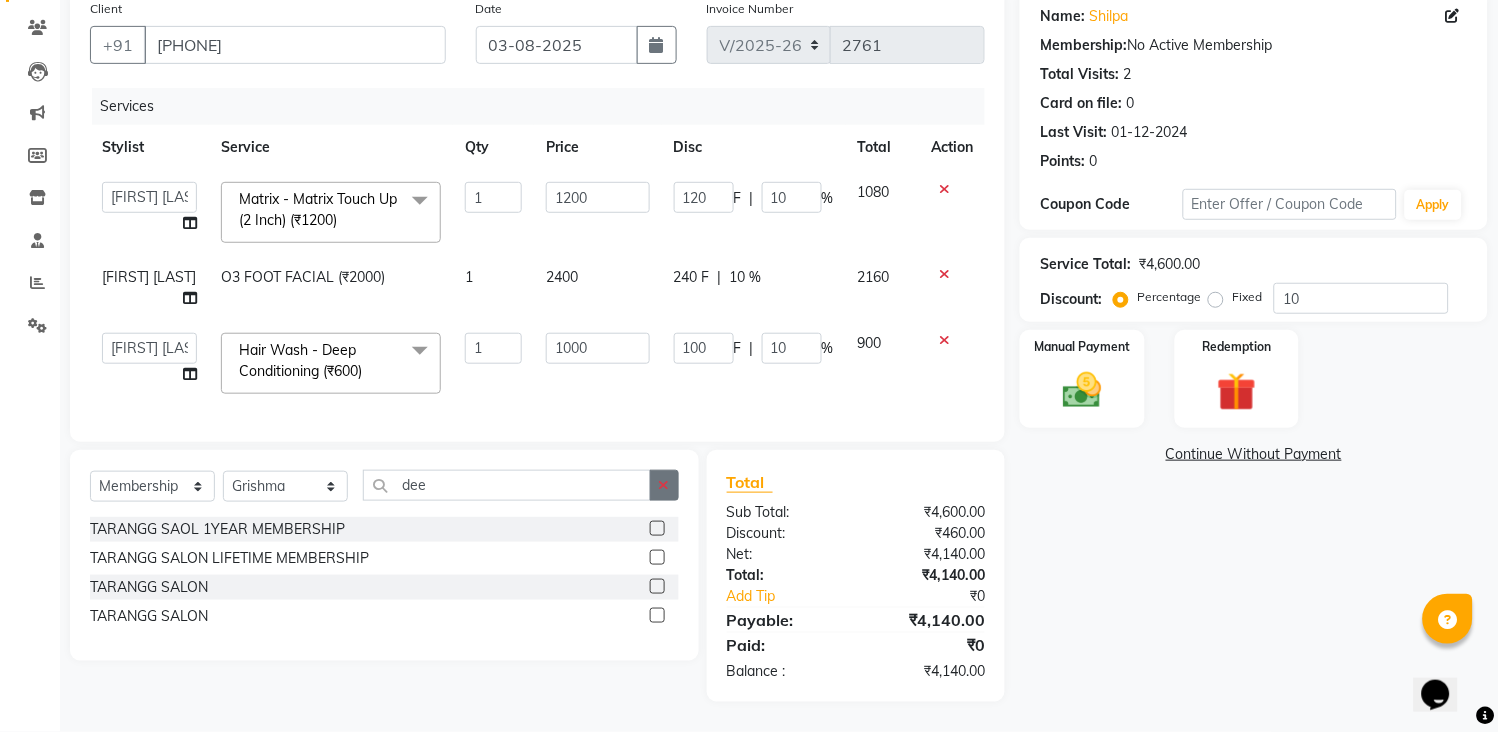 click 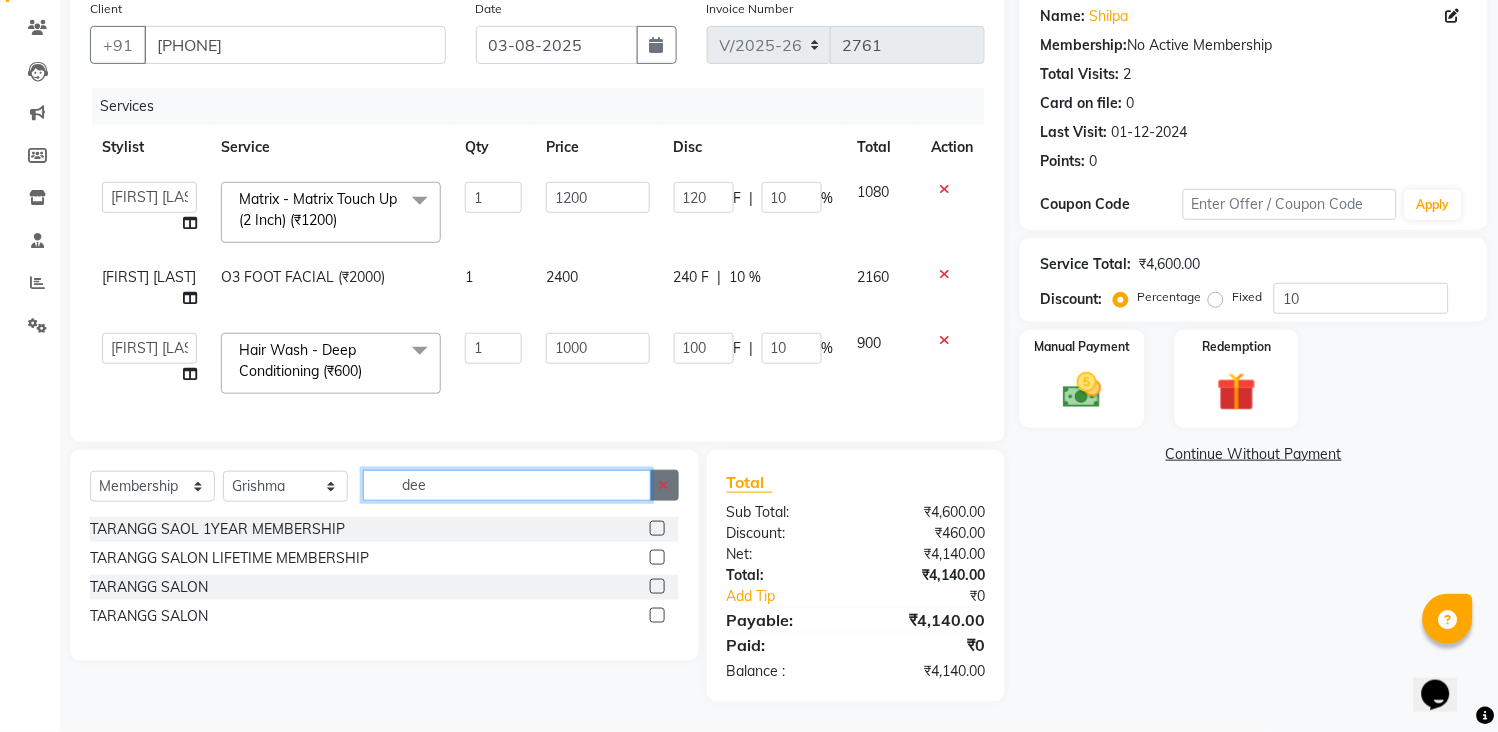 type 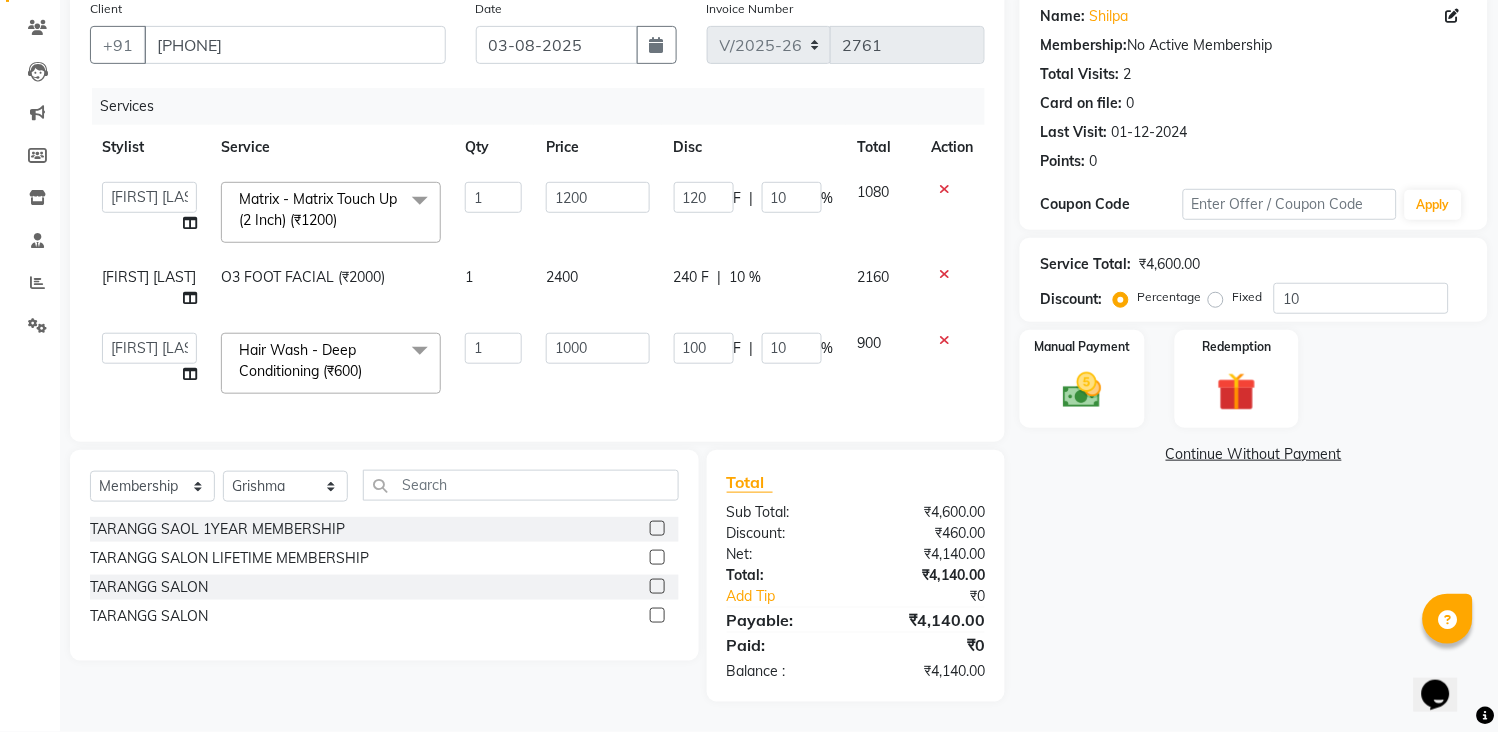 click 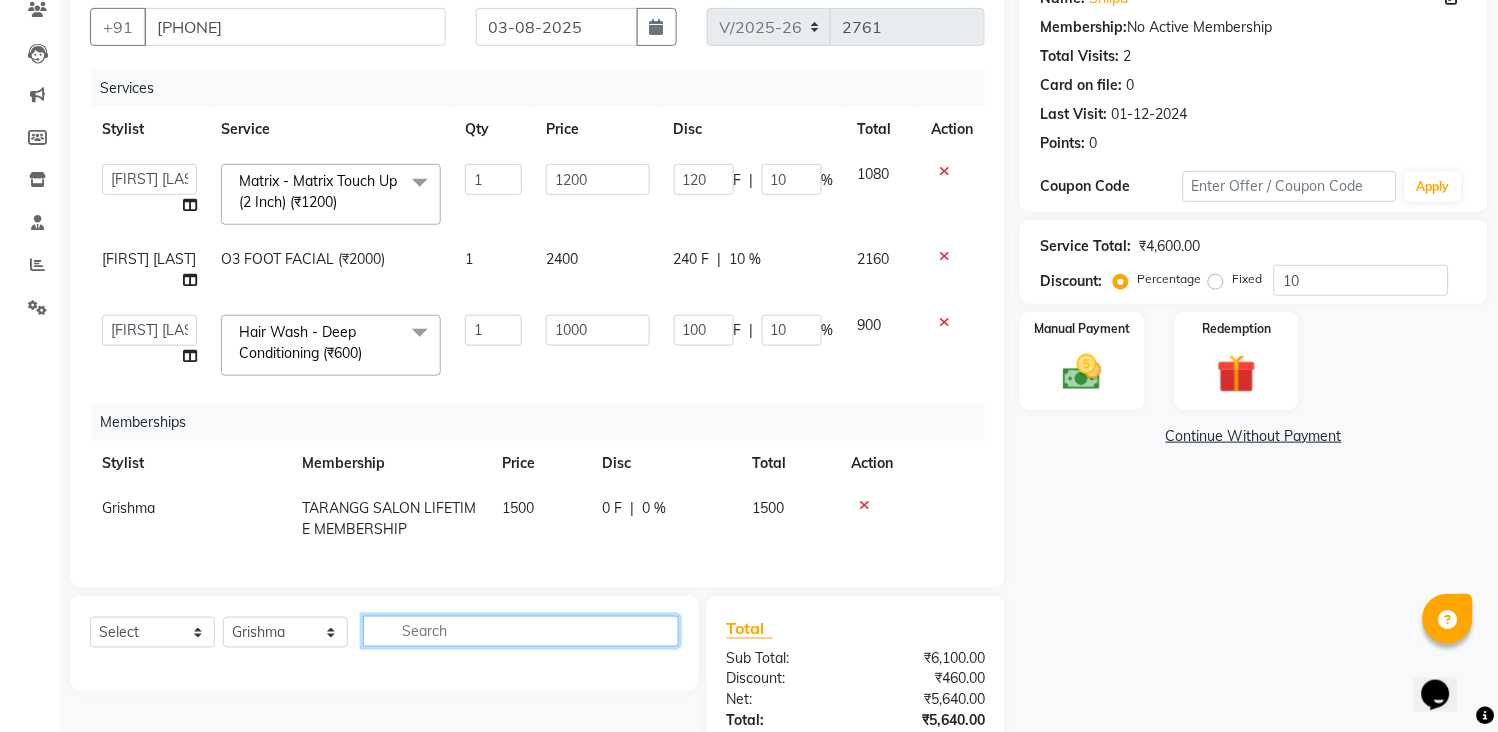 click 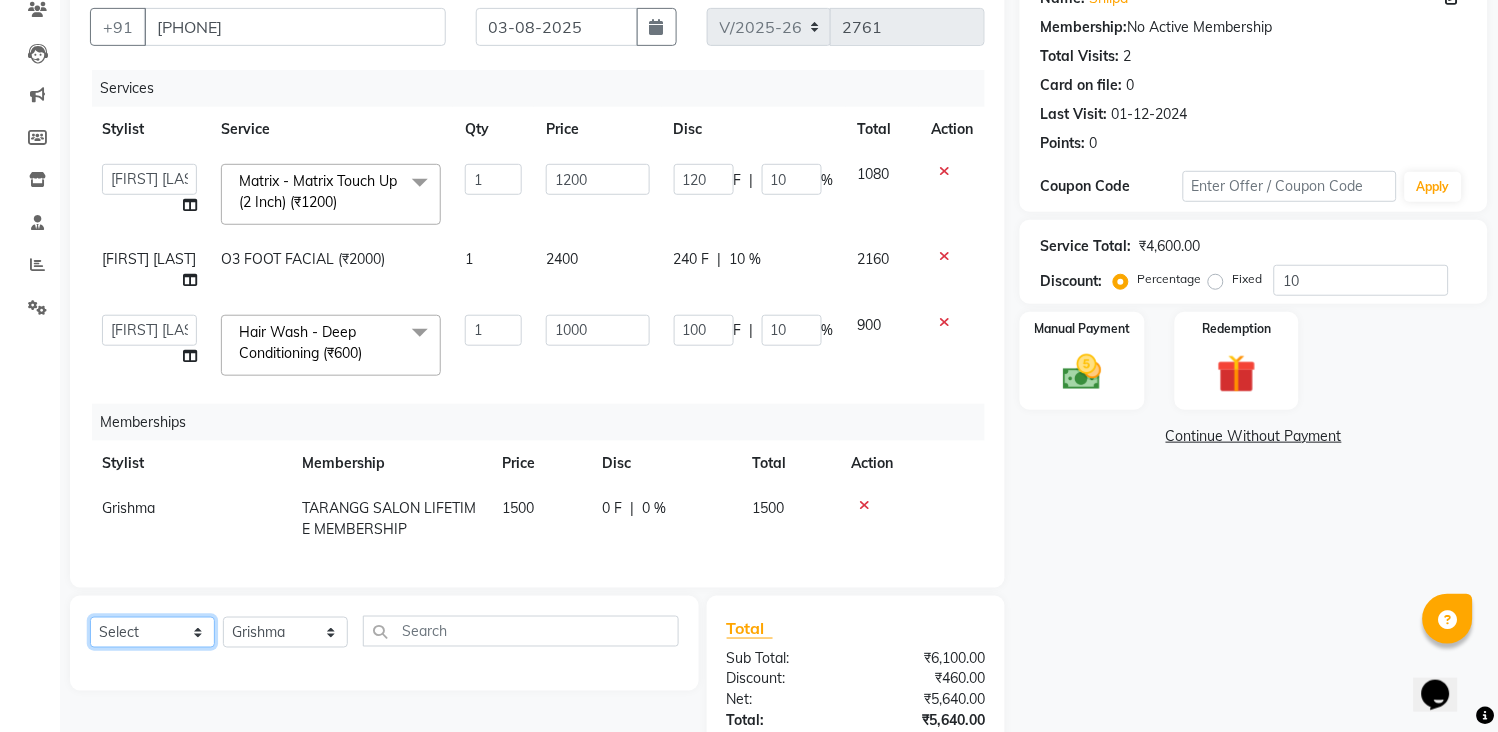 click on "Select  Service  Product  Package Voucher Prepaid Gift Card" 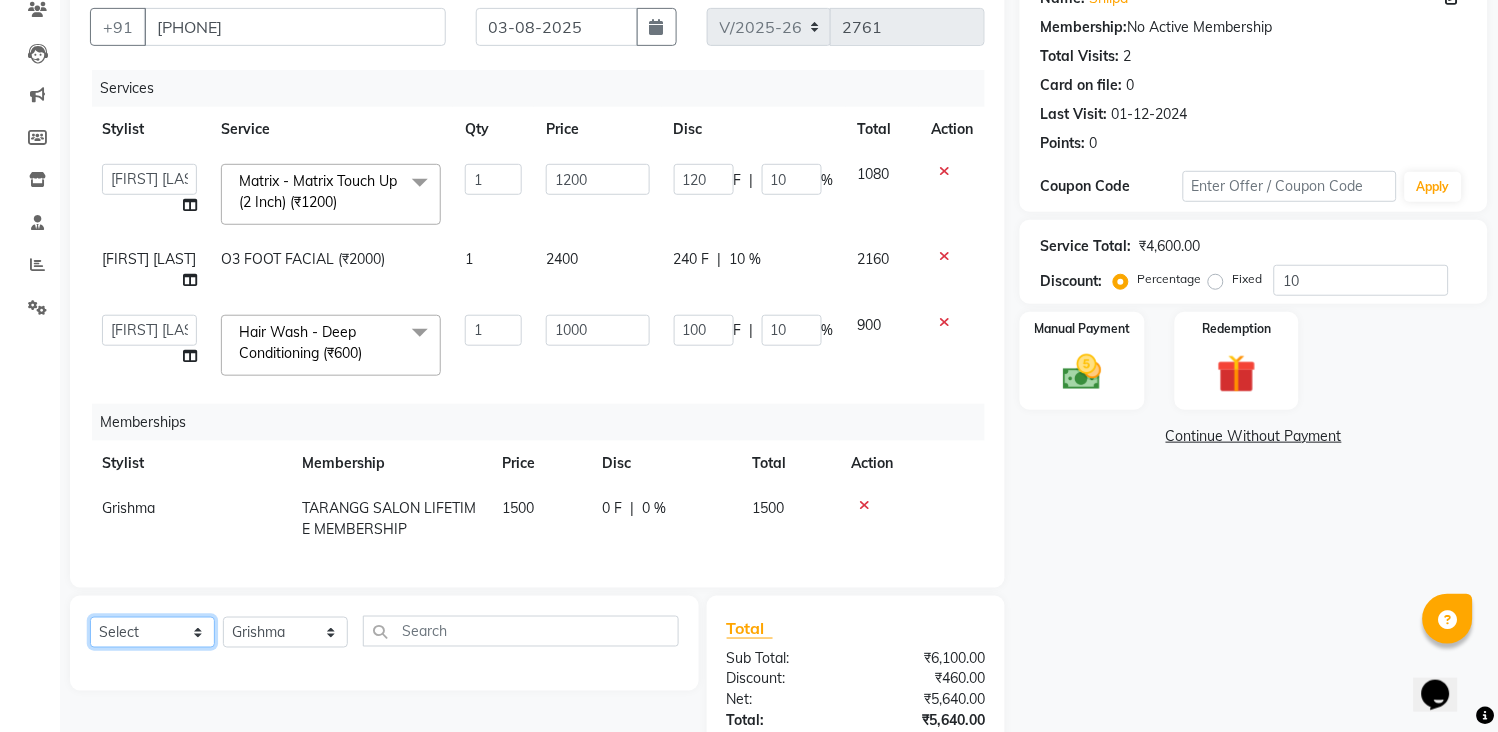 select on "V" 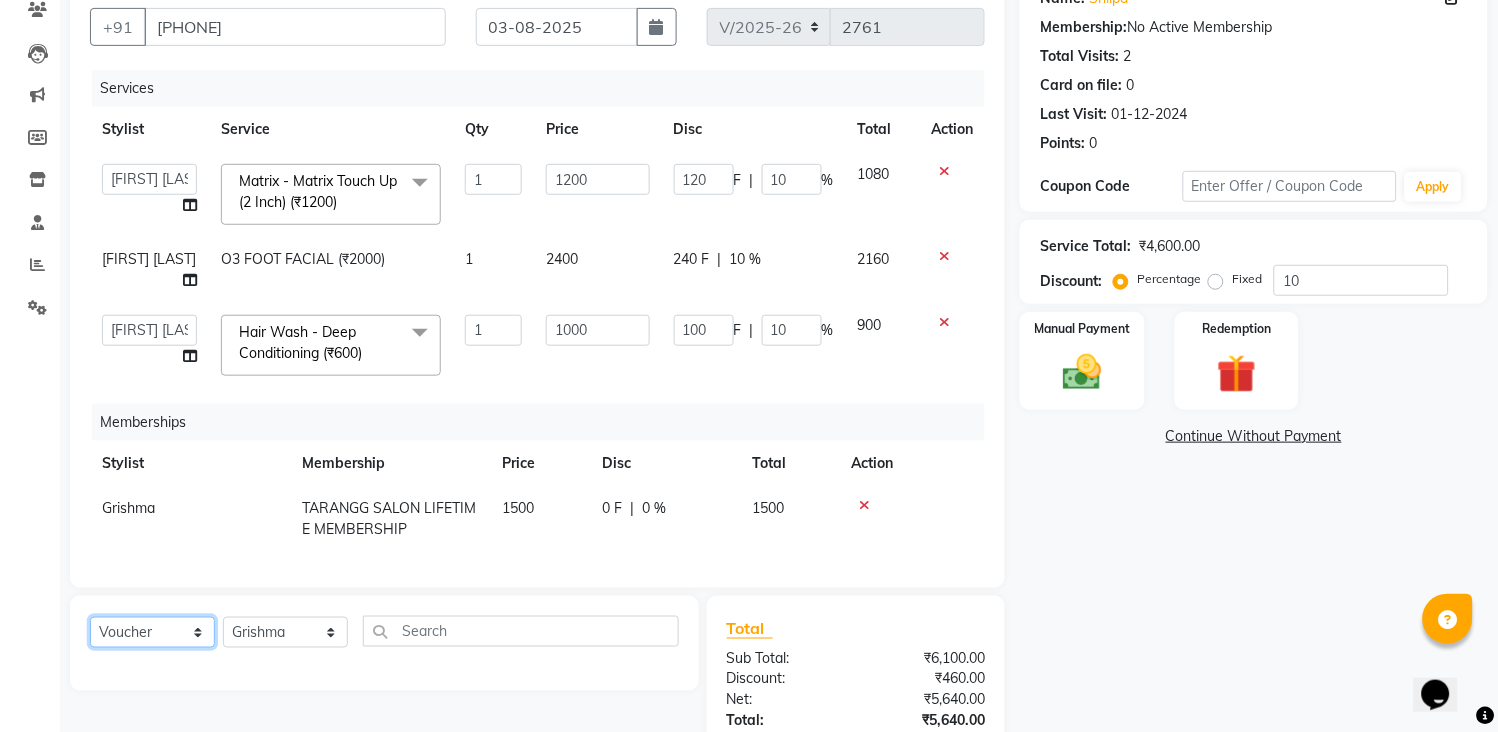 click on "Select  Service  Product  Package Voucher Prepaid Gift Card" 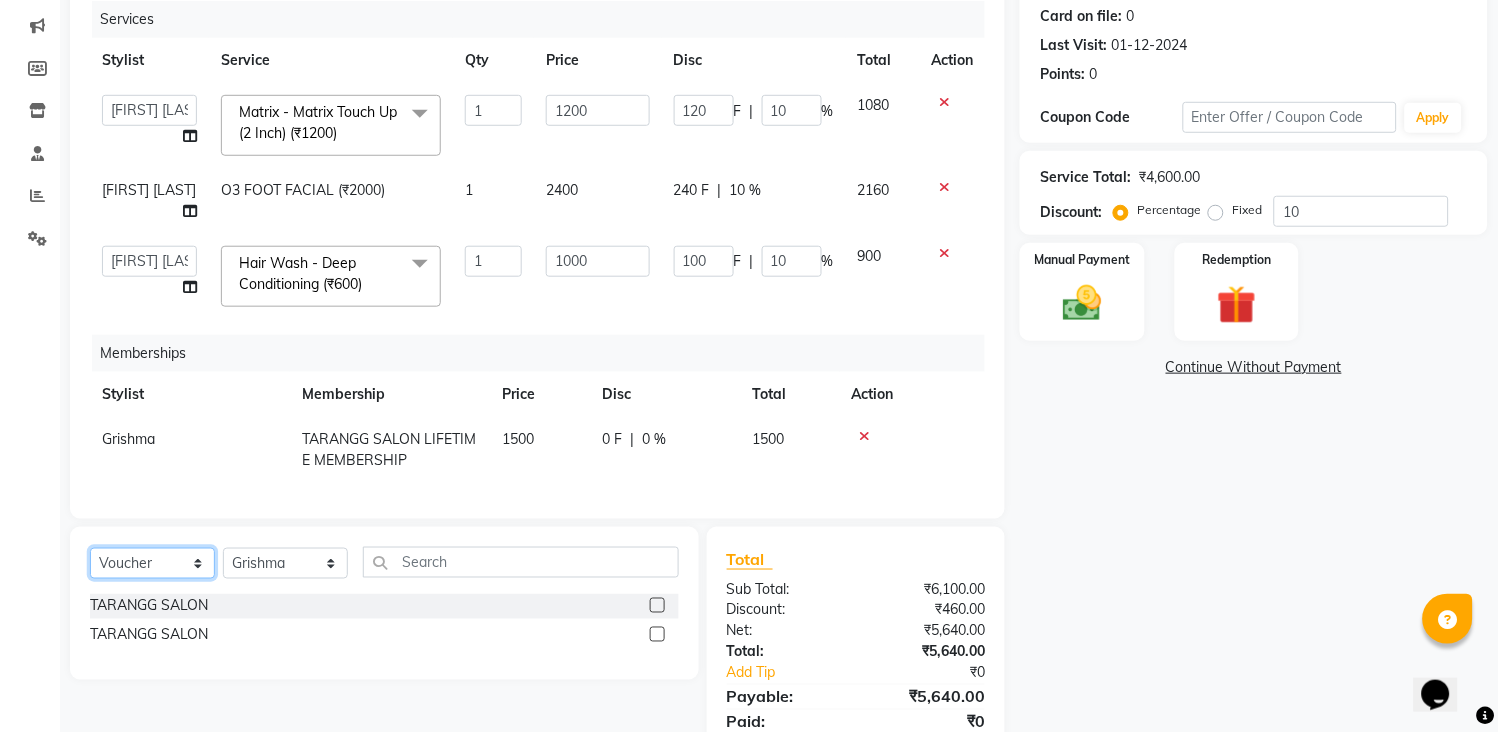 scroll, scrollTop: 326, scrollLeft: 0, axis: vertical 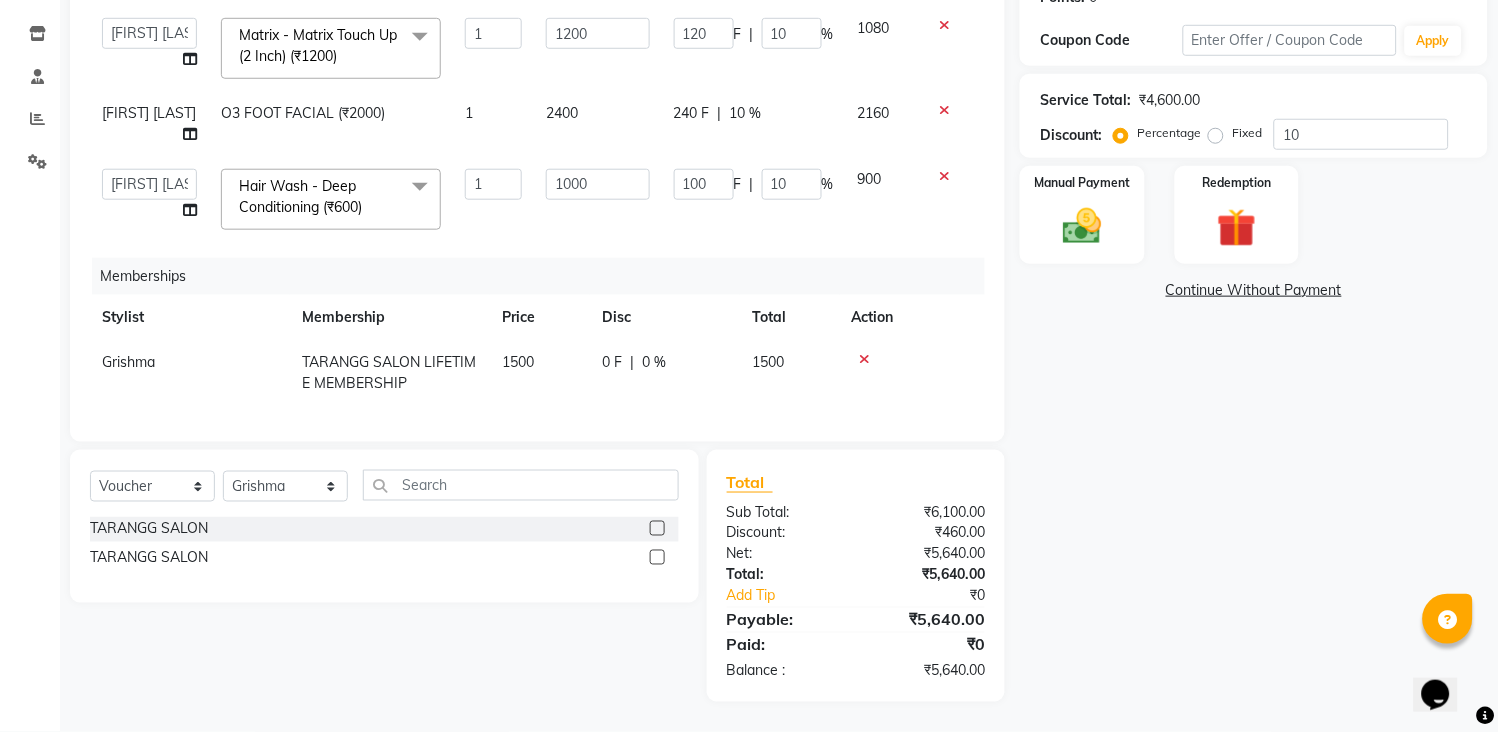 drag, startPoint x: 655, startPoint y: 525, endPoint x: 658, endPoint y: 537, distance: 12.369317 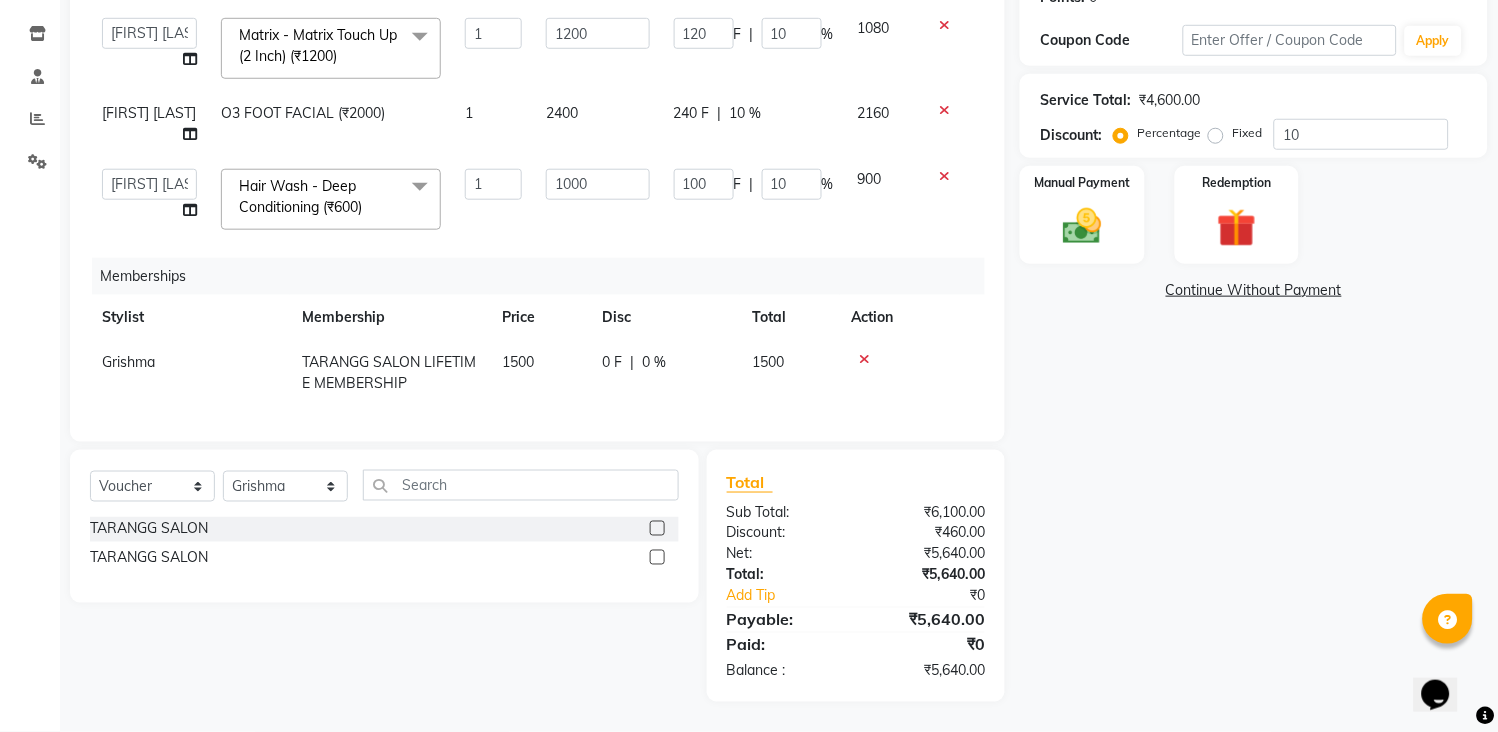 click 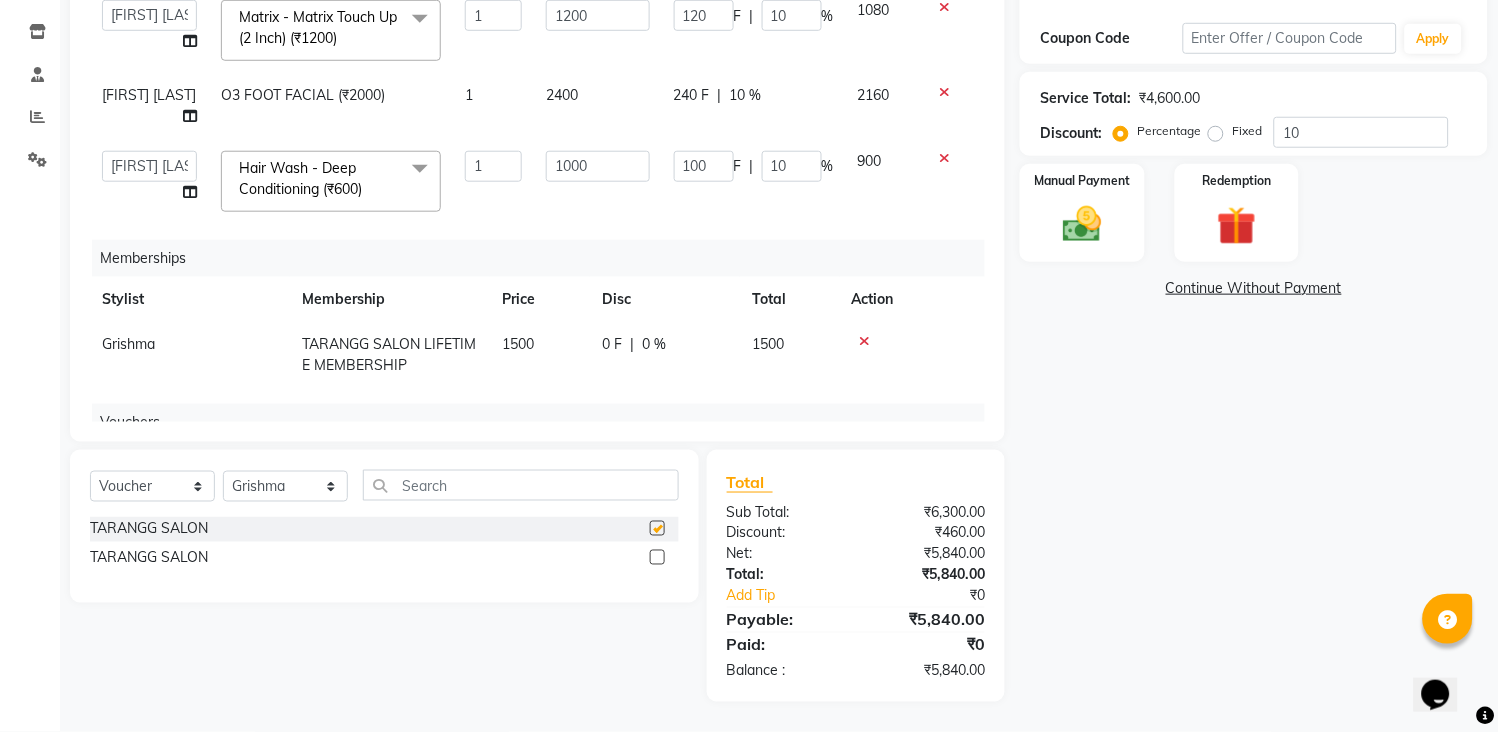 checkbox on "false" 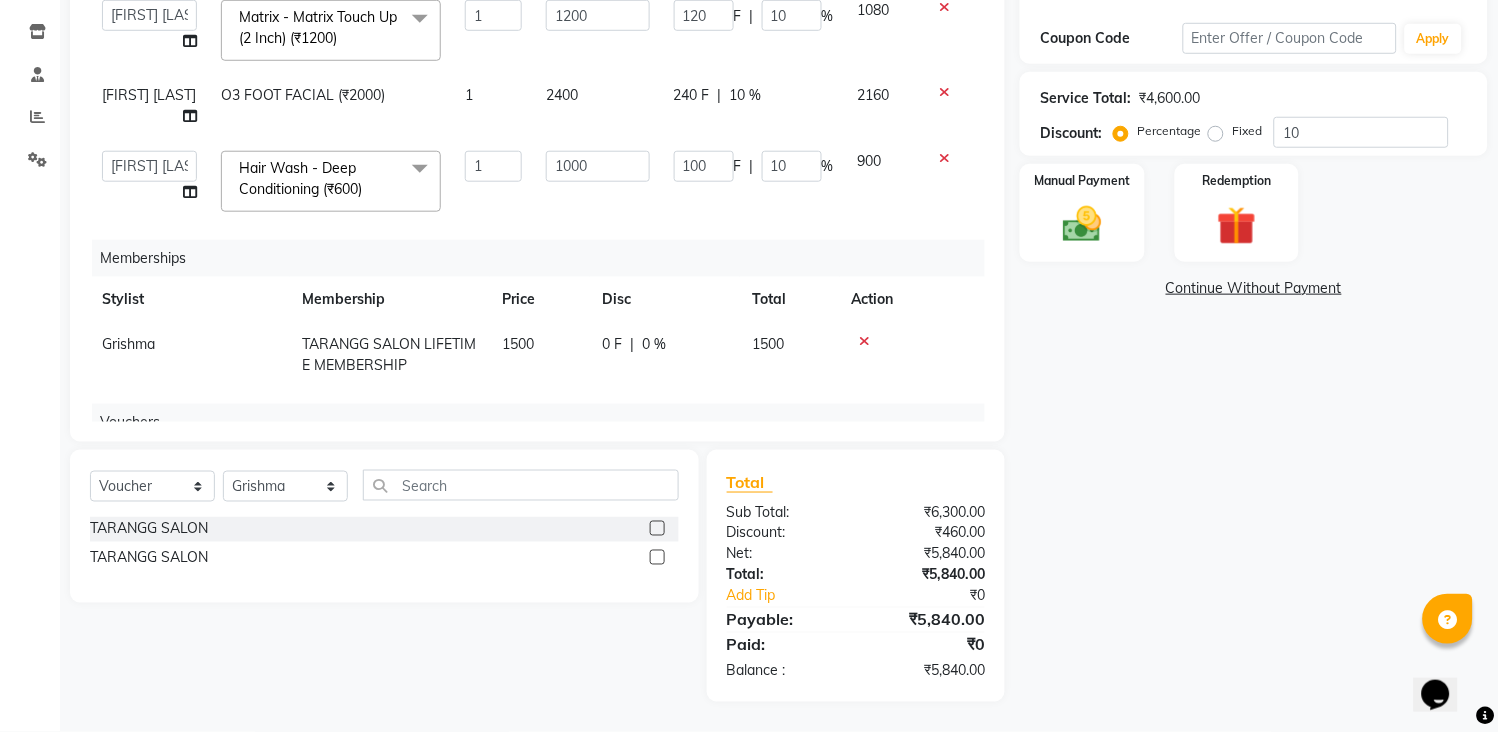 click 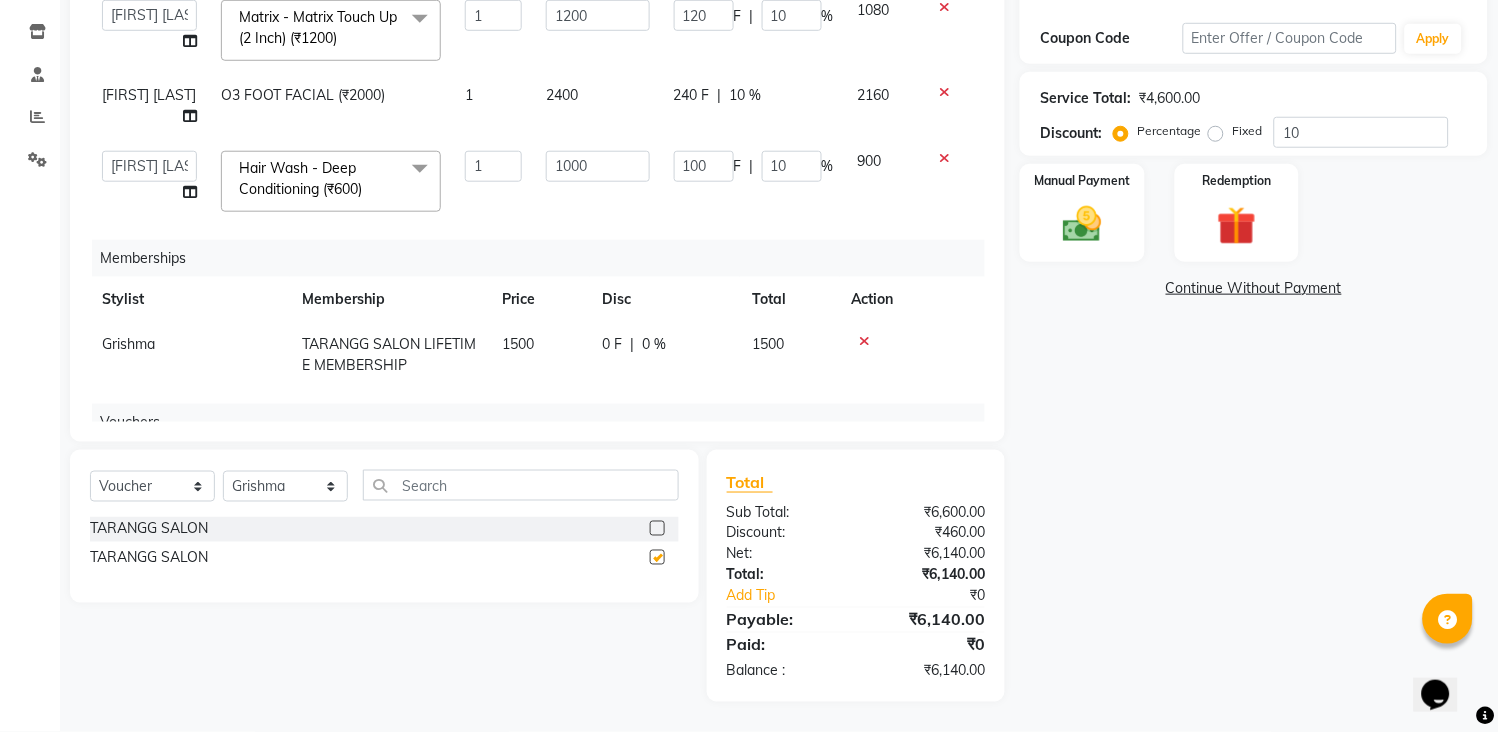 checkbox on "false" 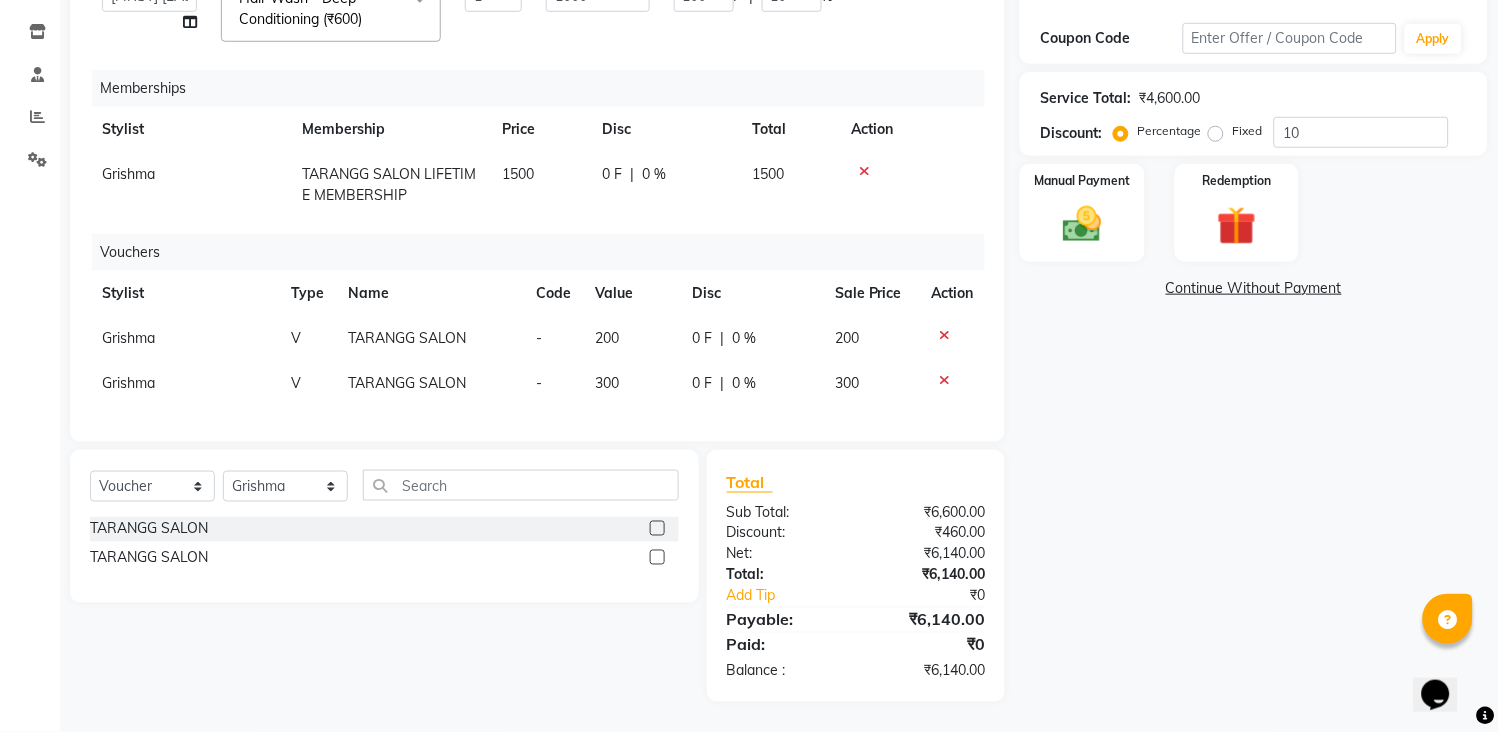 scroll, scrollTop: 204, scrollLeft: 0, axis: vertical 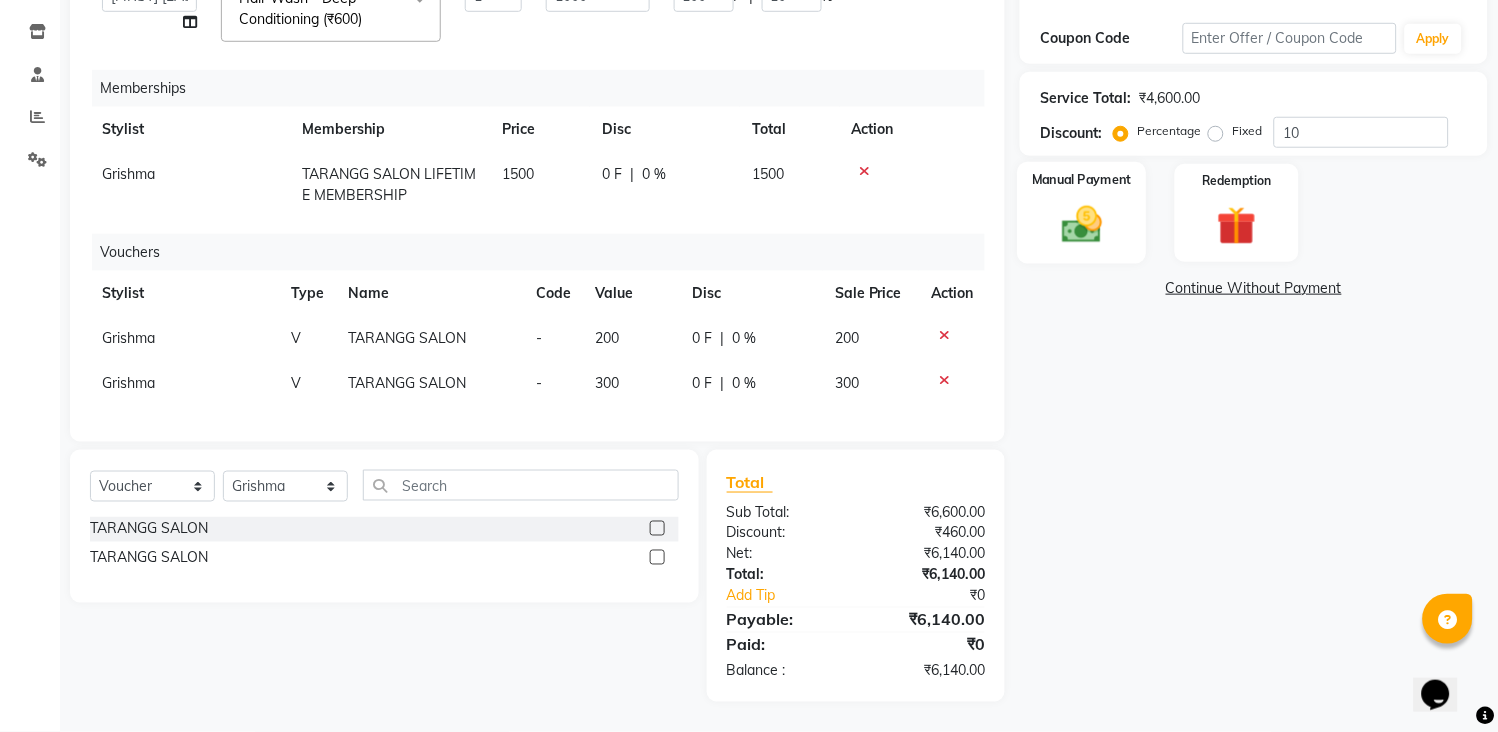 click on "Manual Payment" 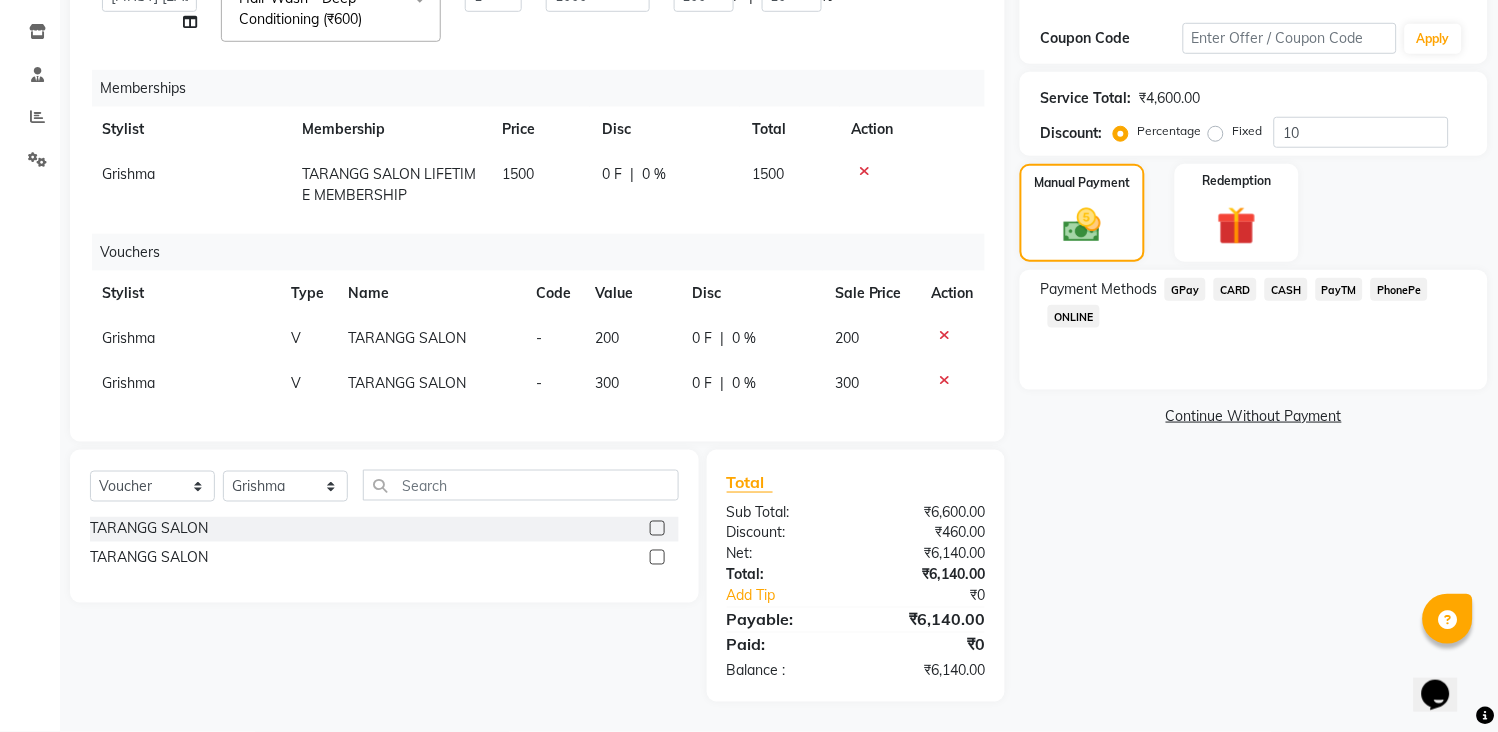 click on "Payment Methods GPay CARD CASH PayTM PhonePe ONLINE" 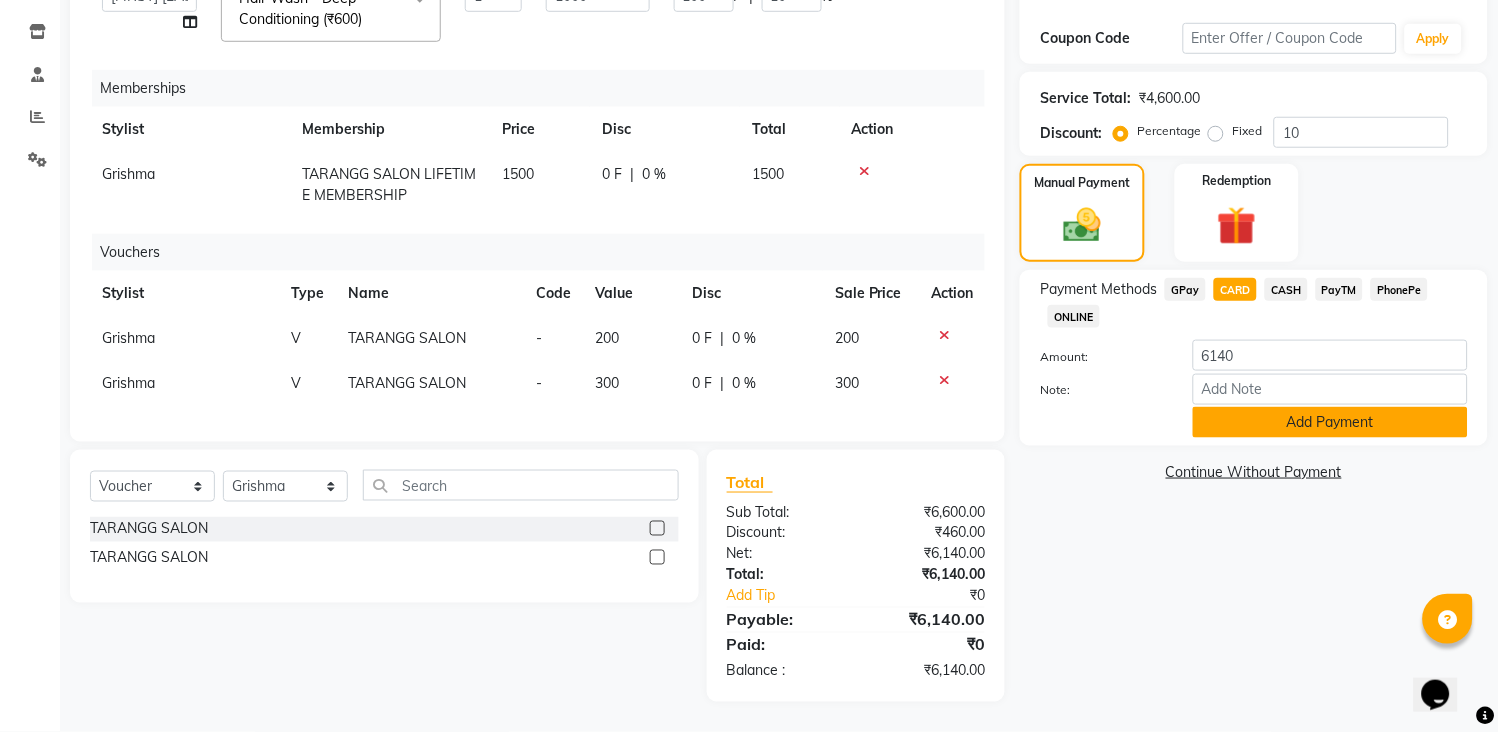 click on "Add Payment" 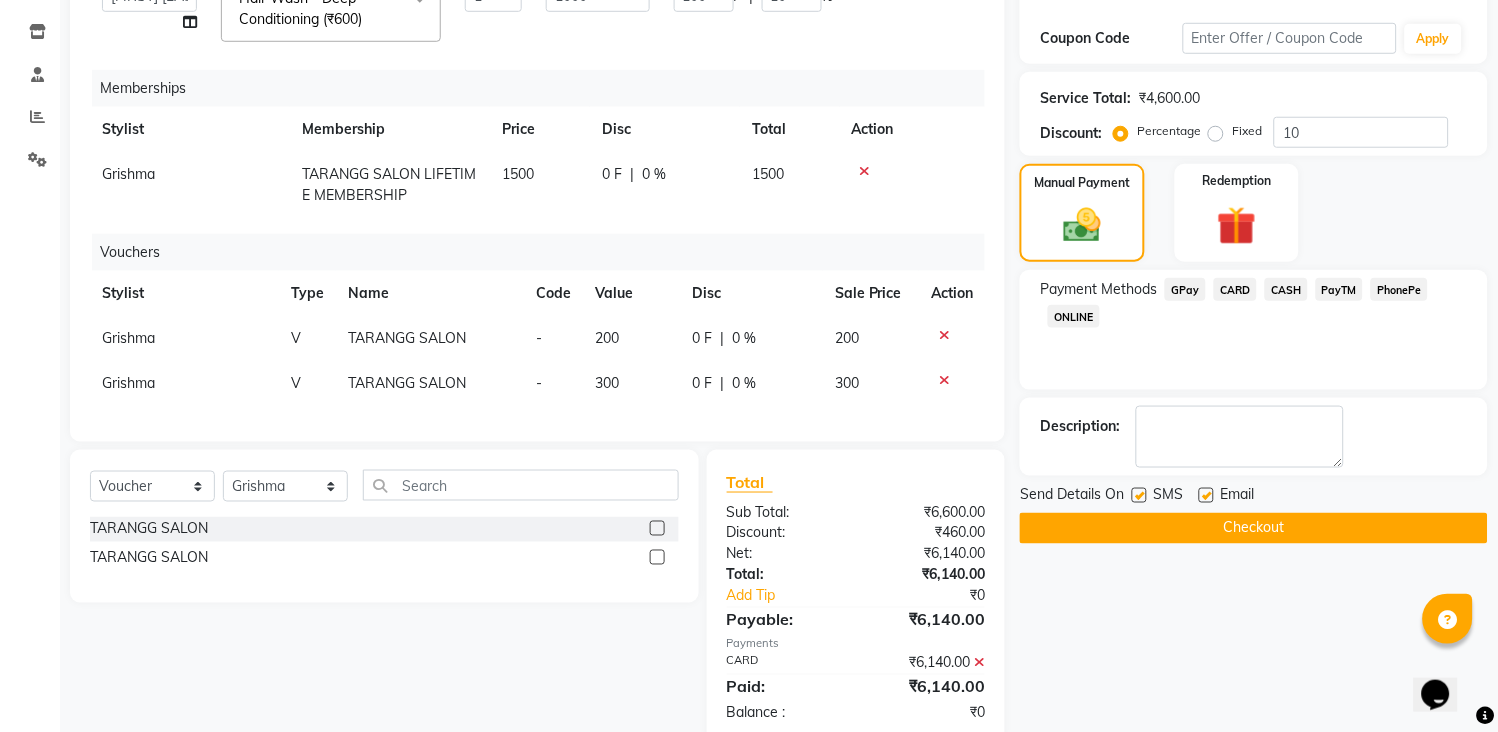 click on "Checkout" 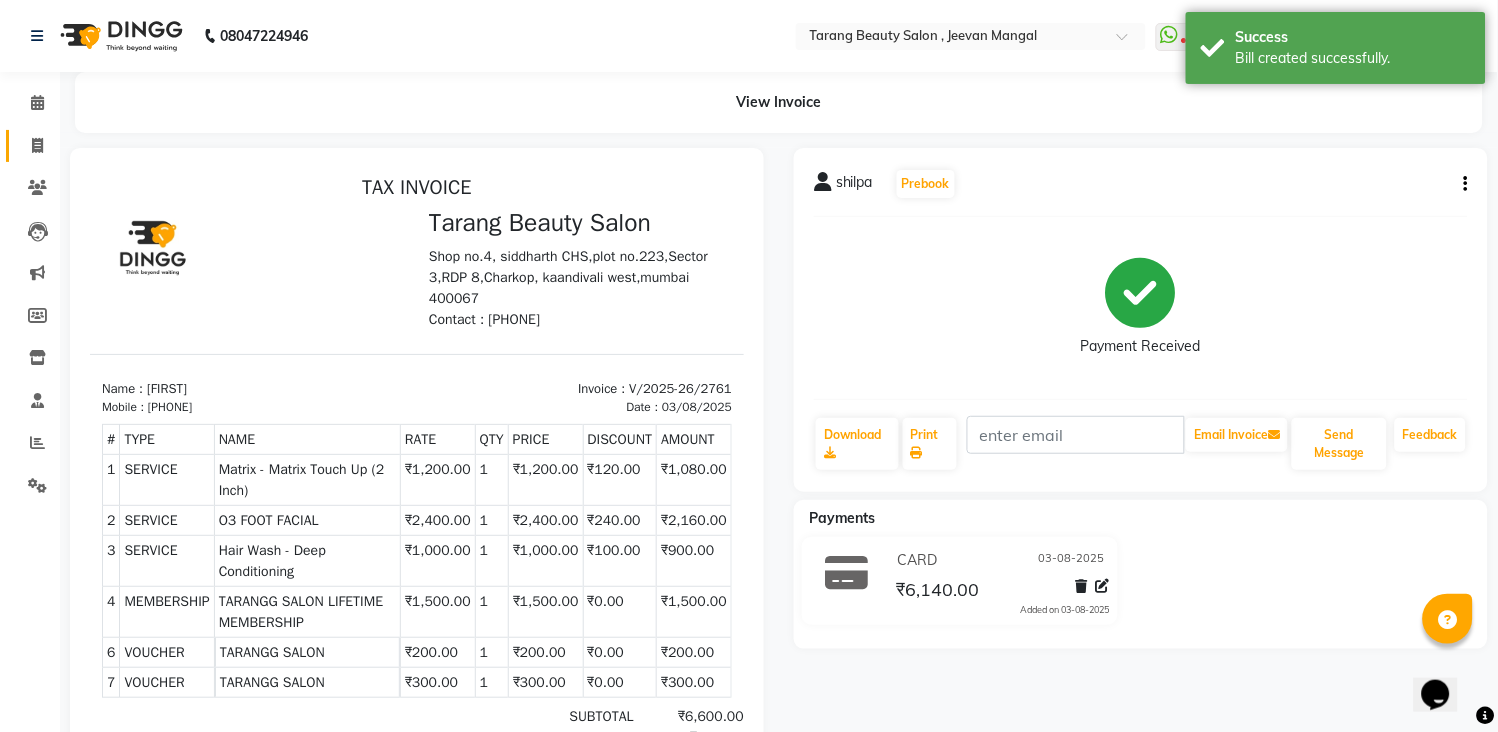 scroll, scrollTop: 0, scrollLeft: 0, axis: both 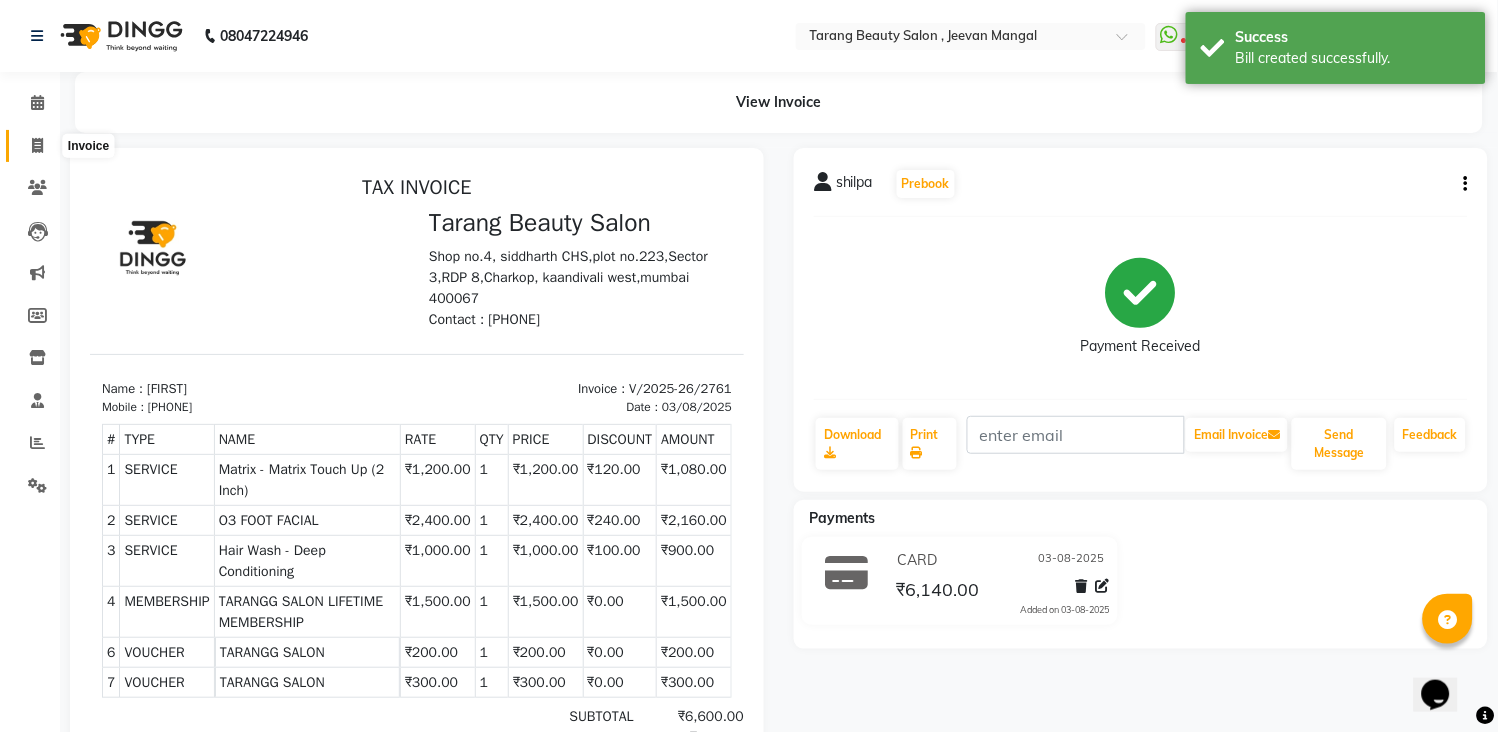 click 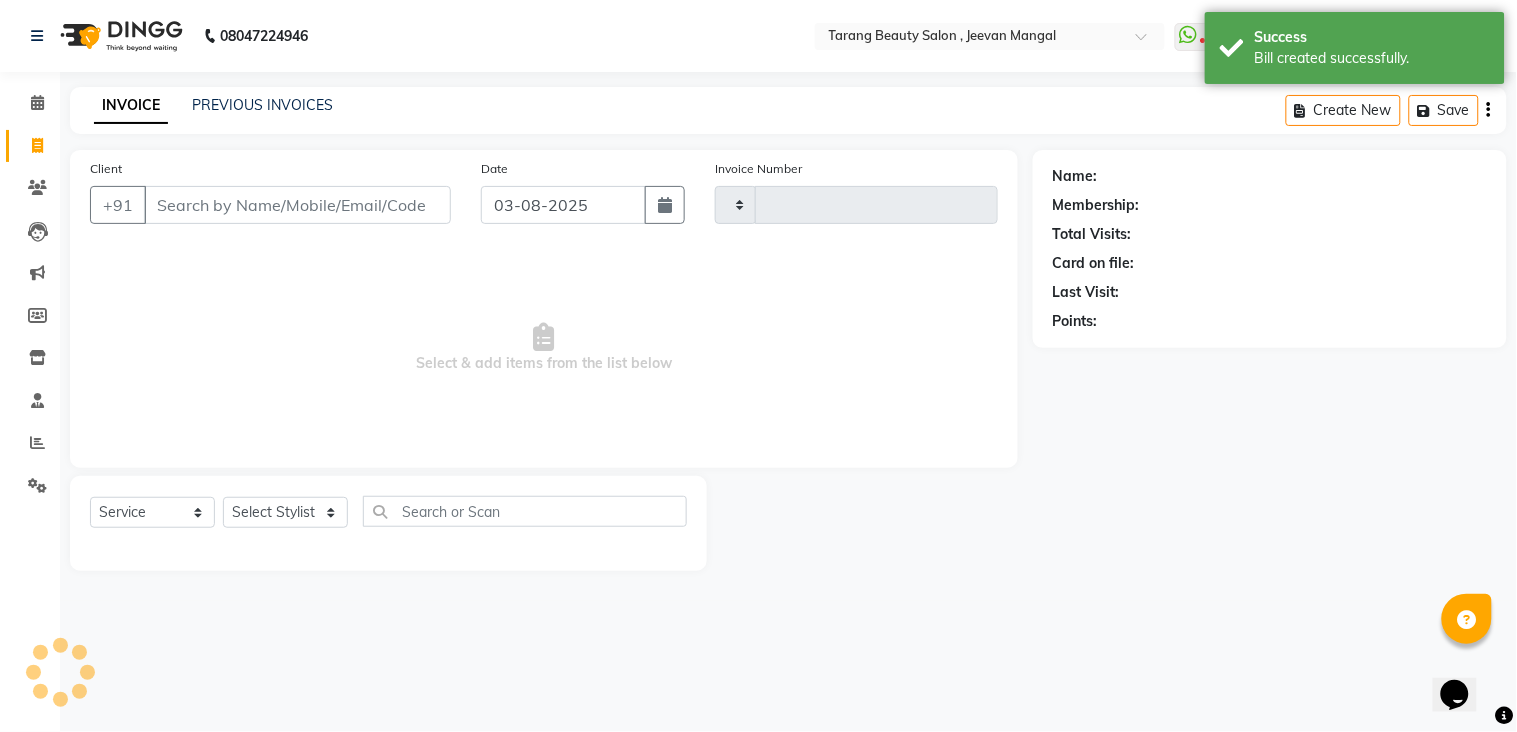 type on "2762" 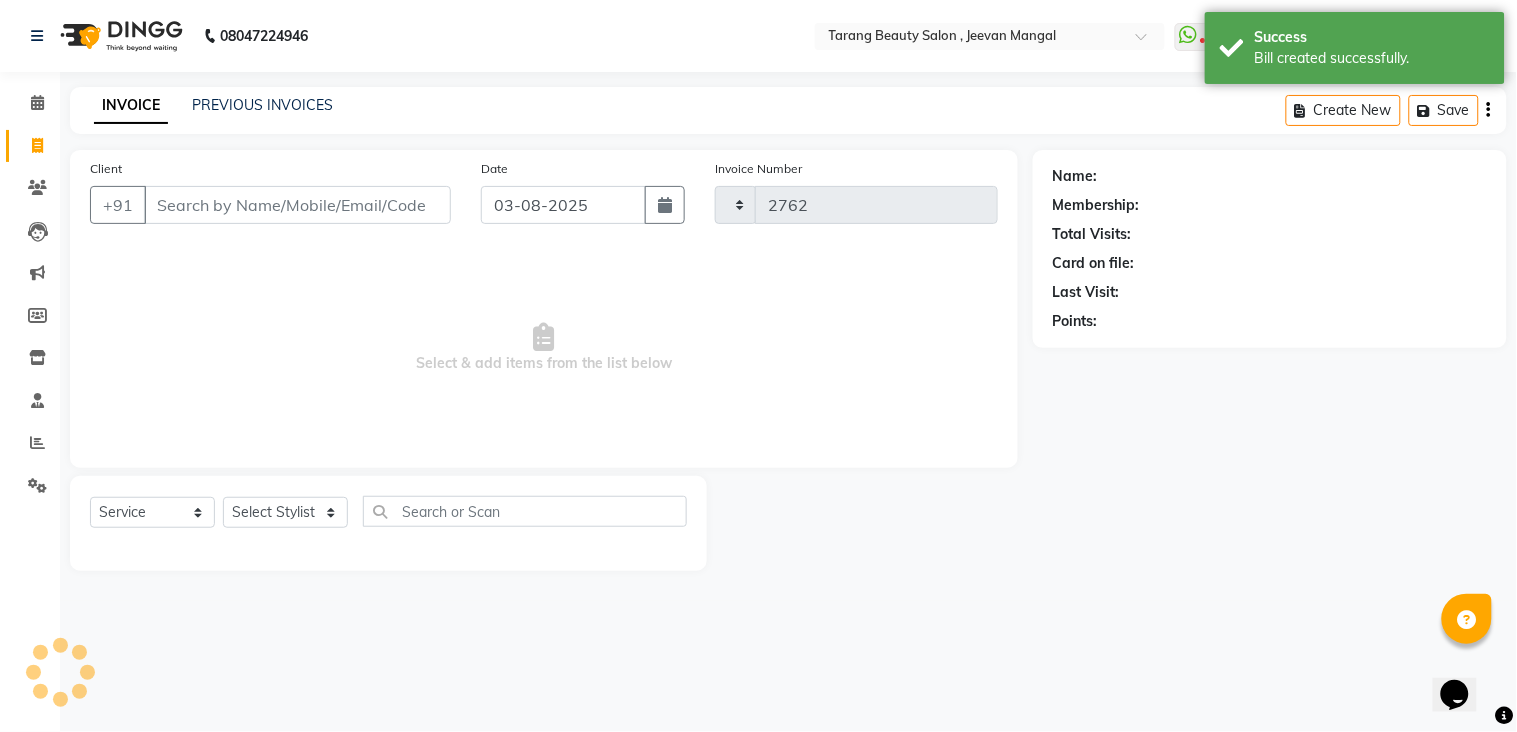select on "5133" 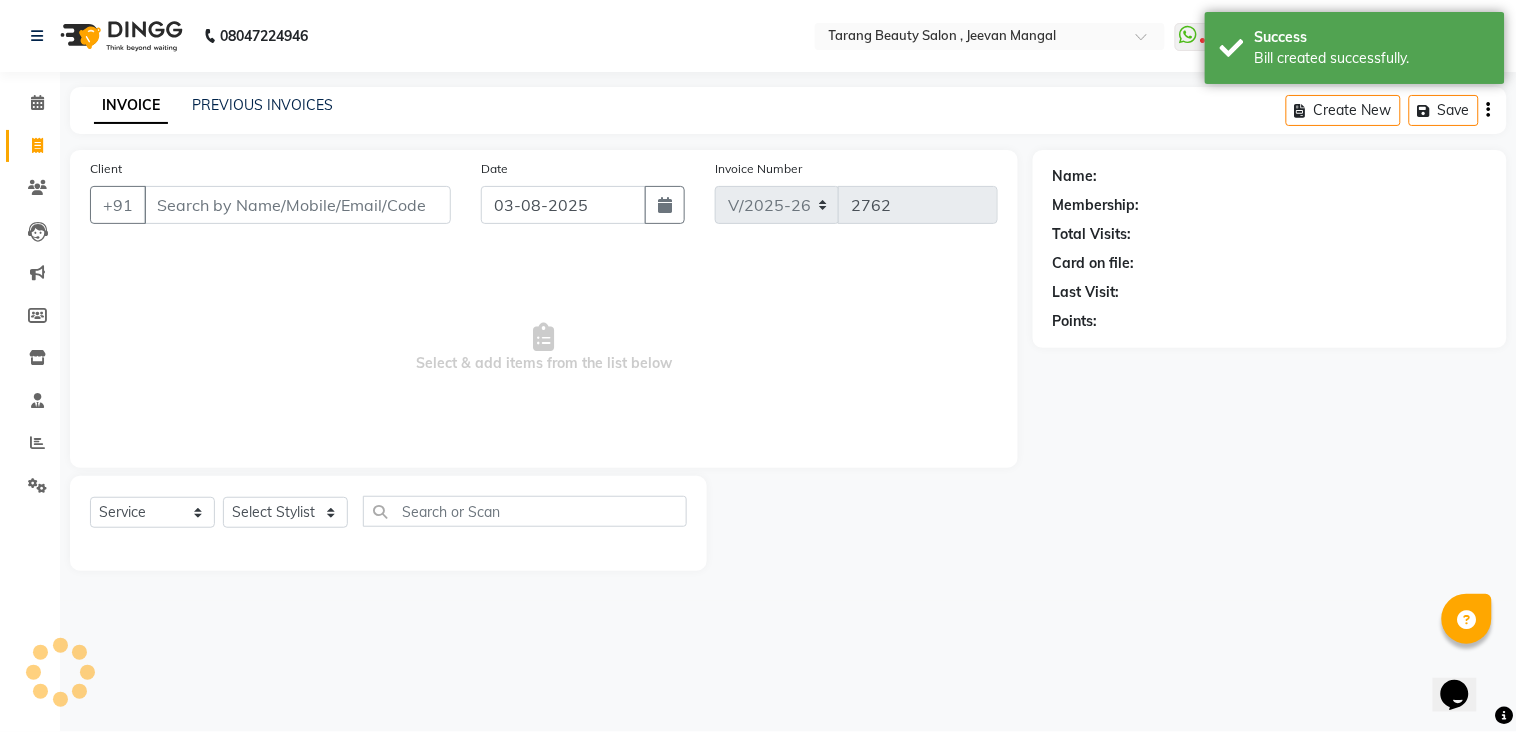 click on "Client" at bounding box center [297, 205] 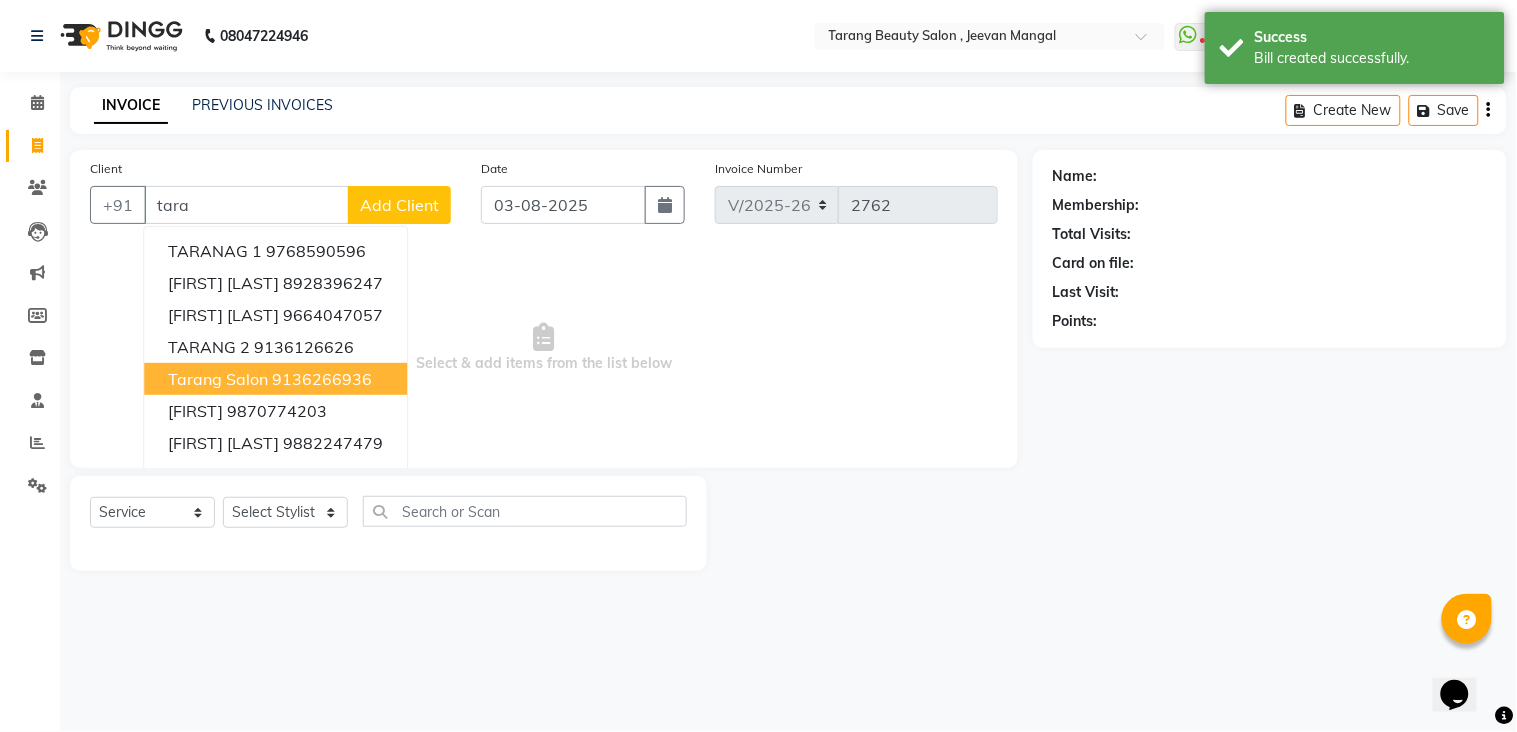 click on "9136266936" at bounding box center [322, 379] 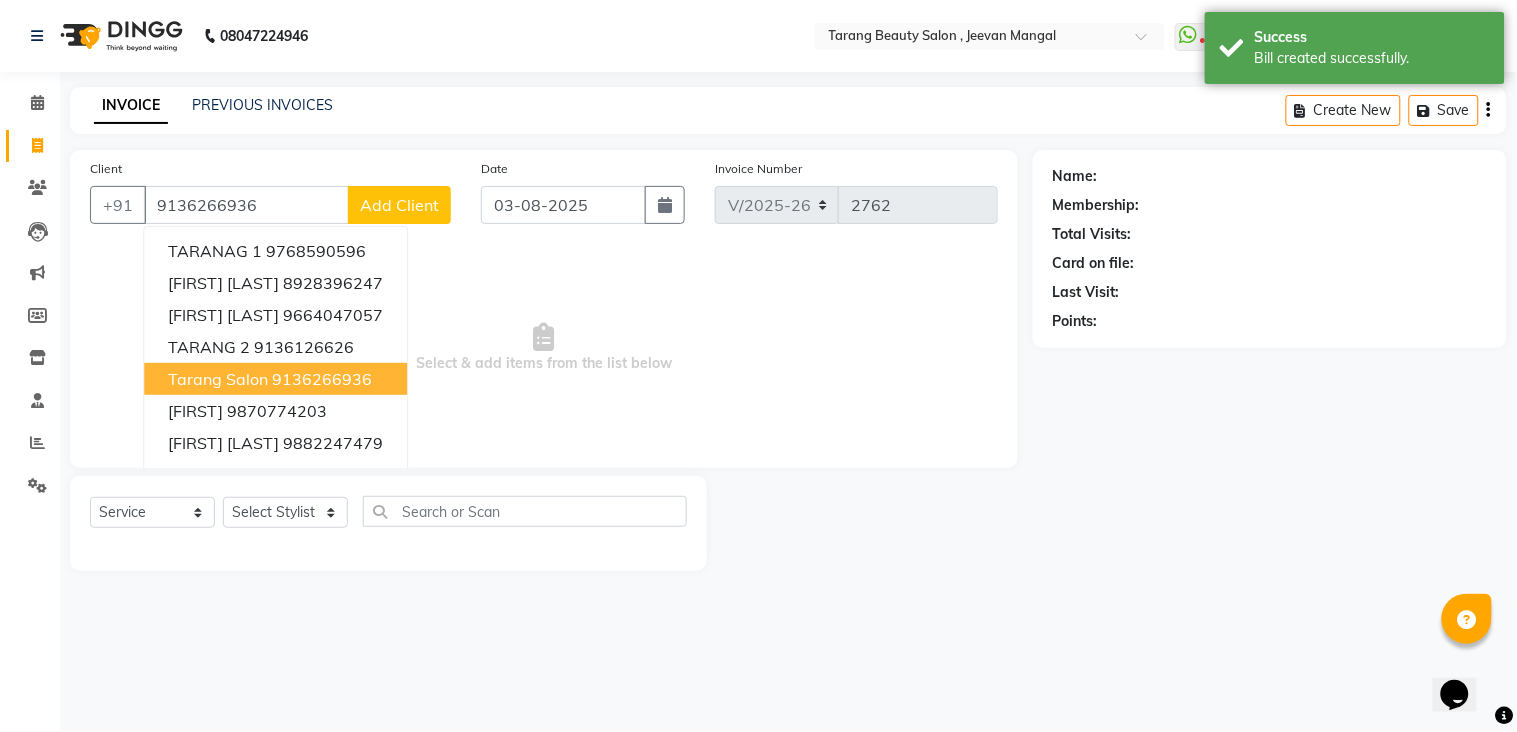 type on "9136266936" 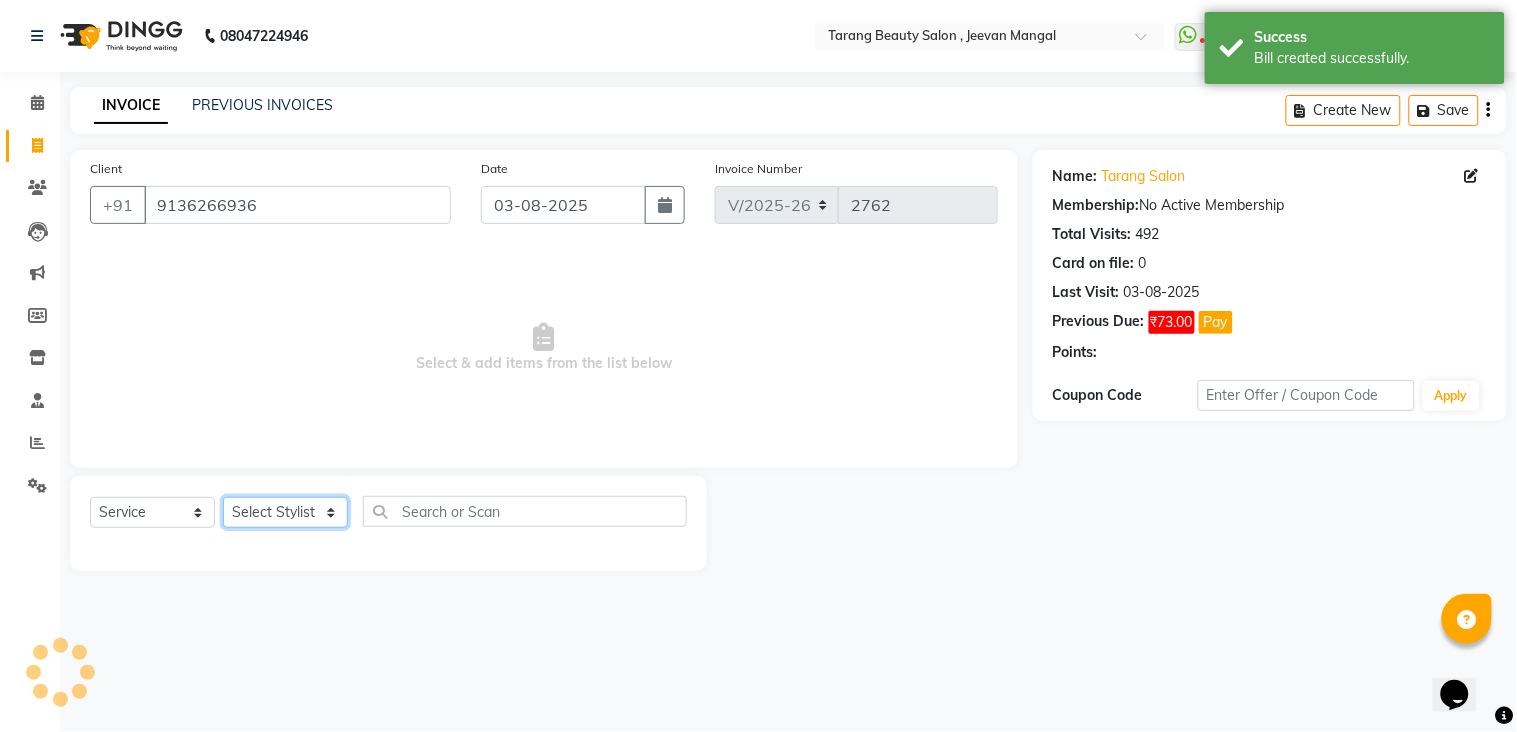 click on "Select Stylist ANITA MANOJ KARRE ANJALI RAMESH KHAMDARE BHUMI PAWAR DEEPALI  KANOJIYA Front Desk GAYATRI KENIN Grishma  indu kavita NEHA pooja thakur Pooja Vishwakarma priya  Ruchi RUTUJA sadhana SNEHAL SHINDE SONAL Suchita panchal SUNITA KAURI surekha bhalerao Varsha Zoya" 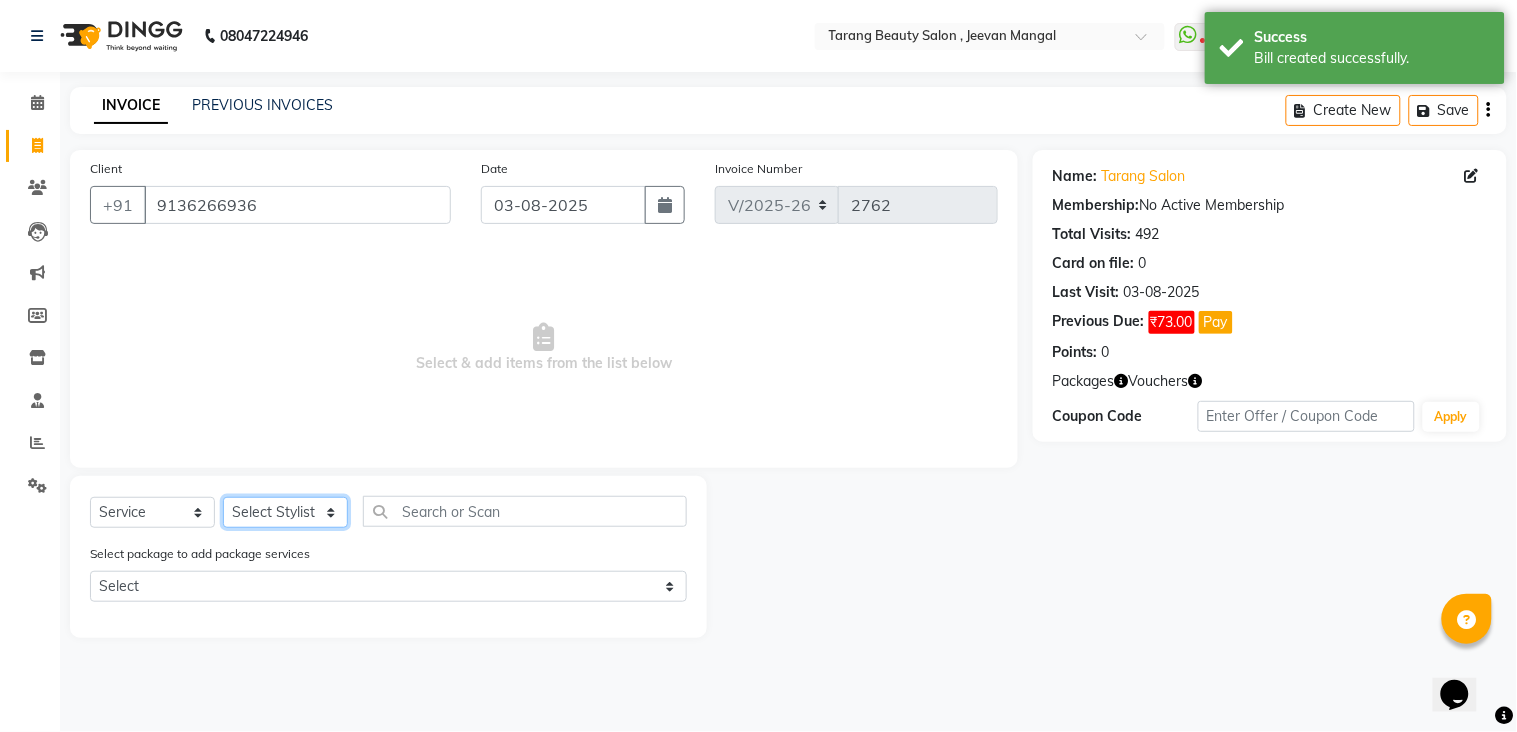 select on "33033" 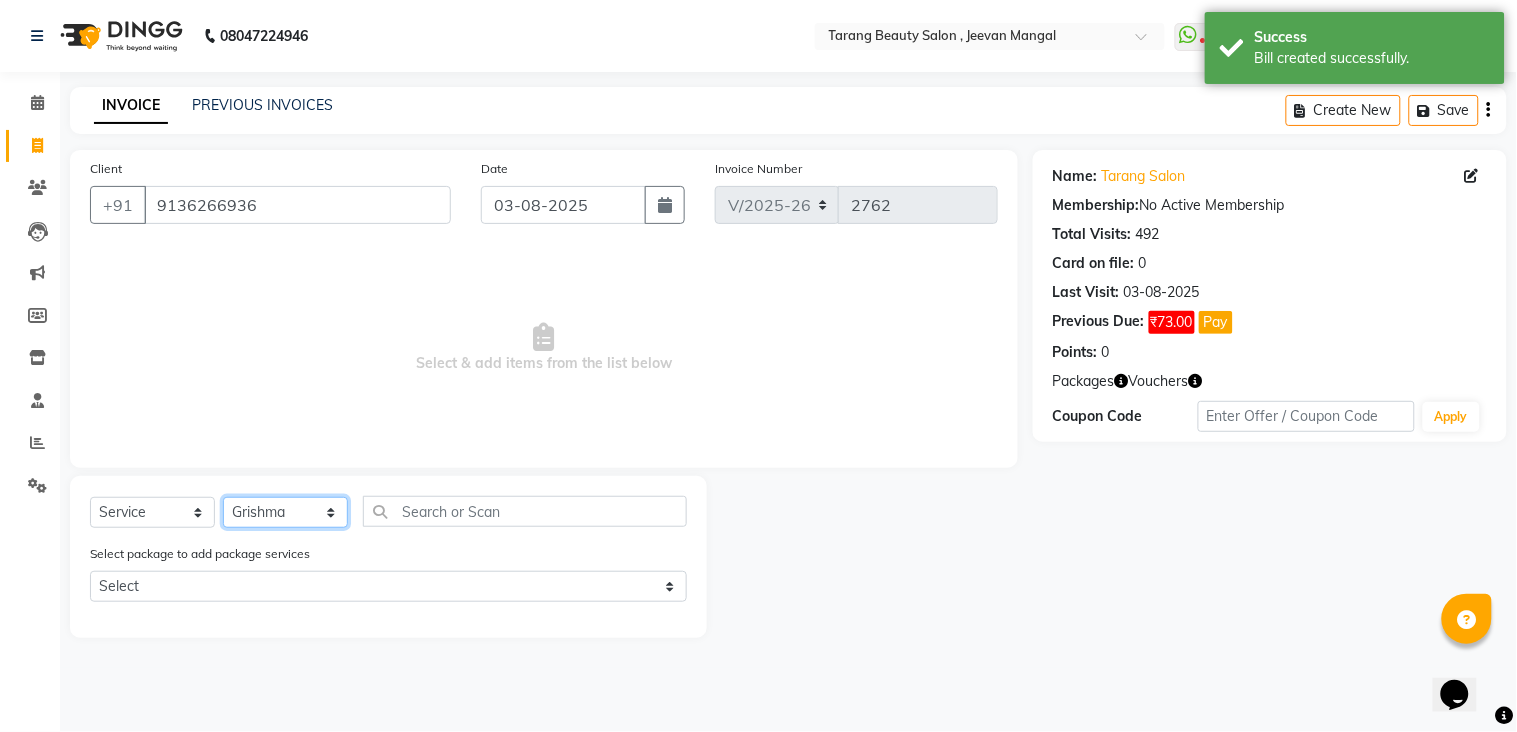 click on "Select Stylist ANITA MANOJ KARRE ANJALI RAMESH KHAMDARE BHUMI PAWAR DEEPALI  KANOJIYA Front Desk GAYATRI KENIN Grishma  indu kavita NEHA pooja thakur Pooja Vishwakarma priya  Ruchi RUTUJA sadhana SNEHAL SHINDE SONAL Suchita panchal SUNITA KAURI surekha bhalerao Varsha Zoya" 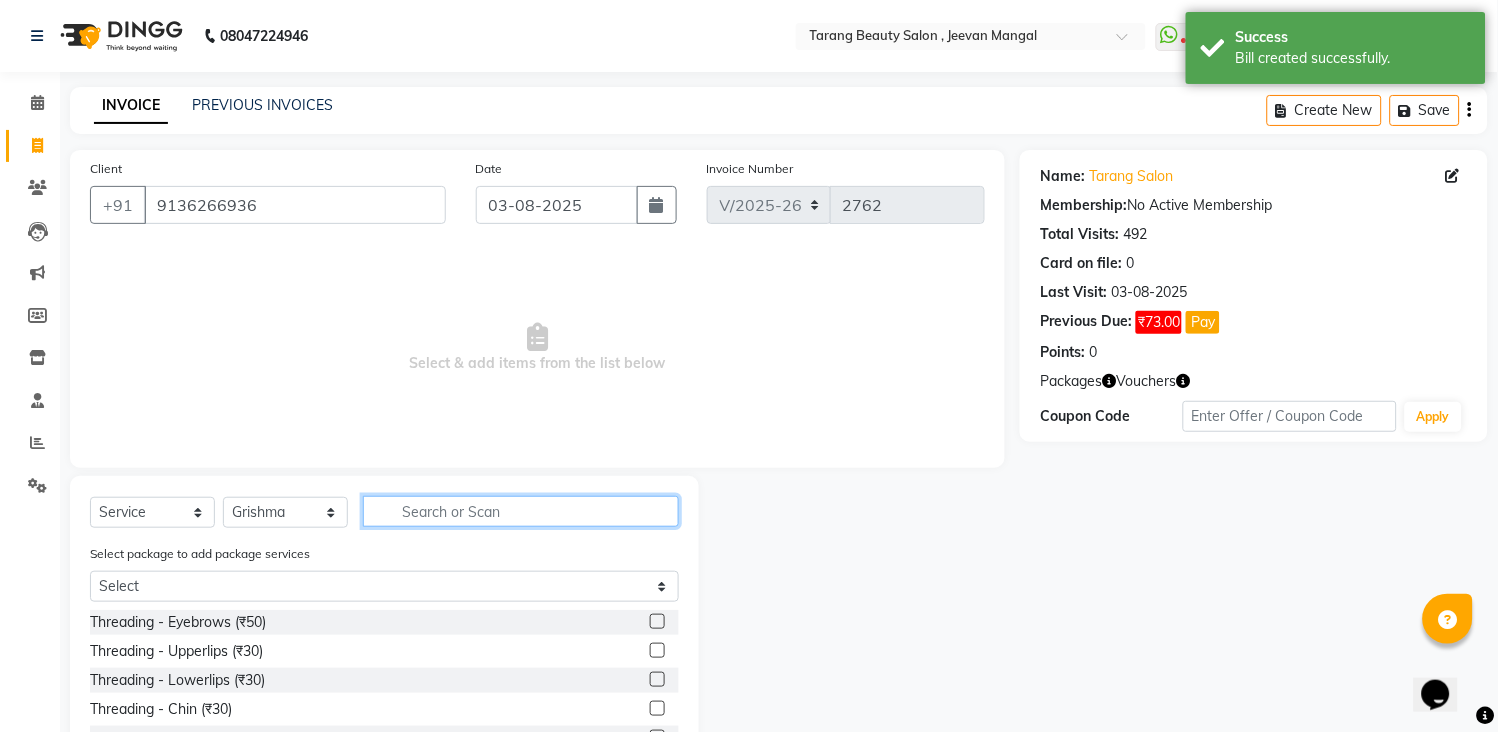 click 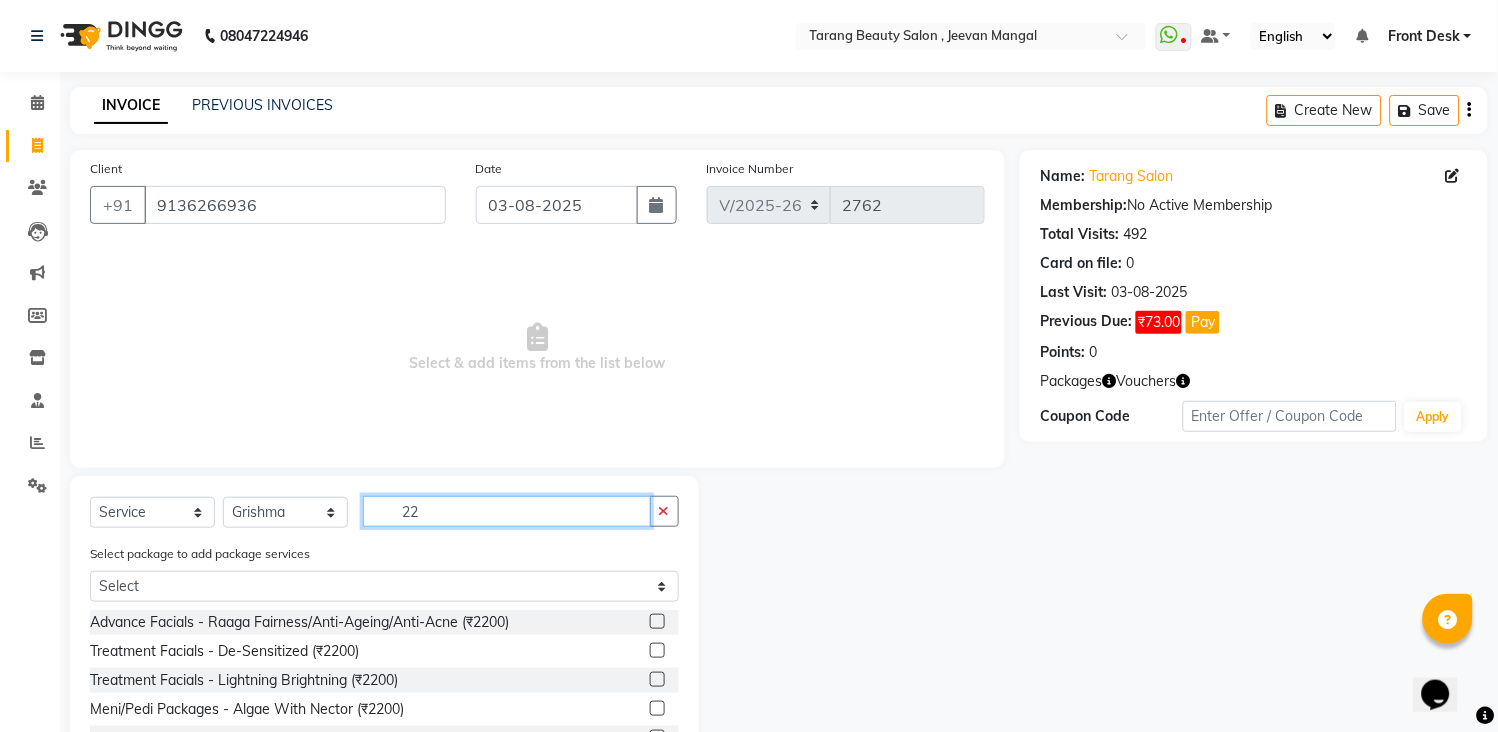type on "2" 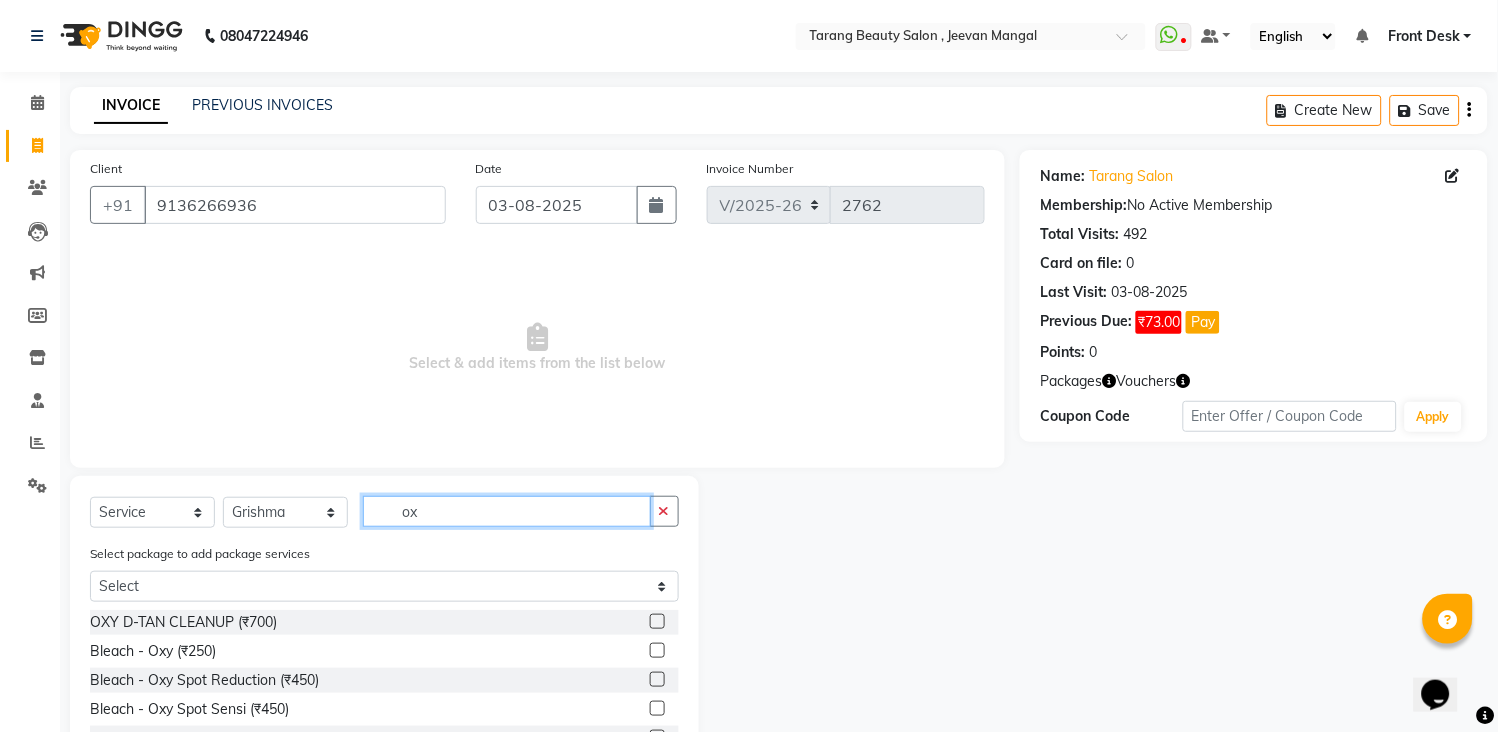 scroll, scrollTop: 136, scrollLeft: 0, axis: vertical 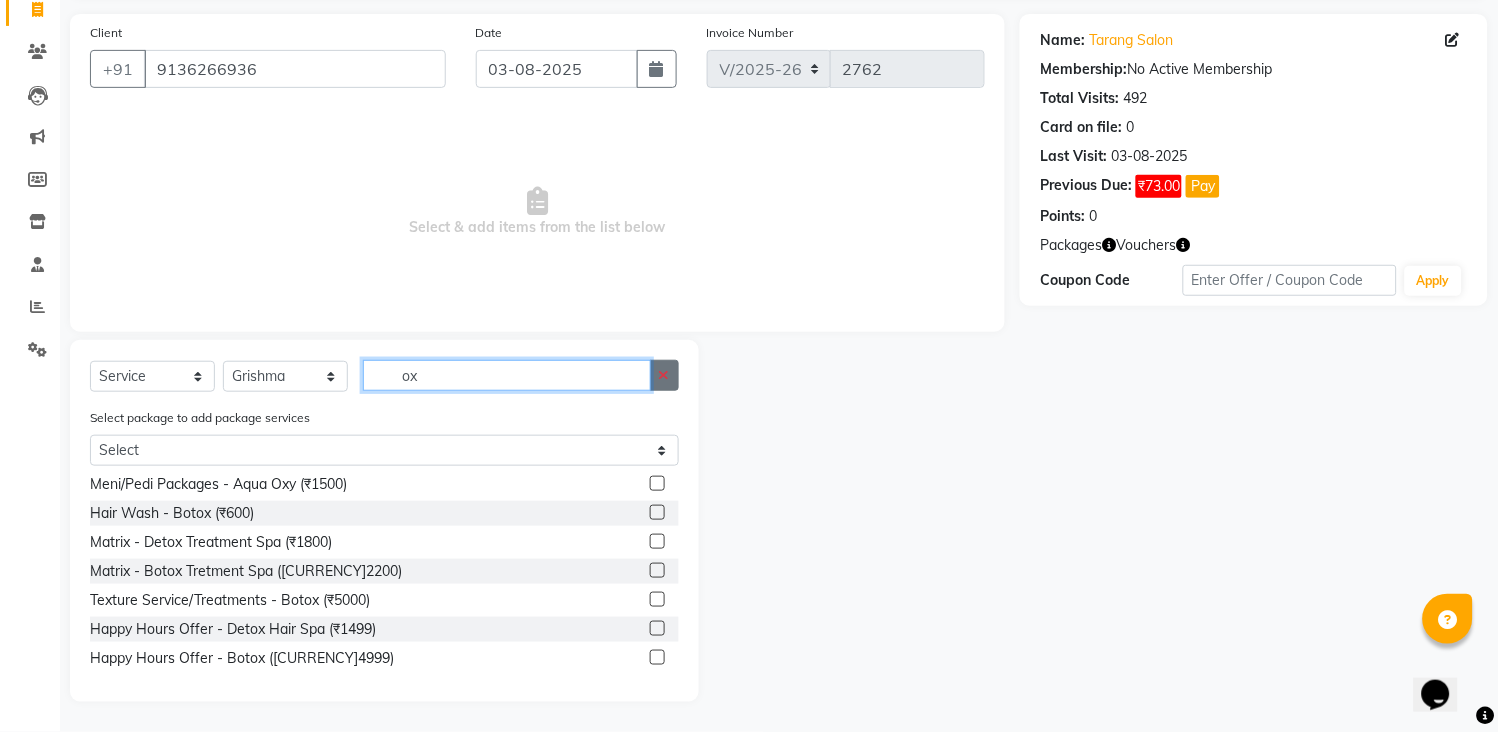 type on "ox" 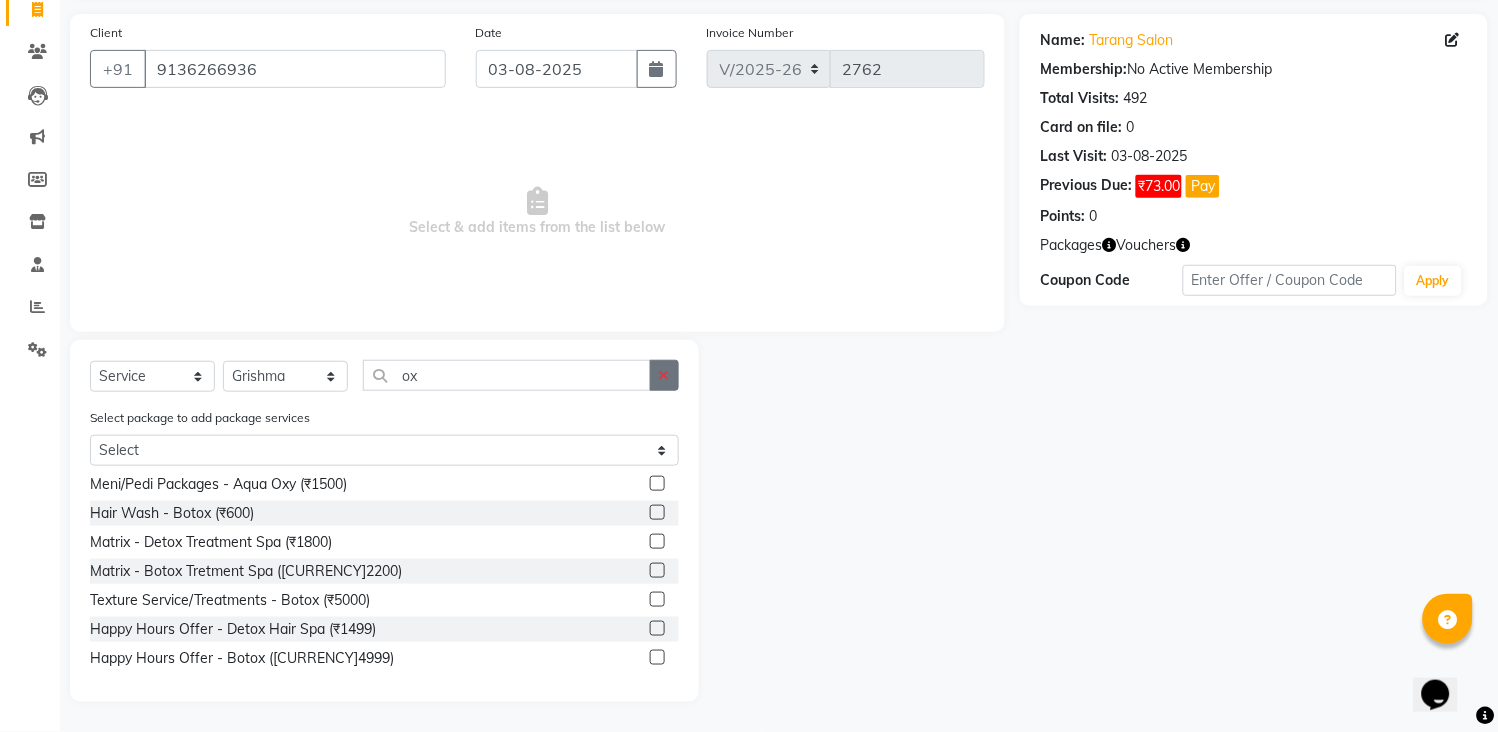 drag, startPoint x: 670, startPoint y: 375, endPoint x: 616, endPoint y: 365, distance: 54.91812 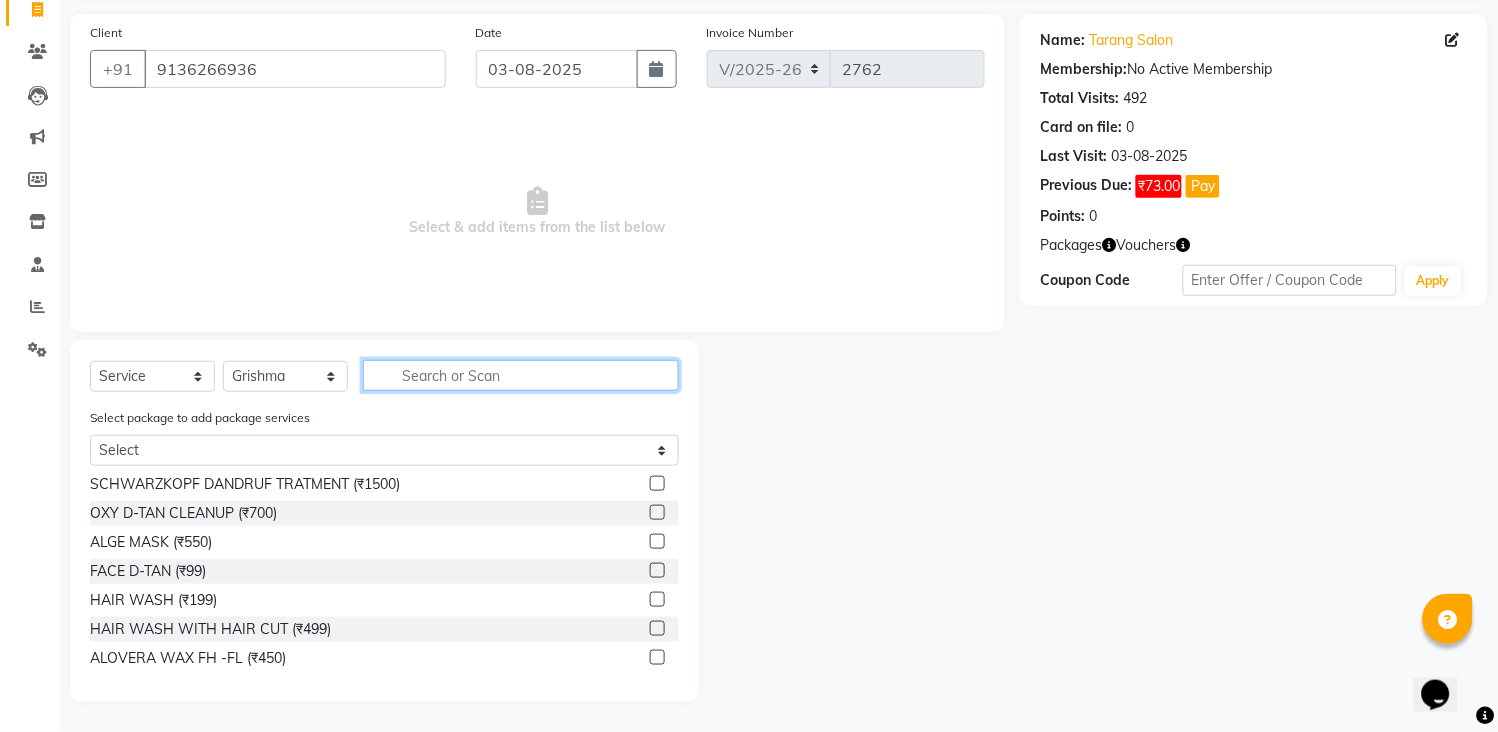 click 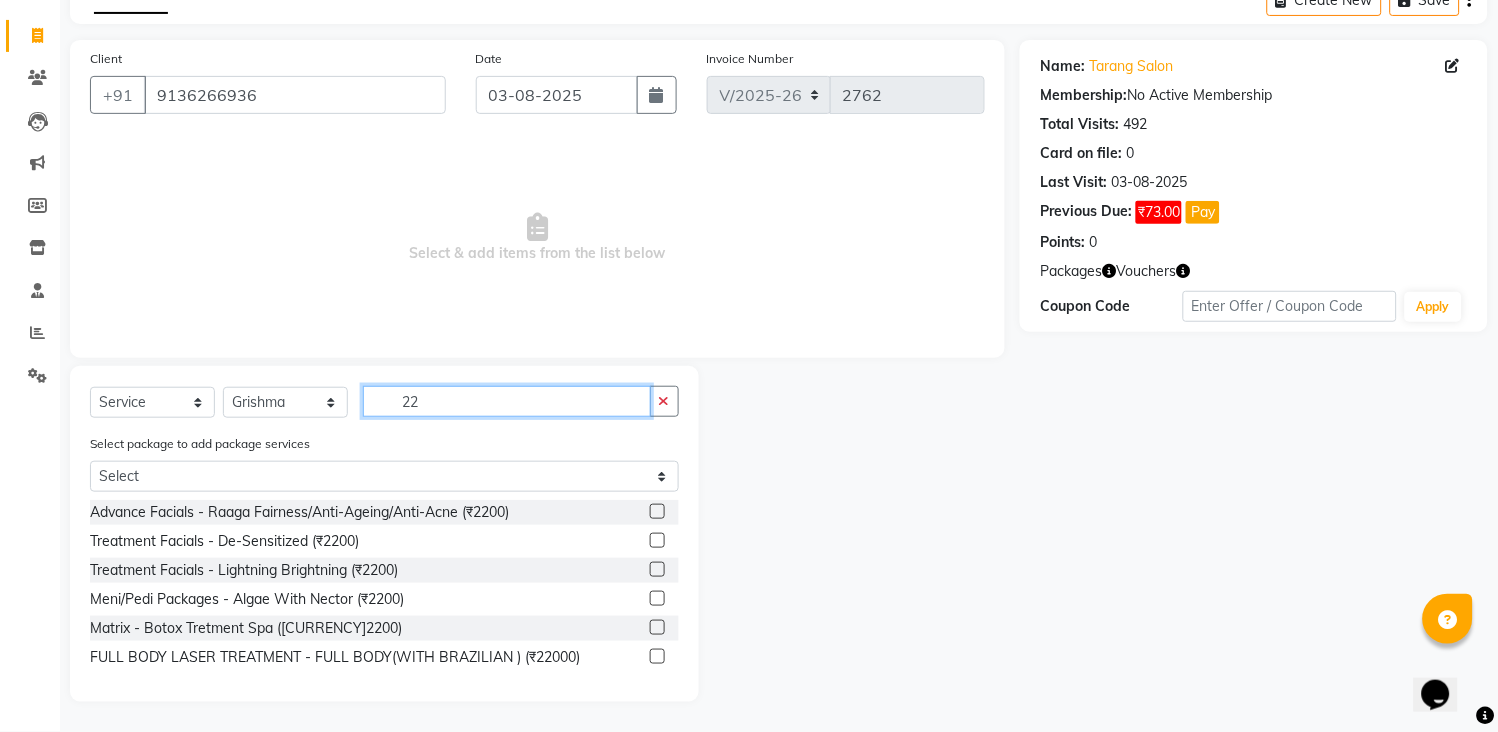 scroll, scrollTop: 110, scrollLeft: 0, axis: vertical 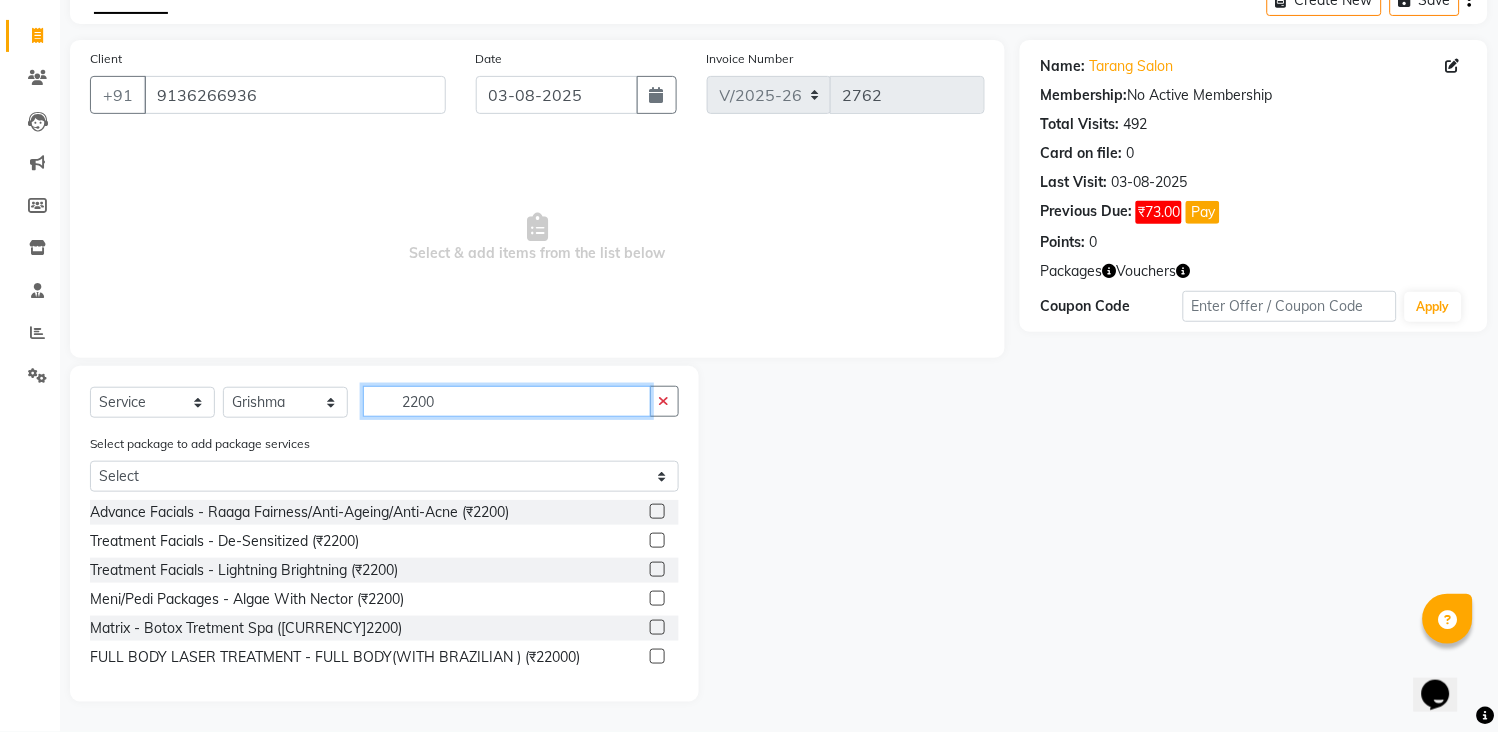 type on "2200" 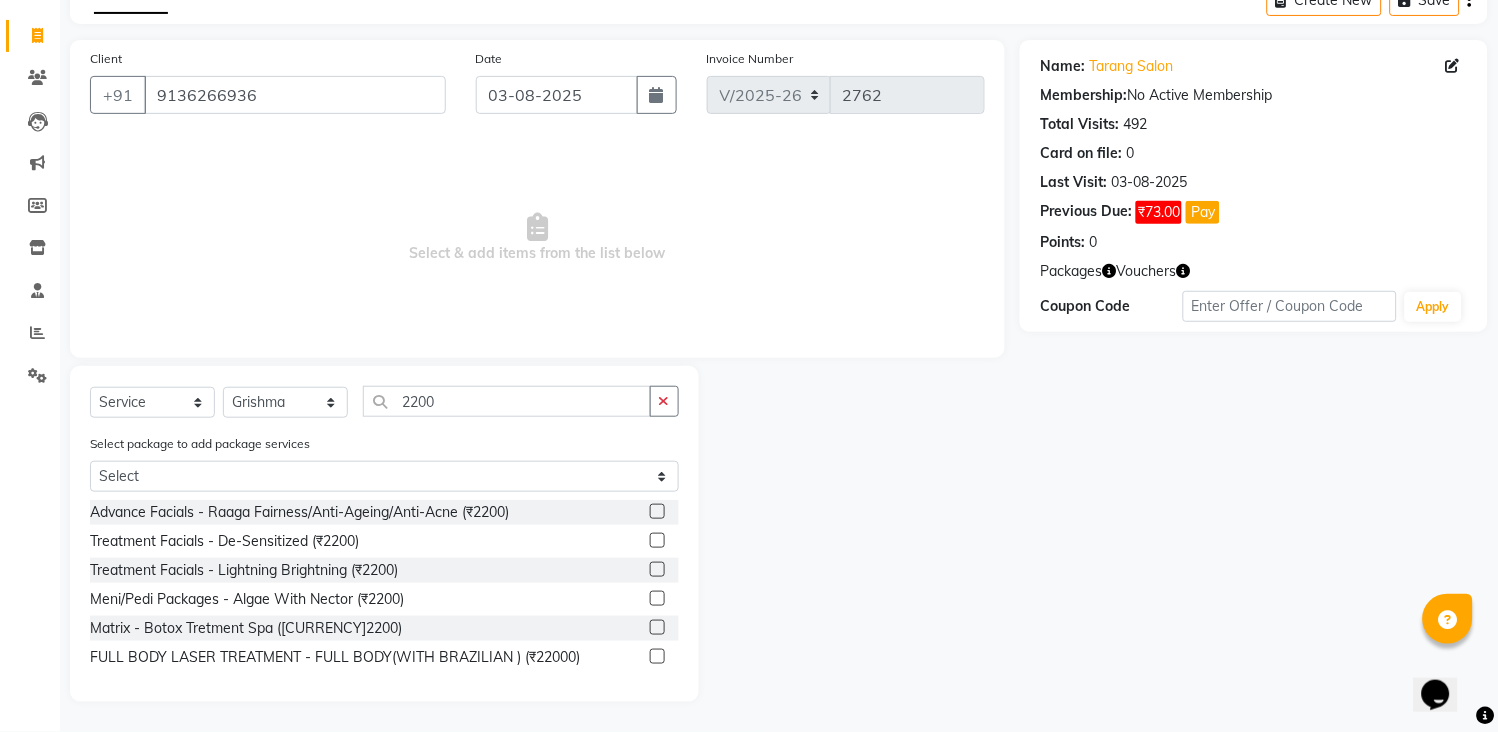 click 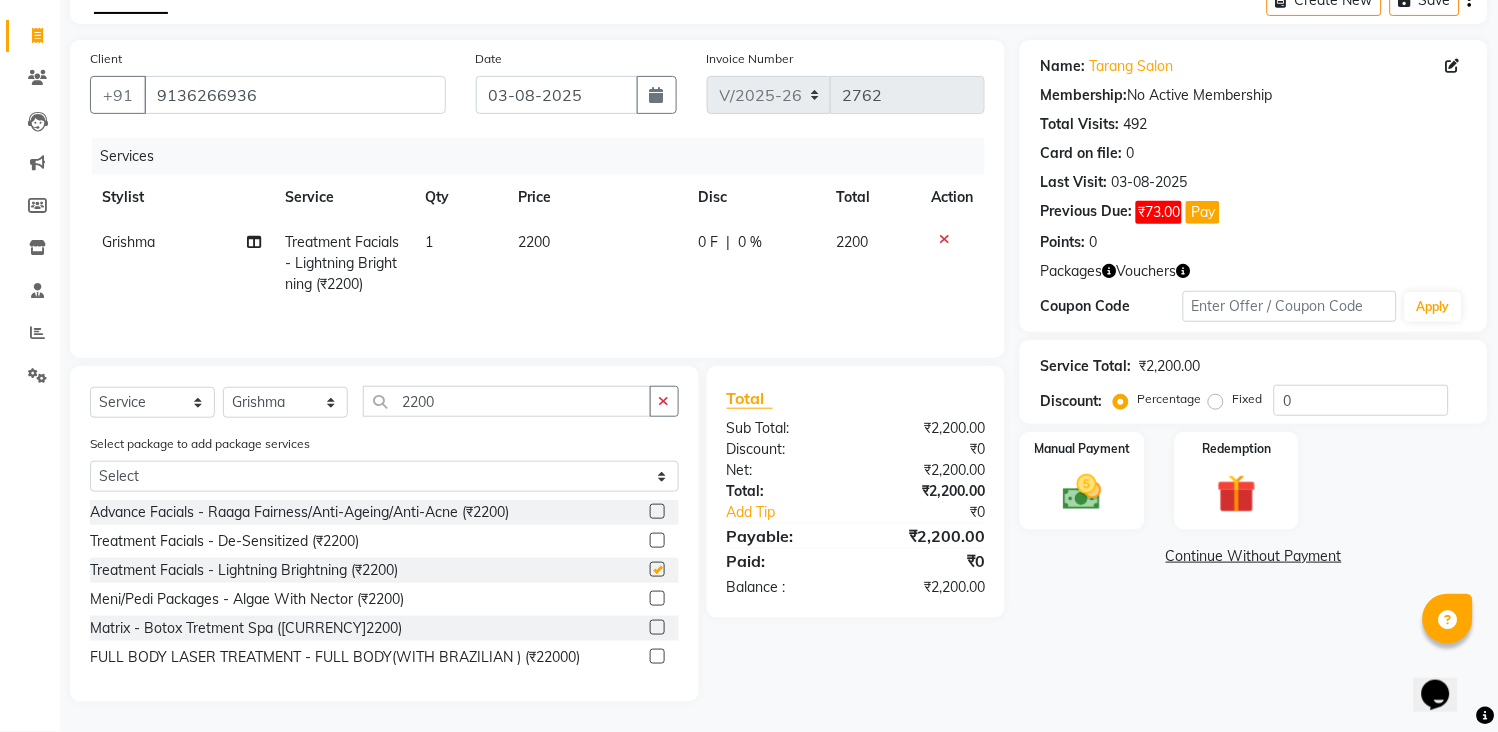 checkbox on "false" 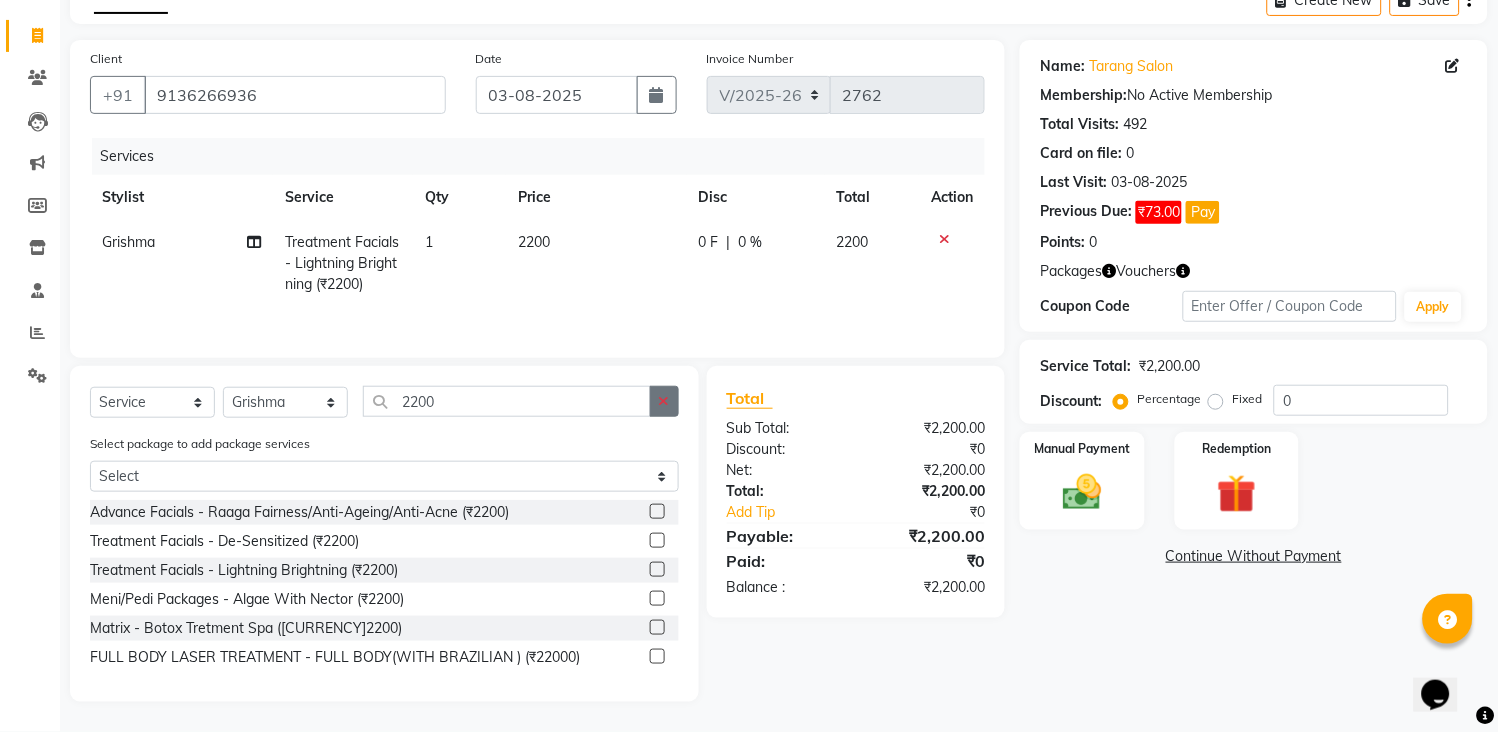 click 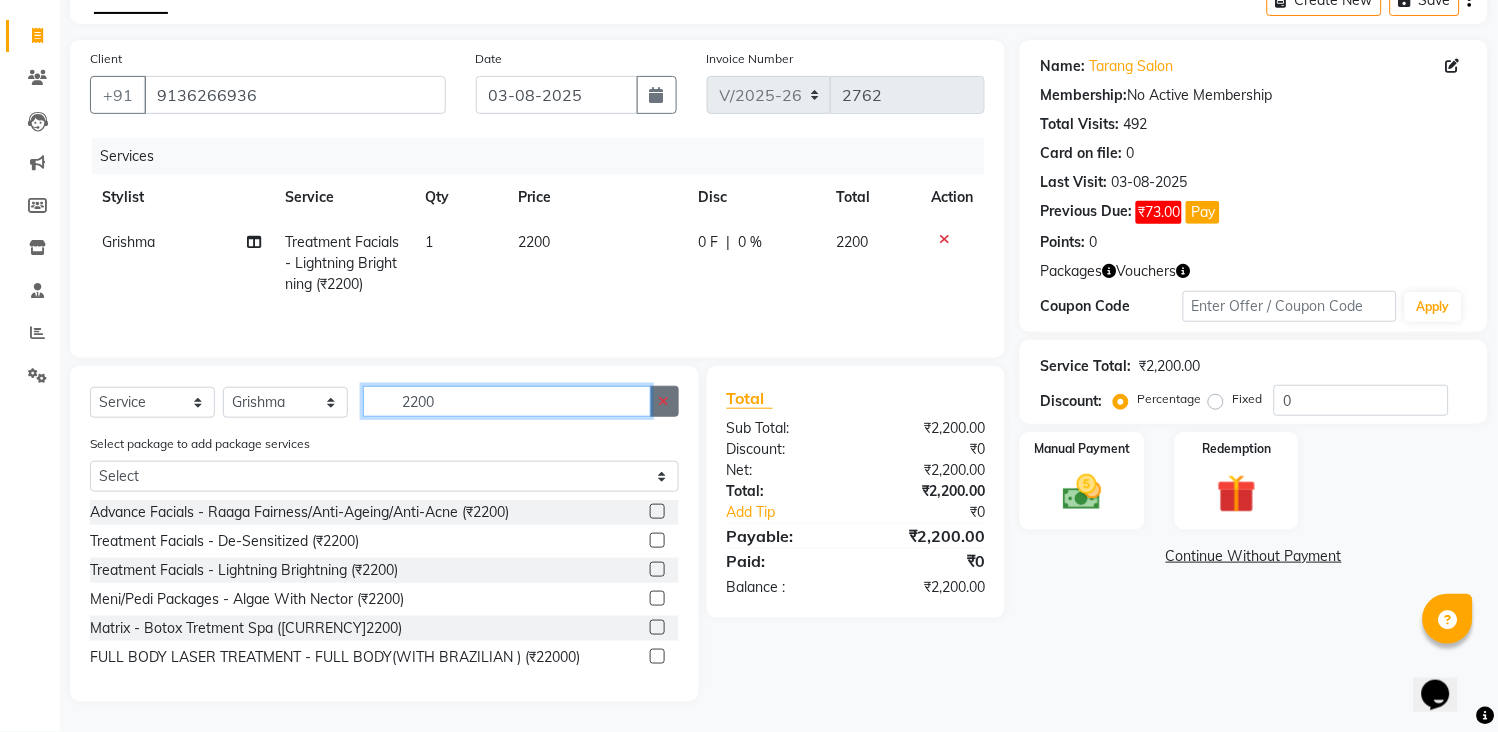 type 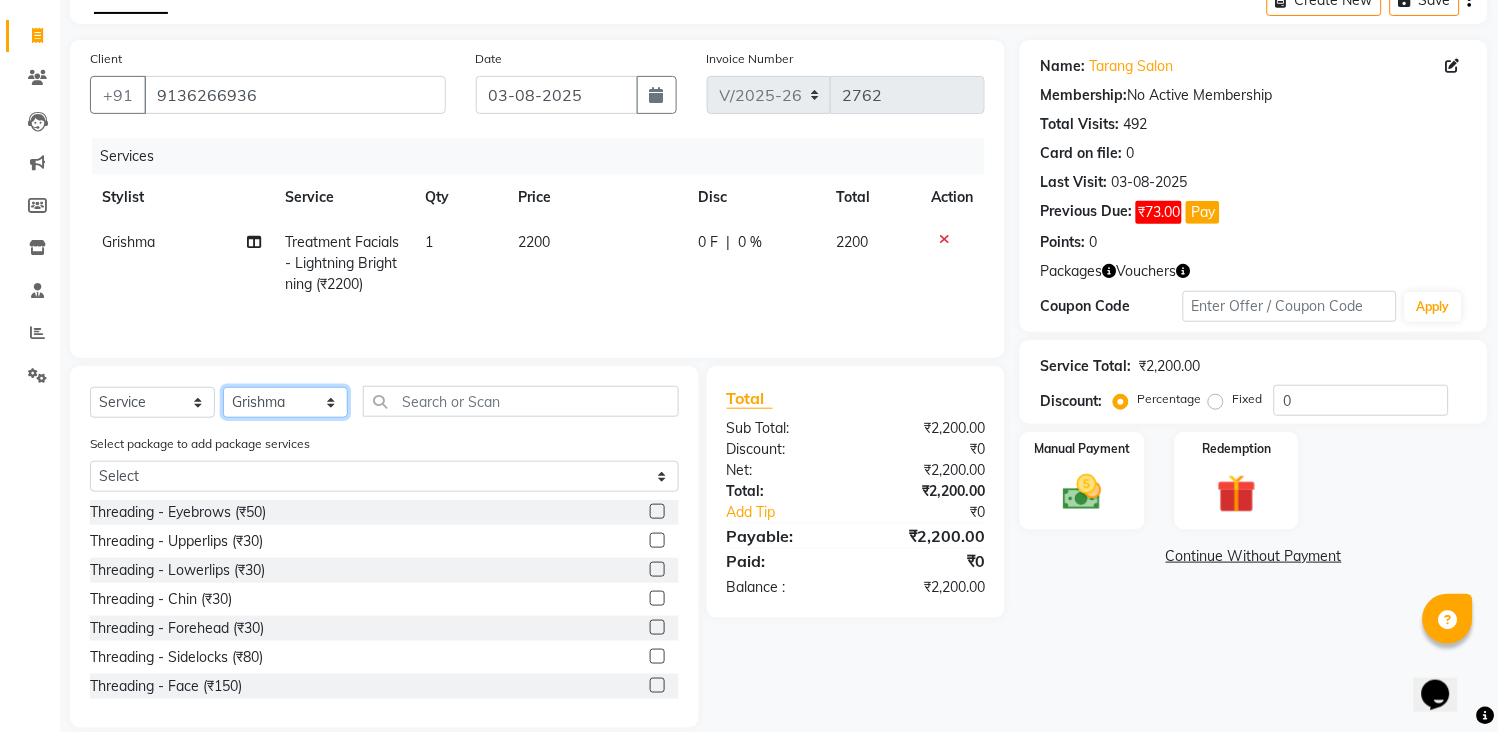 drag, startPoint x: 305, startPoint y: 412, endPoint x: 296, endPoint y: 392, distance: 21.931713 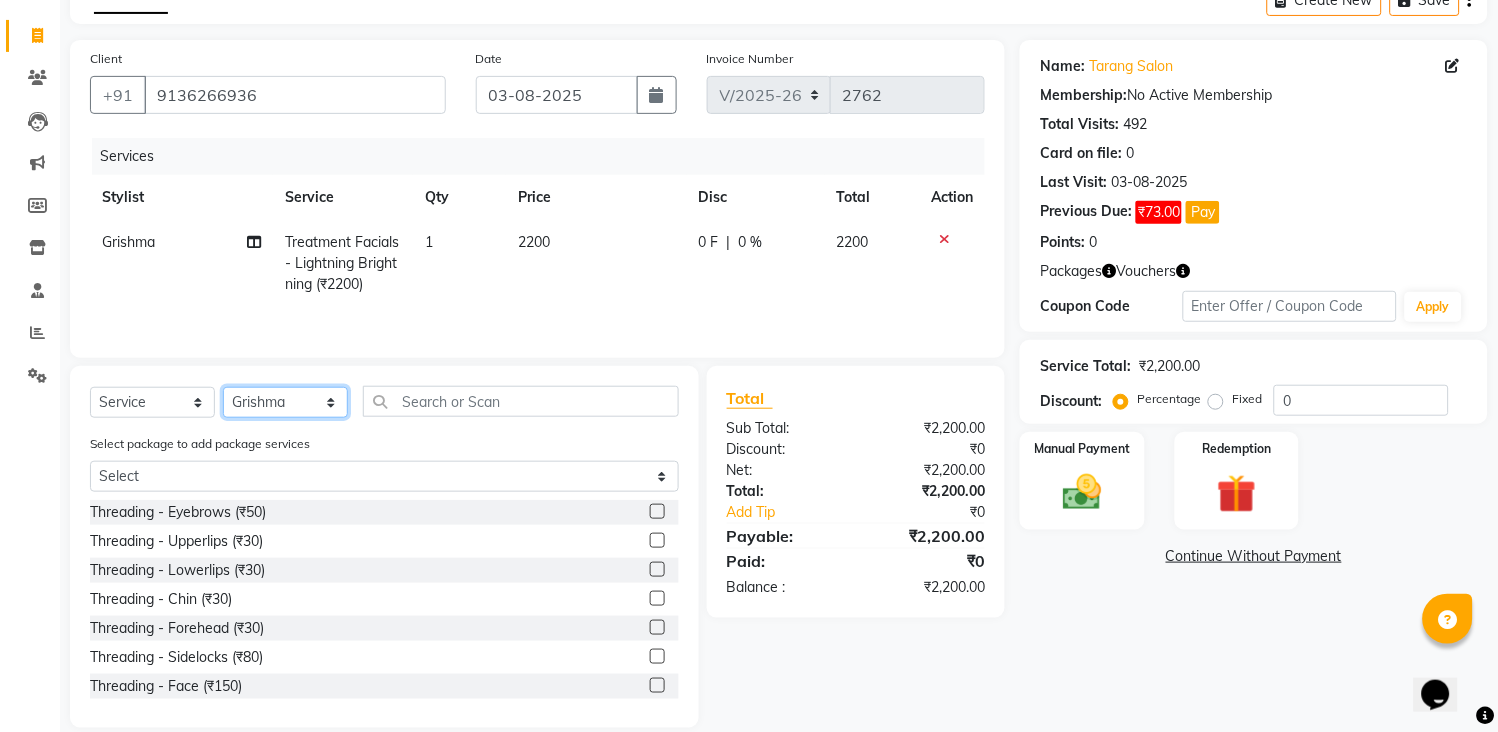 select on "47114" 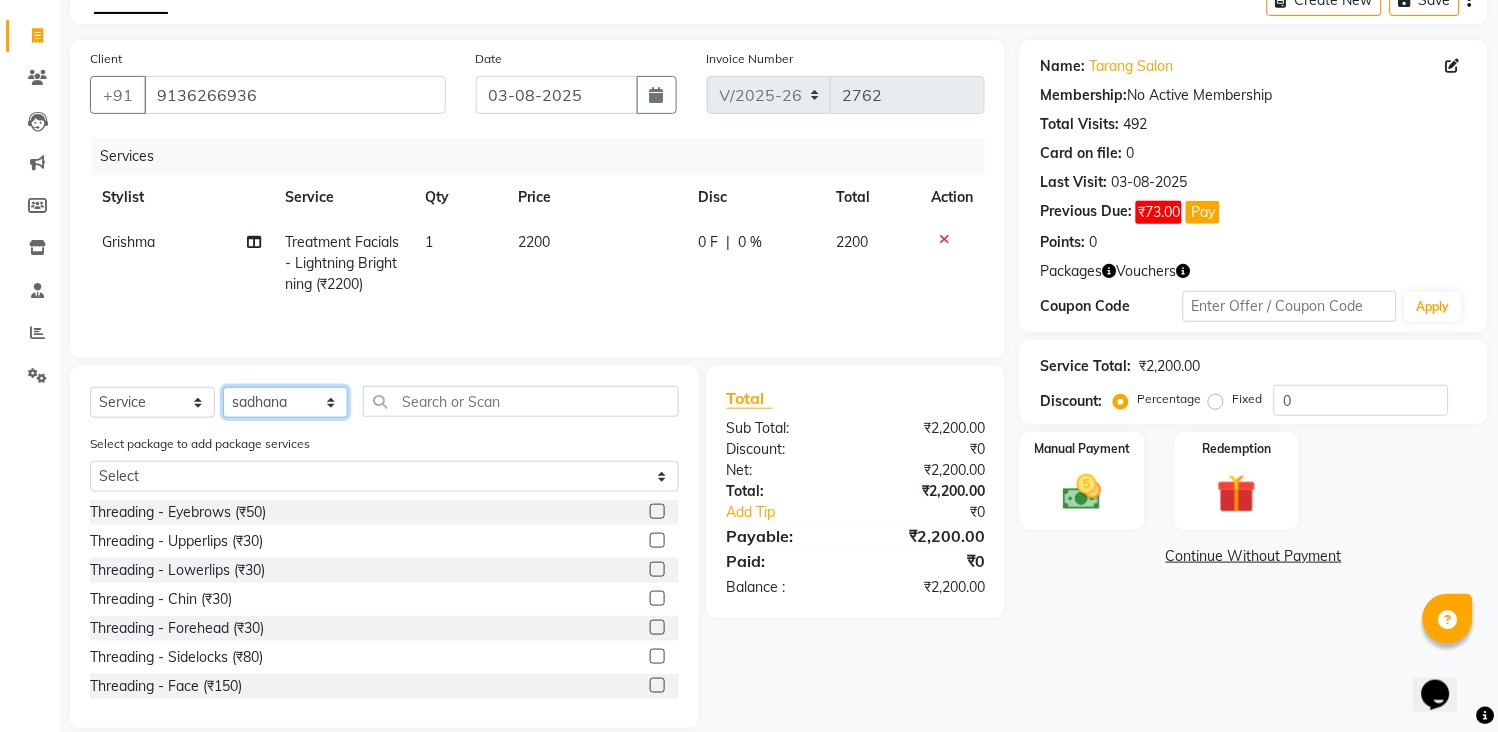 click on "Select Stylist ANITA MANOJ KARRE ANJALI RAMESH KHAMDARE BHUMI PAWAR DEEPALI  KANOJIYA Front Desk GAYATRI KENIN Grishma  indu kavita NEHA pooja thakur Pooja Vishwakarma priya  Ruchi RUTUJA sadhana SNEHAL SHINDE SONAL Suchita panchal SUNITA KAURI surekha bhalerao Varsha Zoya" 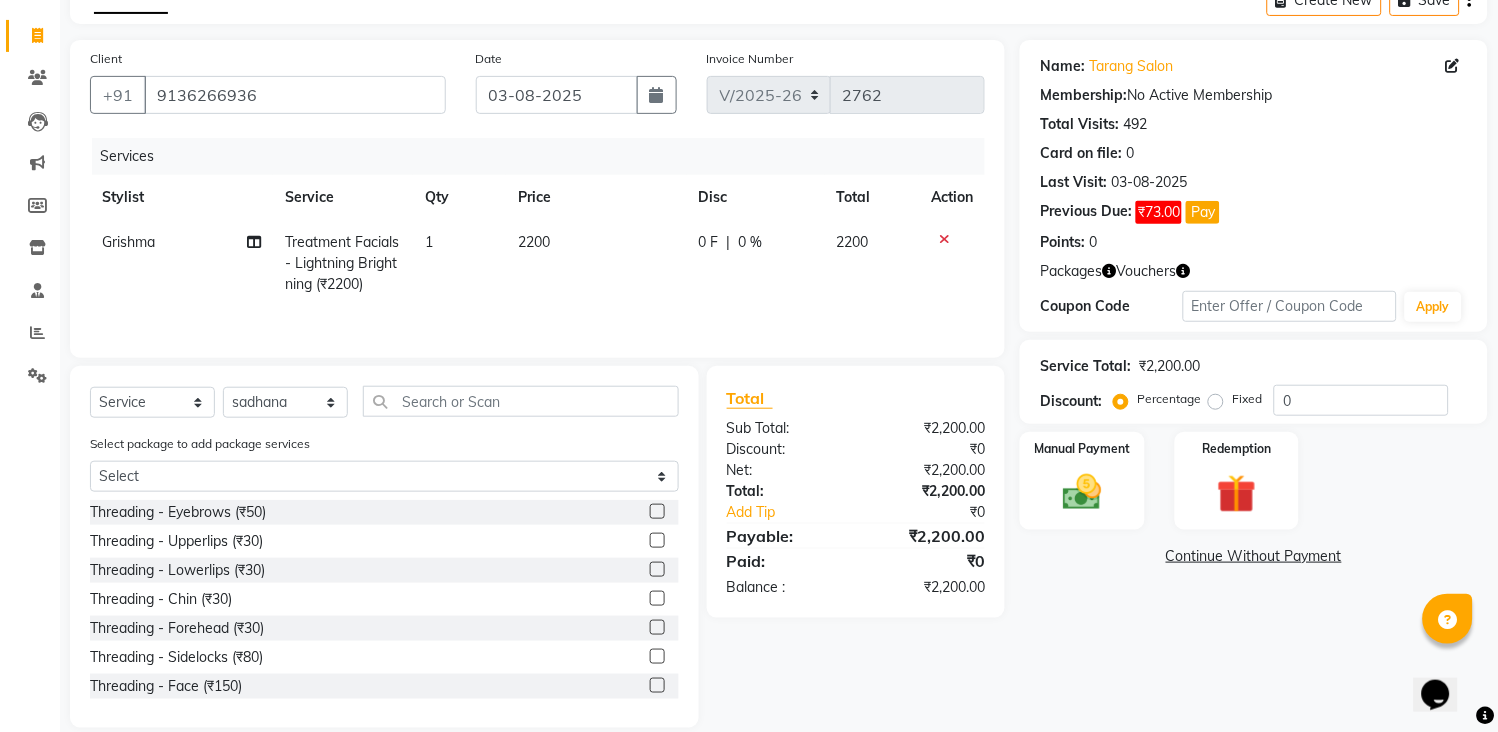 click 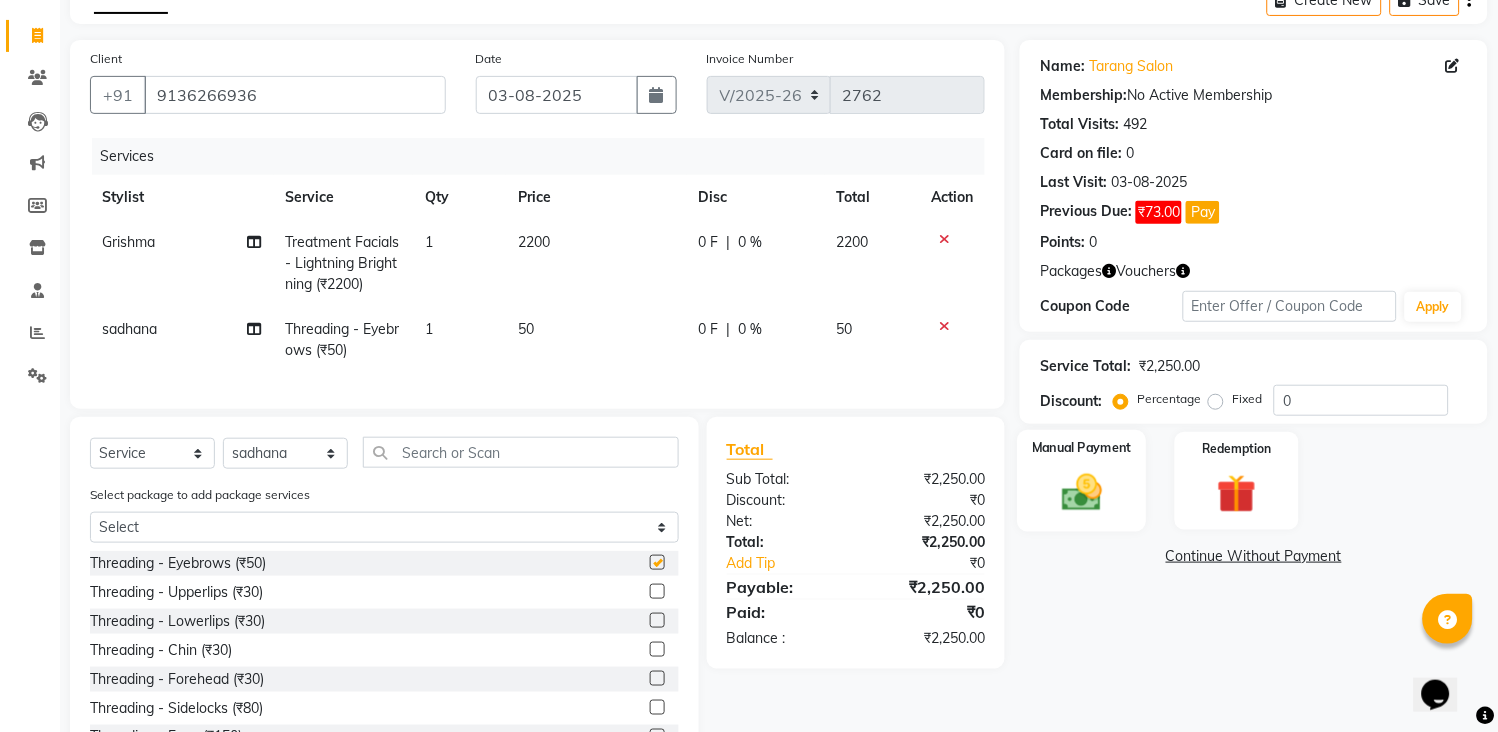 checkbox on "false" 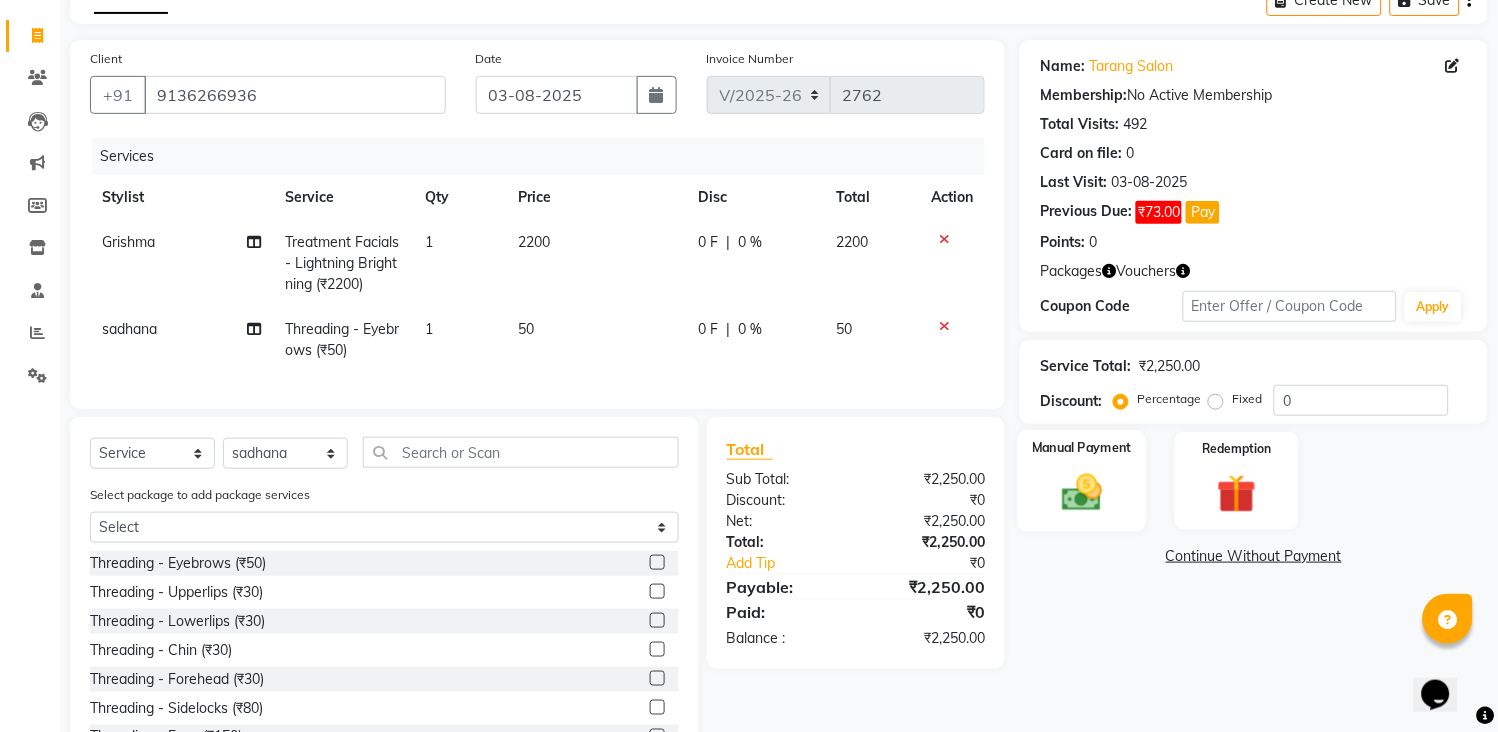 click 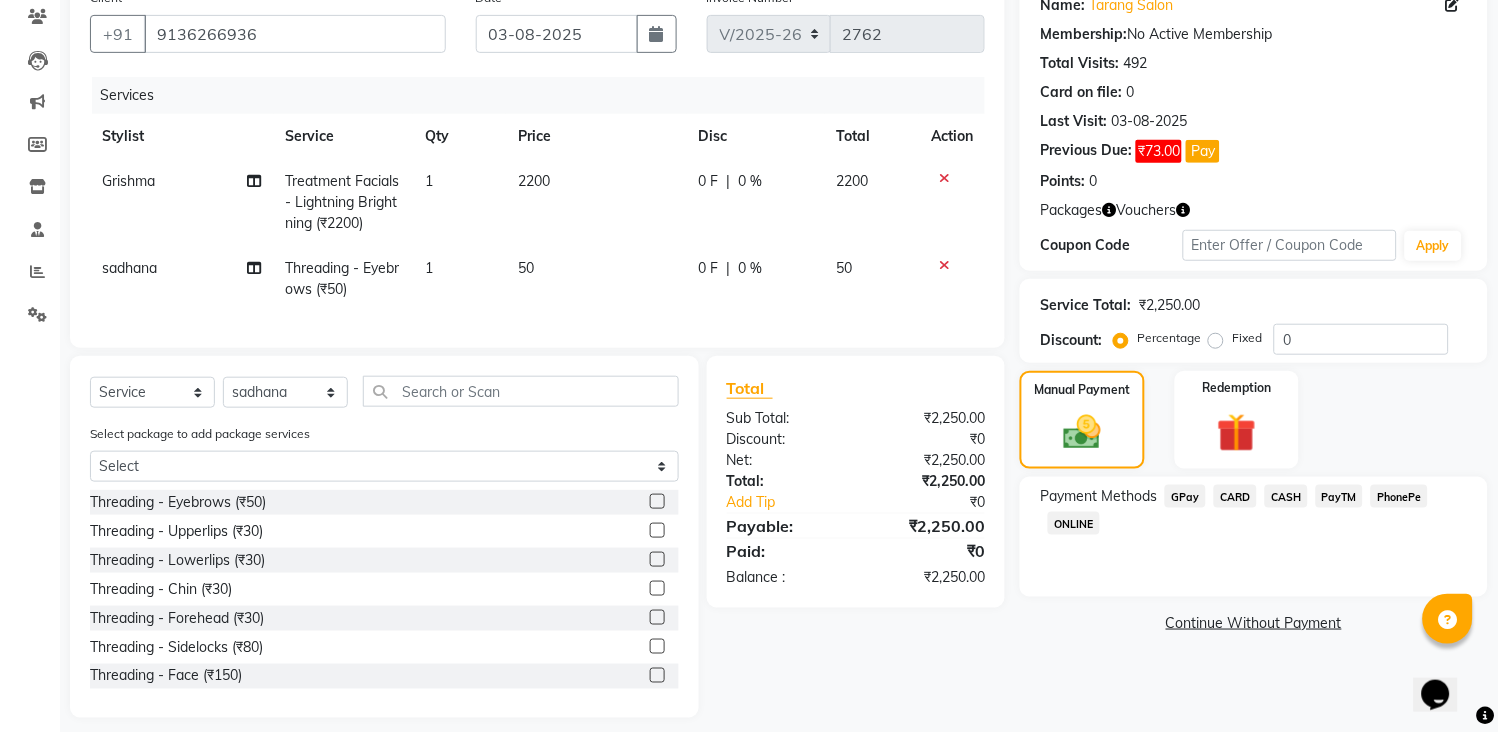 scroll, scrollTop: 205, scrollLeft: 0, axis: vertical 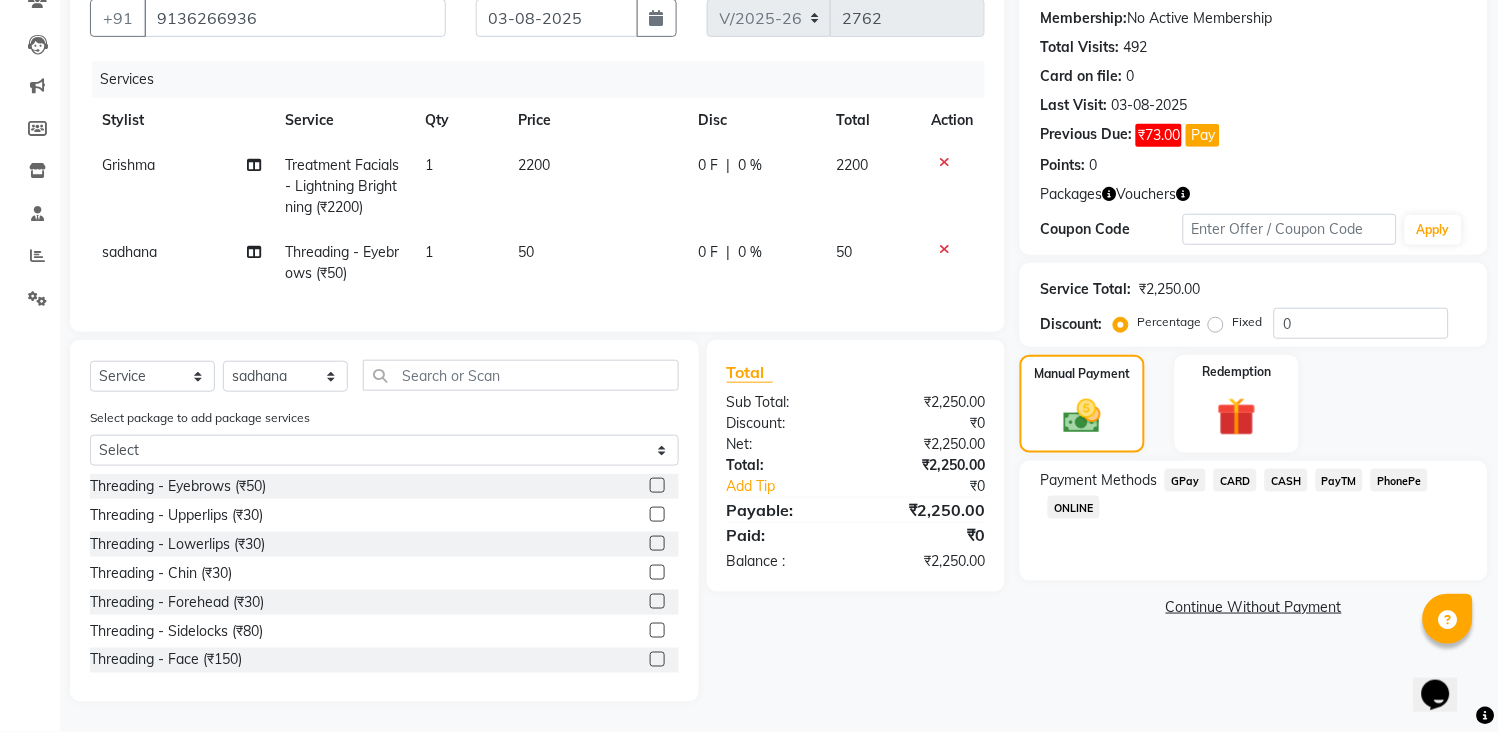 click on "CASH" 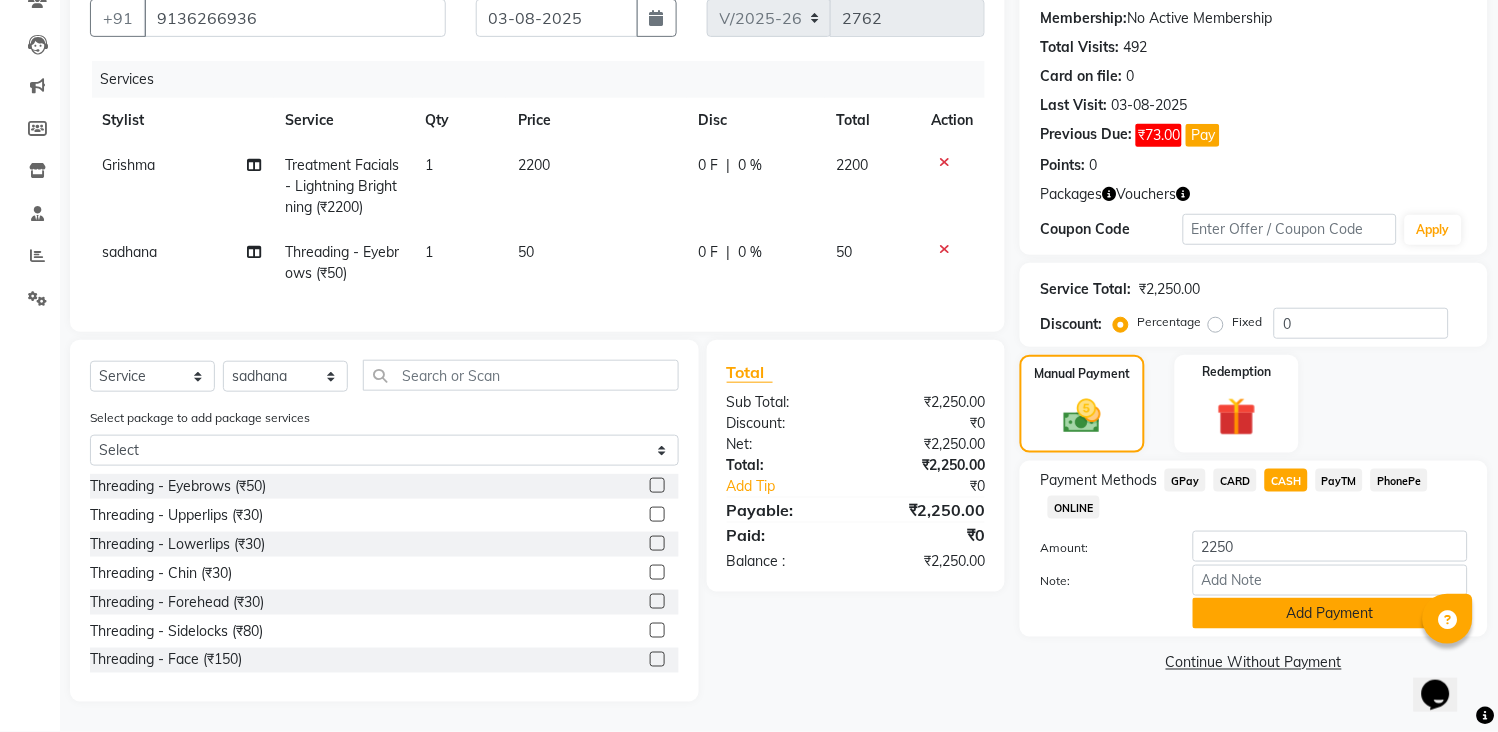 click on "Add Payment" 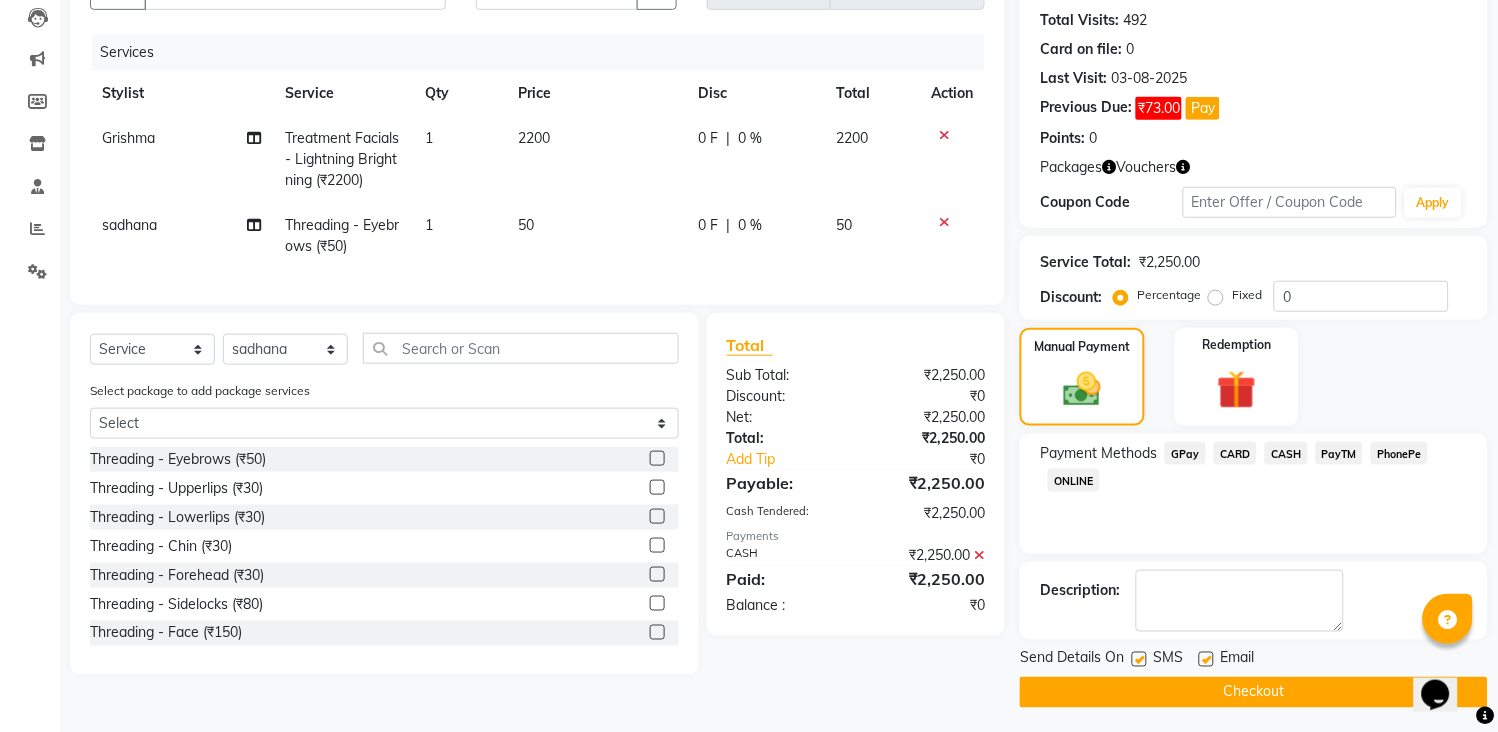 scroll, scrollTop: 220, scrollLeft: 0, axis: vertical 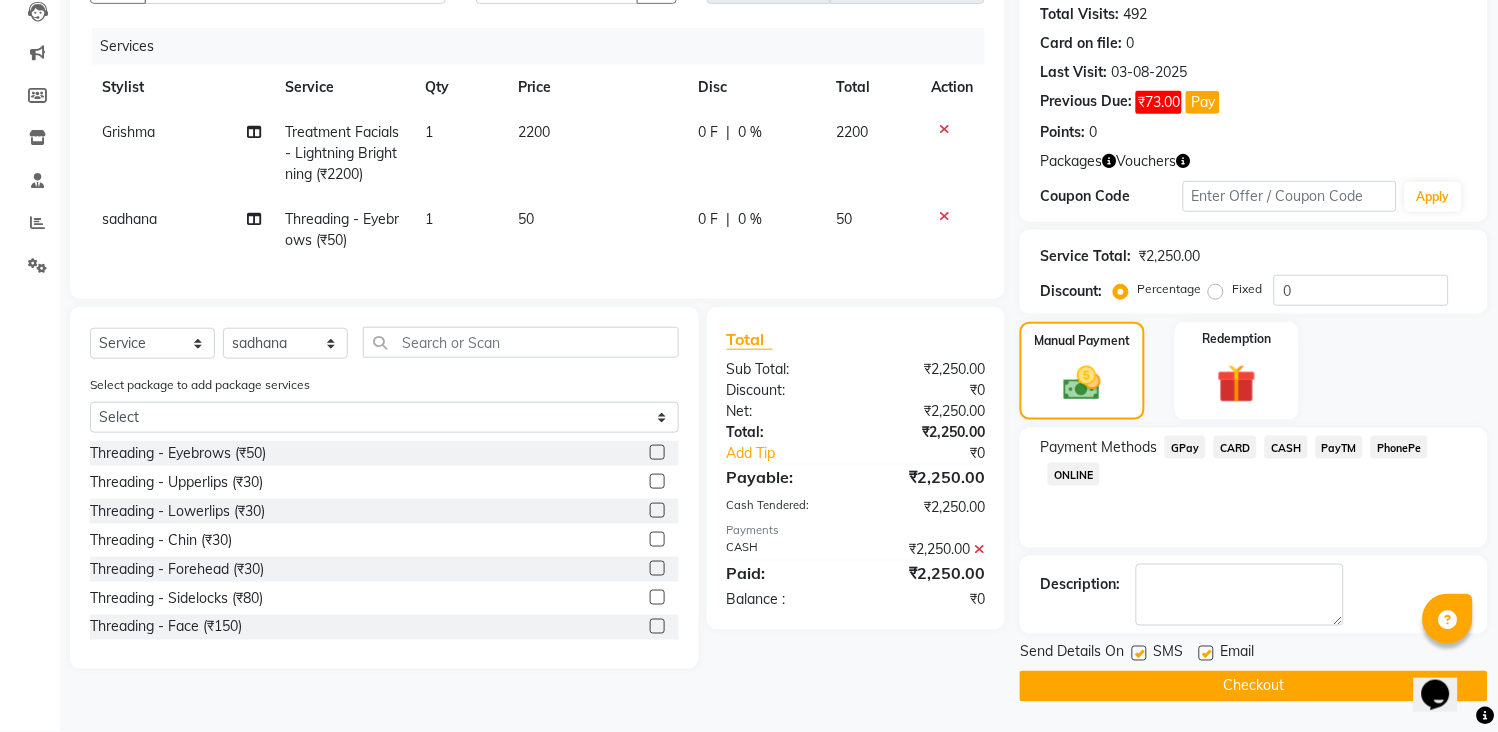 click on "Checkout" 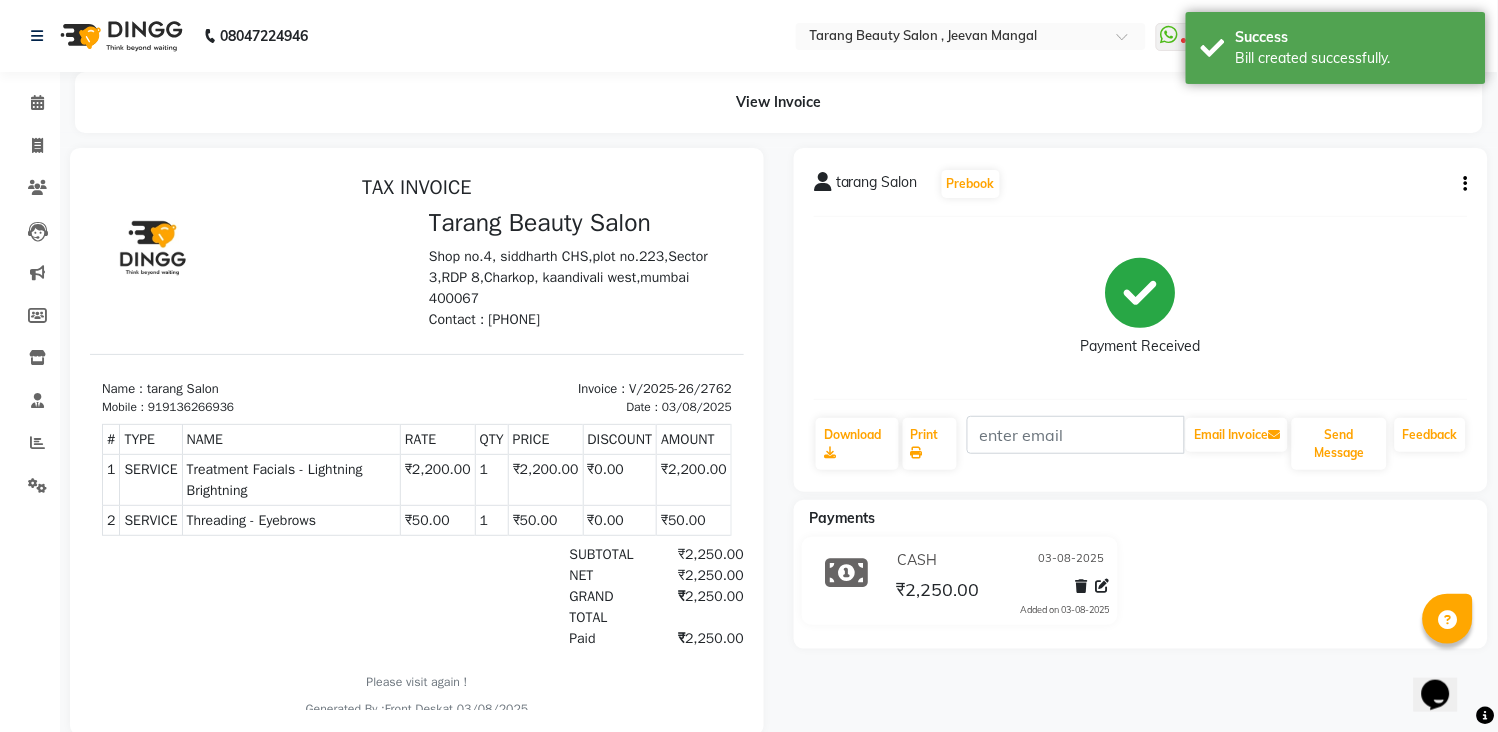 scroll, scrollTop: 0, scrollLeft: 0, axis: both 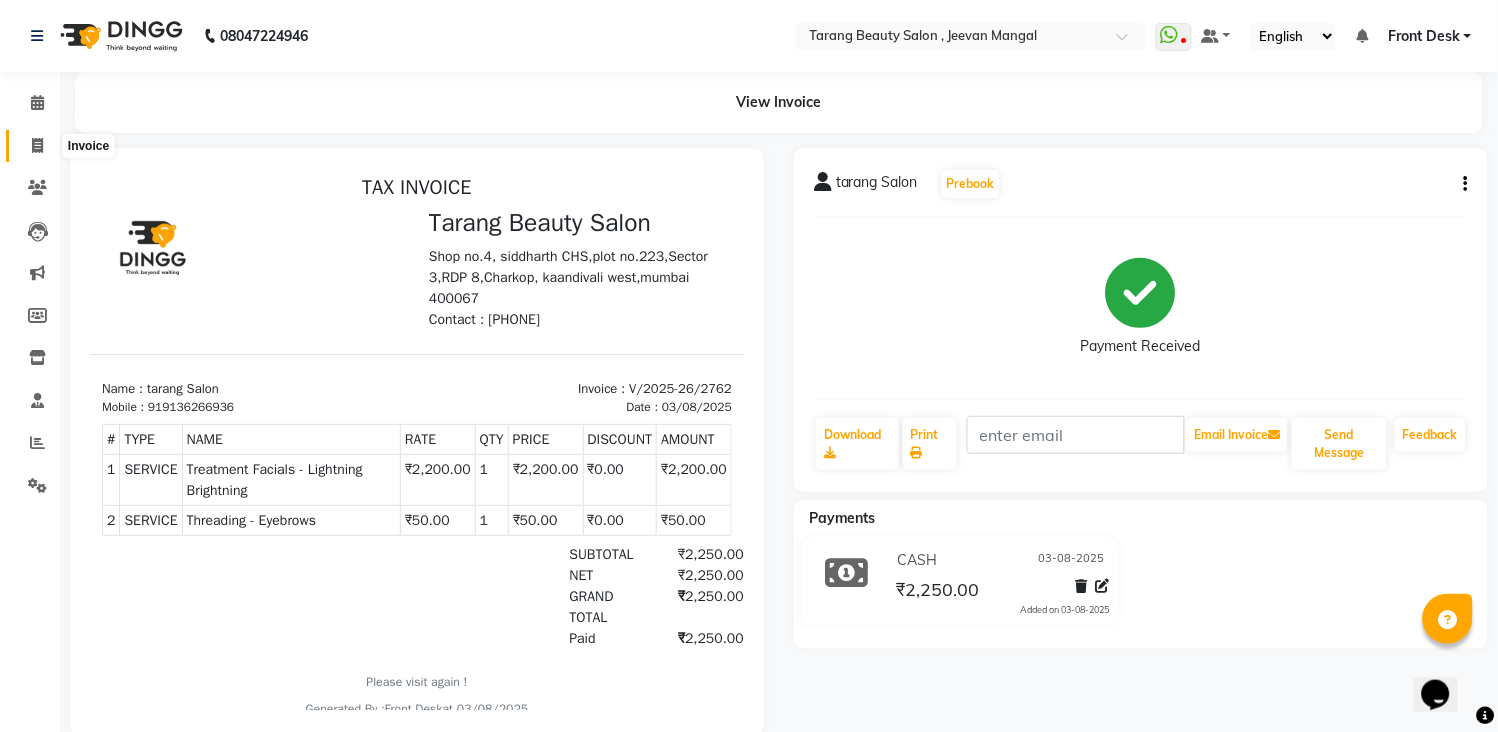click 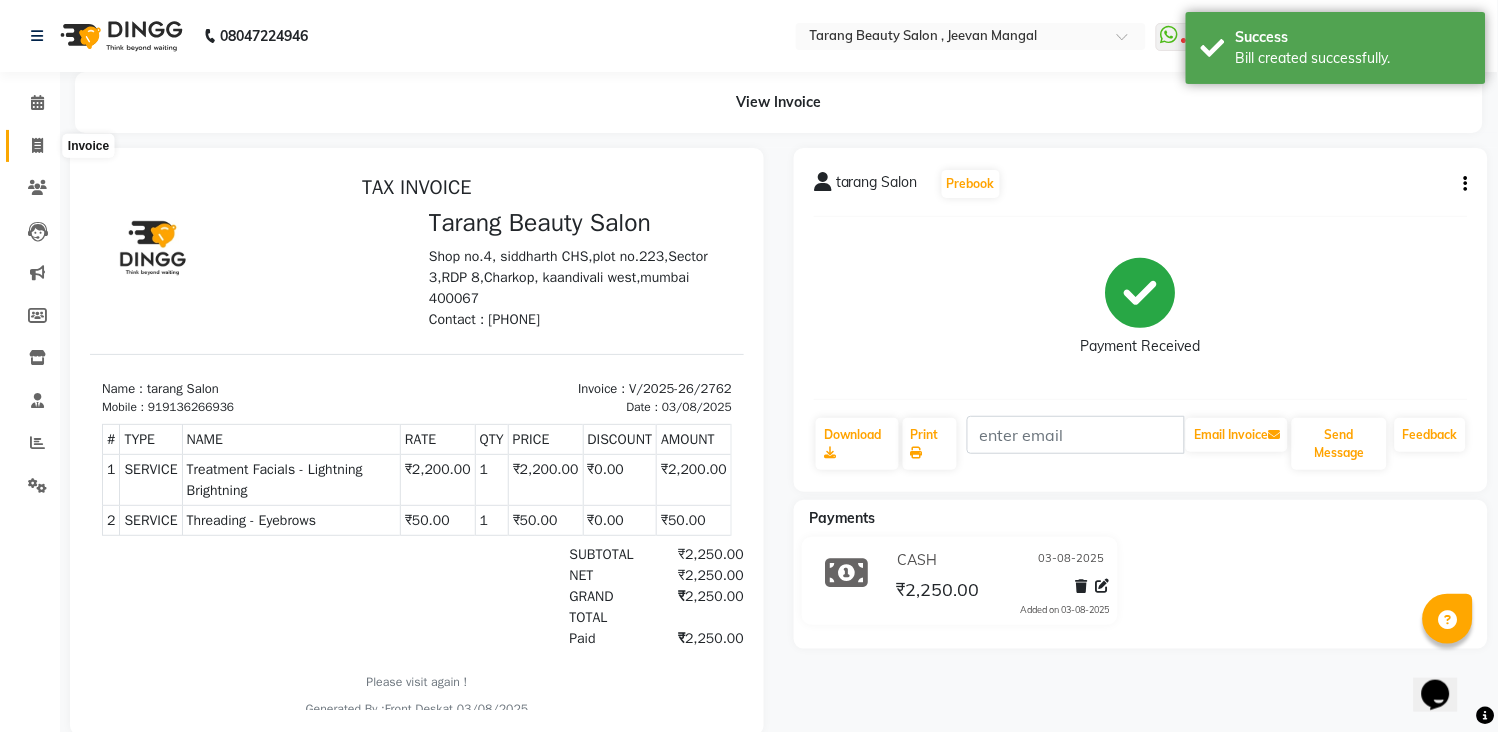 select on "service" 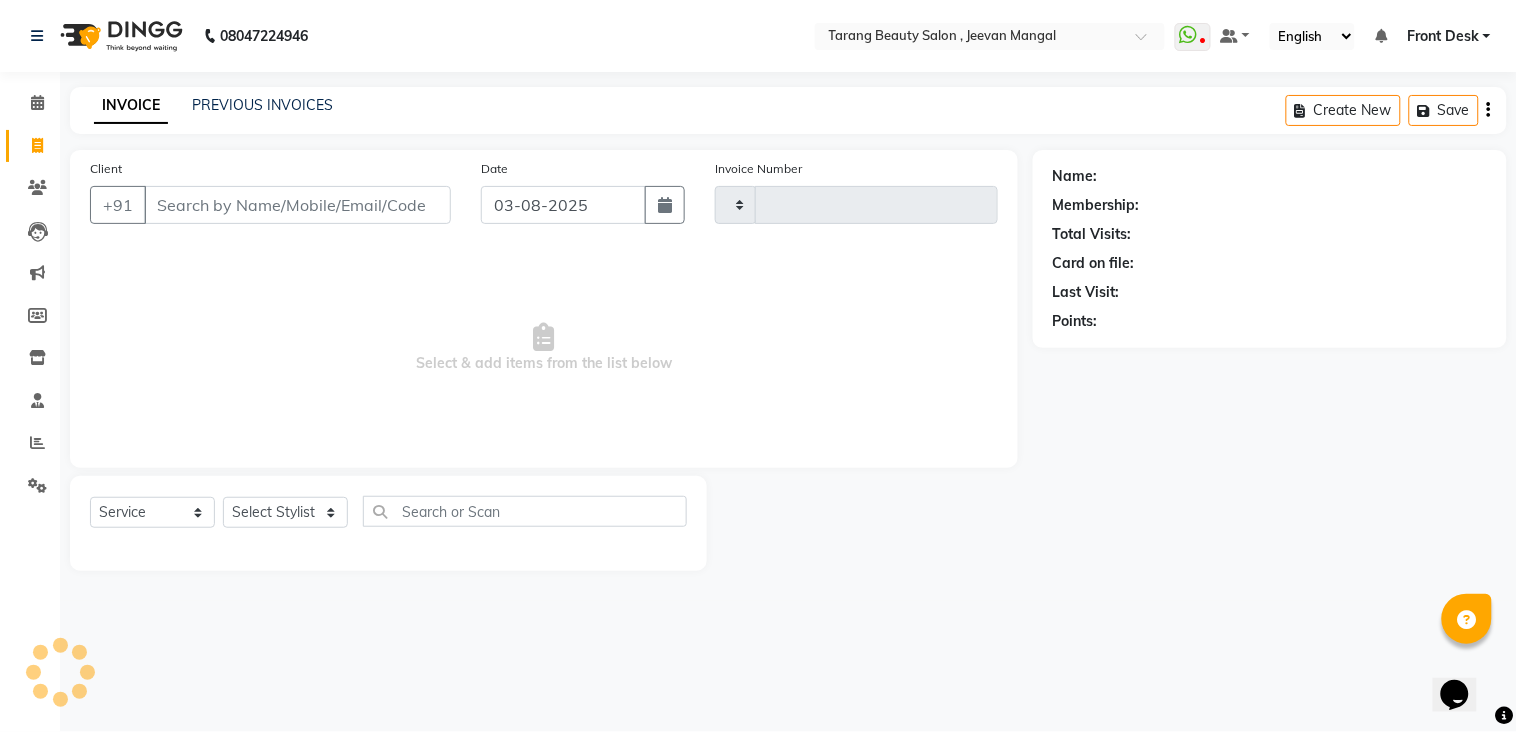 type on "2763" 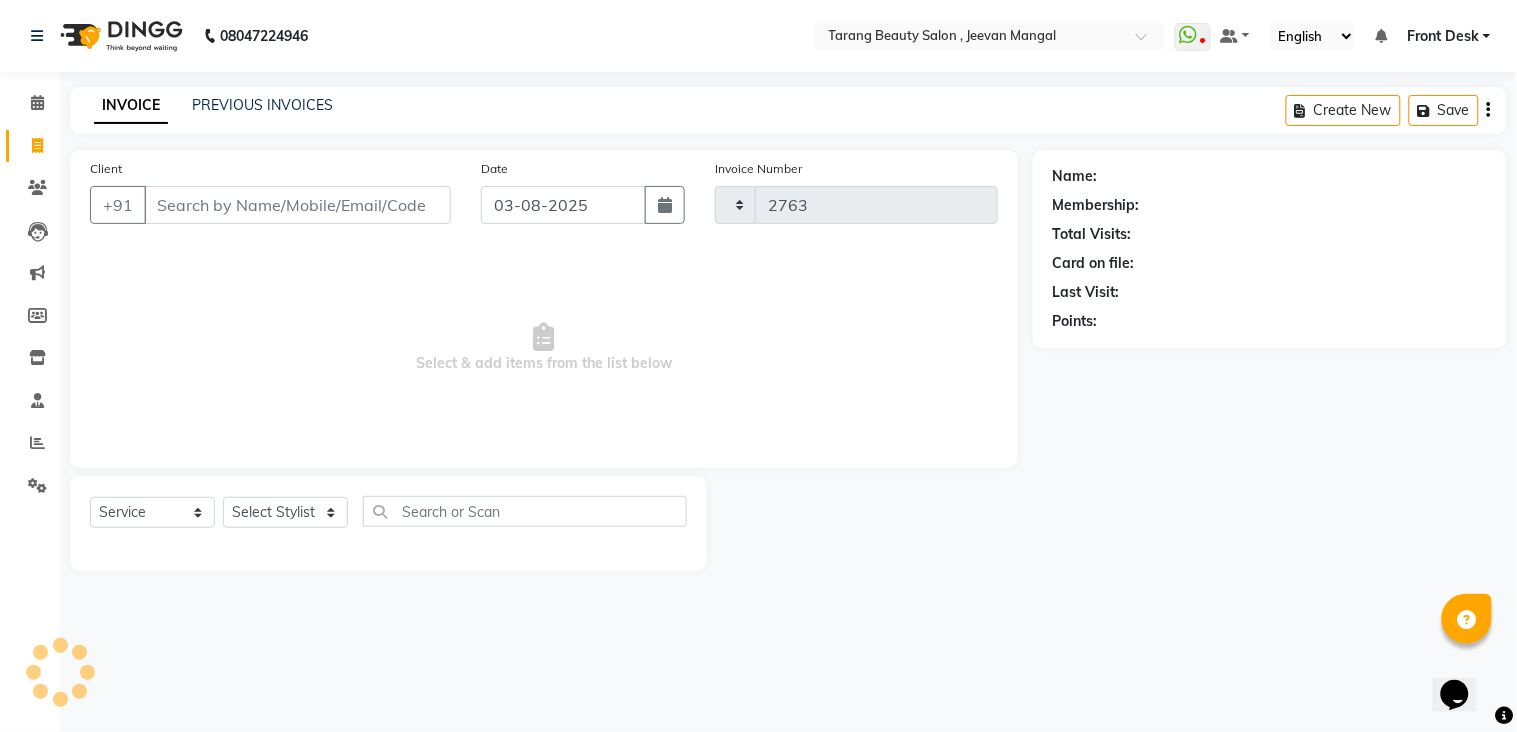 select on "5133" 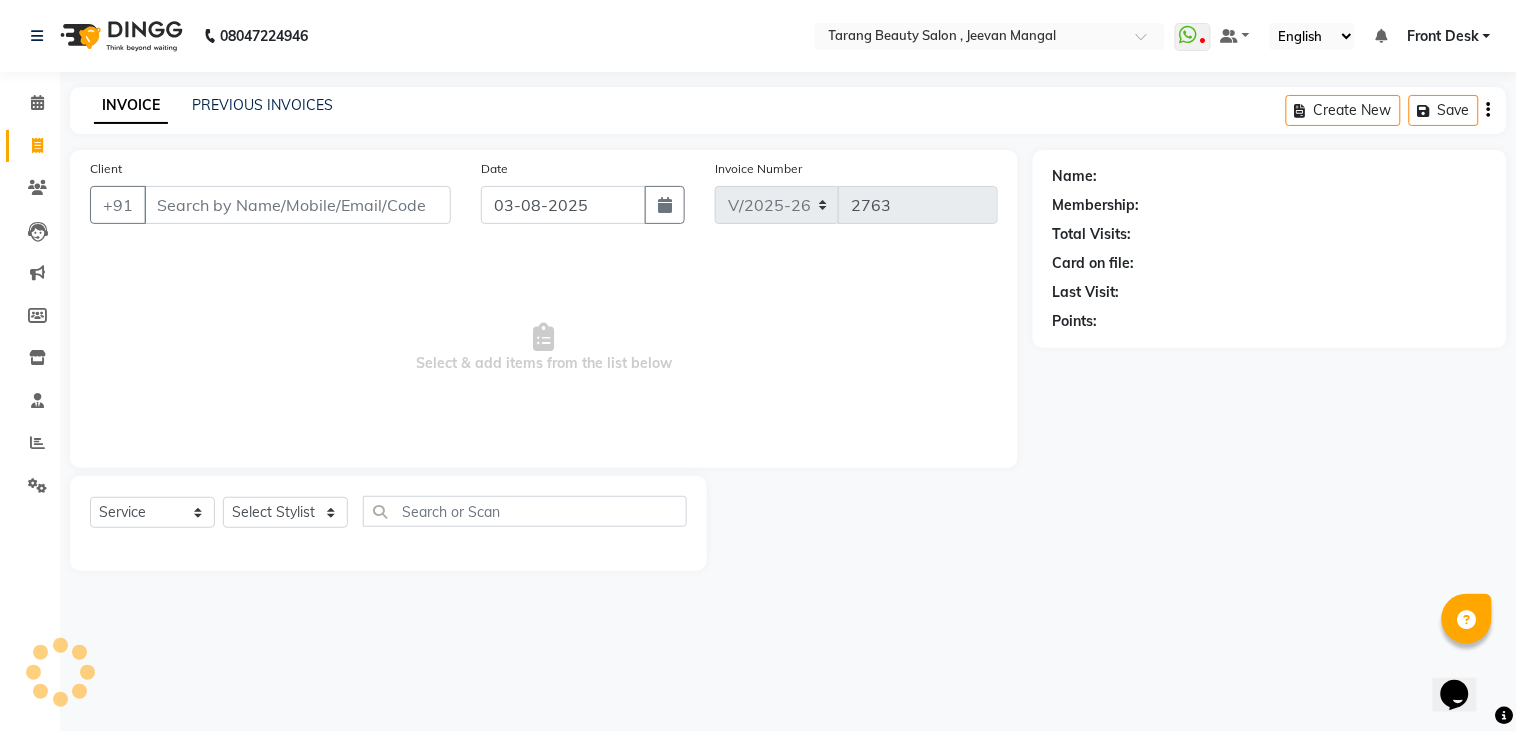 click on "Client" at bounding box center (297, 205) 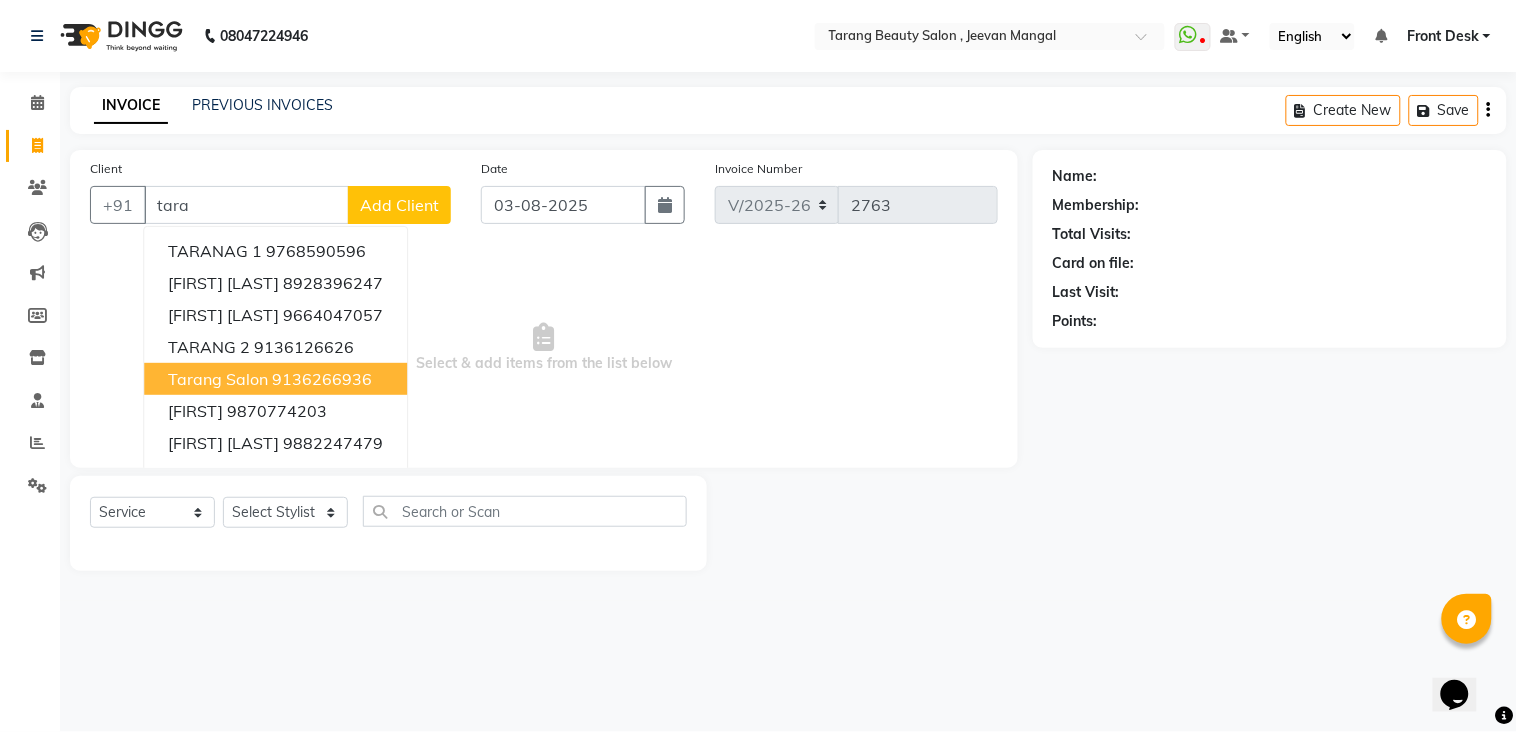 click on "tarang Salon  9136266936" at bounding box center (275, 379) 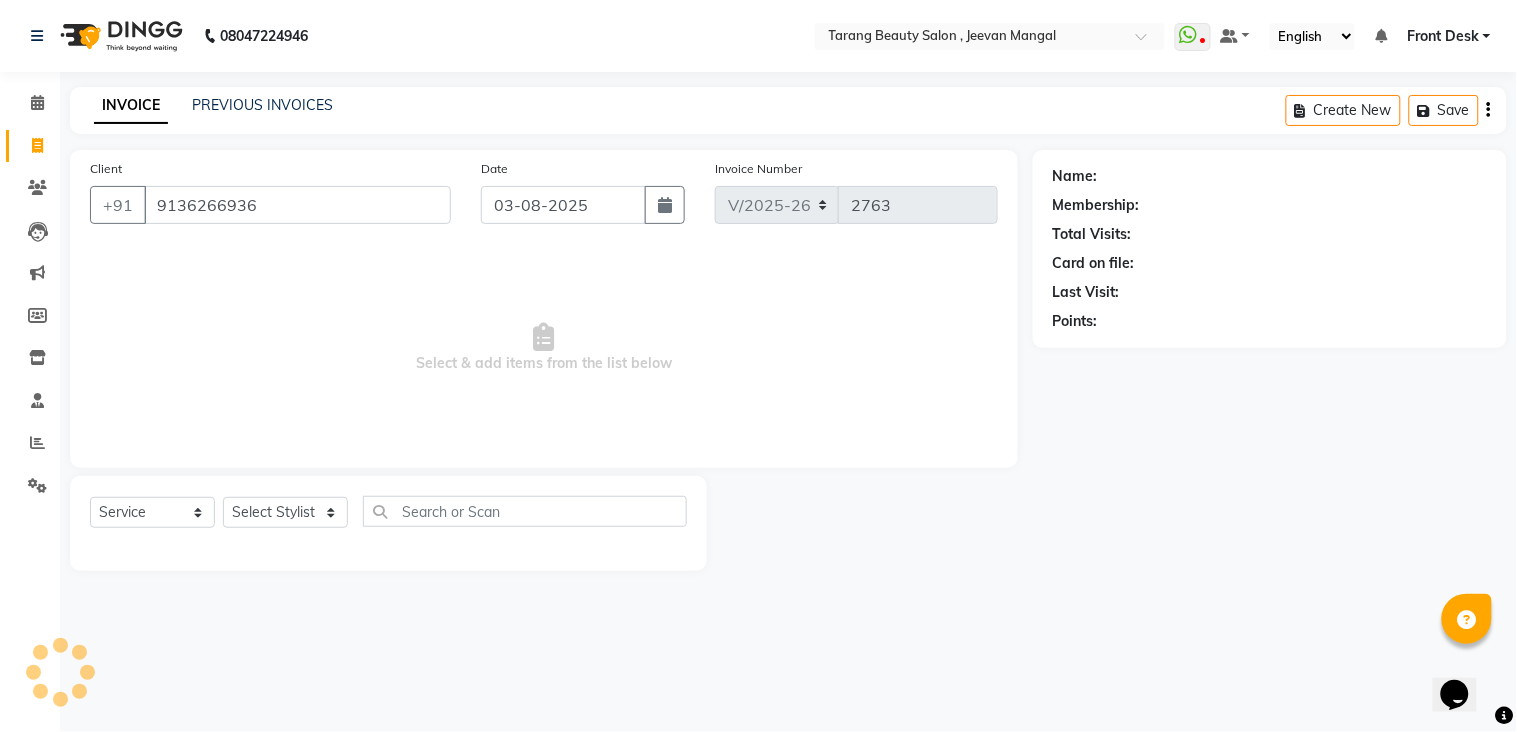type on "9136266936" 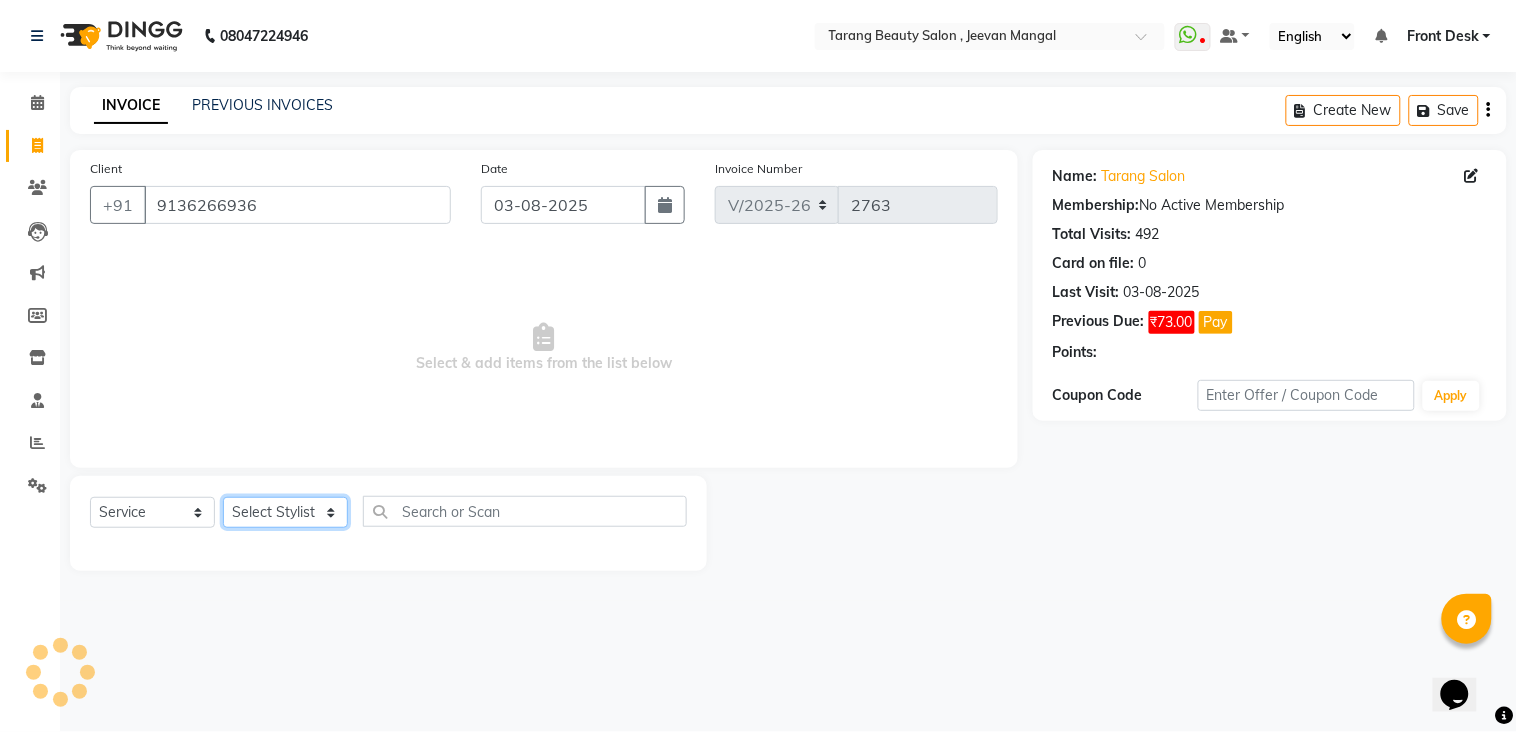 click on "Select Stylist ANITA MANOJ KARRE ANJALI RAMESH KHAMDARE BHUMI PAWAR DEEPALI  KANOJIYA Front Desk GAYATRI KENIN Grishma  indu kavita NEHA pooja thakur Pooja Vishwakarma priya  Ruchi RUTUJA sadhana SNEHAL SHINDE SONAL Suchita panchal SUNITA KAURI surekha bhalerao Varsha Zoya" 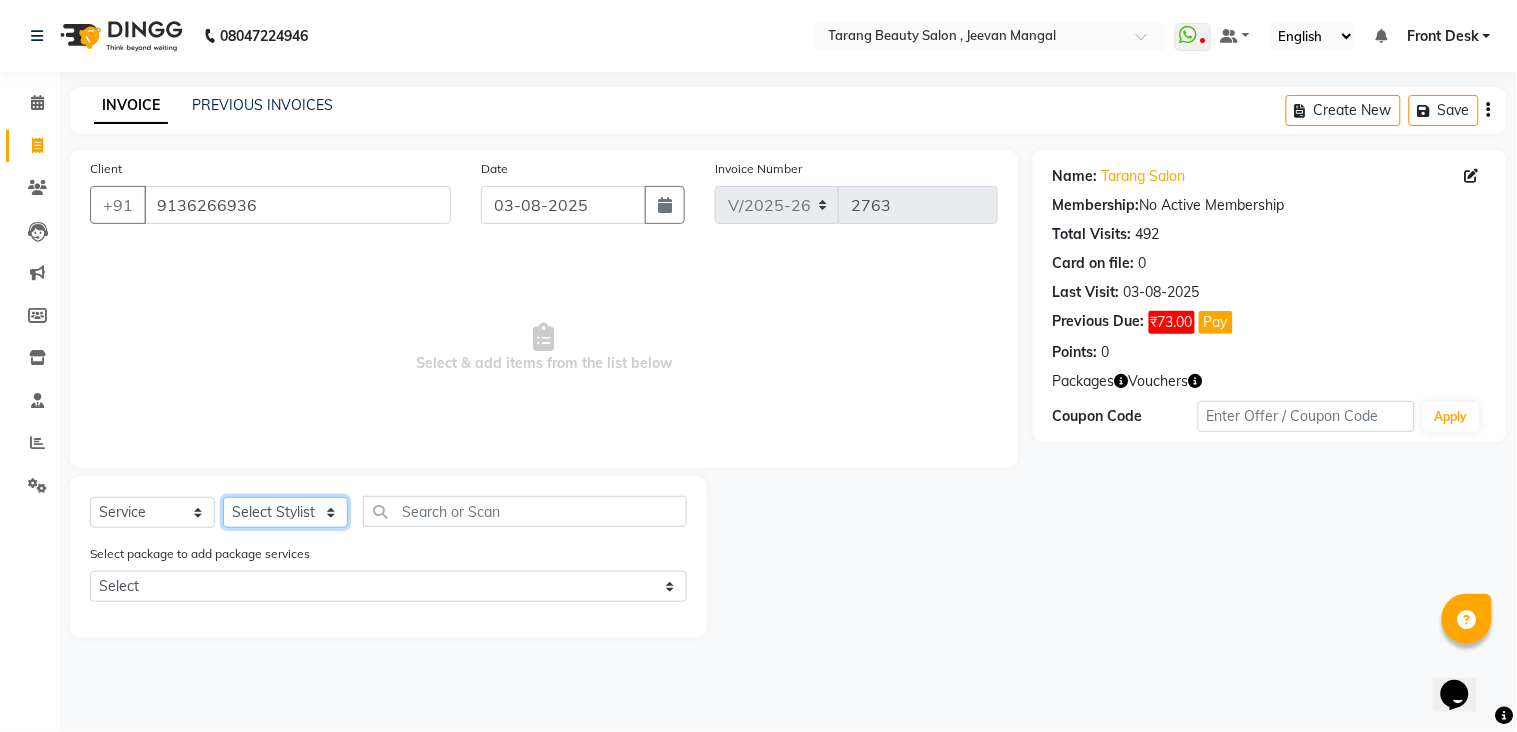 select on "47114" 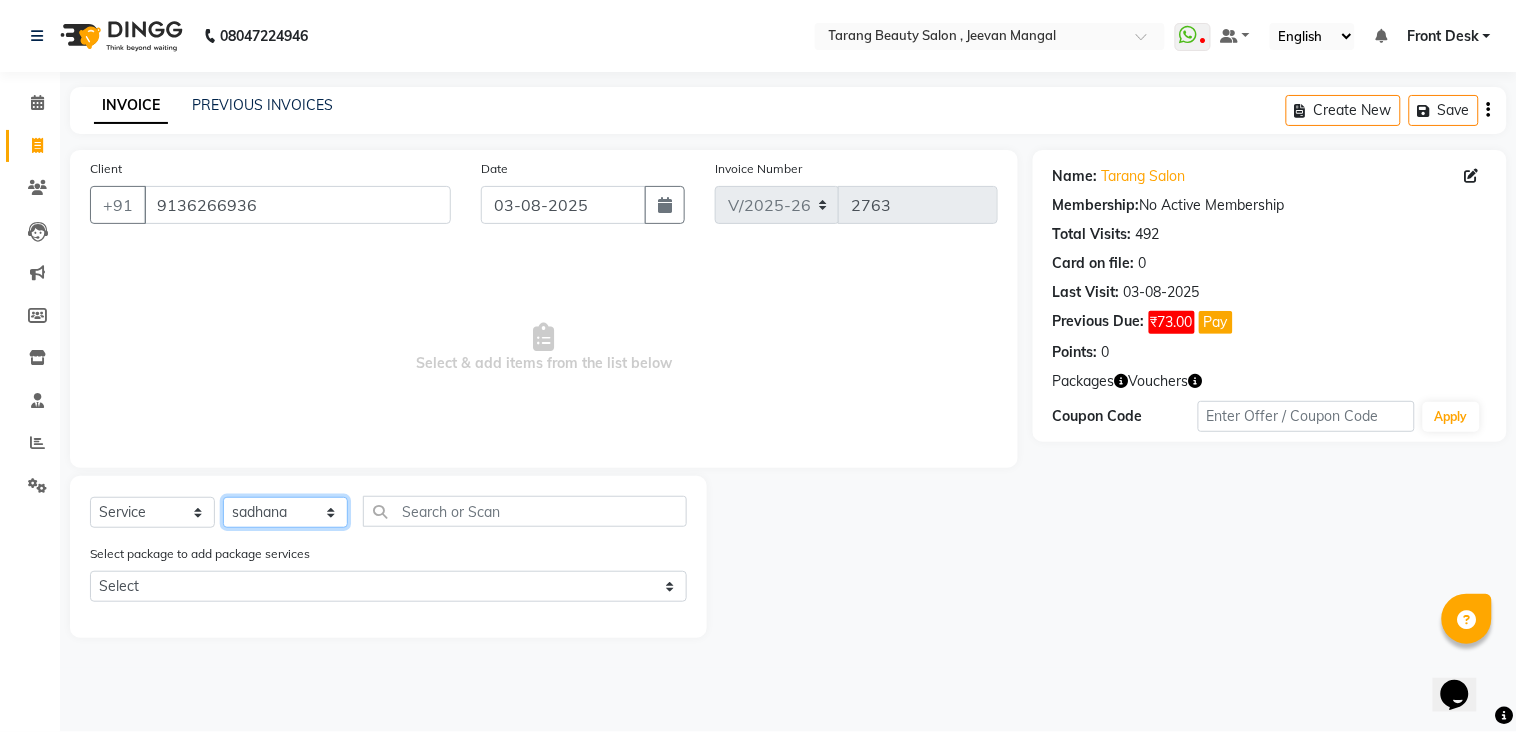 click on "Select Stylist ANITA MANOJ KARRE ANJALI RAMESH KHAMDARE BHUMI PAWAR DEEPALI  KANOJIYA Front Desk GAYATRI KENIN Grishma  indu kavita NEHA pooja thakur Pooja Vishwakarma priya  Ruchi RUTUJA sadhana SNEHAL SHINDE SONAL Suchita panchal SUNITA KAURI surekha bhalerao Varsha Zoya" 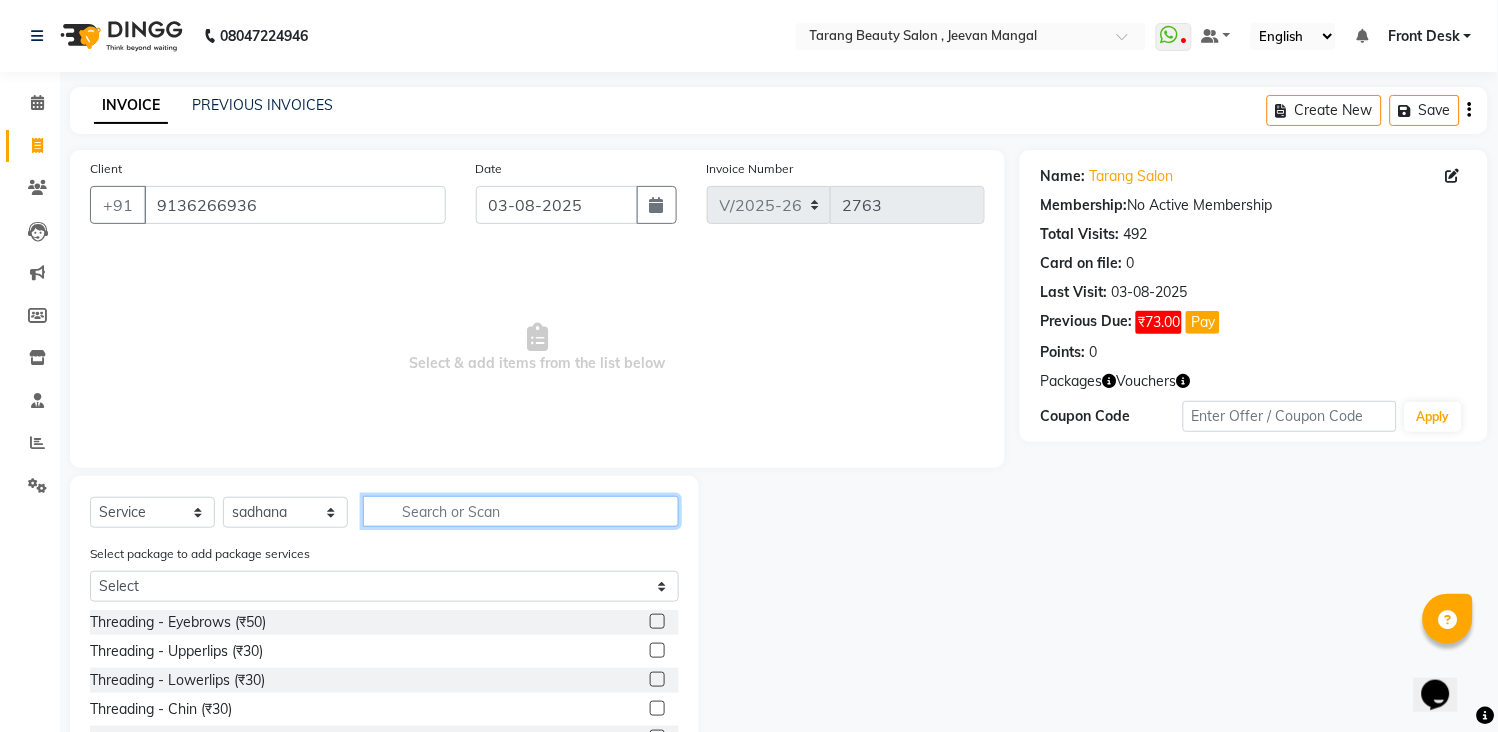 click 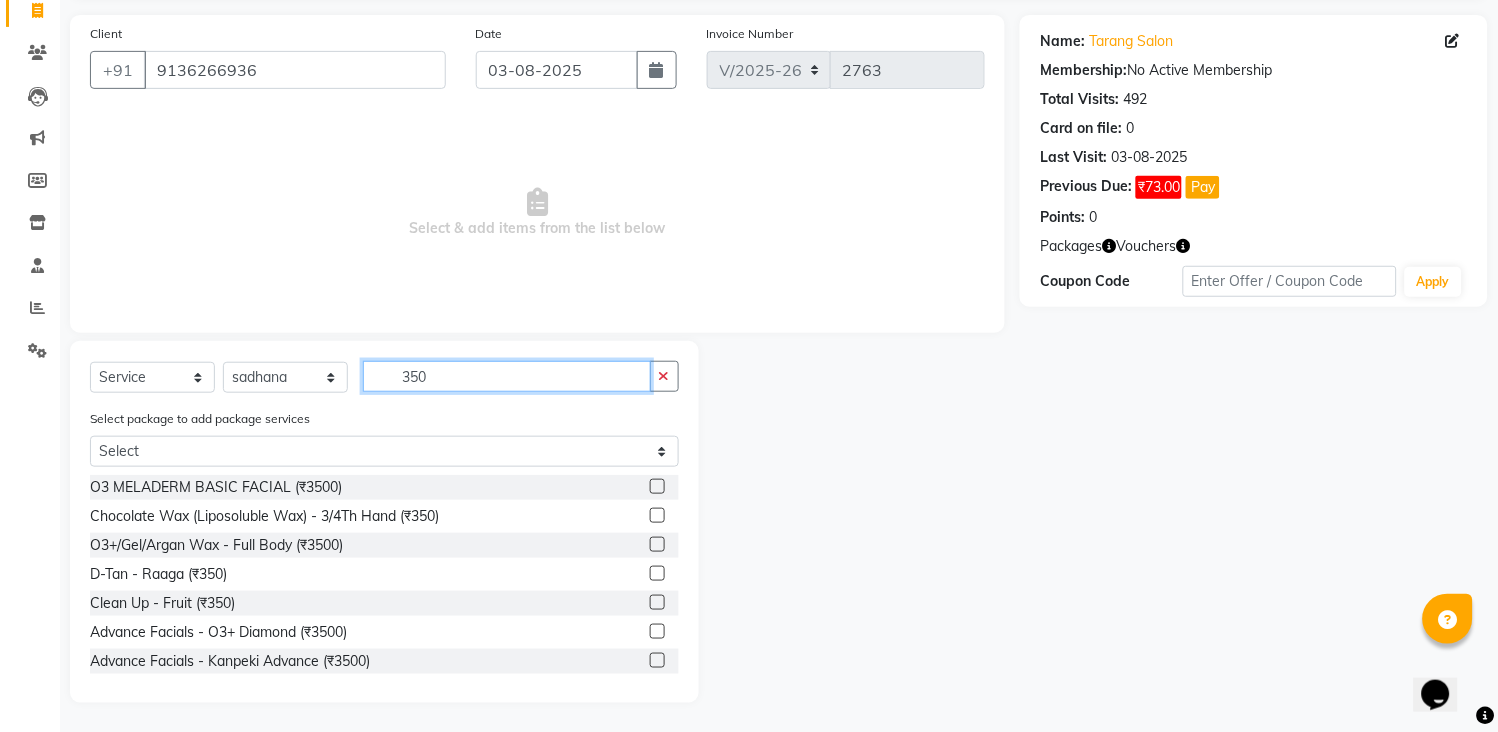 scroll, scrollTop: 136, scrollLeft: 0, axis: vertical 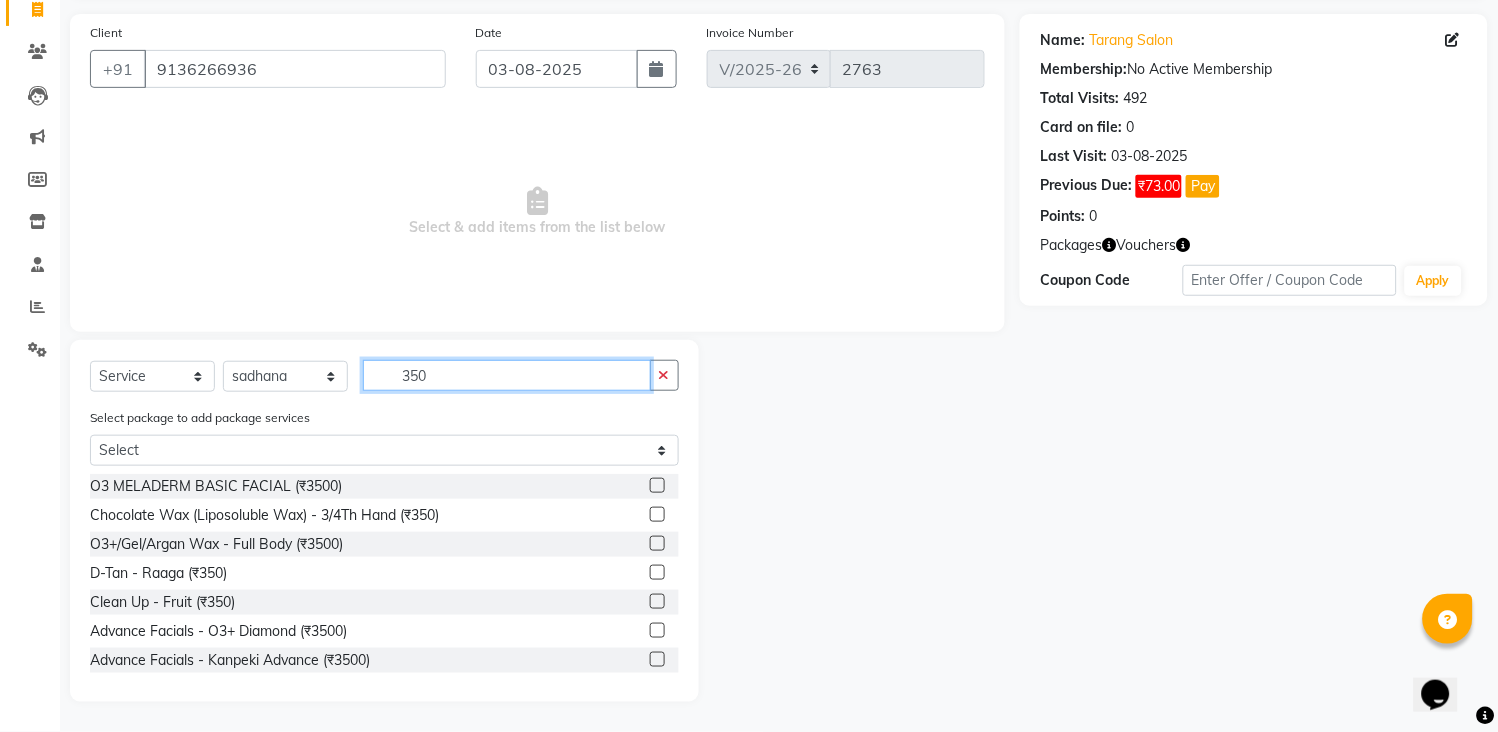 type on "350" 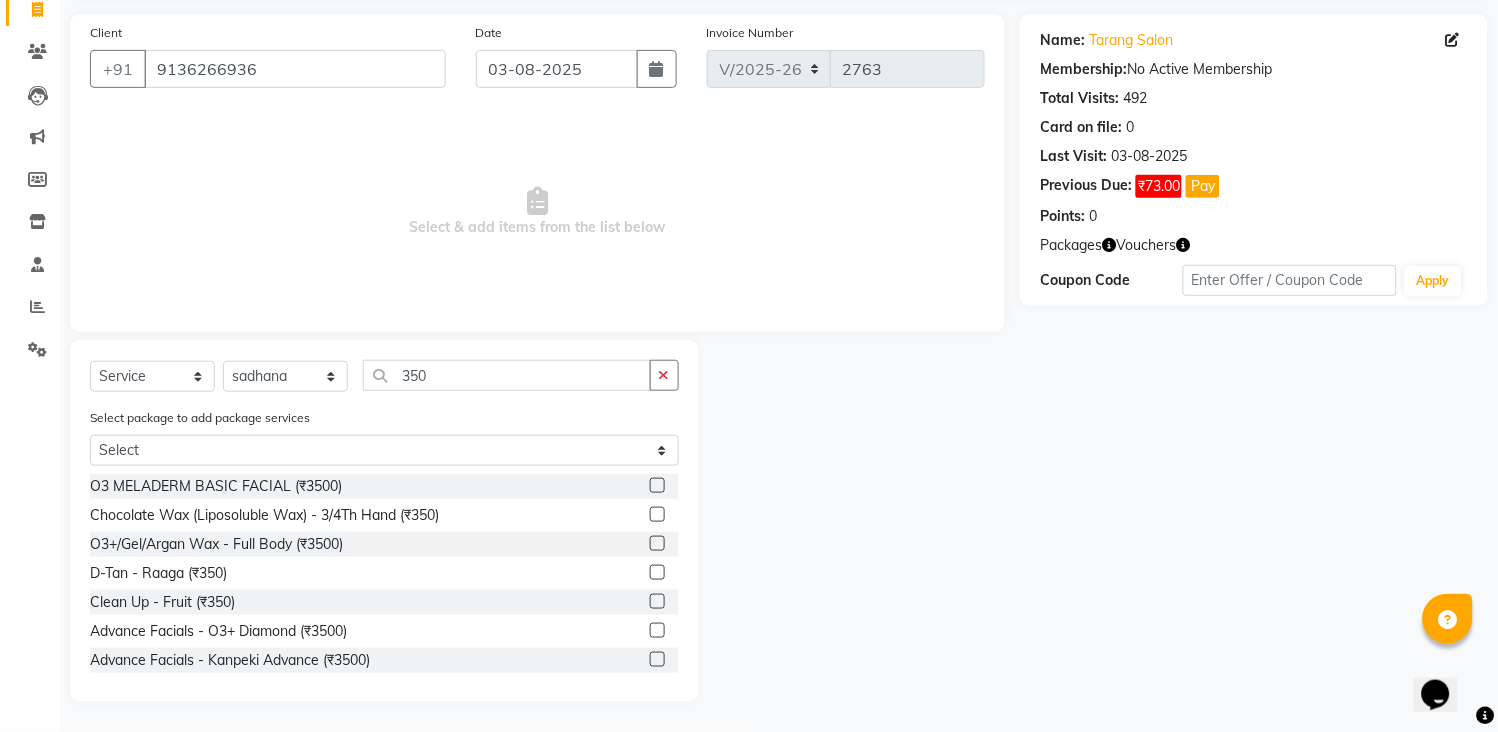 click 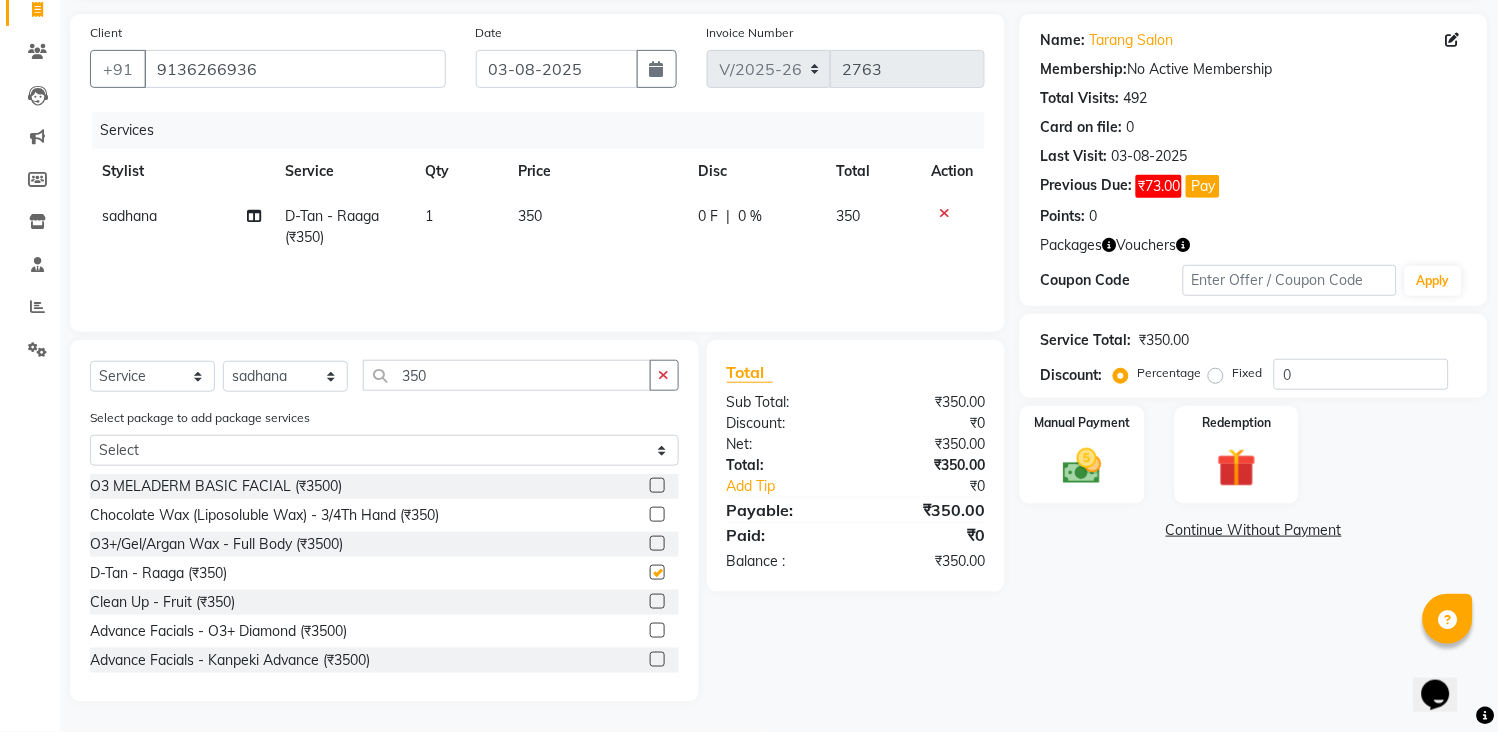 checkbox on "false" 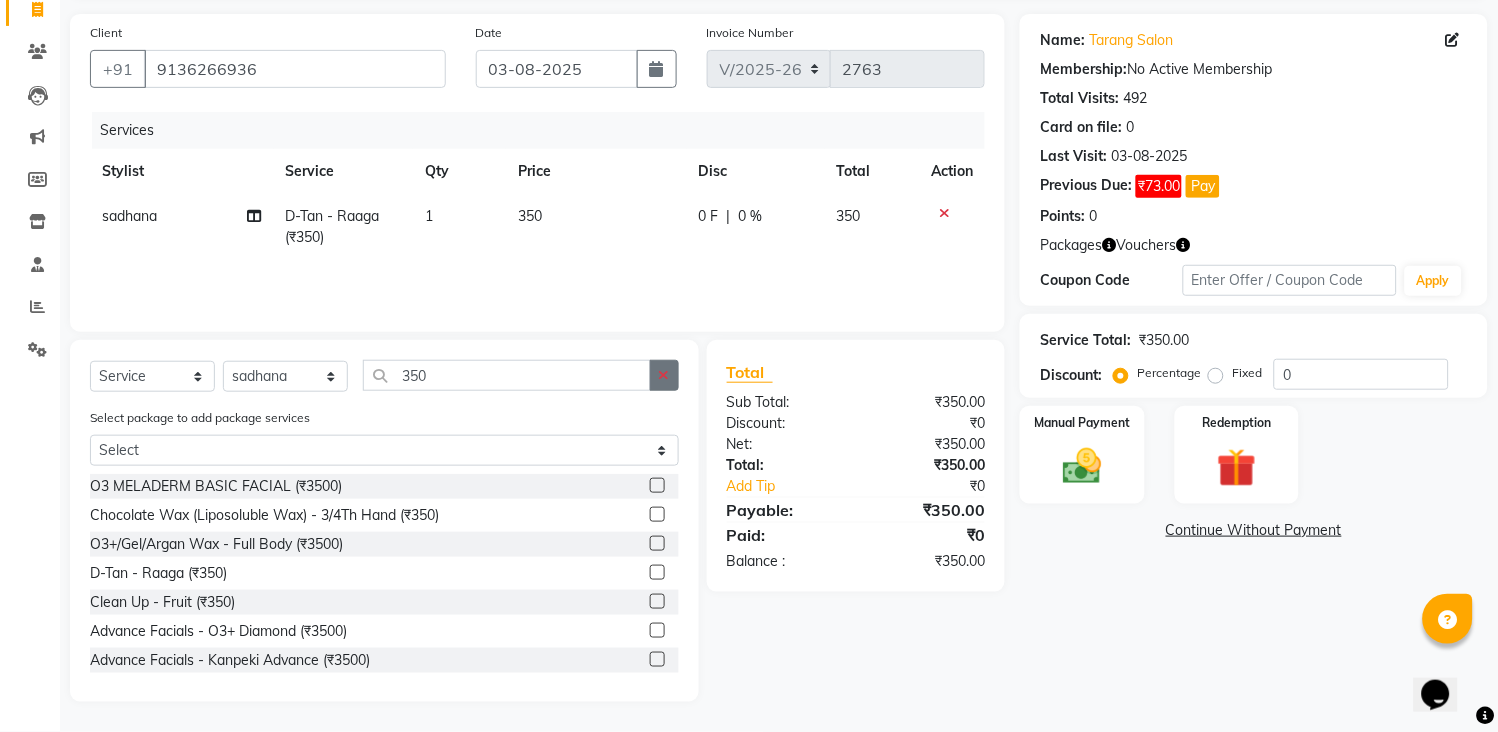 click 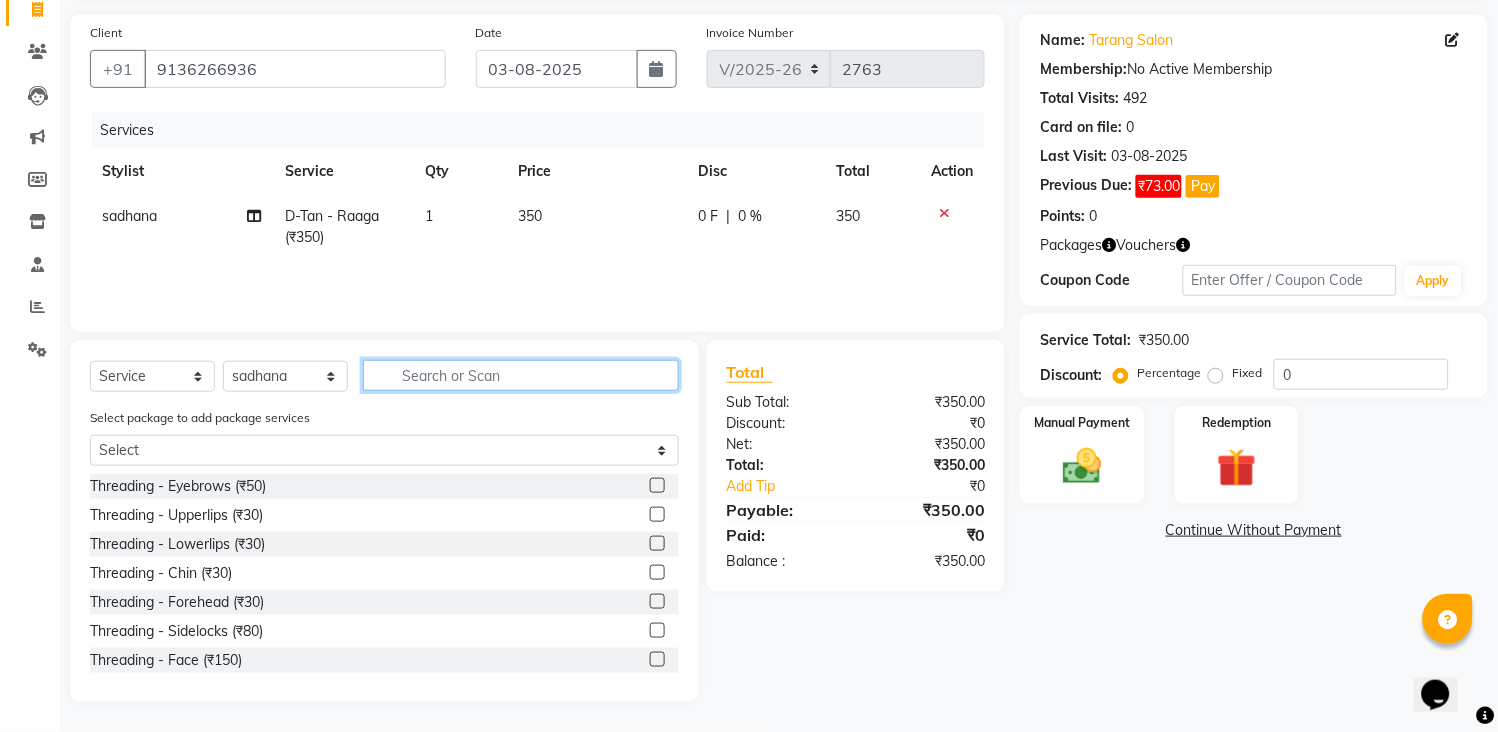 click 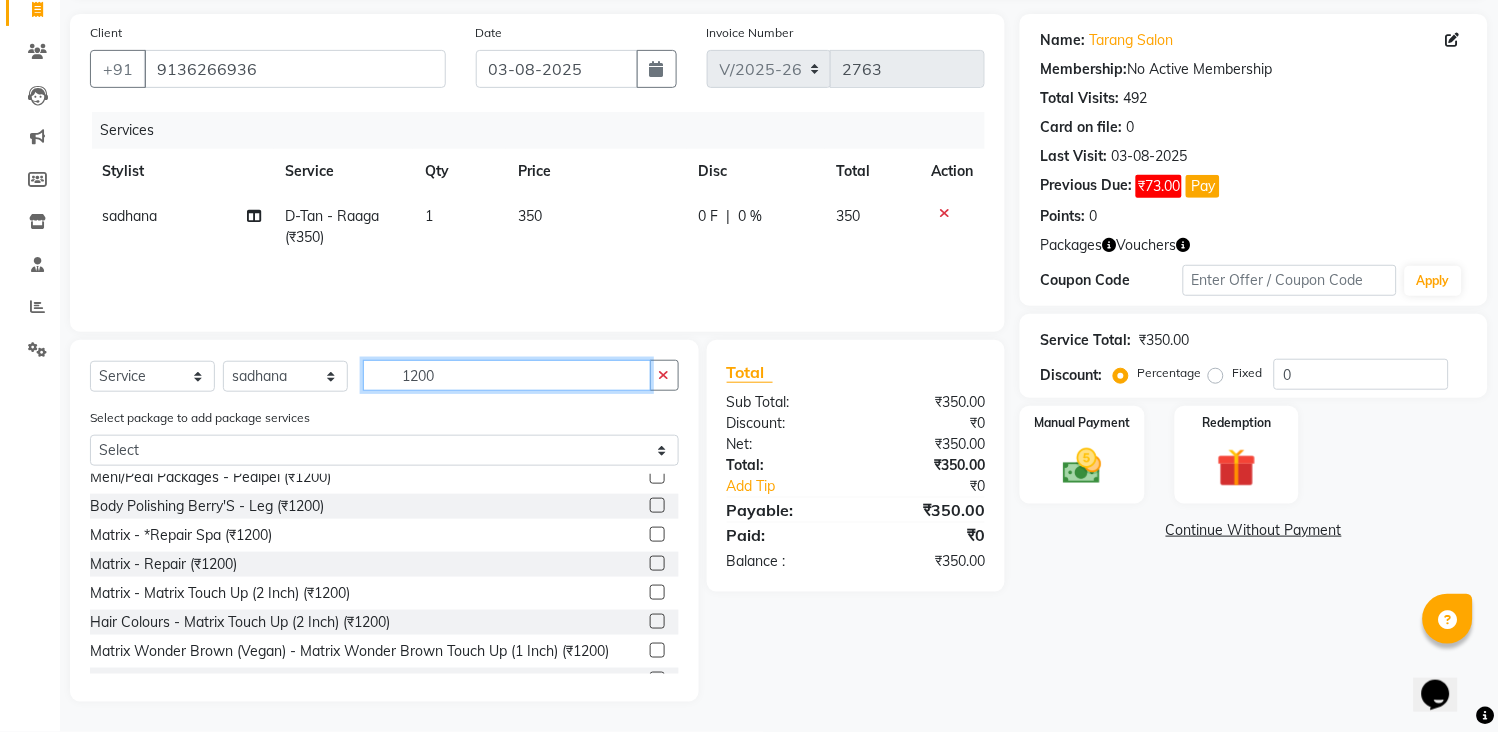 scroll, scrollTop: 0, scrollLeft: 0, axis: both 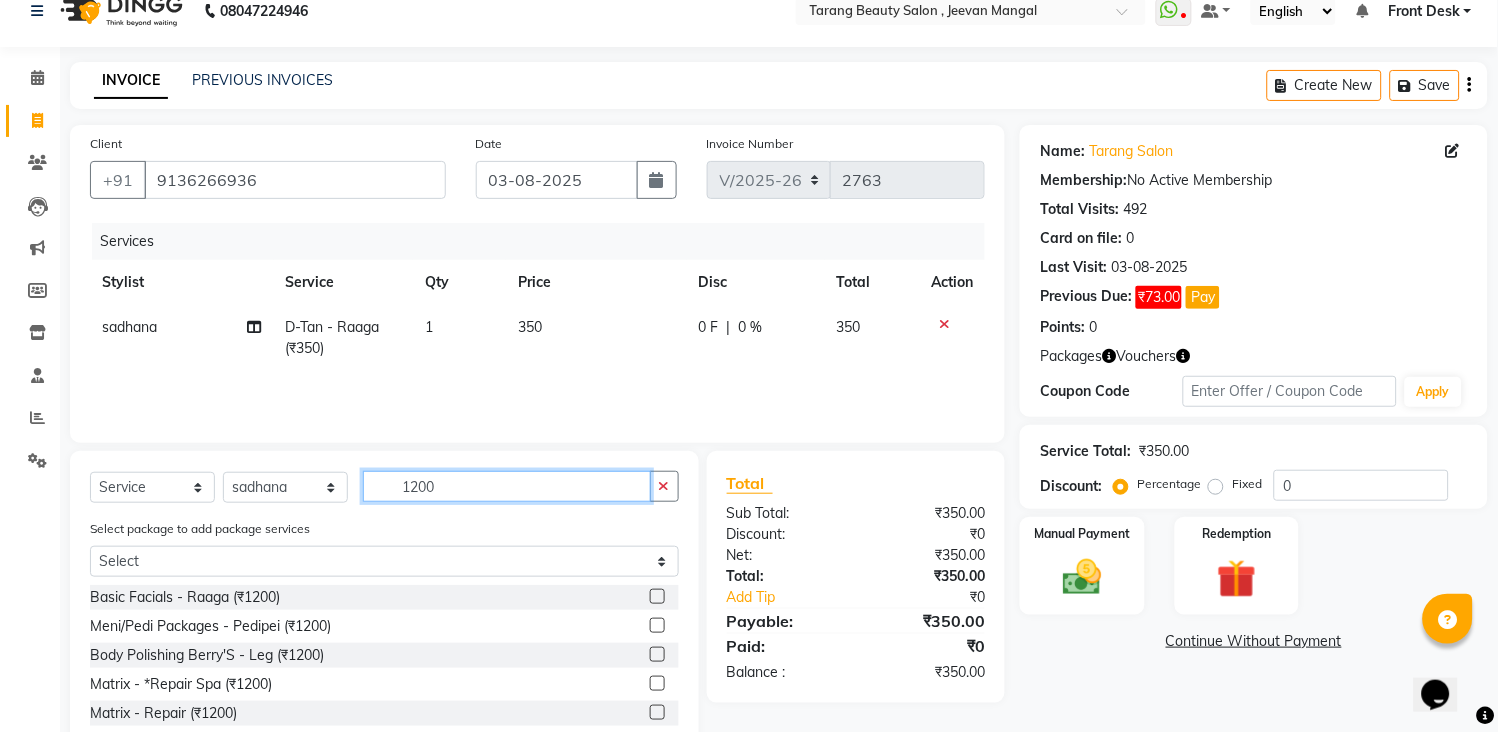 type on "1200" 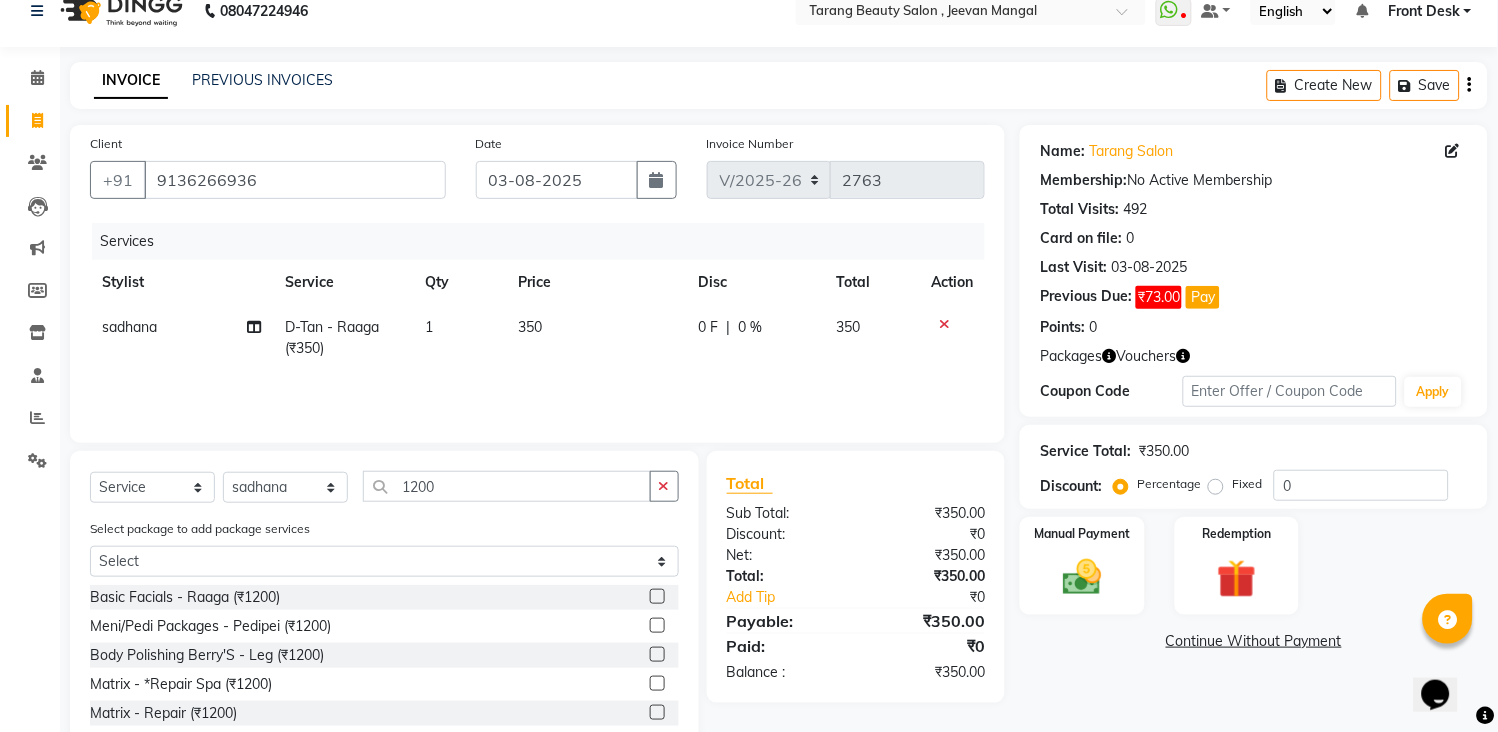 click 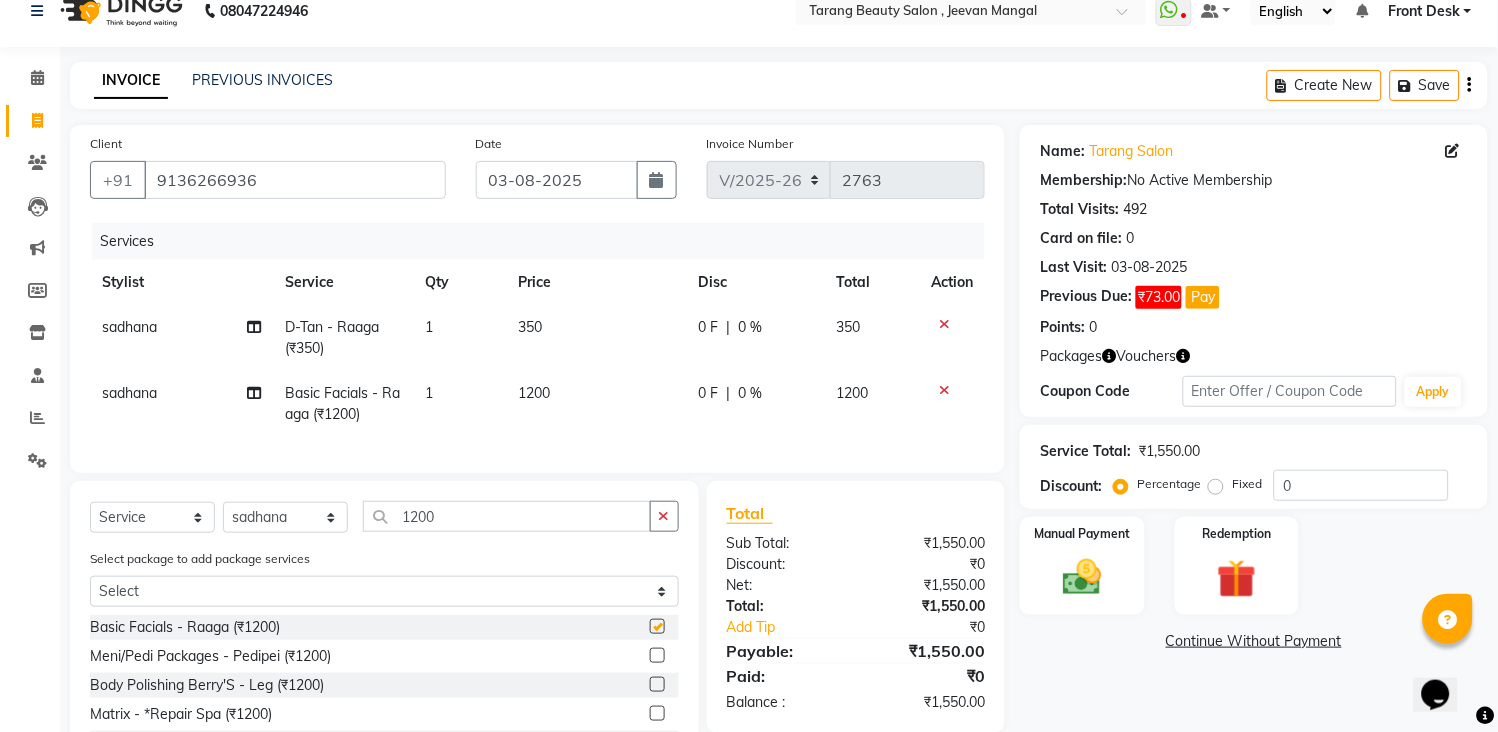 checkbox on "false" 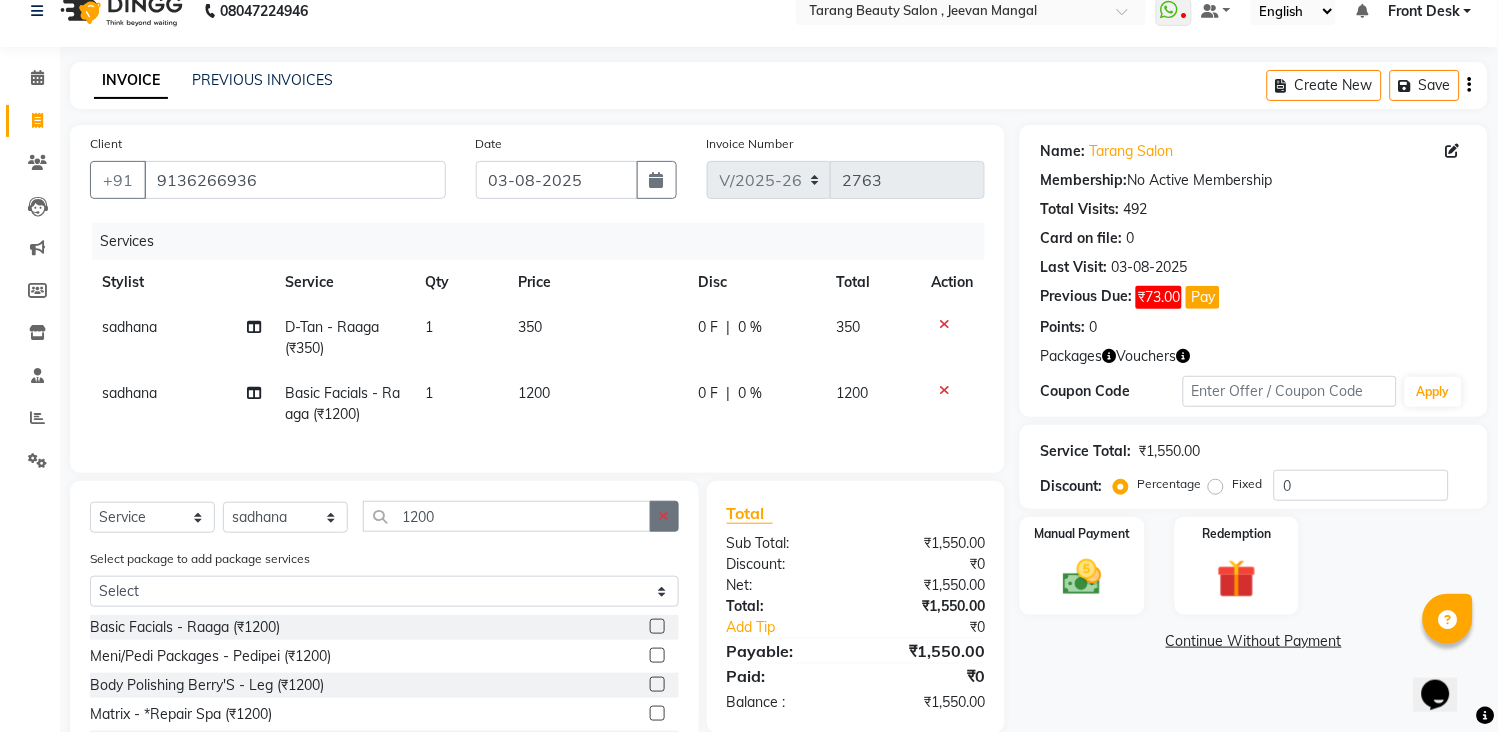 click 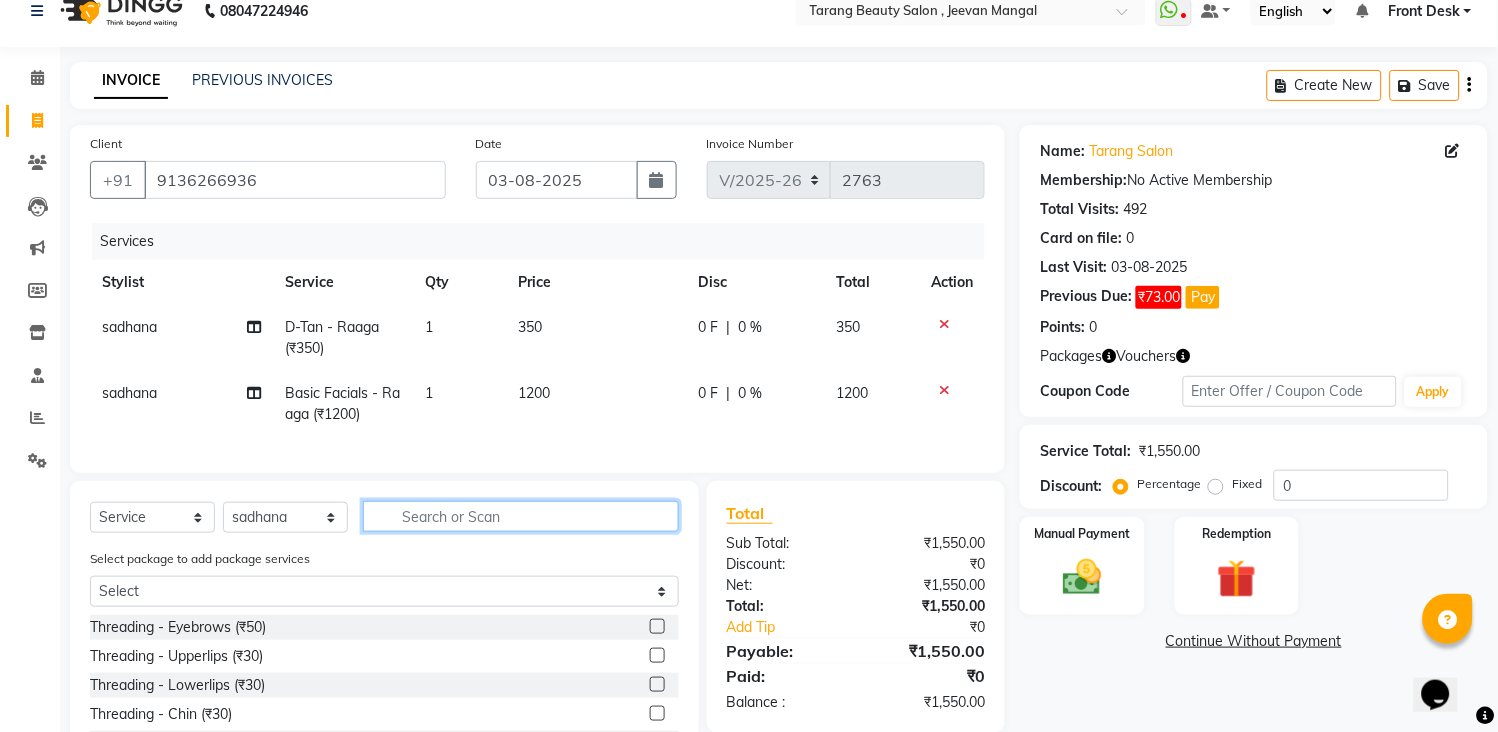 click 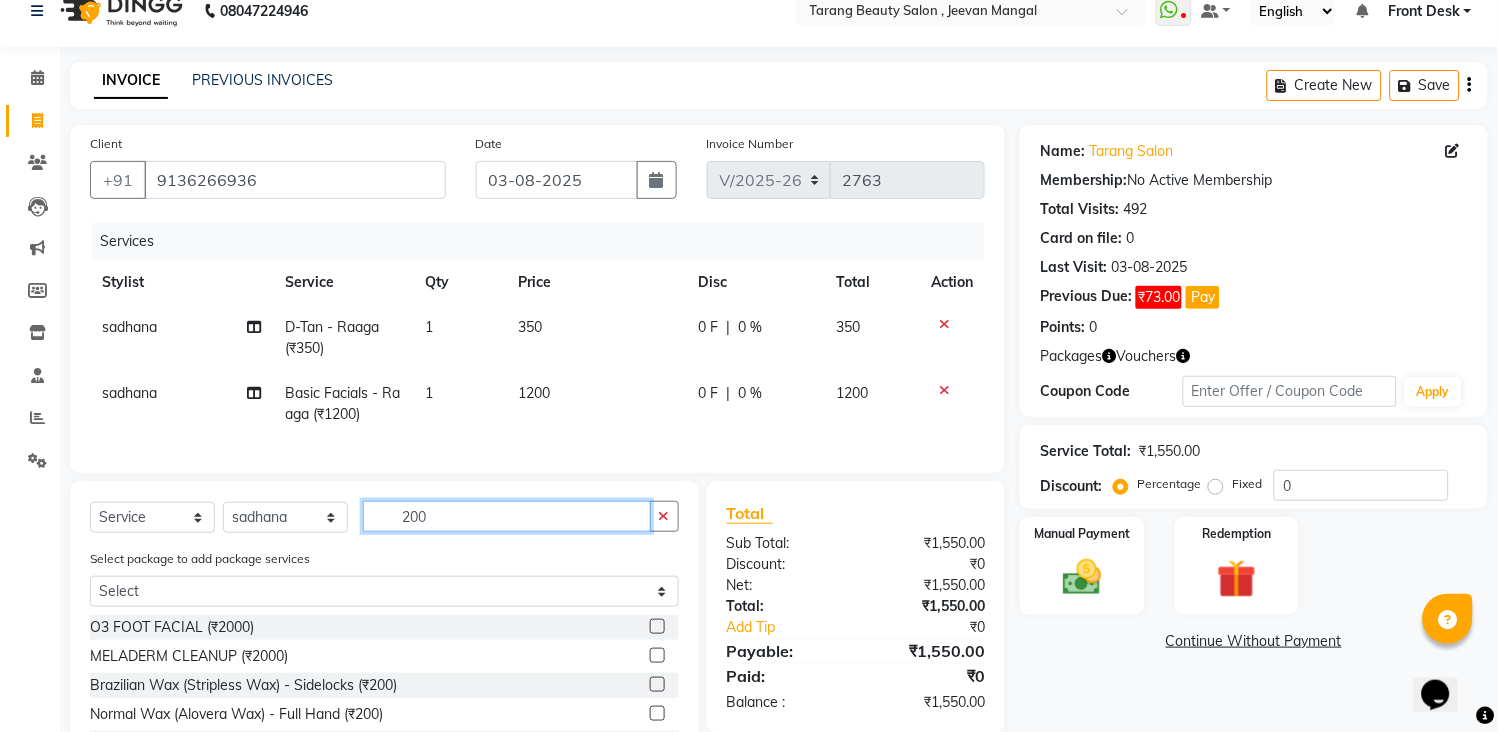 scroll, scrollTop: 185, scrollLeft: 0, axis: vertical 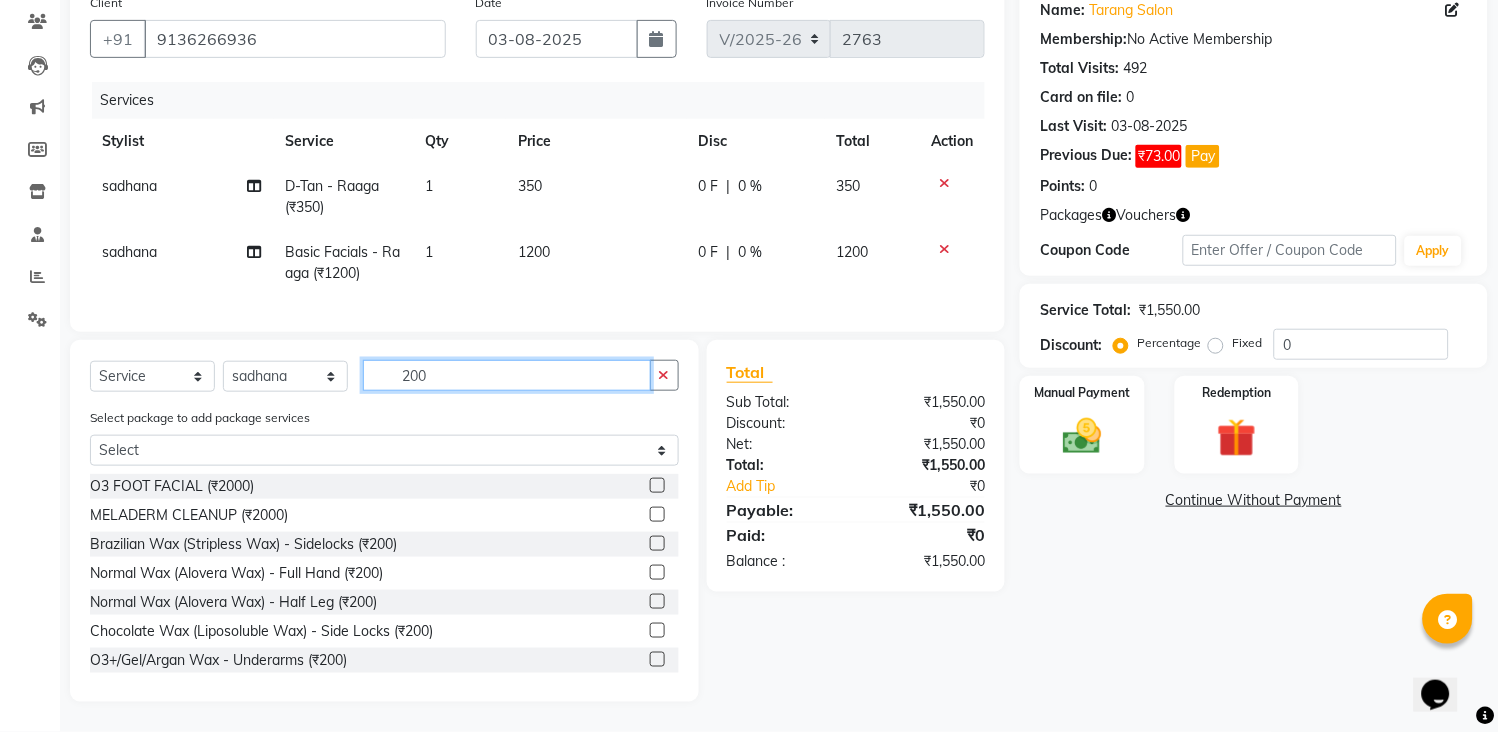 type on "200" 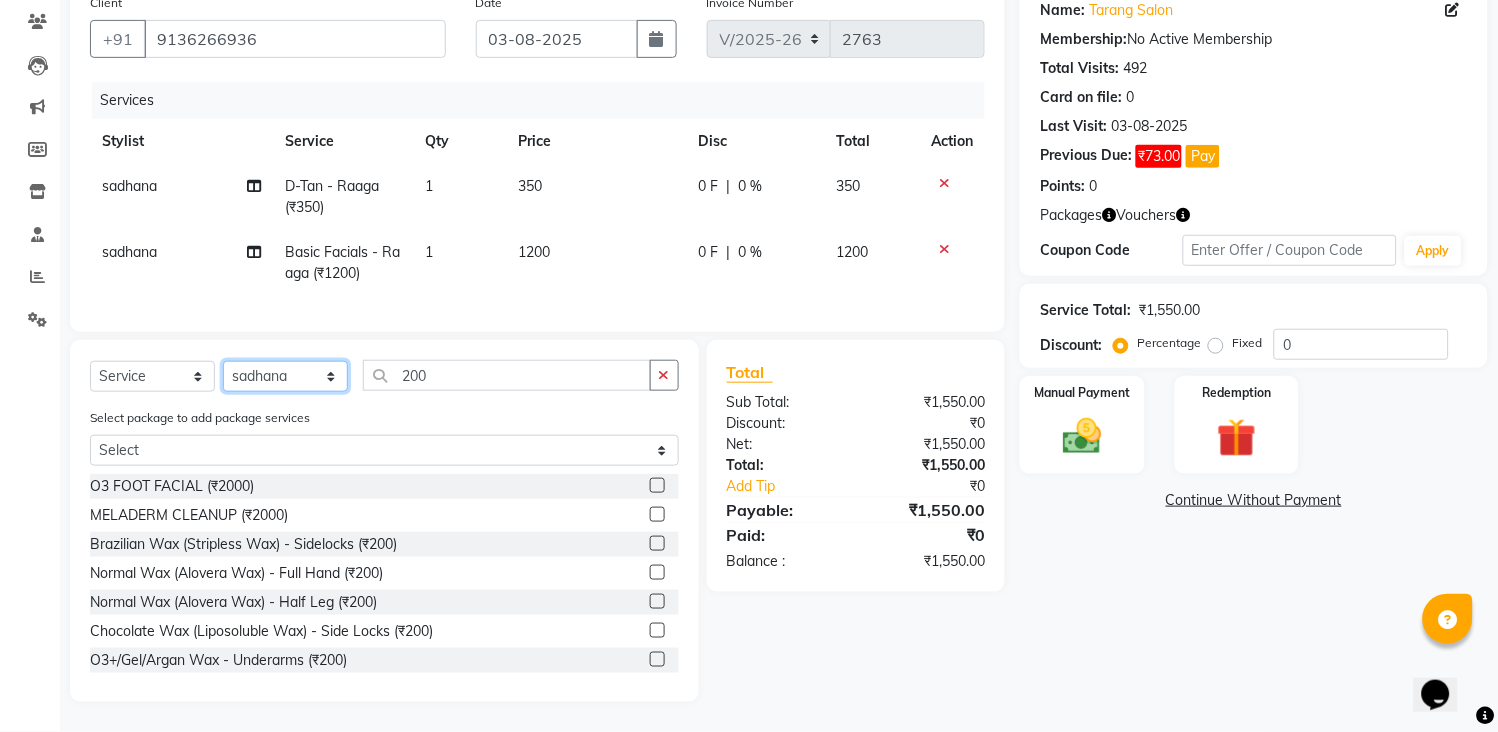 click on "Select Stylist ANITA MANOJ KARRE ANJALI RAMESH KHAMDARE BHUMI PAWAR DEEPALI  KANOJIYA Front Desk GAYATRI KENIN Grishma  indu kavita NEHA pooja thakur Pooja Vishwakarma priya  Ruchi RUTUJA sadhana SNEHAL SHINDE SONAL Suchita panchal SUNITA KAURI surekha bhalerao Varsha Zoya" 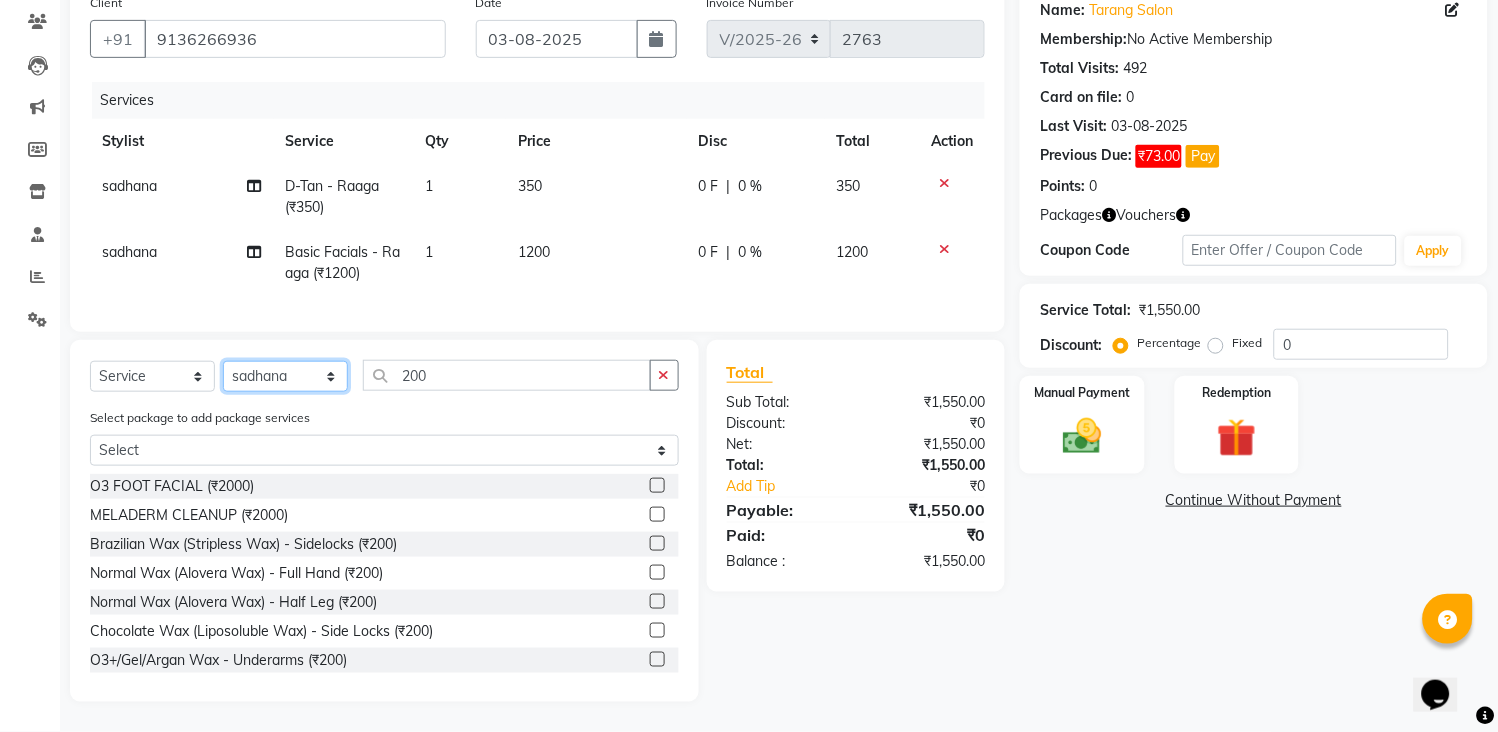select on "[NUMBER]" 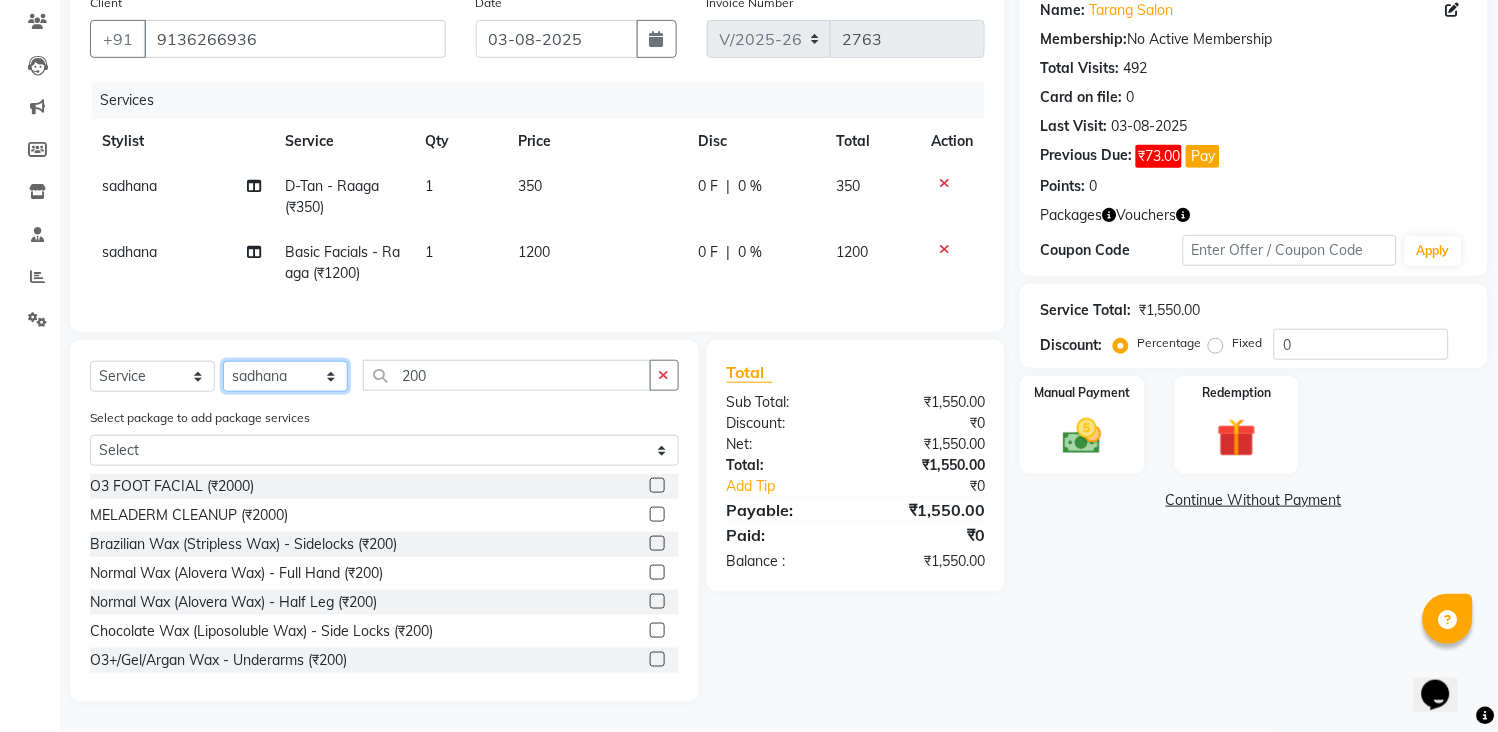 click on "Select Stylist ANITA MANOJ KARRE ANJALI RAMESH KHAMDARE BHUMI PAWAR DEEPALI  KANOJIYA Front Desk GAYATRI KENIN Grishma  indu kavita NEHA pooja thakur Pooja Vishwakarma priya  Ruchi RUTUJA sadhana SNEHAL SHINDE SONAL Suchita panchal SUNITA KAURI surekha bhalerao Varsha Zoya" 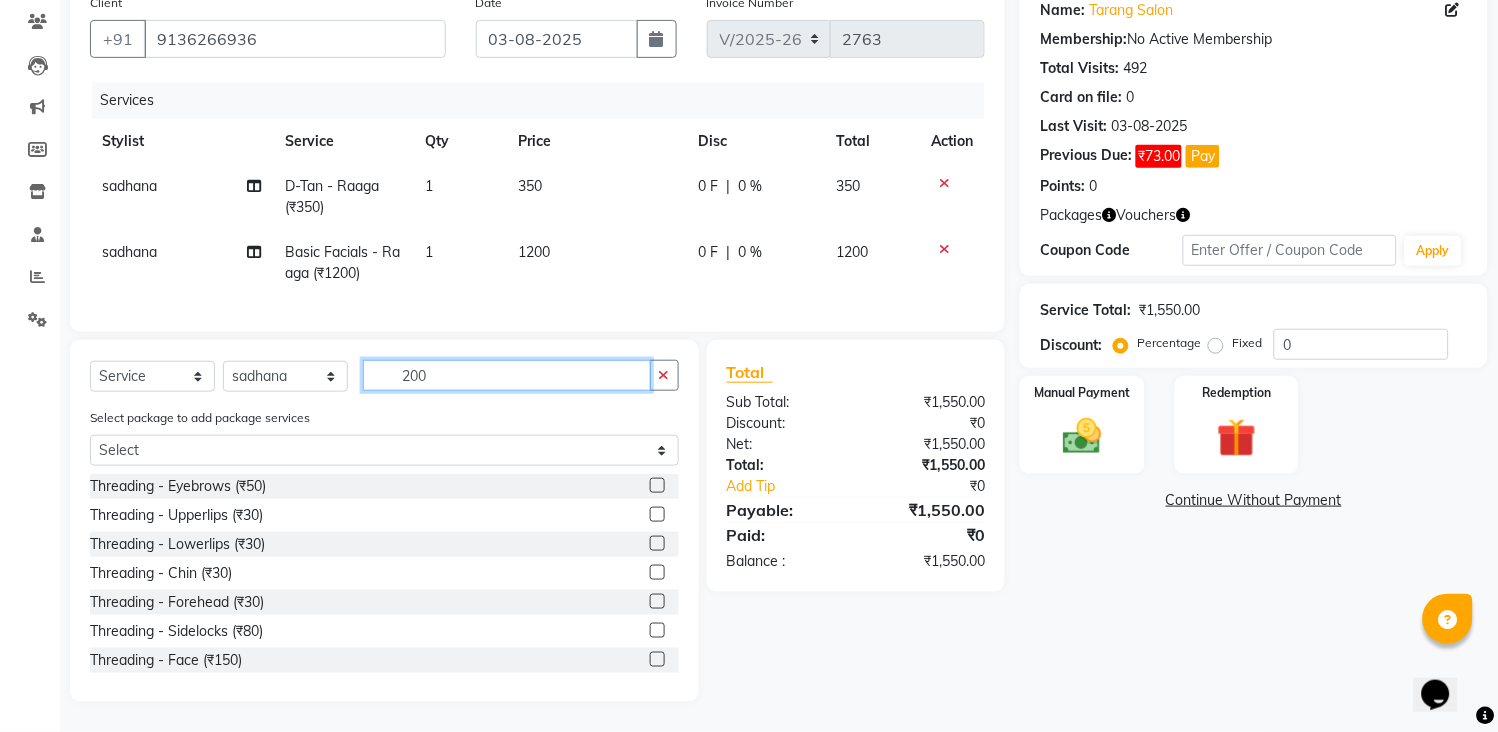 click on "200" 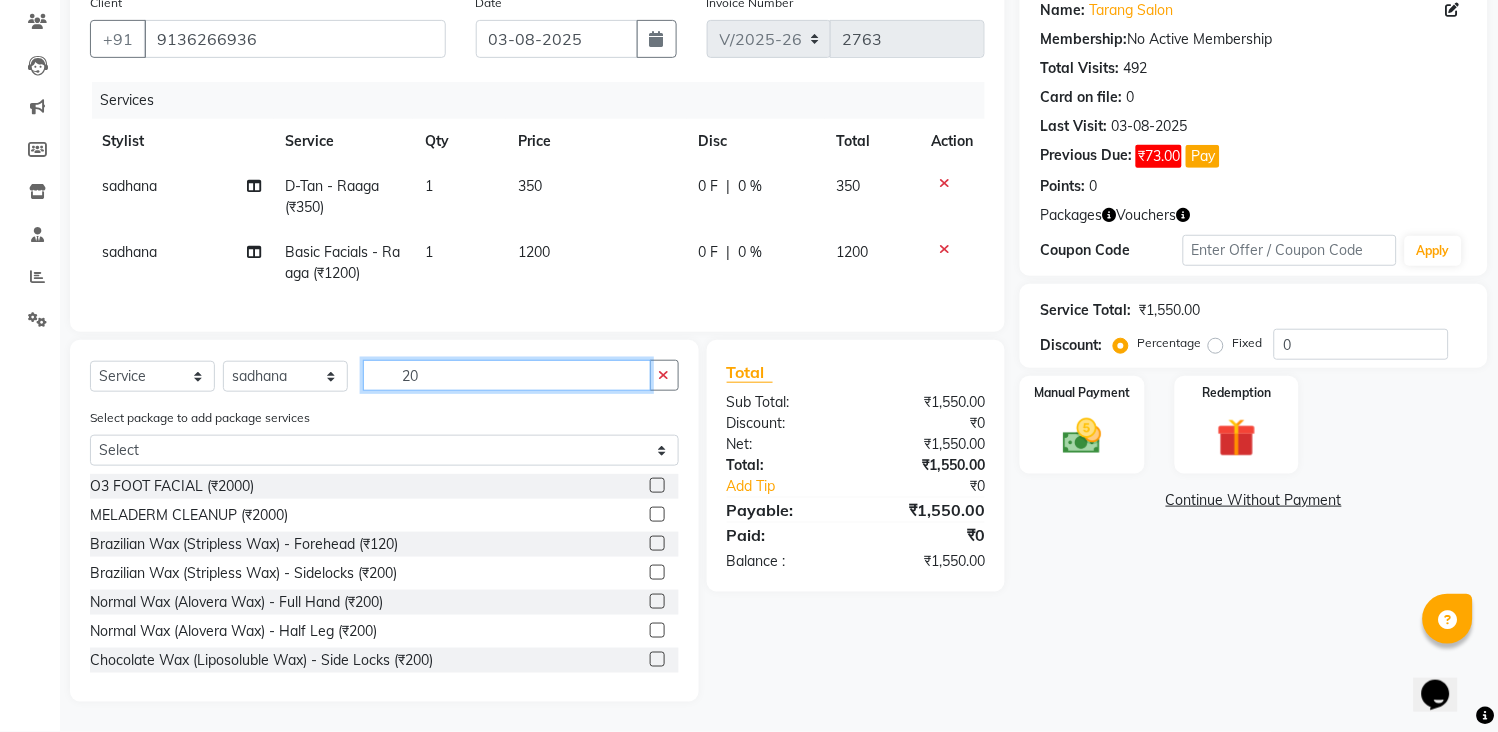 type on "200" 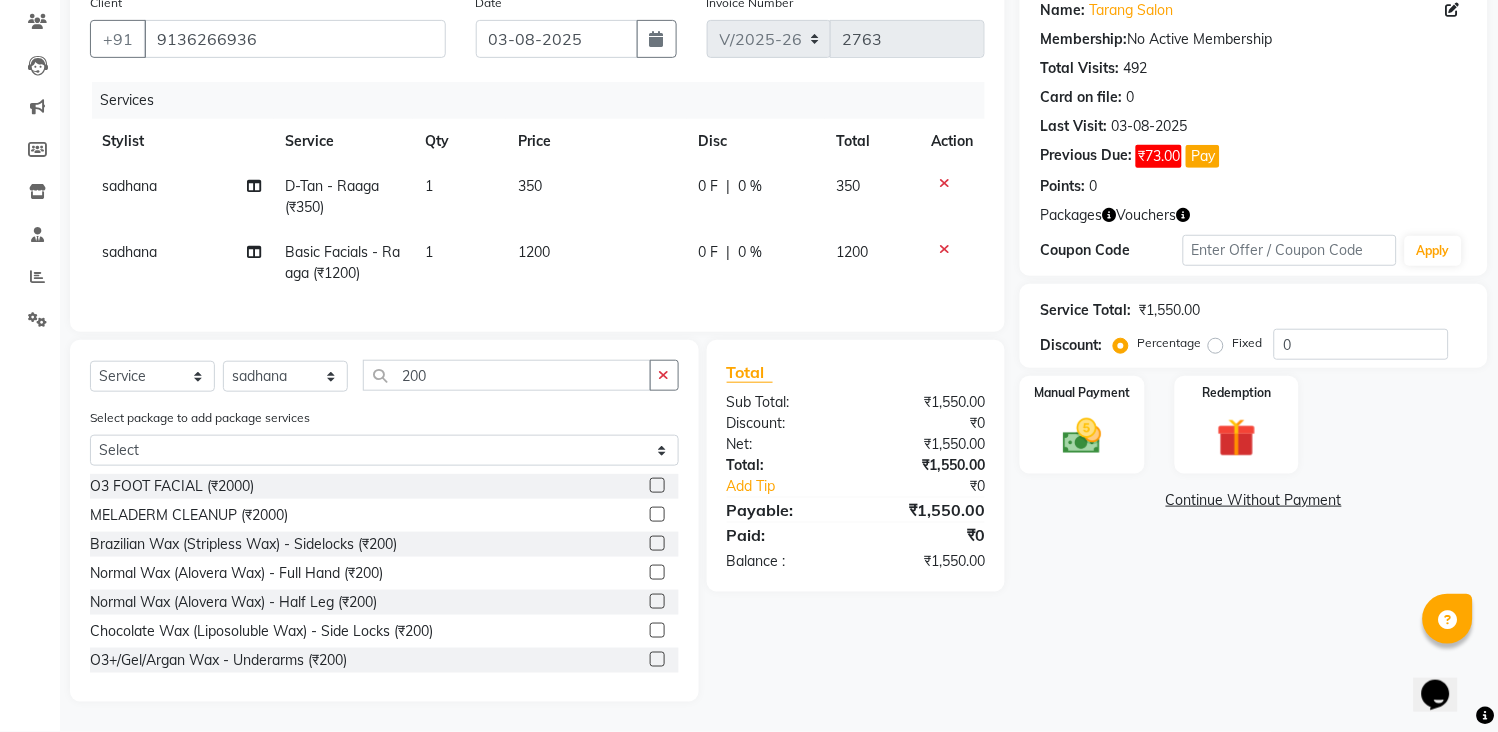 click 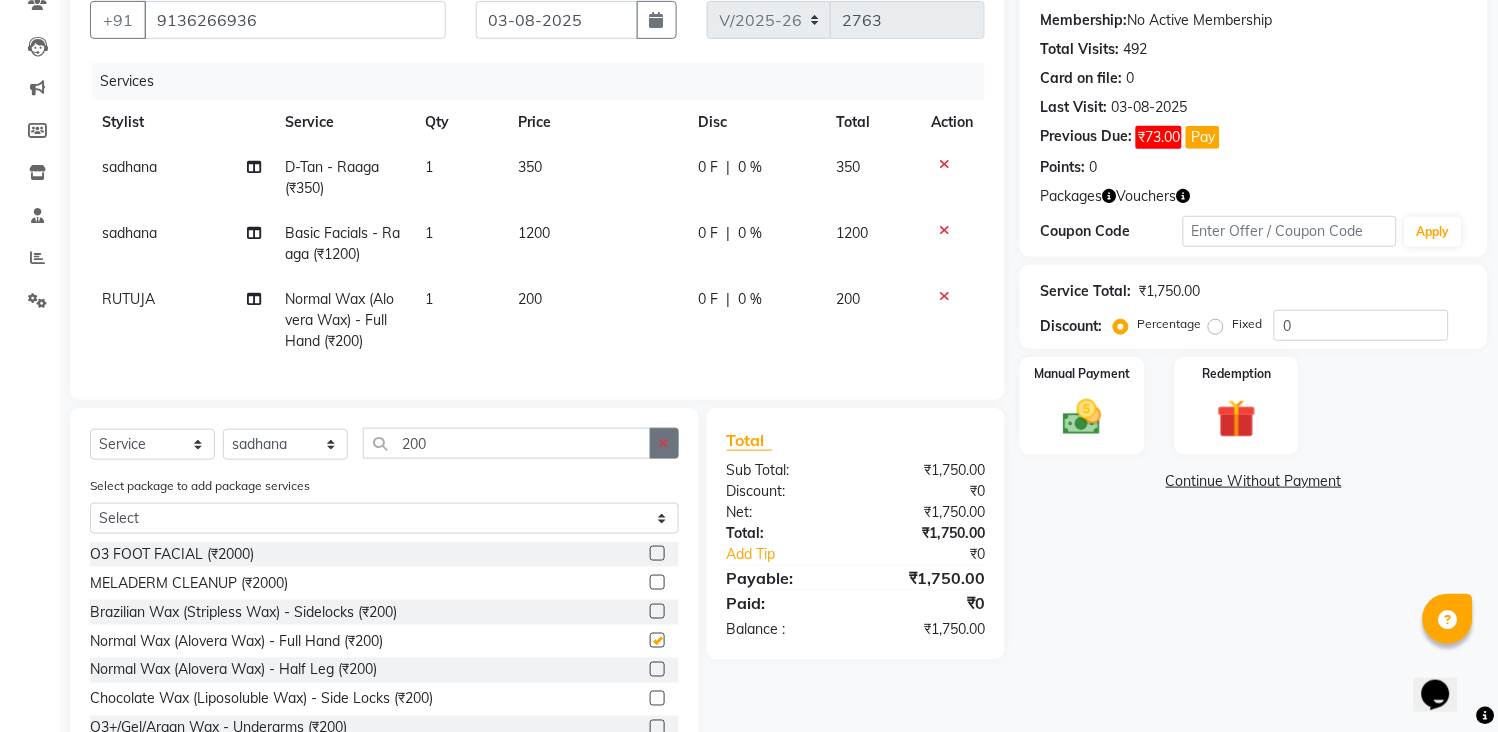 checkbox on "false" 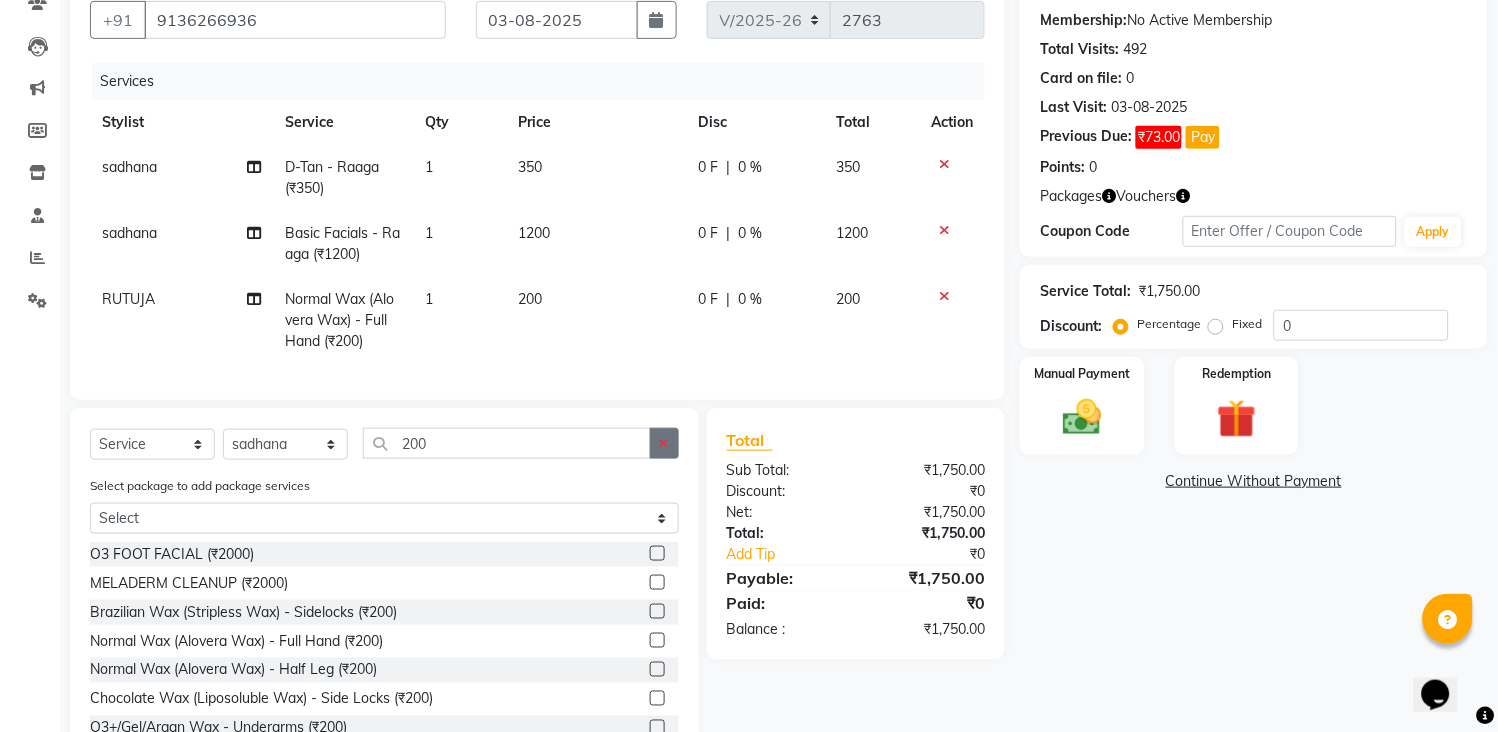 drag, startPoint x: 672, startPoint y: 464, endPoint x: 616, endPoint y: 452, distance: 57.271286 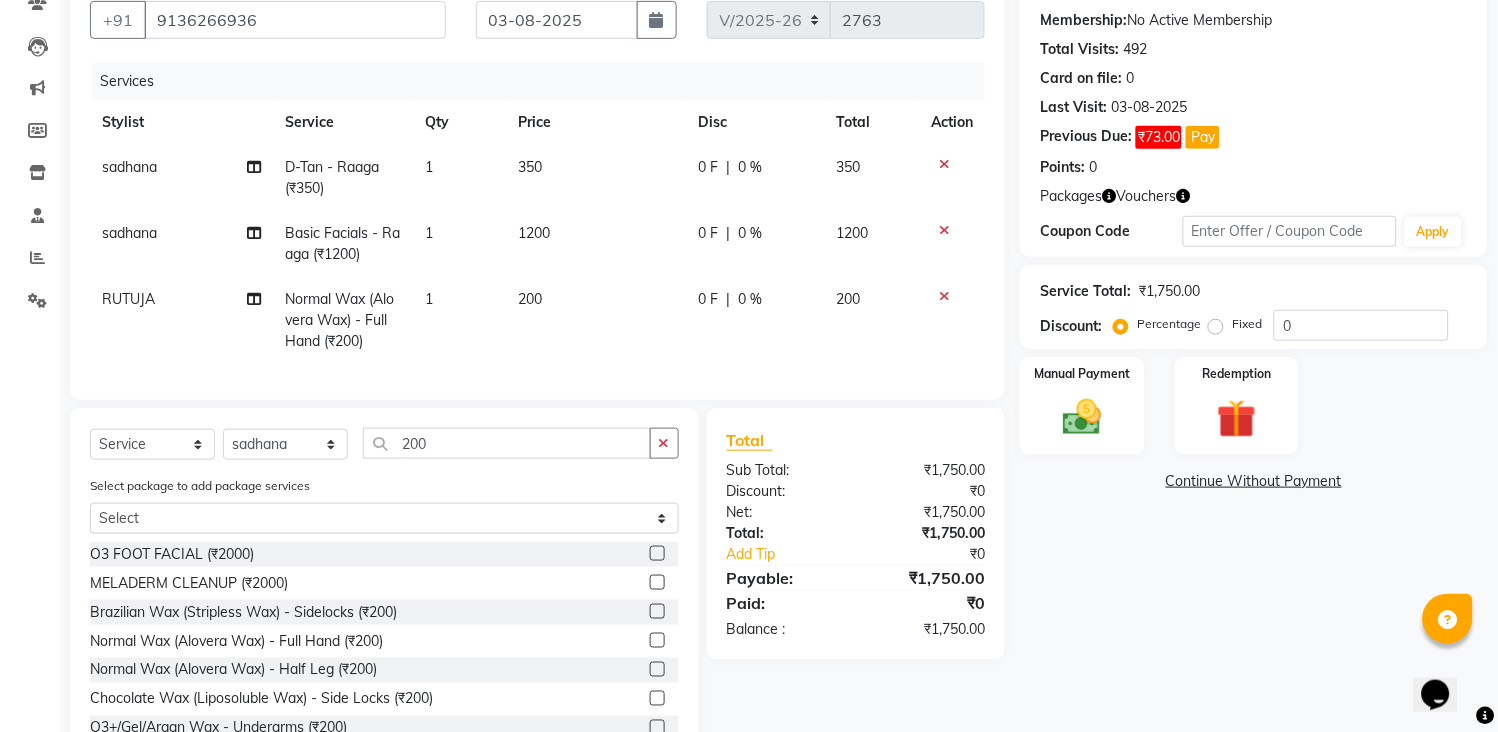 click 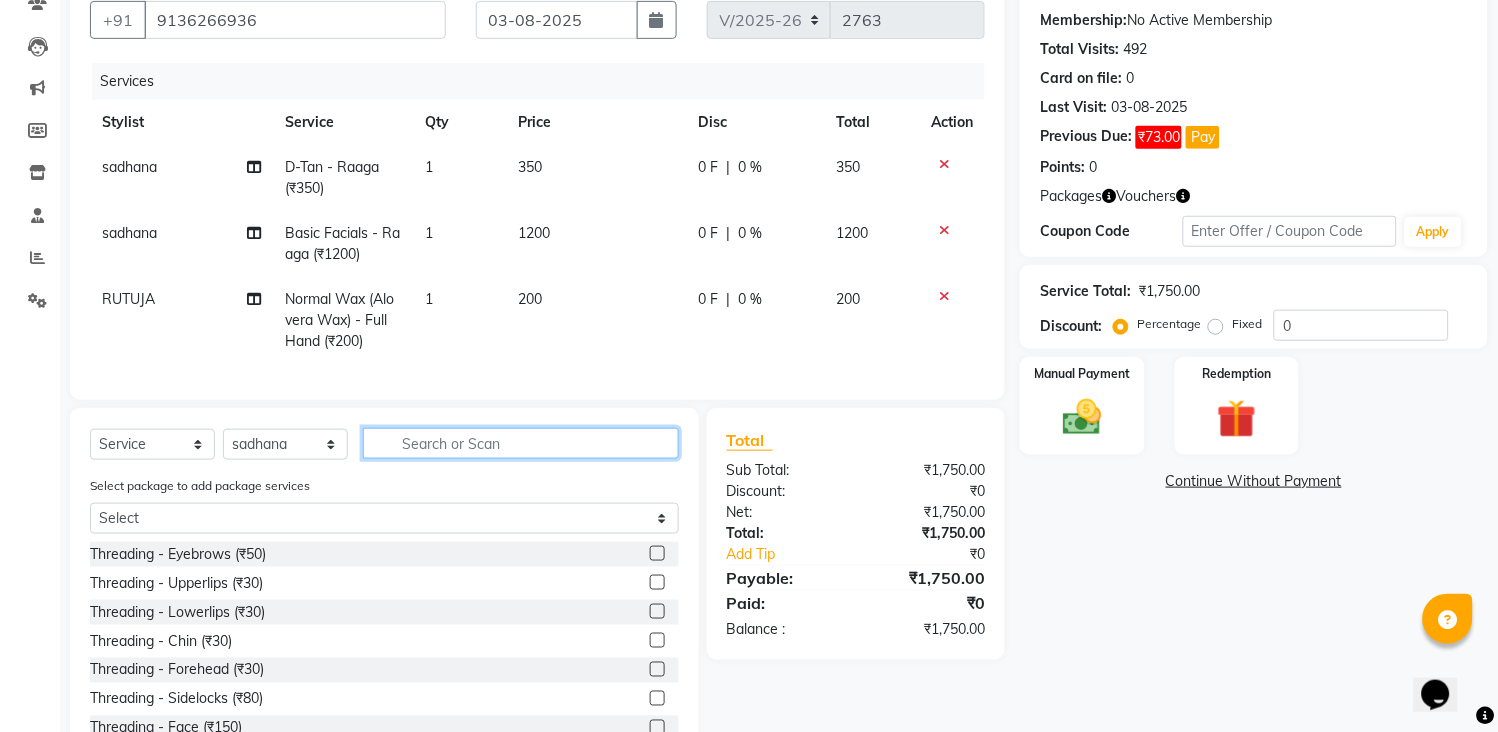 click 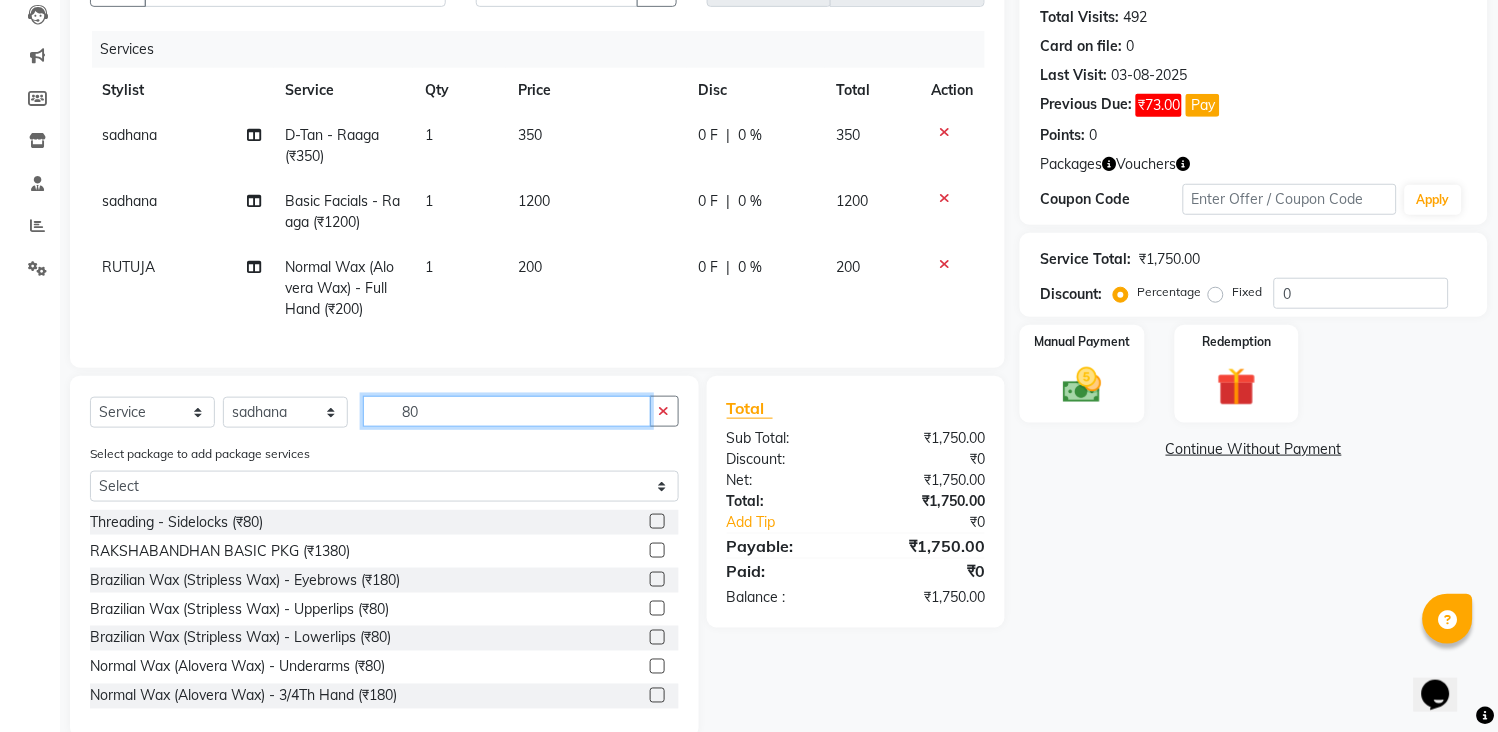 scroll, scrollTop: 272, scrollLeft: 0, axis: vertical 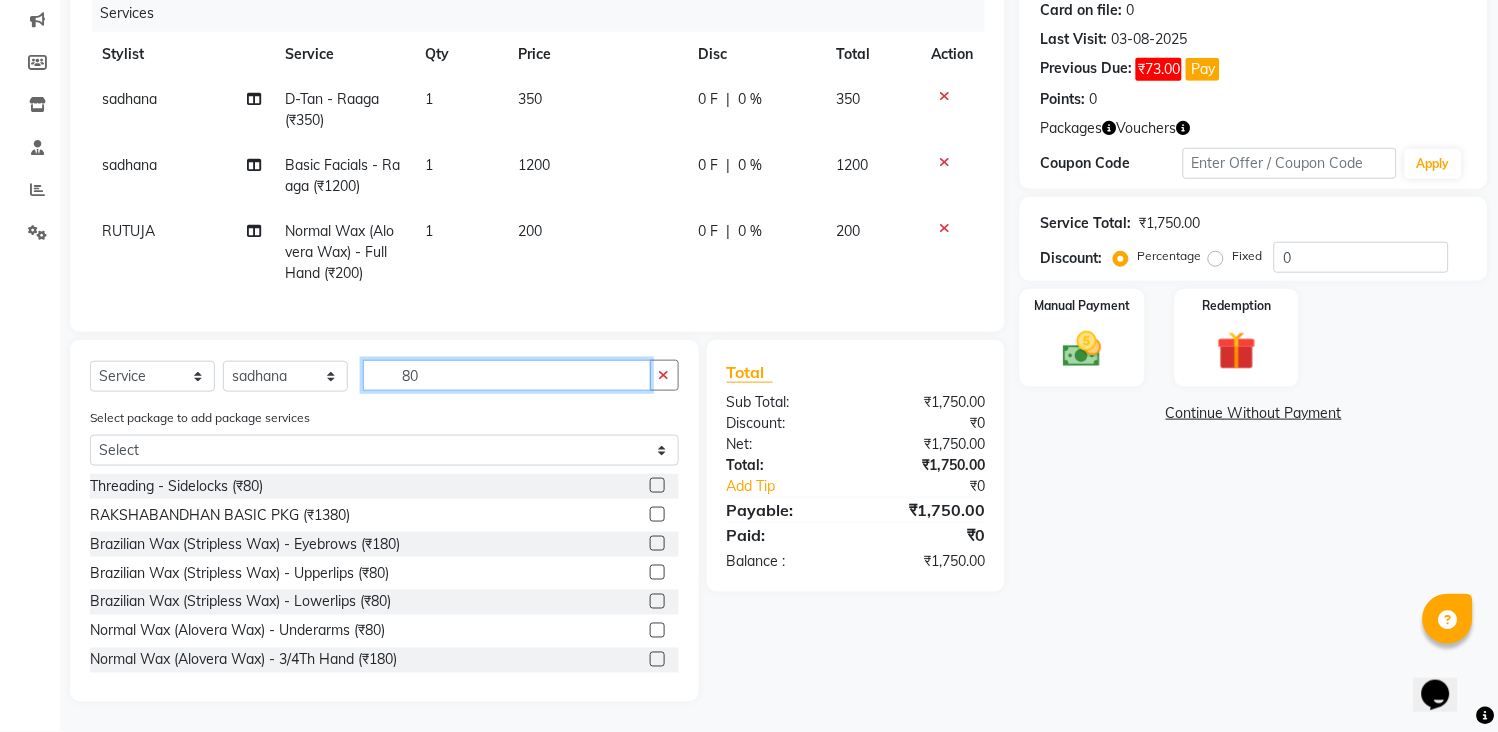 type on "80" 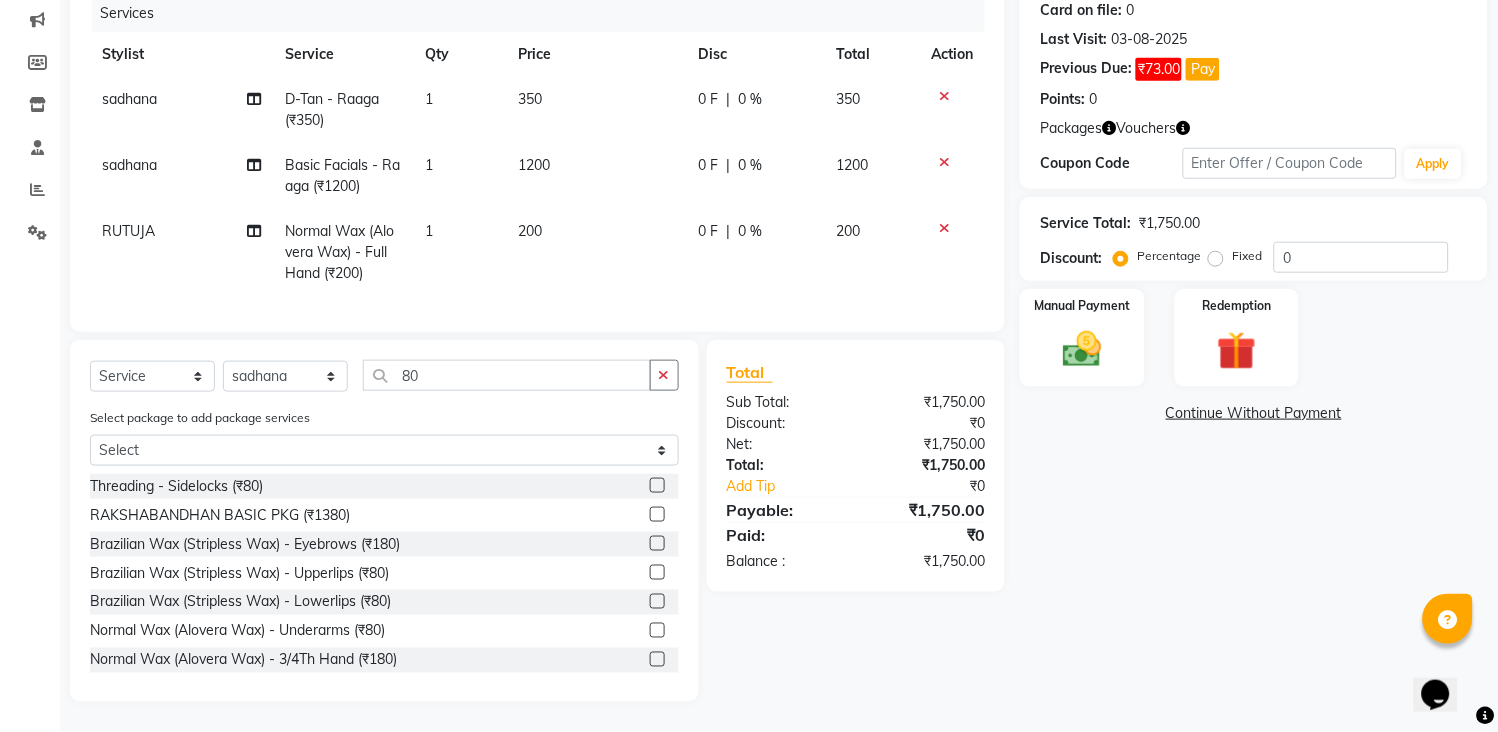 click 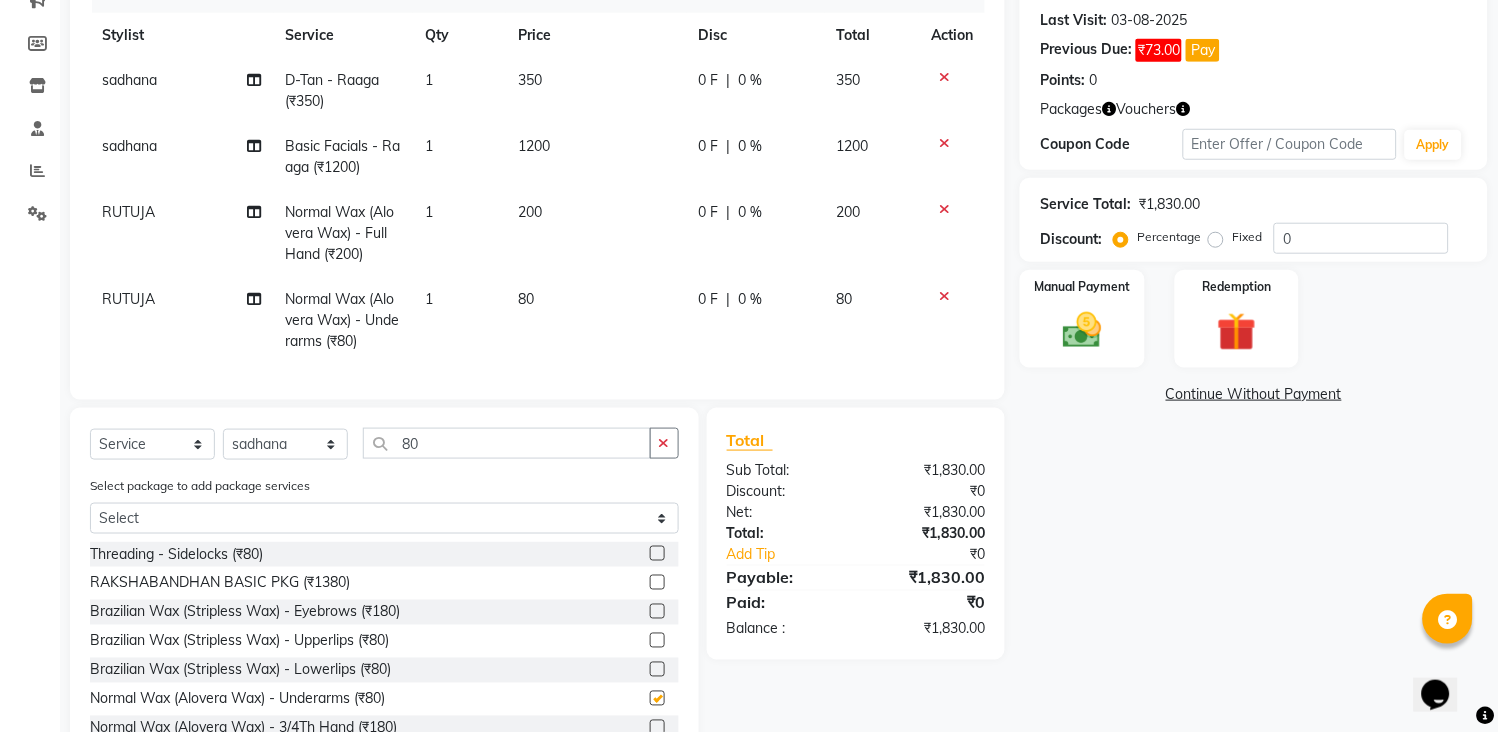 checkbox on "false" 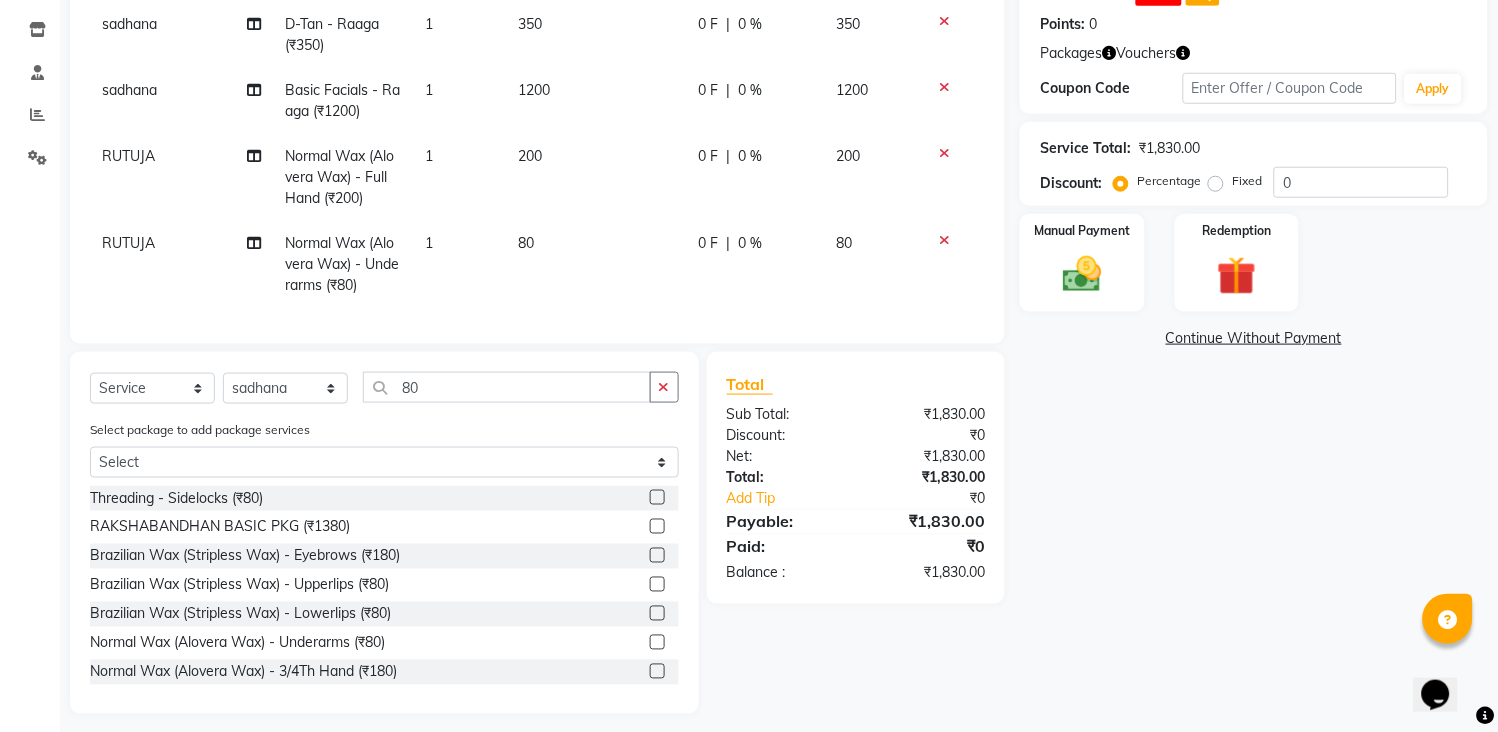scroll, scrollTop: 358, scrollLeft: 0, axis: vertical 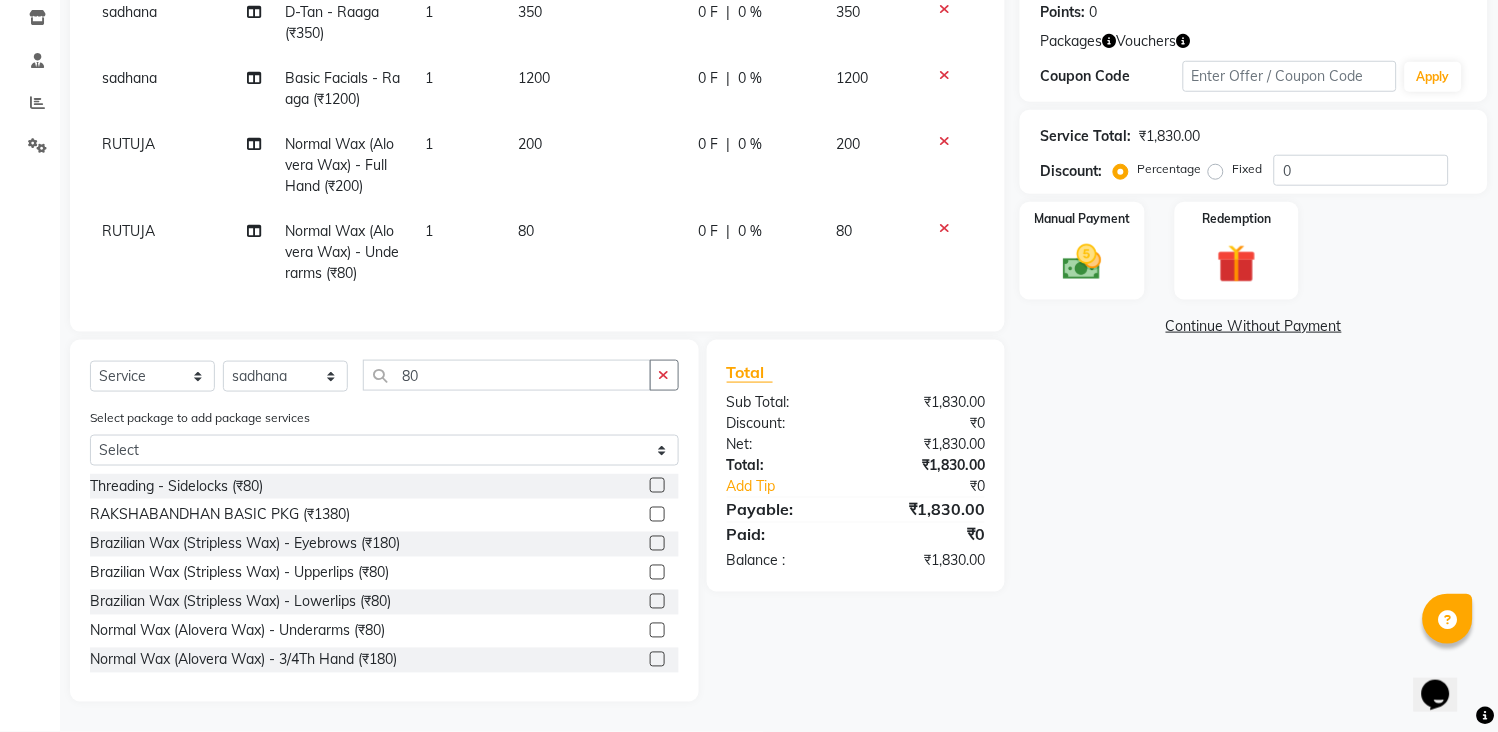 click 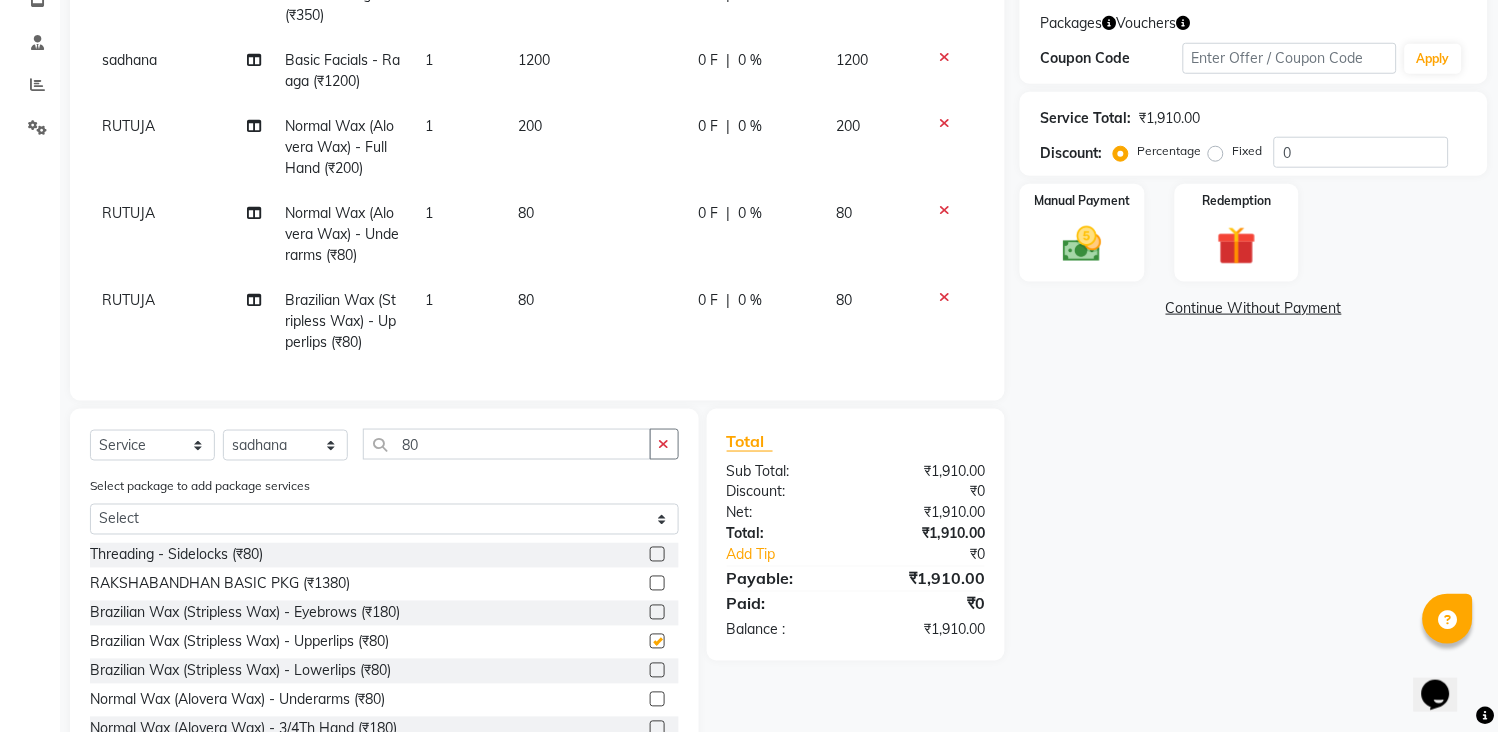 scroll, scrollTop: 10, scrollLeft: 0, axis: vertical 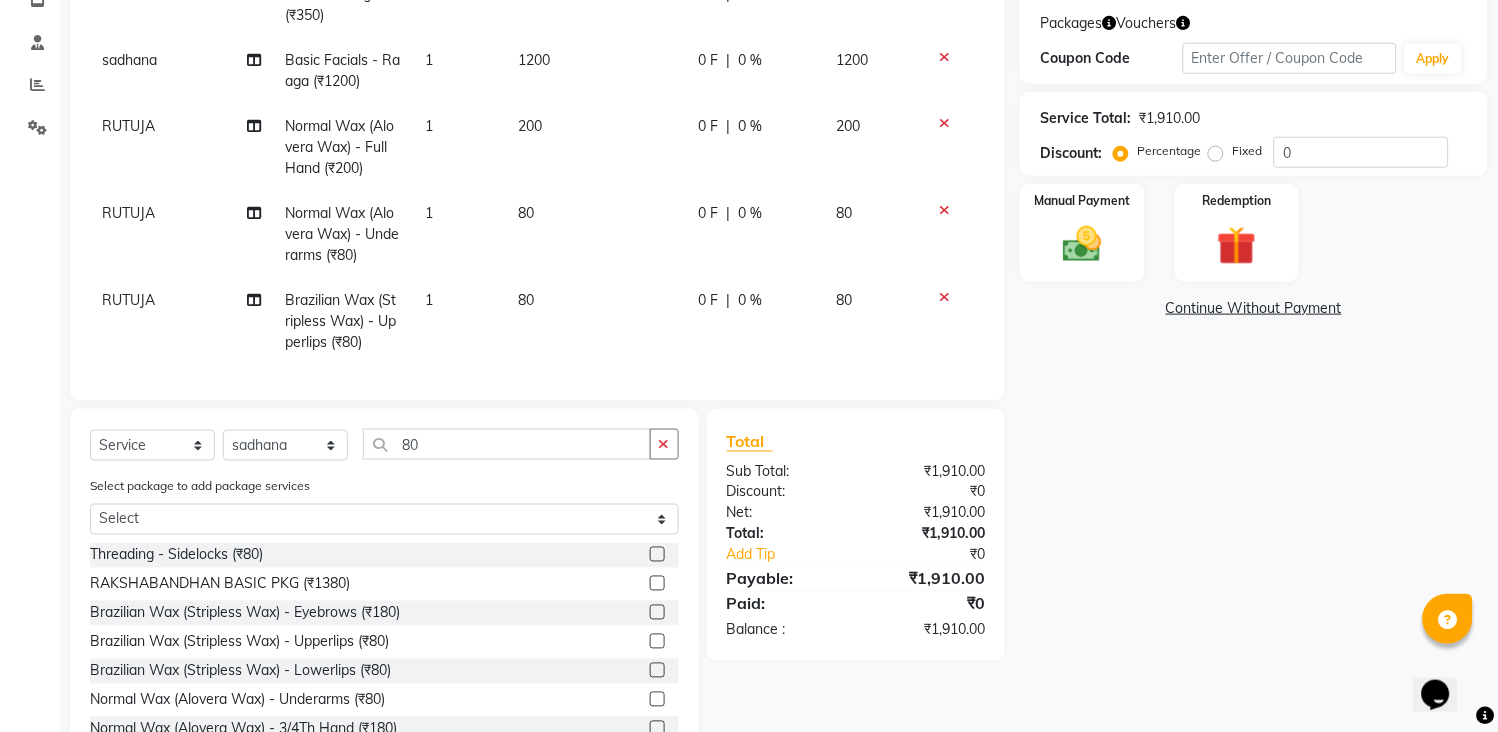 checkbox on "false" 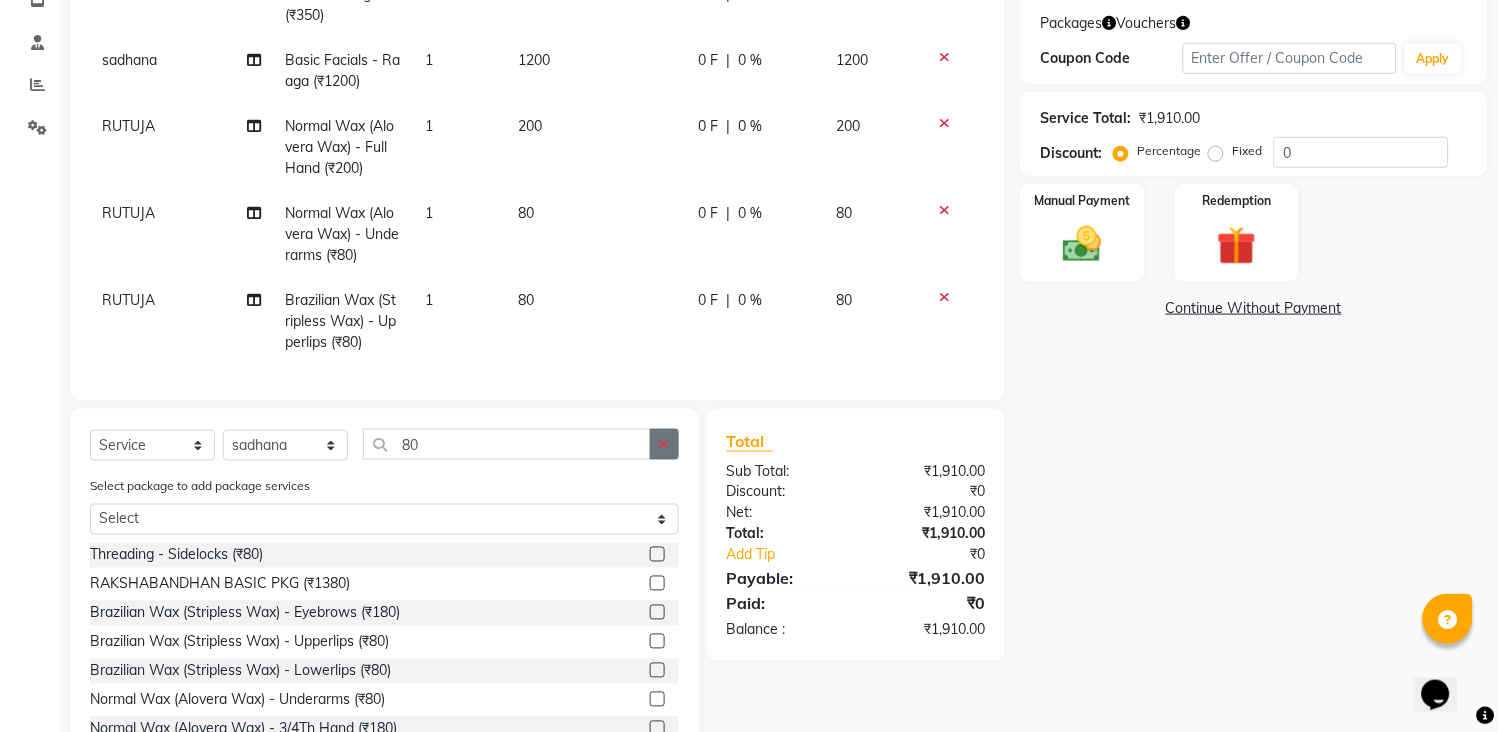 click 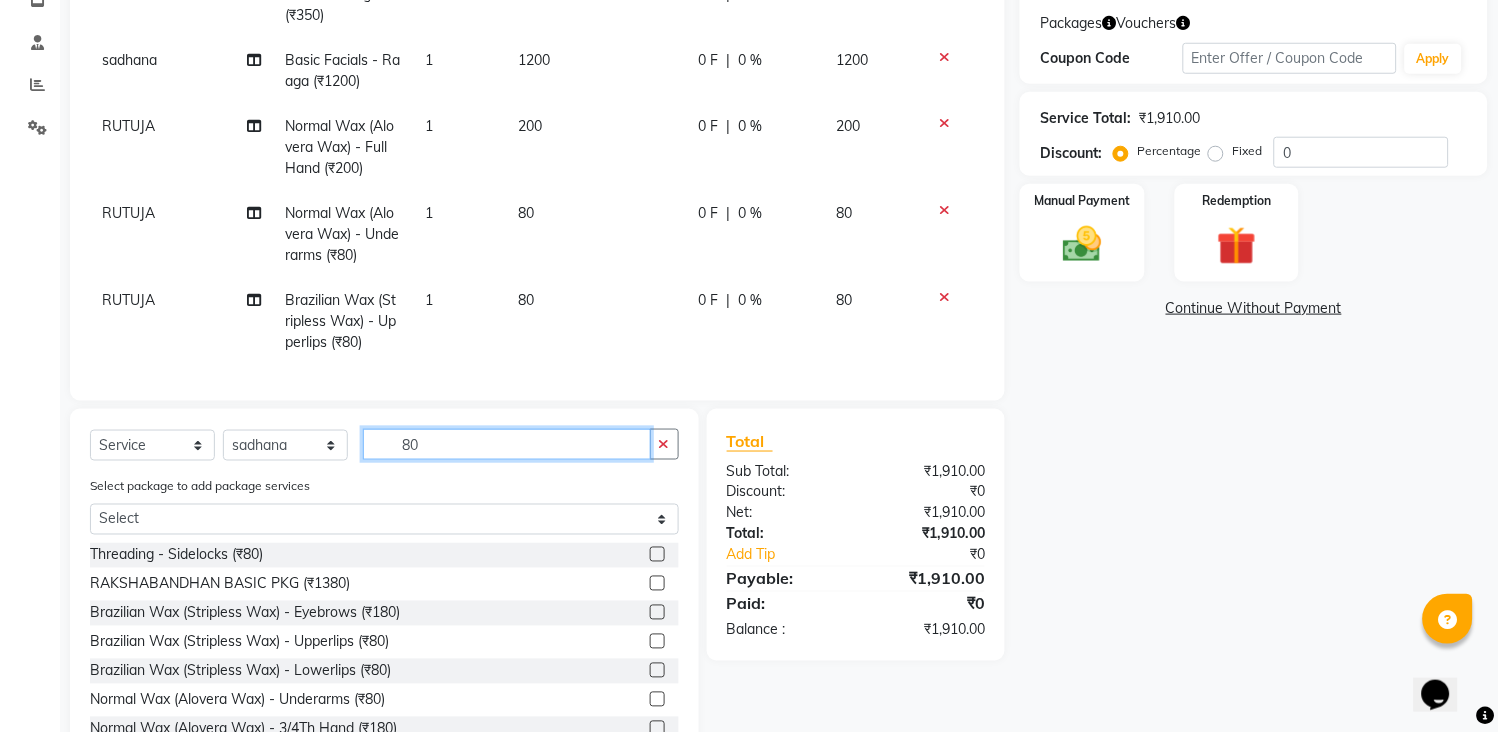 type 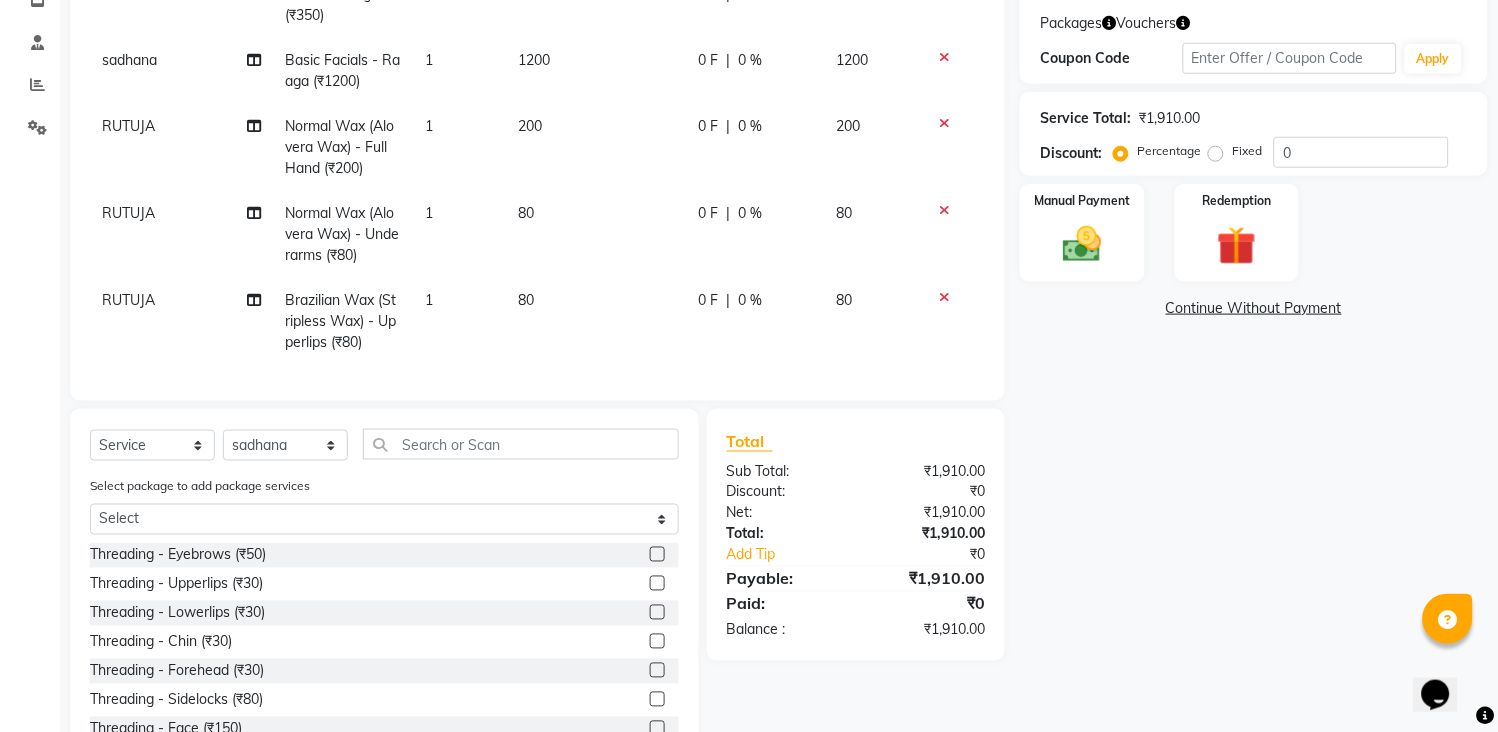click 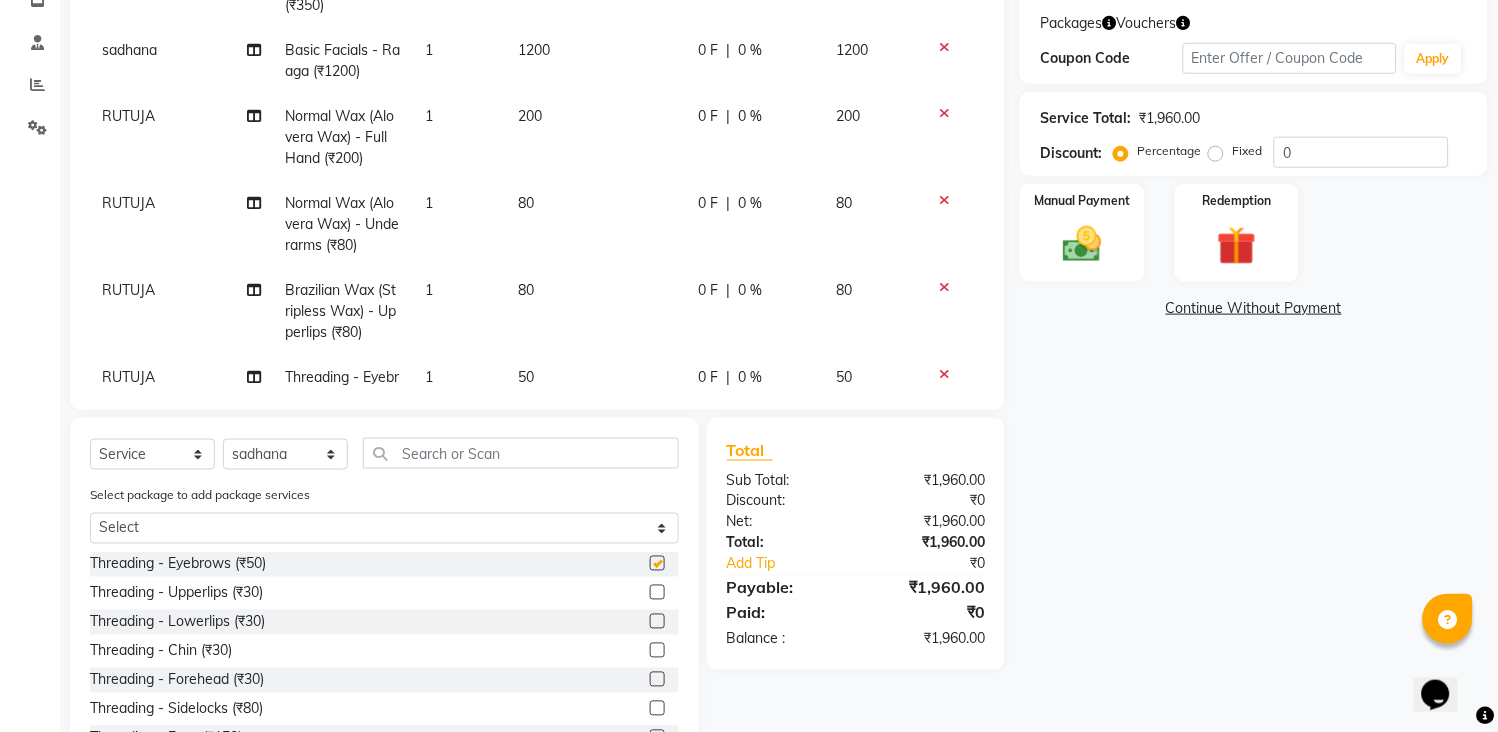checkbox on "false" 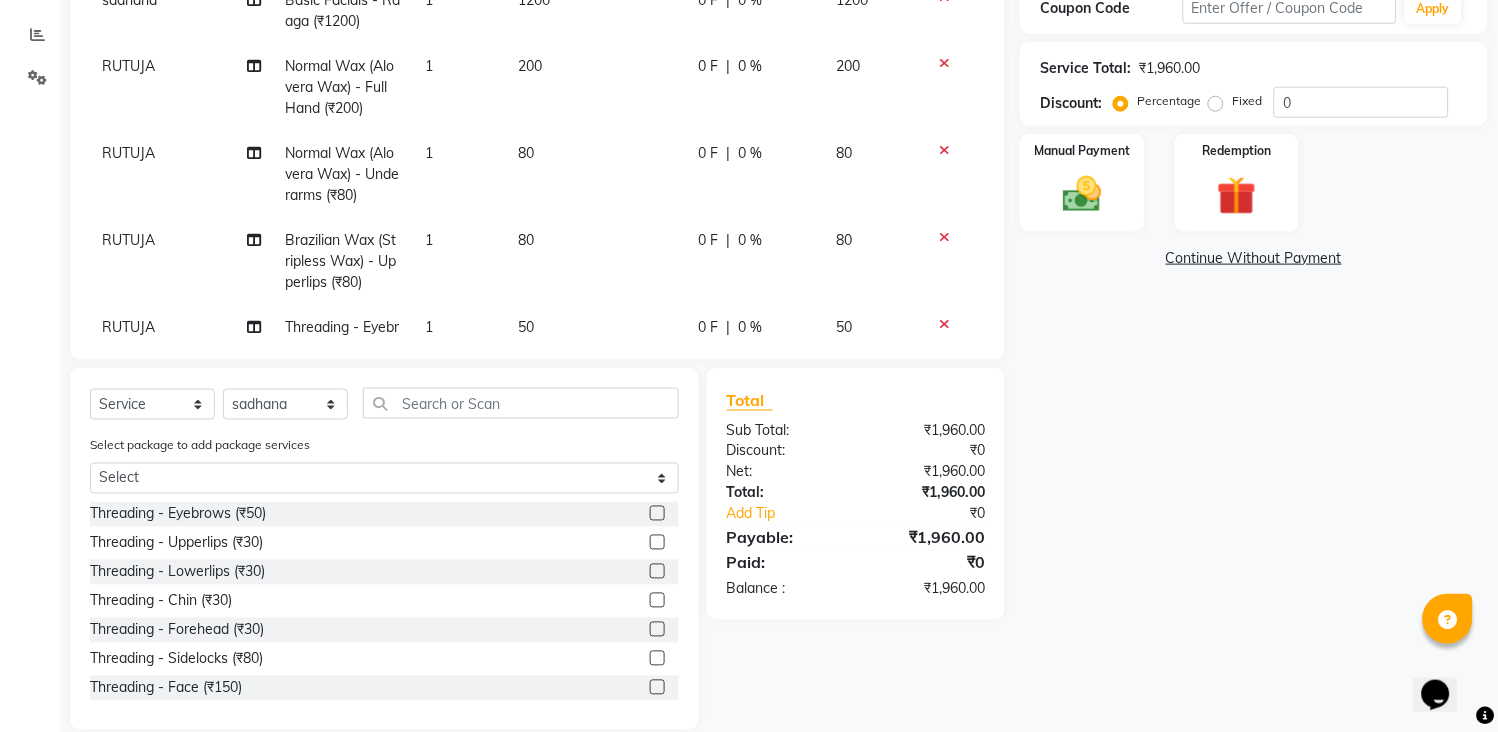 scroll, scrollTop: 436, scrollLeft: 0, axis: vertical 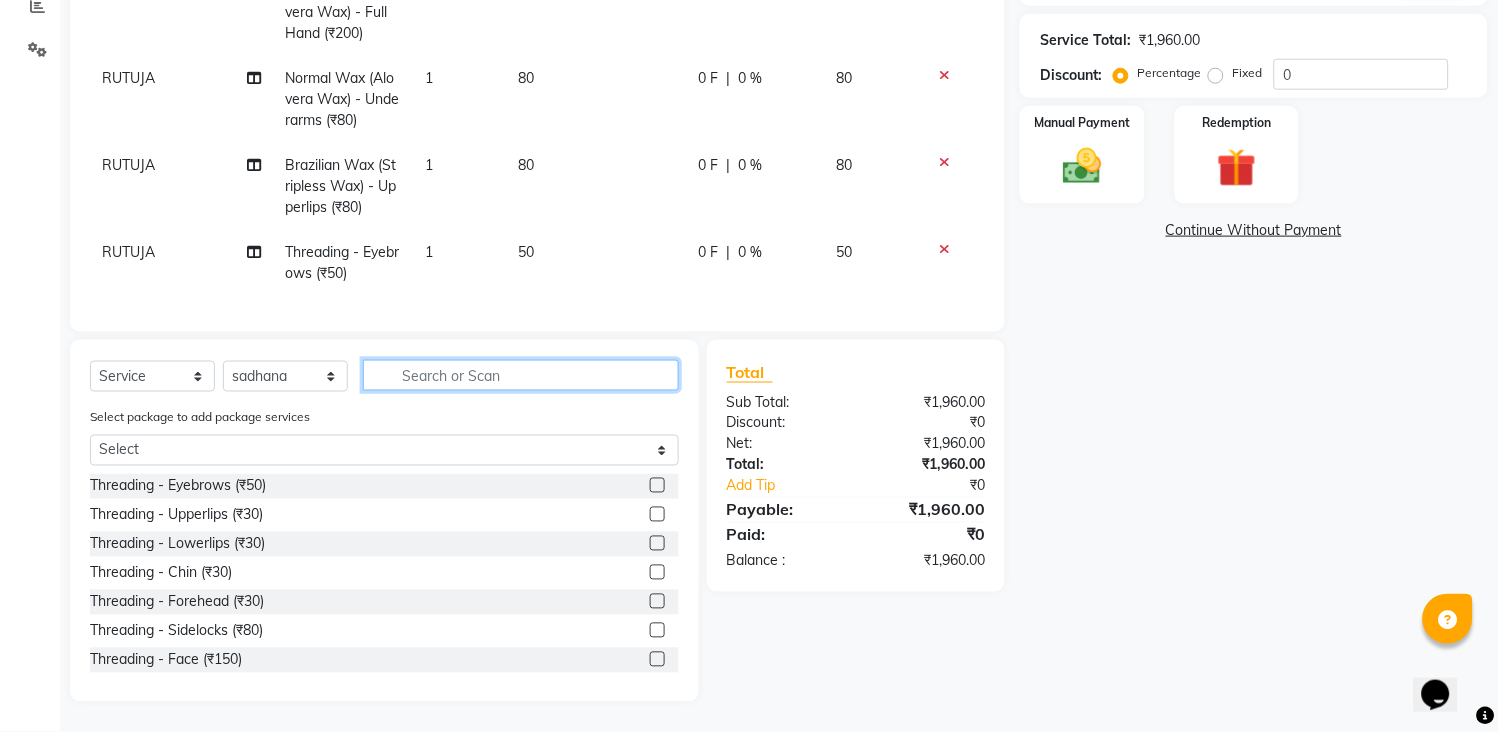 click 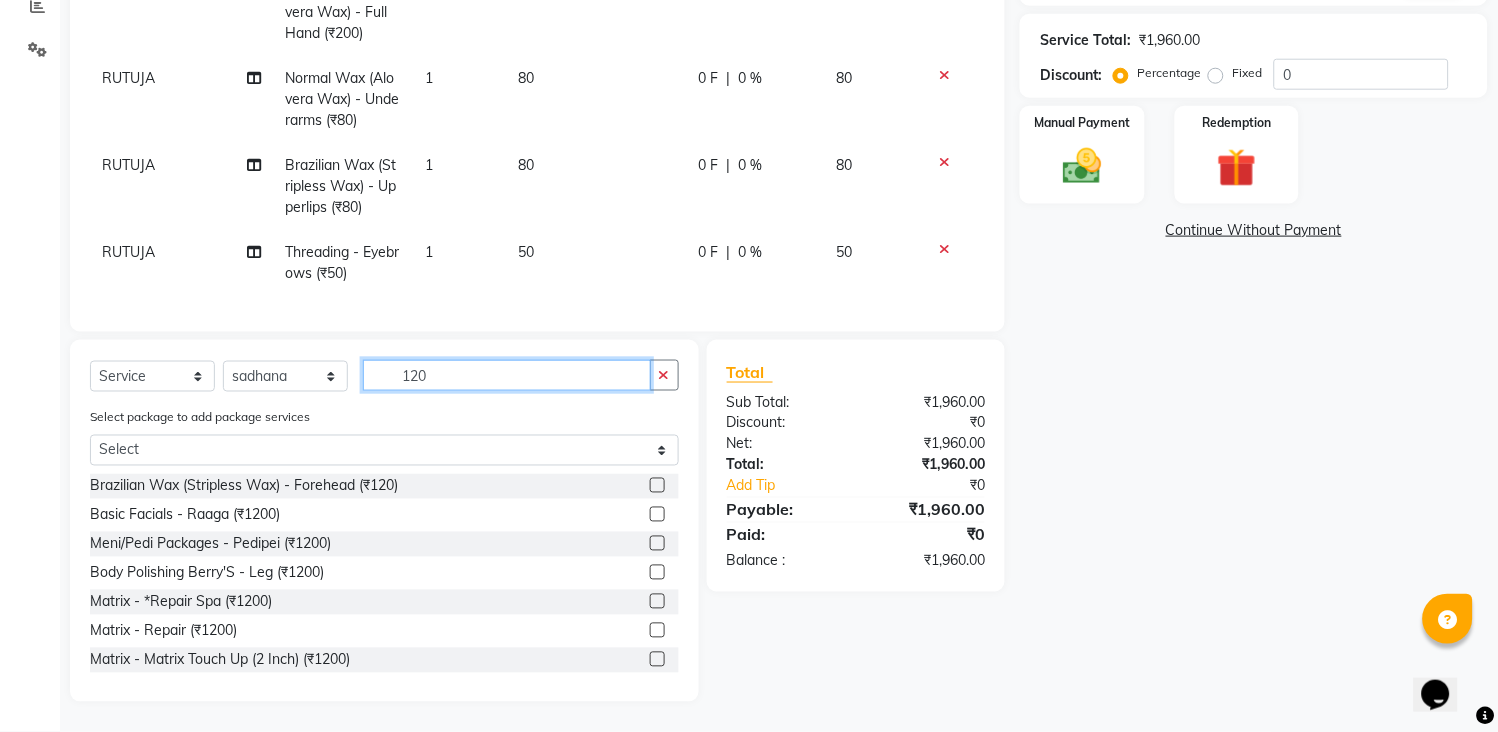 type on "120" 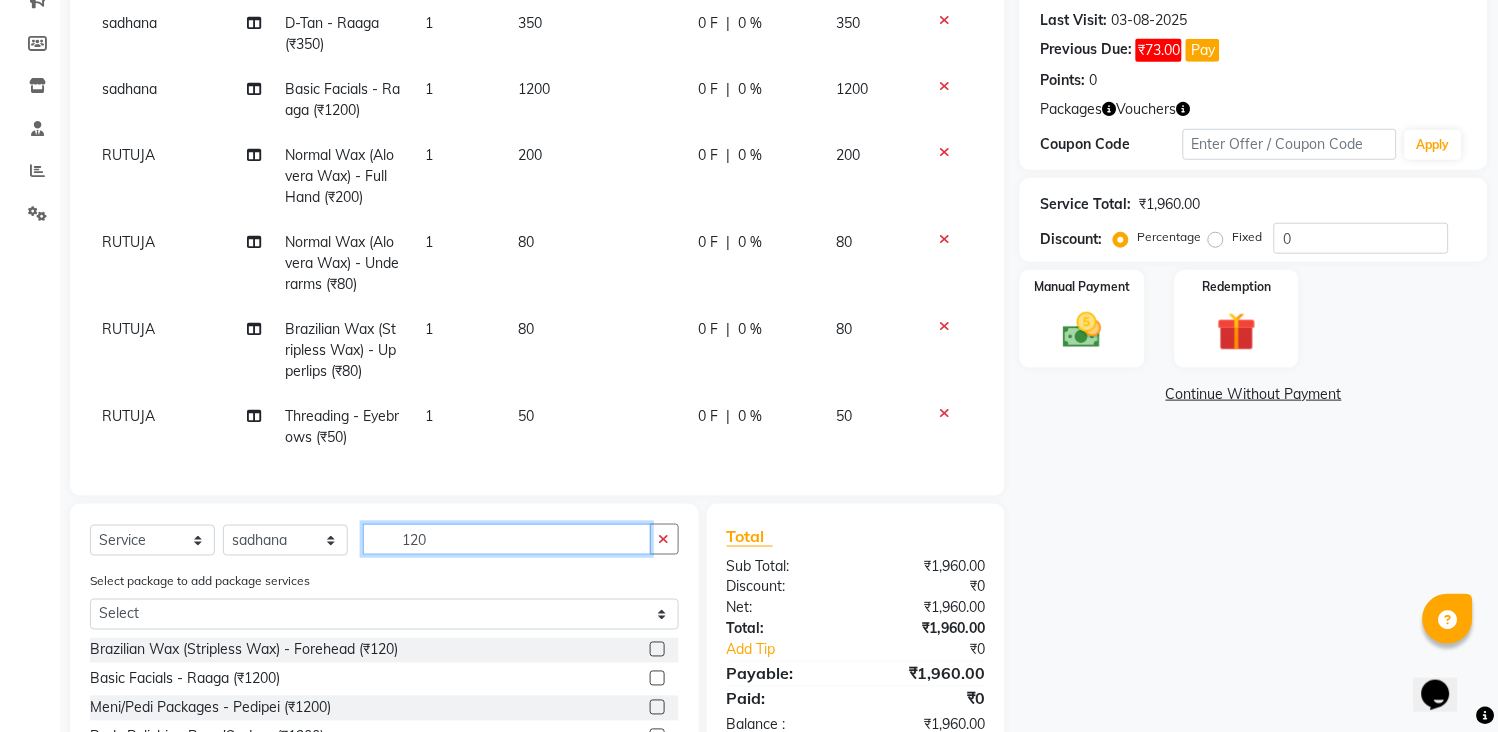 scroll, scrollTop: 214, scrollLeft: 0, axis: vertical 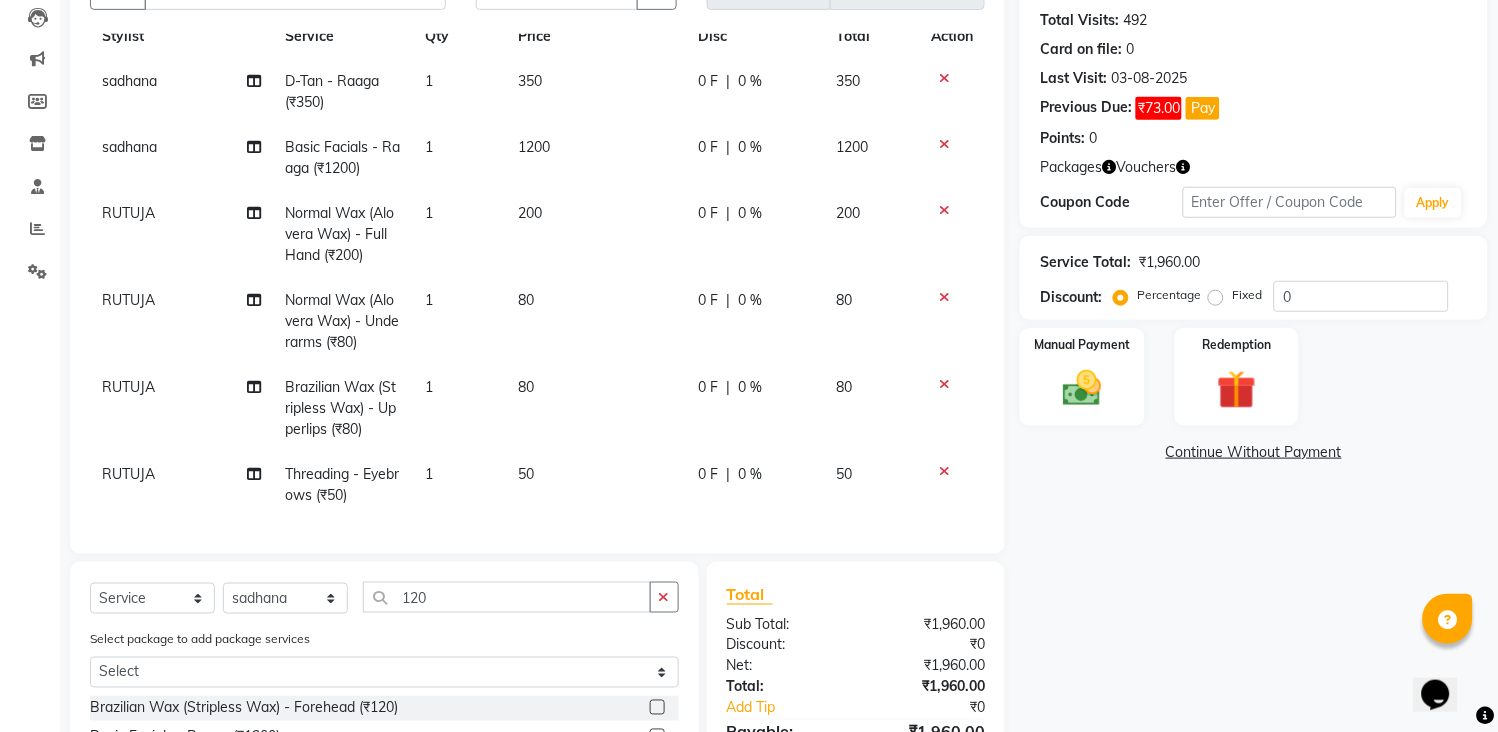 click 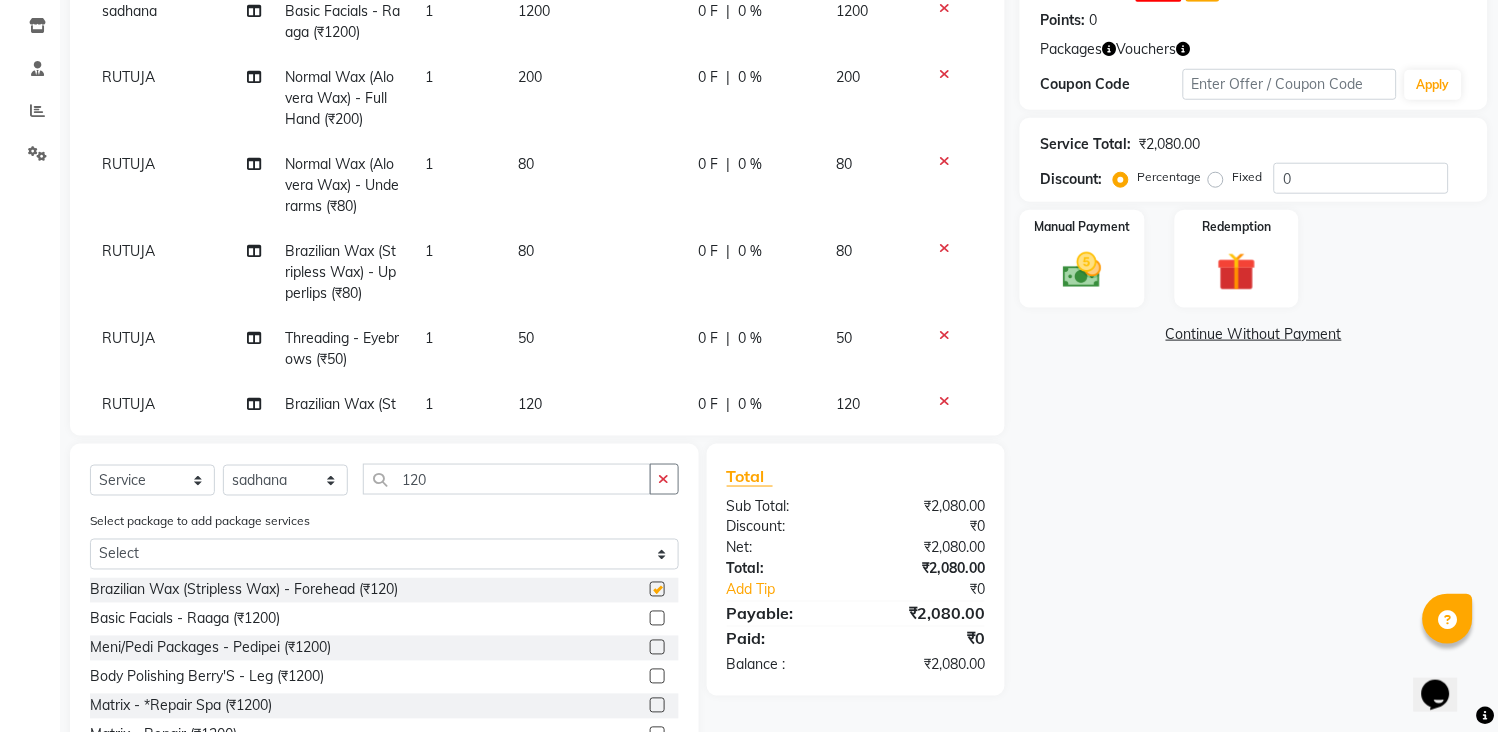 scroll, scrollTop: 436, scrollLeft: 0, axis: vertical 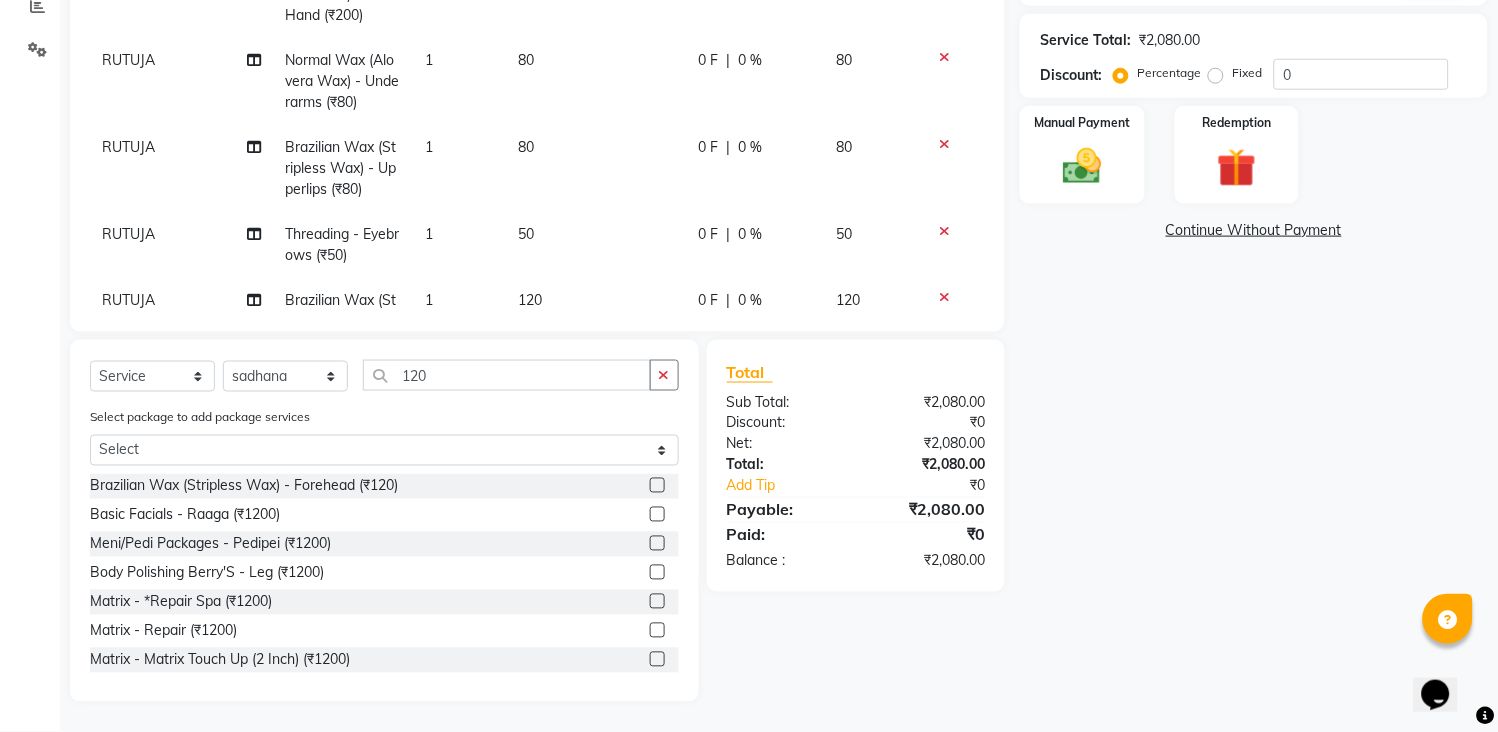 checkbox on "false" 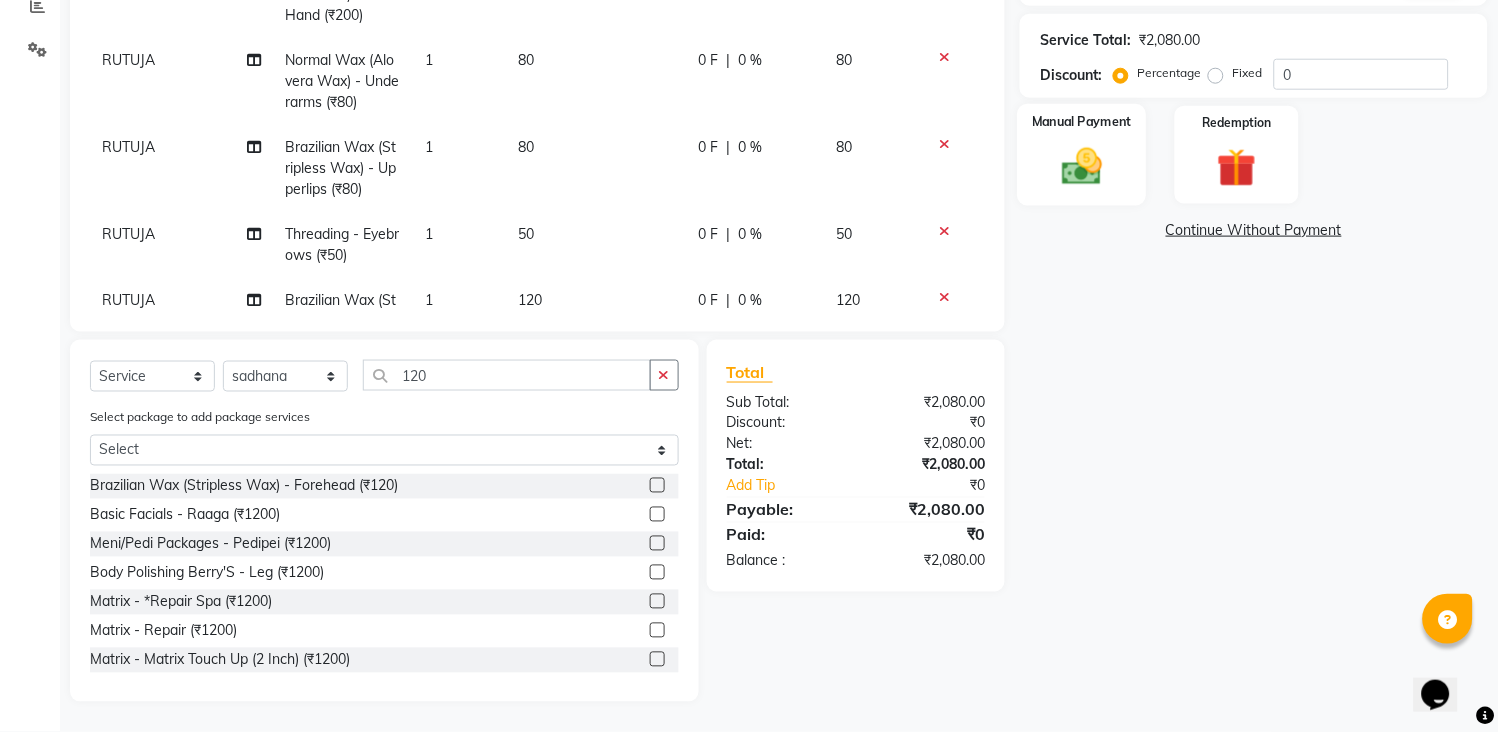click 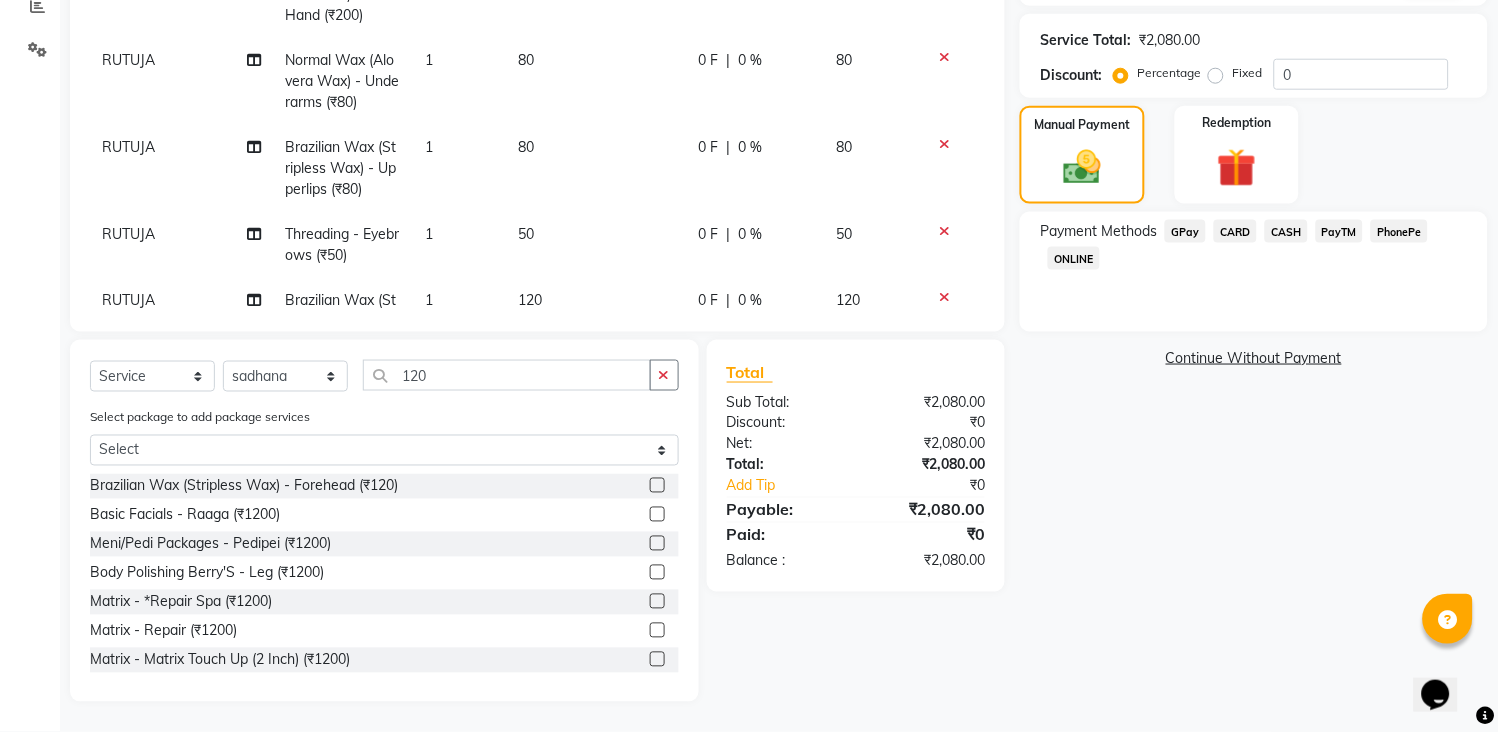 click on "GPay" 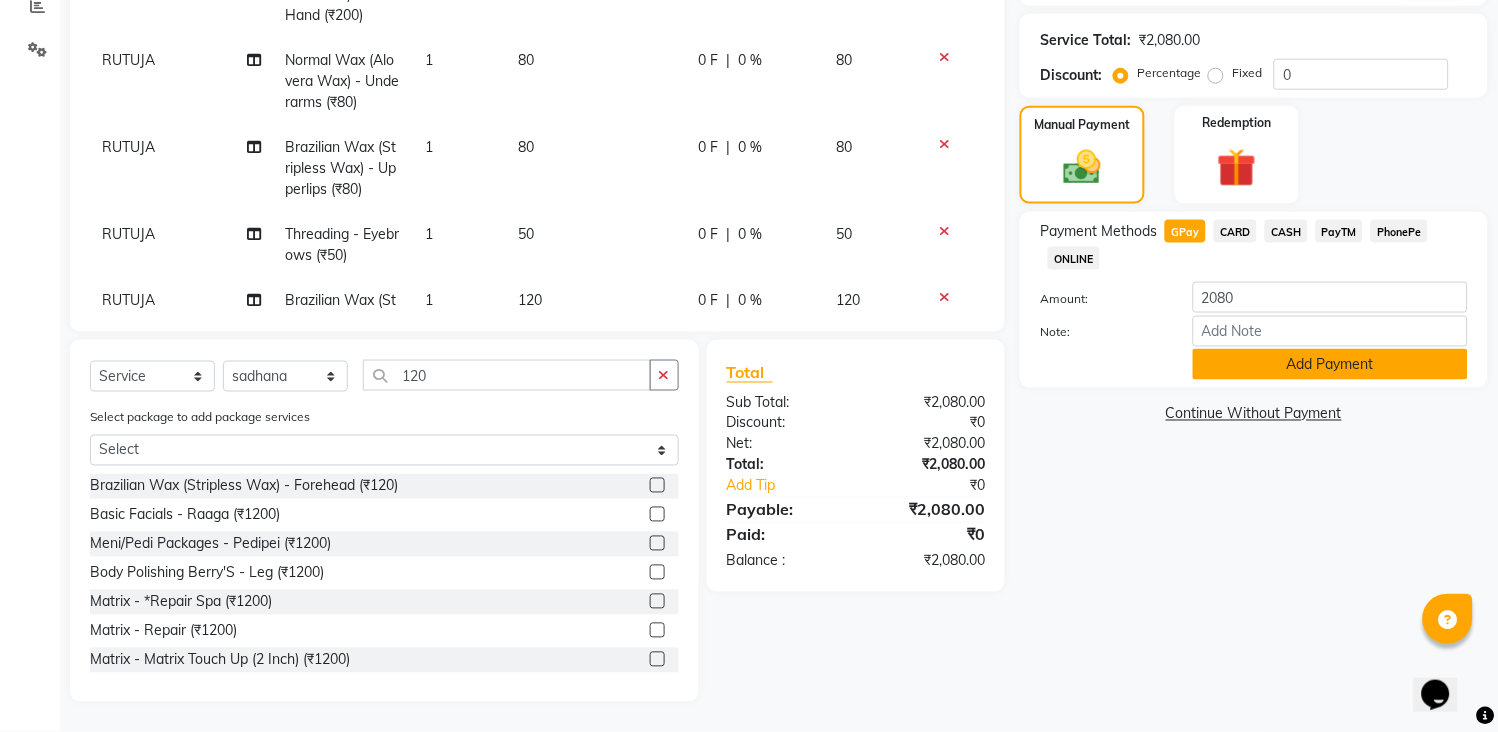 click on "Add Payment" 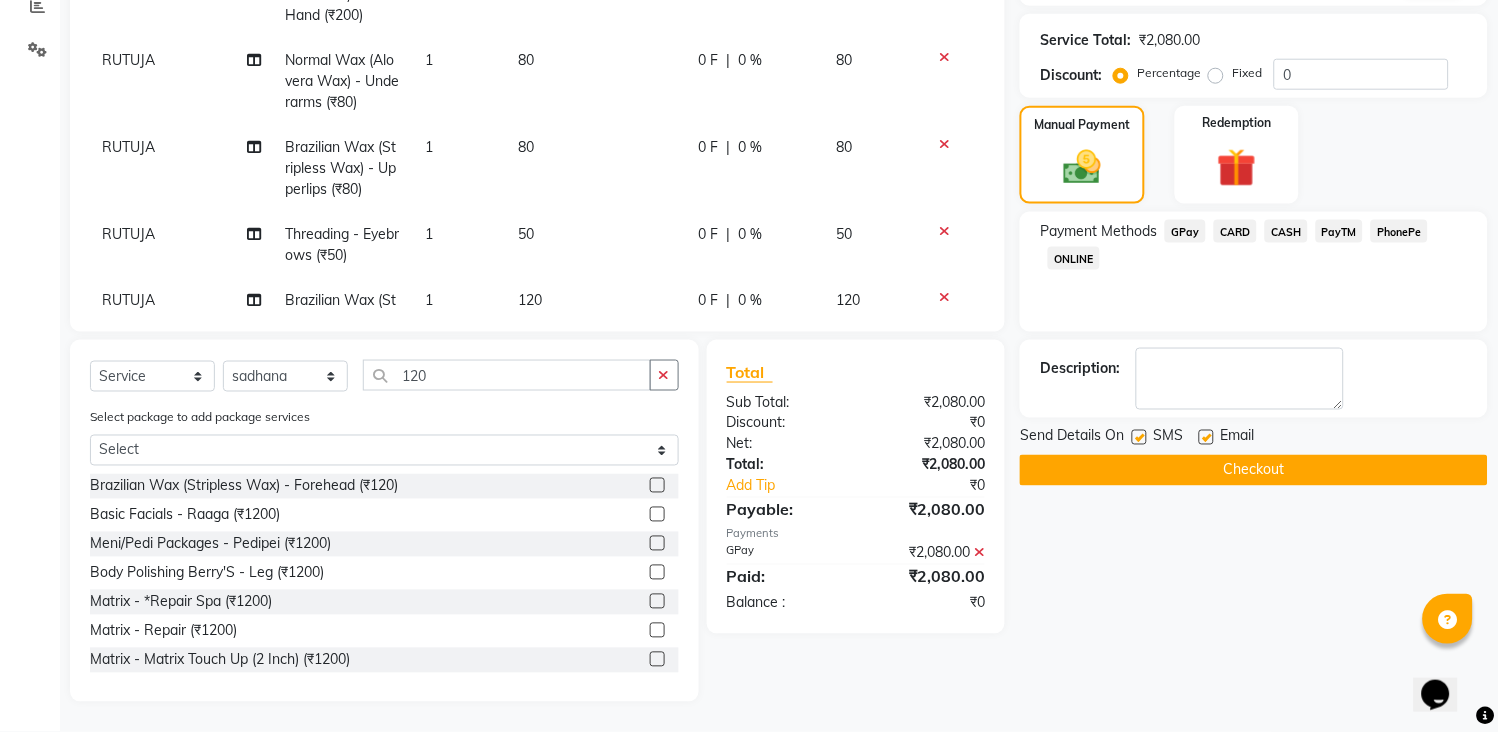 click on "Checkout" 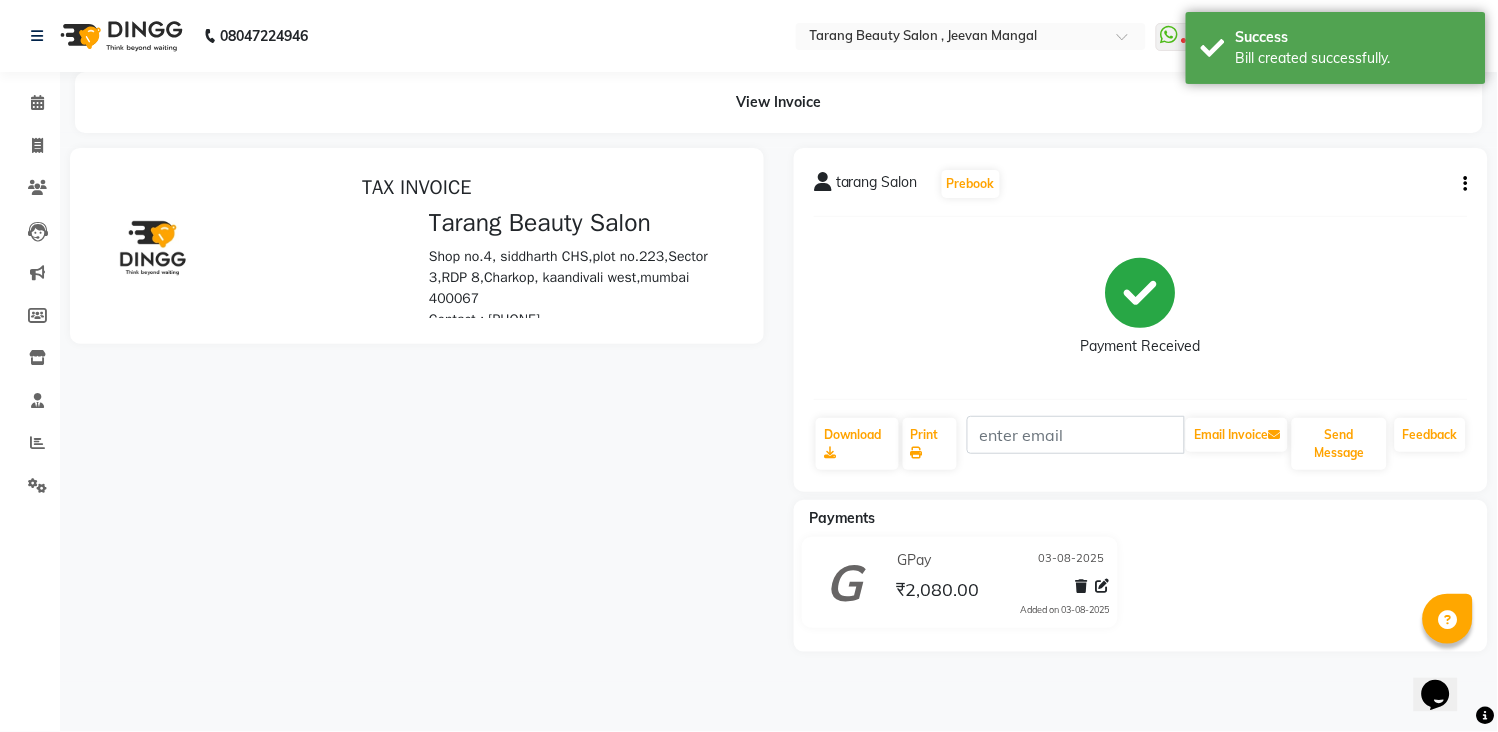 scroll, scrollTop: 0, scrollLeft: 0, axis: both 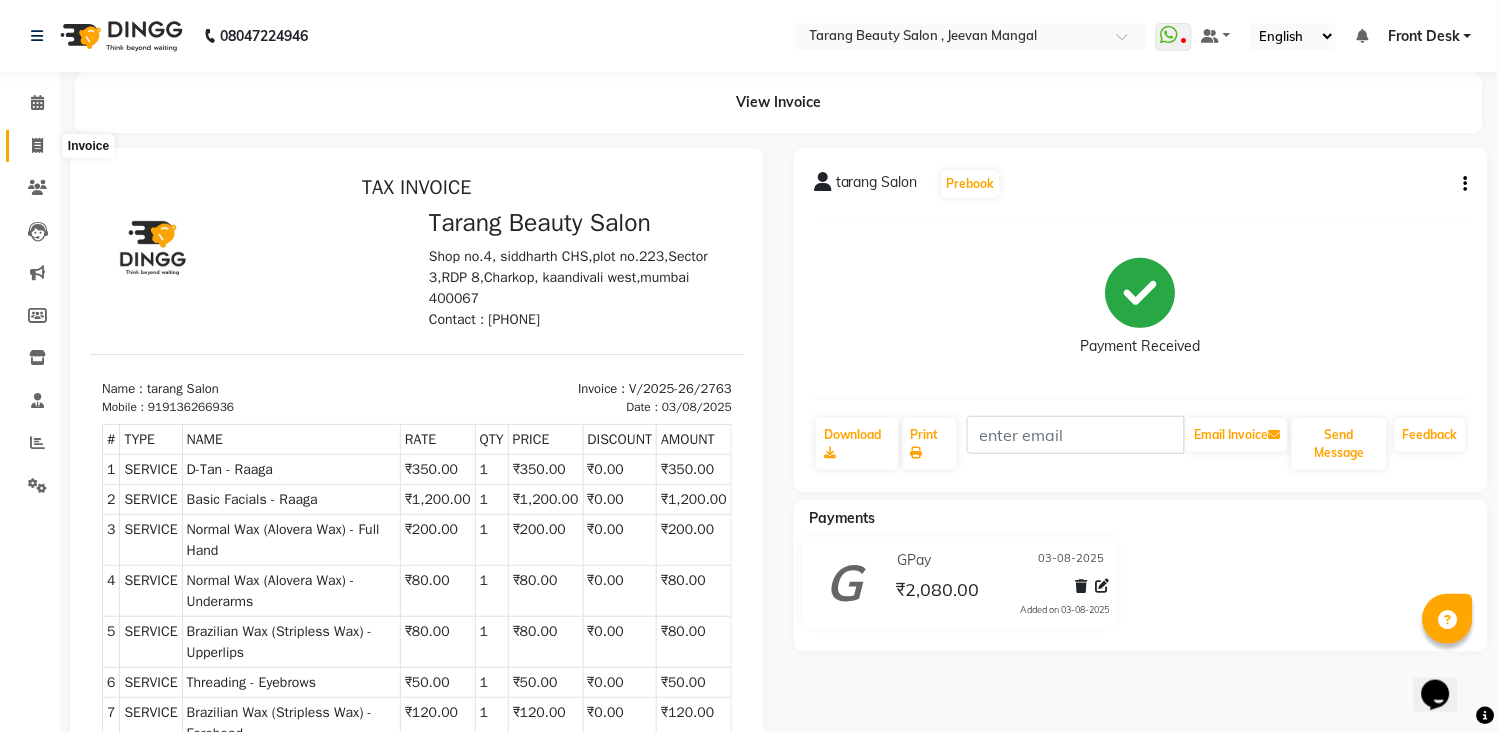 click 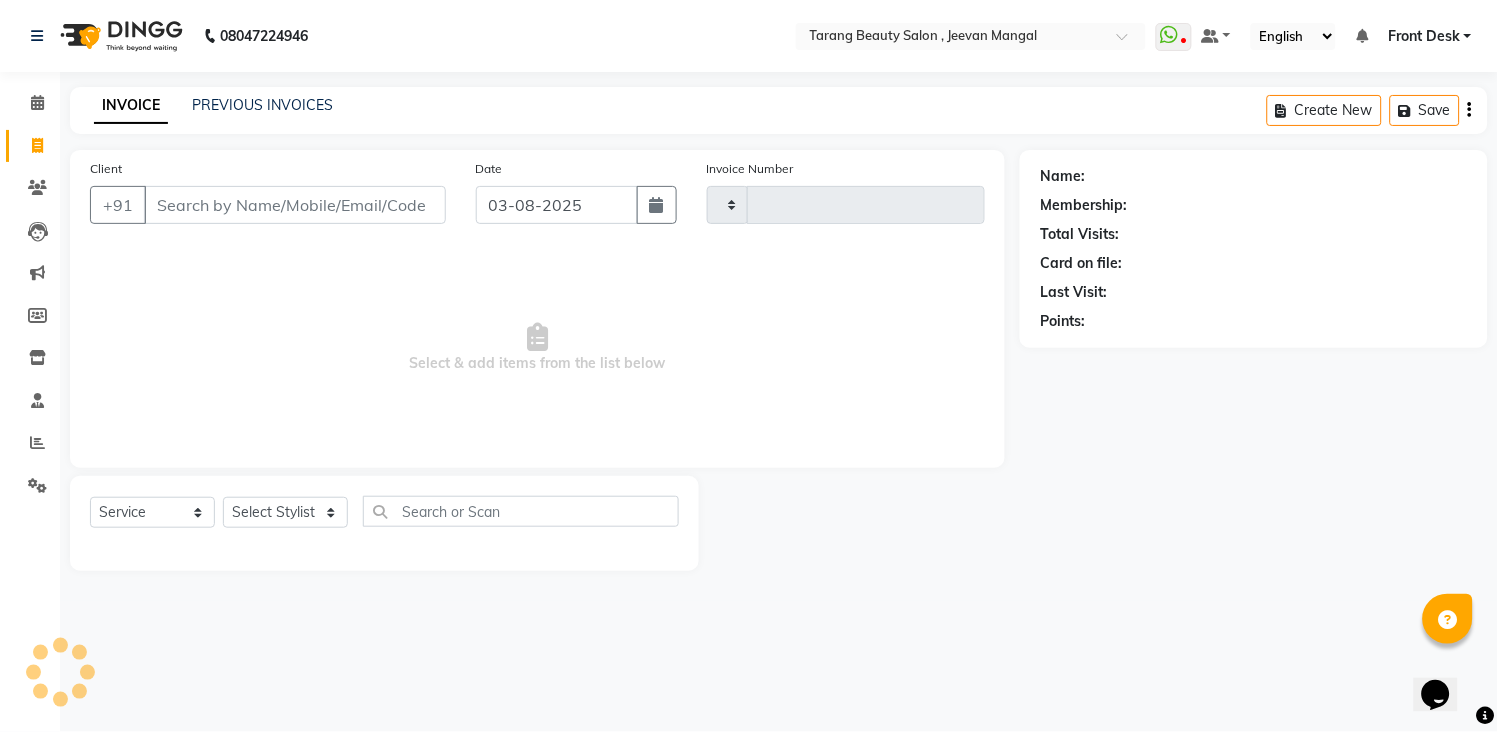 type on "2764" 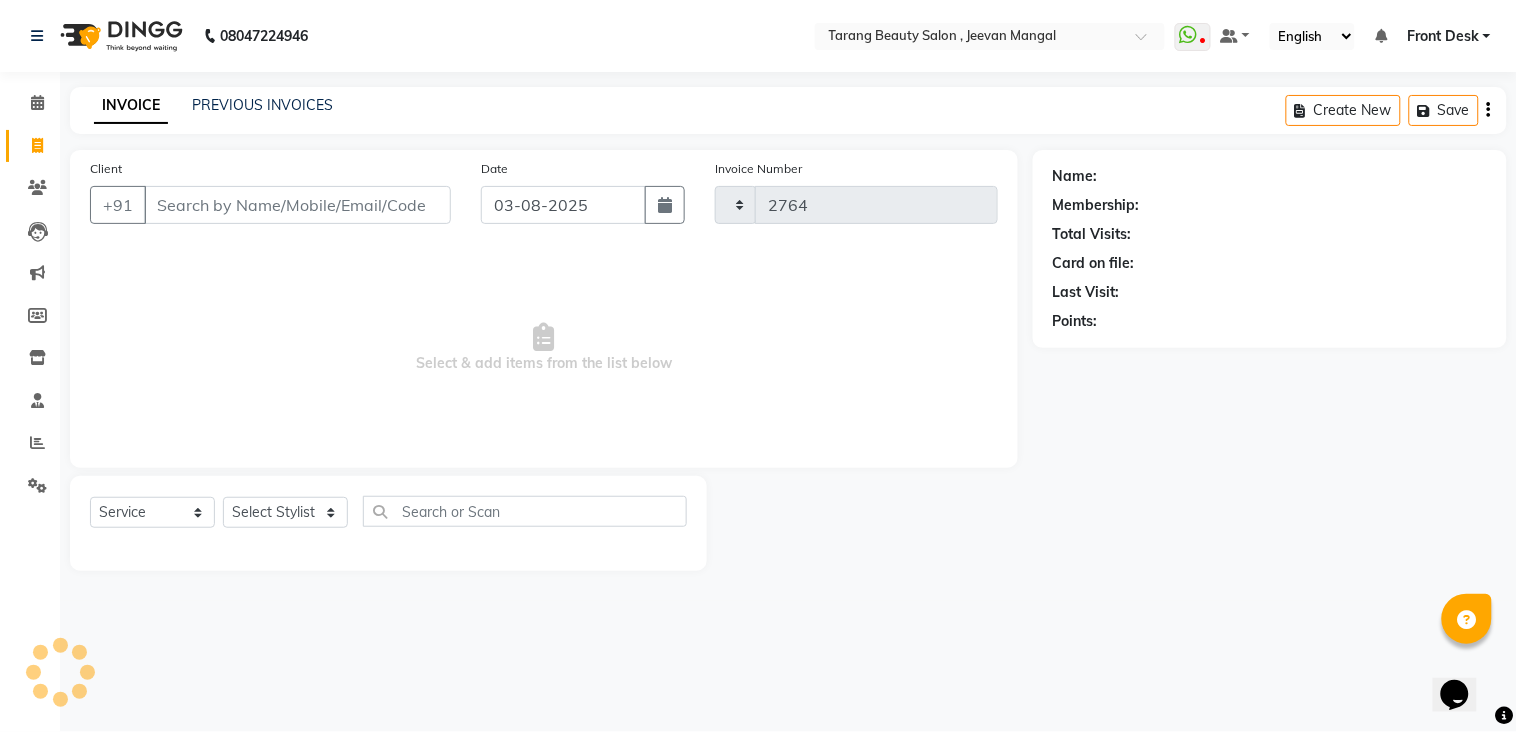 select on "5133" 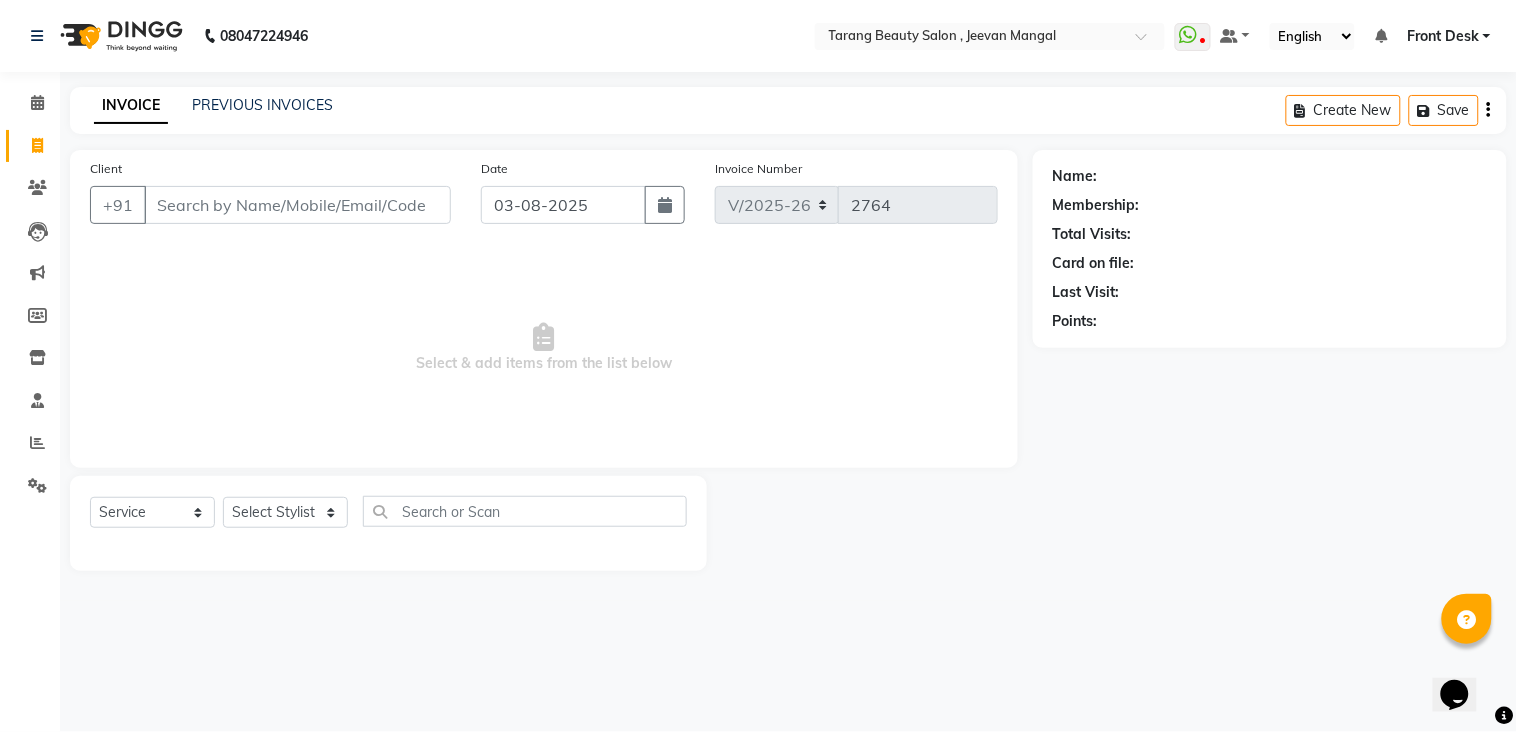click on "Client" at bounding box center [297, 205] 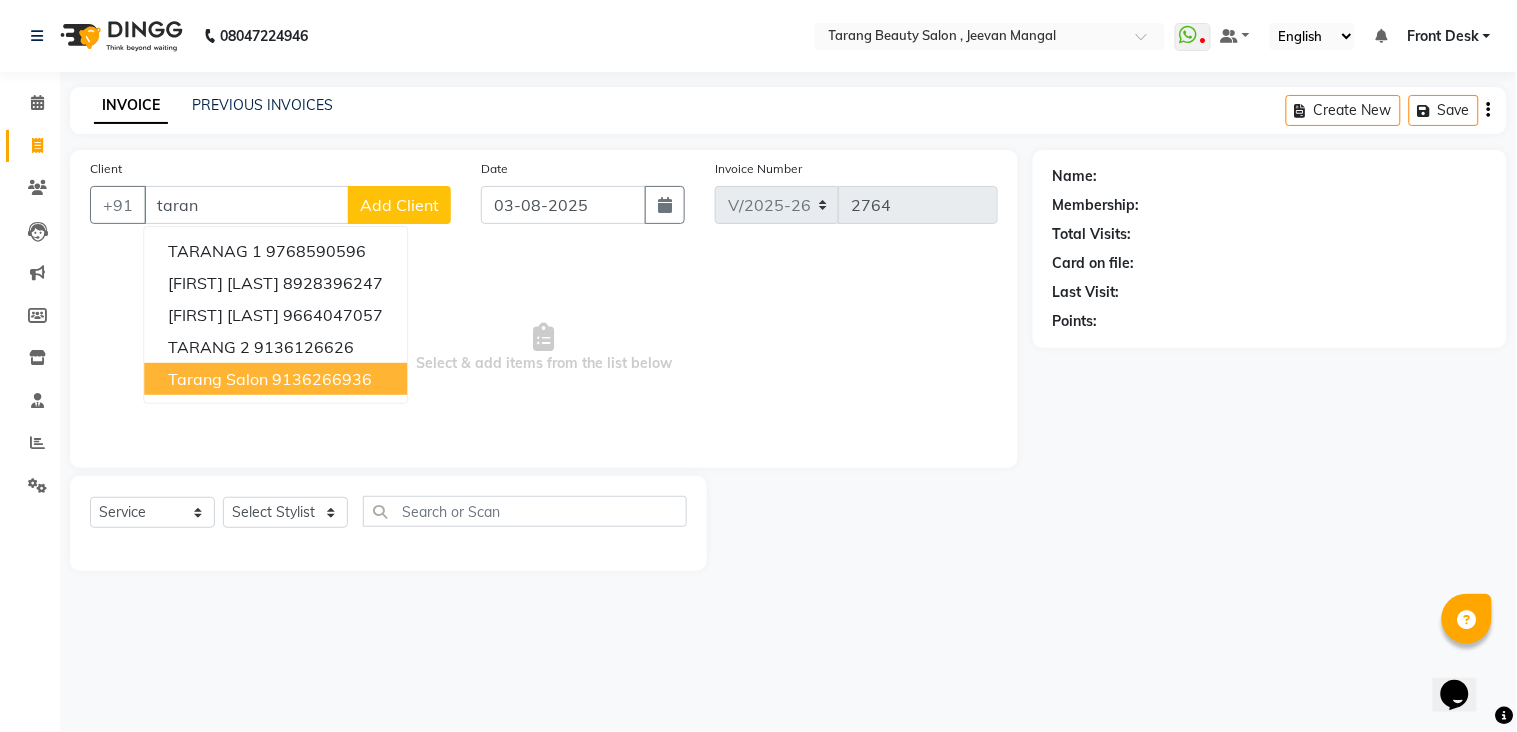 click on "9136266936" at bounding box center (322, 379) 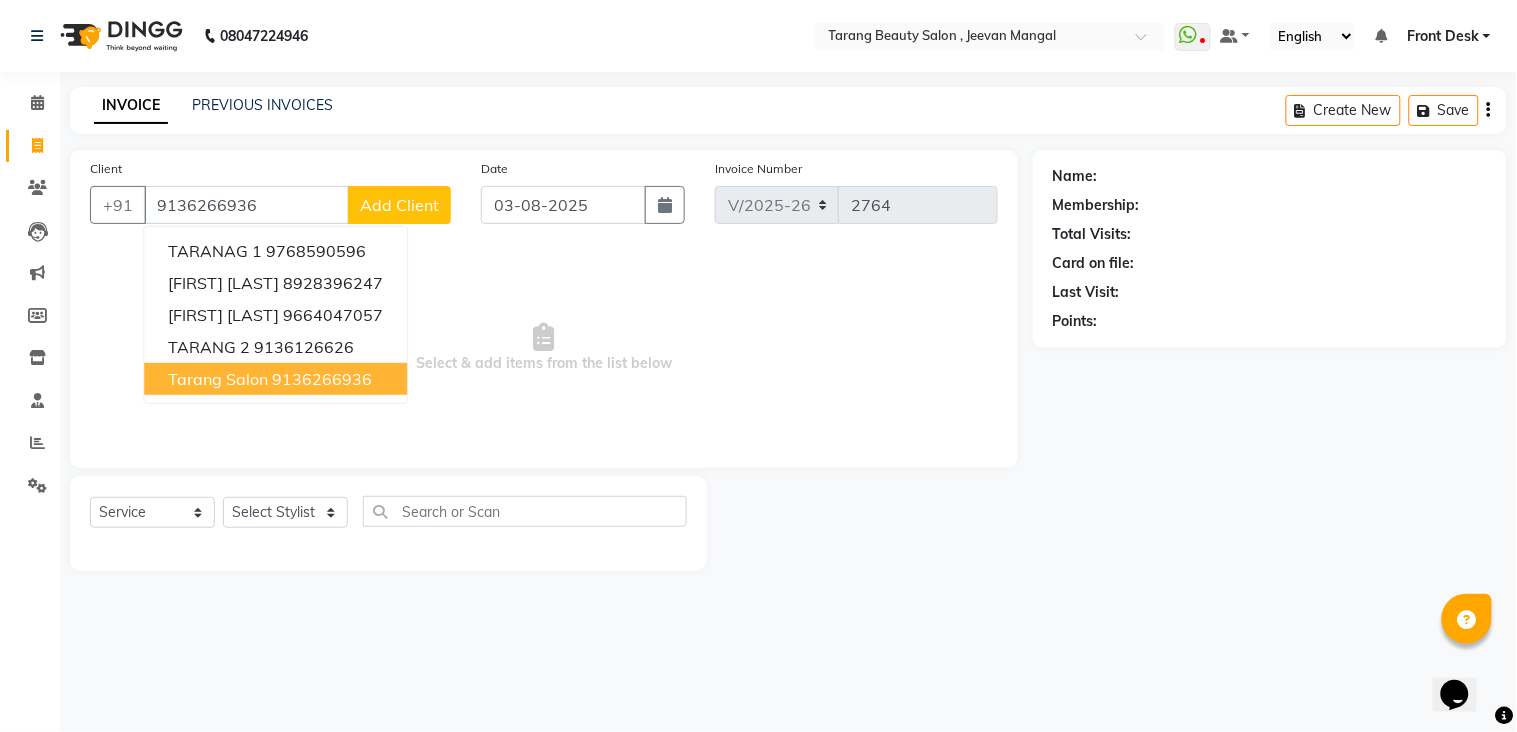 type on "9136266936" 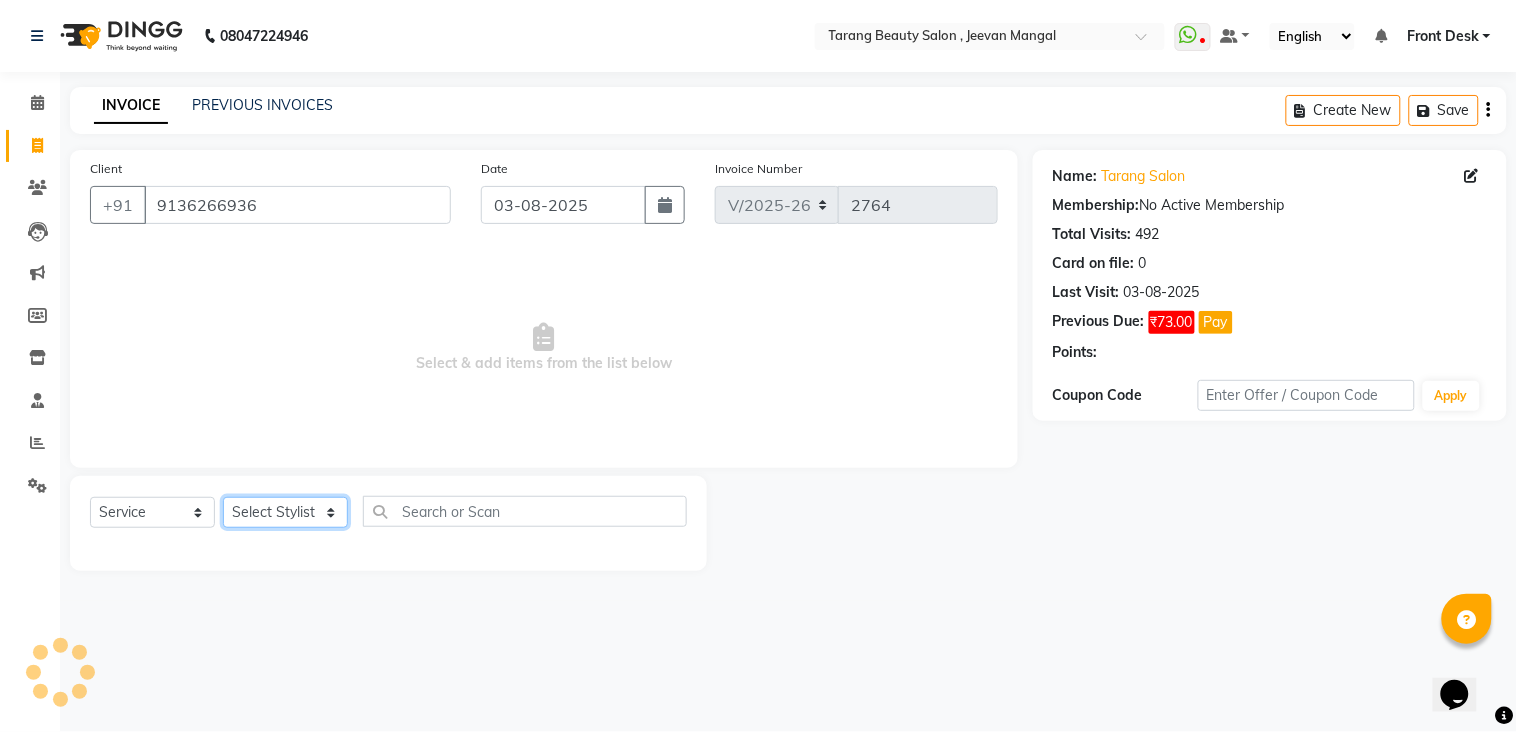 click on "Select Stylist ANITA MANOJ KARRE ANJALI RAMESH KHAMDARE BHUMI PAWAR DEEPALI  KANOJIYA Front Desk GAYATRI KENIN Grishma  indu kavita NEHA pooja thakur Pooja Vishwakarma priya  Ruchi RUTUJA sadhana SNEHAL SHINDE SONAL Suchita panchal SUNITA KAURI surekha bhalerao Varsha Zoya" 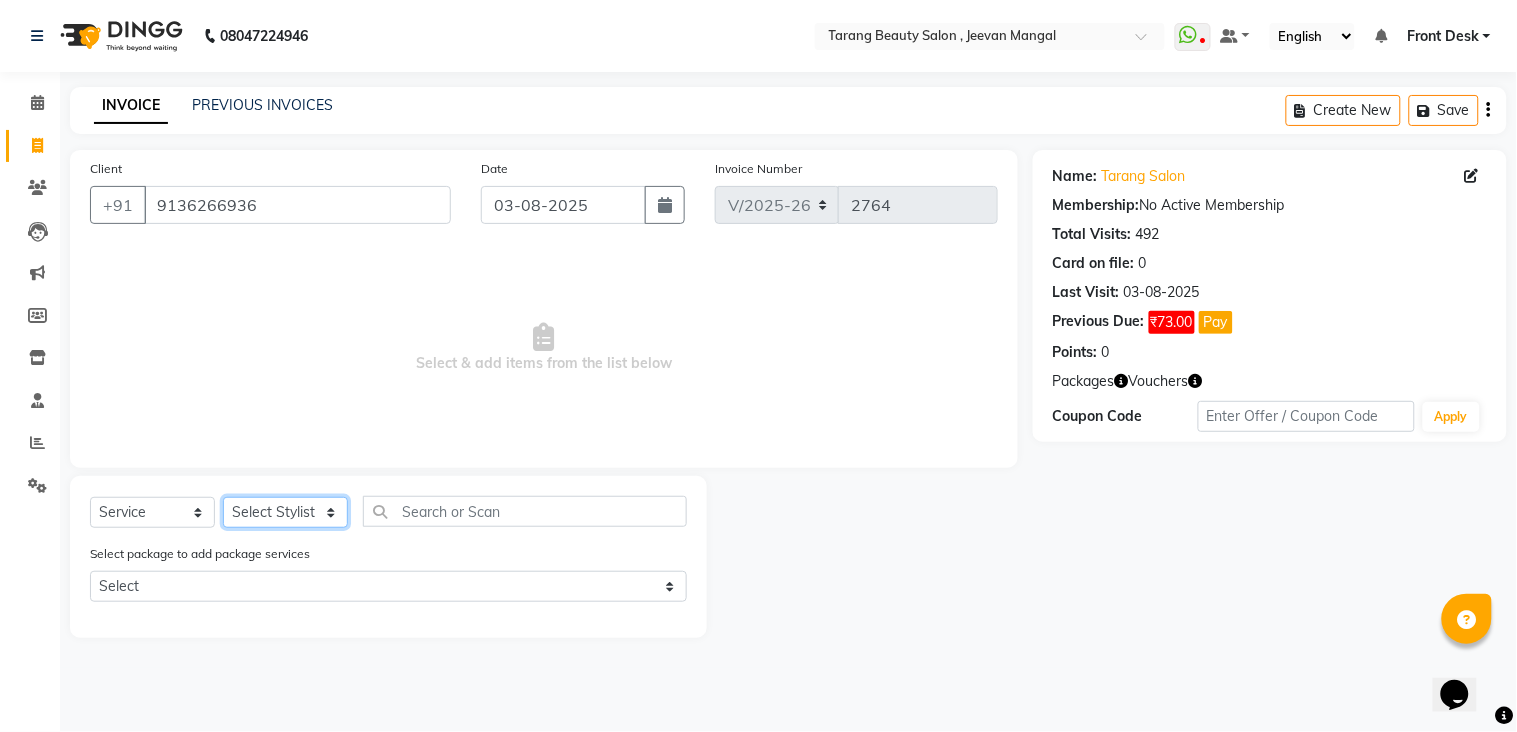select on "33033" 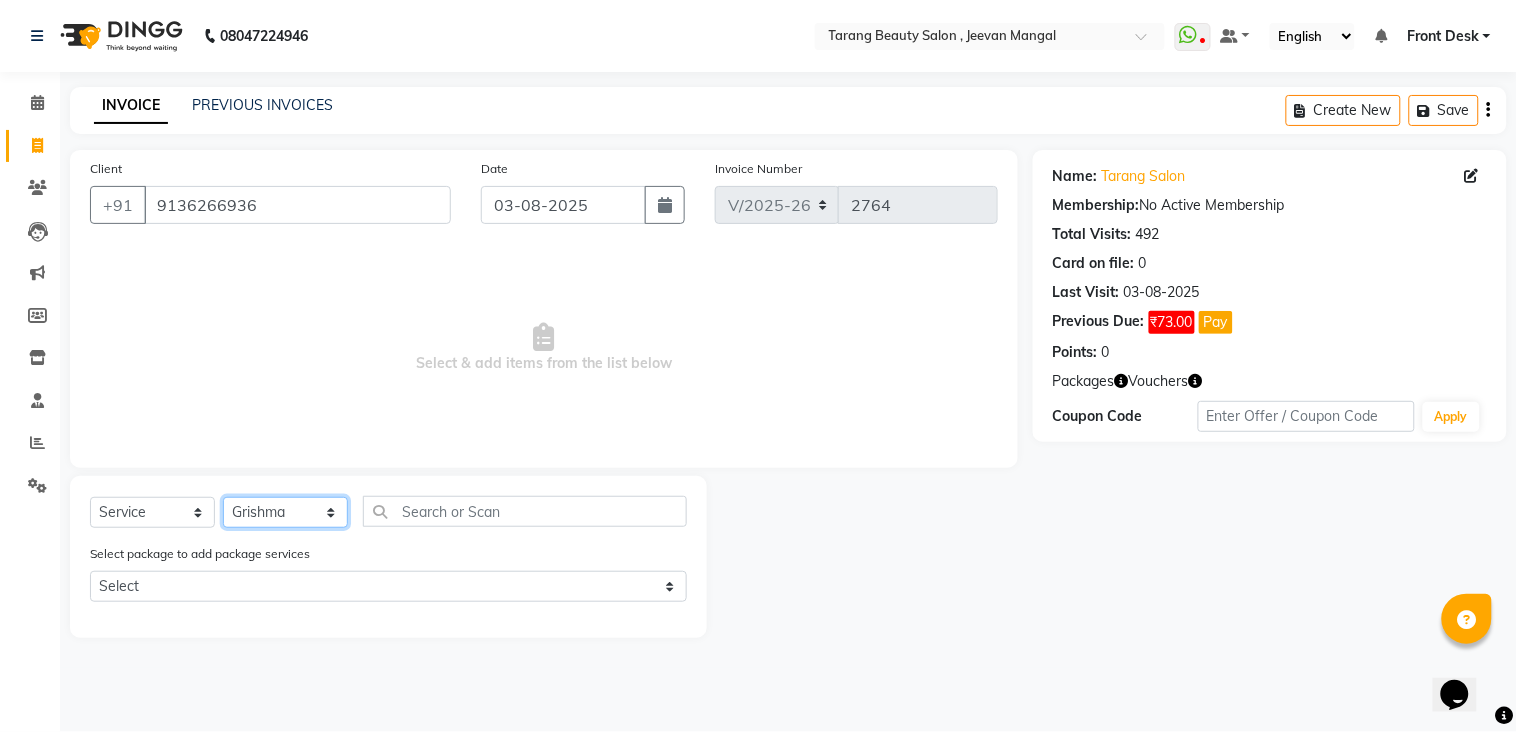click on "Select Stylist ANITA MANOJ KARRE ANJALI RAMESH KHAMDARE BHUMI PAWAR DEEPALI  KANOJIYA Front Desk GAYATRI KENIN Grishma  indu kavita NEHA pooja thakur Pooja Vishwakarma priya  Ruchi RUTUJA sadhana SNEHAL SHINDE SONAL Suchita panchal SUNITA KAURI surekha bhalerao Varsha Zoya" 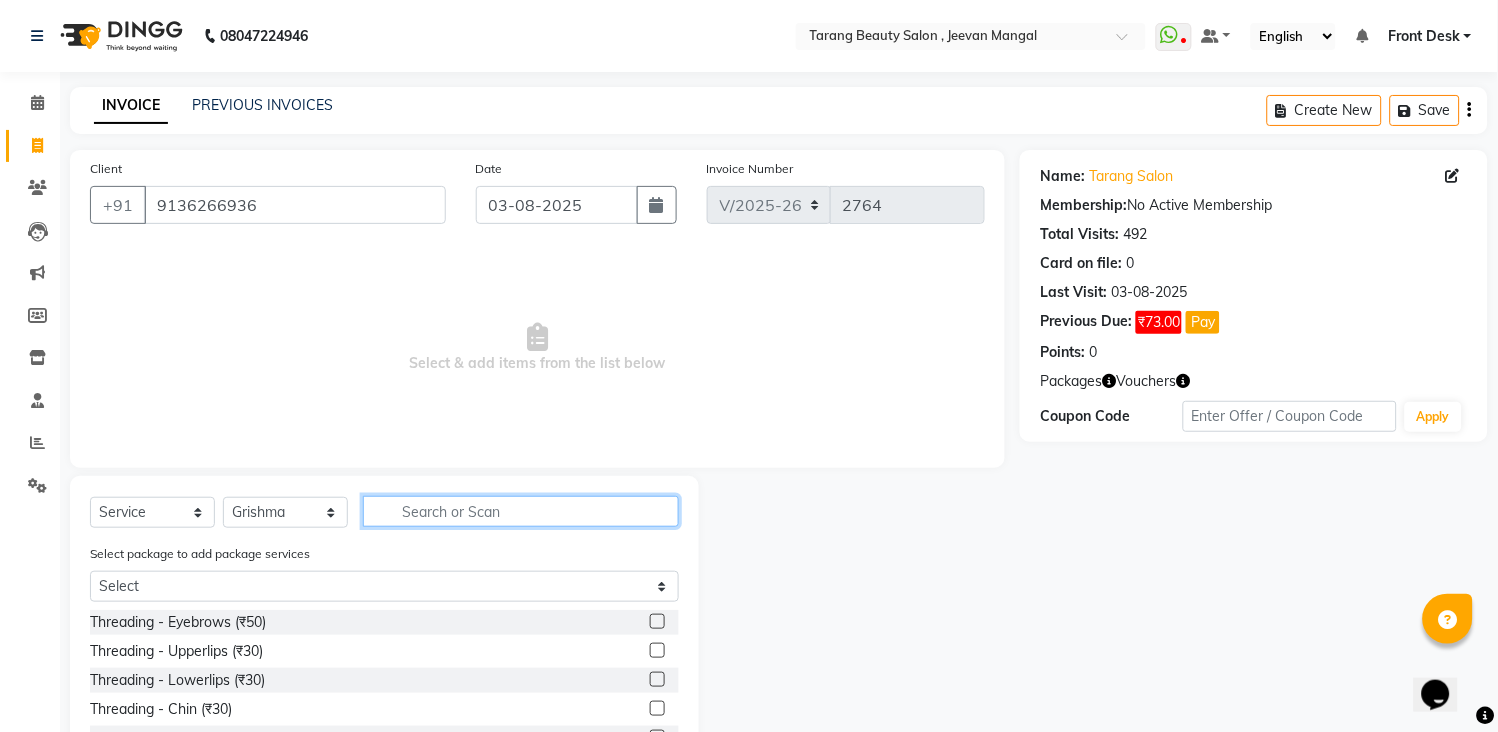 click 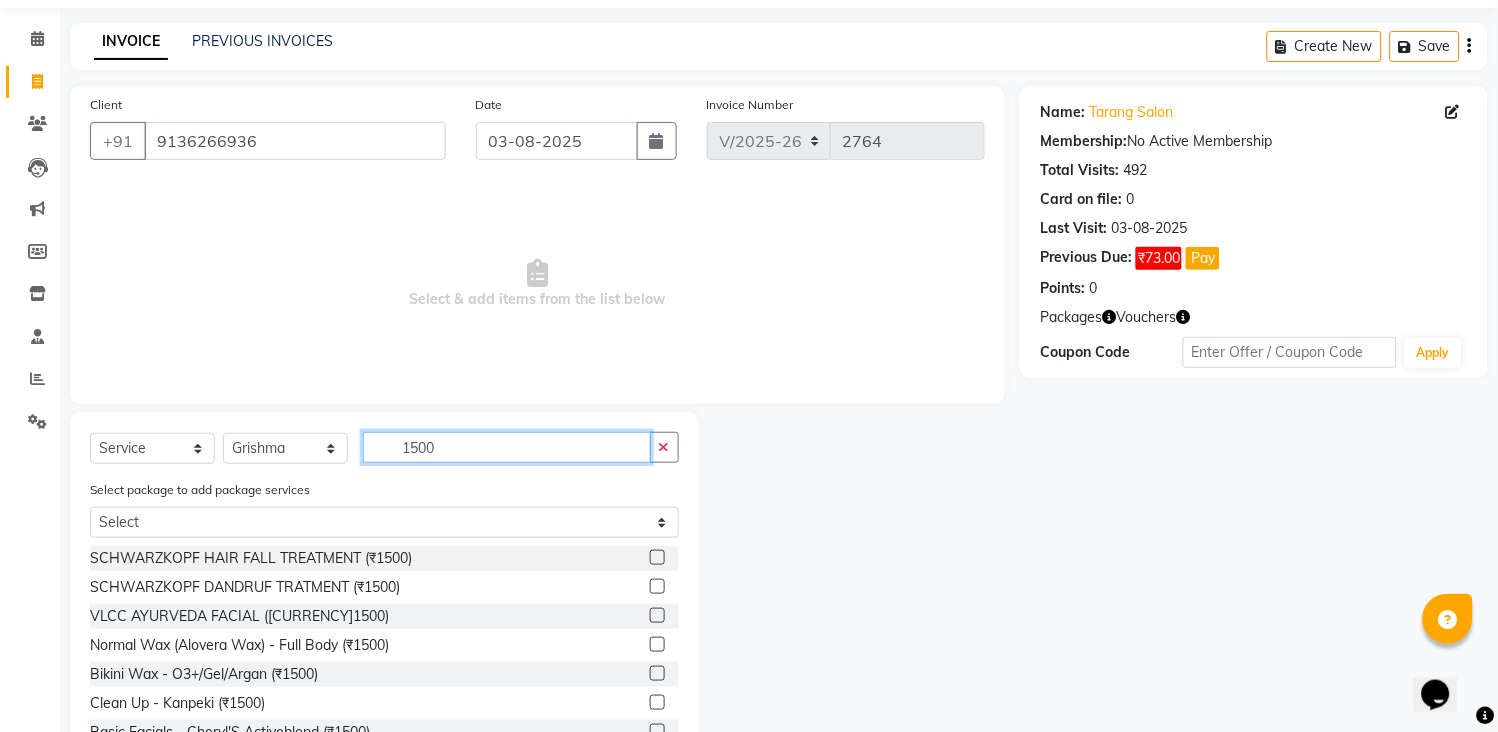scroll, scrollTop: 136, scrollLeft: 0, axis: vertical 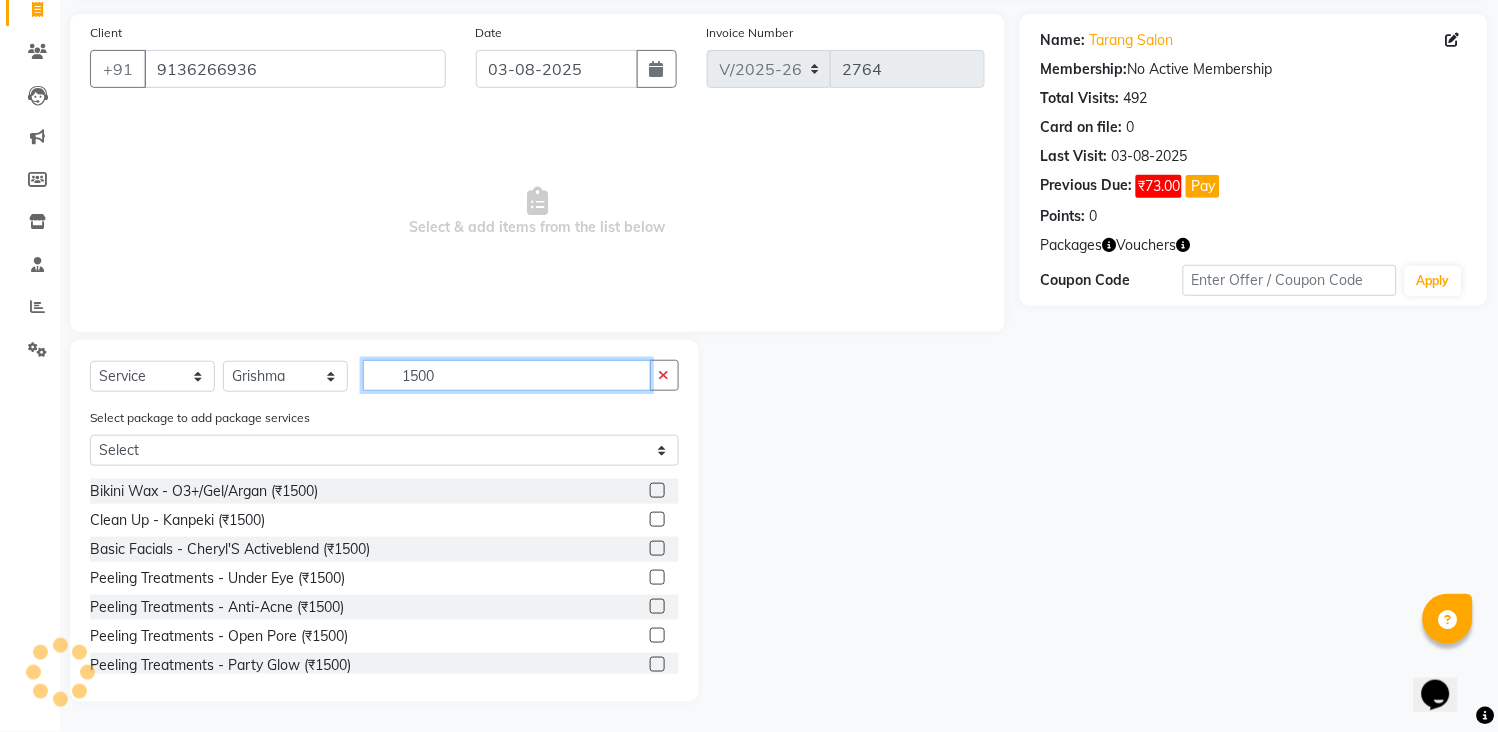type on "1500" 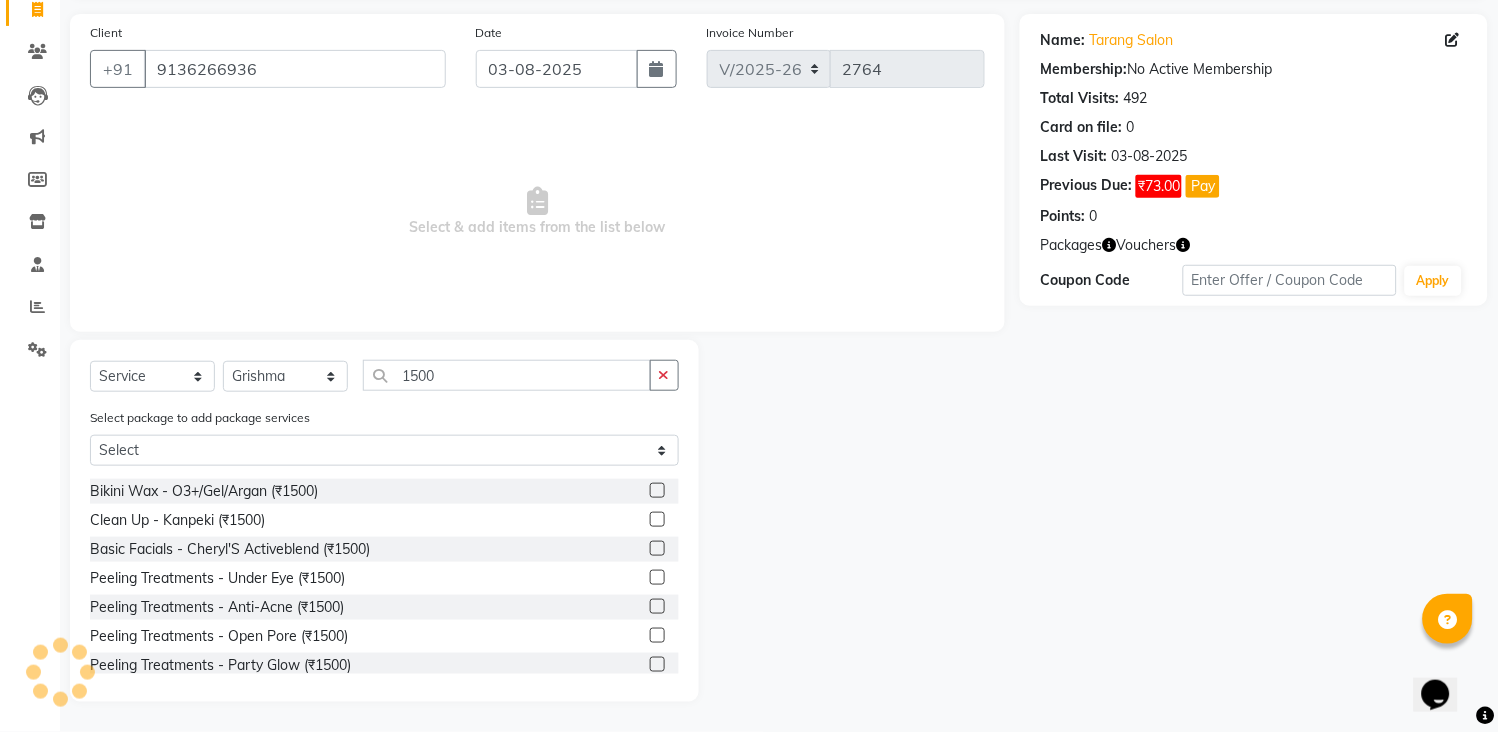click 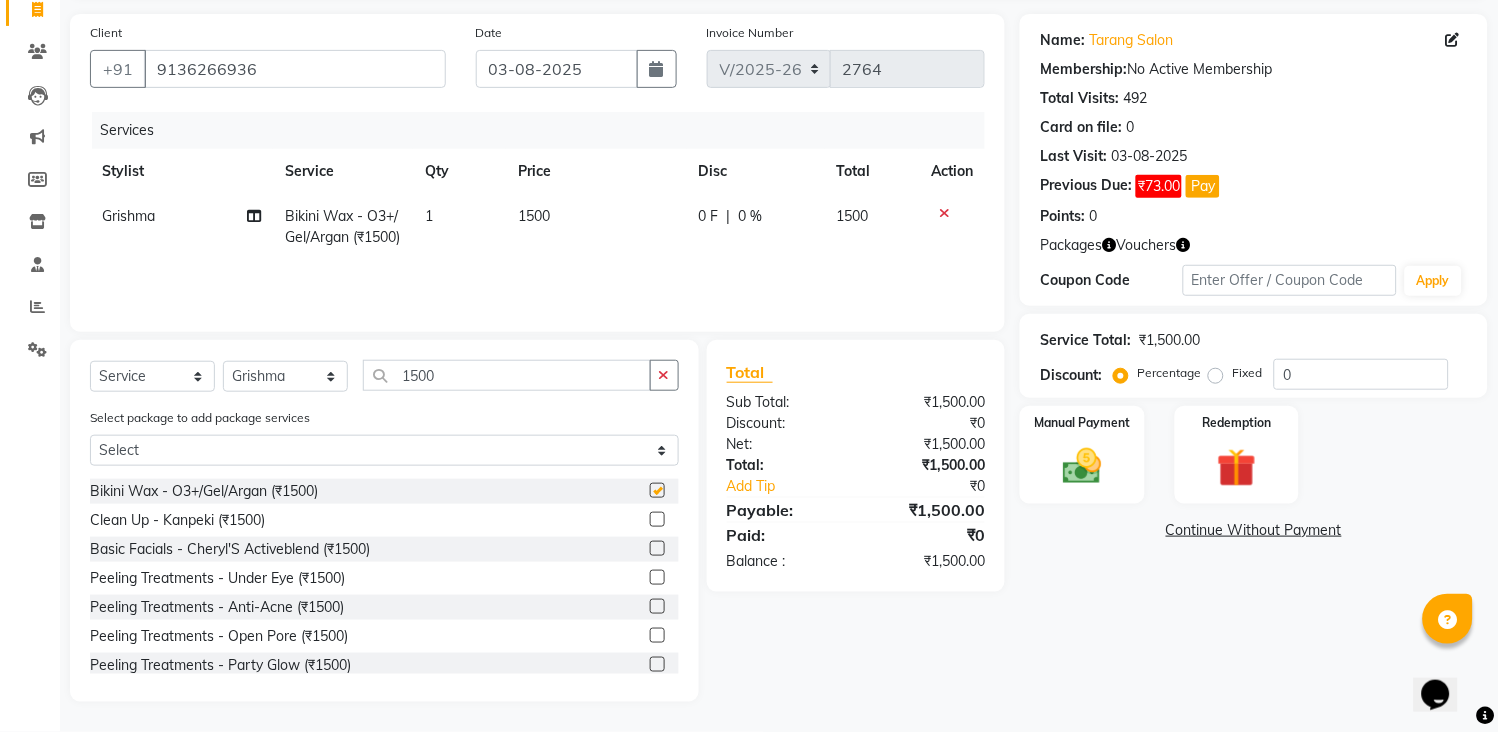 type 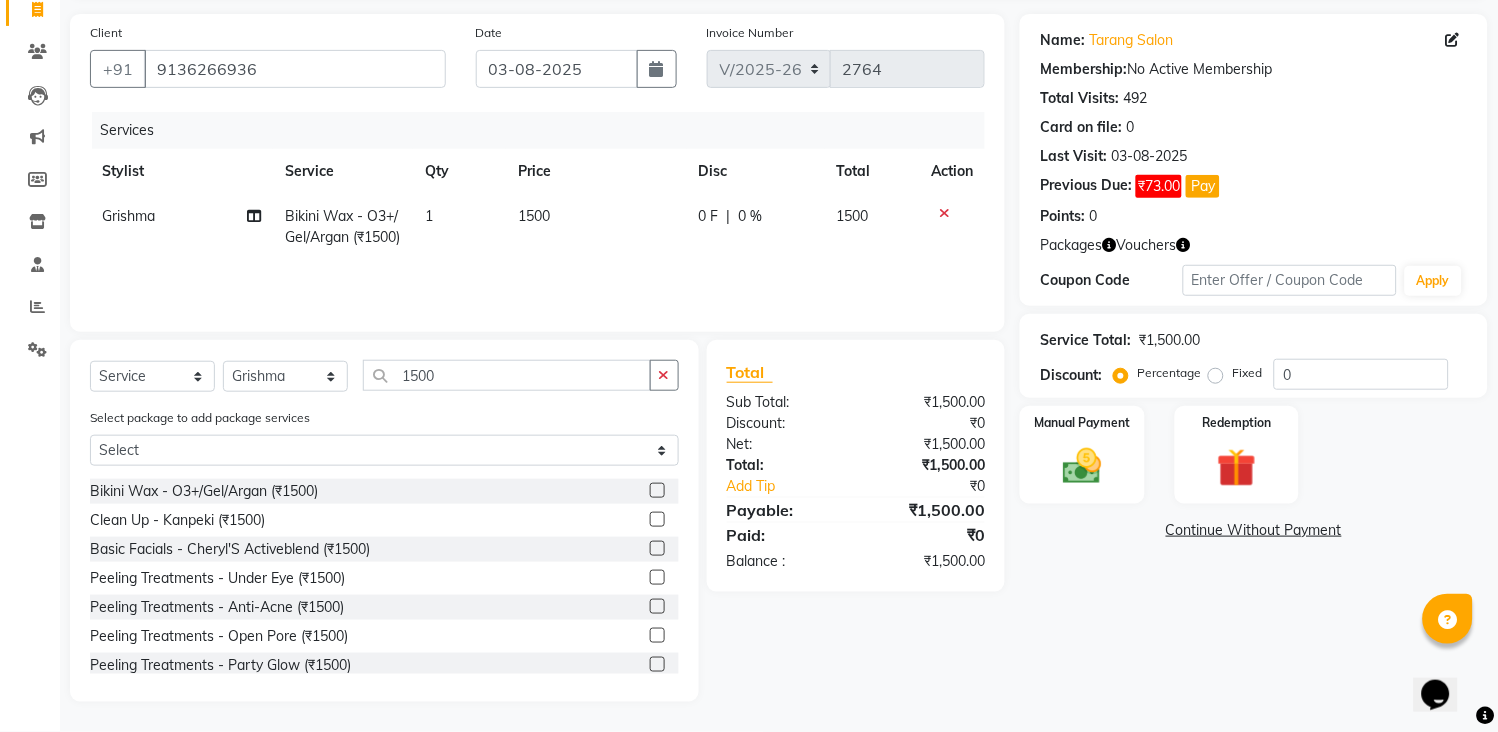 drag, startPoint x: 665, startPoint y: 383, endPoint x: 591, endPoint y: 373, distance: 74.672615 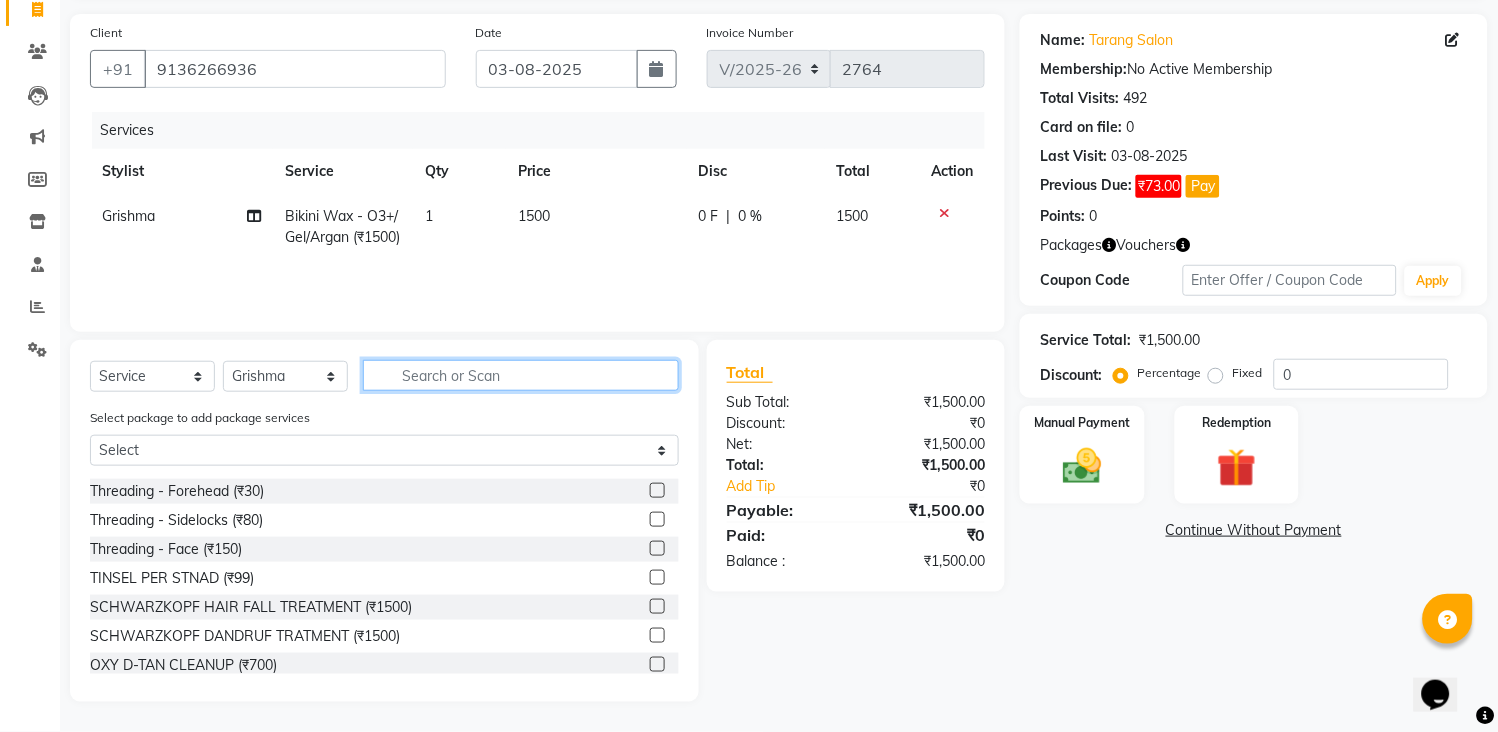 drag, startPoint x: 587, startPoint y: 372, endPoint x: 575, endPoint y: 372, distance: 12 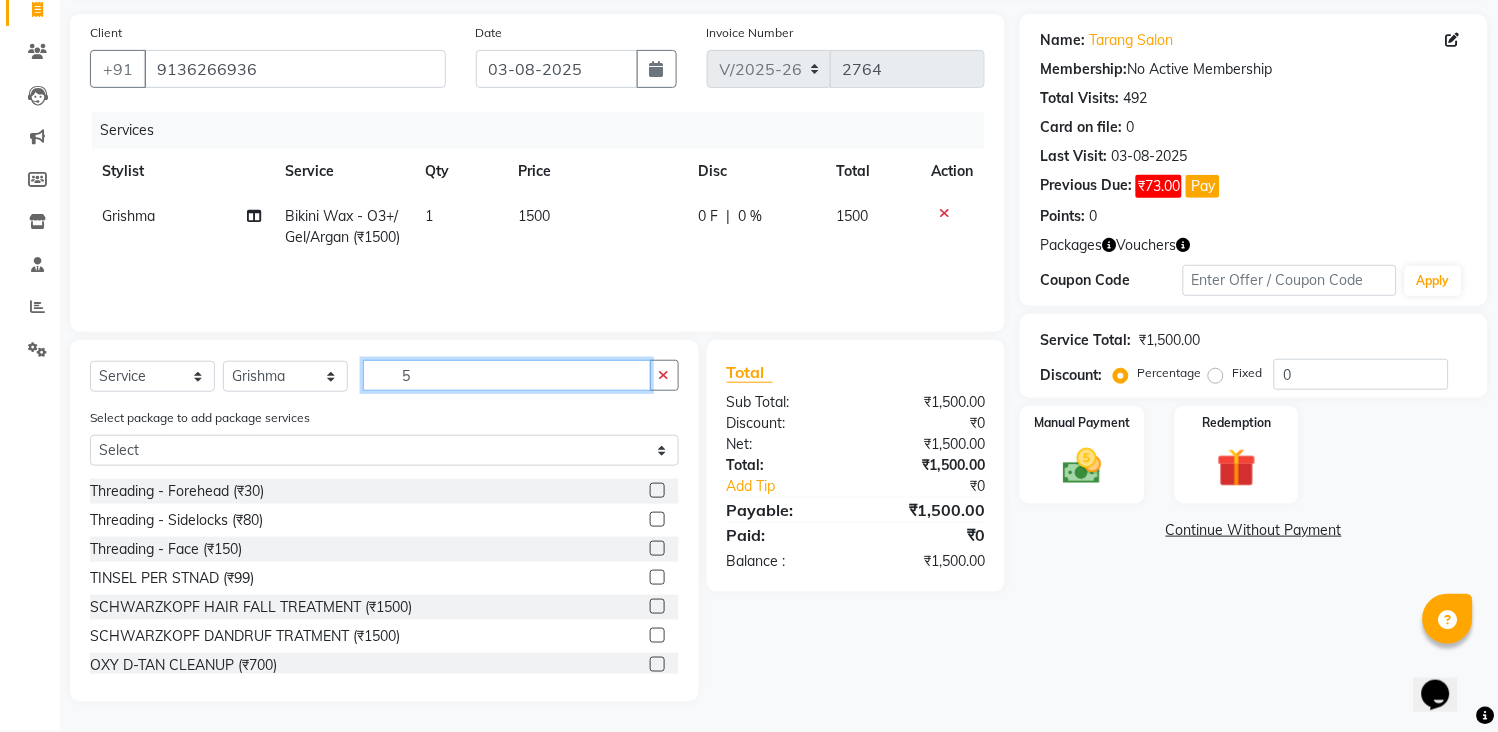 scroll, scrollTop: 0, scrollLeft: 0, axis: both 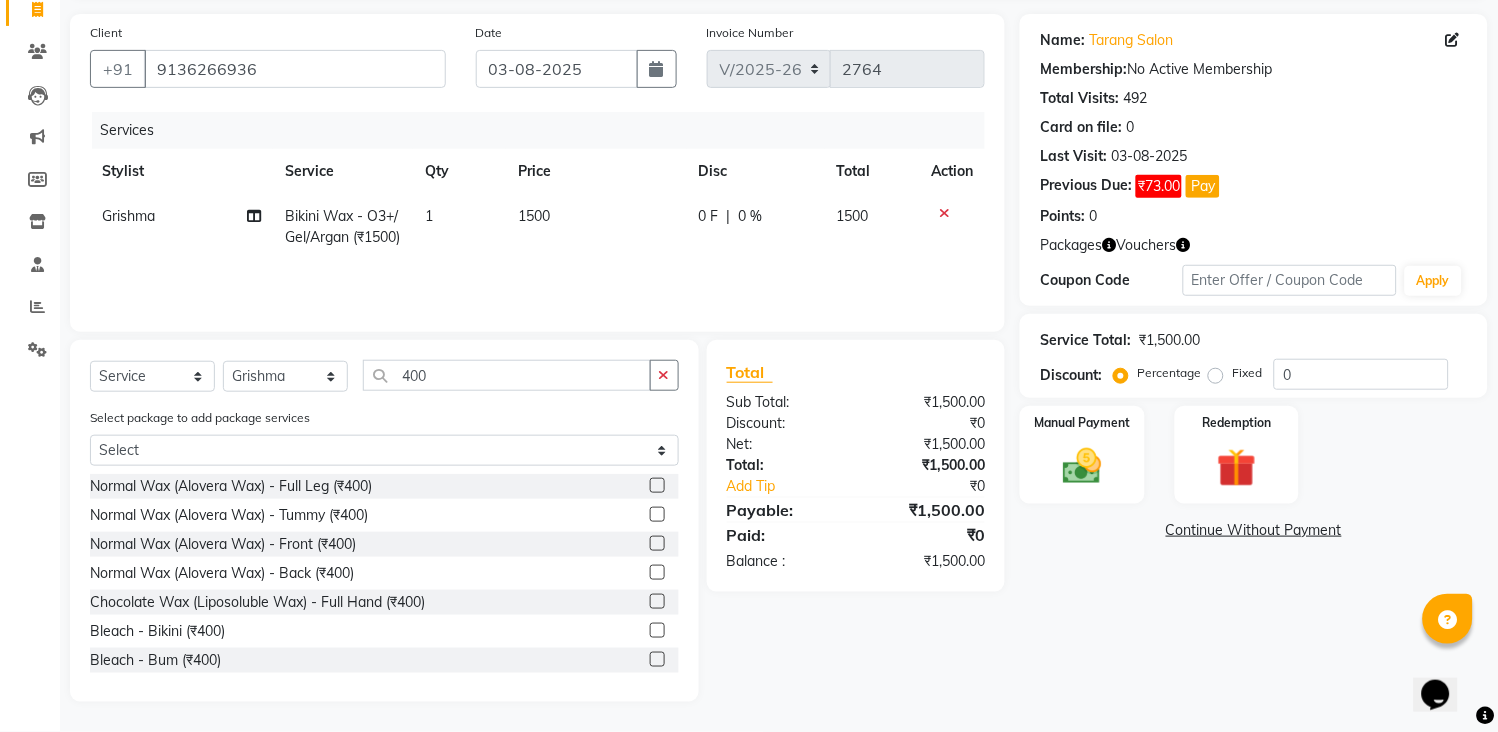 click 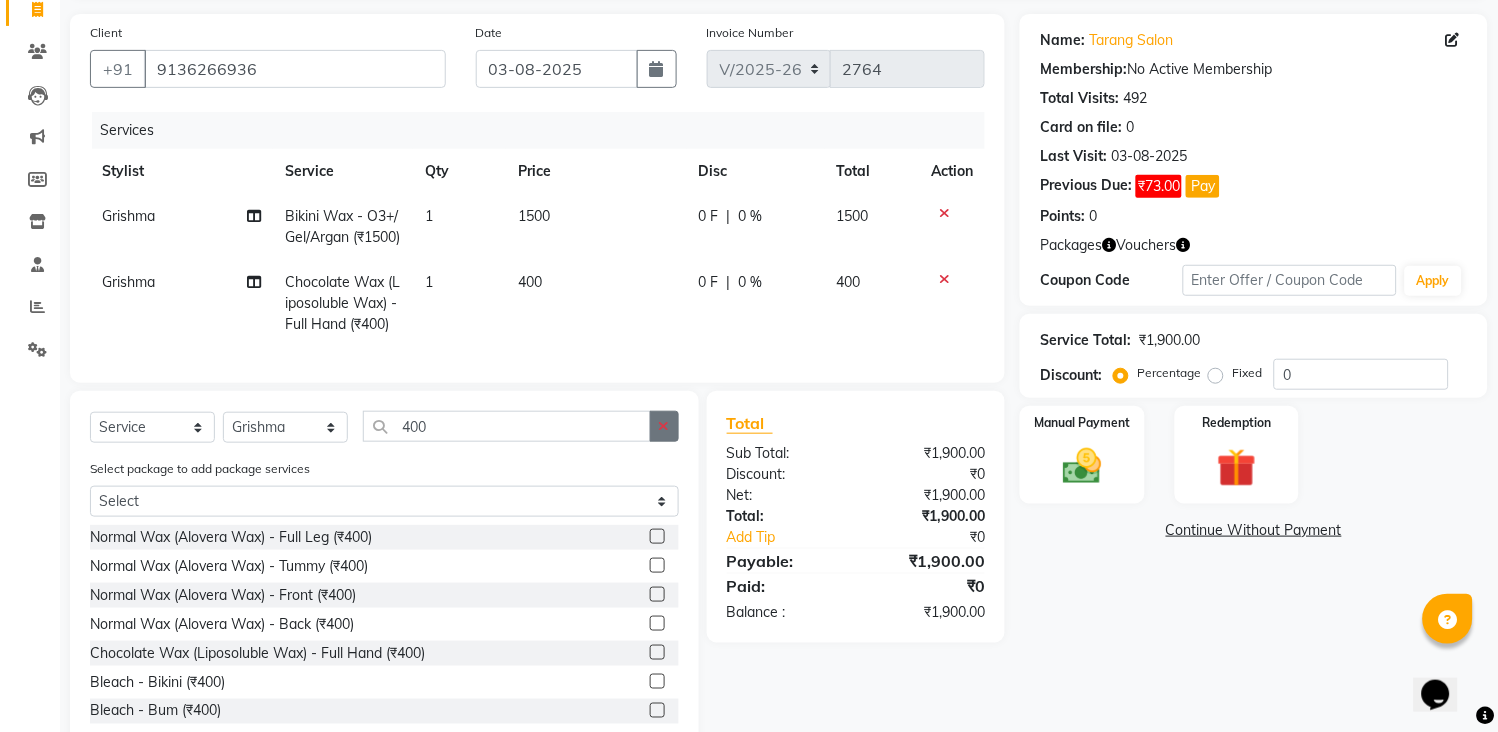 click 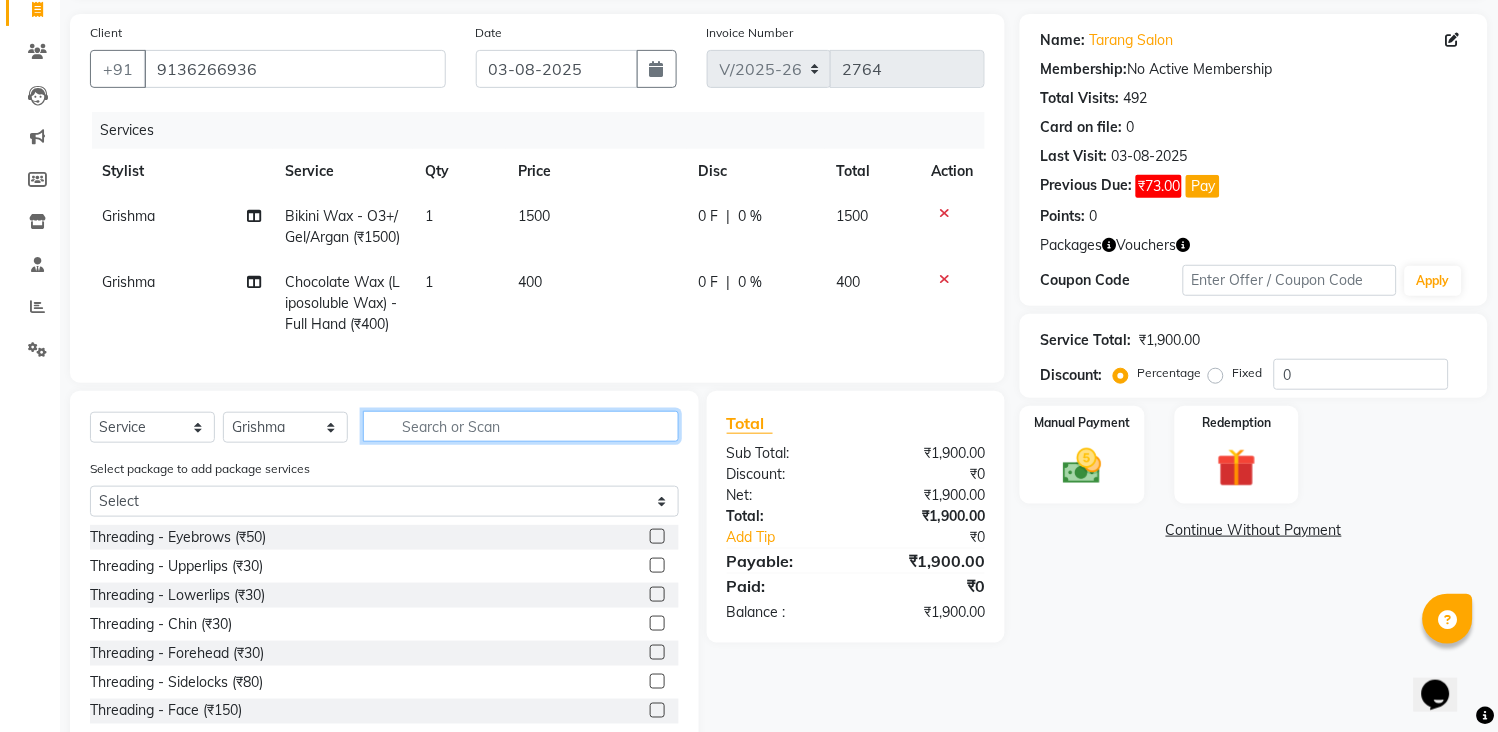 click 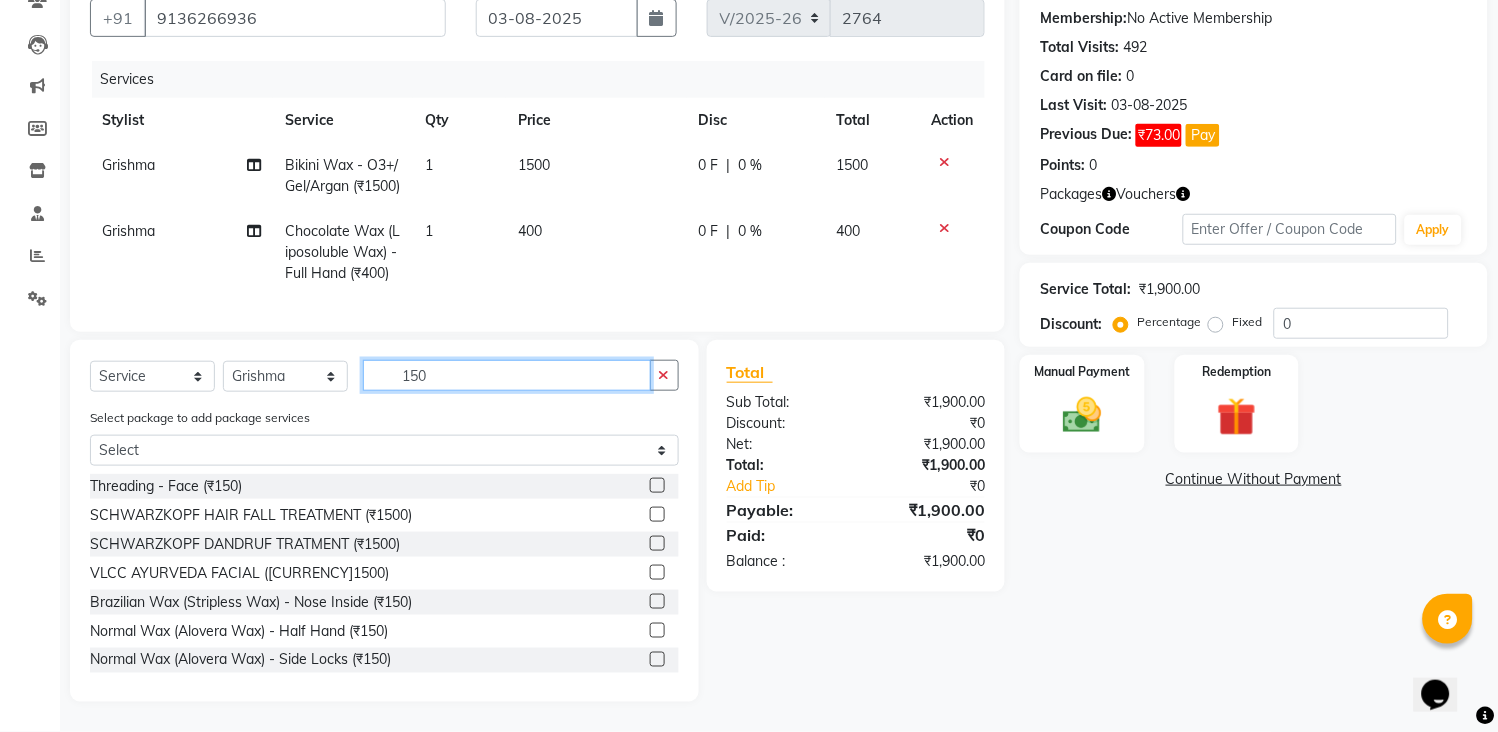 scroll, scrollTop: 226, scrollLeft: 0, axis: vertical 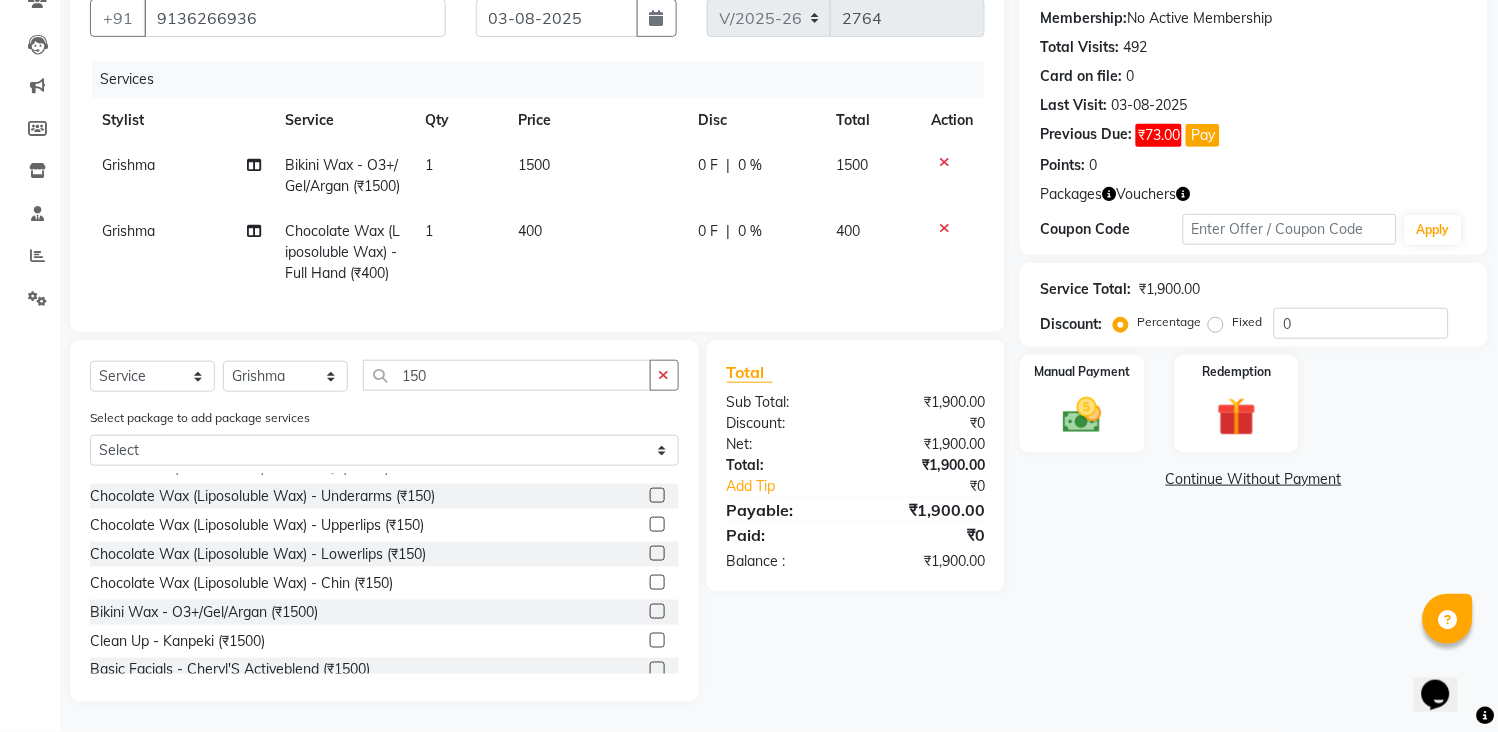 click 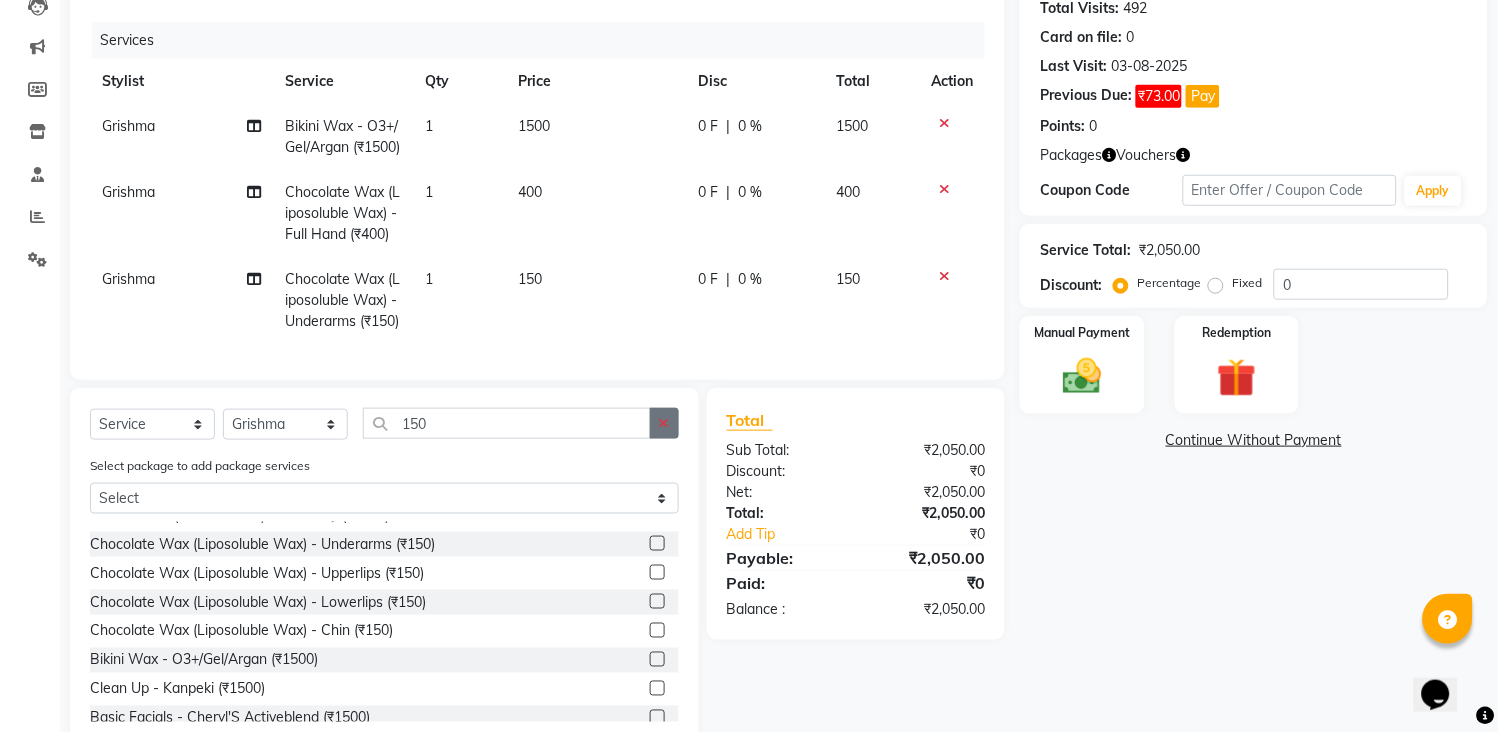 click 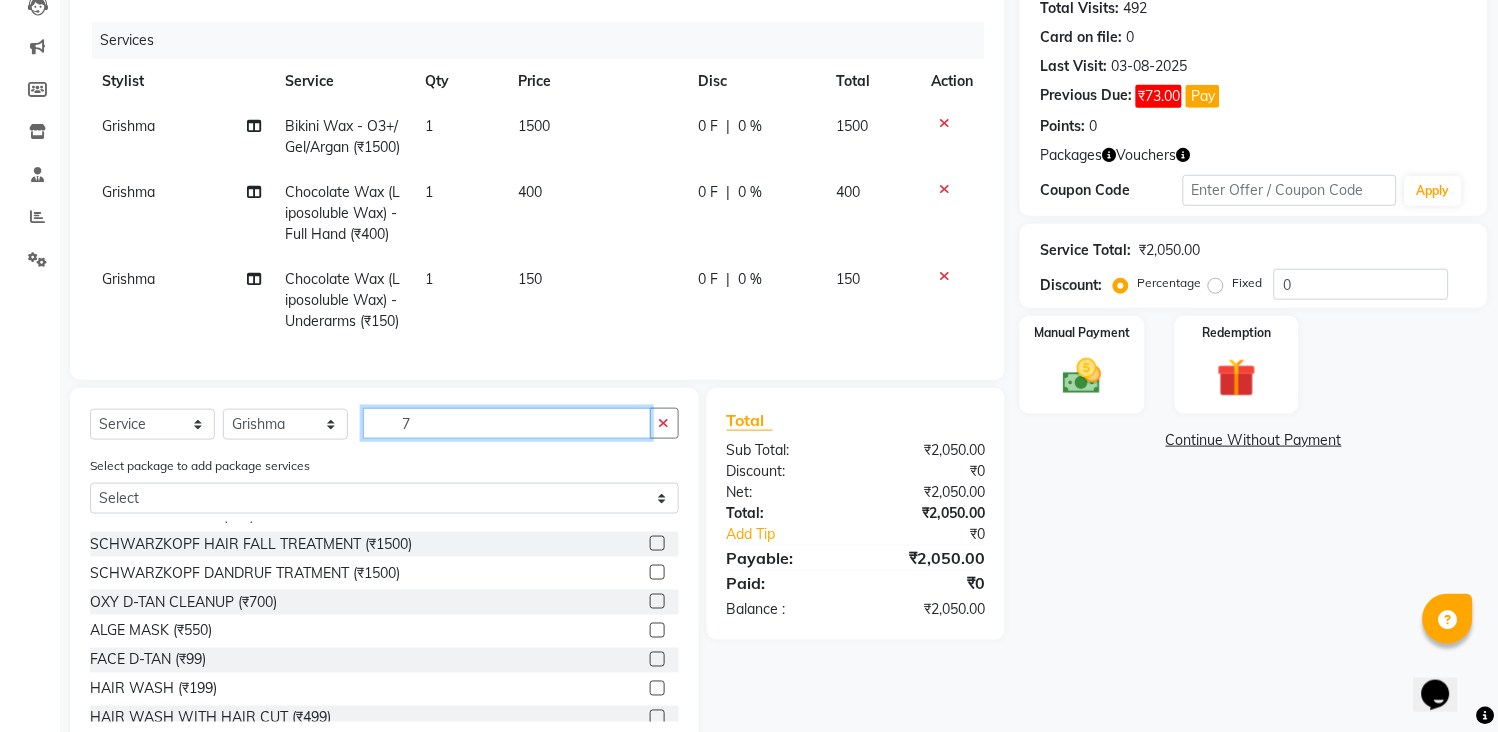 scroll, scrollTop: 0, scrollLeft: 0, axis: both 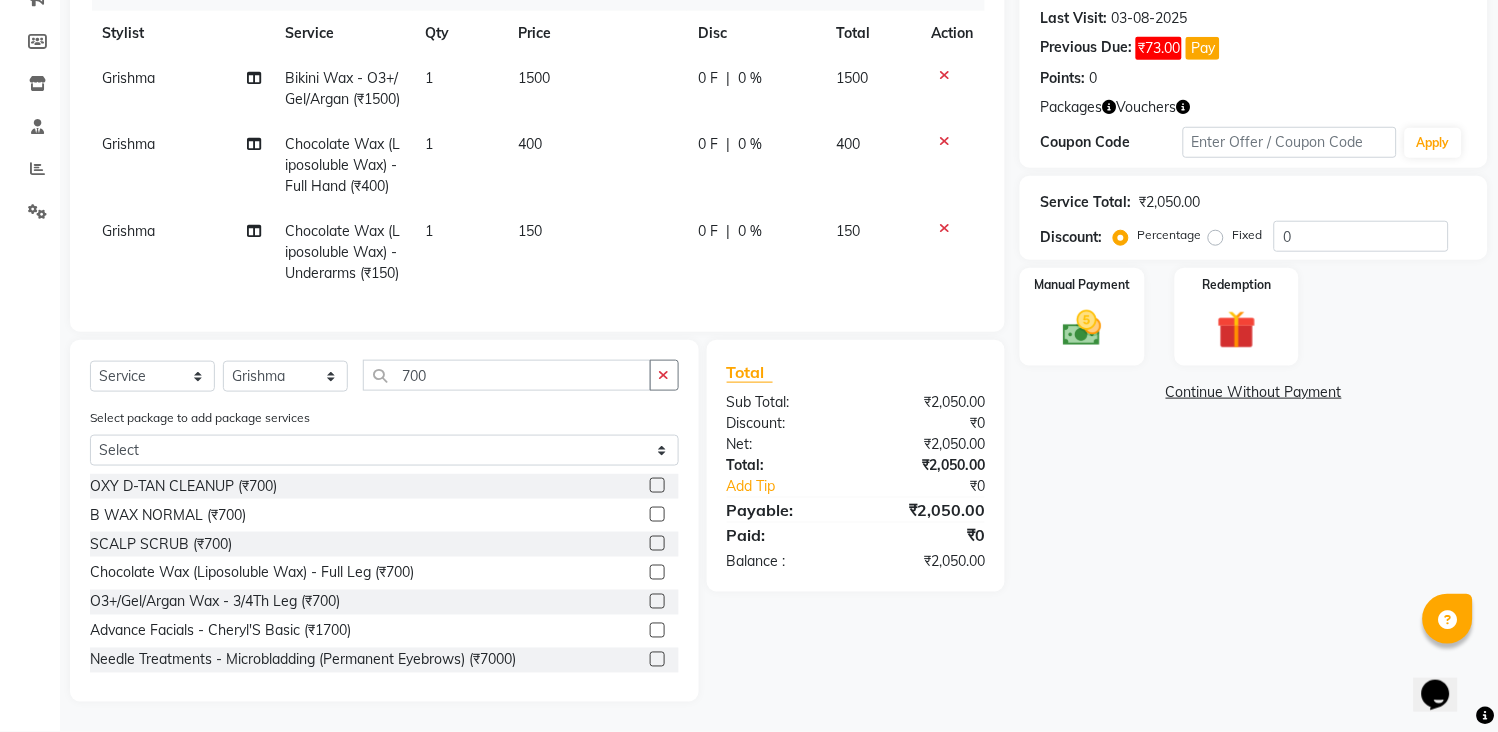 click 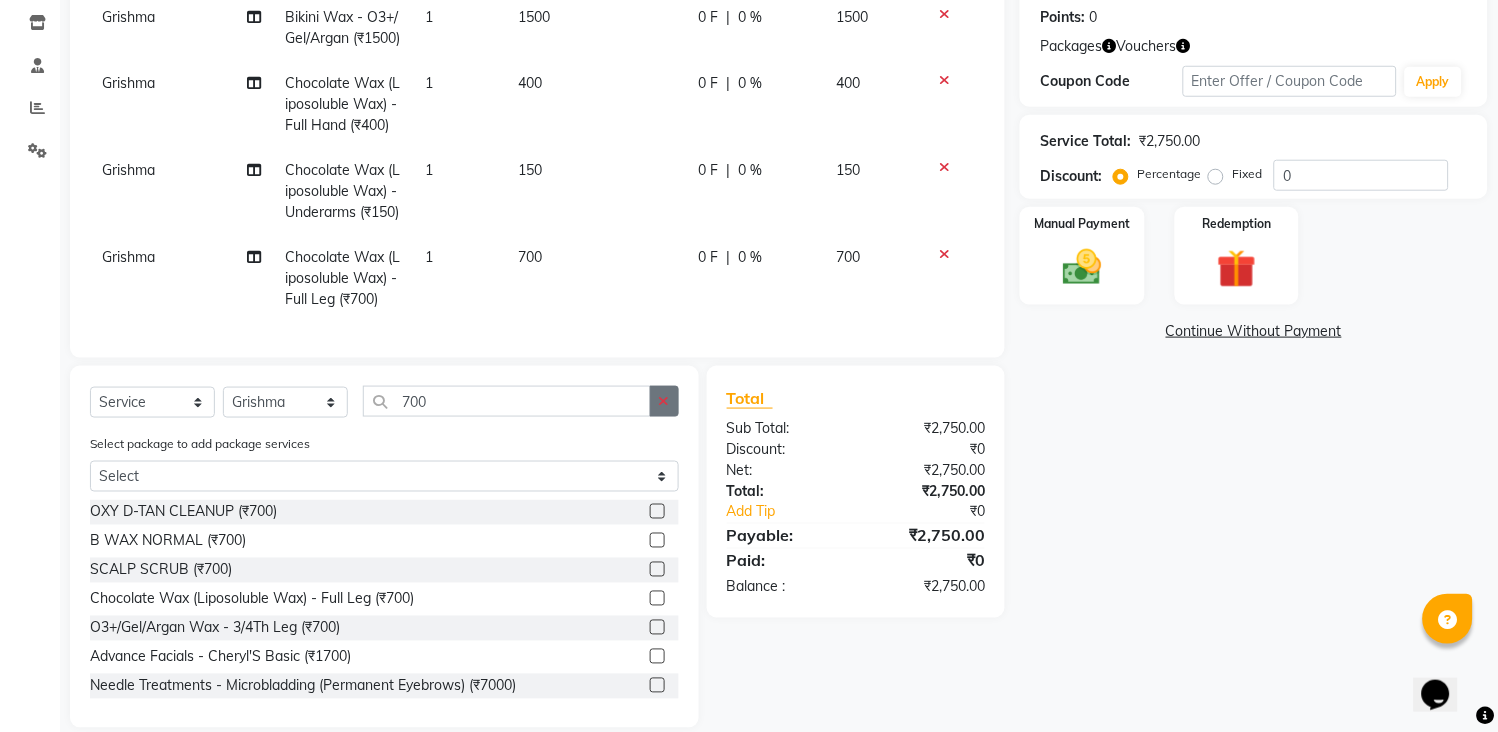 click 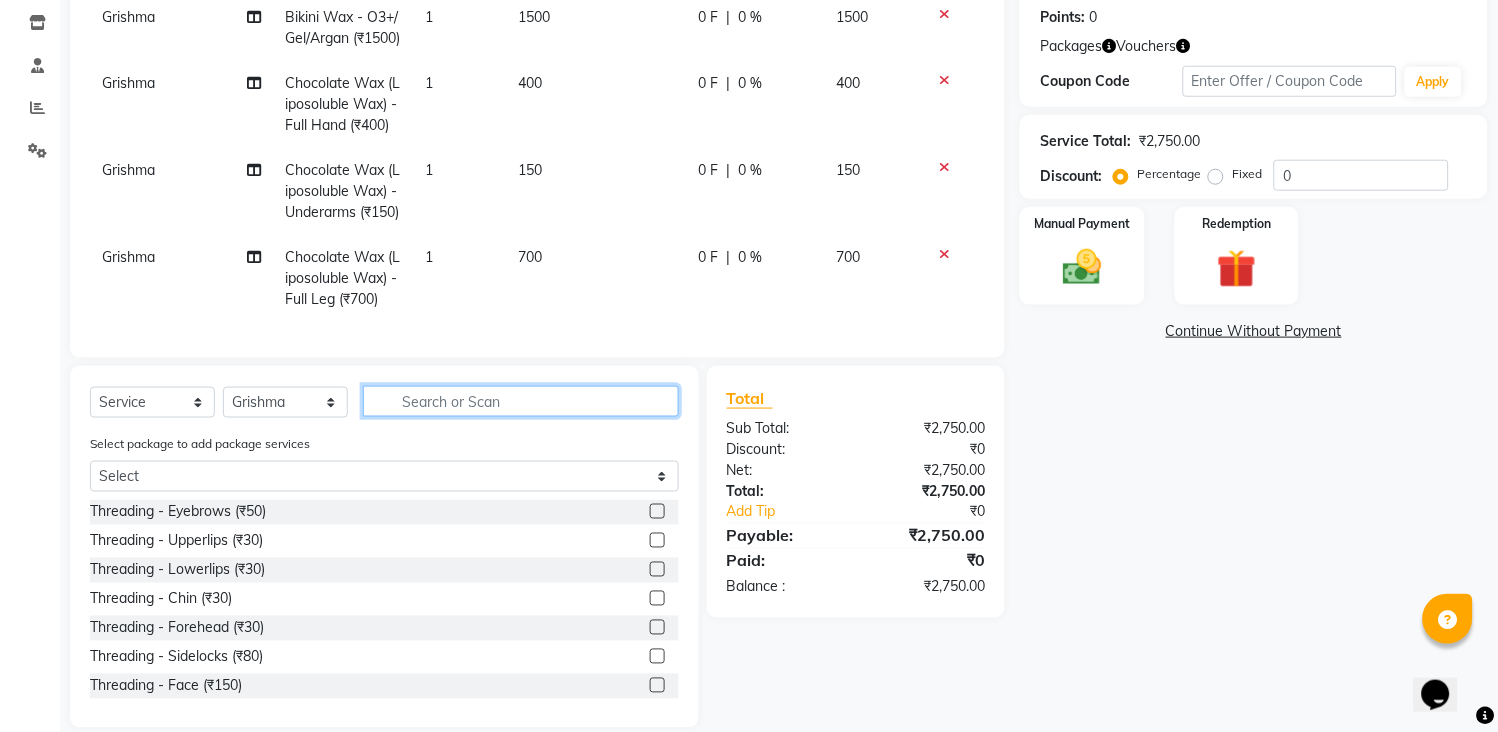 click 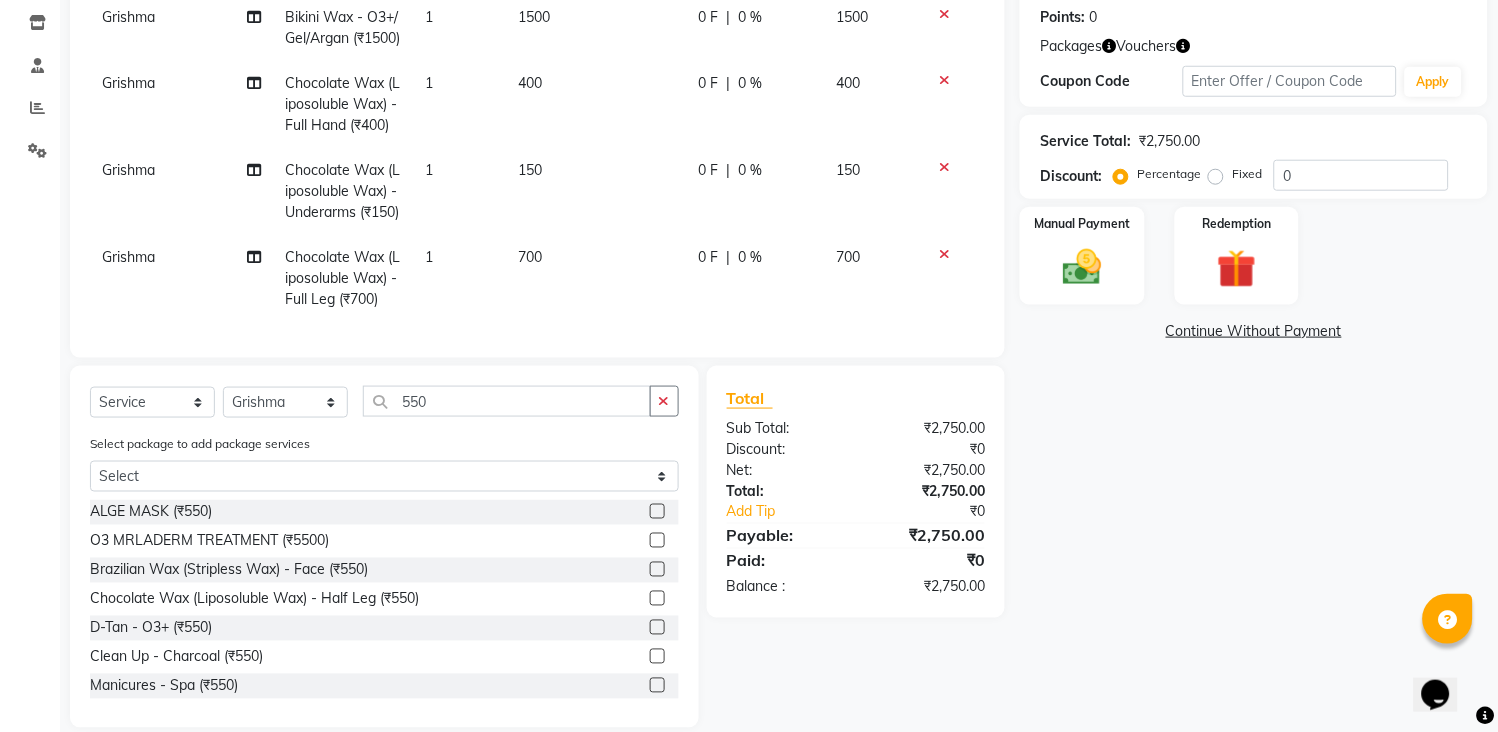 click 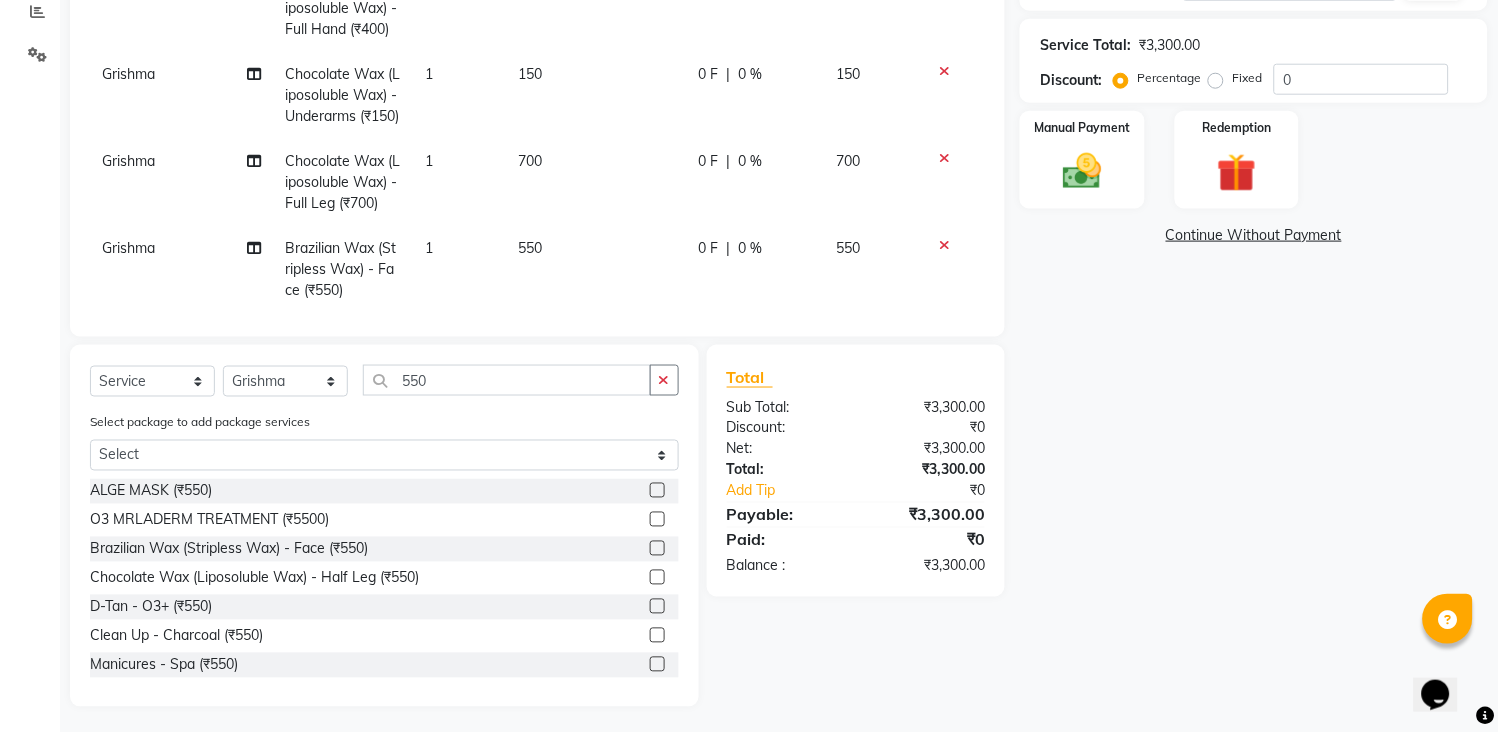 scroll, scrollTop: 436, scrollLeft: 0, axis: vertical 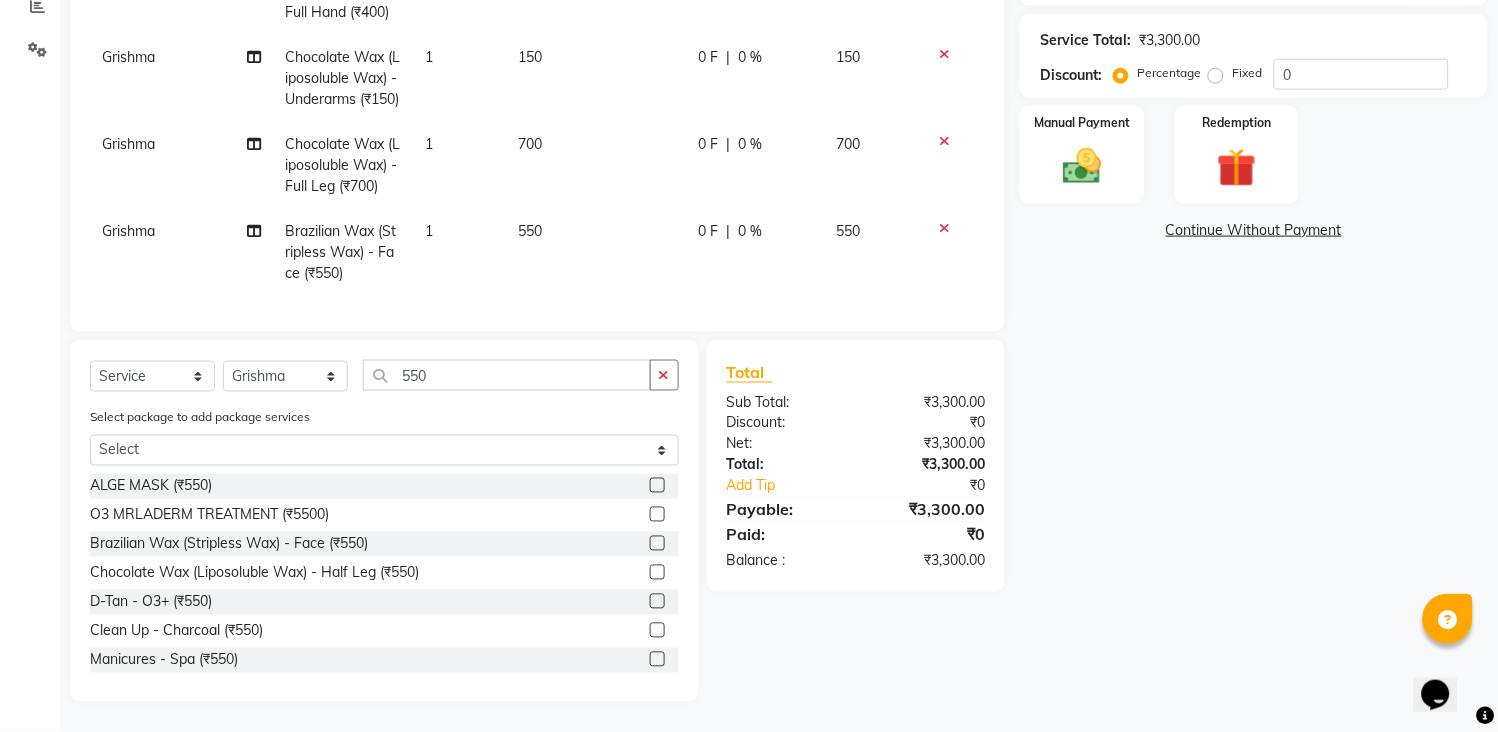 click on "550" 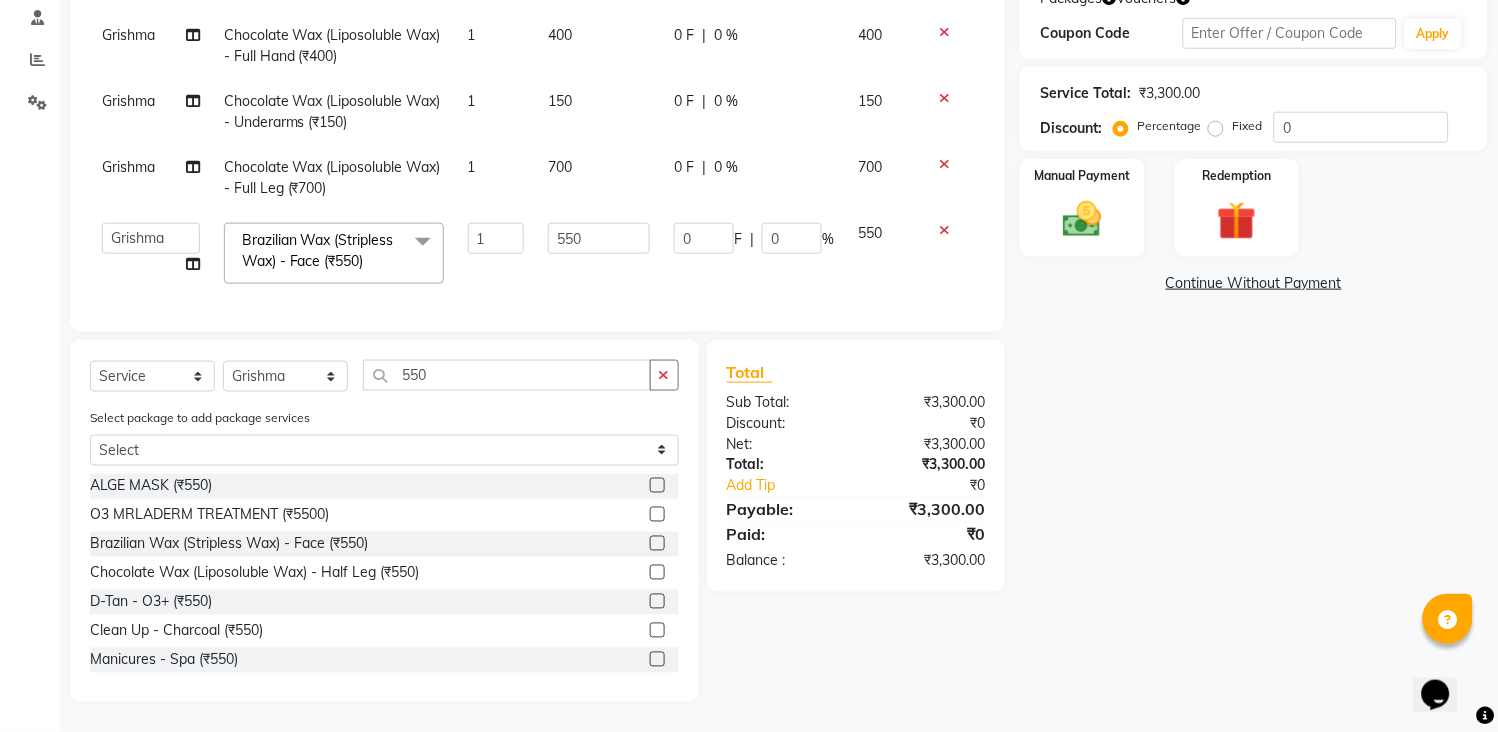 scroll, scrollTop: 383, scrollLeft: 0, axis: vertical 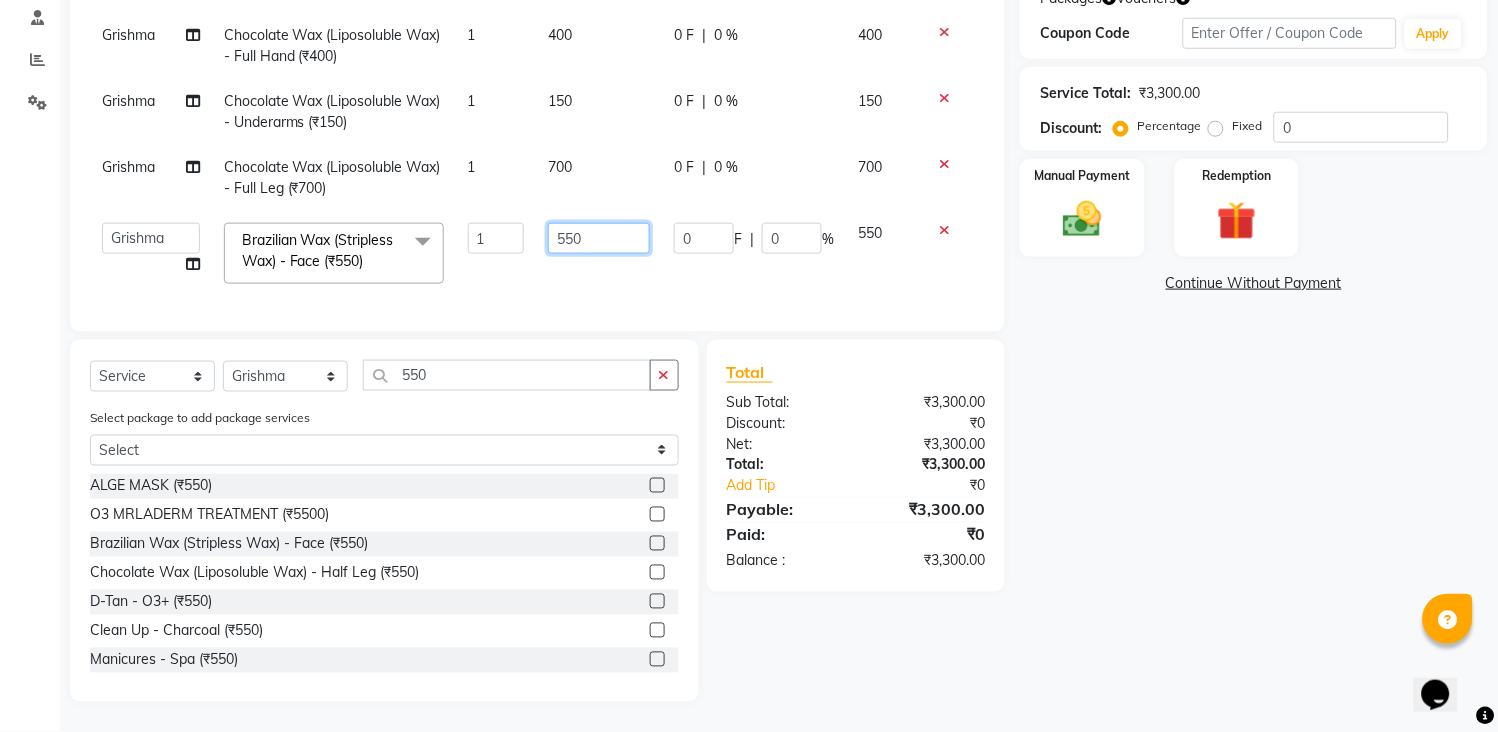 click on "550" 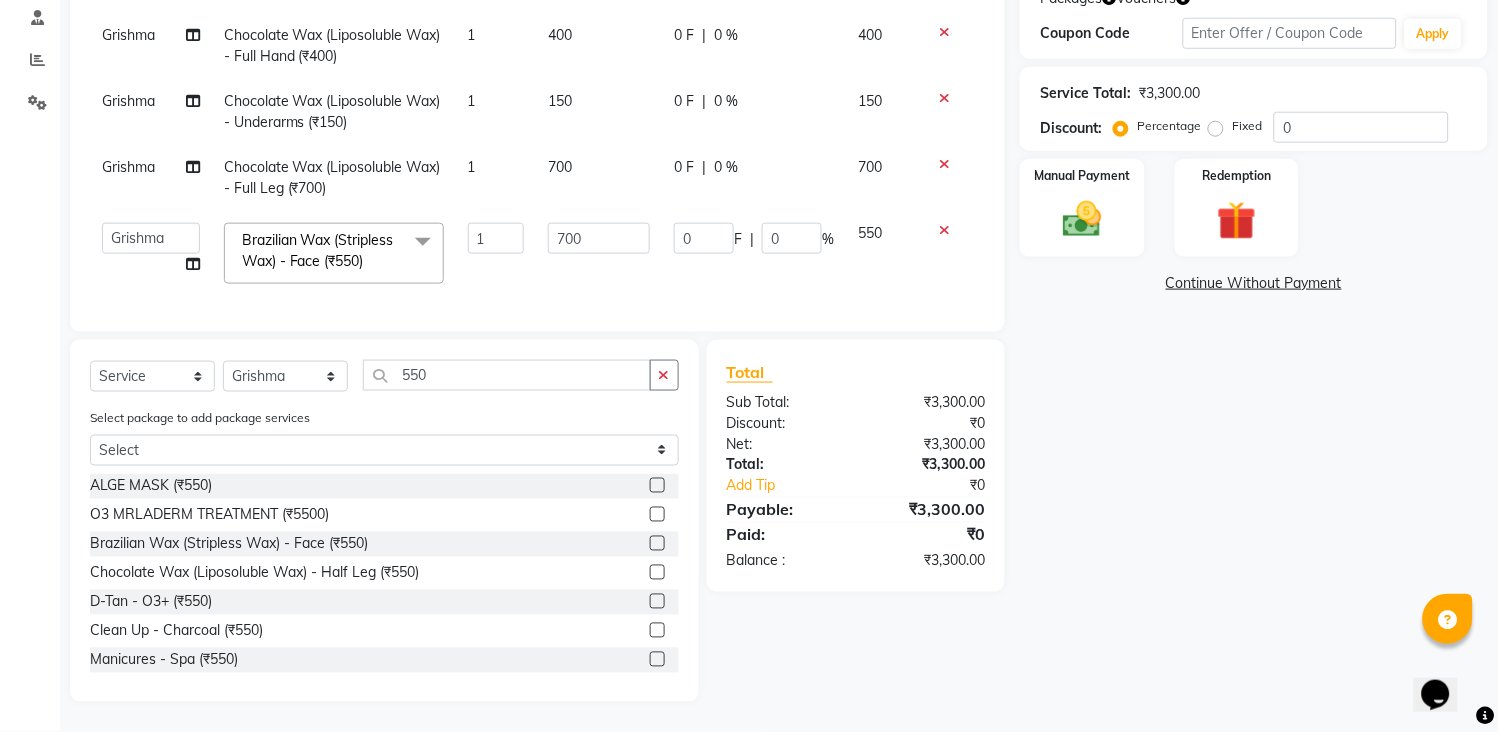 click on "Grishma  Bikini Wax - O3+/Gel/Argan (₹1500) 1 1500 0 F | 0 % 1500 Grishma  Chocolate Wax (Liposoluble Wax) - Full Hand (₹400) 1 400 0 F | 0 % 400 Grishma  Chocolate Wax (Liposoluble Wax) - Underarms (₹150) 1 150 0 F | 0 % 150 Grishma  Chocolate Wax (Liposoluble Wax) - Full Leg (₹700) 1 700 0 F | 0 % 700  ANITA MANOJ KARRE   ANJALI RAMESH KHAMDARE   BHUMI PAWAR   DEEPALI  KANOJIYA   Front Desk   GAYATRI KENIN   Grishma    indu   kavita   NEHA   pooja thakur   Pooja Vishwakarma   priya    Ruchi   RUTUJA   sadhana   SNEHAL SHINDE   SONAL   Suchita panchal   SUNITA KAURI   surekha bhalerao   Varsha   Zoya  Brazilian Wax (Stripless Wax) - Face (₹550)  x Threading - Eyebrows (₹50) Threading - Upperlips (₹30) Threading - Lowerlips (₹30) Threading - Chin (₹30) Threading - Forehead (₹30) Threading - Sidelocks (₹80) Threading - Face (₹150) TINSEL PER STNAD (₹99) SCHWARZKOPF HAIR FALL TREATMENT (₹1500) SCHWARZKOPF DANDRUF TRATMENT (₹1500) OXY D-TAN CLEANUP (₹700) ALGE MASK (₹550) 1 700" 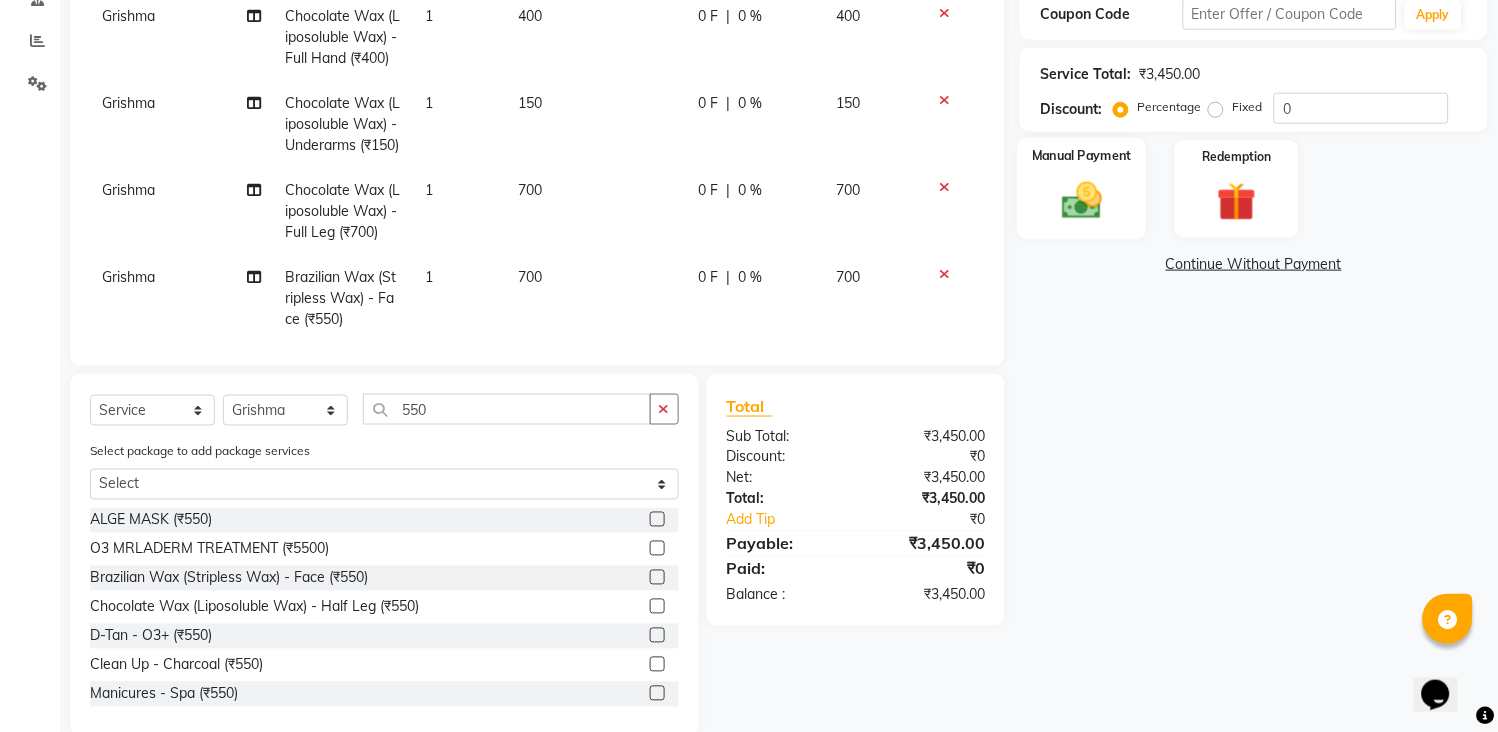 click 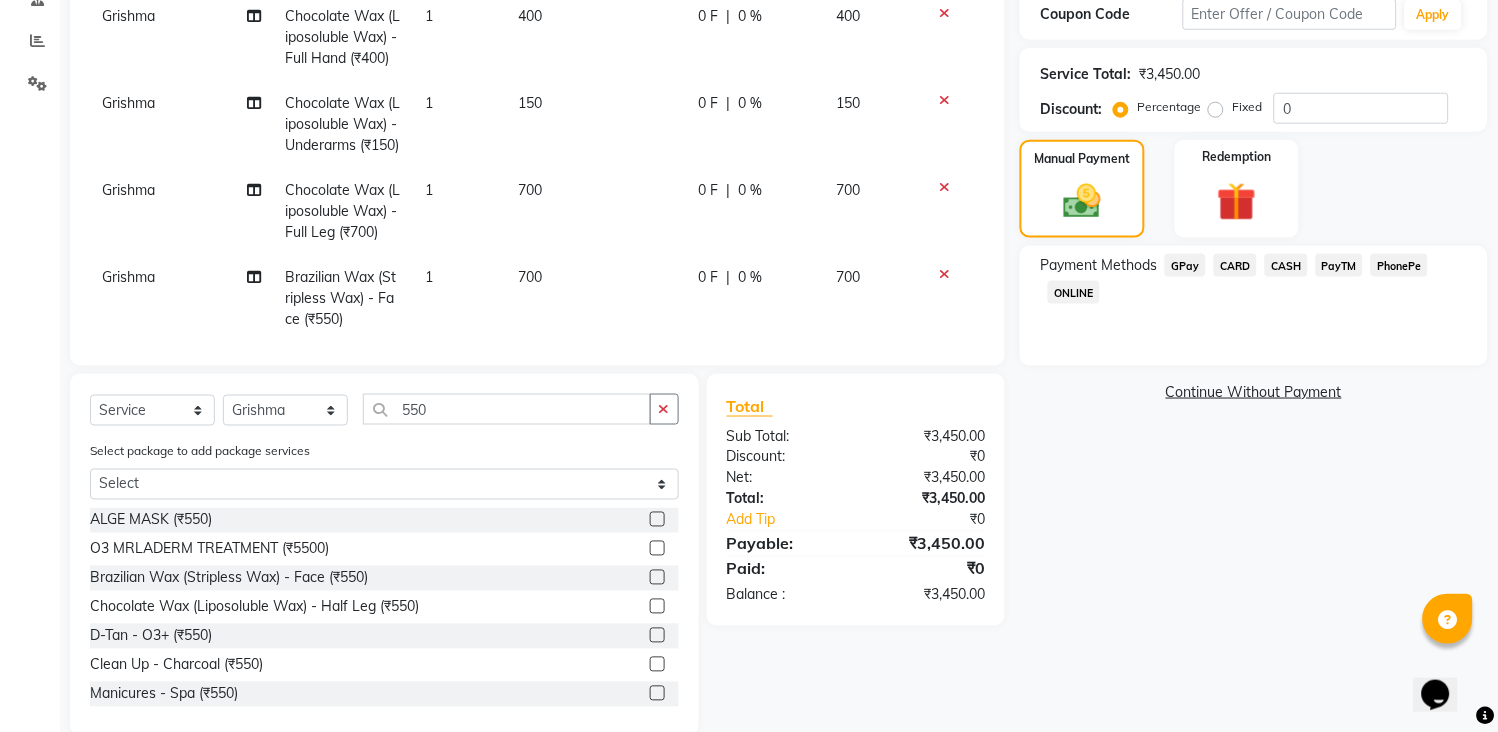 click on "GPay" 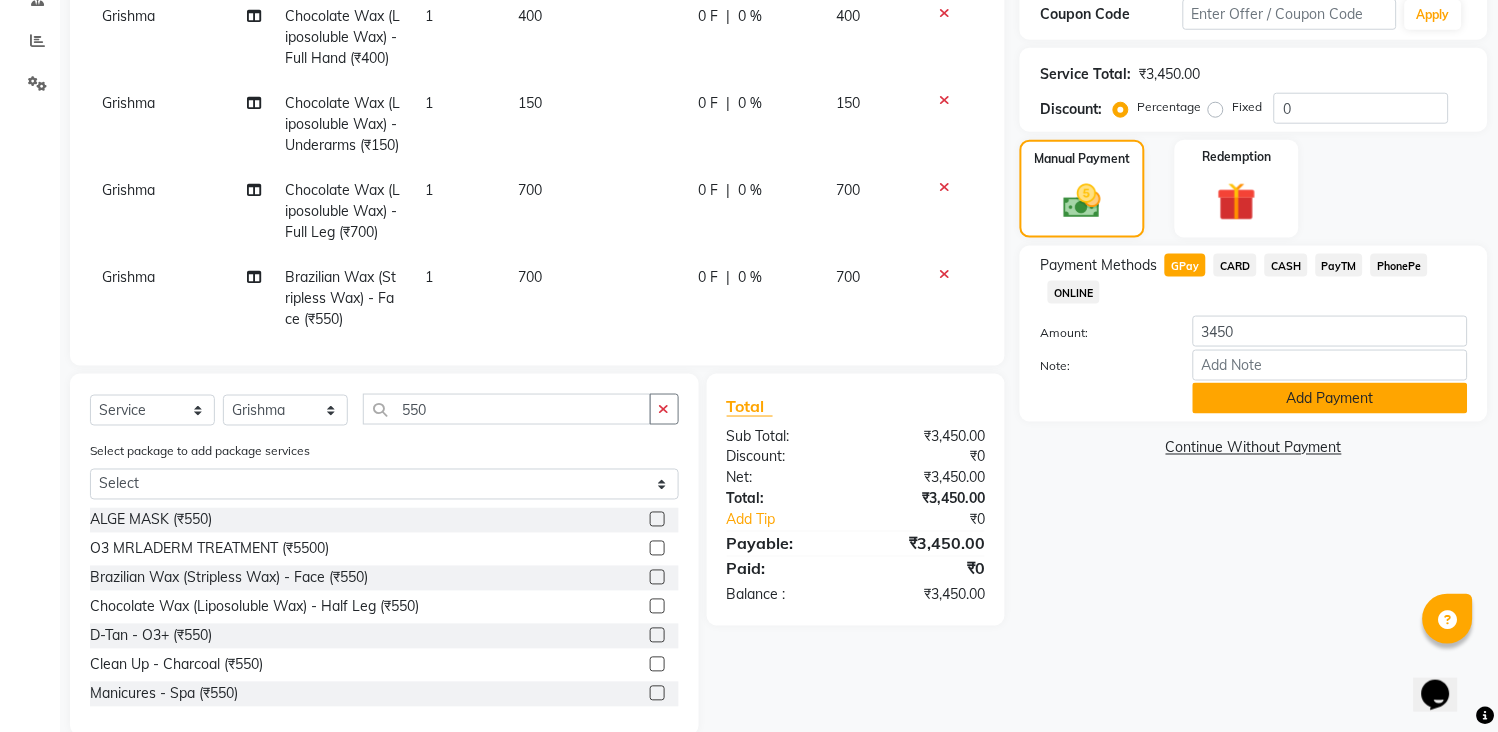click on "Add Payment" 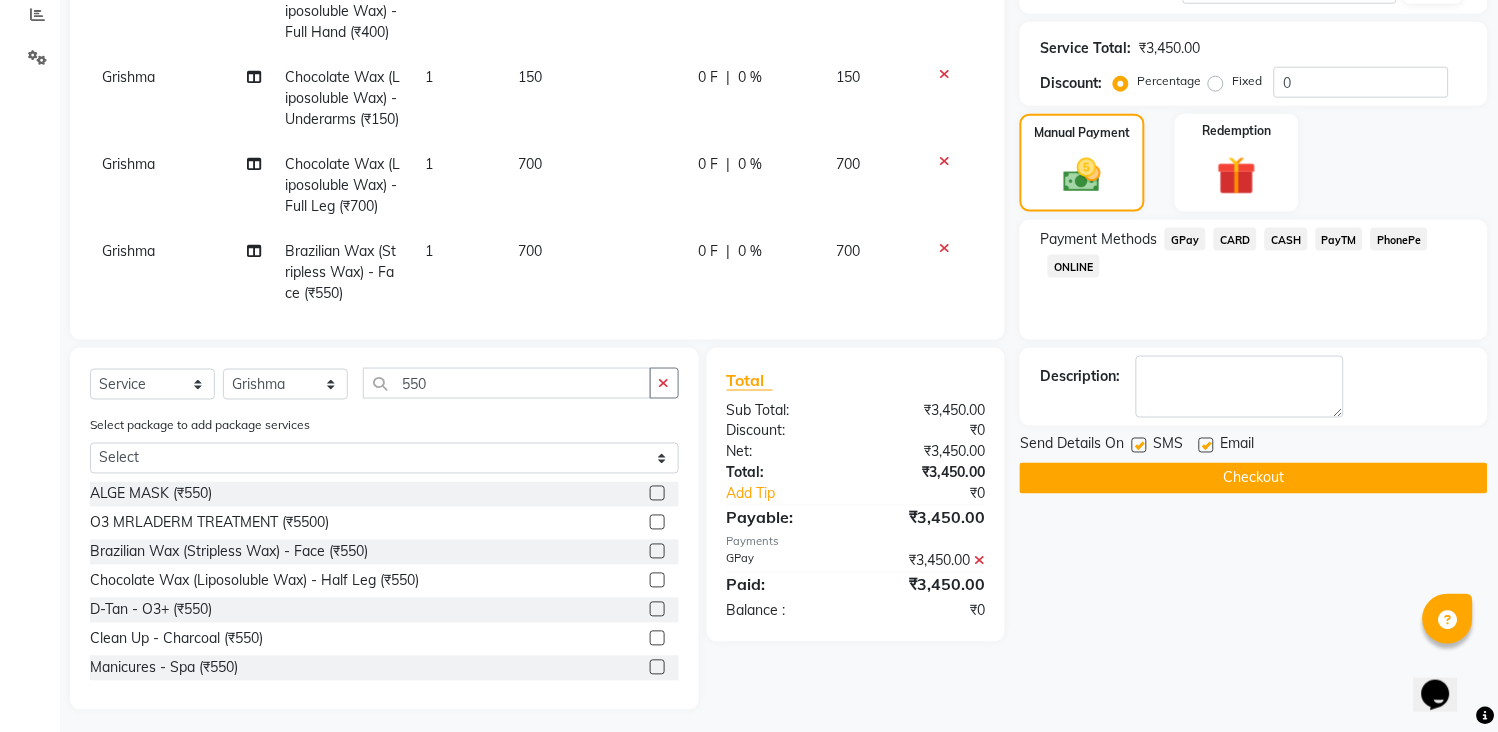 scroll, scrollTop: 436, scrollLeft: 0, axis: vertical 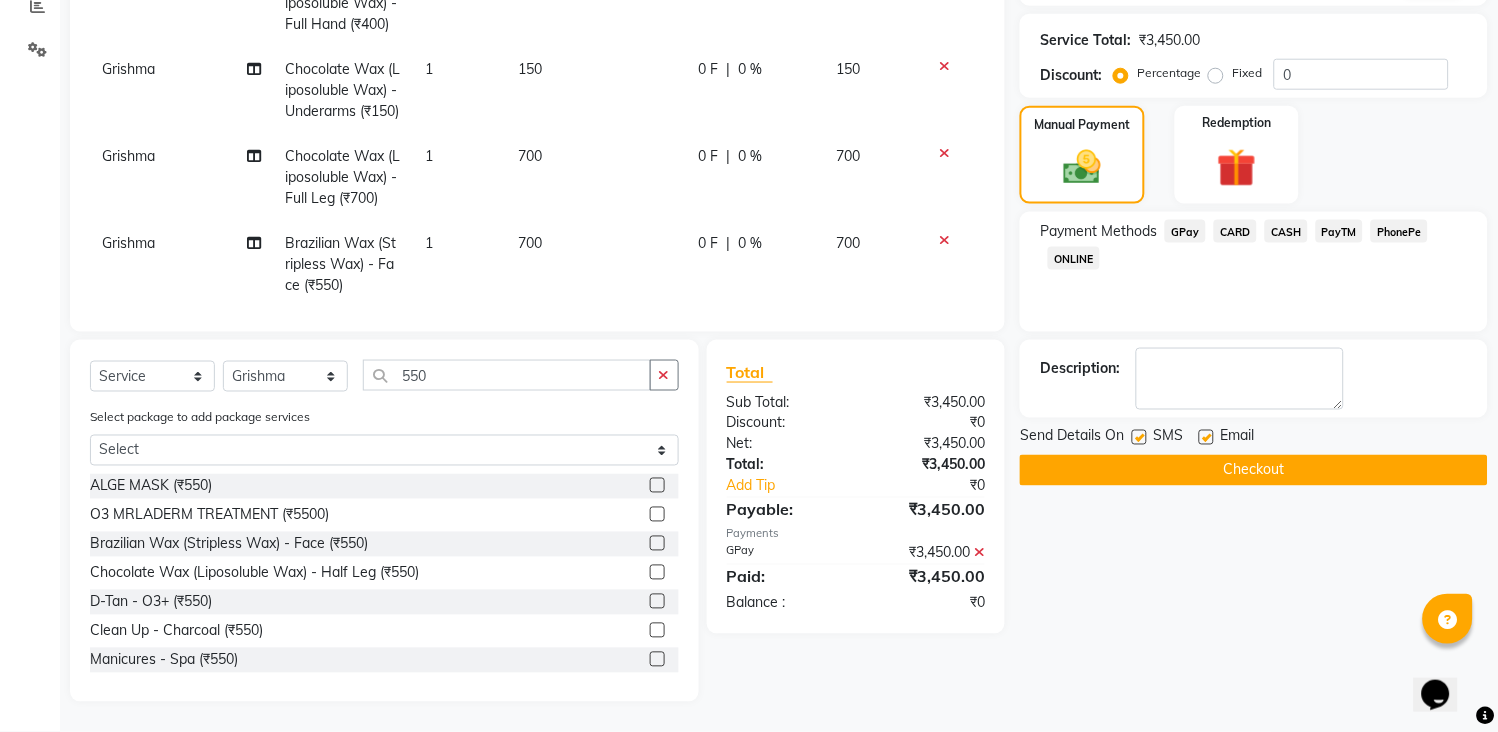 click on "Checkout" 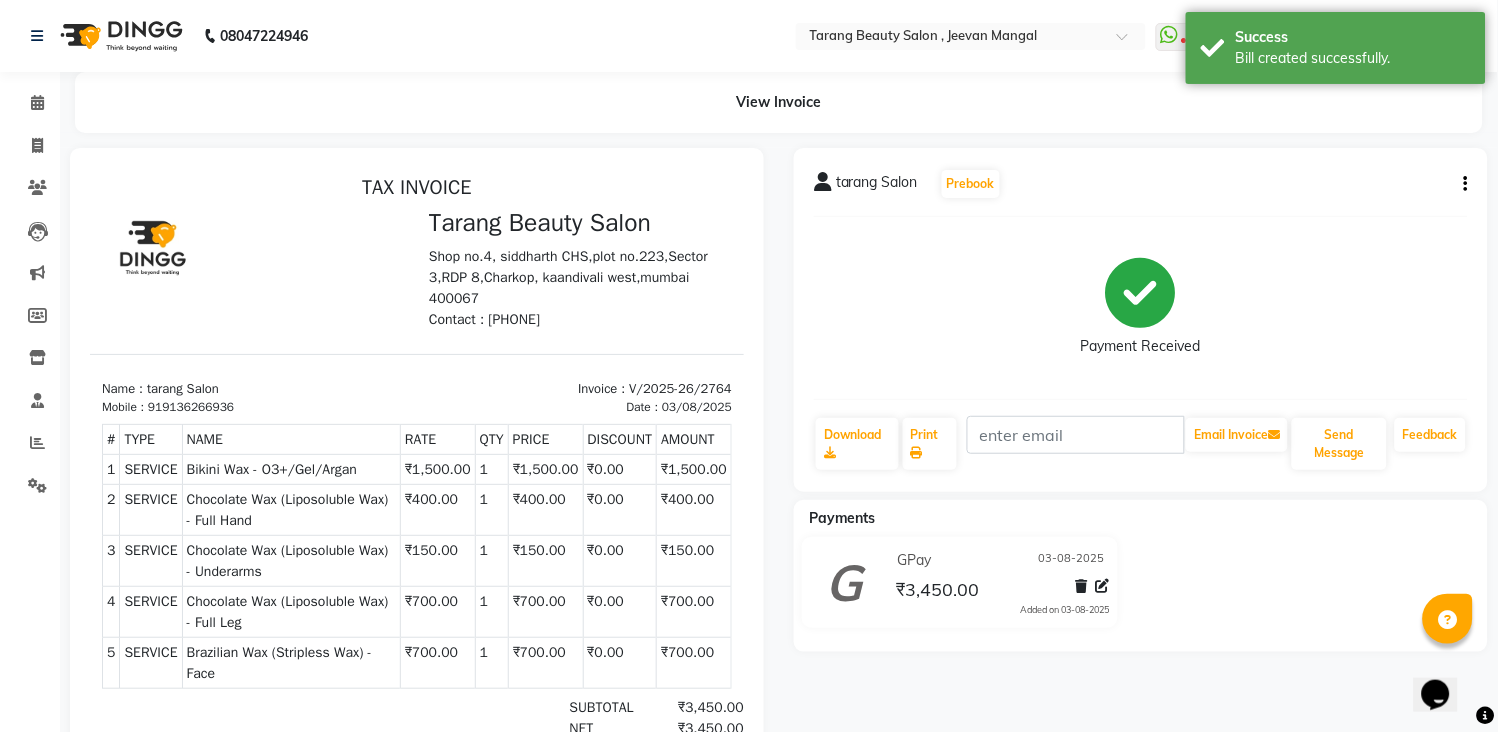 scroll, scrollTop: 0, scrollLeft: 0, axis: both 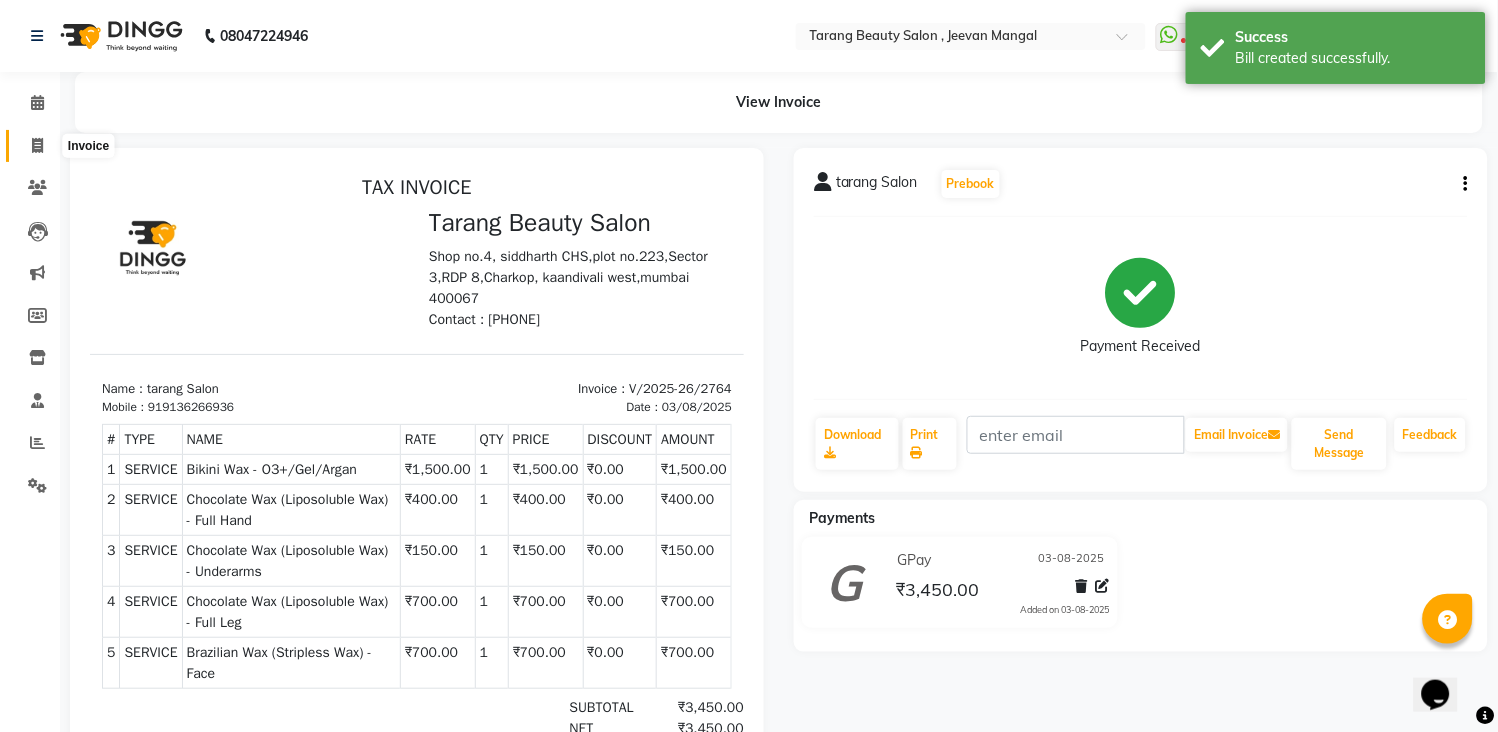 click 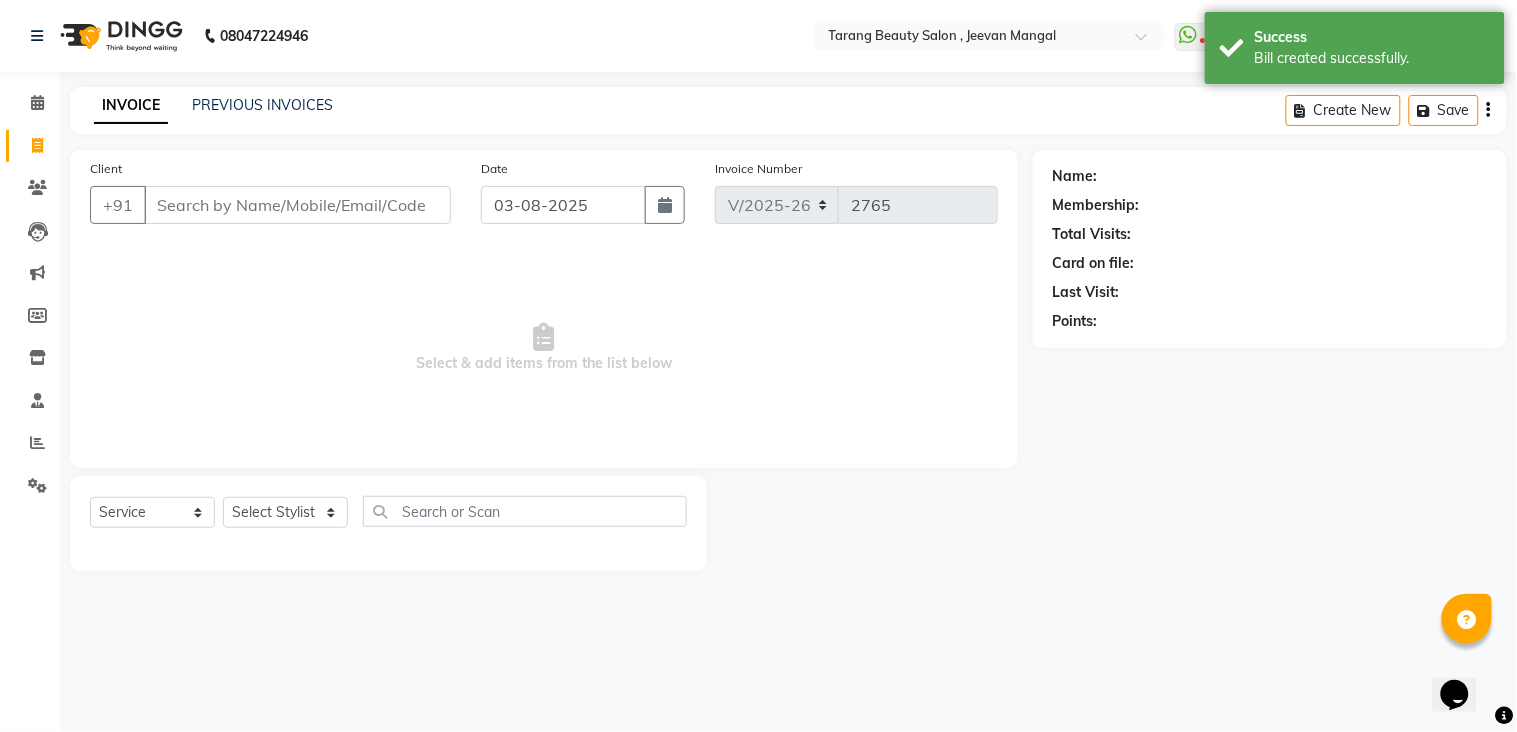 click on "Client" at bounding box center [297, 205] 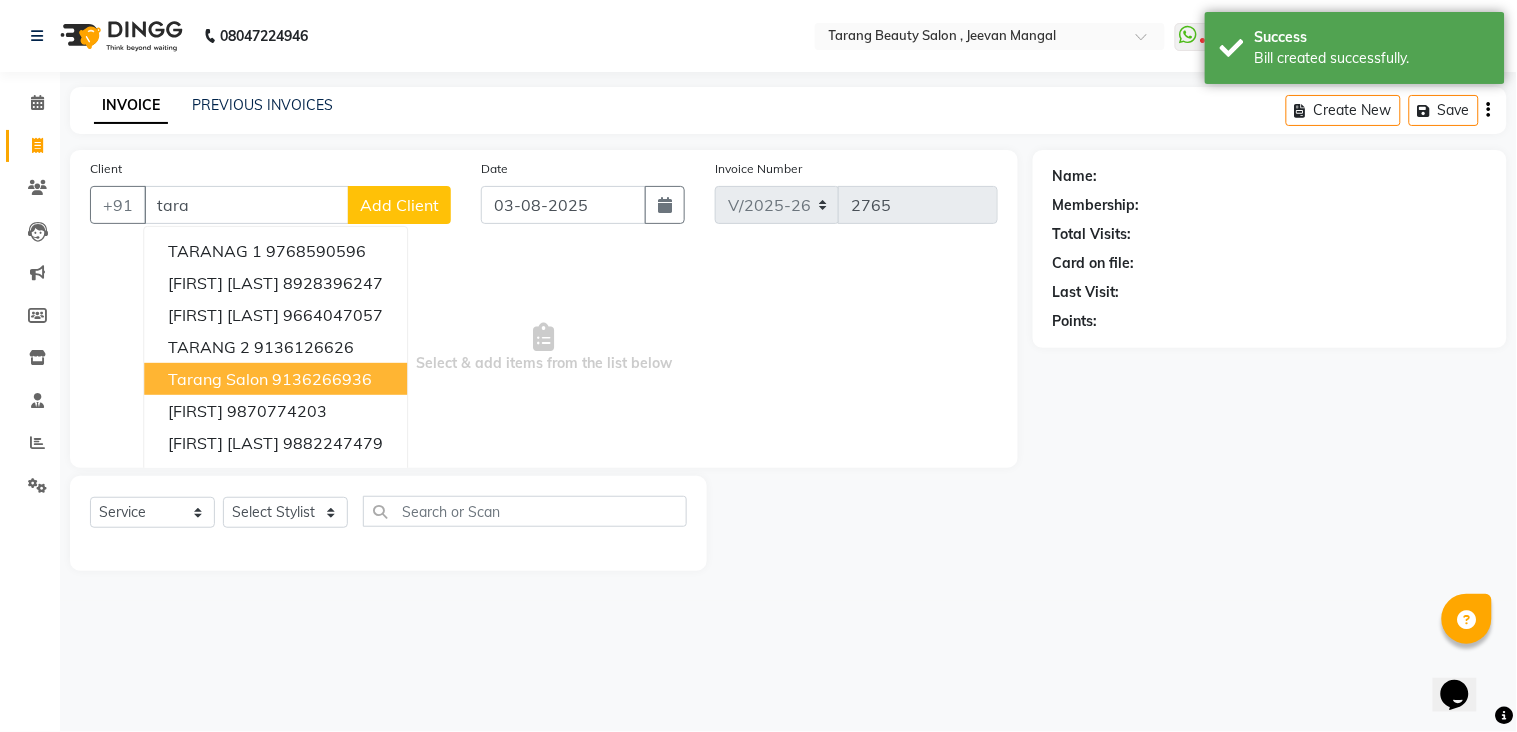 click on "tarang Salon" at bounding box center [218, 379] 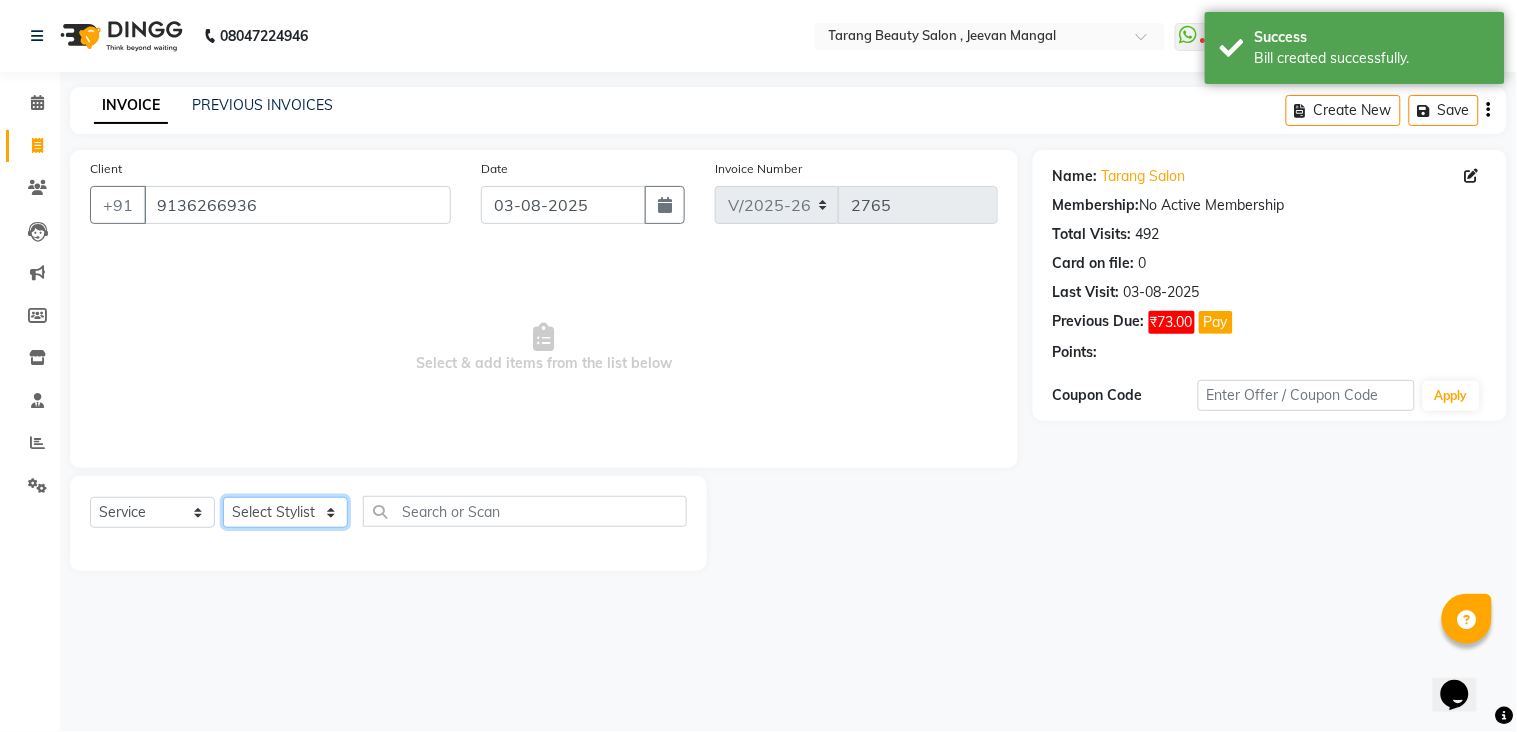 click on "Select Stylist ANITA MANOJ KARRE ANJALI RAMESH KHAMDARE BHUMI PAWAR DEEPALI  KANOJIYA Front Desk GAYATRI KENIN Grishma  indu kavita NEHA pooja thakur Pooja Vishwakarma priya  Ruchi RUTUJA sadhana SNEHAL SHINDE SONAL Suchita panchal SUNITA KAURI surekha bhalerao Varsha Zoya" 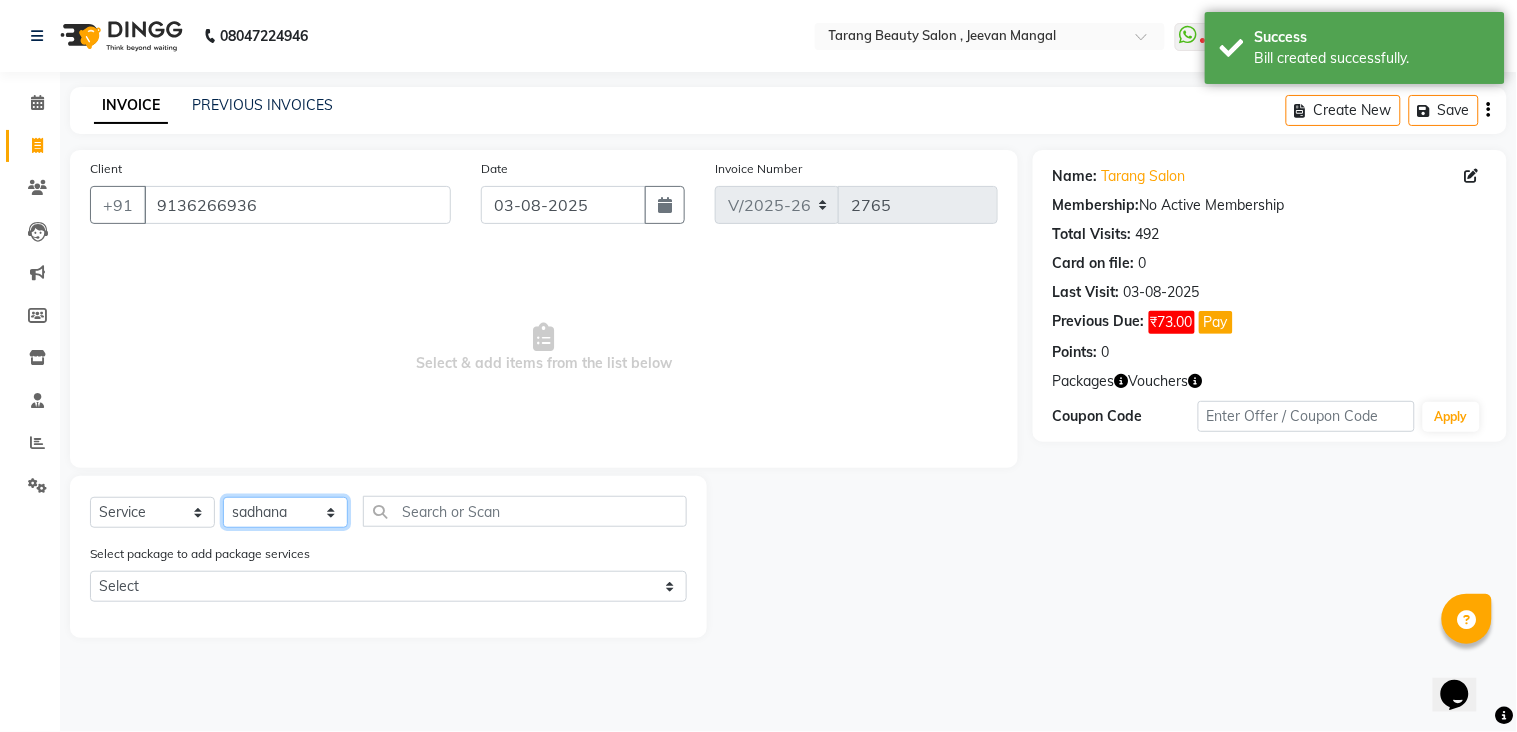 click on "Select Stylist ANITA MANOJ KARRE ANJALI RAMESH KHAMDARE BHUMI PAWAR DEEPALI  KANOJIYA Front Desk GAYATRI KENIN Grishma  indu kavita NEHA pooja thakur Pooja Vishwakarma priya  Ruchi RUTUJA sadhana SNEHAL SHINDE SONAL Suchita panchal SUNITA KAURI surekha bhalerao Varsha Zoya" 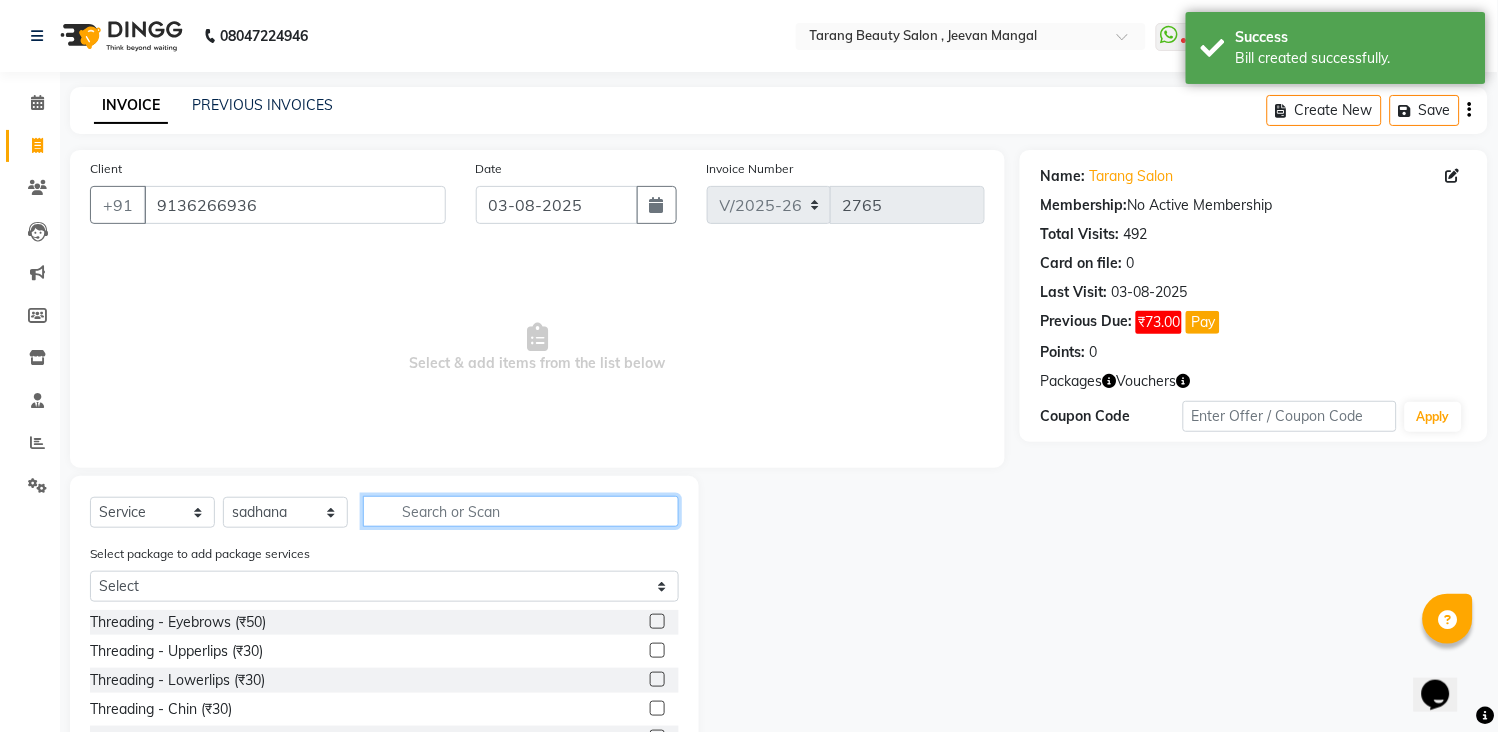 click 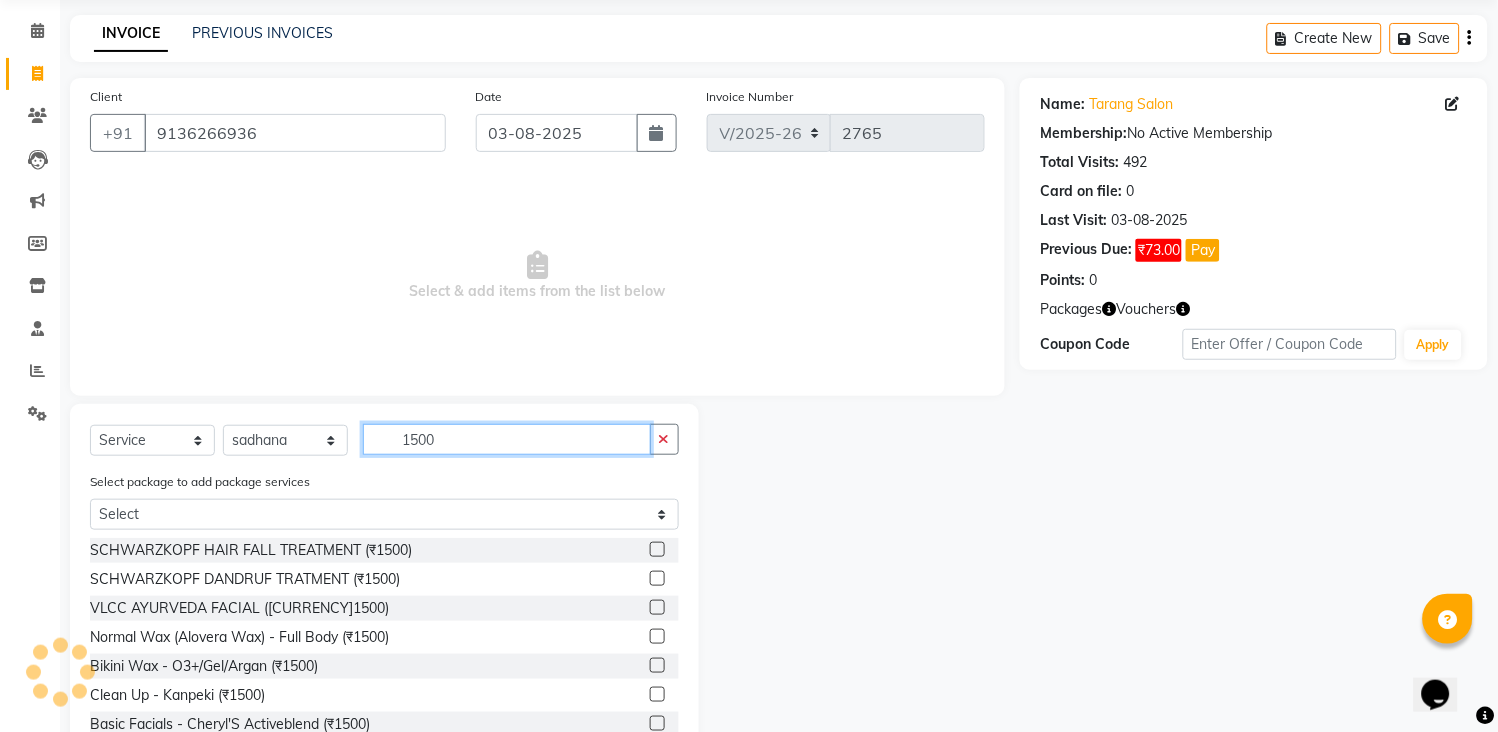scroll, scrollTop: 111, scrollLeft: 0, axis: vertical 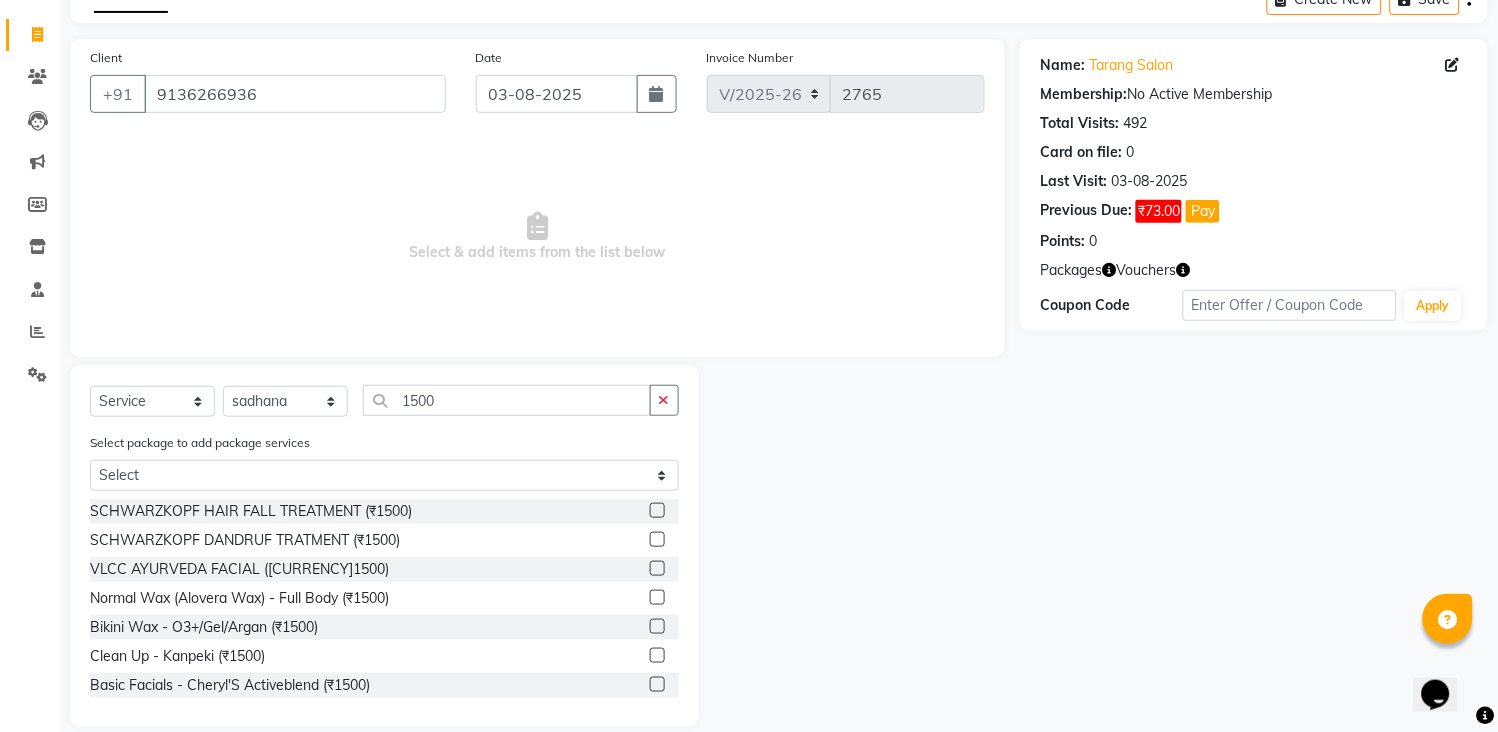 click 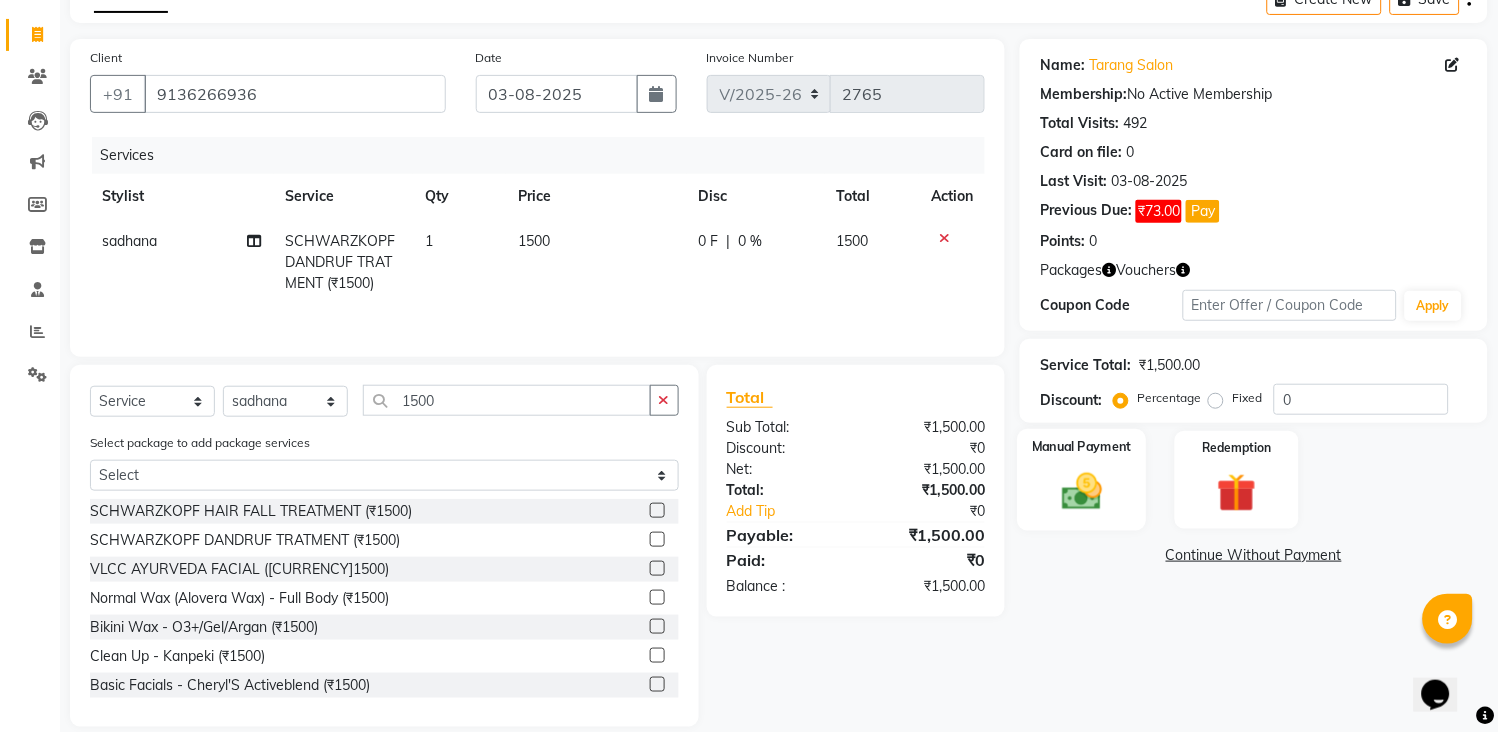 click 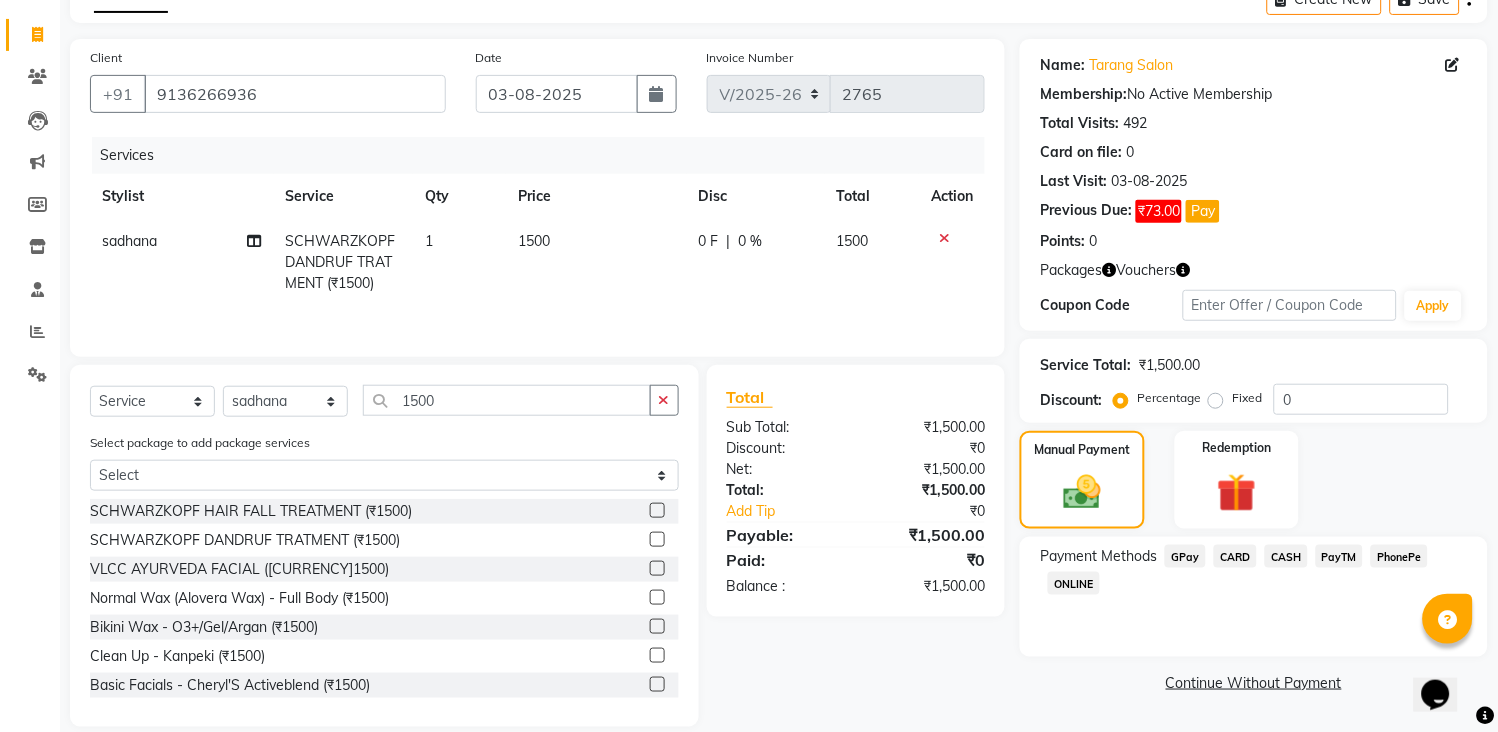 drag, startPoint x: 1192, startPoint y: 558, endPoint x: 1215, endPoint y: 603, distance: 50.537113 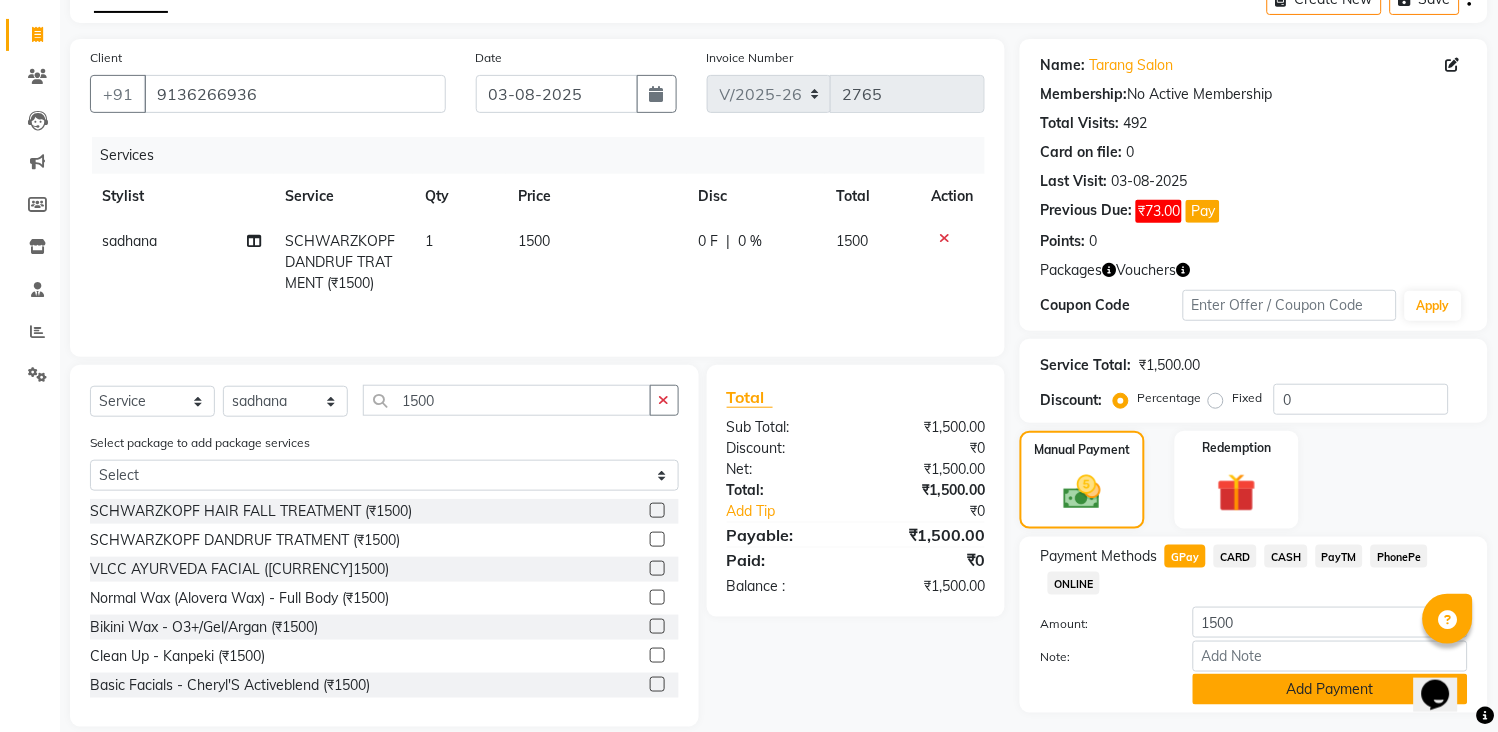 click on "Add Payment" 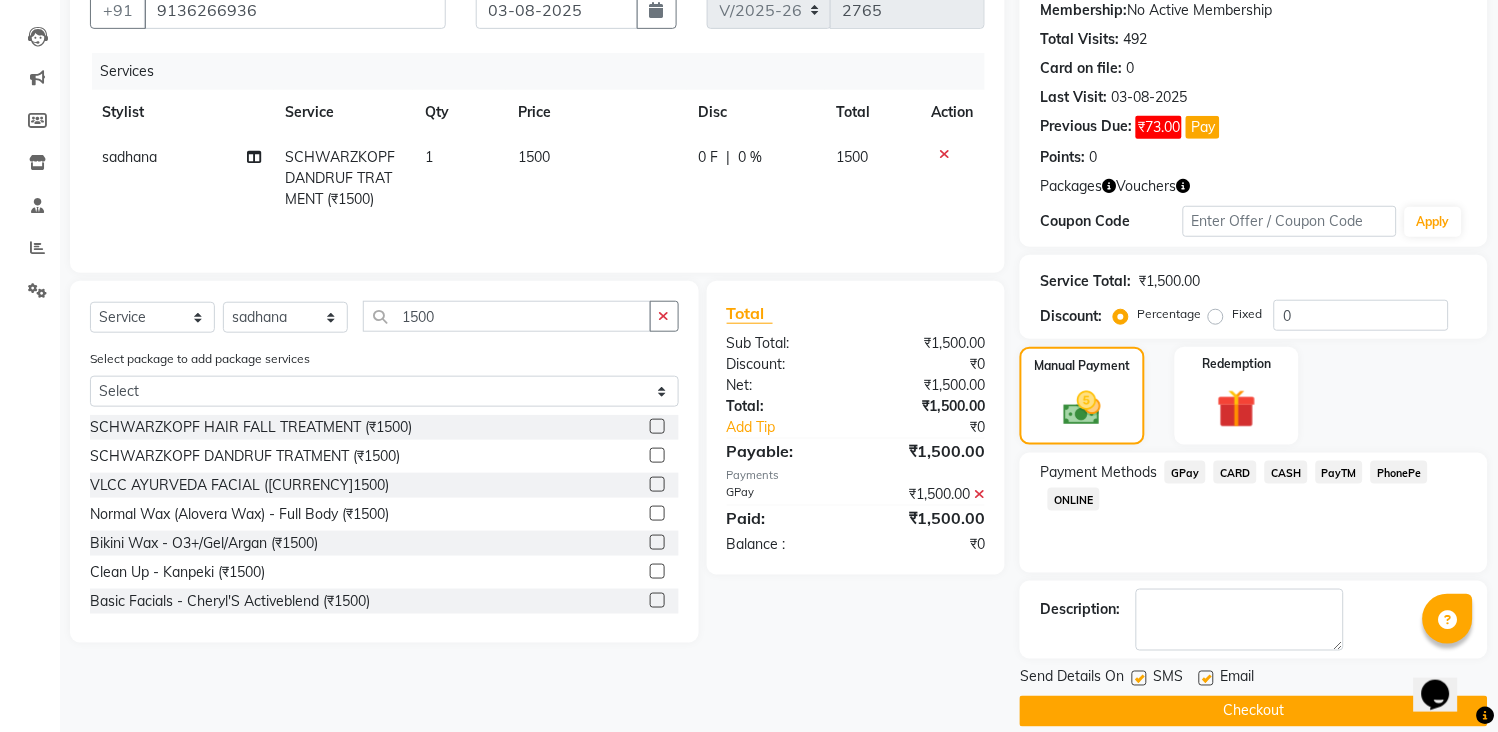 scroll, scrollTop: 220, scrollLeft: 0, axis: vertical 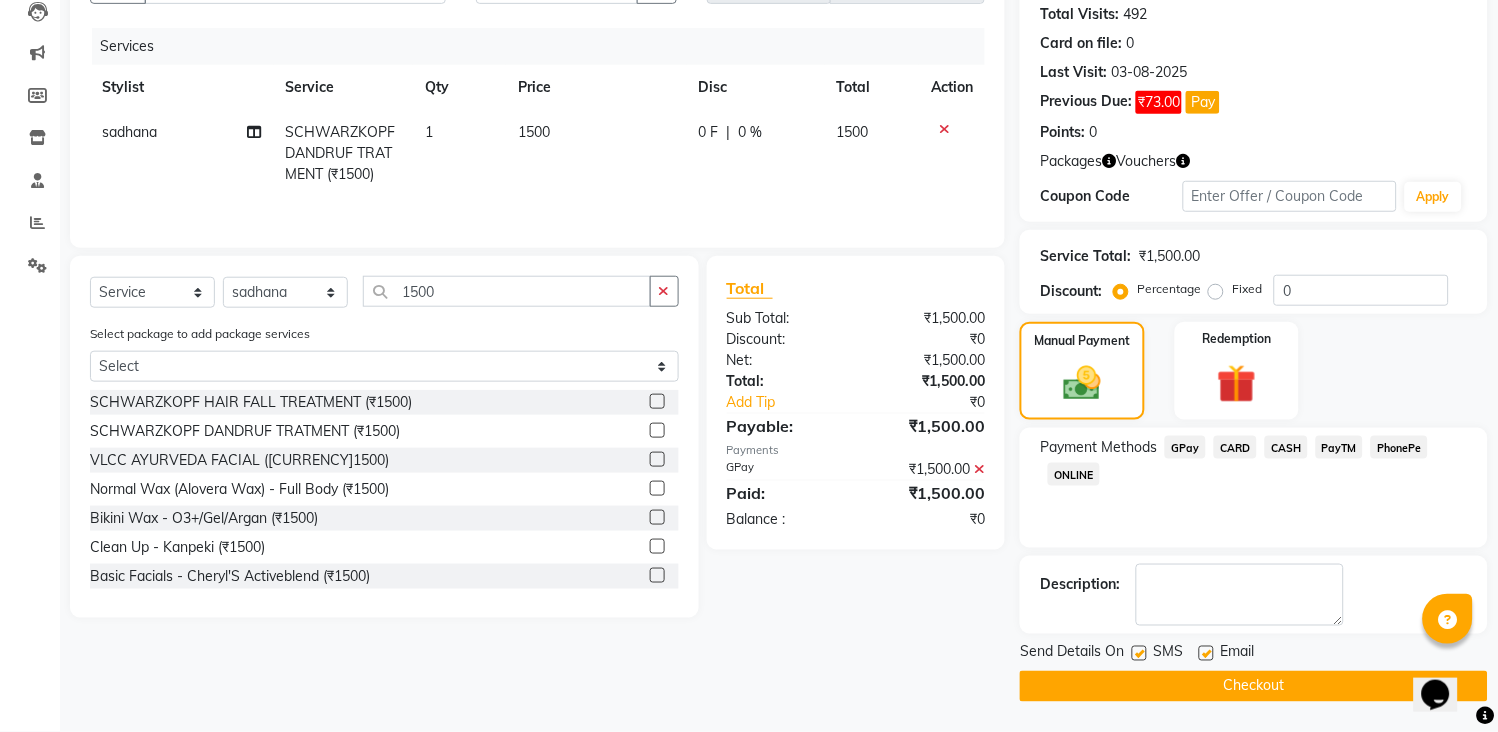click on "Checkout" 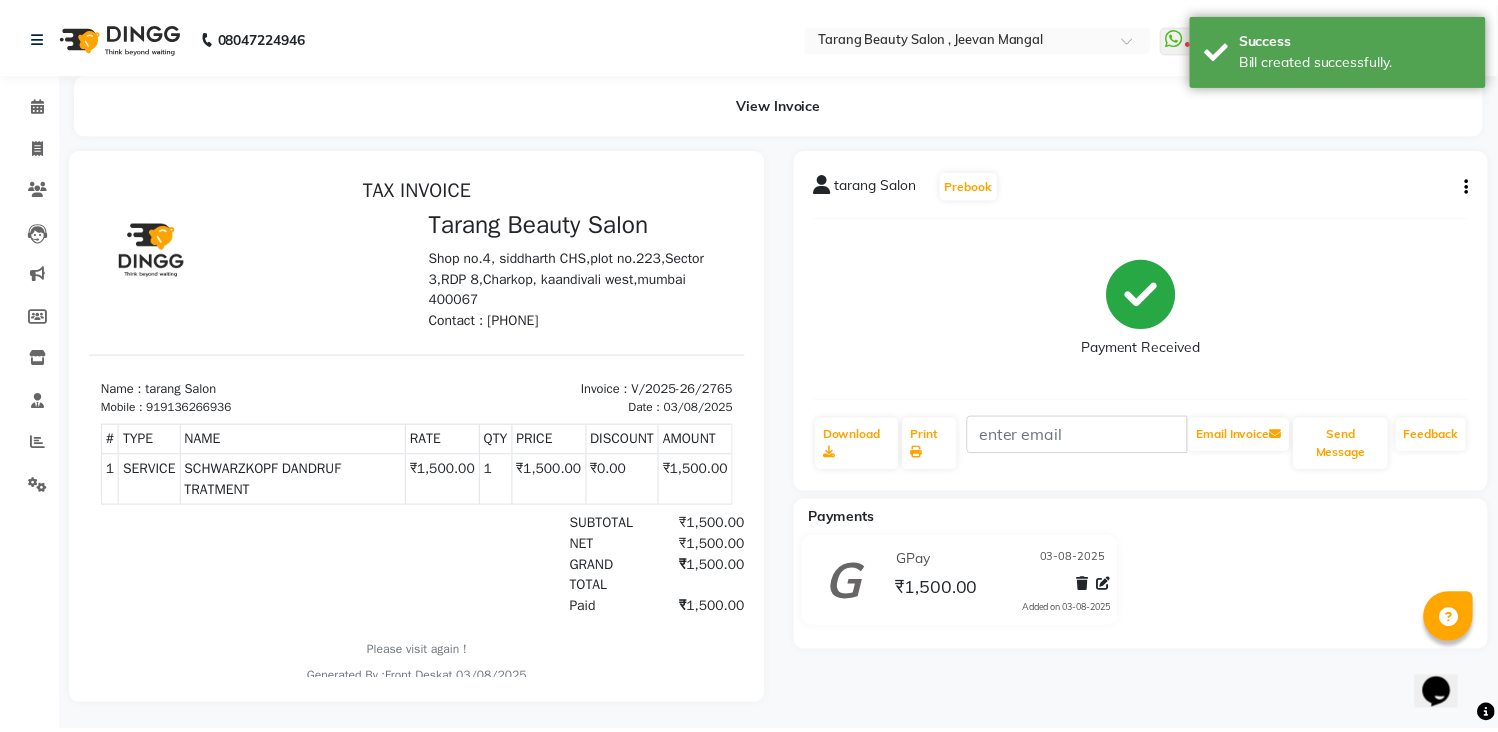 scroll, scrollTop: 0, scrollLeft: 0, axis: both 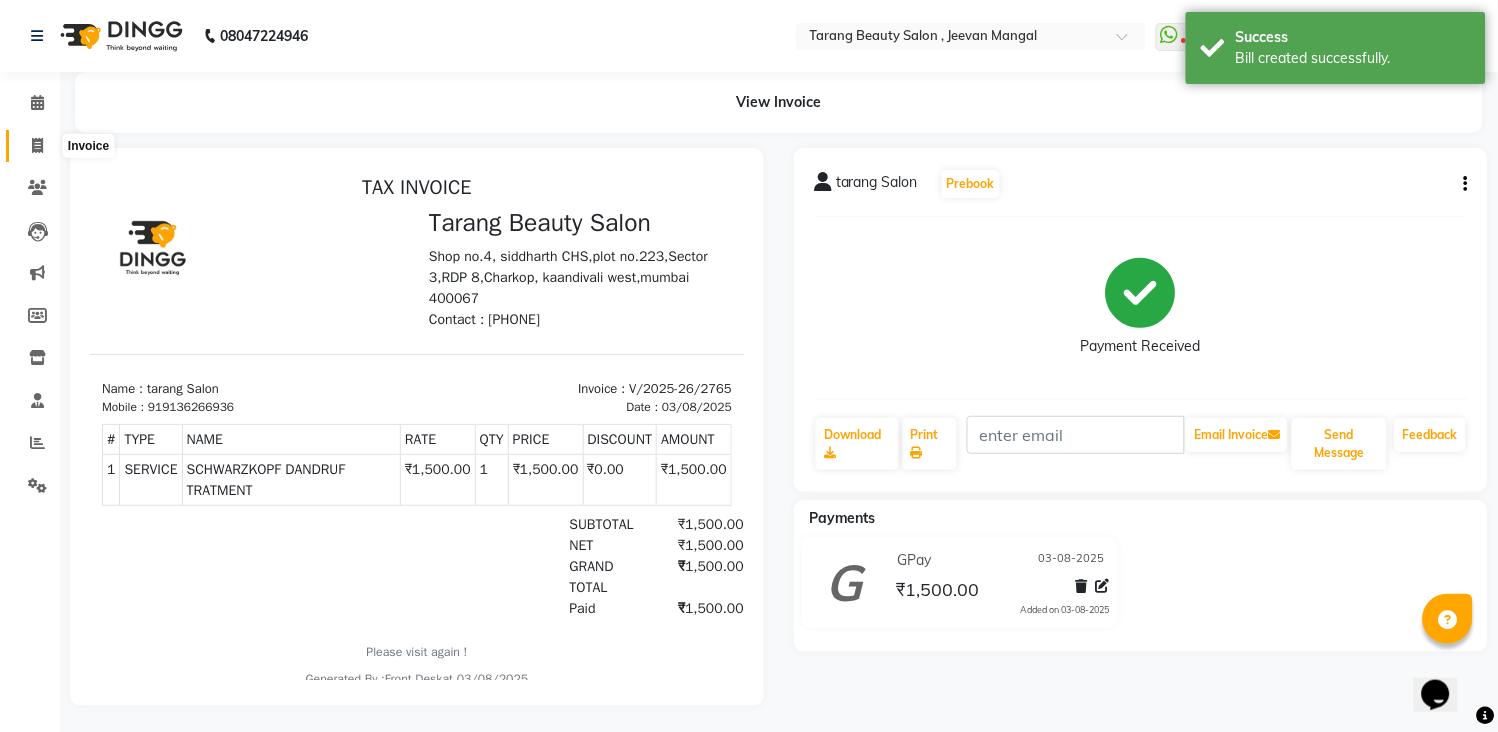 click 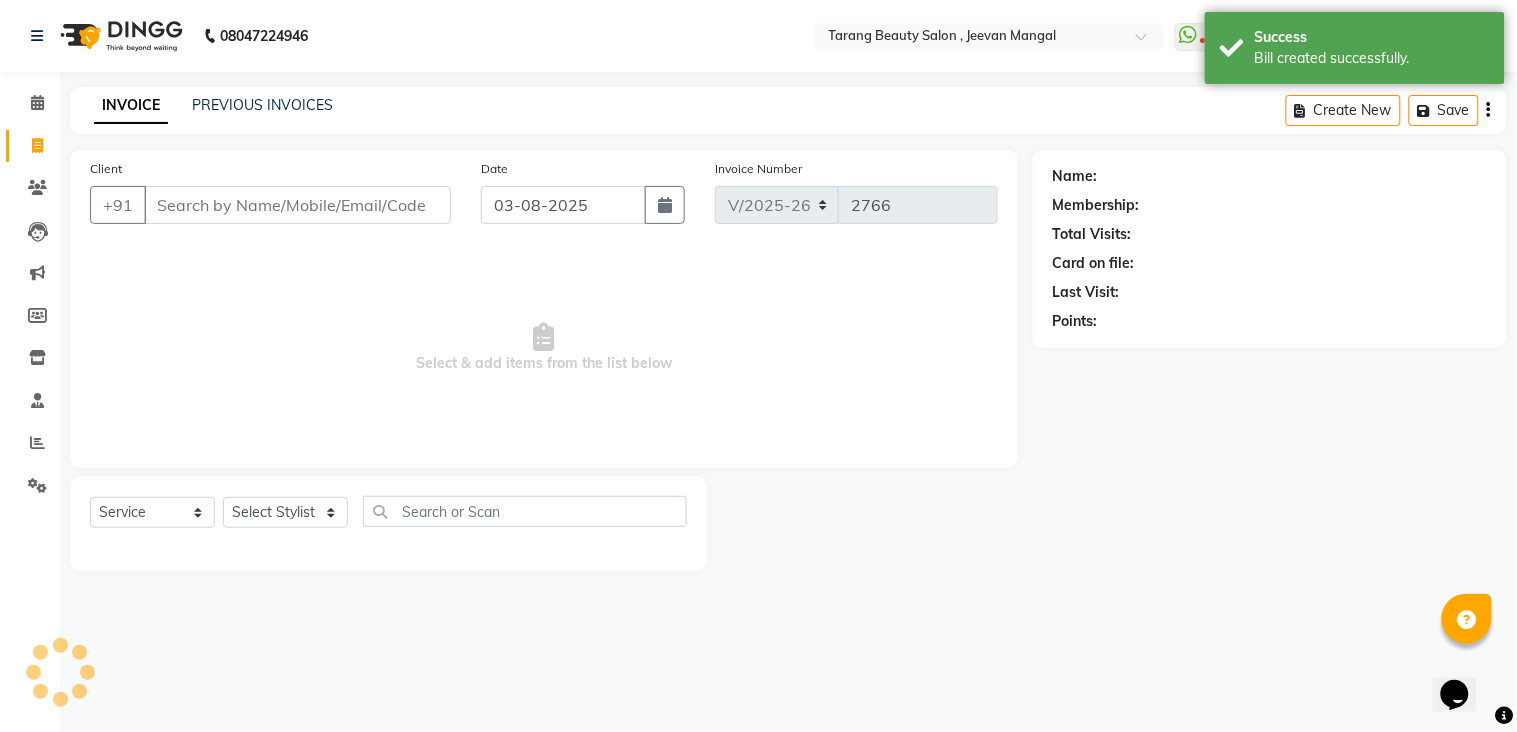 click on "Client" at bounding box center (297, 205) 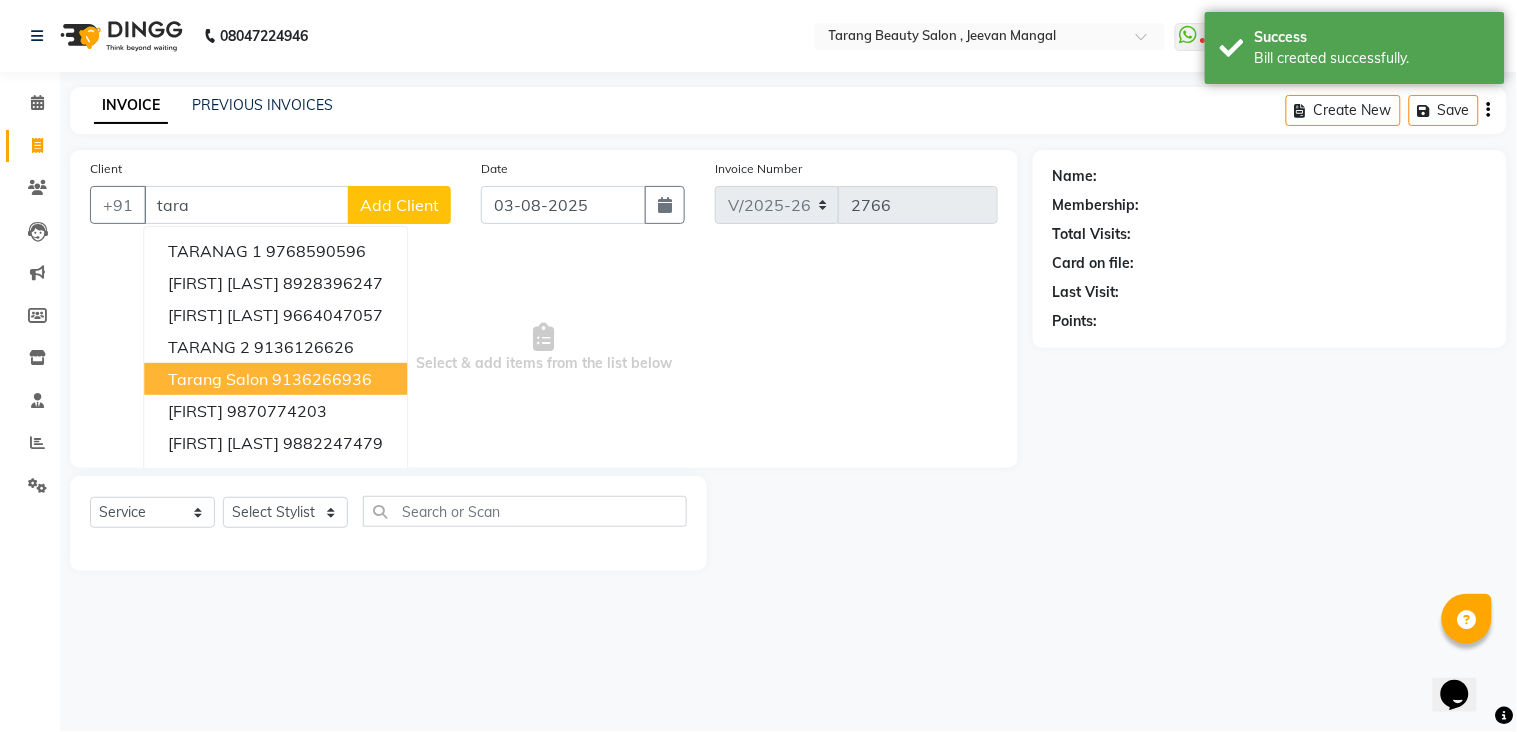 click on "tarang Salon" at bounding box center (218, 379) 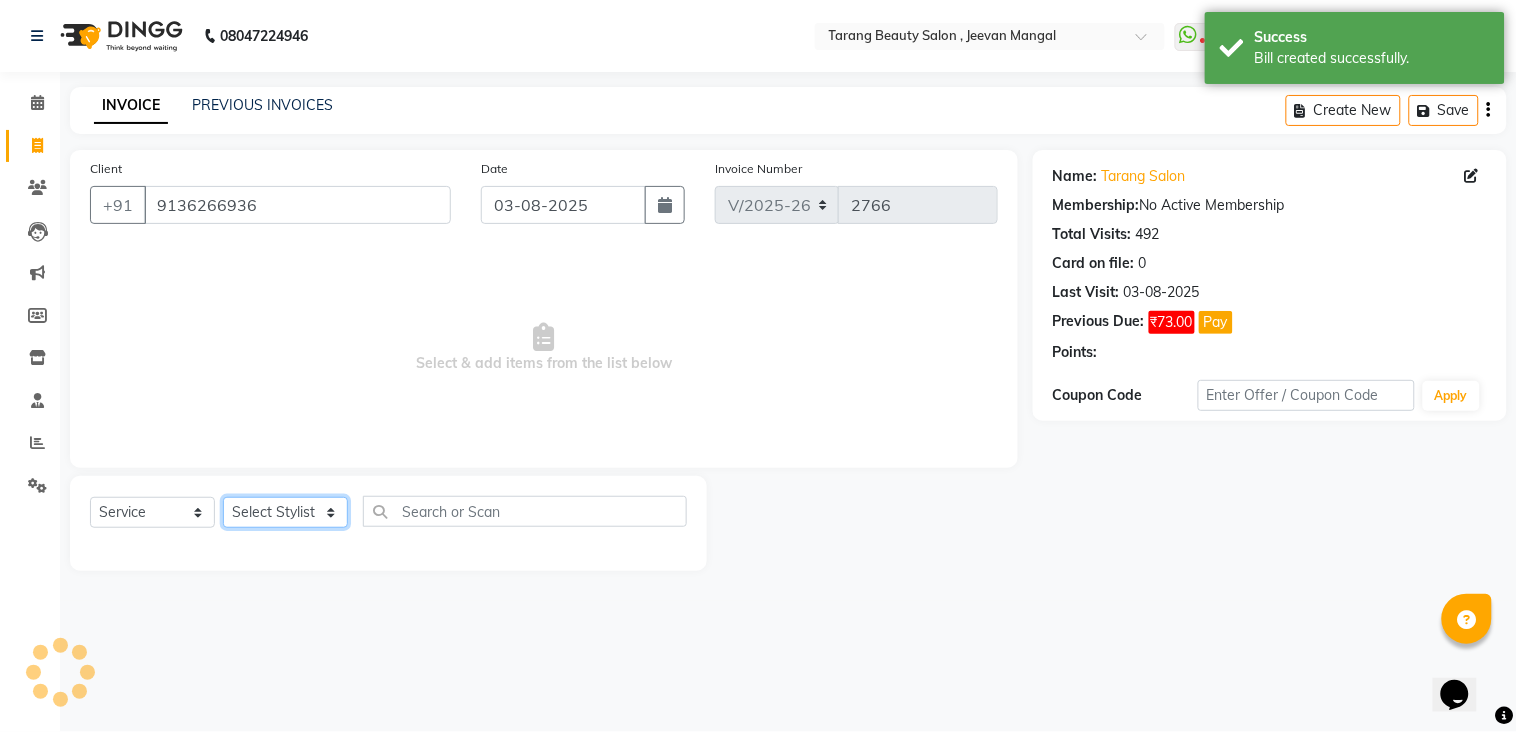 click on "Select Stylist ANITA MANOJ KARRE ANJALI RAMESH KHAMDARE BHUMI PAWAR DEEPALI  KANOJIYA Front Desk GAYATRI KENIN Grishma  indu kavita NEHA pooja thakur Pooja Vishwakarma priya  Ruchi RUTUJA sadhana SNEHAL SHINDE SONAL Suchita panchal SUNITA KAURI surekha bhalerao Varsha Zoya" 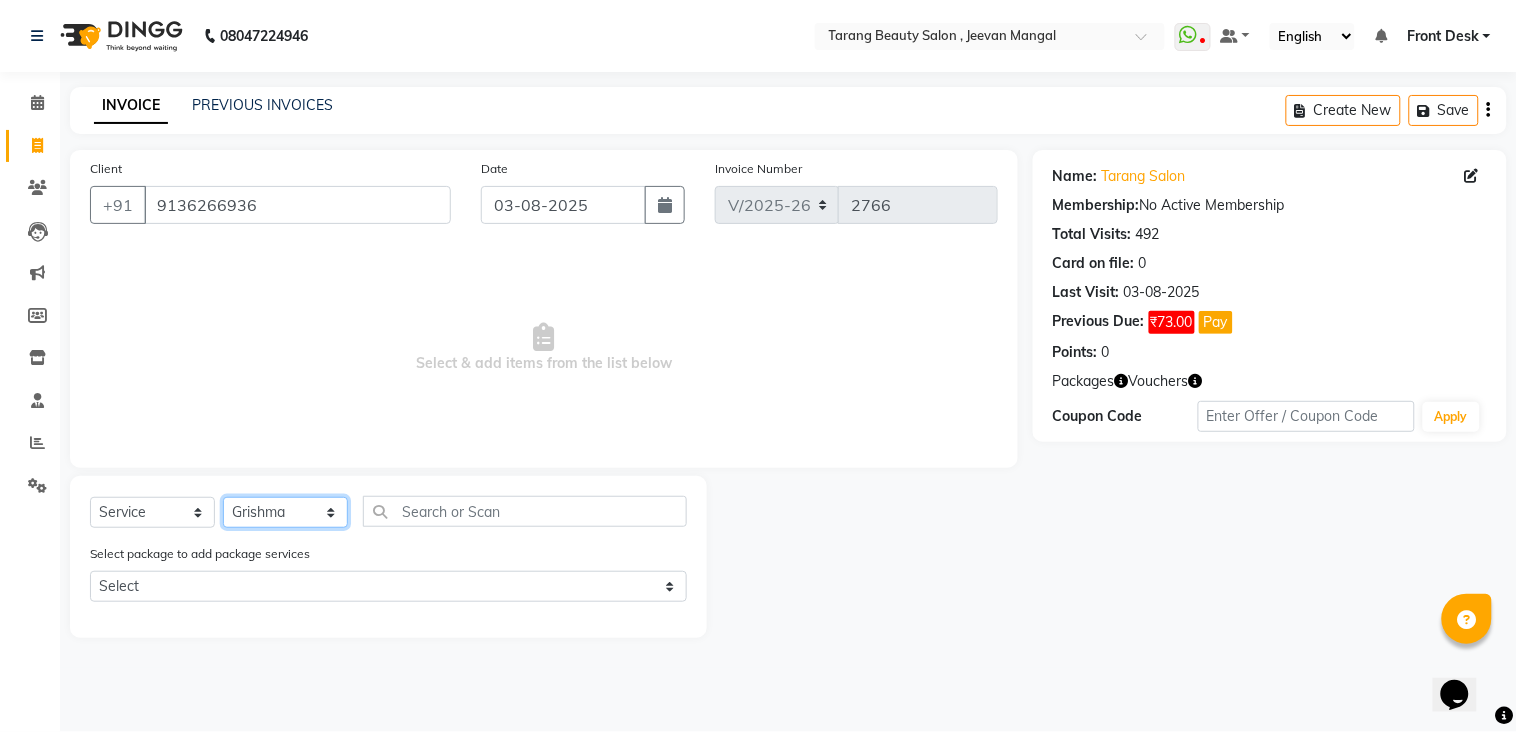 click on "Select Stylist ANITA MANOJ KARRE ANJALI RAMESH KHAMDARE BHUMI PAWAR DEEPALI  KANOJIYA Front Desk GAYATRI KENIN Grishma  indu kavita NEHA pooja thakur Pooja Vishwakarma priya  Ruchi RUTUJA sadhana SNEHAL SHINDE SONAL Suchita panchal SUNITA KAURI surekha bhalerao Varsha Zoya" 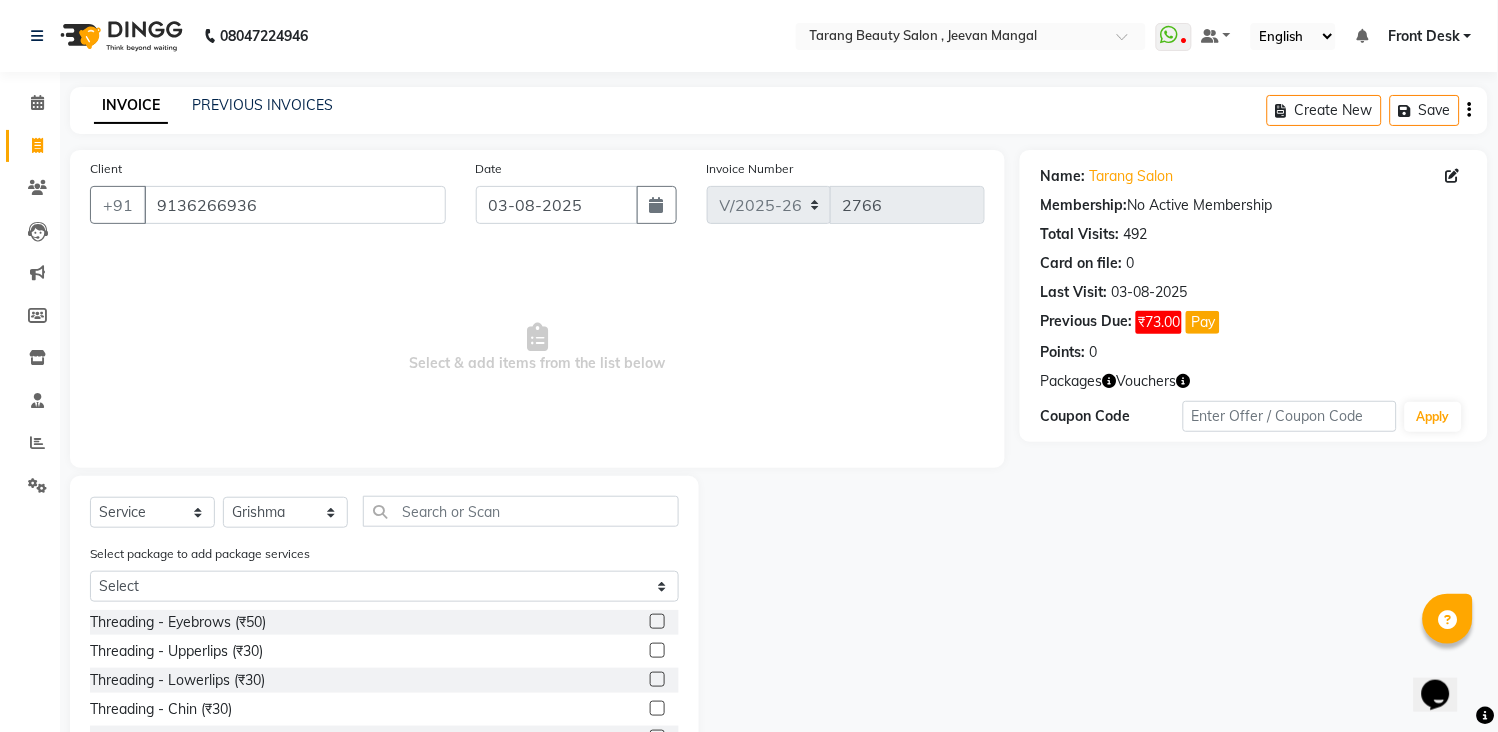 click 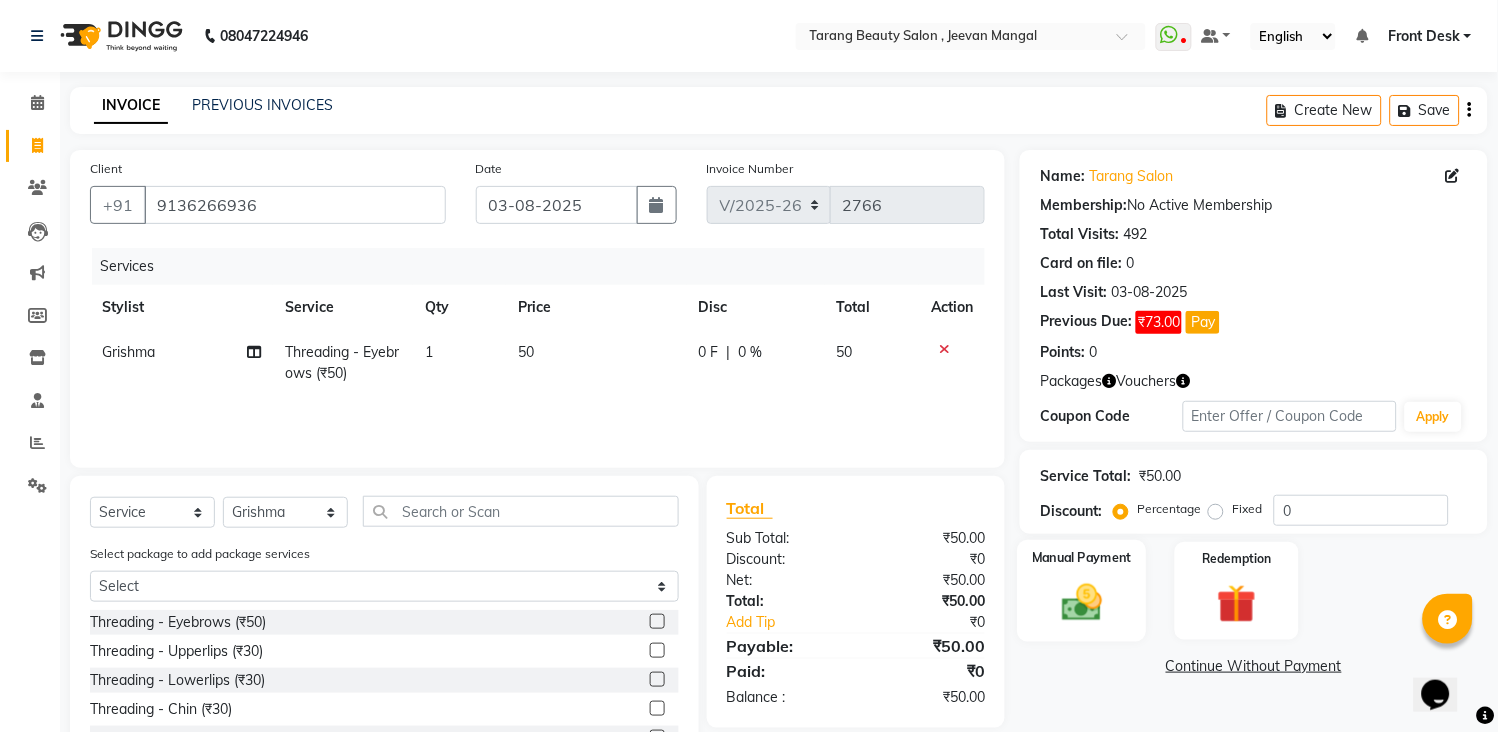 click 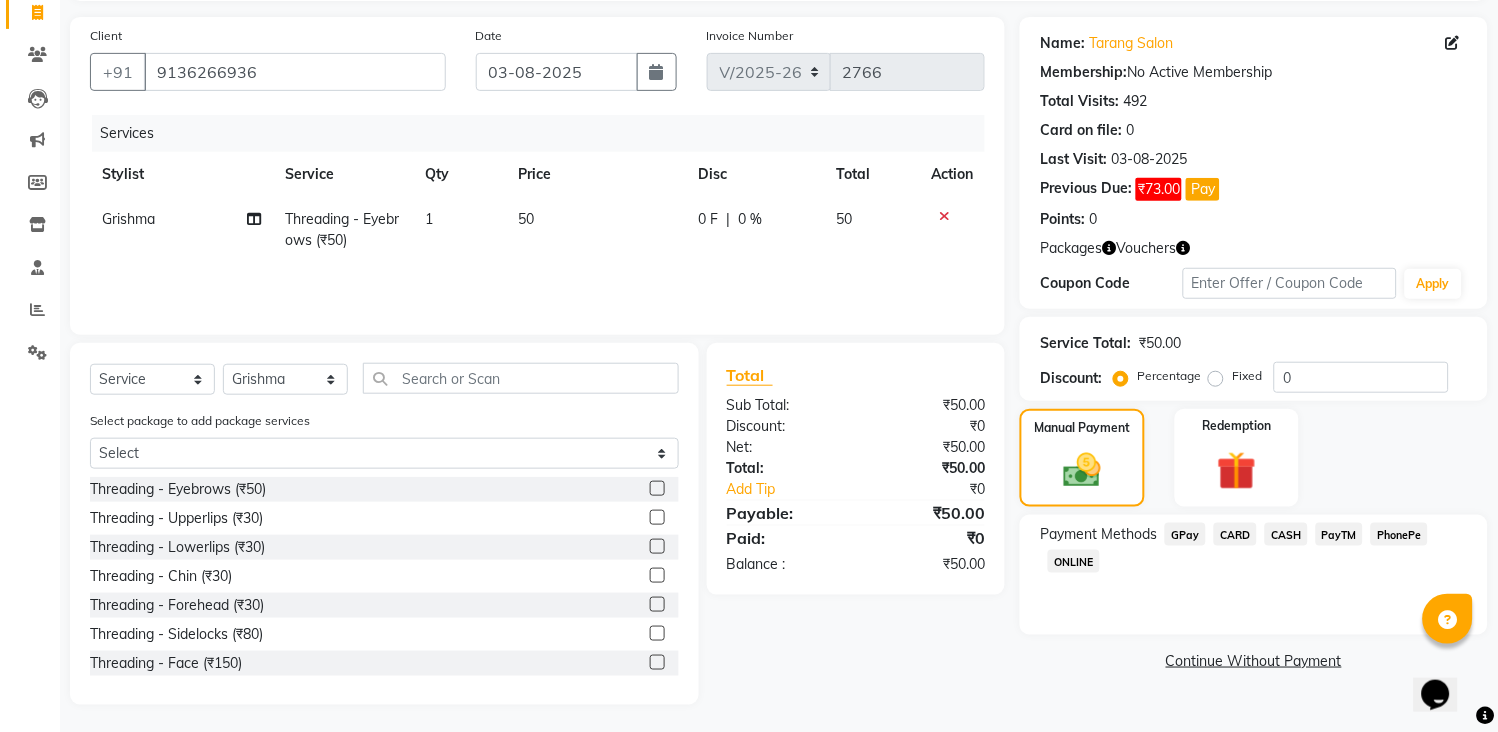 scroll, scrollTop: 136, scrollLeft: 0, axis: vertical 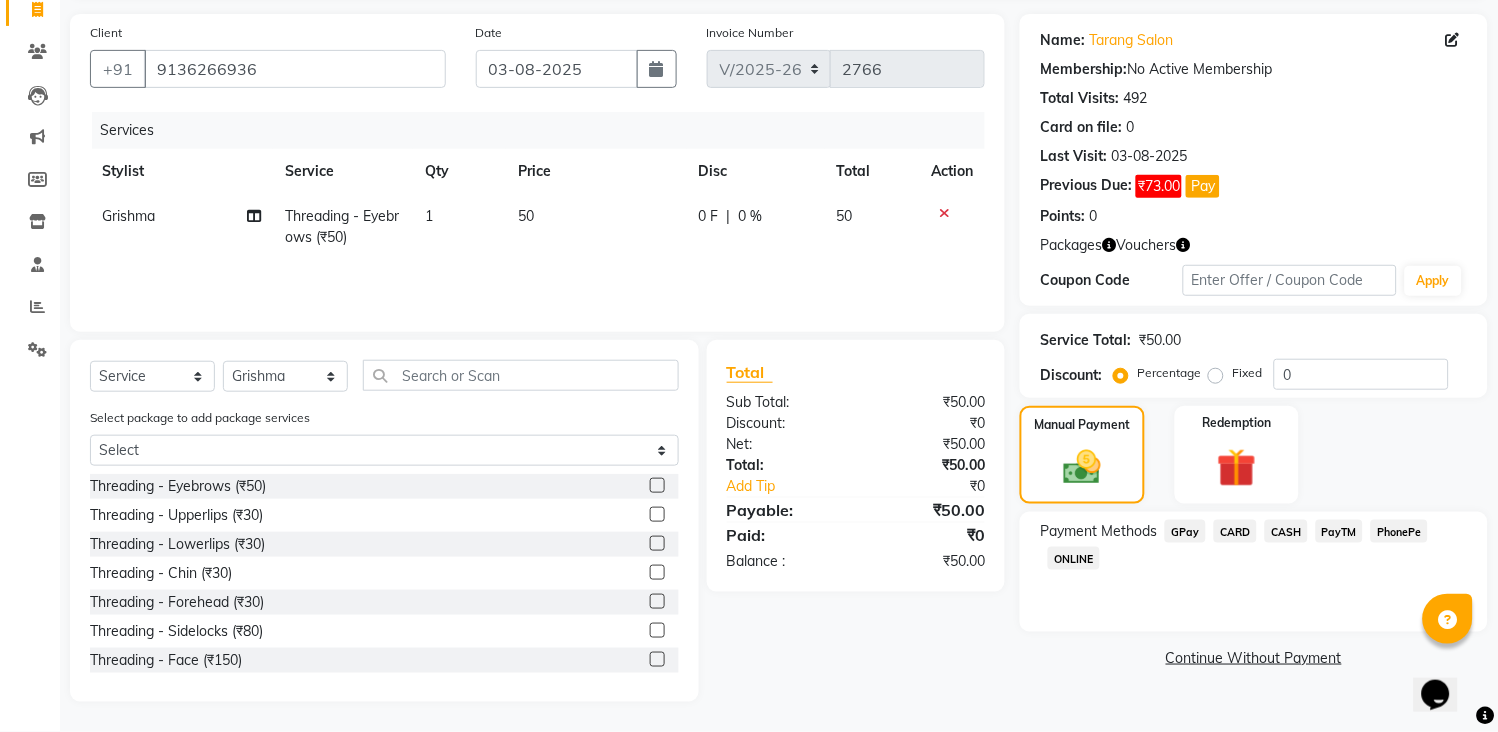 click on "GPay" 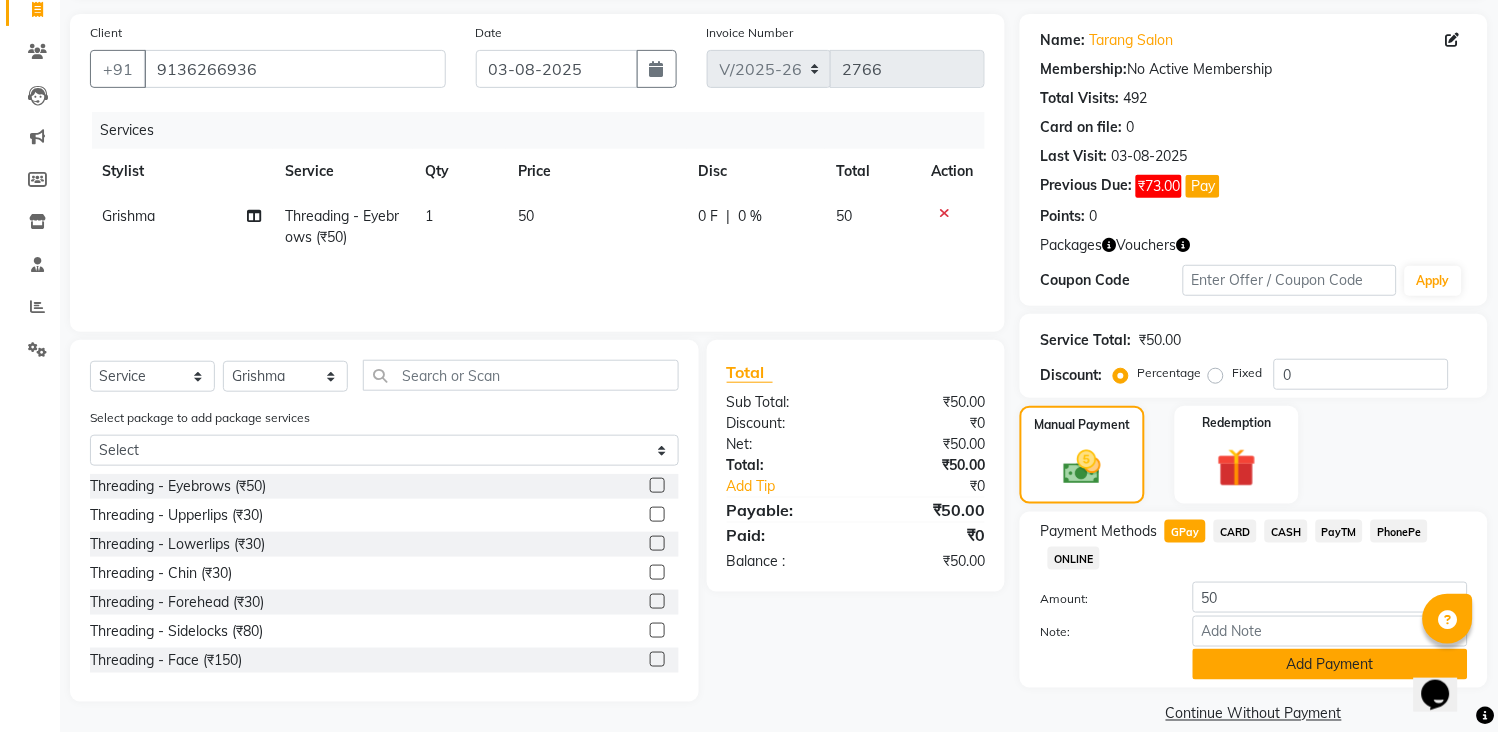 click on "Add Payment" 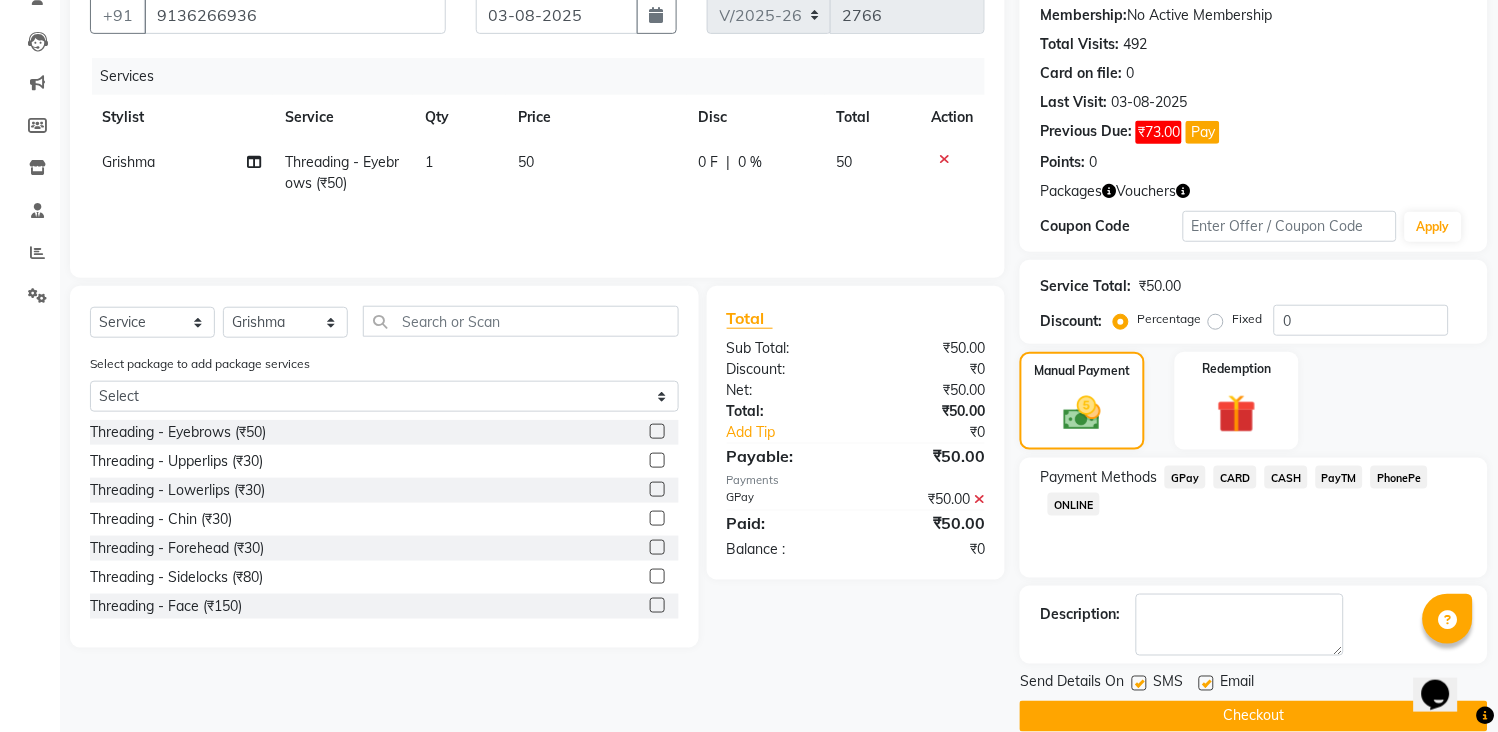 scroll, scrollTop: 220, scrollLeft: 0, axis: vertical 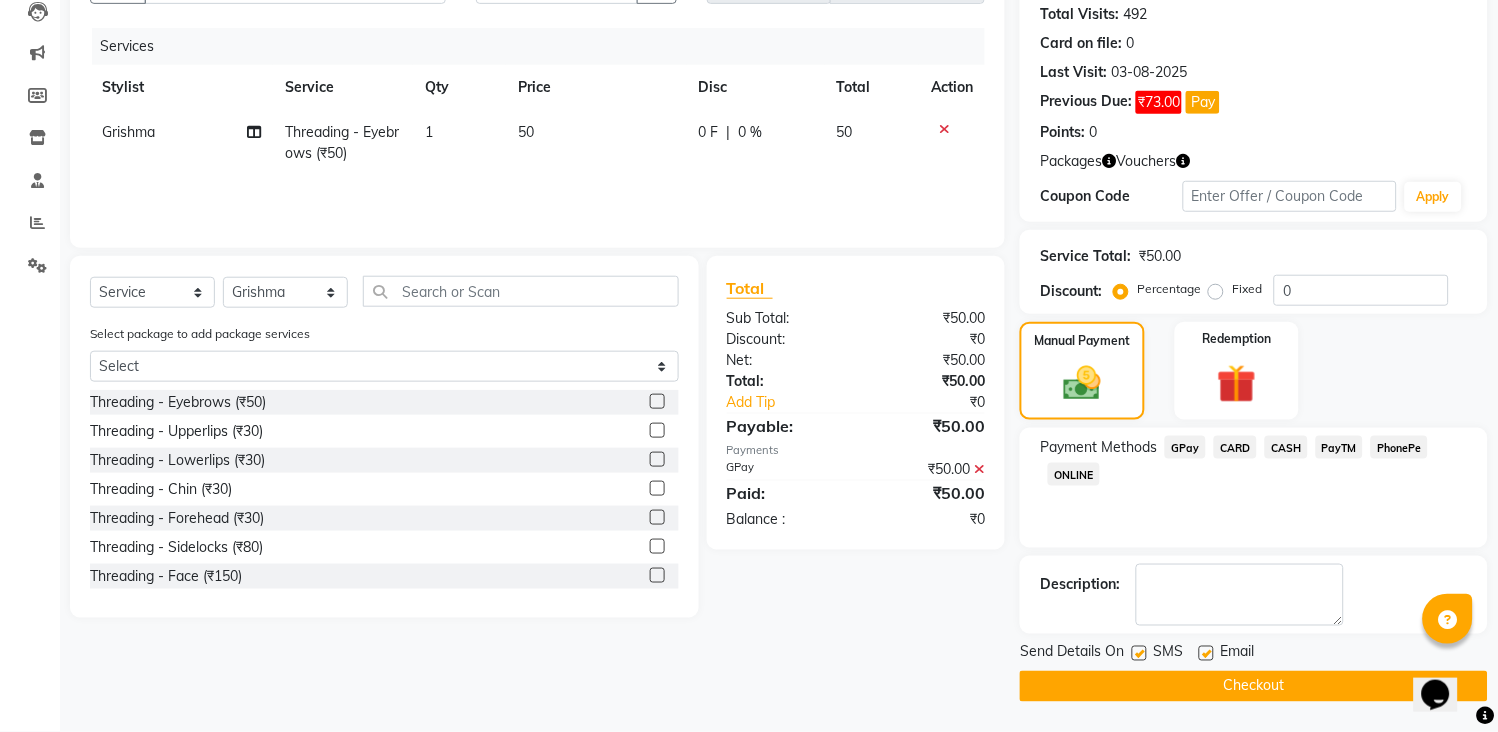 click on "Checkout" 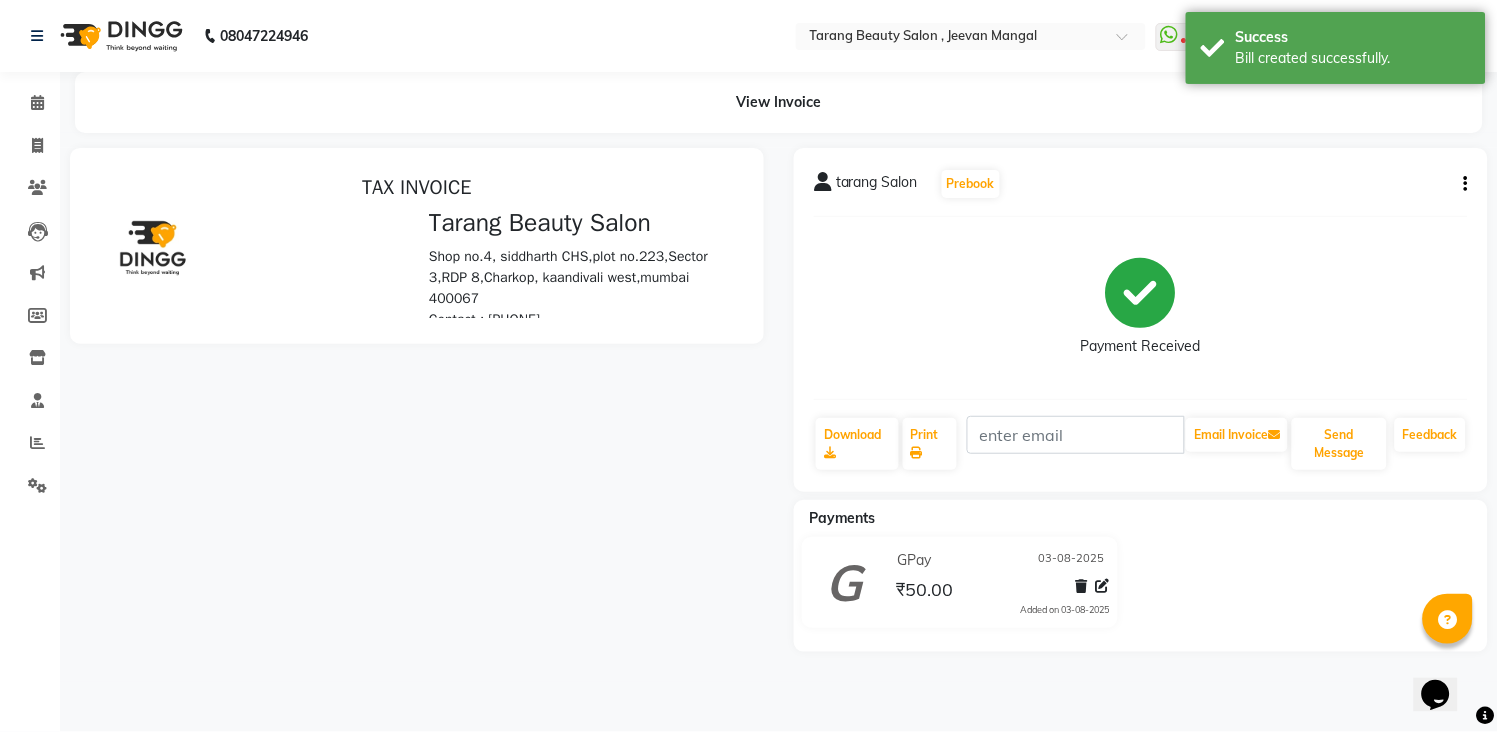 scroll, scrollTop: 0, scrollLeft: 0, axis: both 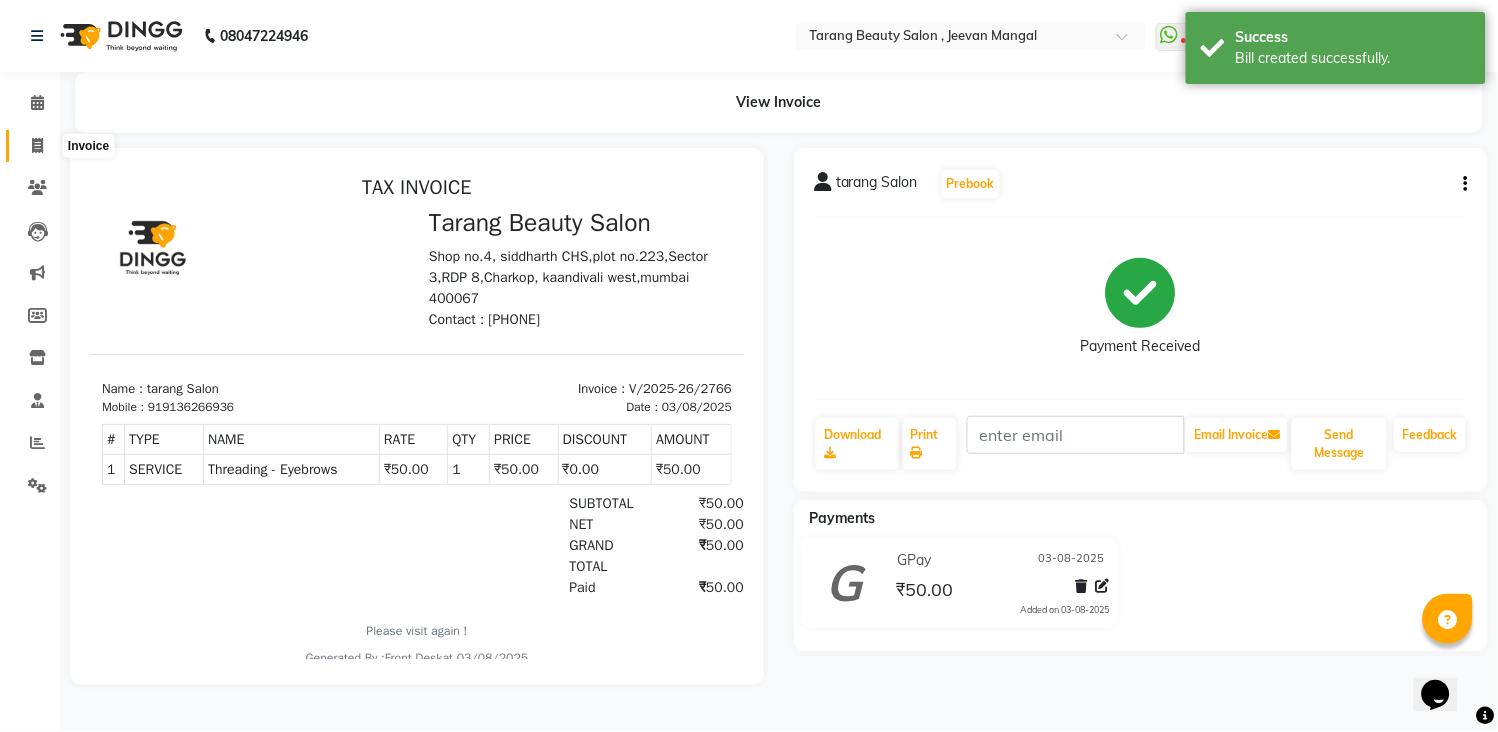 click 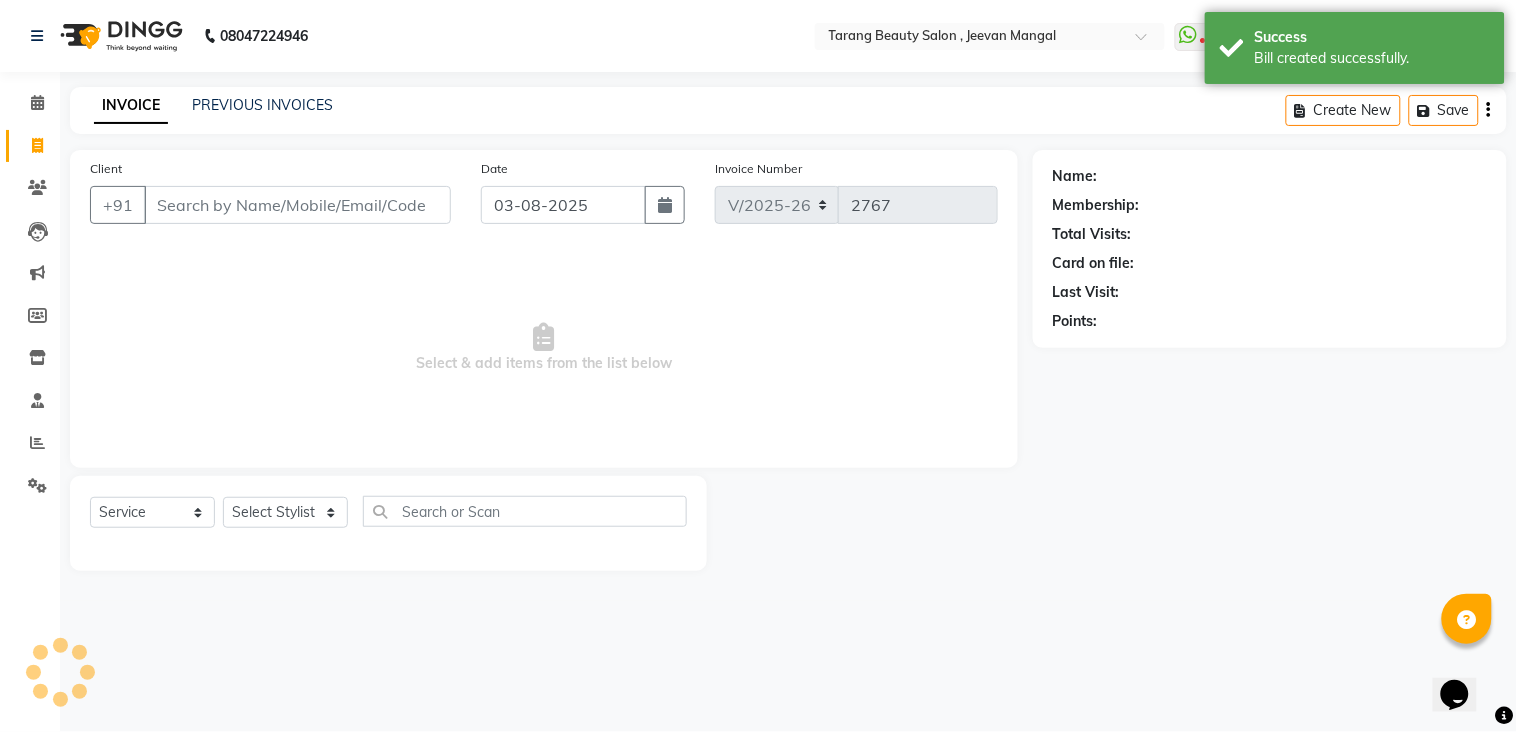 click on "Client" at bounding box center [297, 205] 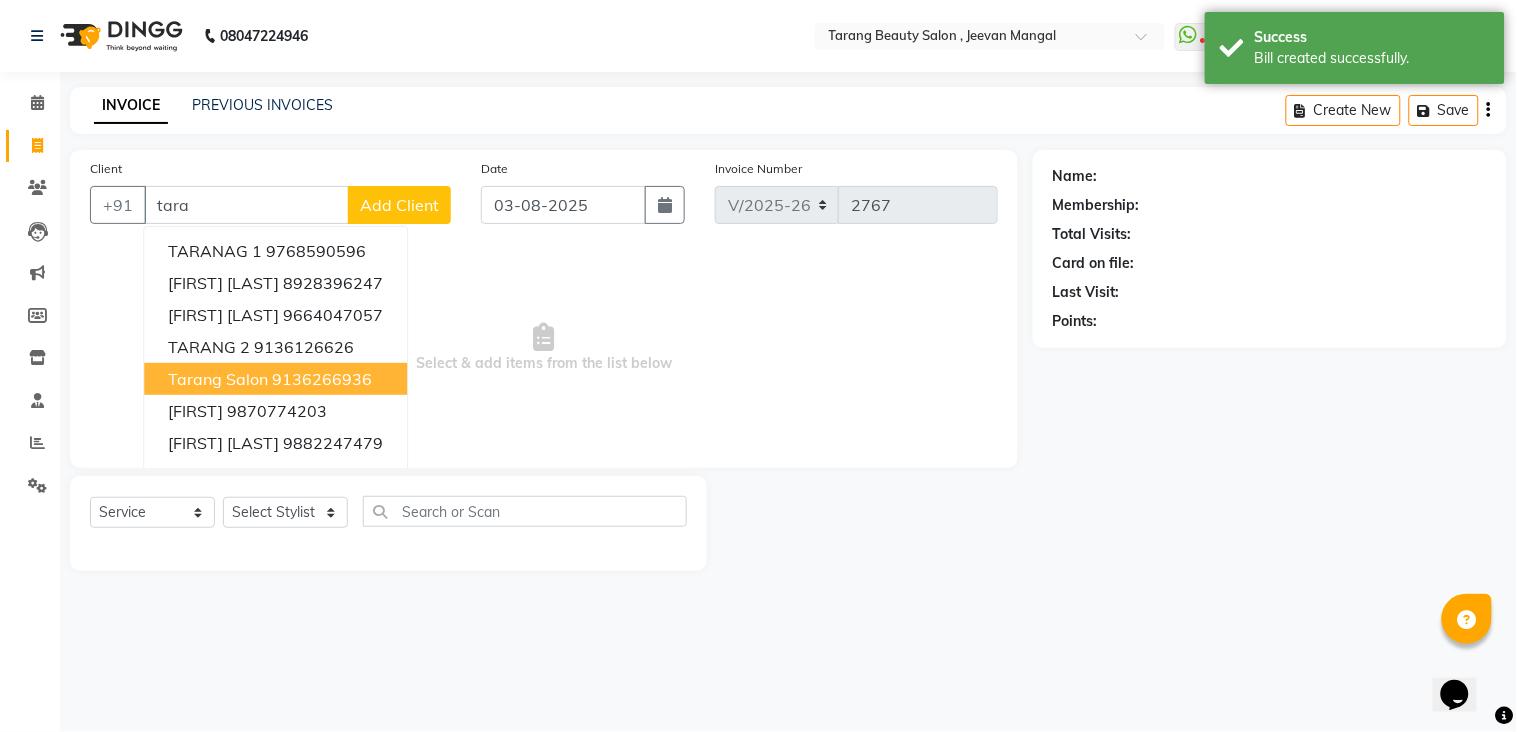 click on "tarang Salon" at bounding box center [218, 379] 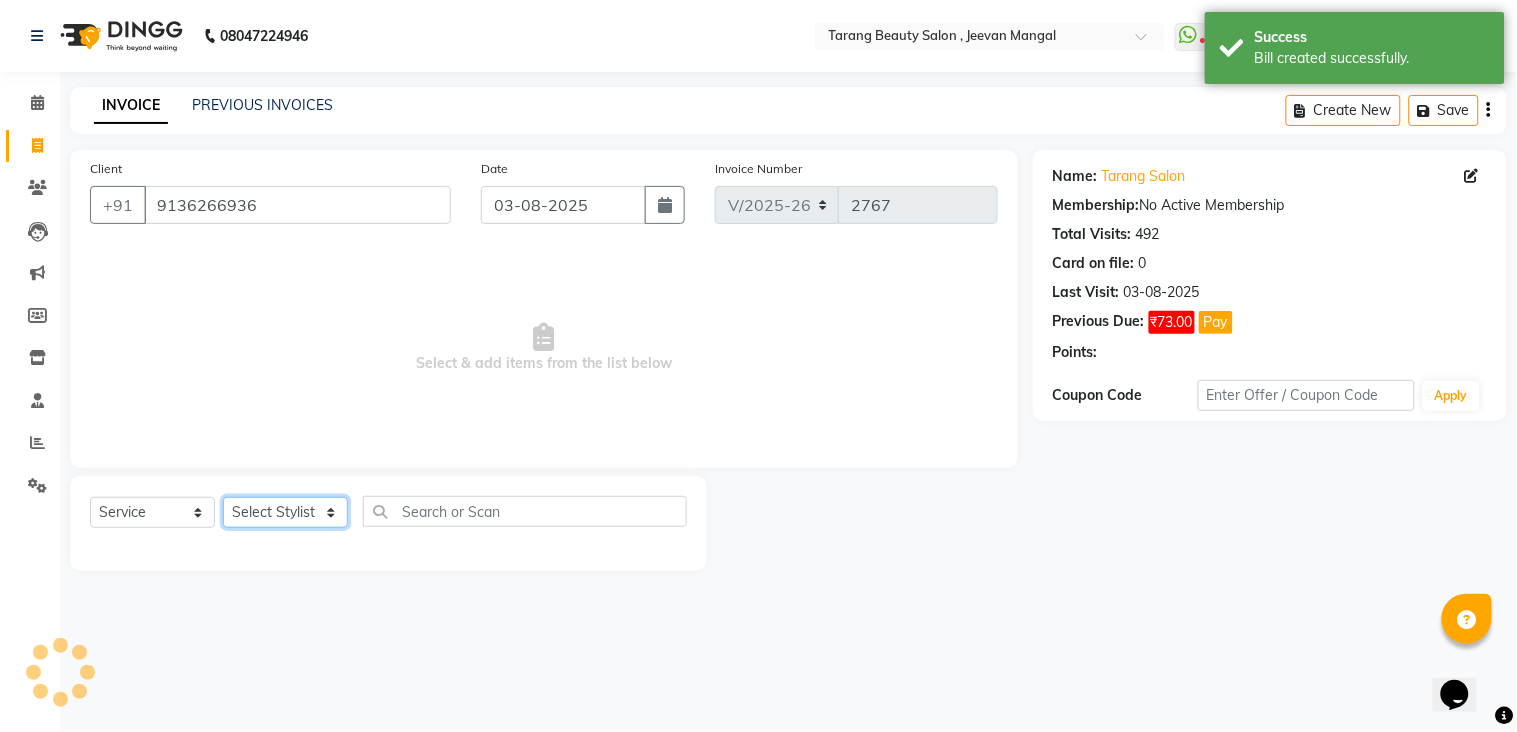 click on "Select Stylist ANITA MANOJ KARRE ANJALI RAMESH KHAMDARE BHUMI PAWAR DEEPALI  KANOJIYA Front Desk GAYATRI KENIN Grishma  indu kavita NEHA pooja thakur Pooja Vishwakarma priya  Ruchi RUTUJA sadhana SNEHAL SHINDE SONAL Suchita panchal SUNITA KAURI surekha bhalerao Varsha Zoya" 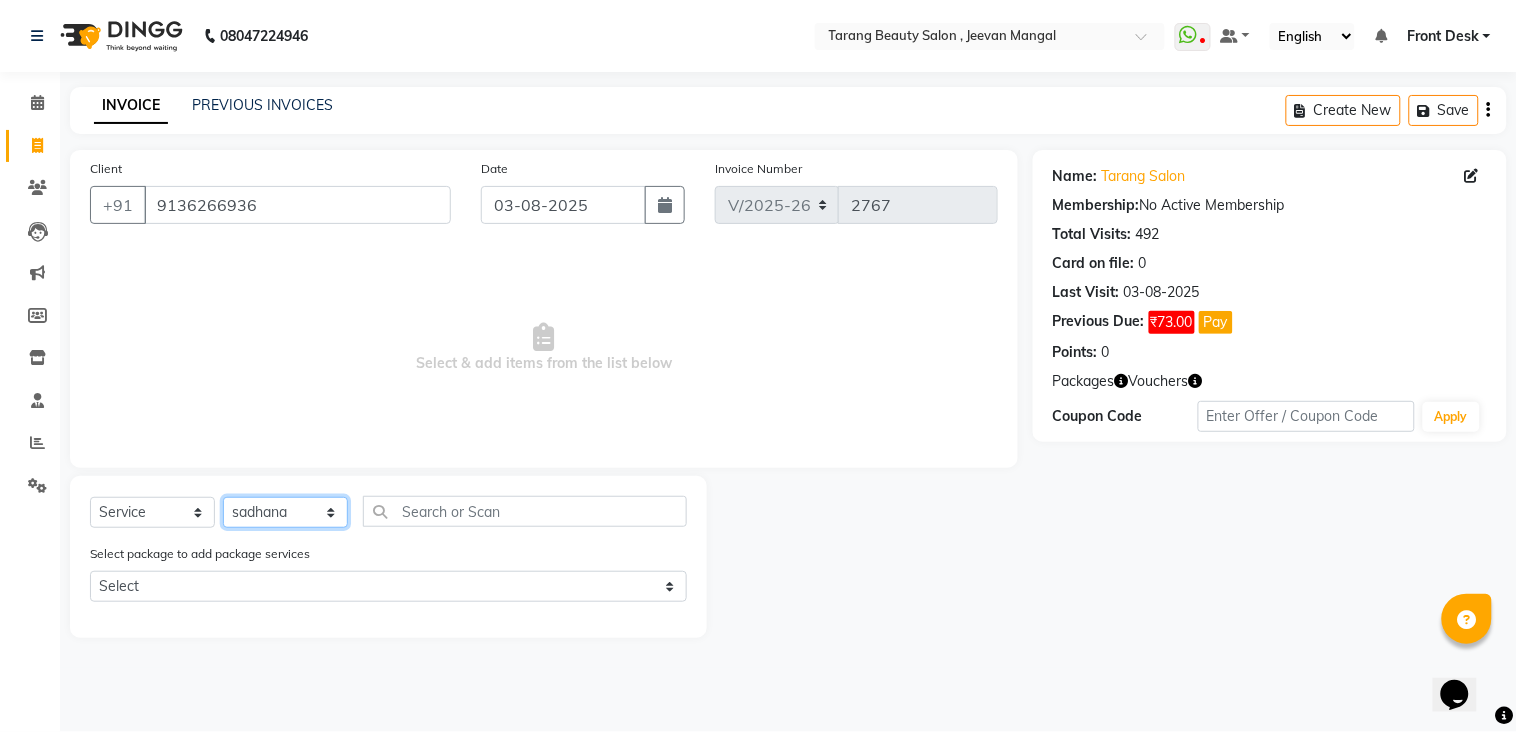 click on "Select Stylist ANITA MANOJ KARRE ANJALI RAMESH KHAMDARE BHUMI PAWAR DEEPALI  KANOJIYA Front Desk GAYATRI KENIN Grishma  indu kavita NEHA pooja thakur Pooja Vishwakarma priya  Ruchi RUTUJA sadhana SNEHAL SHINDE SONAL Suchita panchal SUNITA KAURI surekha bhalerao Varsha Zoya" 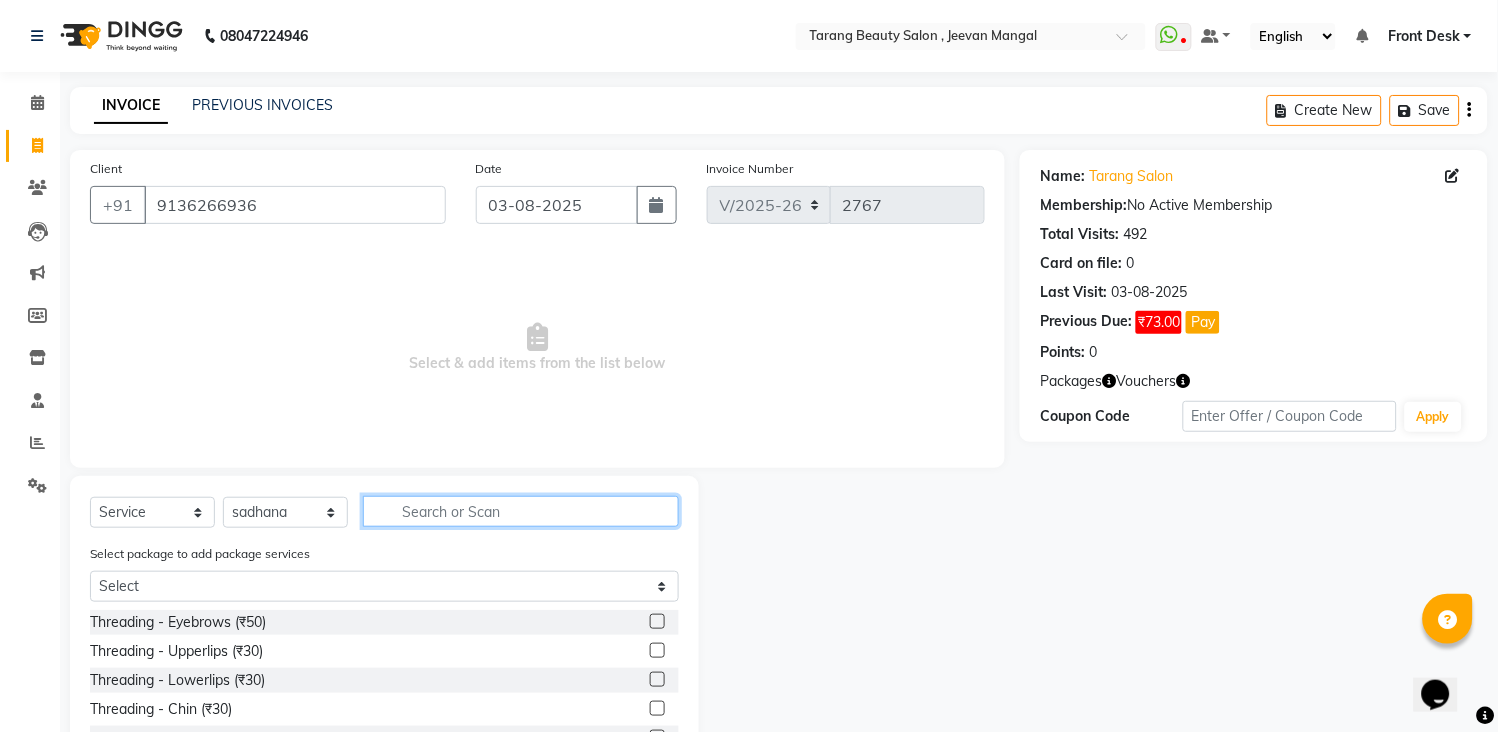 click 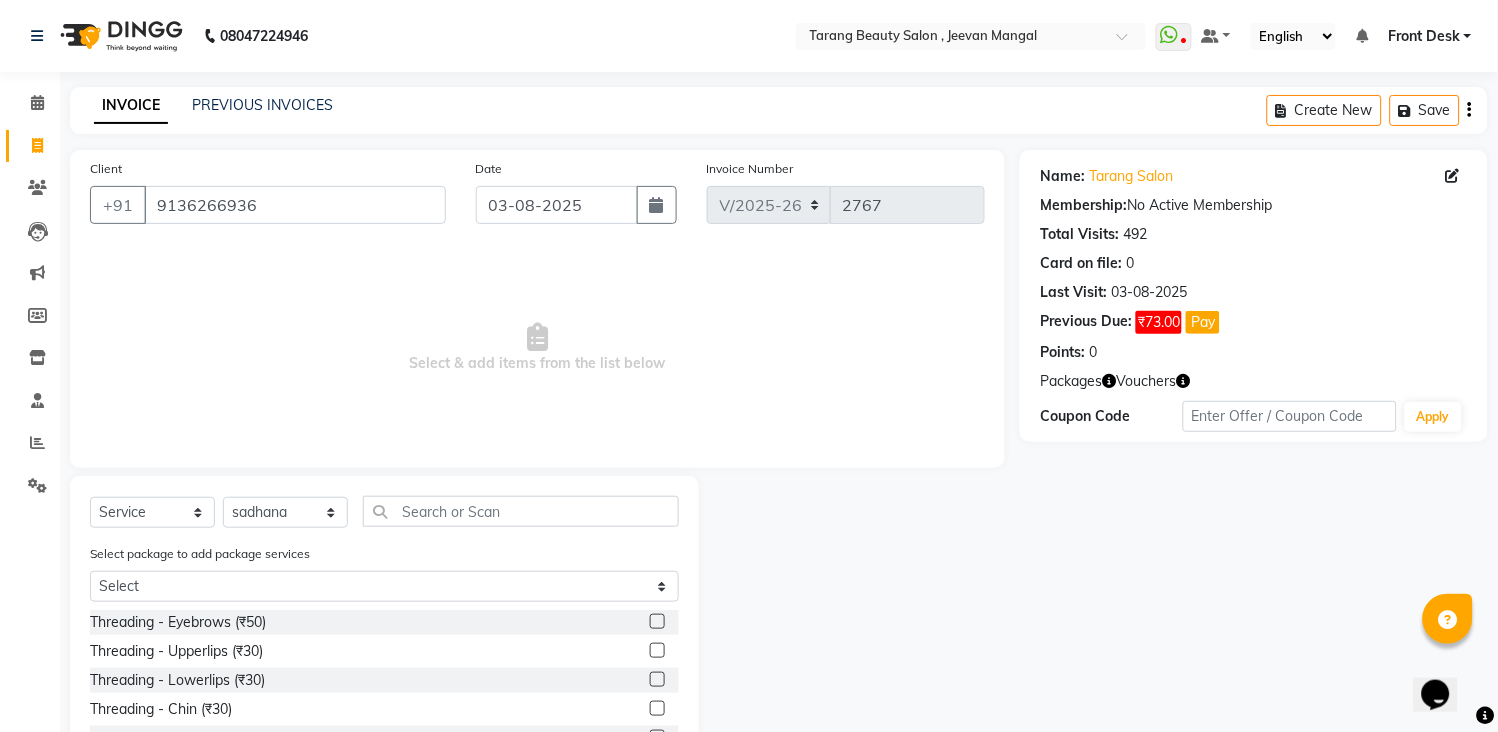 click 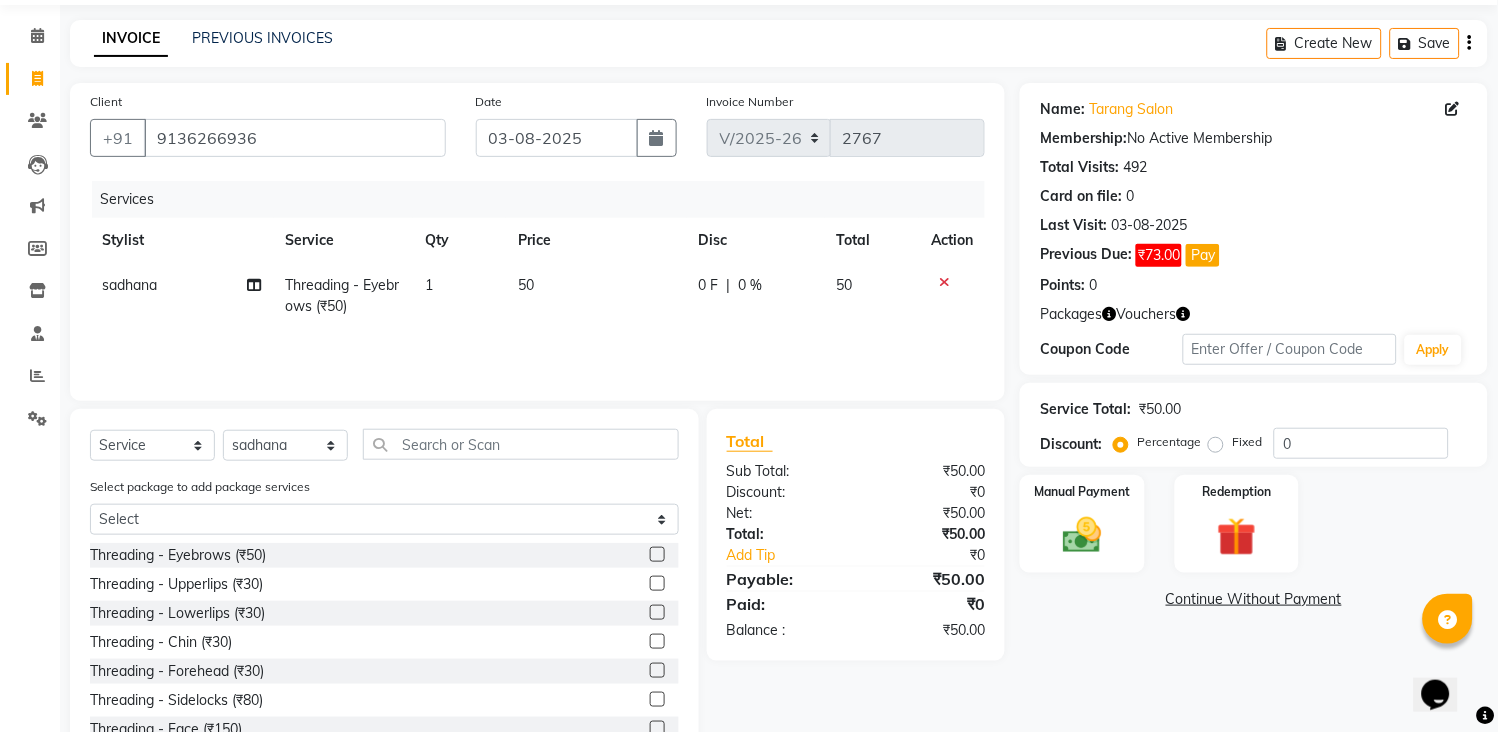 scroll, scrollTop: 136, scrollLeft: 0, axis: vertical 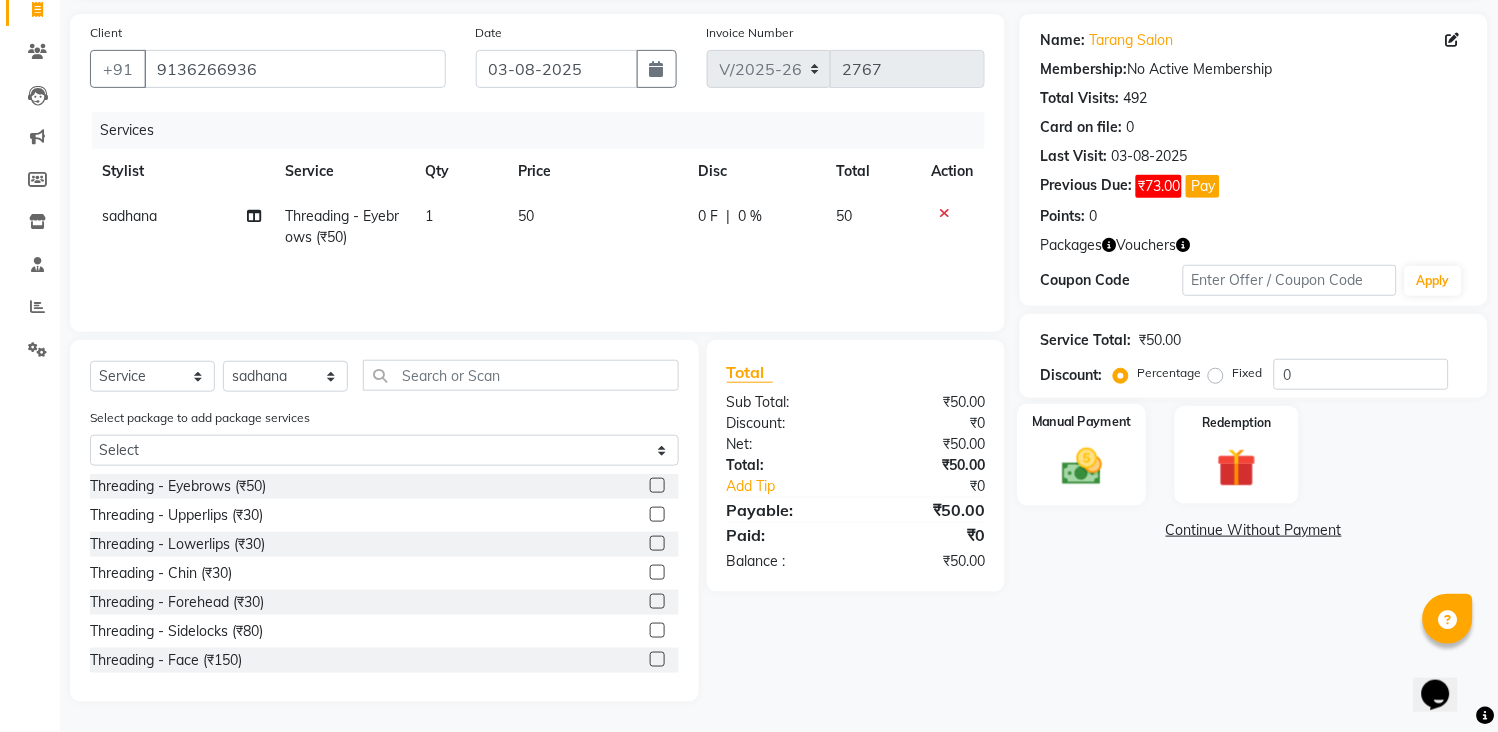 click 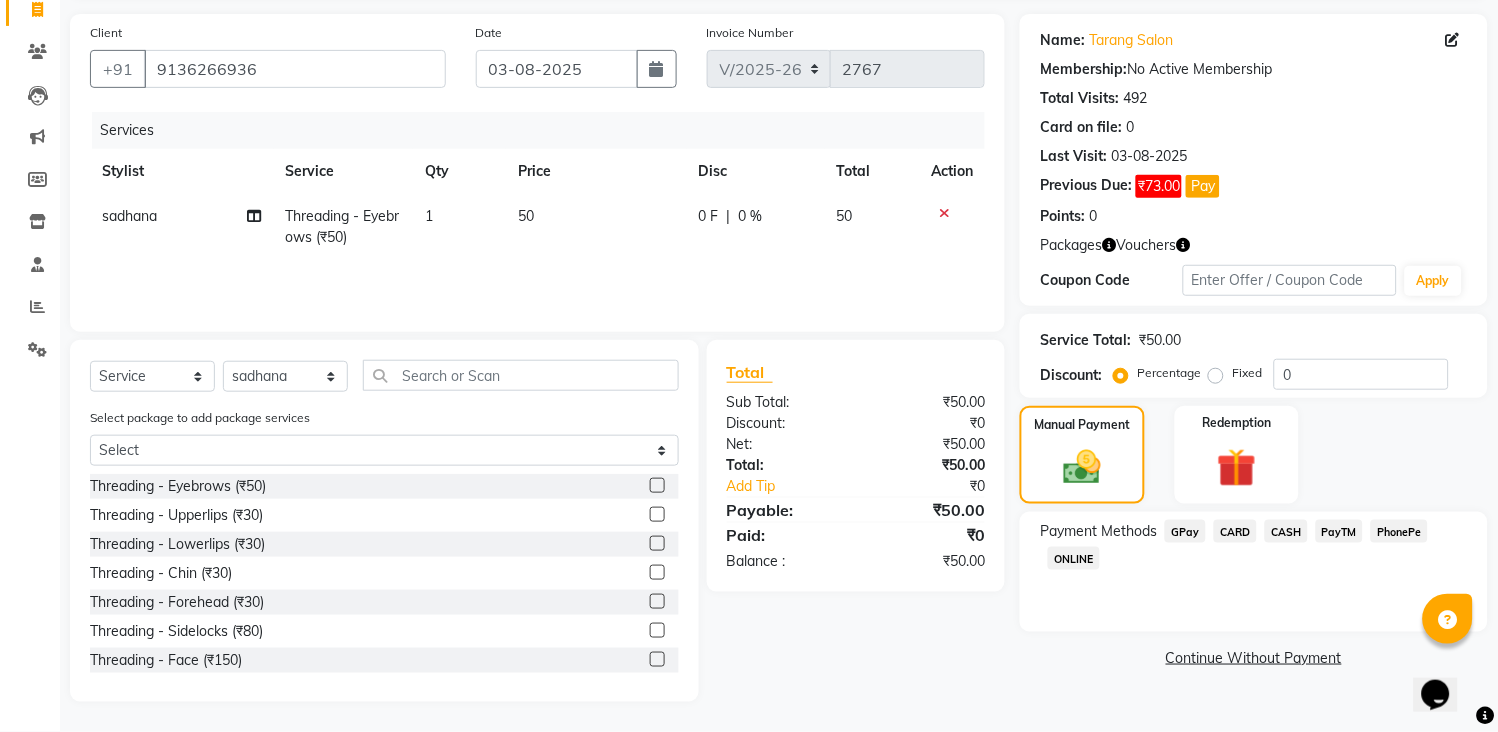 click on "GPay" 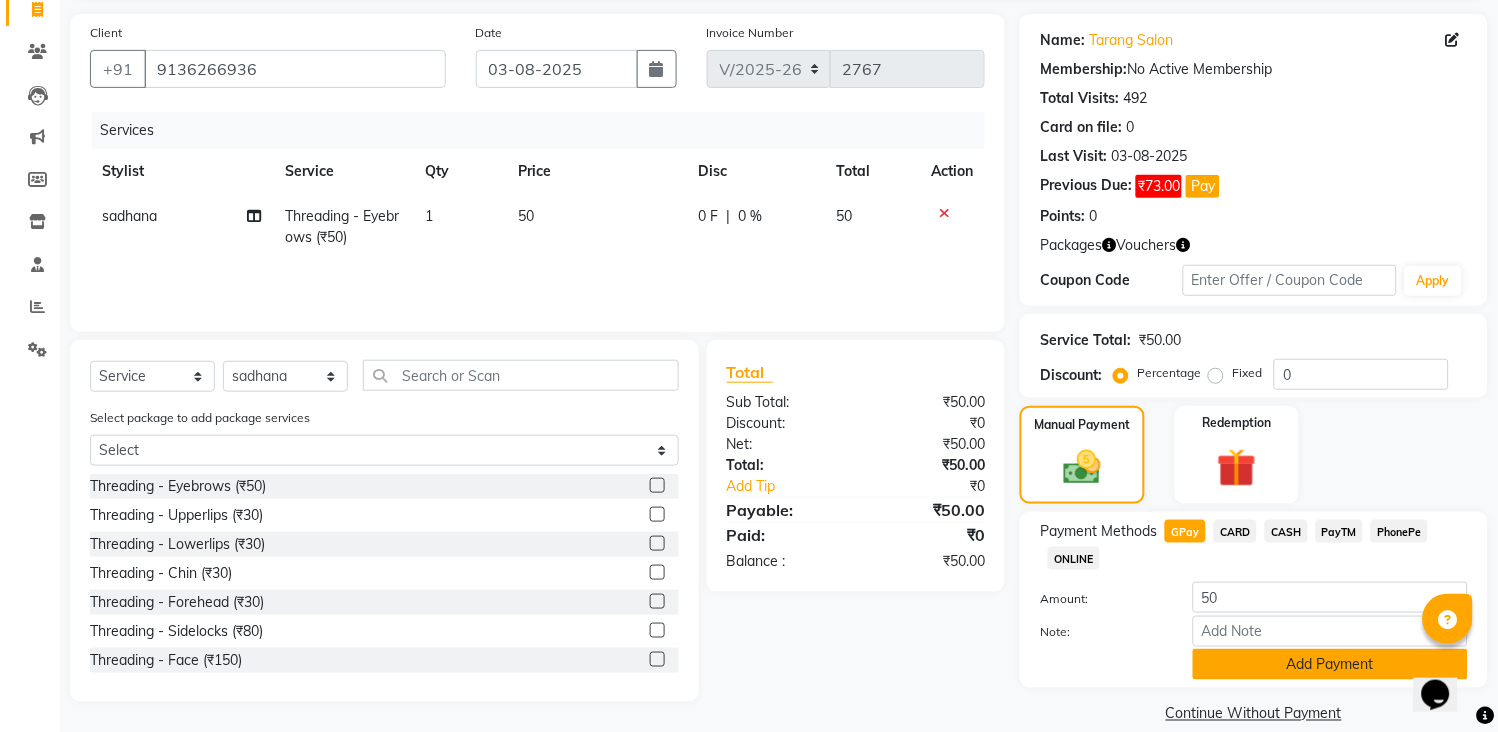 click on "Add Payment" 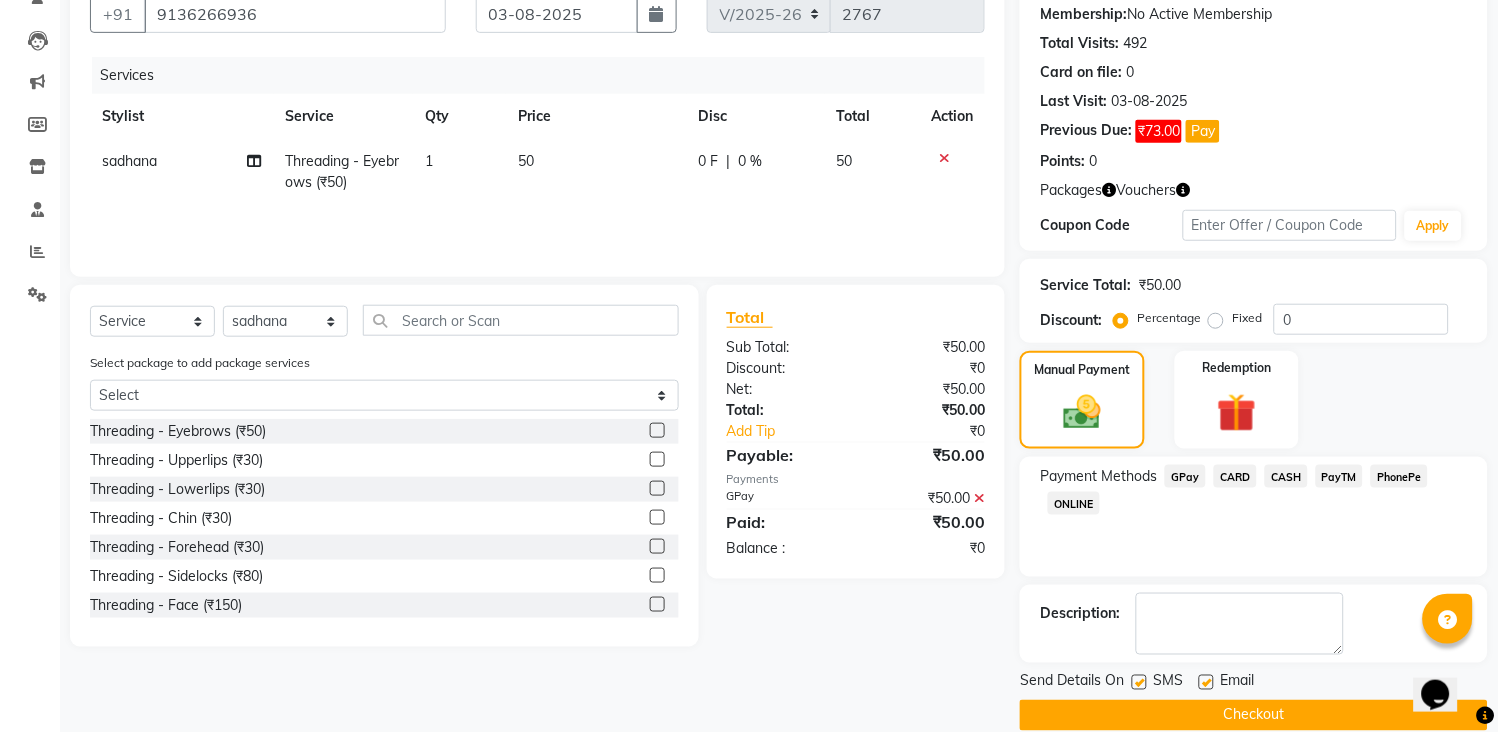 scroll, scrollTop: 220, scrollLeft: 0, axis: vertical 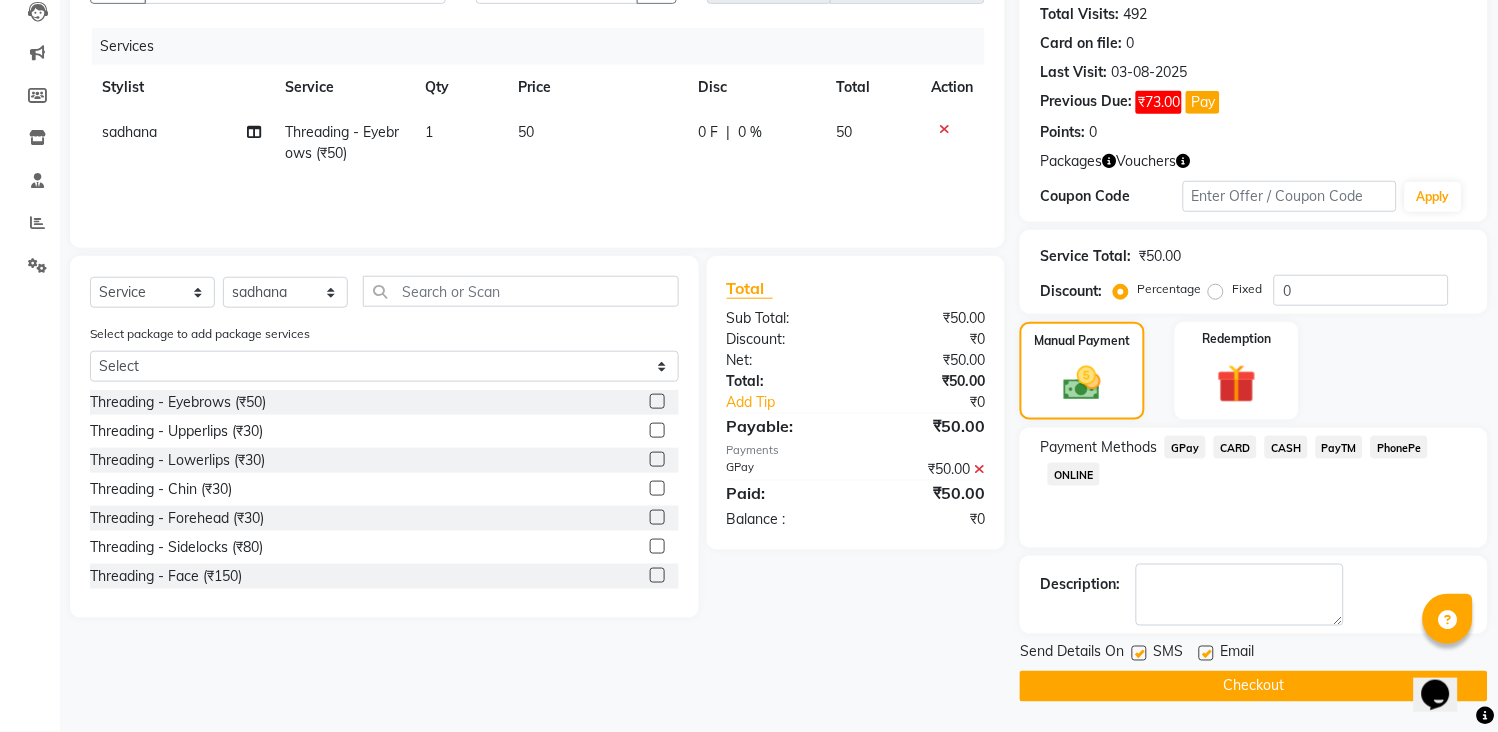 click on "Checkout" 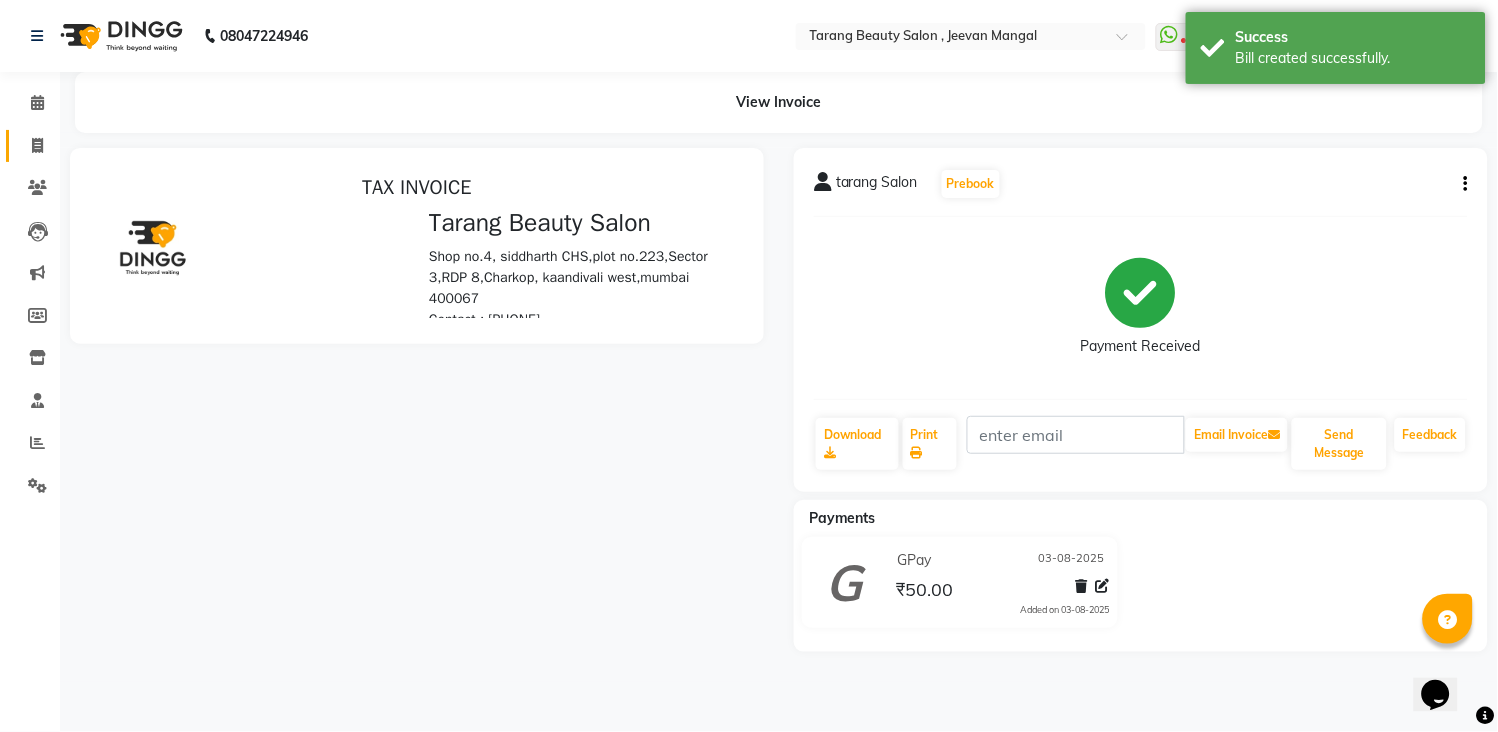 scroll, scrollTop: 0, scrollLeft: 0, axis: both 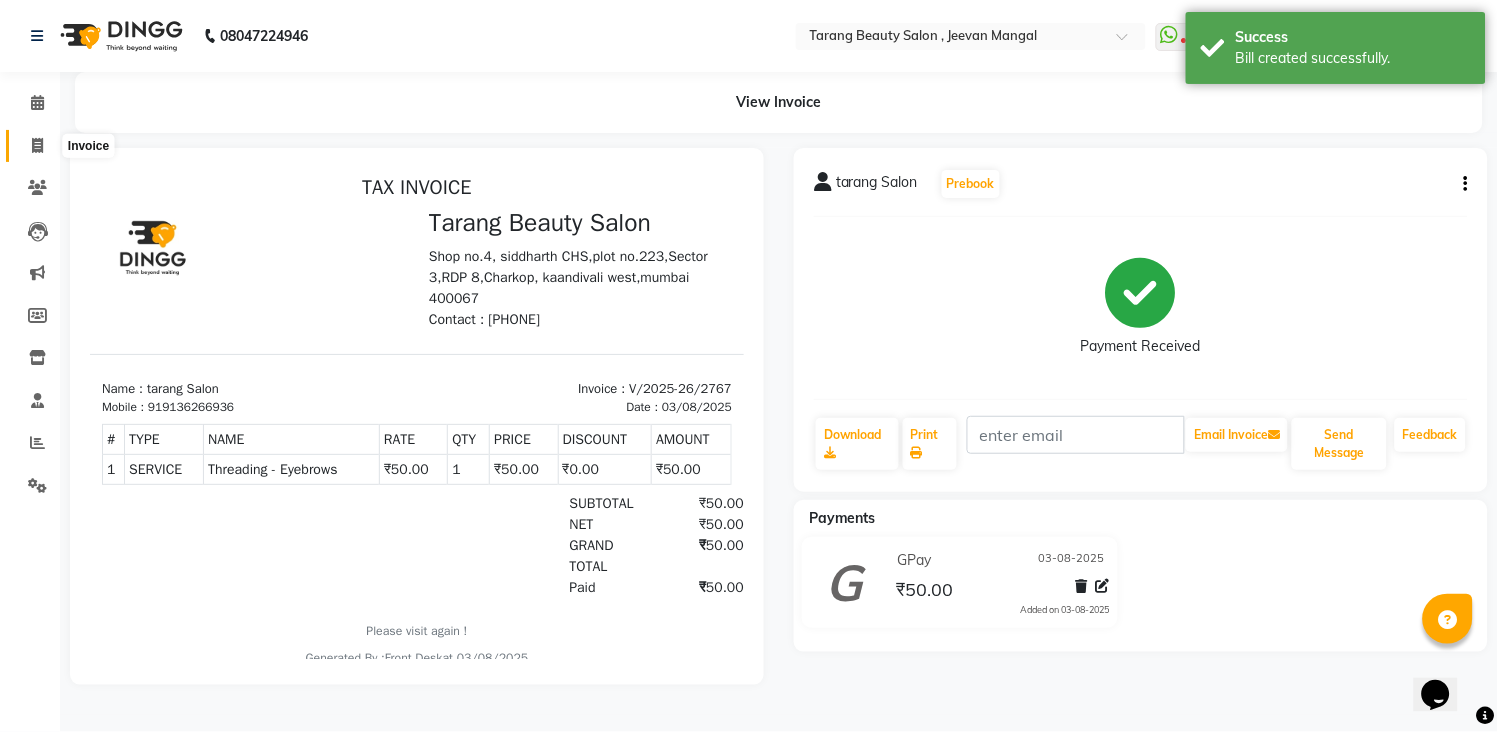 click 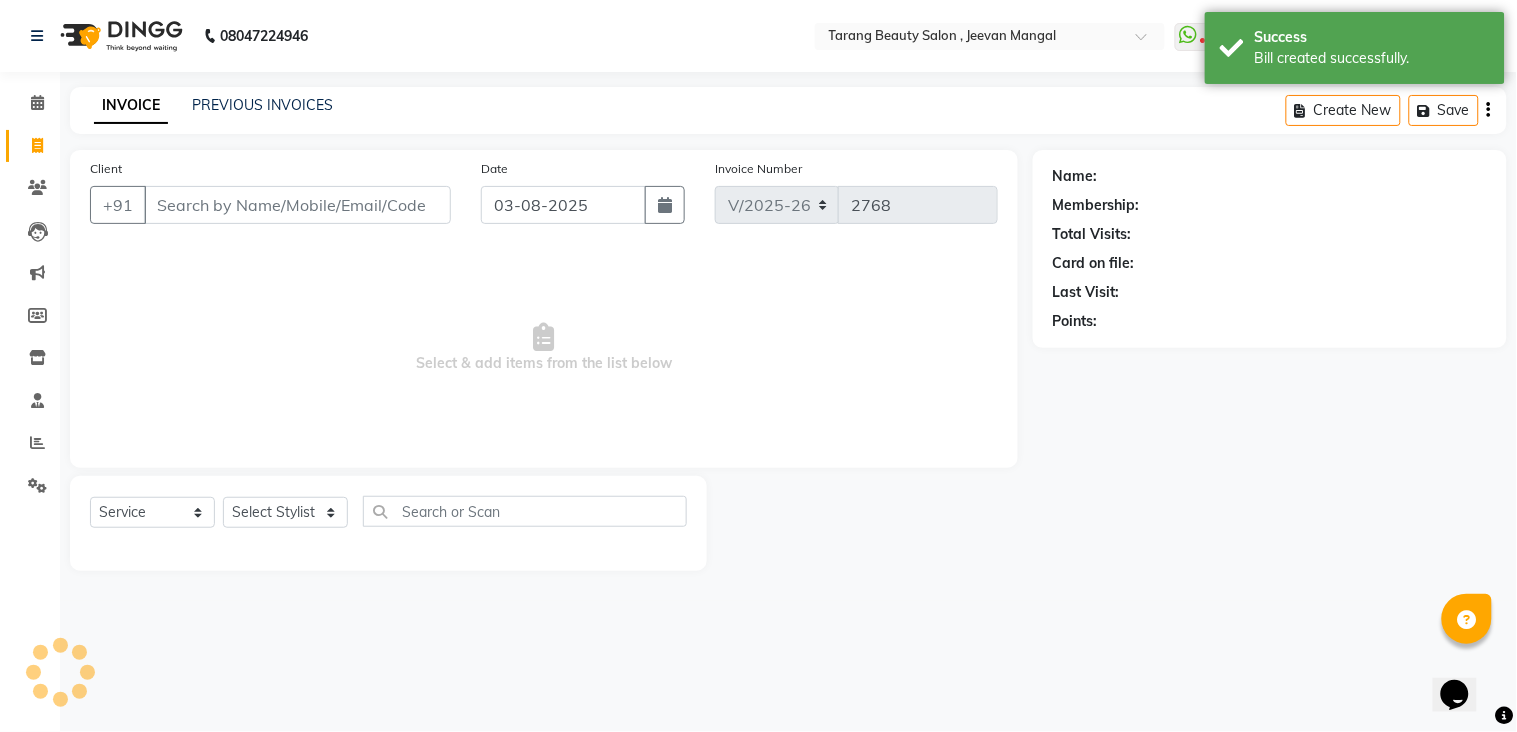 click on "Client" at bounding box center (297, 205) 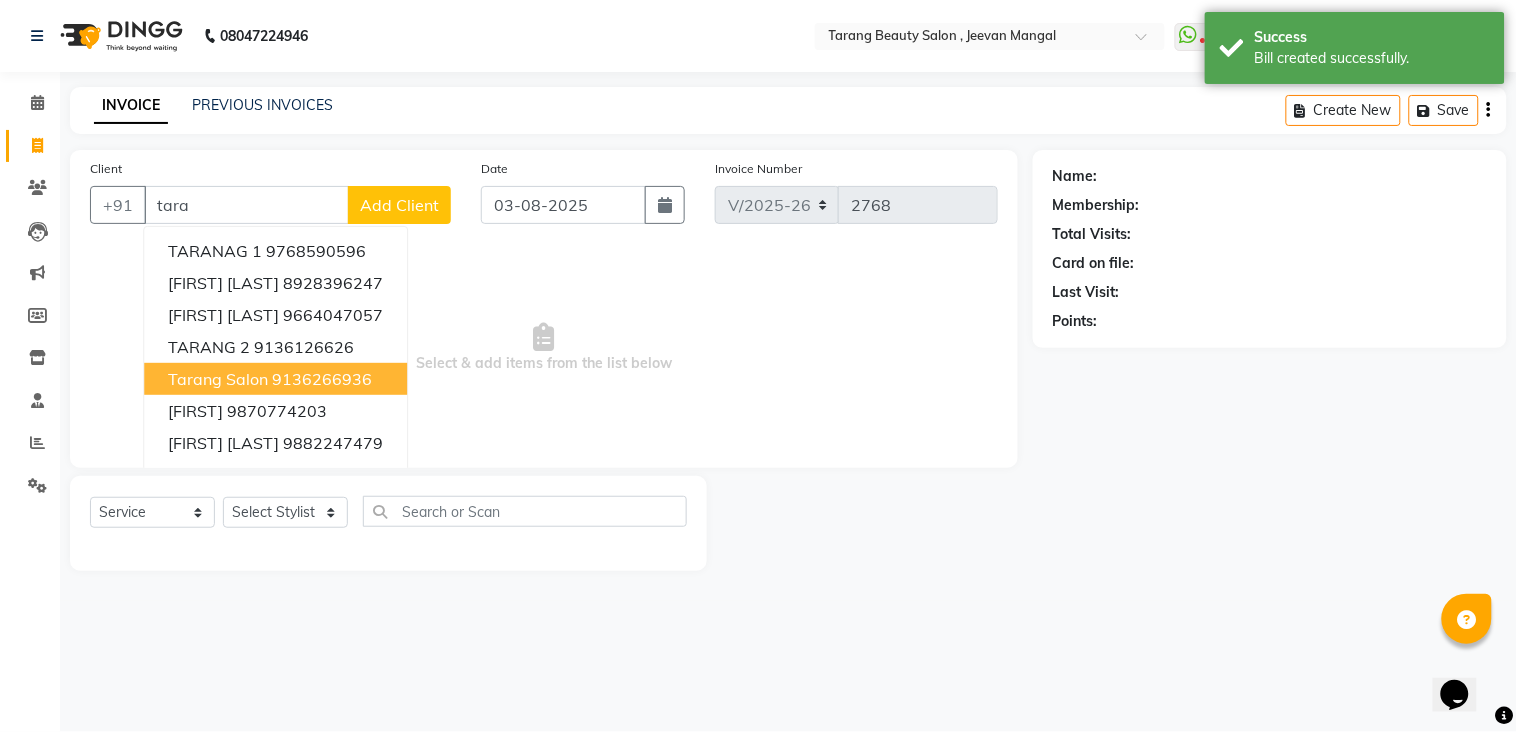 click on "tarang Salon  9136266936" at bounding box center [275, 379] 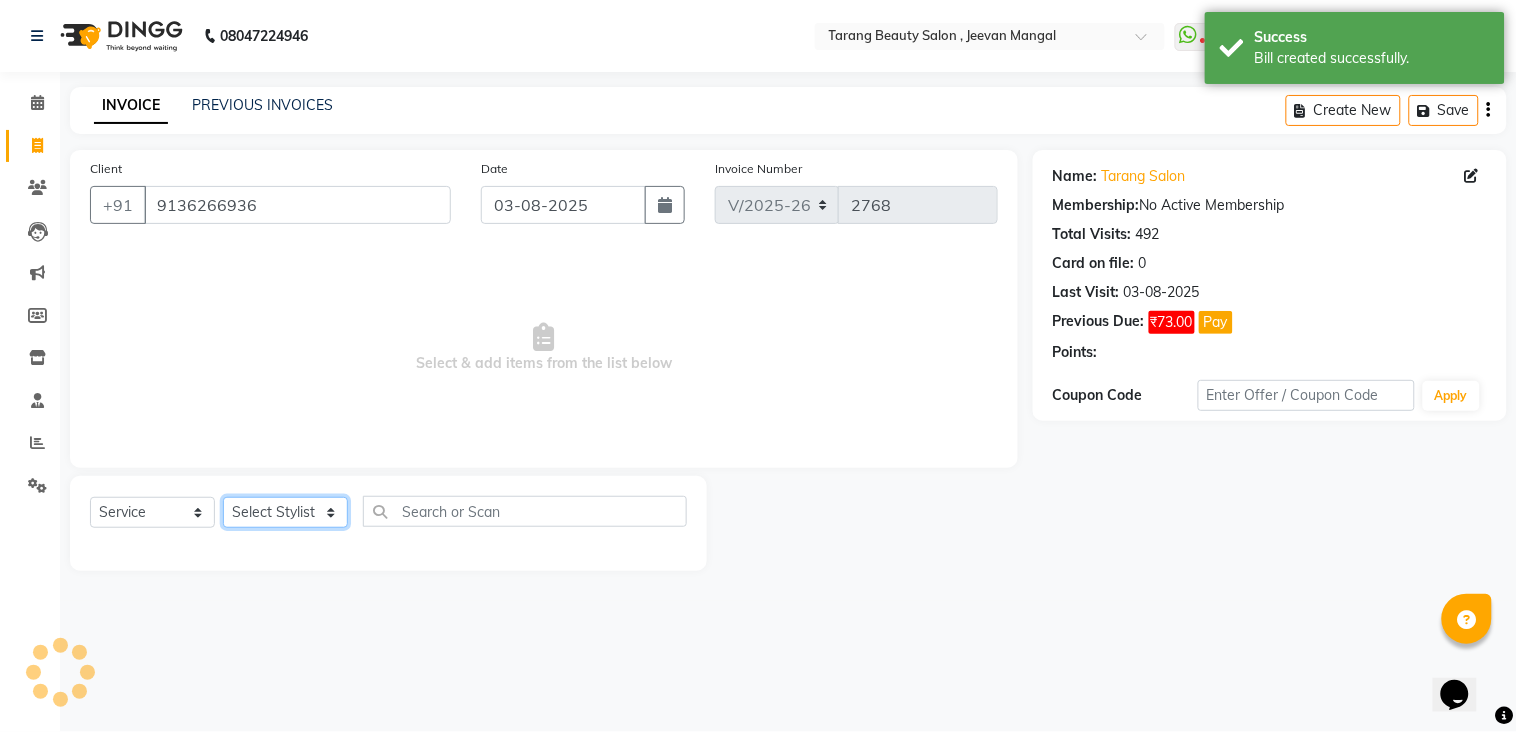 click on "Select Stylist ANITA MANOJ KARRE ANJALI RAMESH KHAMDARE BHUMI PAWAR DEEPALI  KANOJIYA Front Desk GAYATRI KENIN Grishma  indu kavita NEHA pooja thakur Pooja Vishwakarma priya  Ruchi RUTUJA sadhana SNEHAL SHINDE SONAL Suchita panchal SUNITA KAURI surekha bhalerao Varsha Zoya" 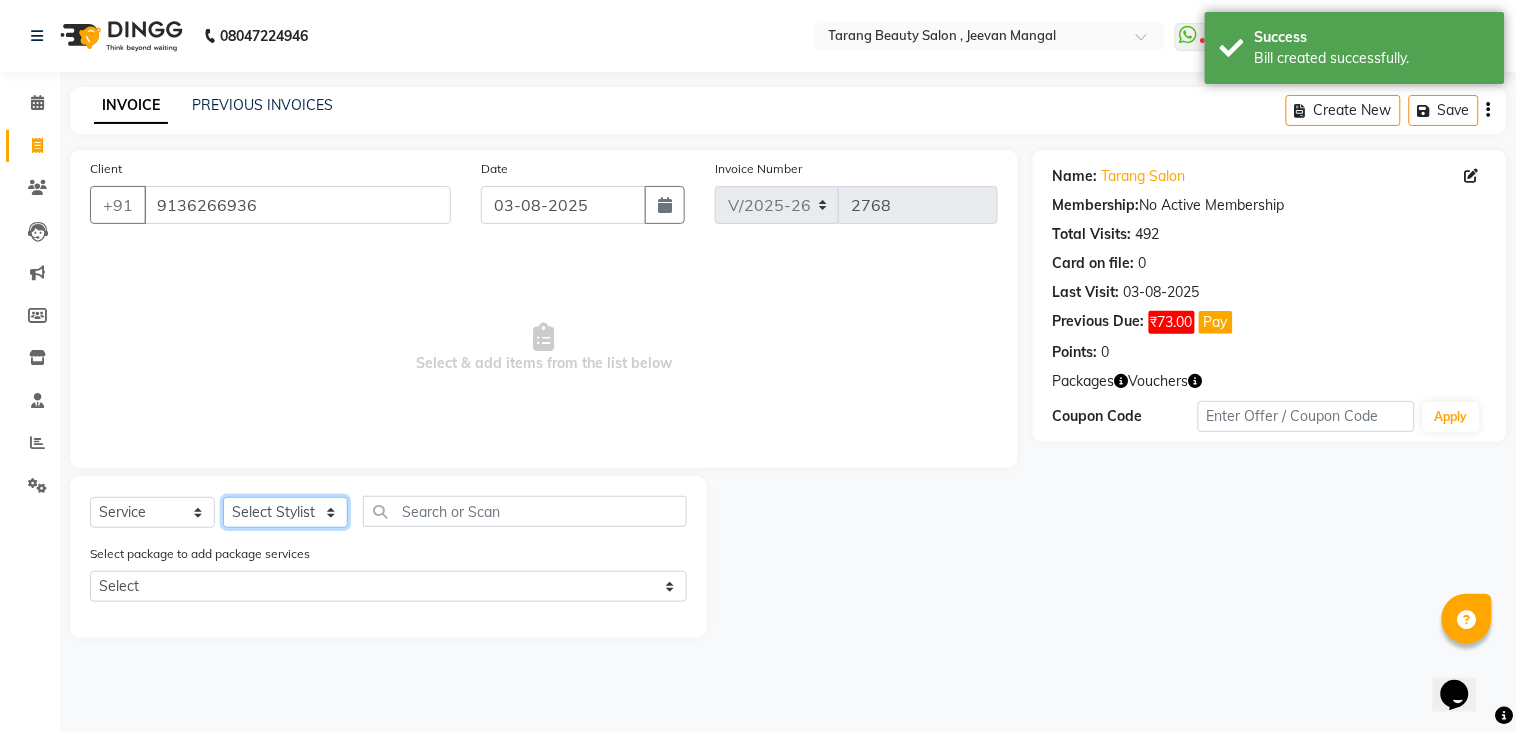 click on "Select Stylist ANITA MANOJ KARRE ANJALI RAMESH KHAMDARE BHUMI PAWAR DEEPALI  KANOJIYA Front Desk GAYATRI KENIN Grishma  indu kavita NEHA pooja thakur Pooja Vishwakarma priya  Ruchi RUTUJA sadhana SNEHAL SHINDE SONAL Suchita panchal SUNITA KAURI surekha bhalerao Varsha Zoya" 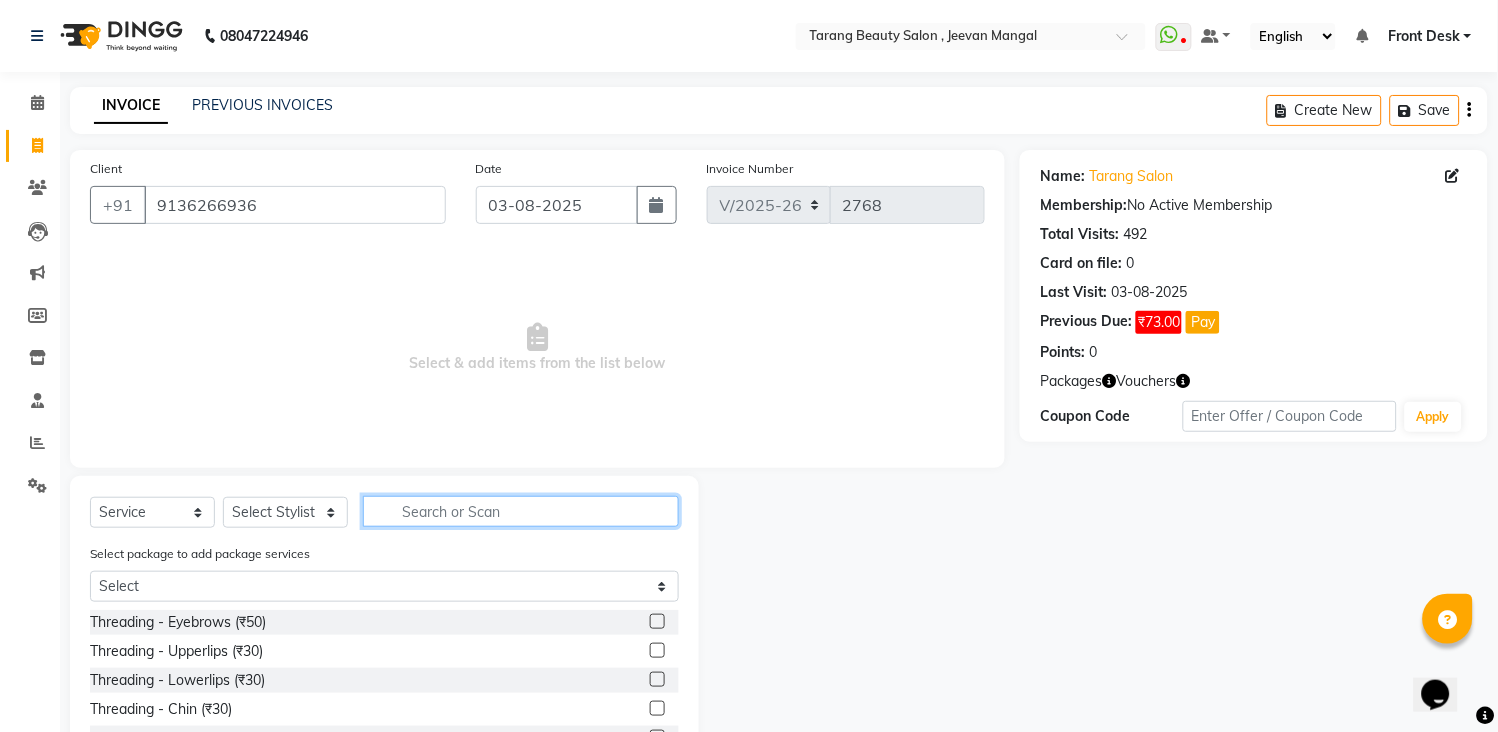 click 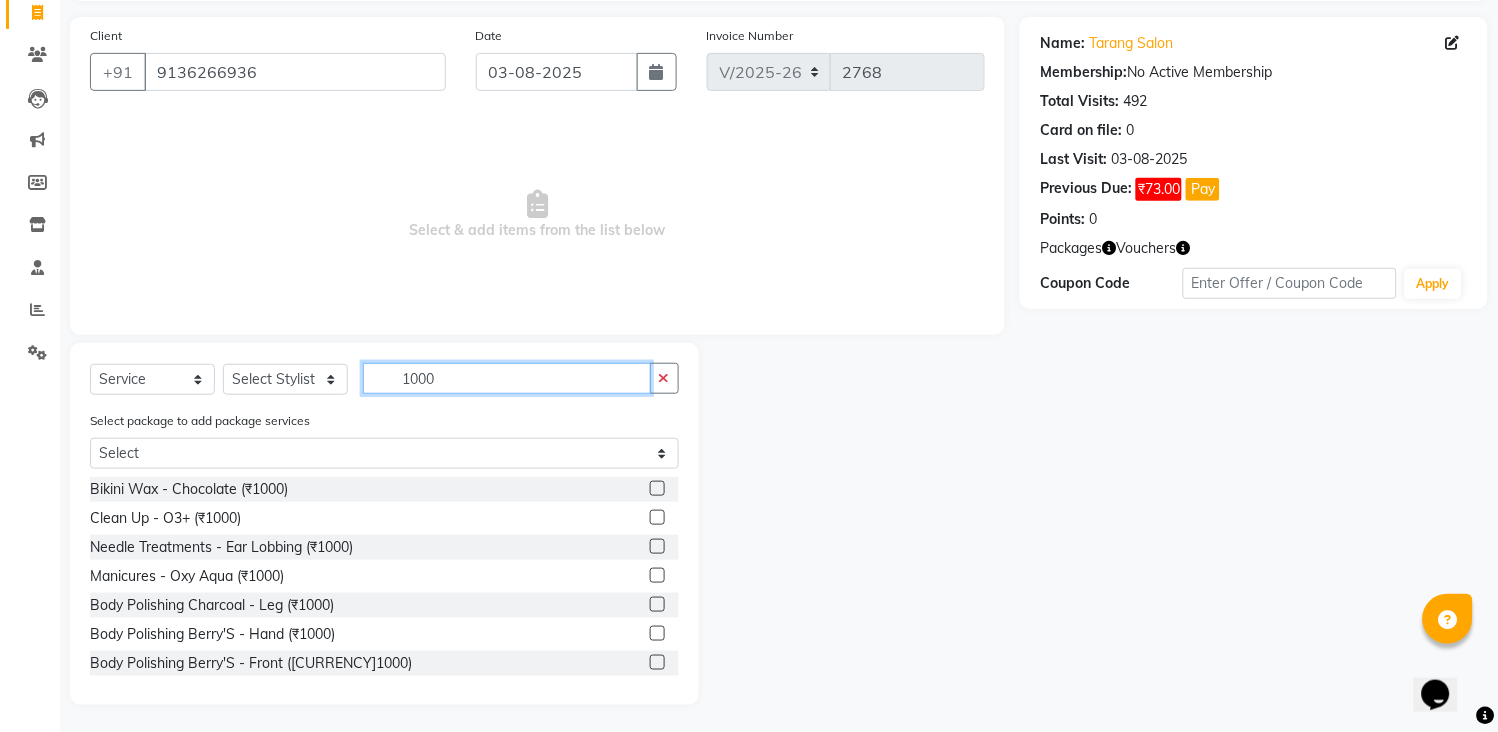 scroll, scrollTop: 136, scrollLeft: 0, axis: vertical 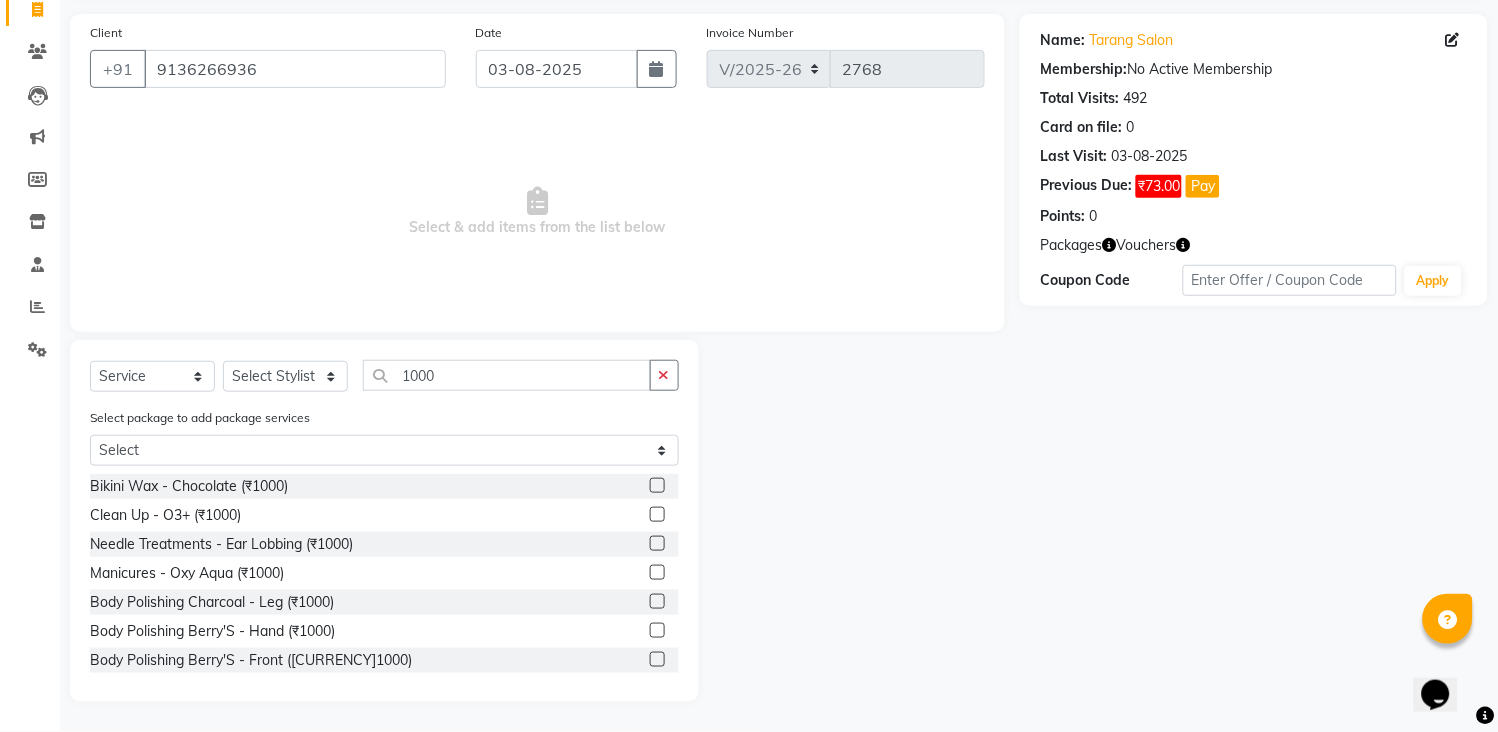 drag, startPoint x: 671, startPoint y: 375, endPoint x: 588, endPoint y: 371, distance: 83.09633 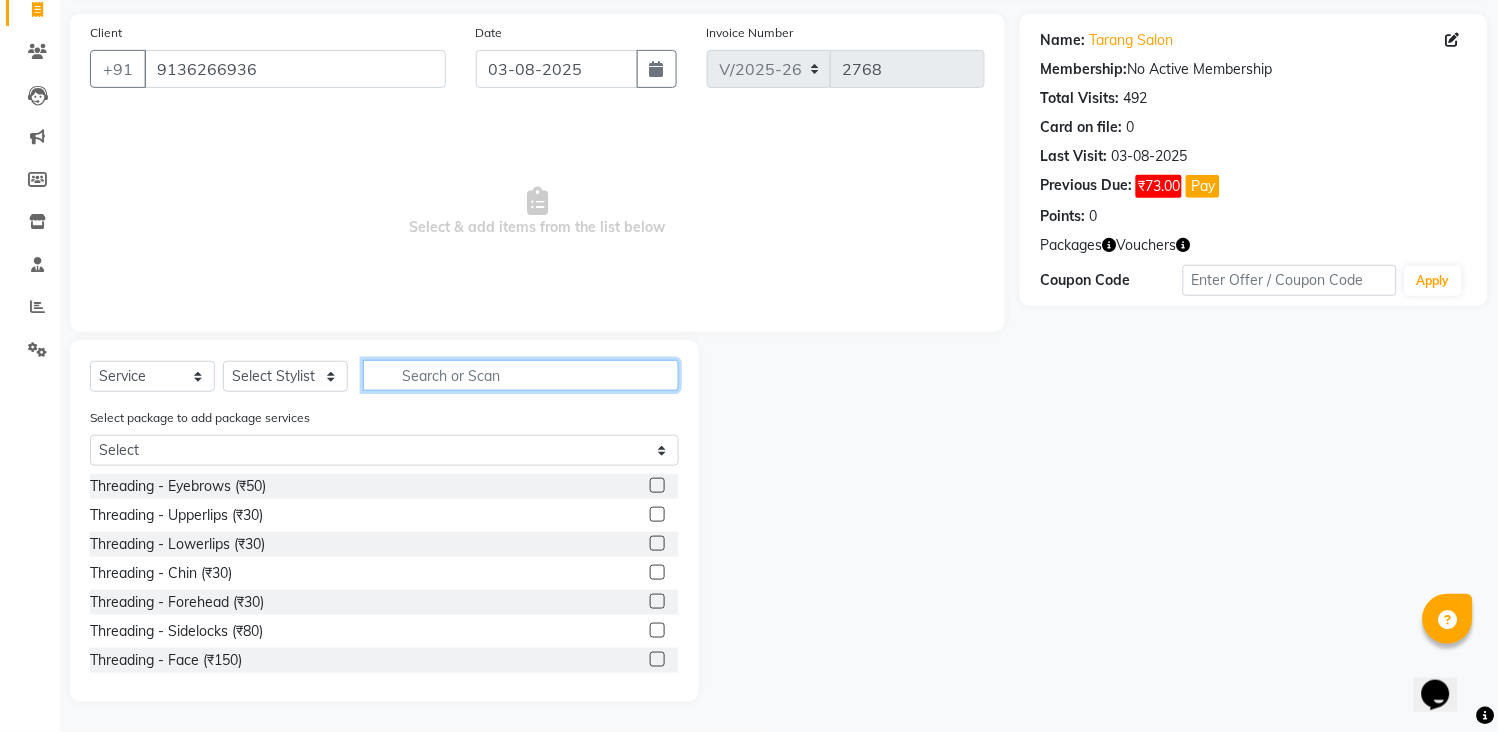 click 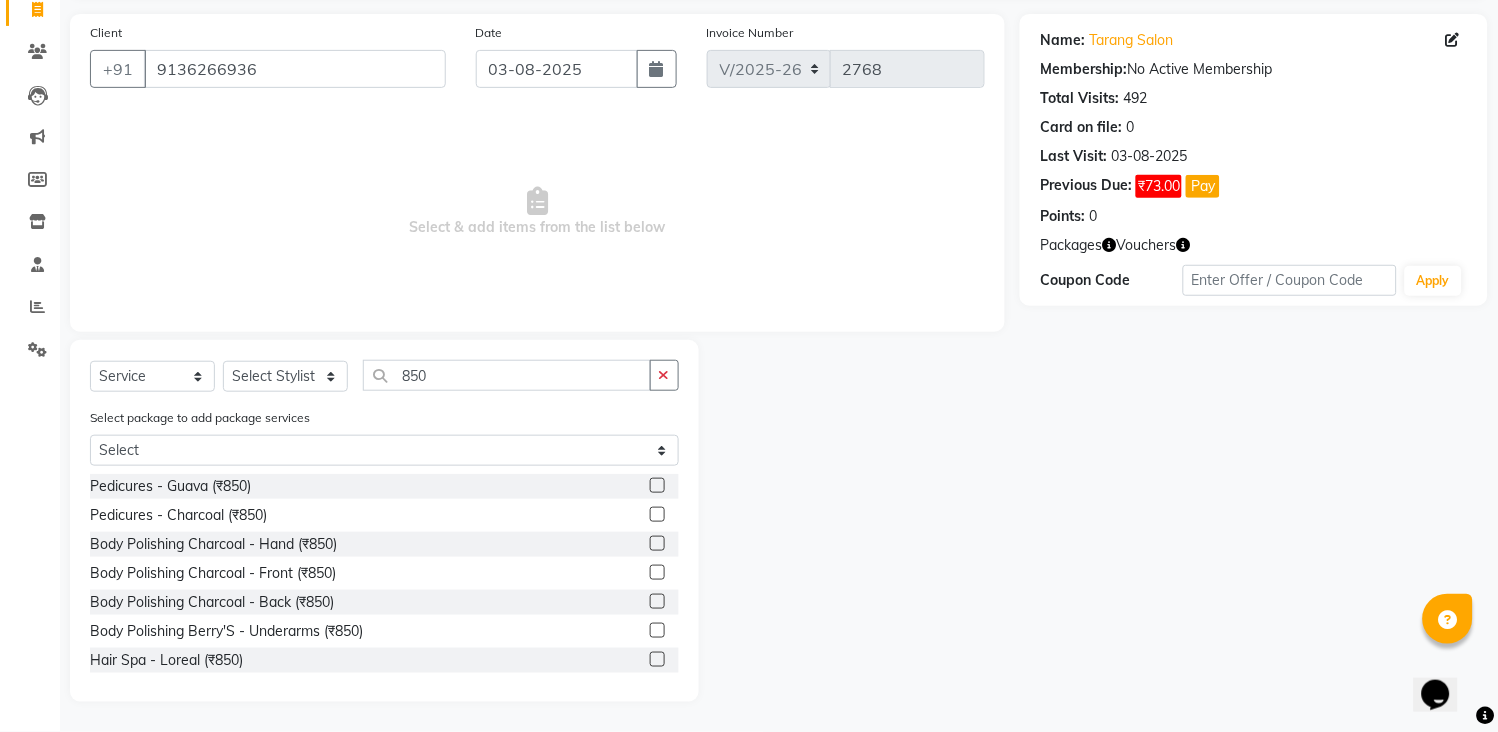 click 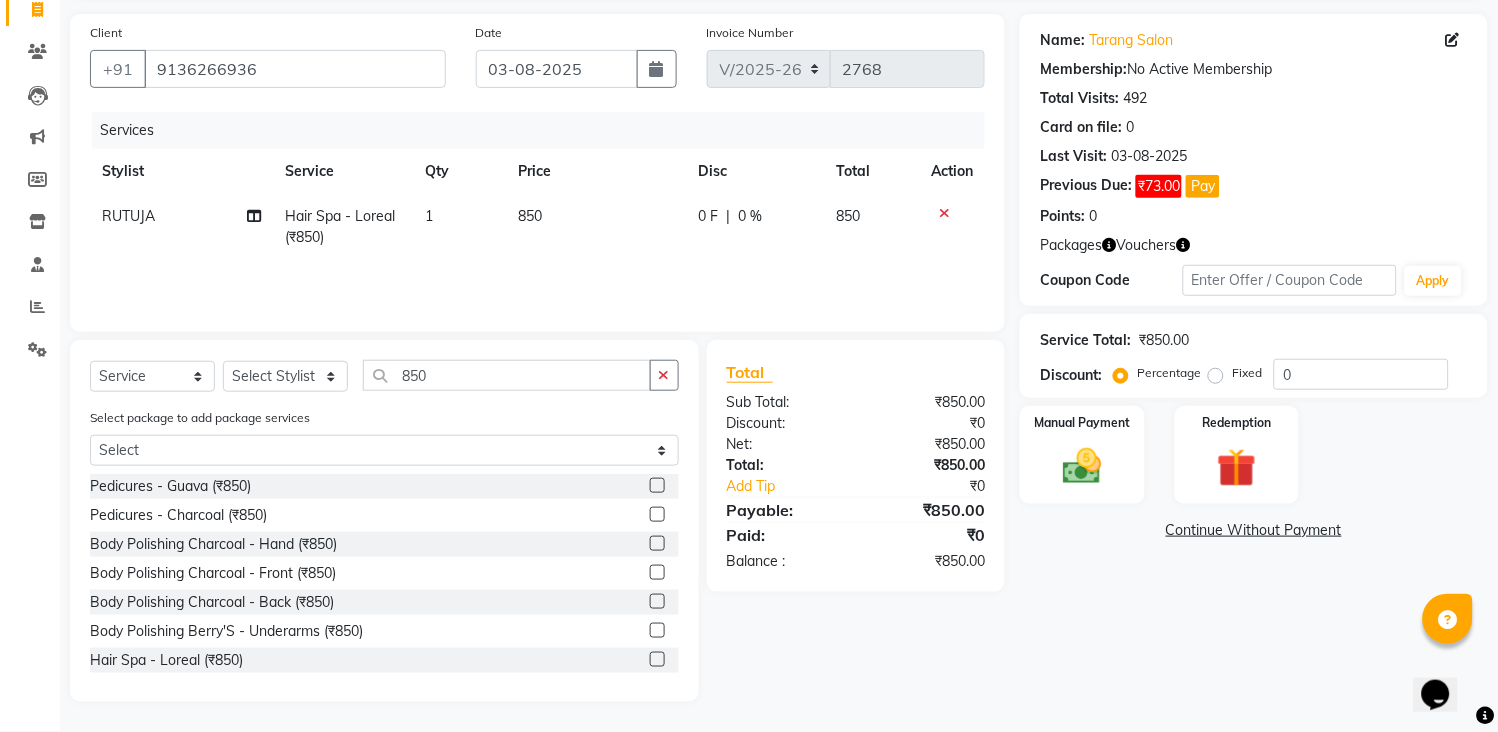 click on "850" 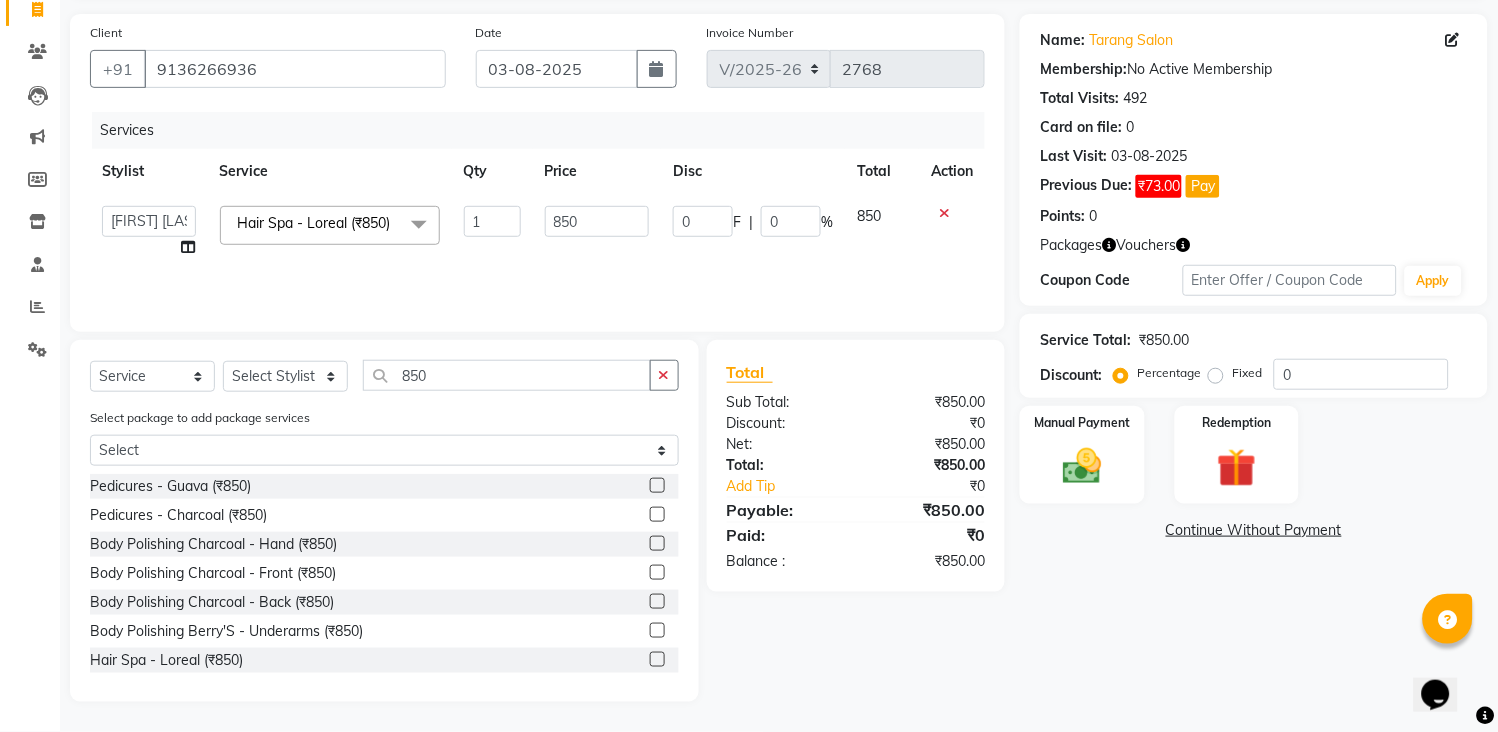 click on "850" 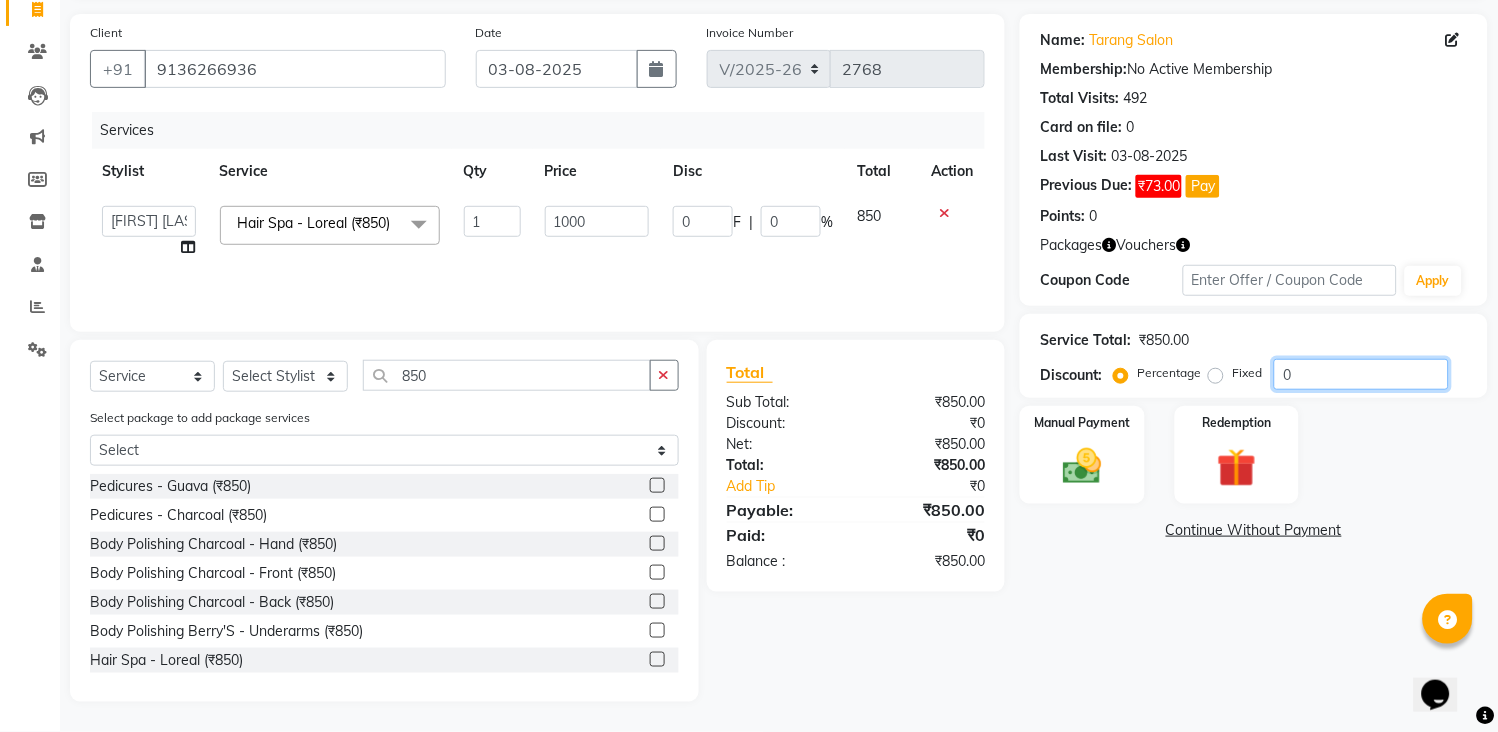 click on "0" 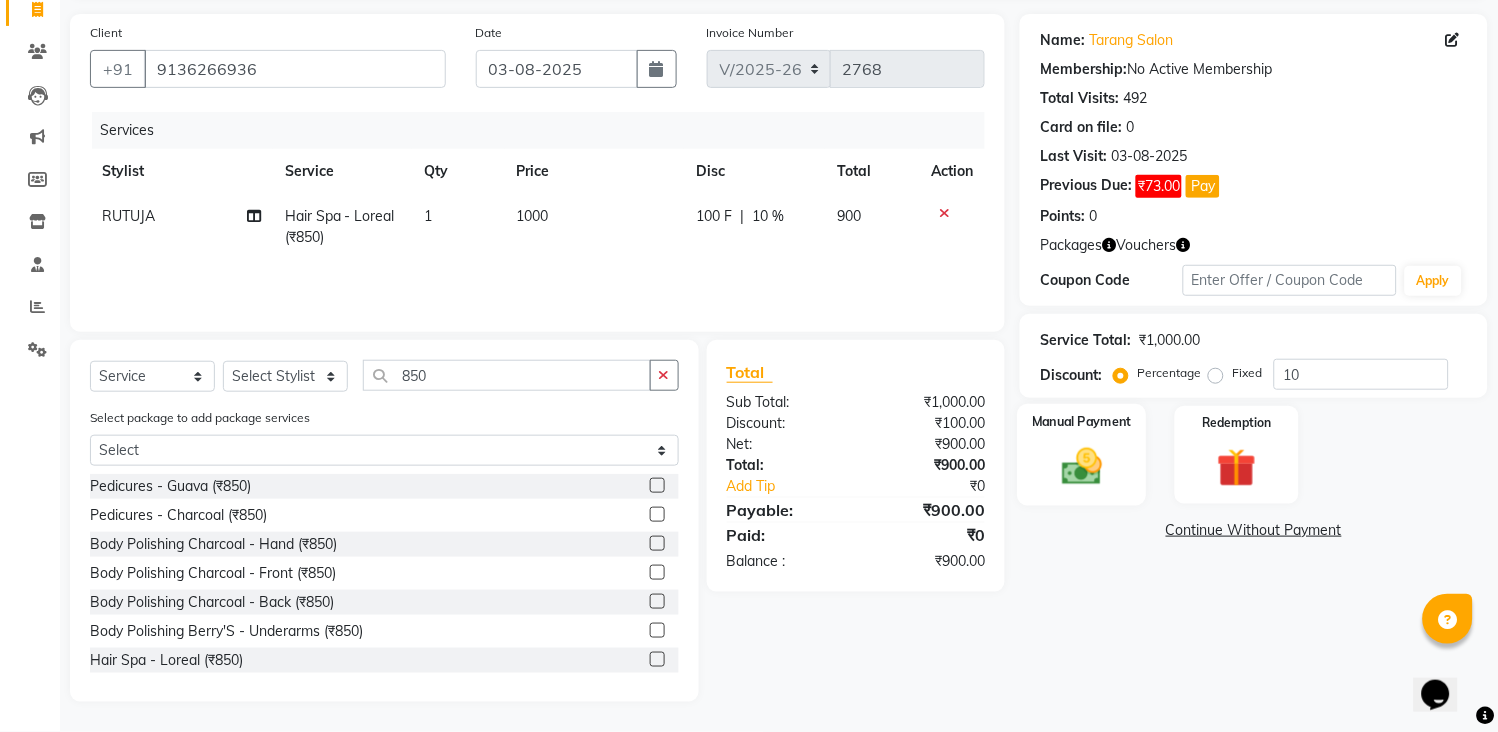 click 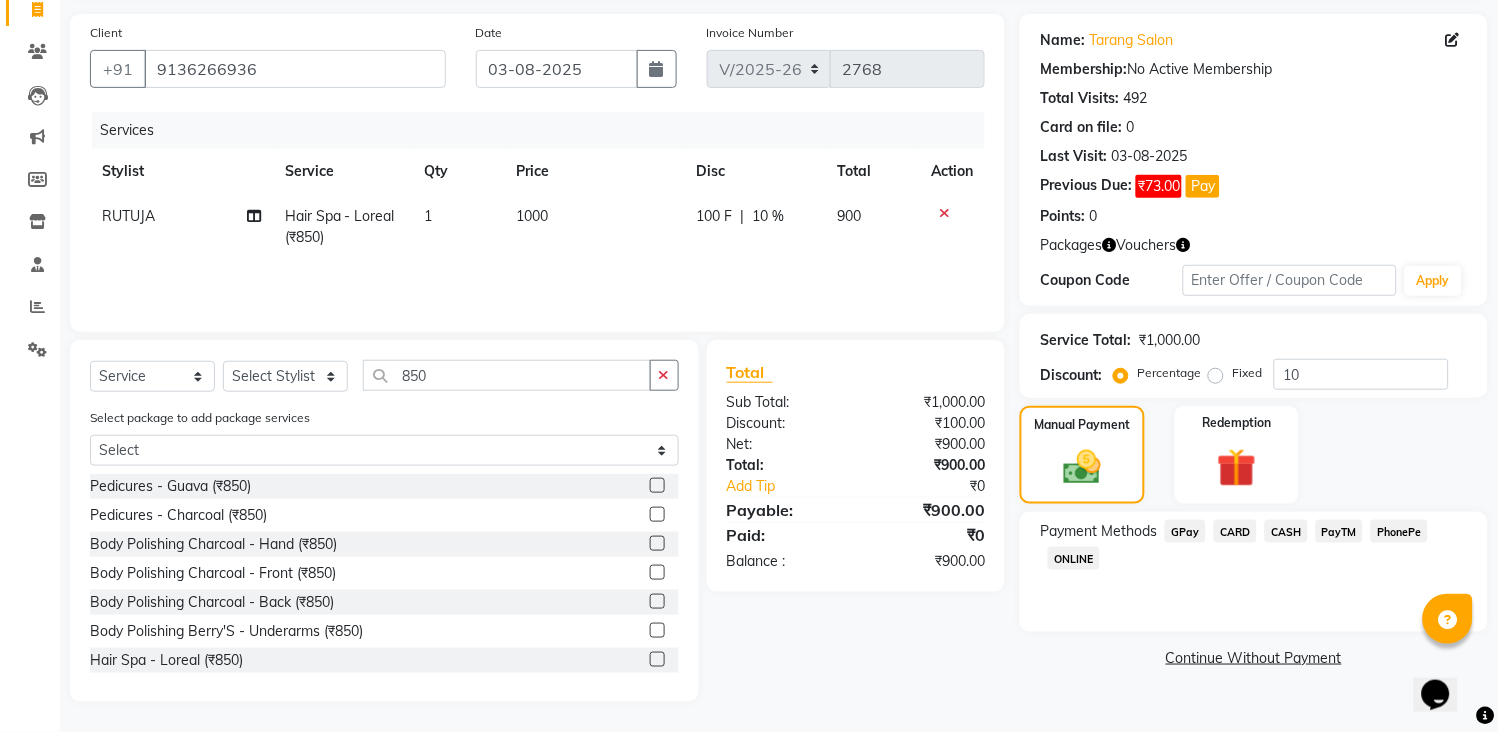 click on "GPay" 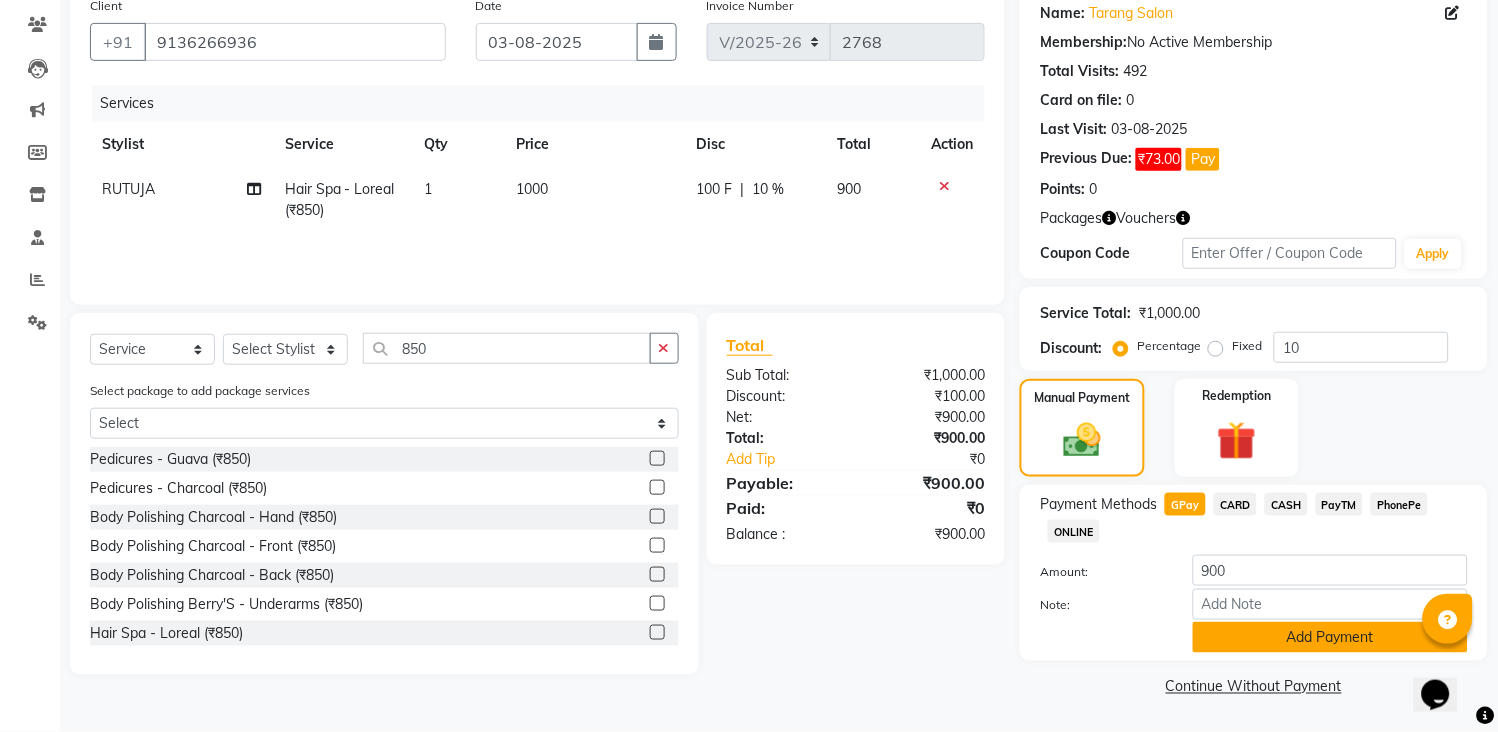 click on "Add Payment" 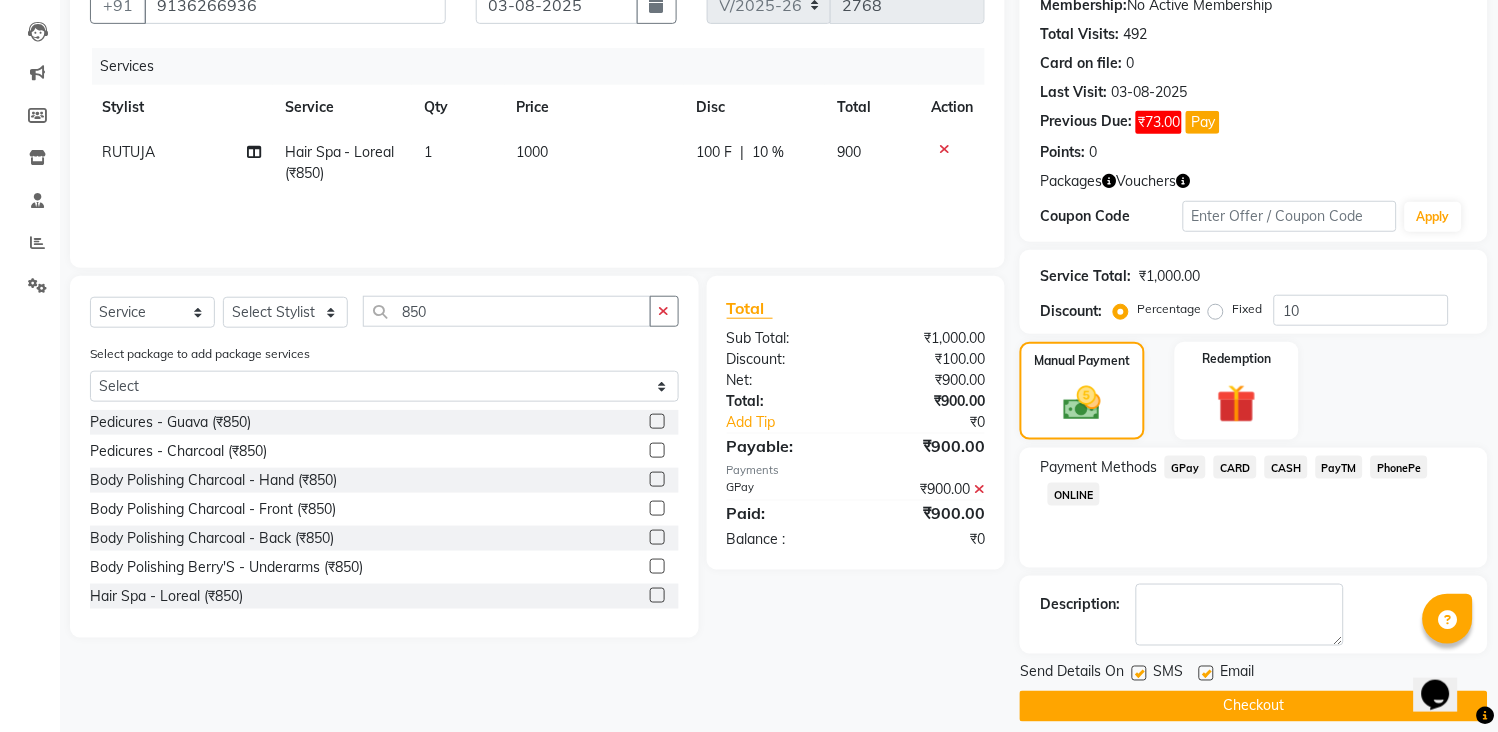 scroll, scrollTop: 220, scrollLeft: 0, axis: vertical 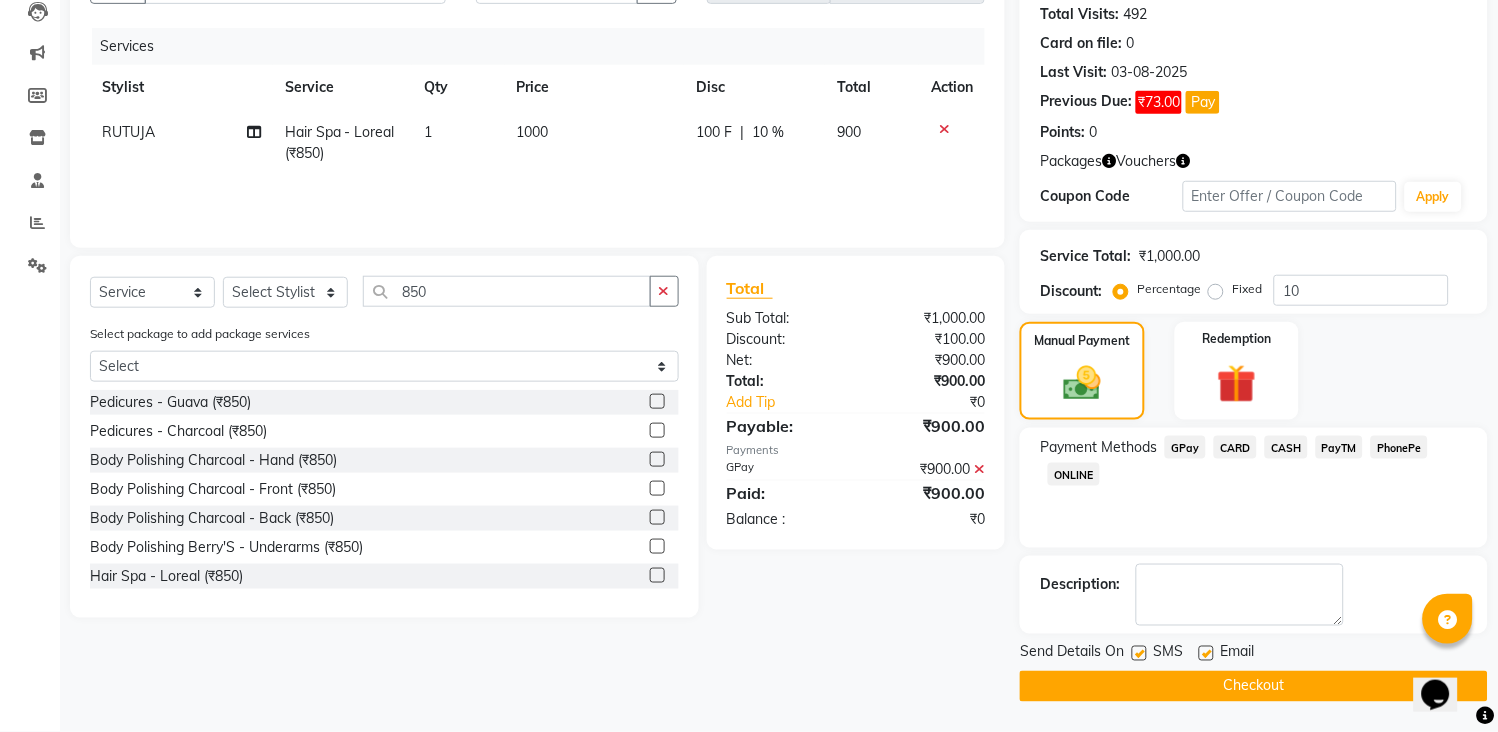 click on "Checkout" 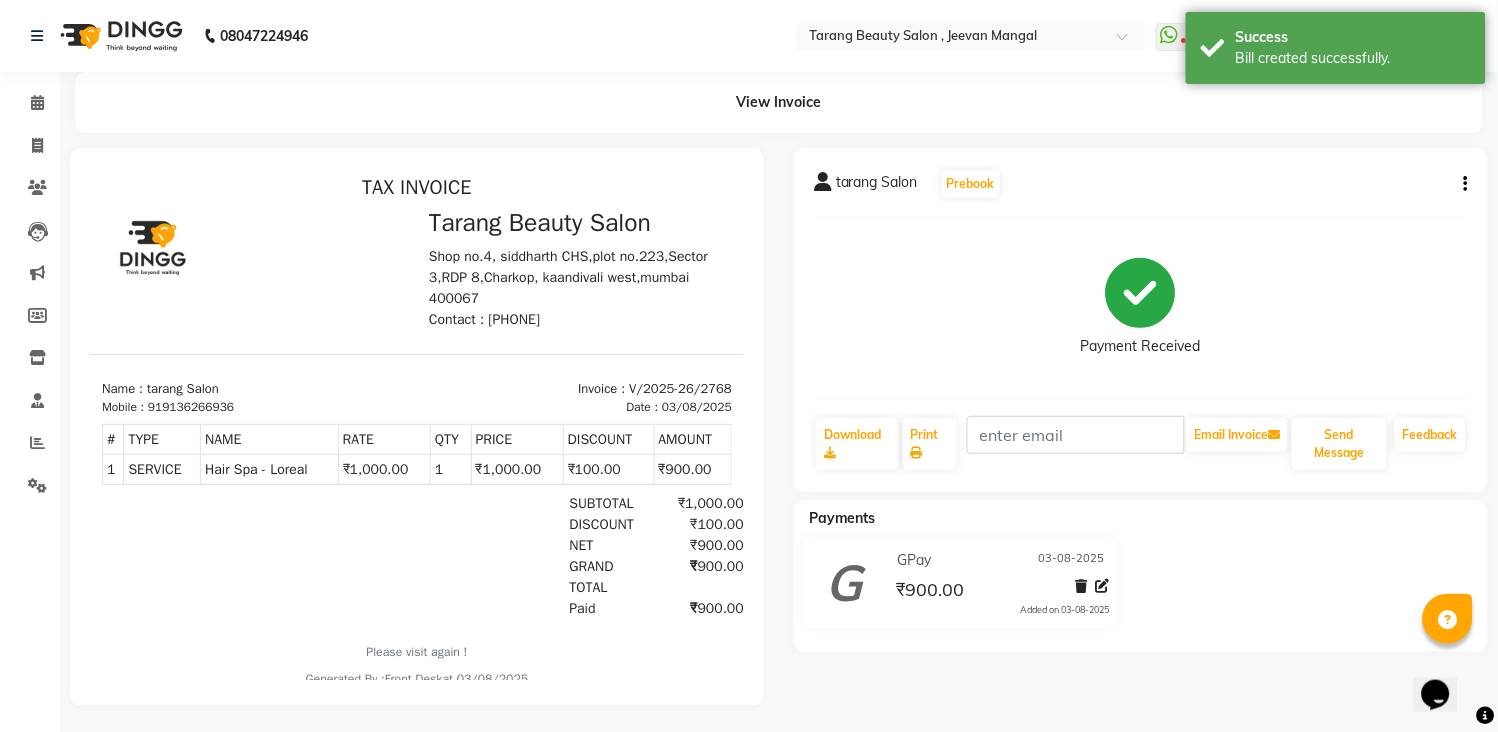 scroll, scrollTop: 0, scrollLeft: 0, axis: both 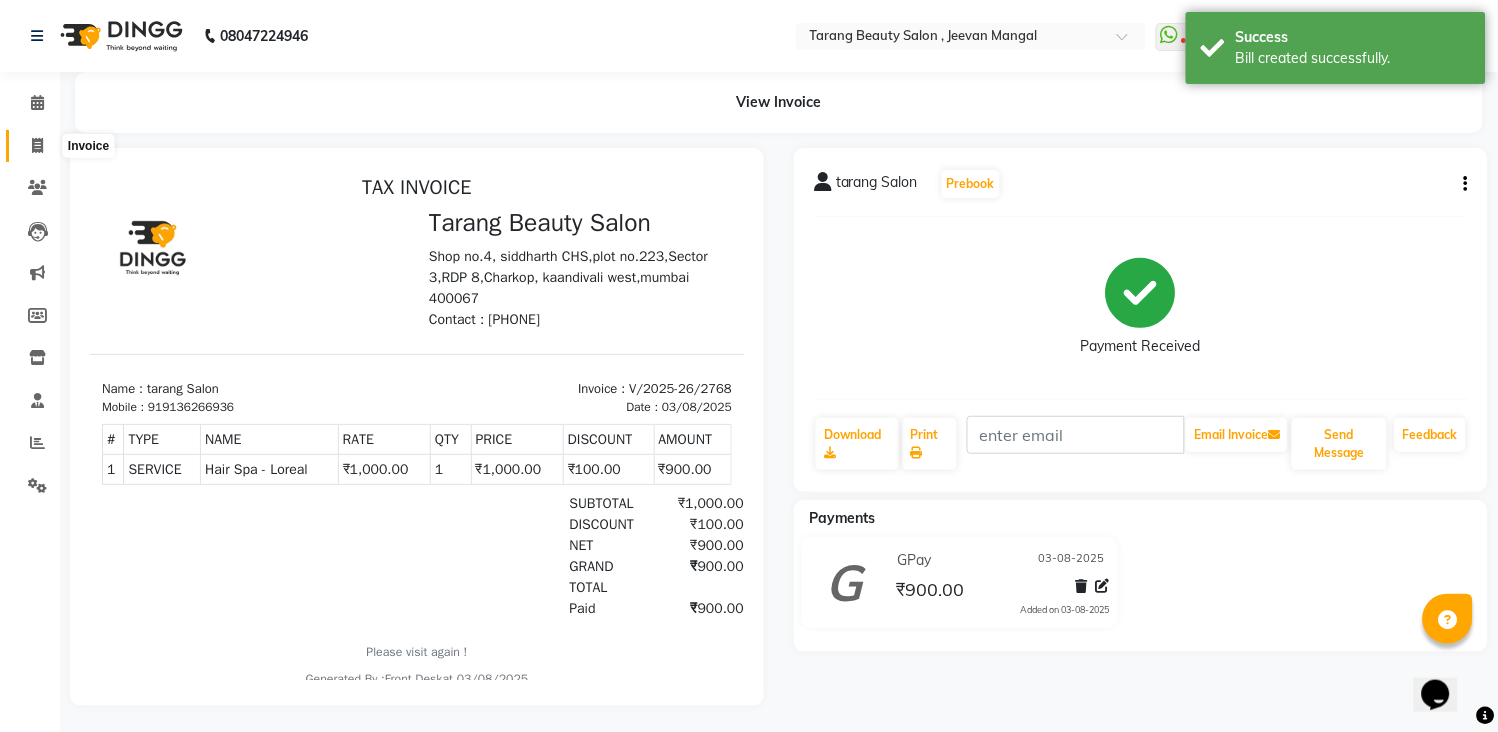 click 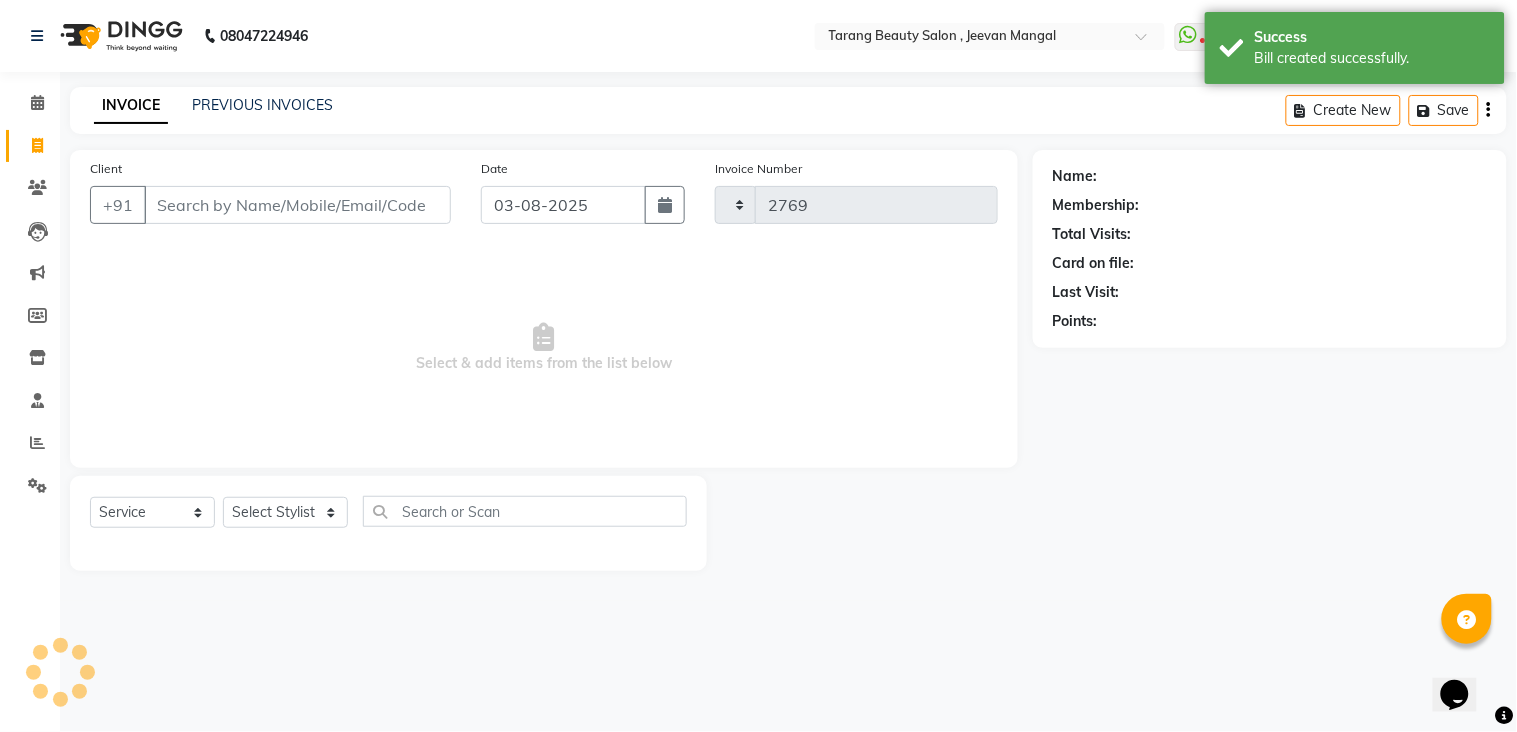click on "Client" at bounding box center (297, 205) 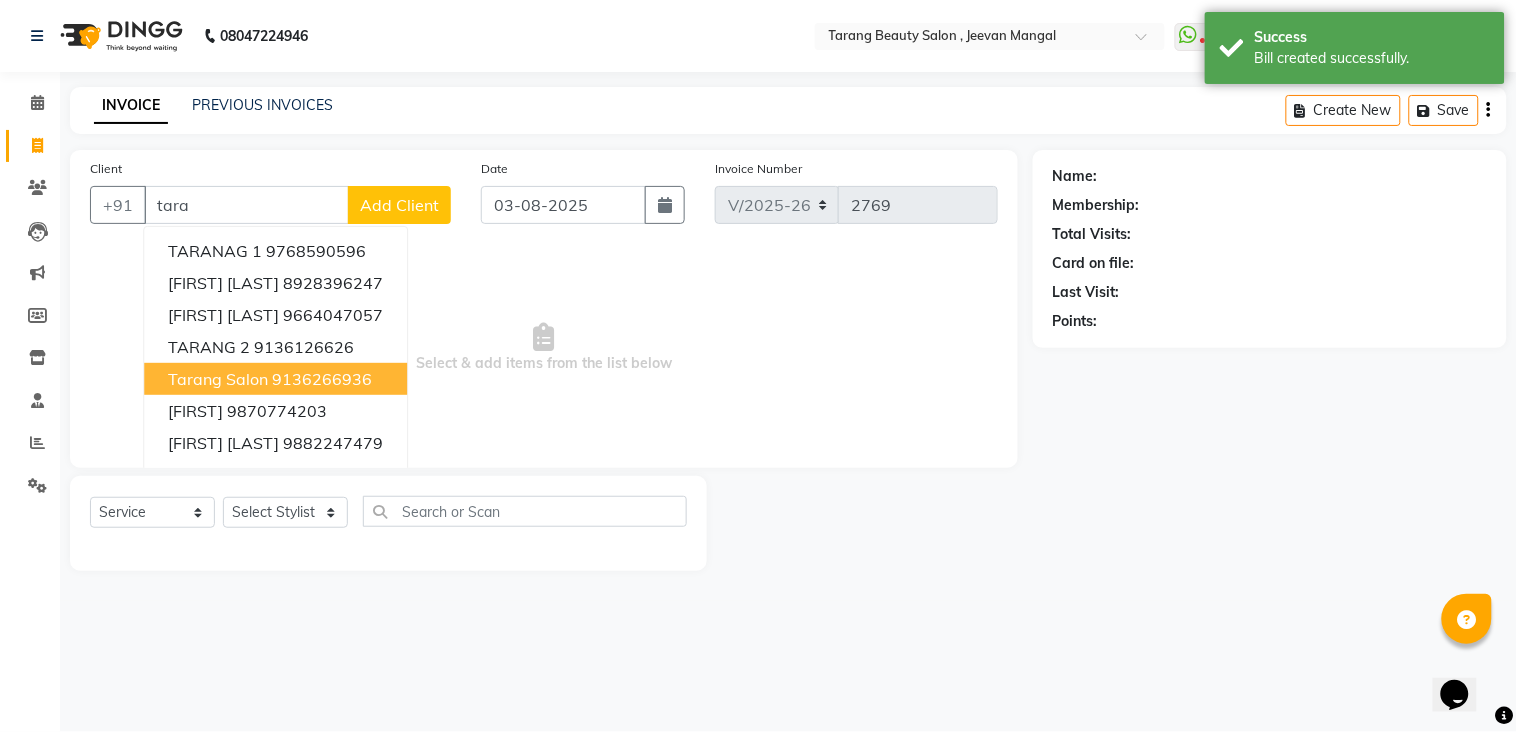 click on "tarang Salon" at bounding box center (218, 379) 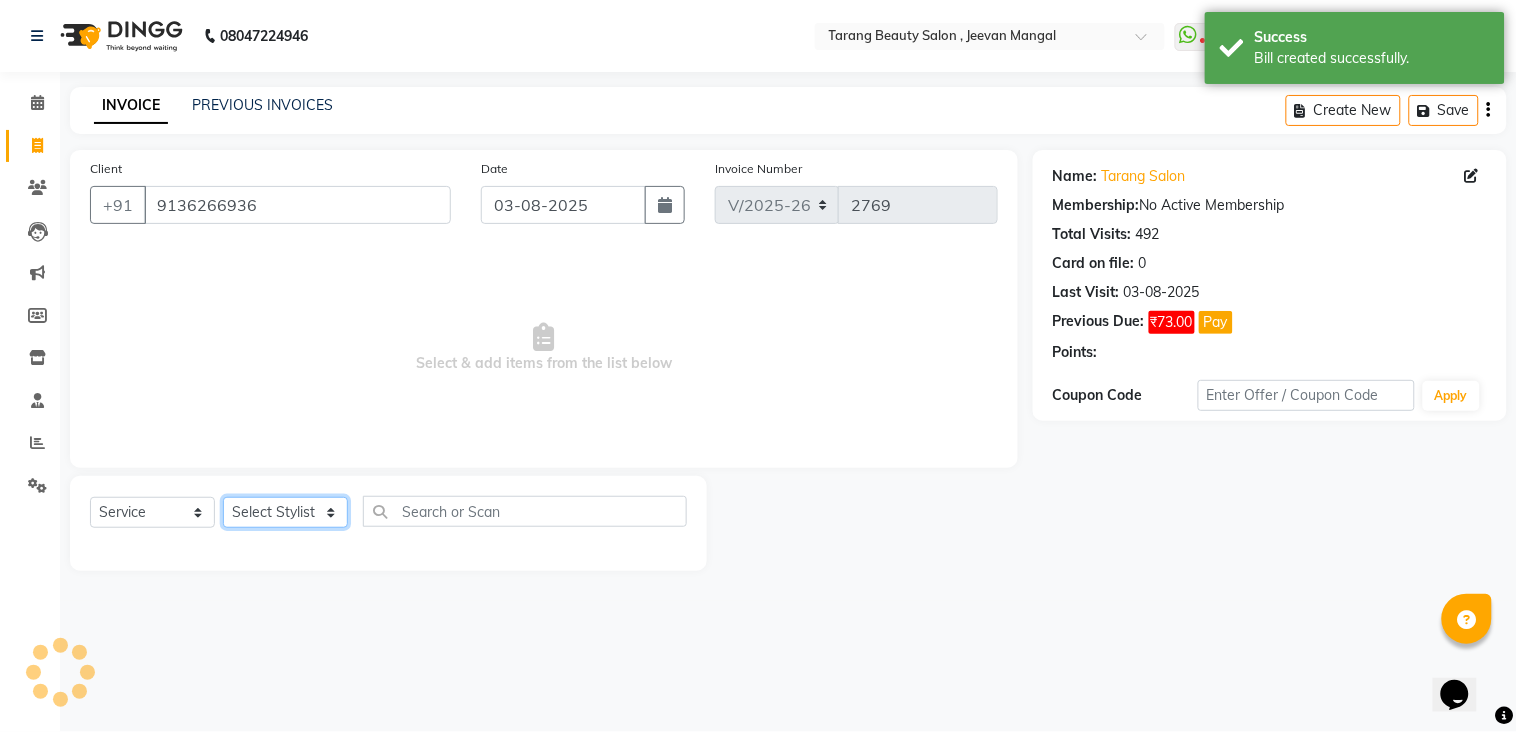 click on "Select Stylist ANITA MANOJ KARRE ANJALI RAMESH KHAMDARE BHUMI PAWAR DEEPALI  KANOJIYA Front Desk GAYATRI KENIN Grishma  indu kavita NEHA pooja thakur Pooja Vishwakarma priya  Ruchi RUTUJA sadhana SNEHAL SHINDE SONAL Suchita panchal SUNITA KAURI surekha bhalerao Varsha Zoya" 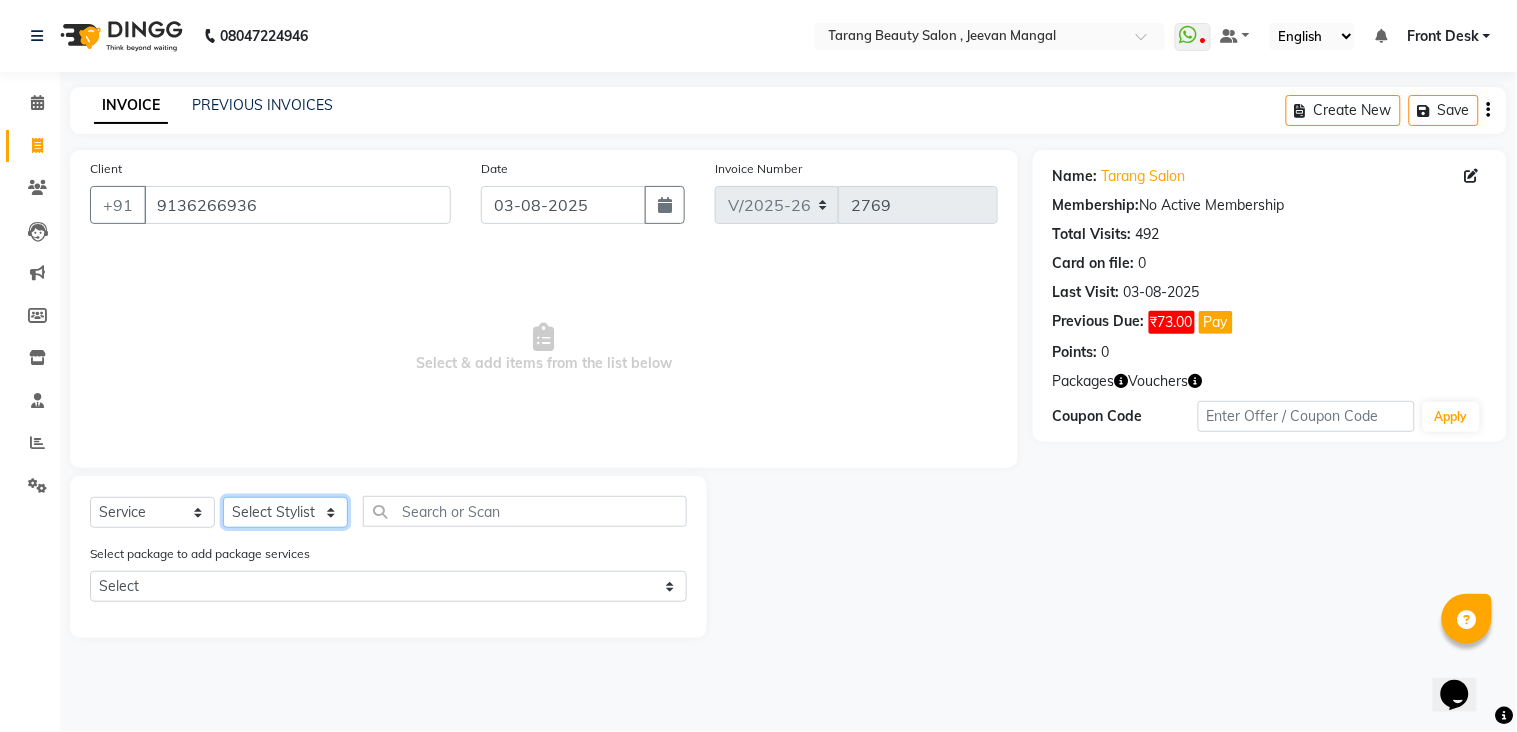 click on "Select Stylist ANITA MANOJ KARRE ANJALI RAMESH KHAMDARE BHUMI PAWAR DEEPALI  KANOJIYA Front Desk GAYATRI KENIN Grishma  indu kavita NEHA pooja thakur Pooja Vishwakarma priya  Ruchi RUTUJA sadhana SNEHAL SHINDE SONAL Suchita panchal SUNITA KAURI surekha bhalerao Varsha Zoya" 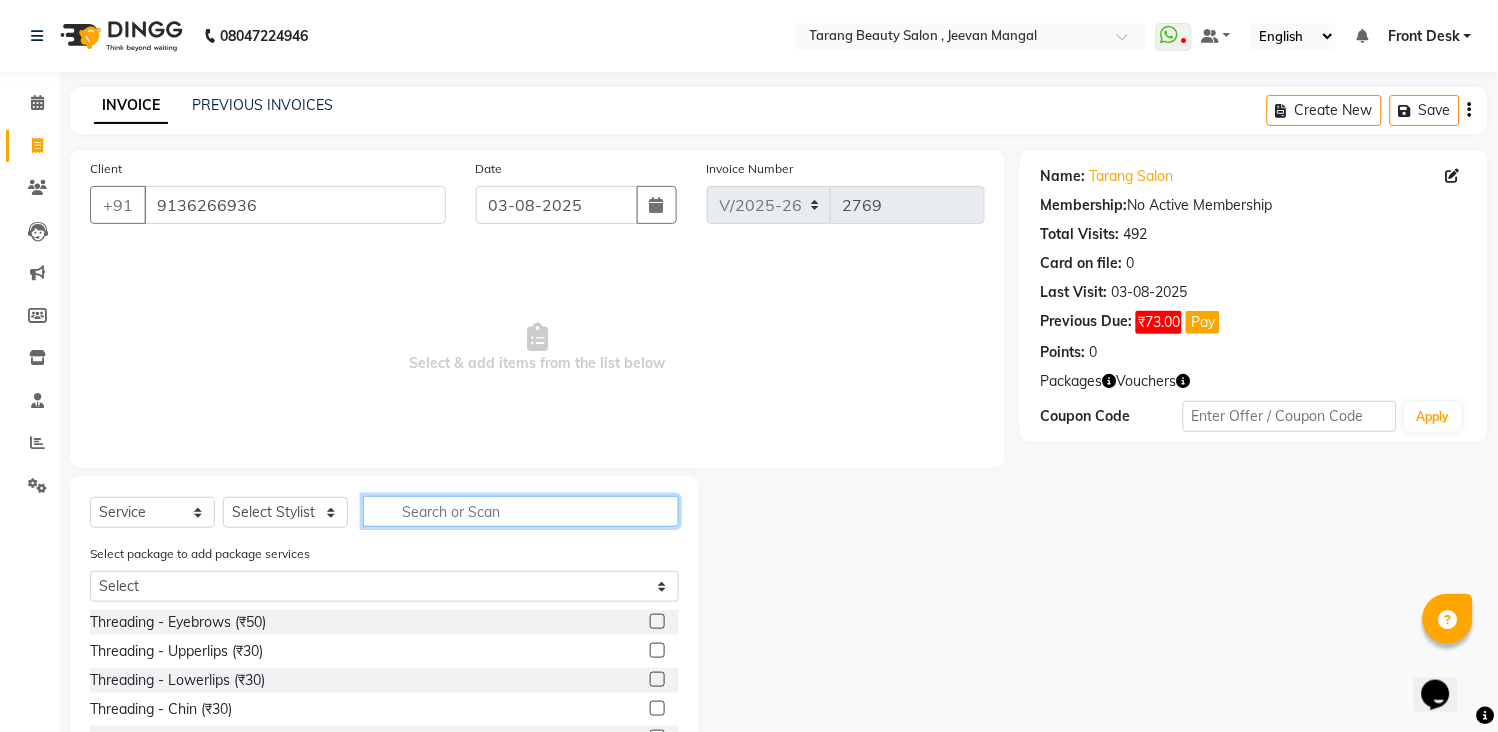 click 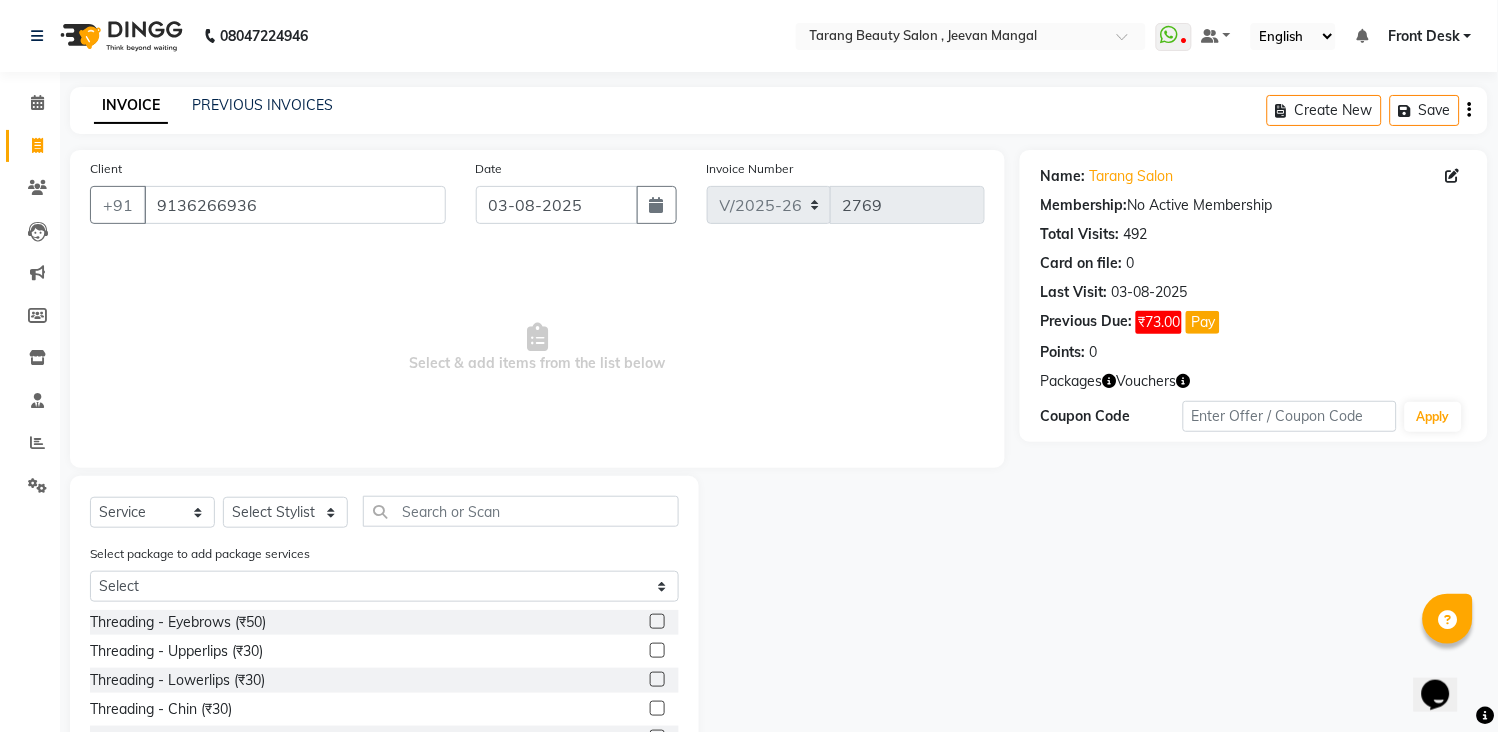 click 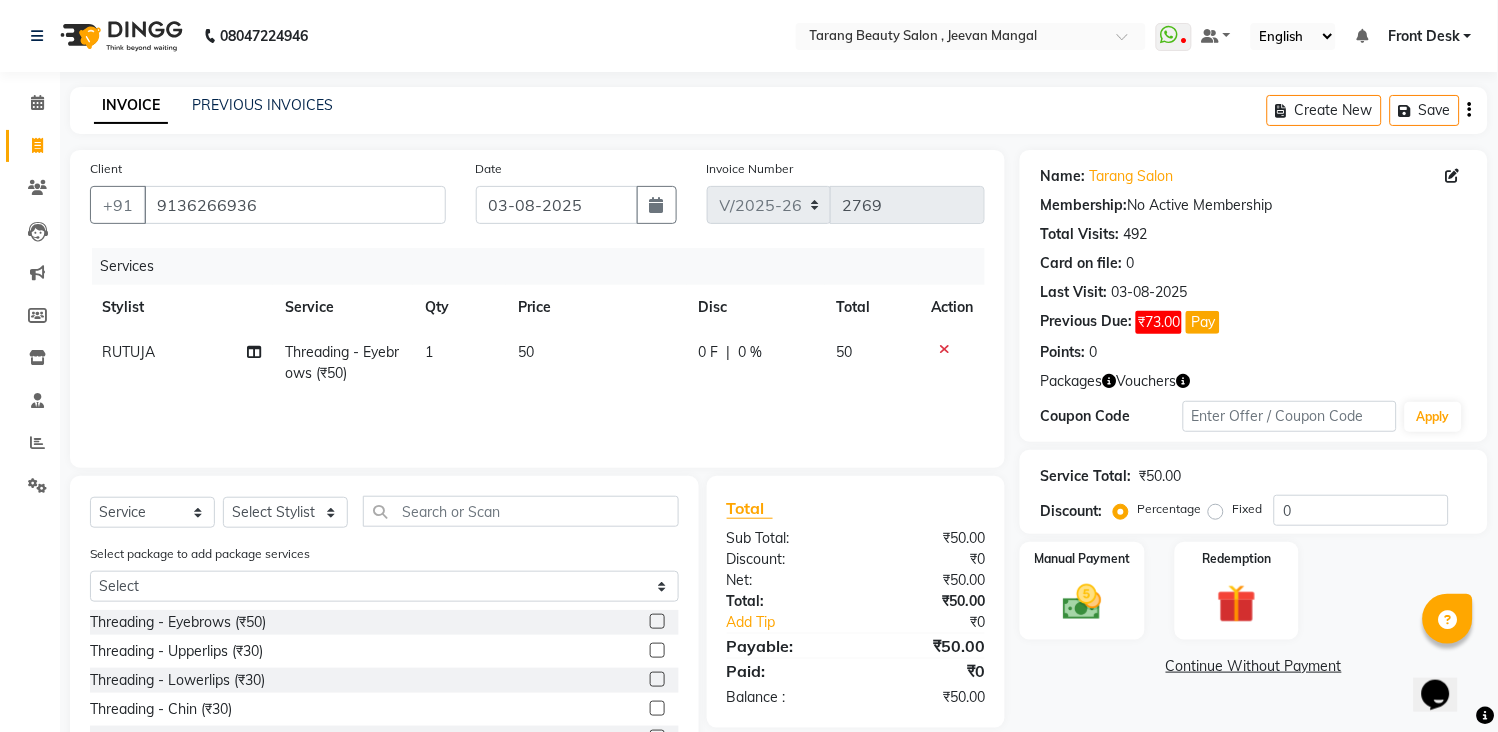 click 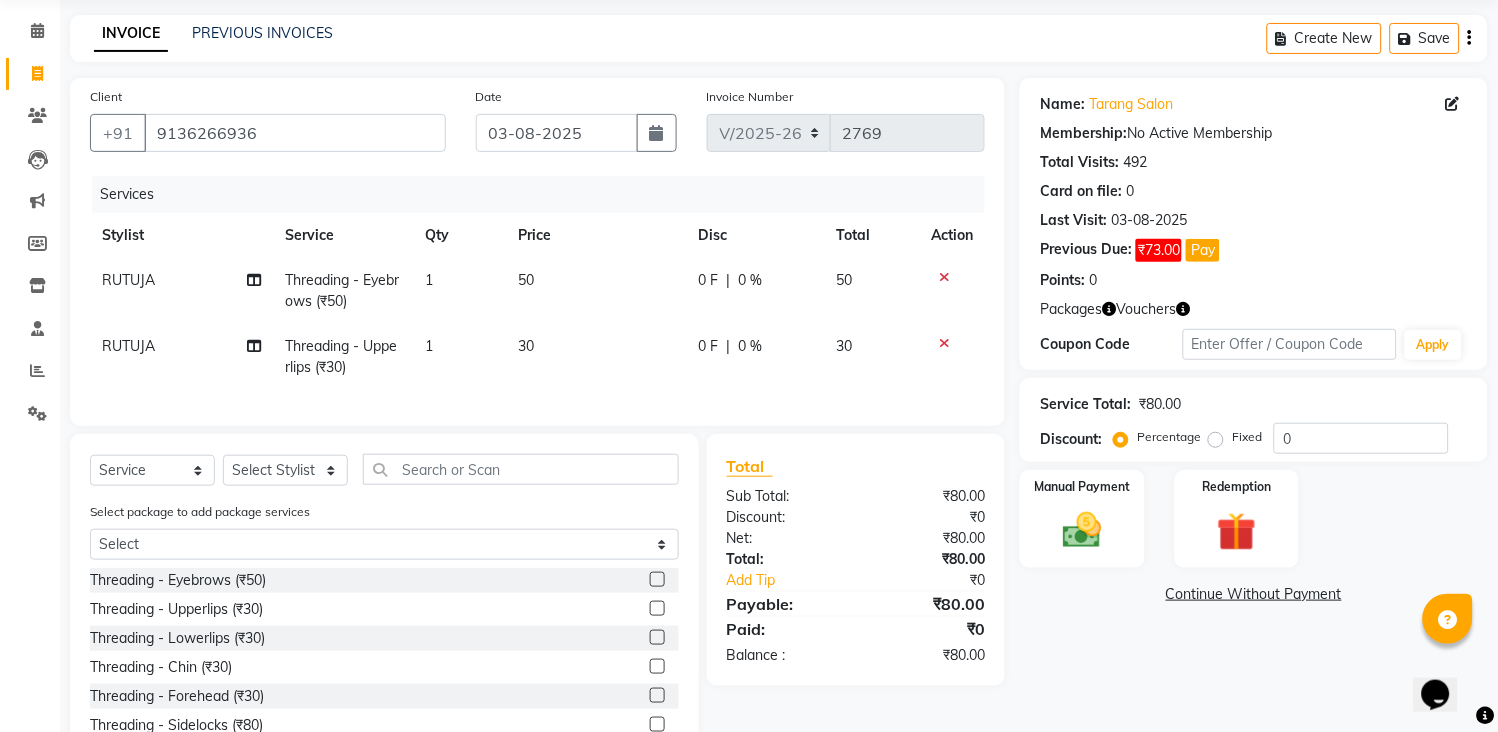 scroll, scrollTop: 111, scrollLeft: 0, axis: vertical 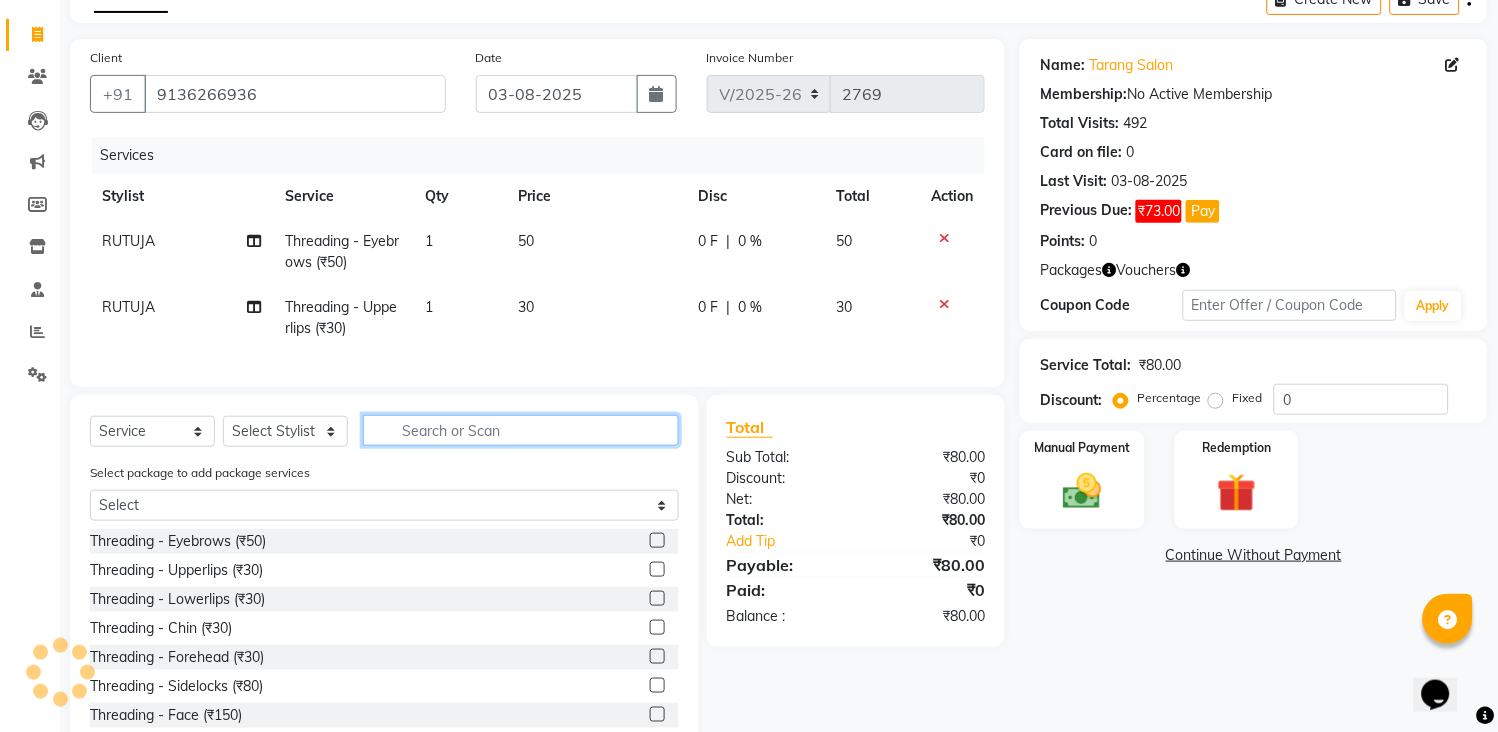 click 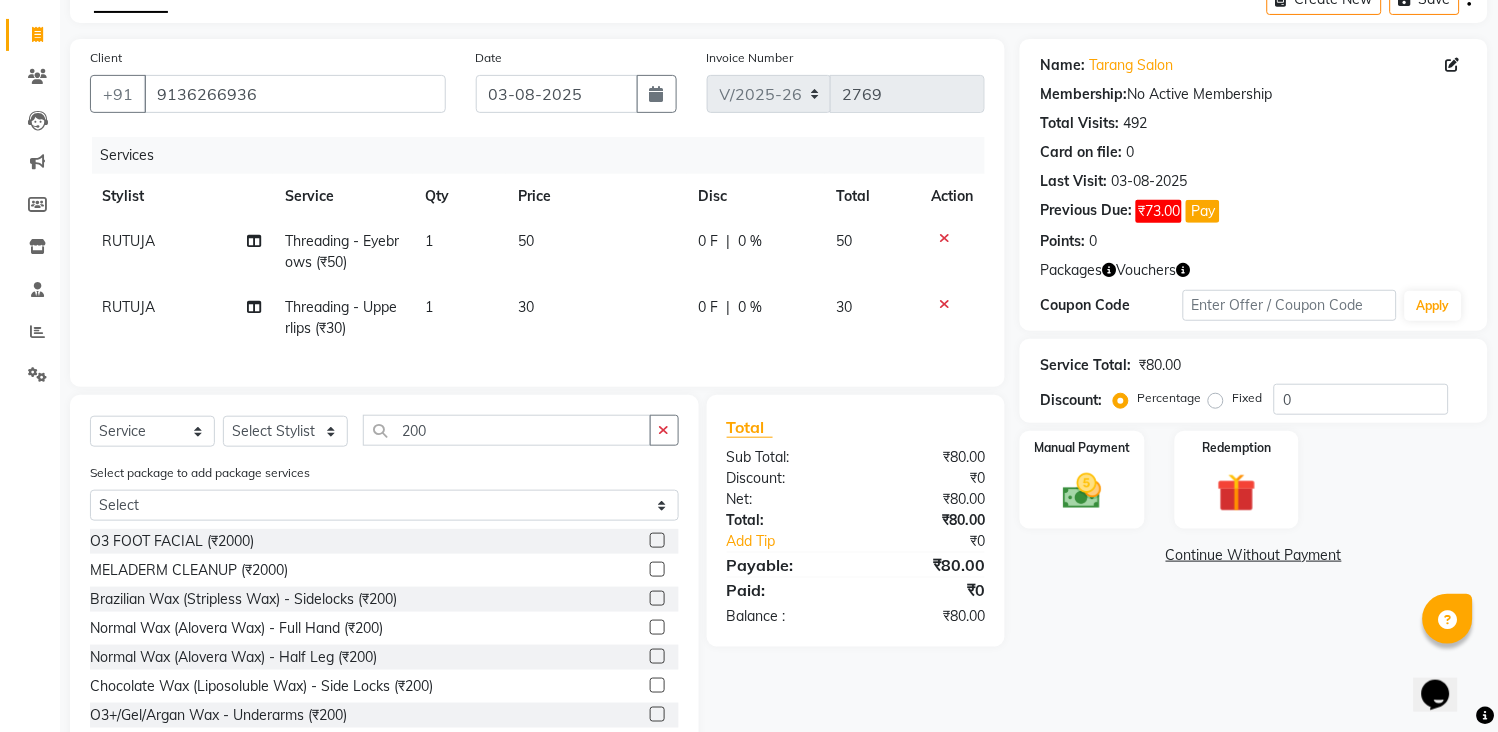 drag, startPoint x: 636, startPoint y: 642, endPoint x: 655, endPoint y: 582, distance: 62.936478 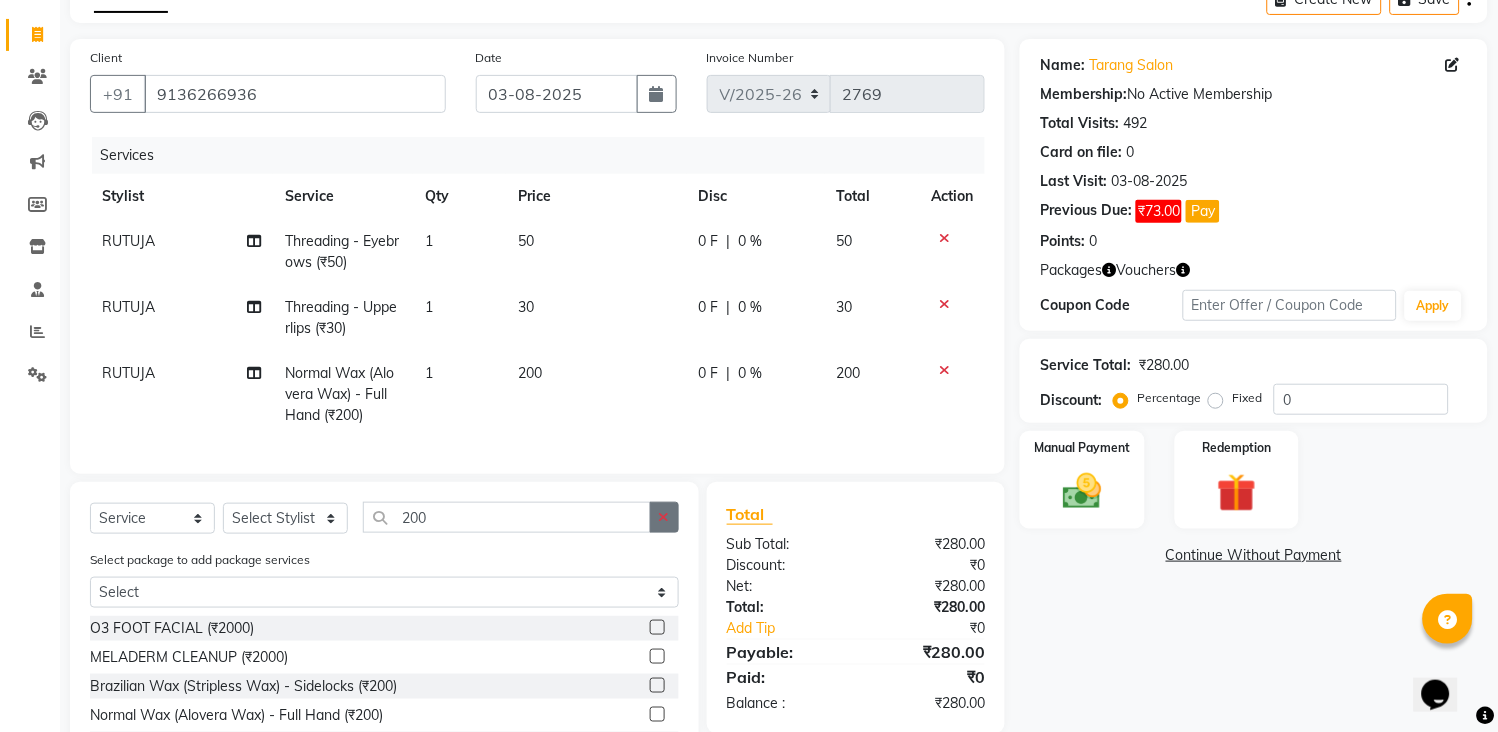 click 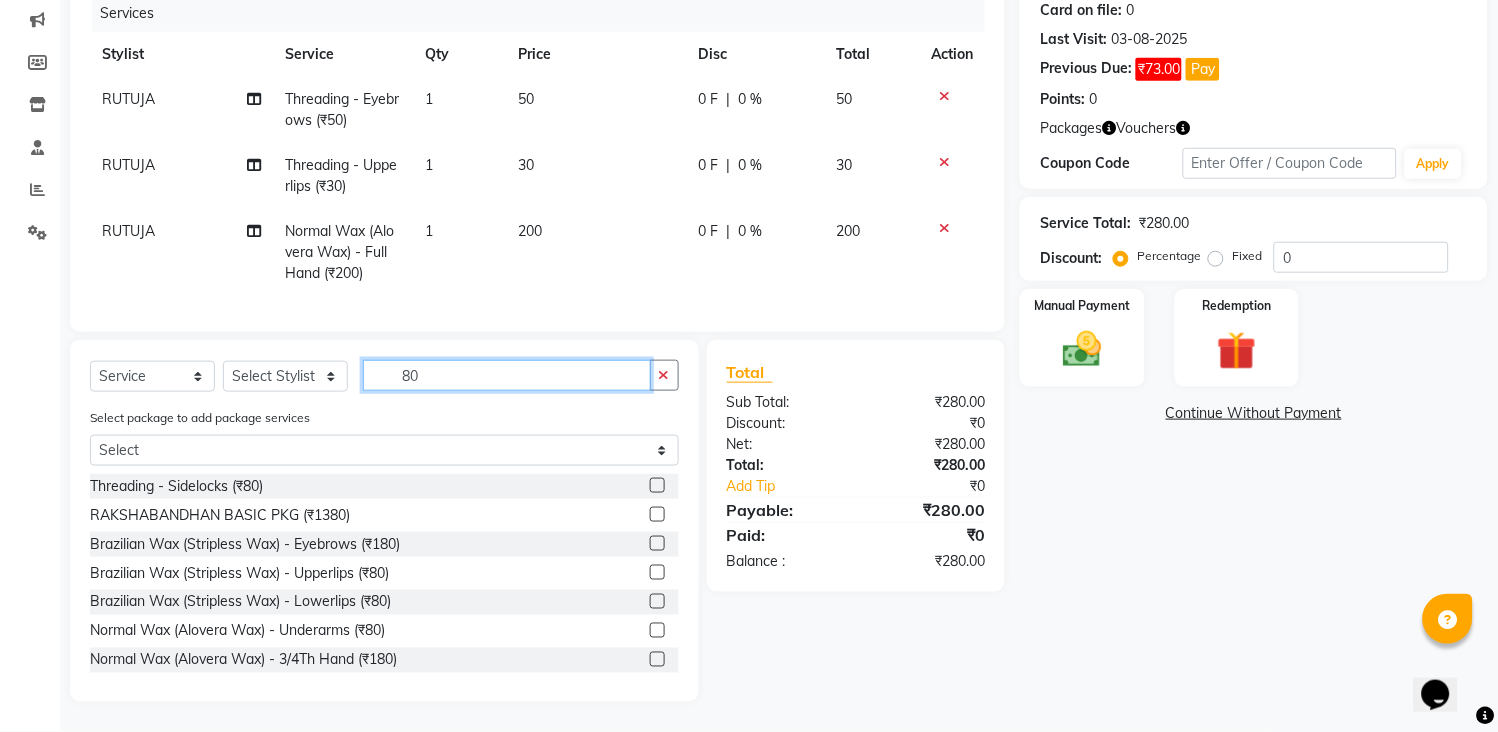 scroll, scrollTop: 272, scrollLeft: 0, axis: vertical 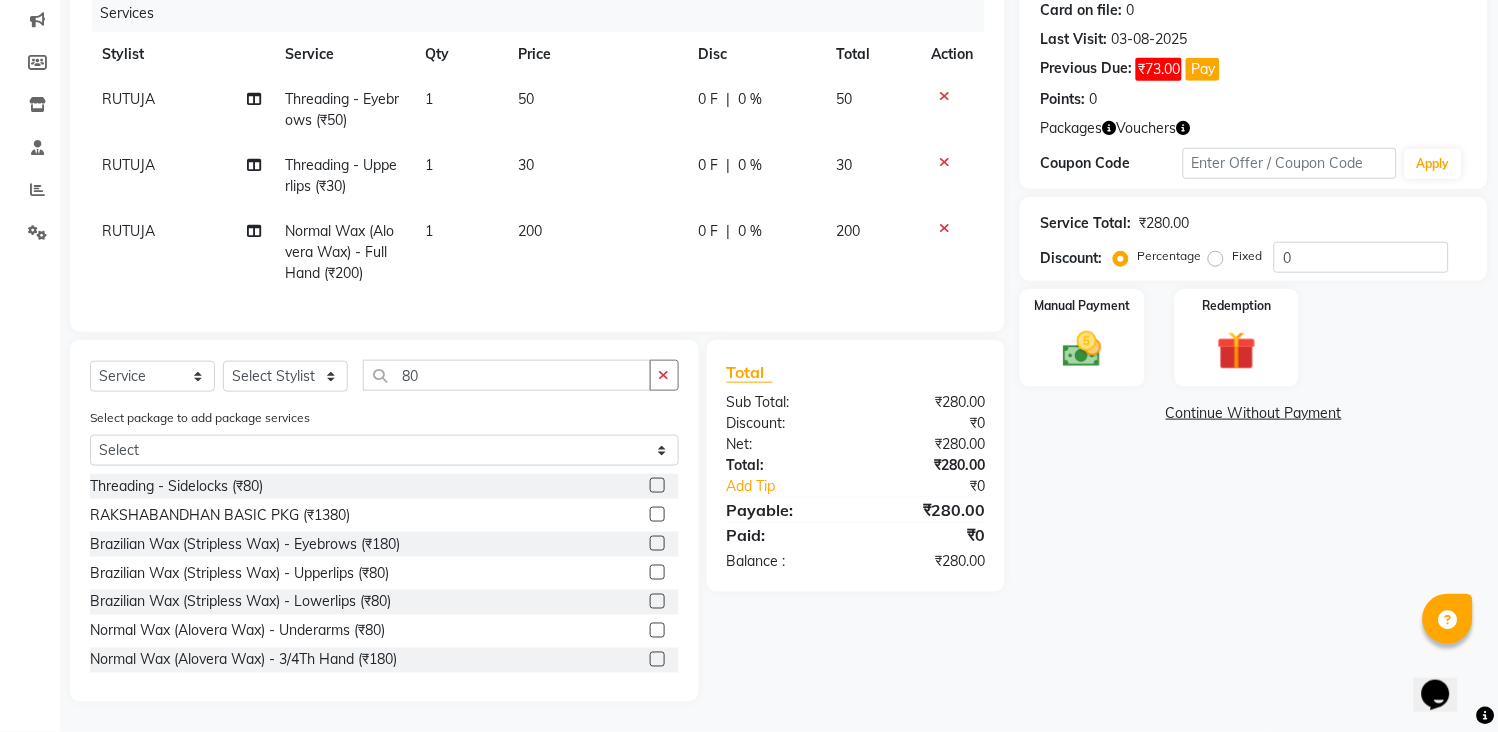 click 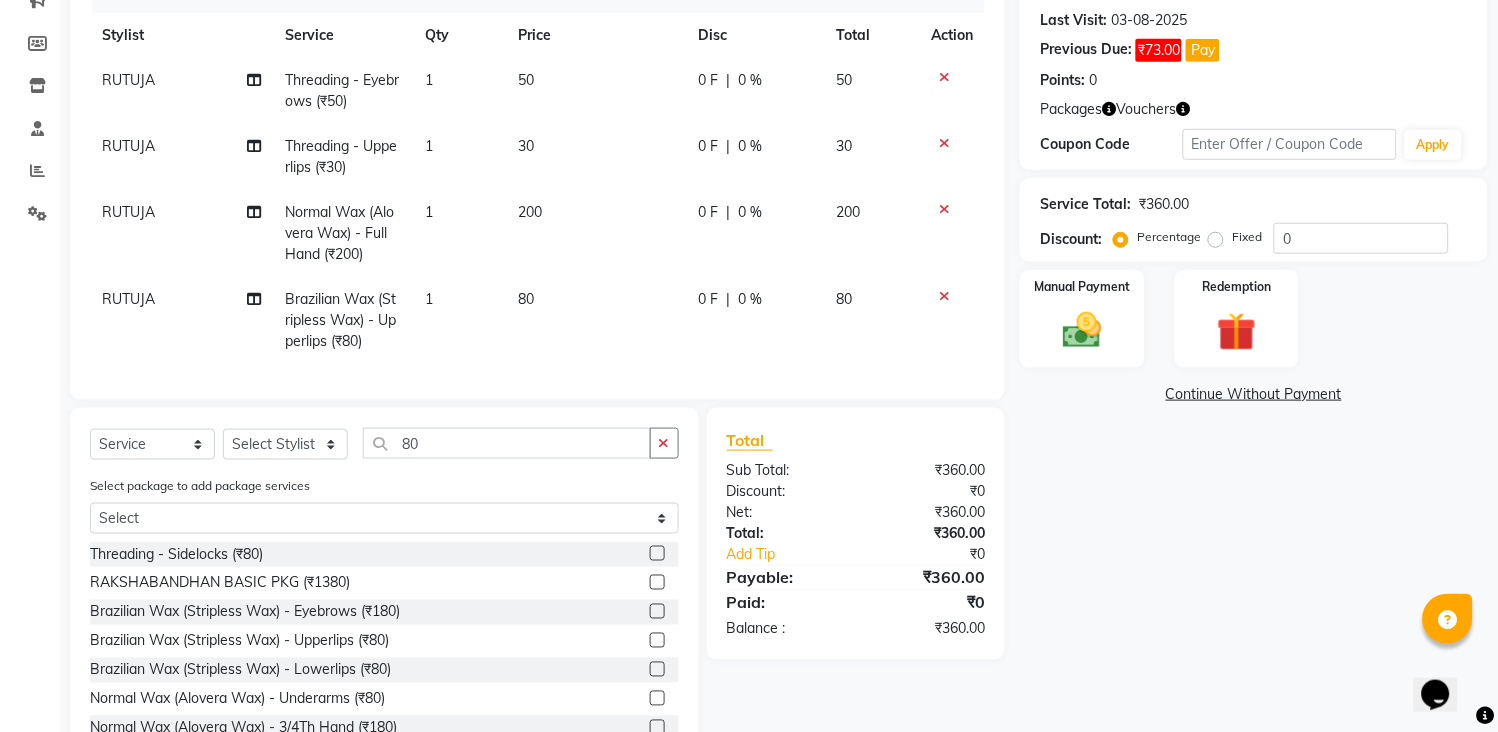 click 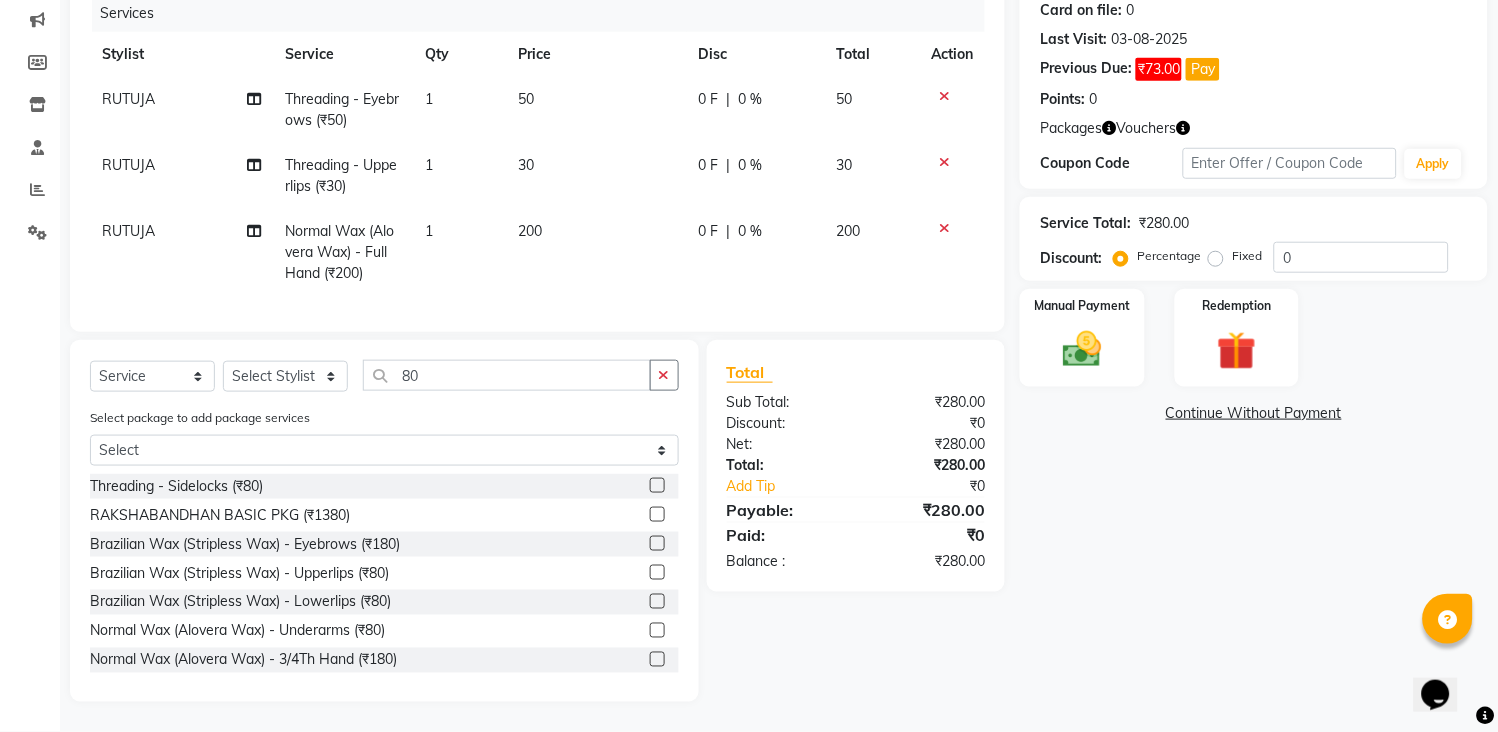 click 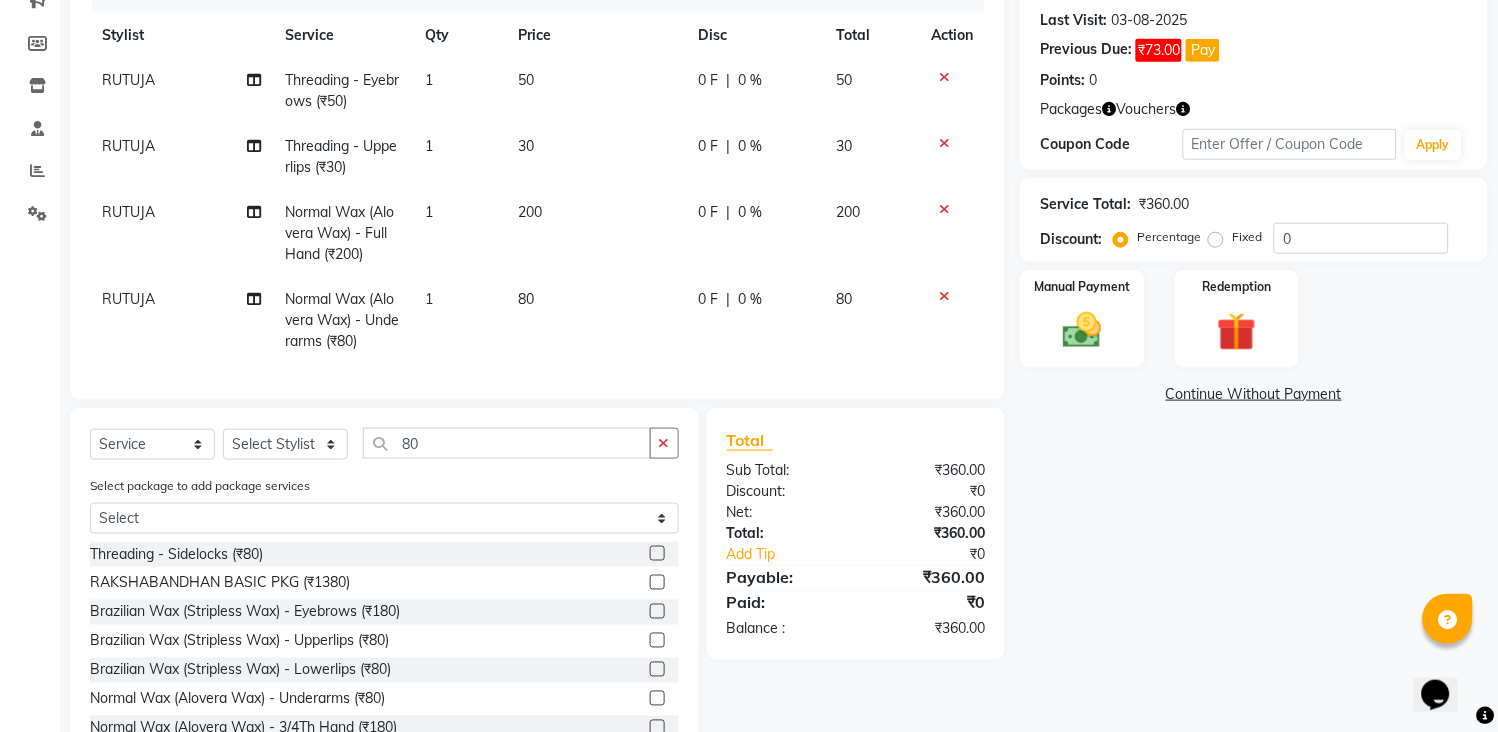 click on "Name: Tarang Salon Membership:  No Active Membership  Total Visits:  492 Card on file:  0 Last Visit:   03-08-2025 Previous Due:  ₹73.00 Pay Points:   0  Packages Vouchers Coupon Code Apply Service Total:  ₹360.00  Discount:  Percentage   Fixed  0 Manual Payment Redemption  Continue Without Payment" 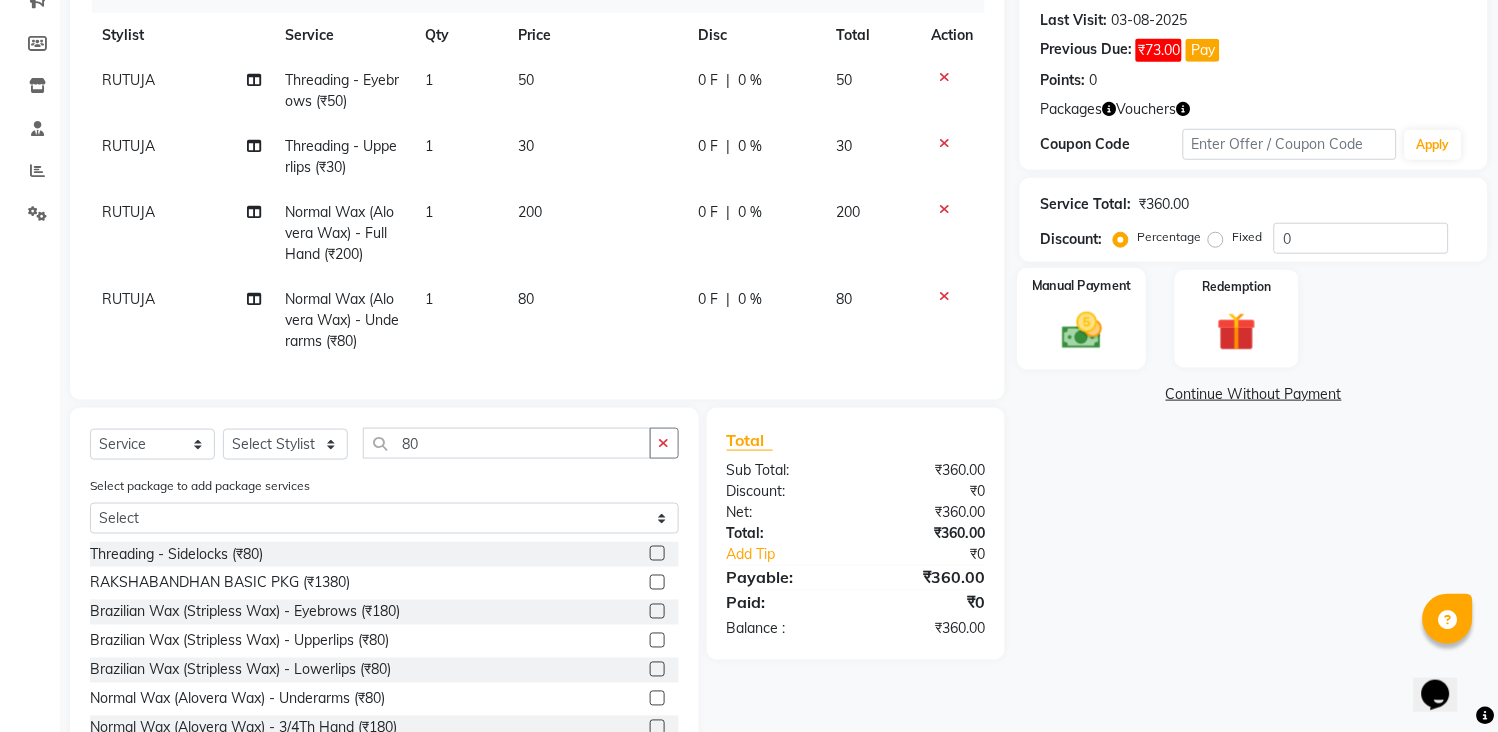 click on "Manual Payment" 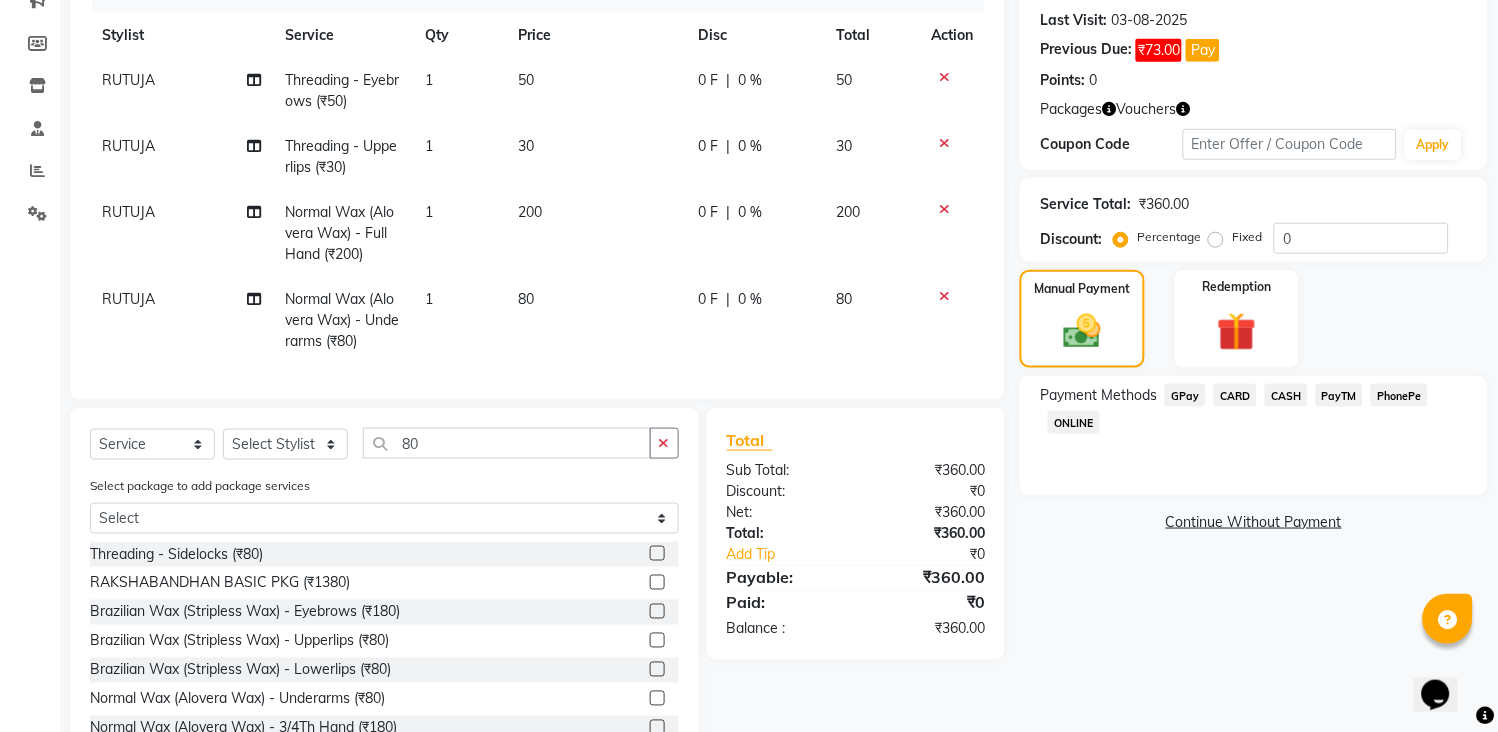 click on "GPay" 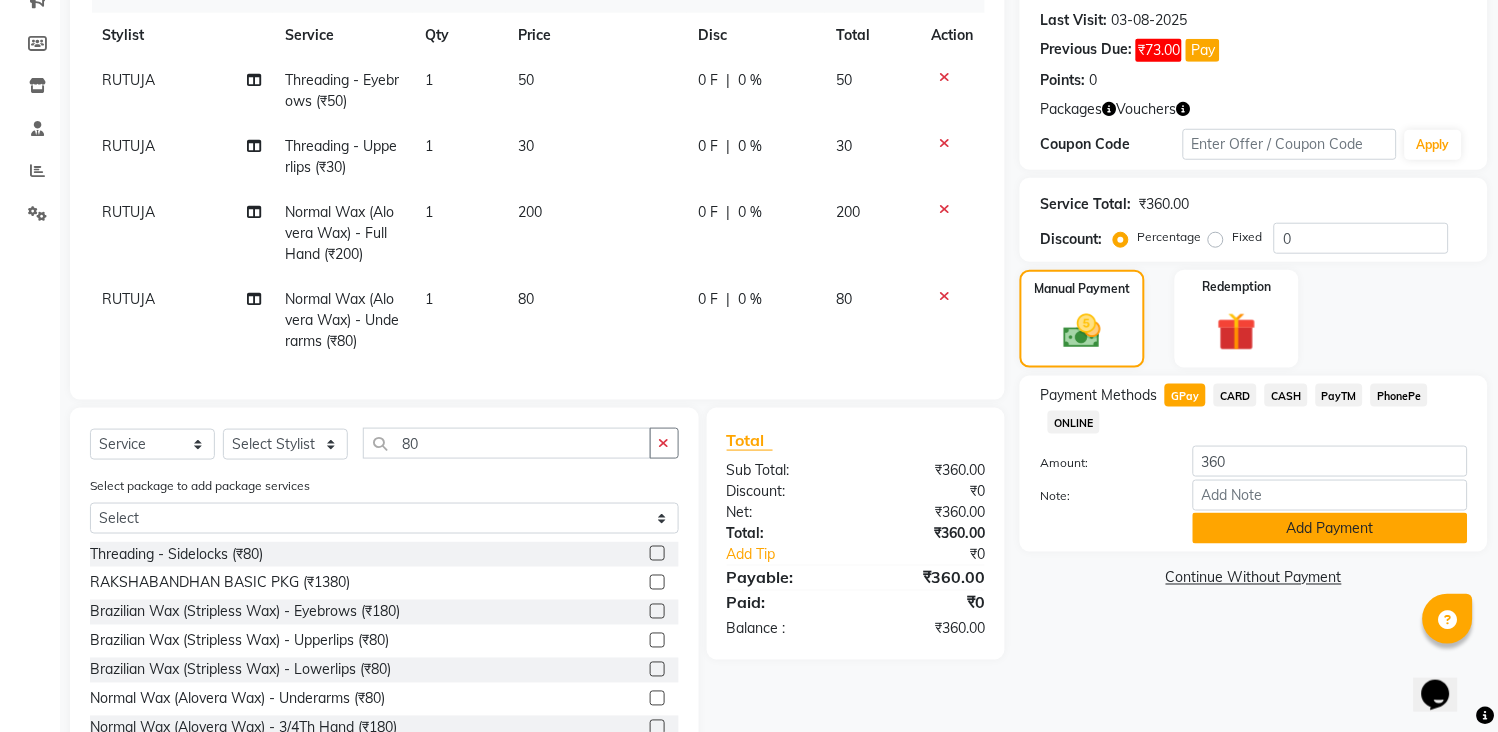 click on "Add Payment" 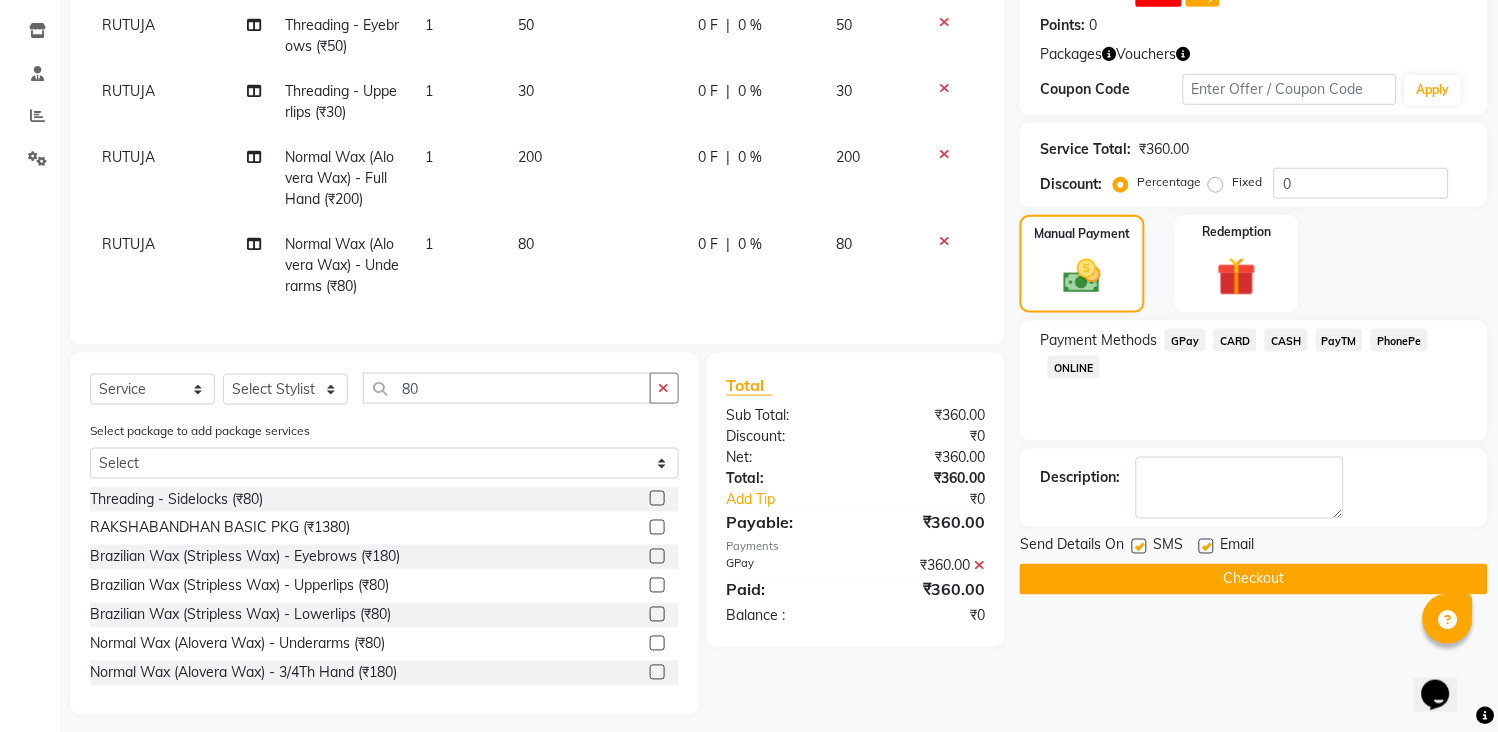 scroll, scrollTop: 358, scrollLeft: 0, axis: vertical 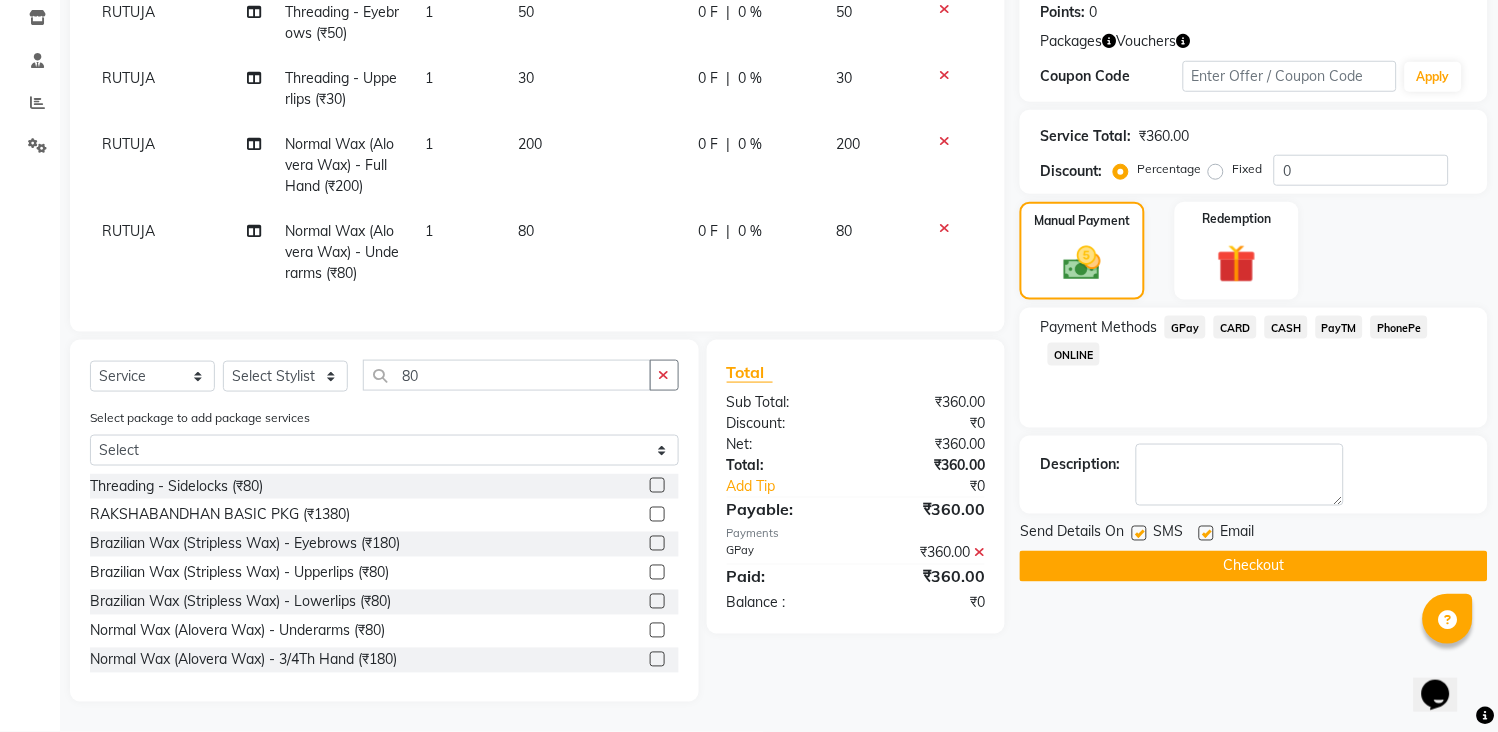 click on "Email" 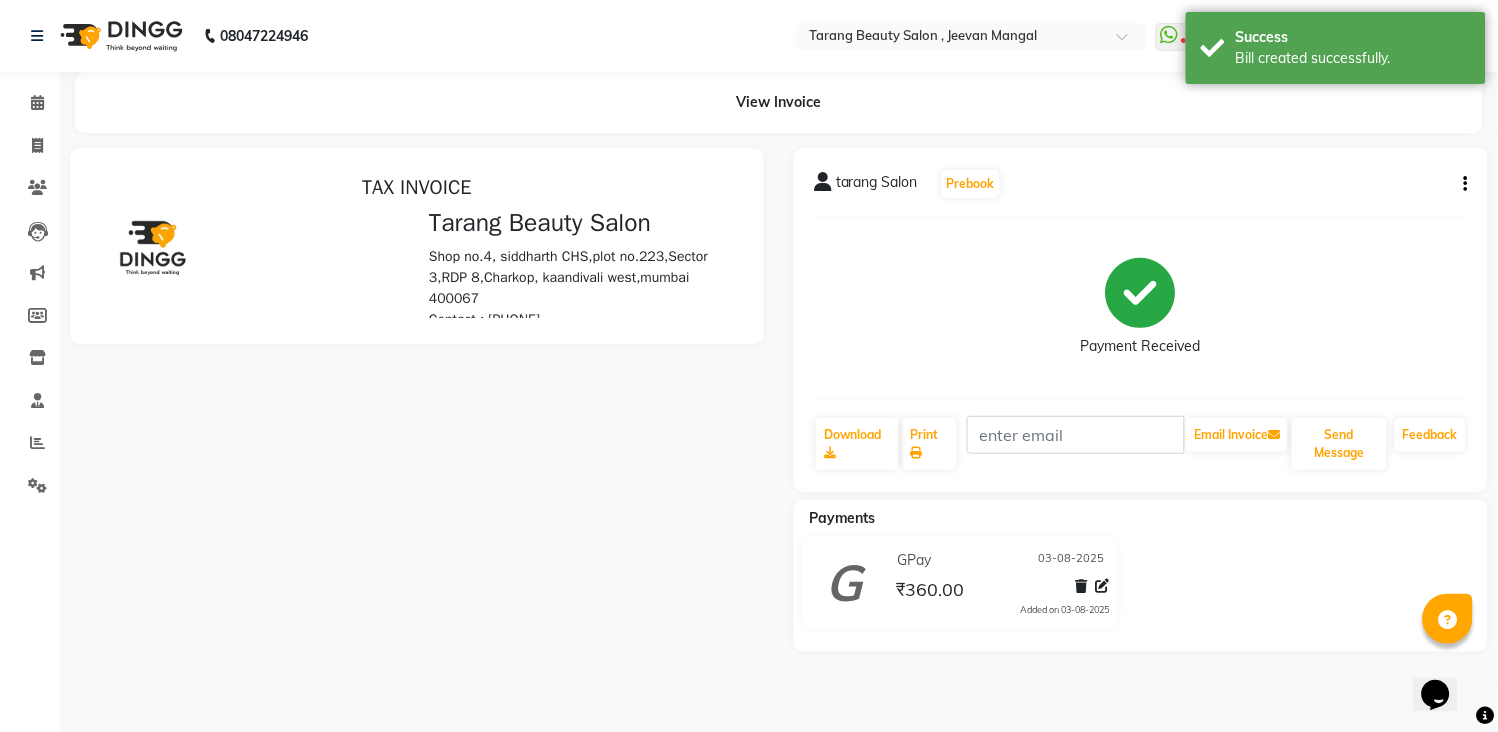 scroll, scrollTop: 0, scrollLeft: 0, axis: both 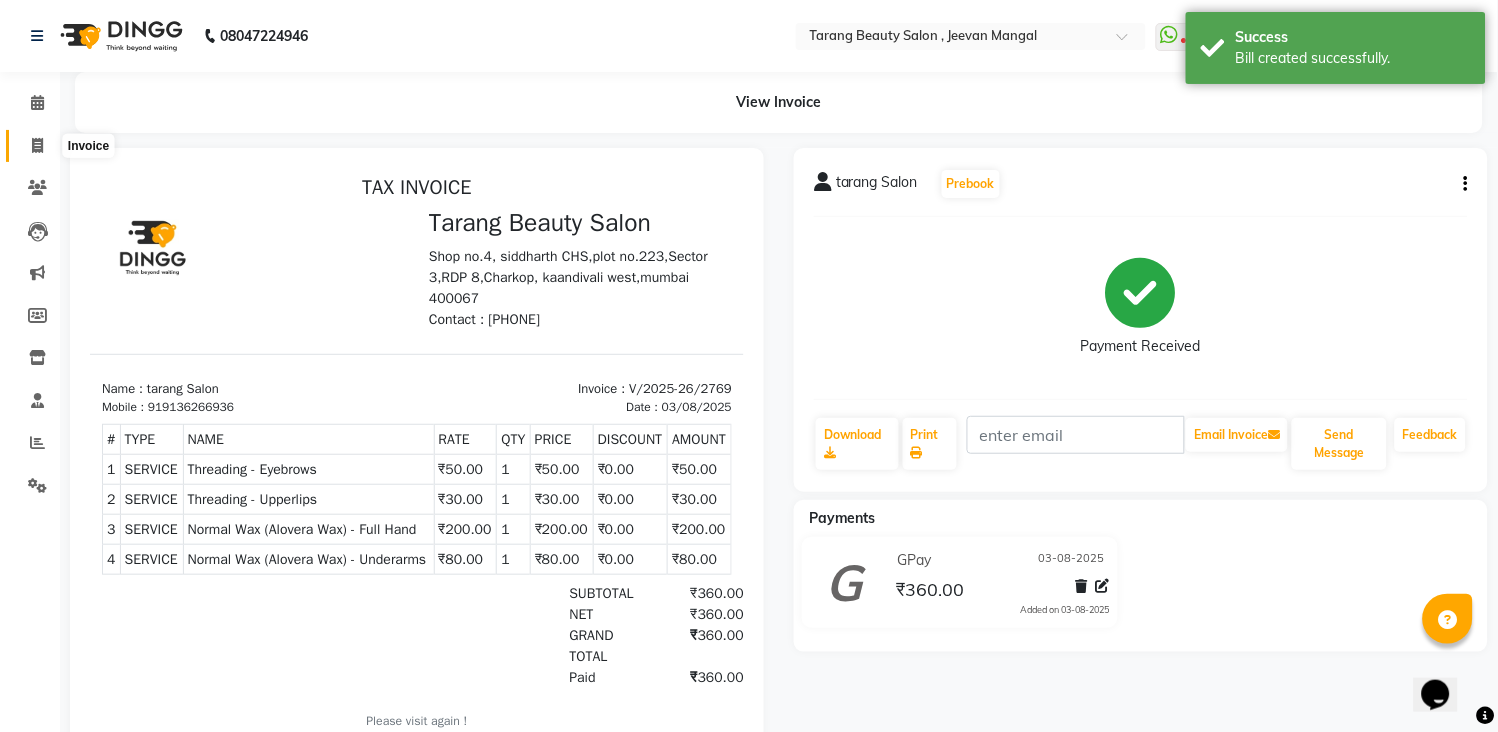 click 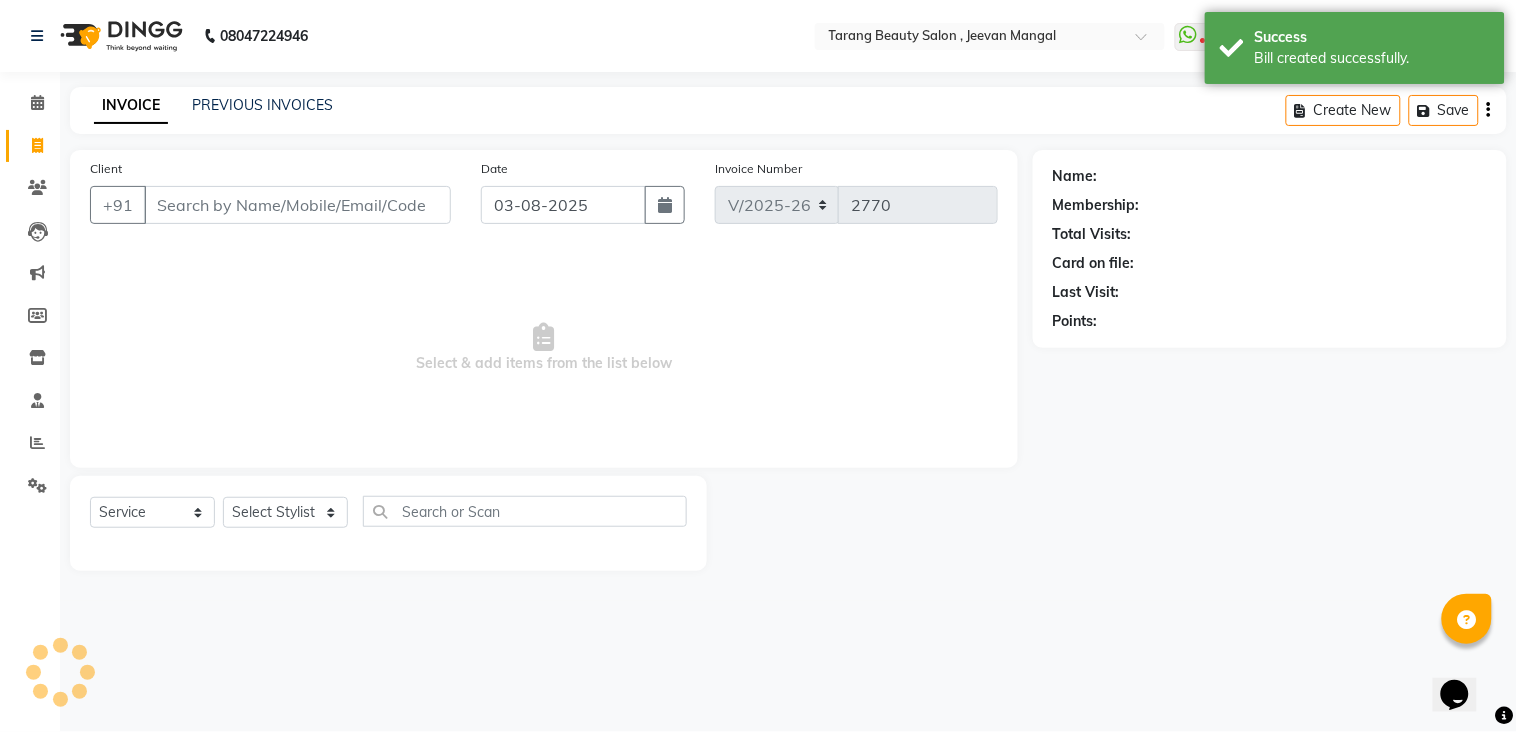 click on "Client" at bounding box center (297, 205) 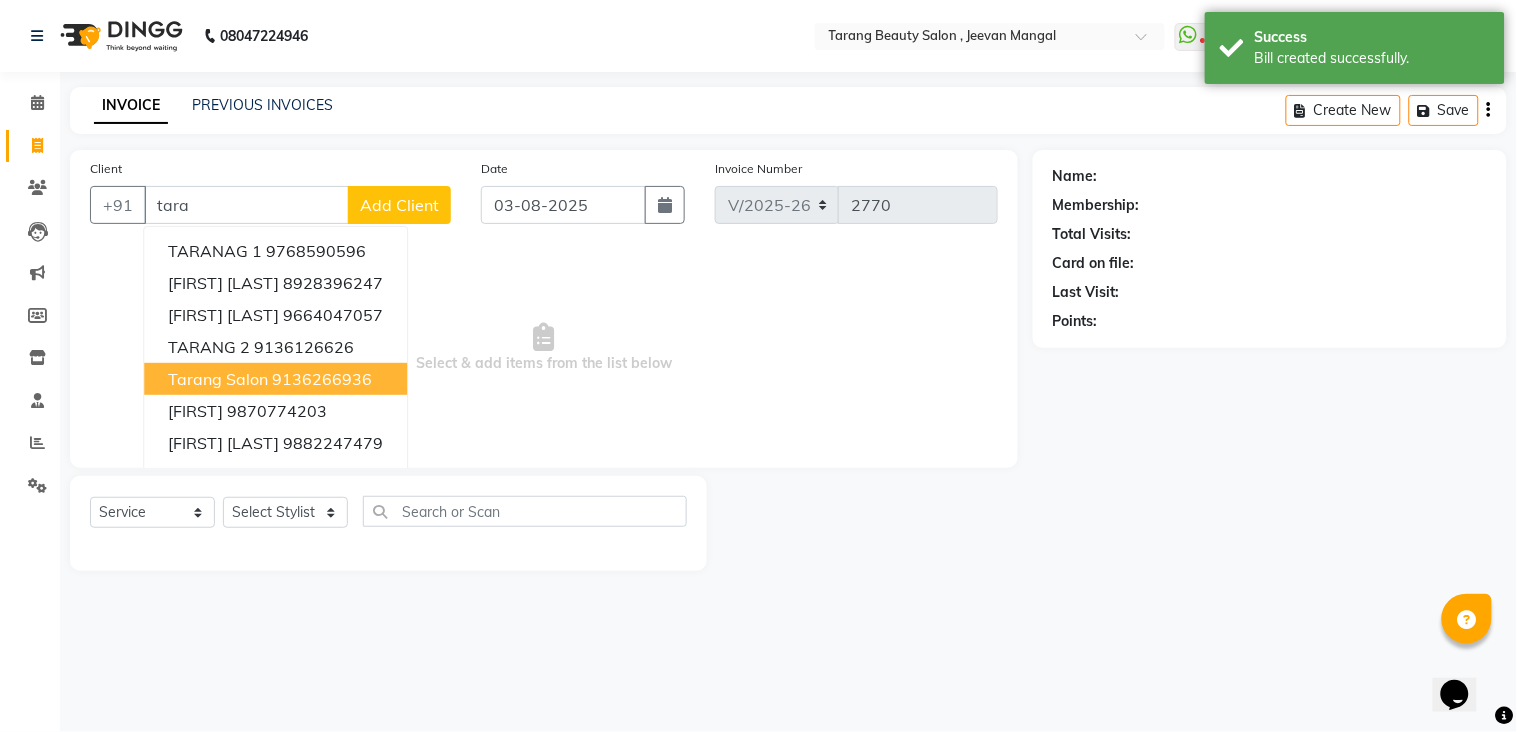 click on "9136266936" at bounding box center (322, 379) 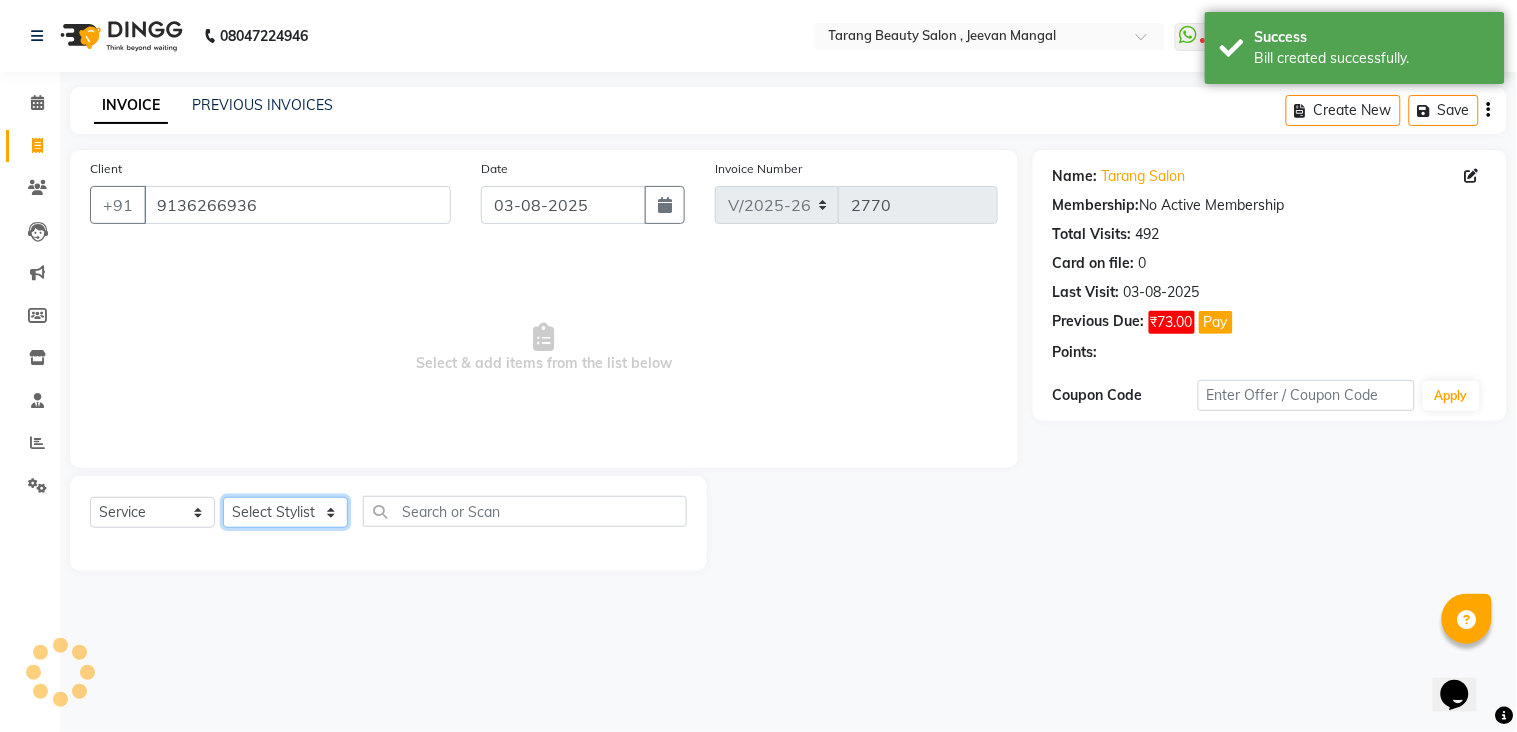 click on "Select Stylist ANITA MANOJ KARRE ANJALI RAMESH KHAMDARE BHUMI PAWAR DEEPALI  KANOJIYA Front Desk GAYATRI KENIN Grishma  indu kavita NEHA pooja thakur Pooja Vishwakarma priya  Ruchi RUTUJA sadhana SNEHAL SHINDE SONAL Suchita panchal SUNITA KAURI surekha bhalerao Varsha Zoya" 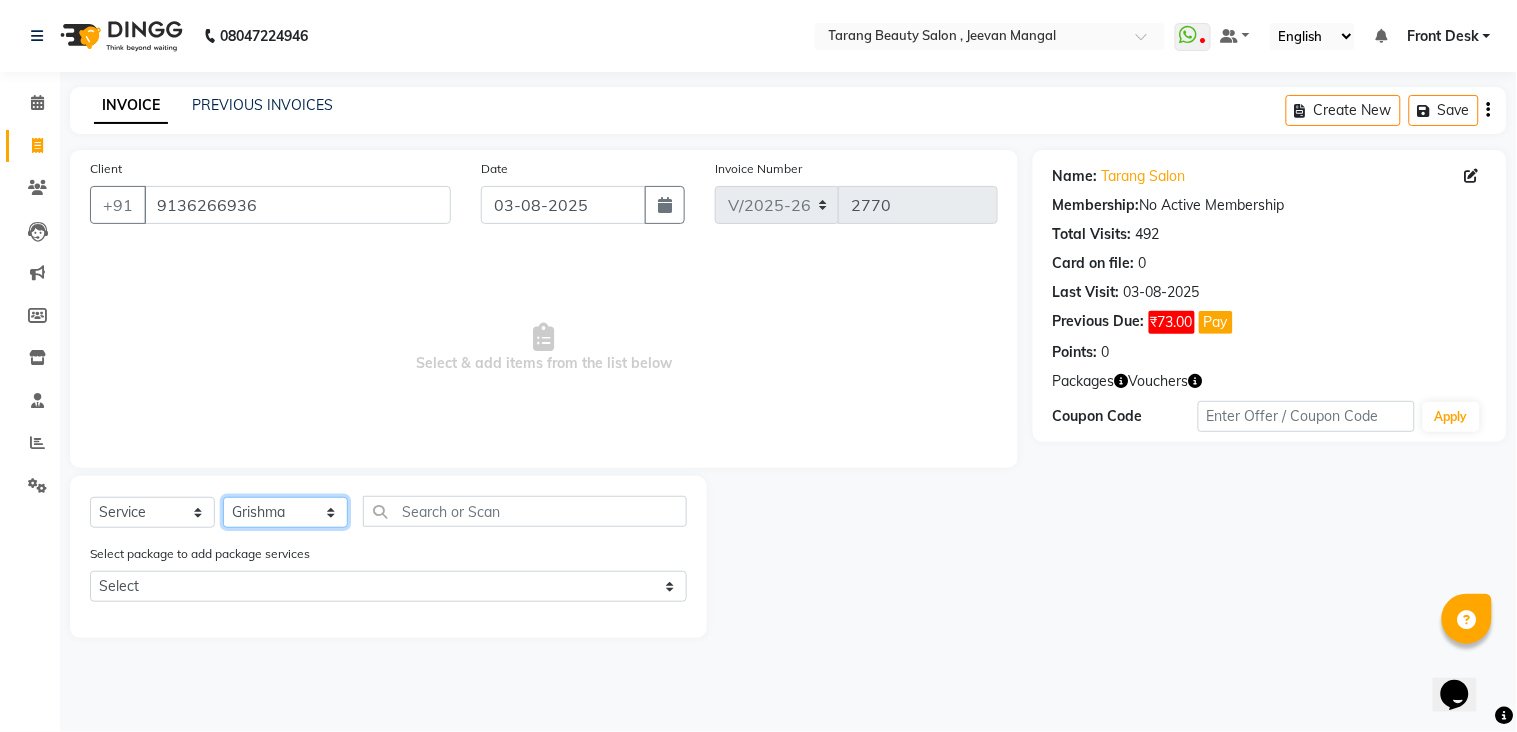 click on "Select Stylist ANITA MANOJ KARRE ANJALI RAMESH KHAMDARE BHUMI PAWAR DEEPALI  KANOJIYA Front Desk GAYATRI KENIN Grishma  indu kavita NEHA pooja thakur Pooja Vishwakarma priya  Ruchi RUTUJA sadhana SNEHAL SHINDE SONAL Suchita panchal SUNITA KAURI surekha bhalerao Varsha Zoya" 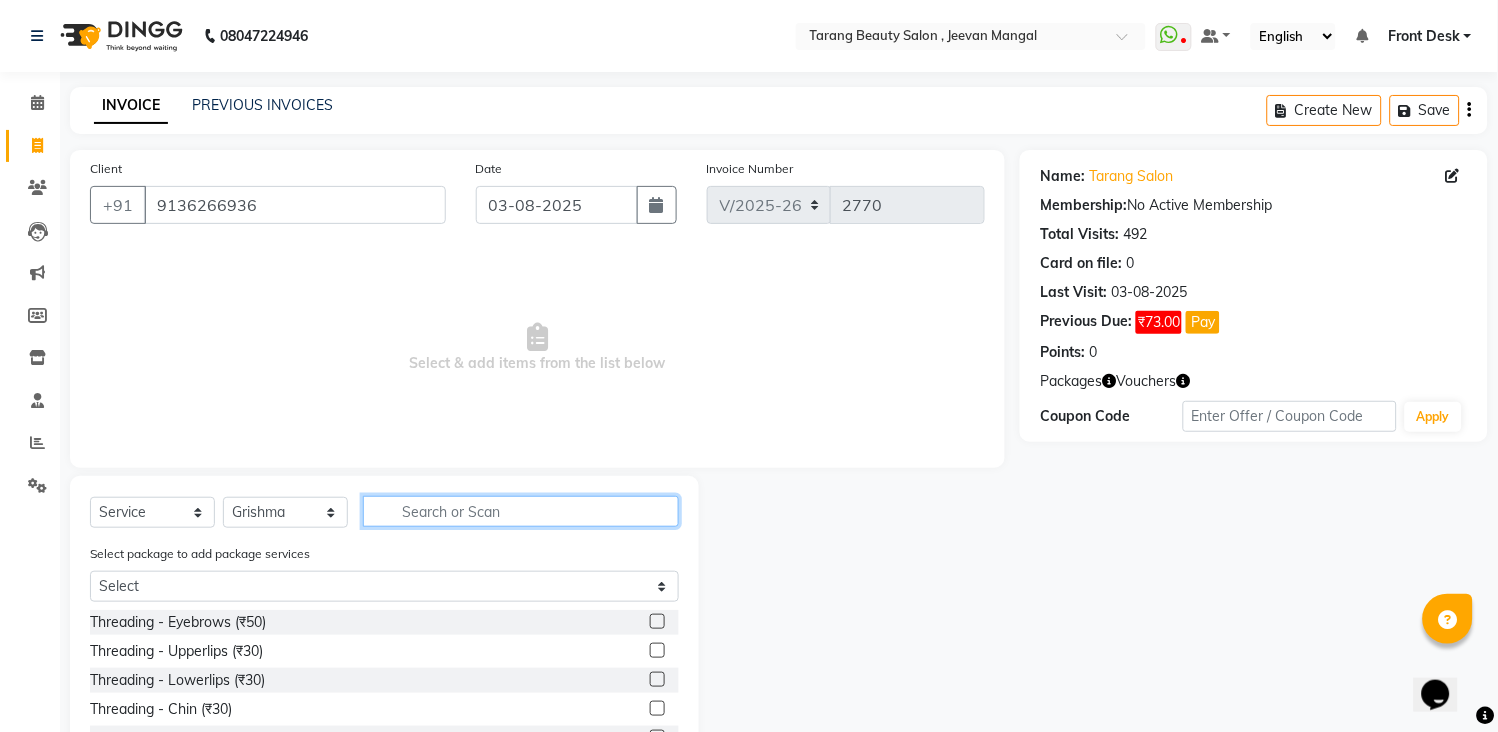 click 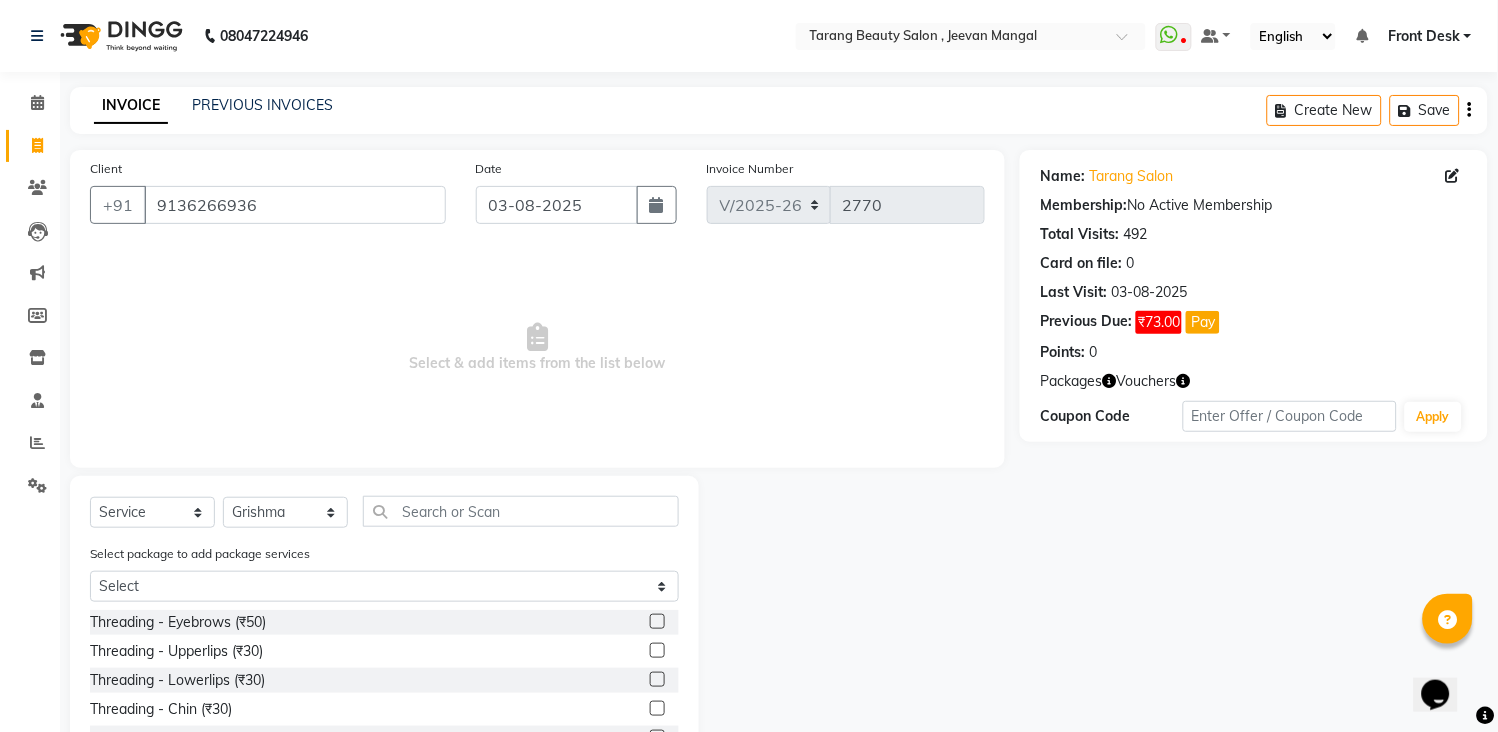 click 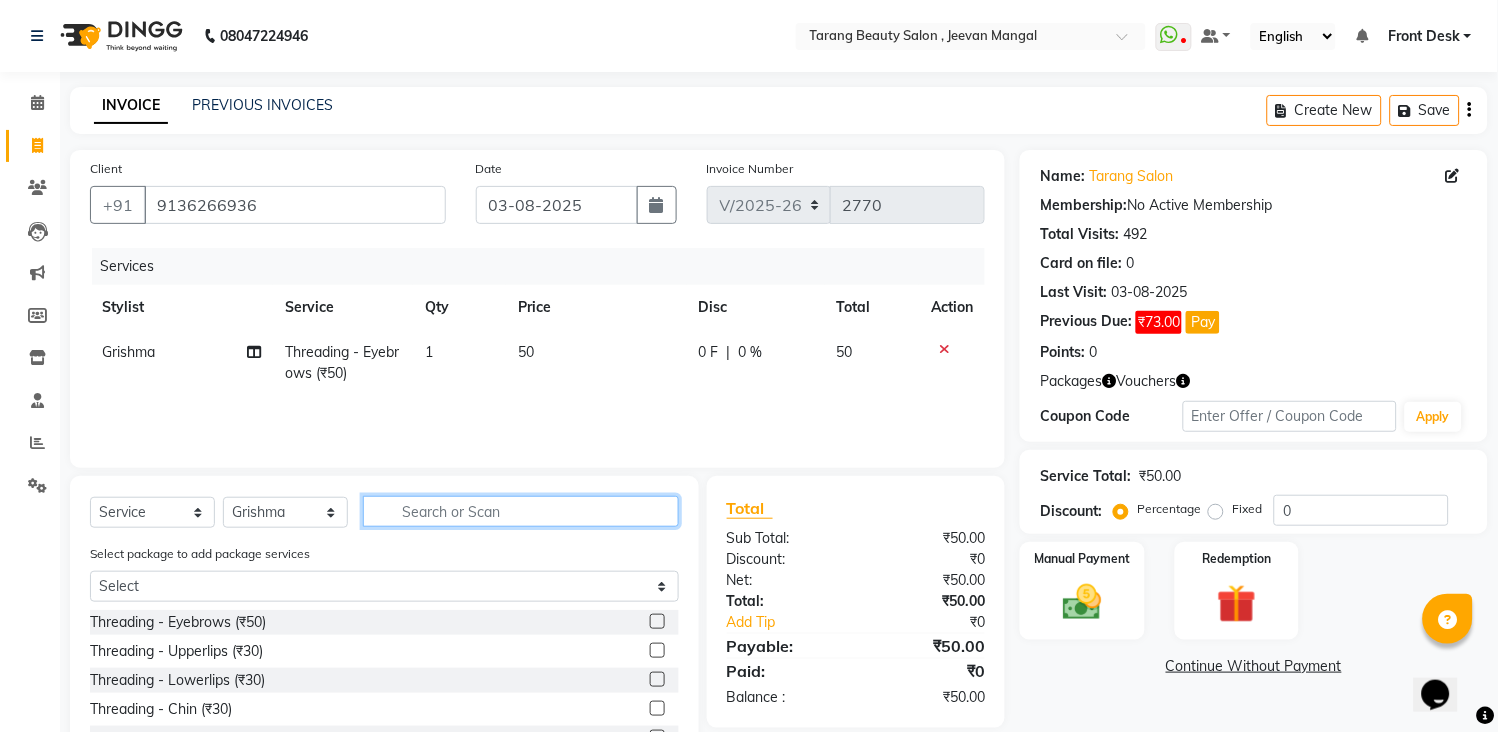 click 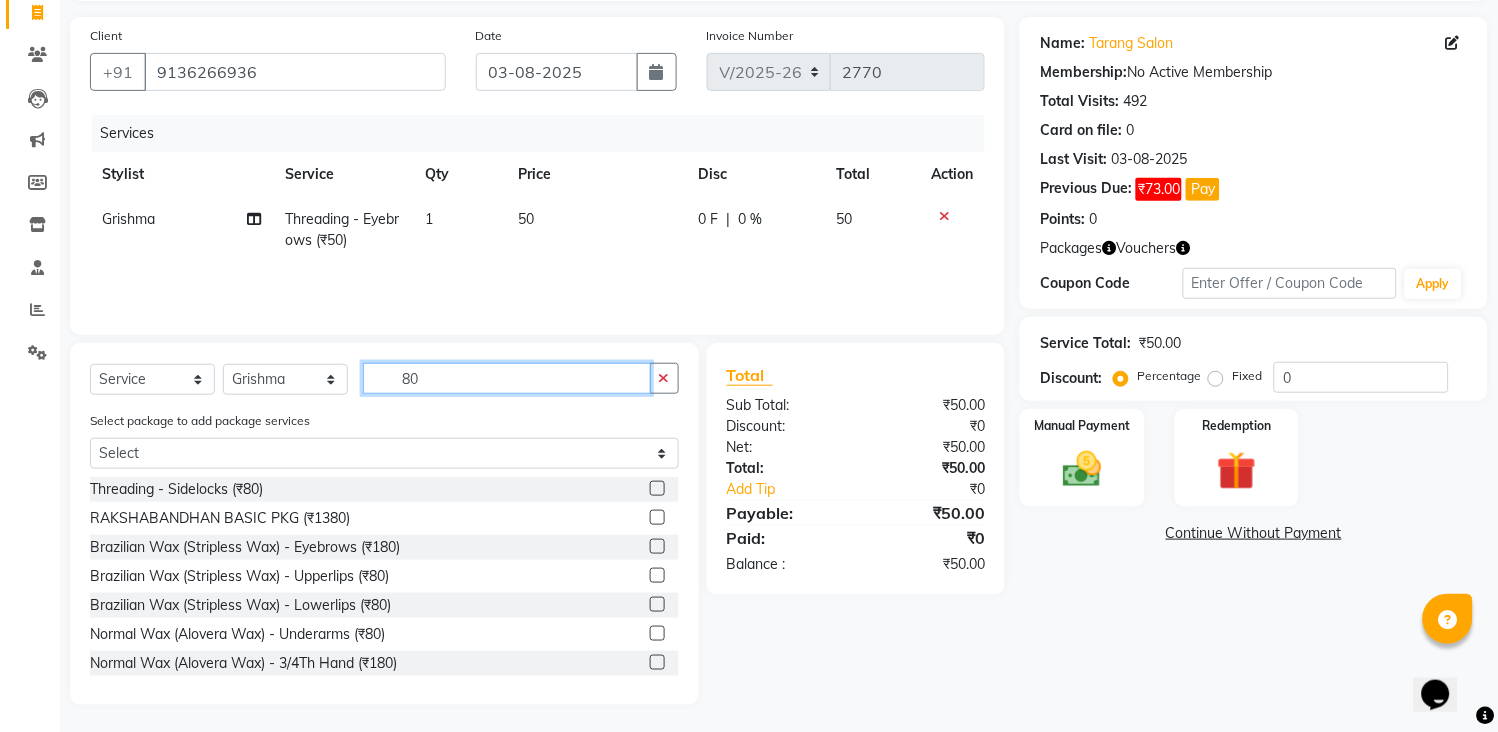 scroll, scrollTop: 136, scrollLeft: 0, axis: vertical 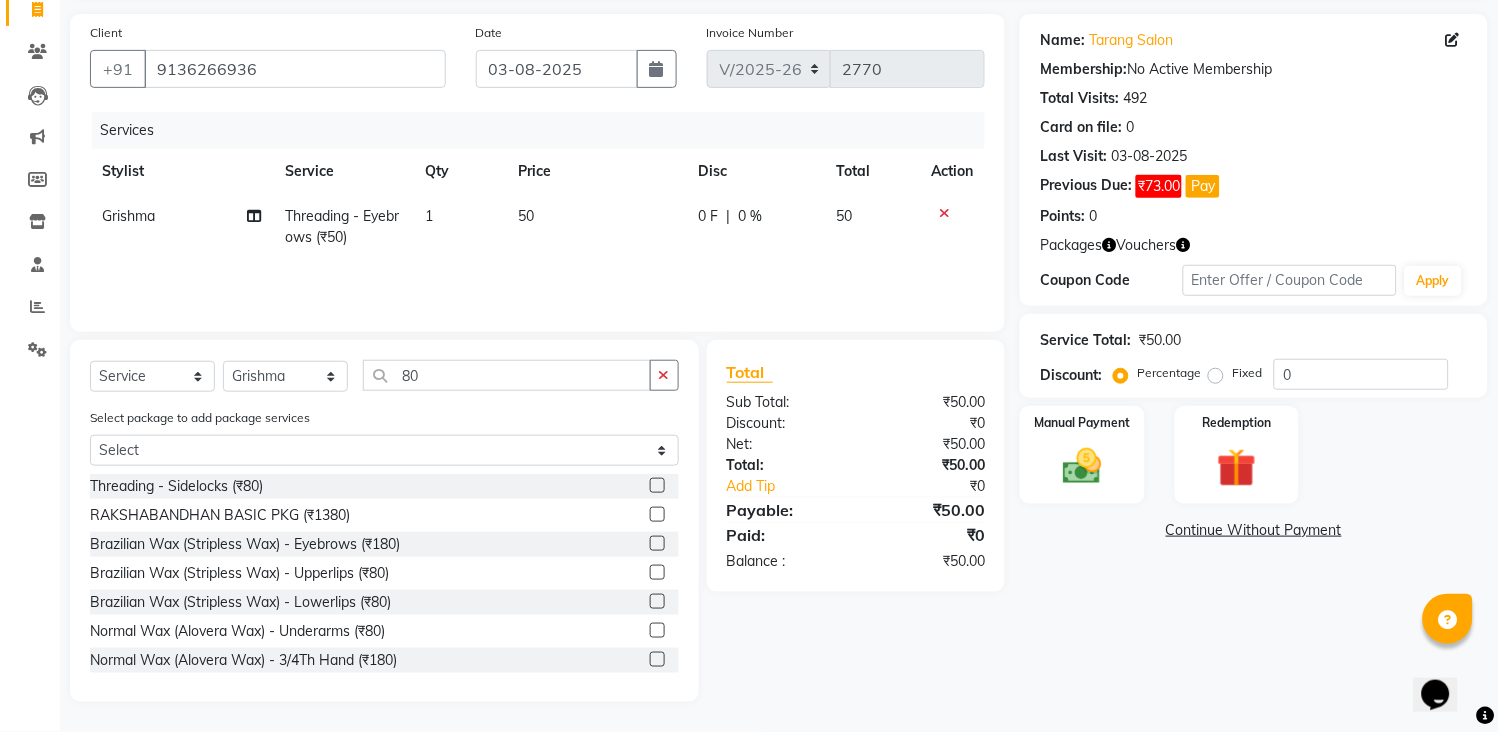 click 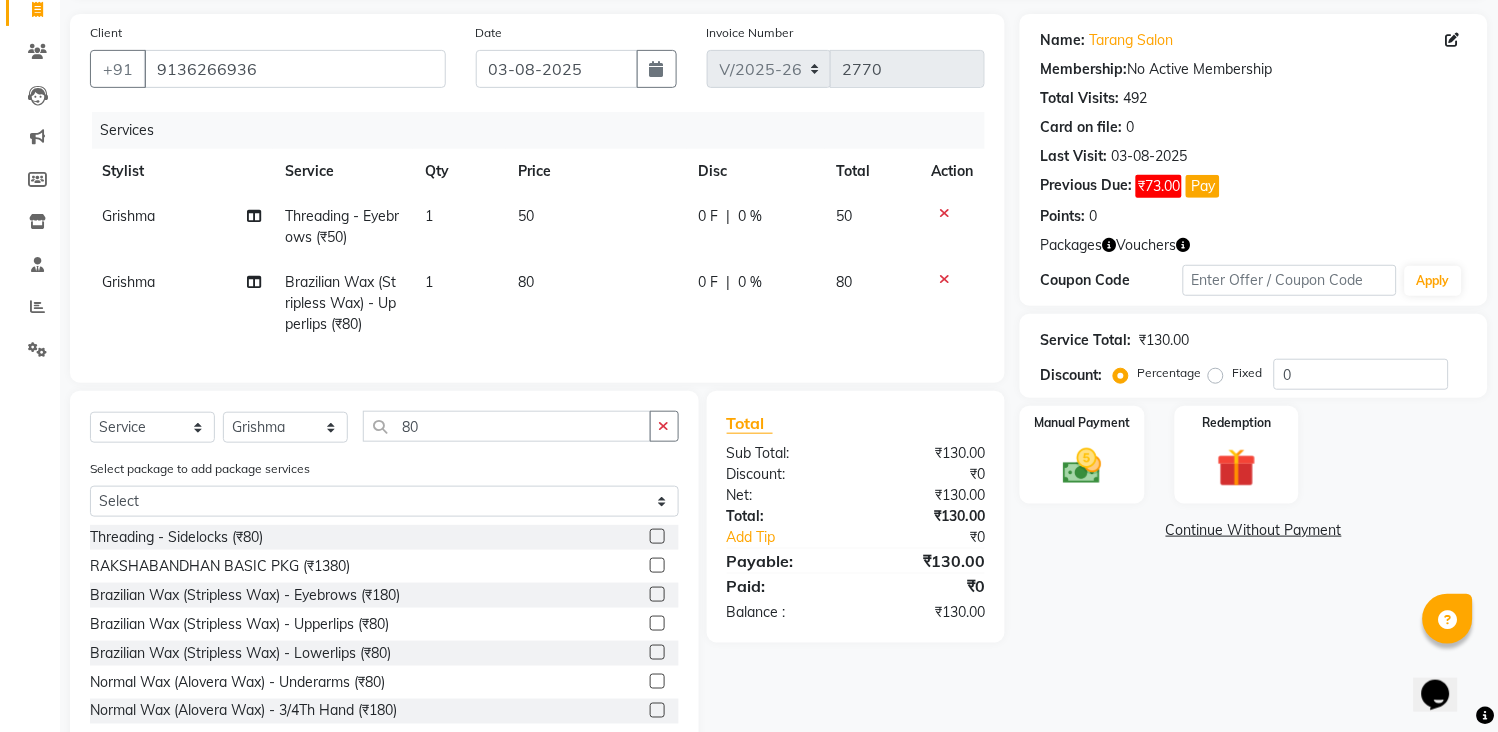 click 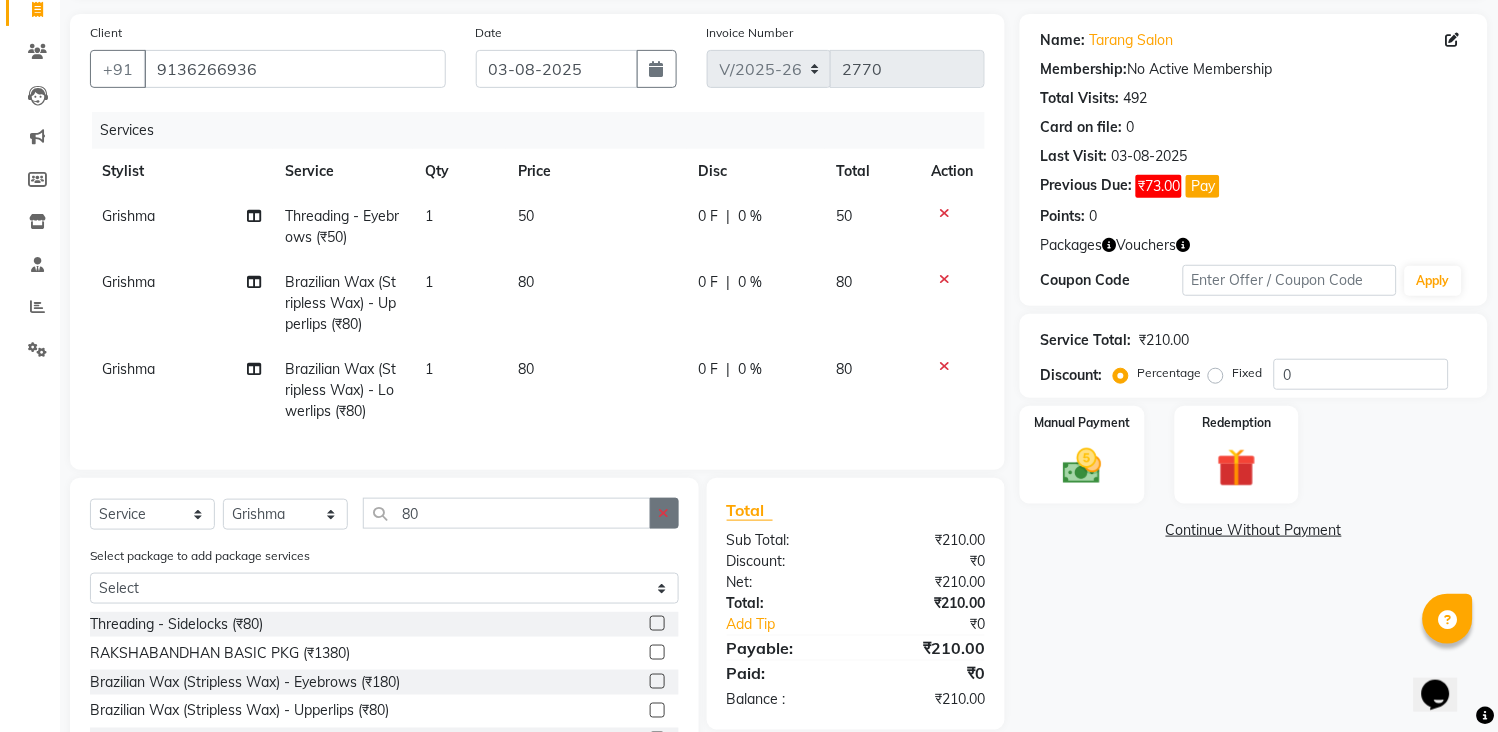 click 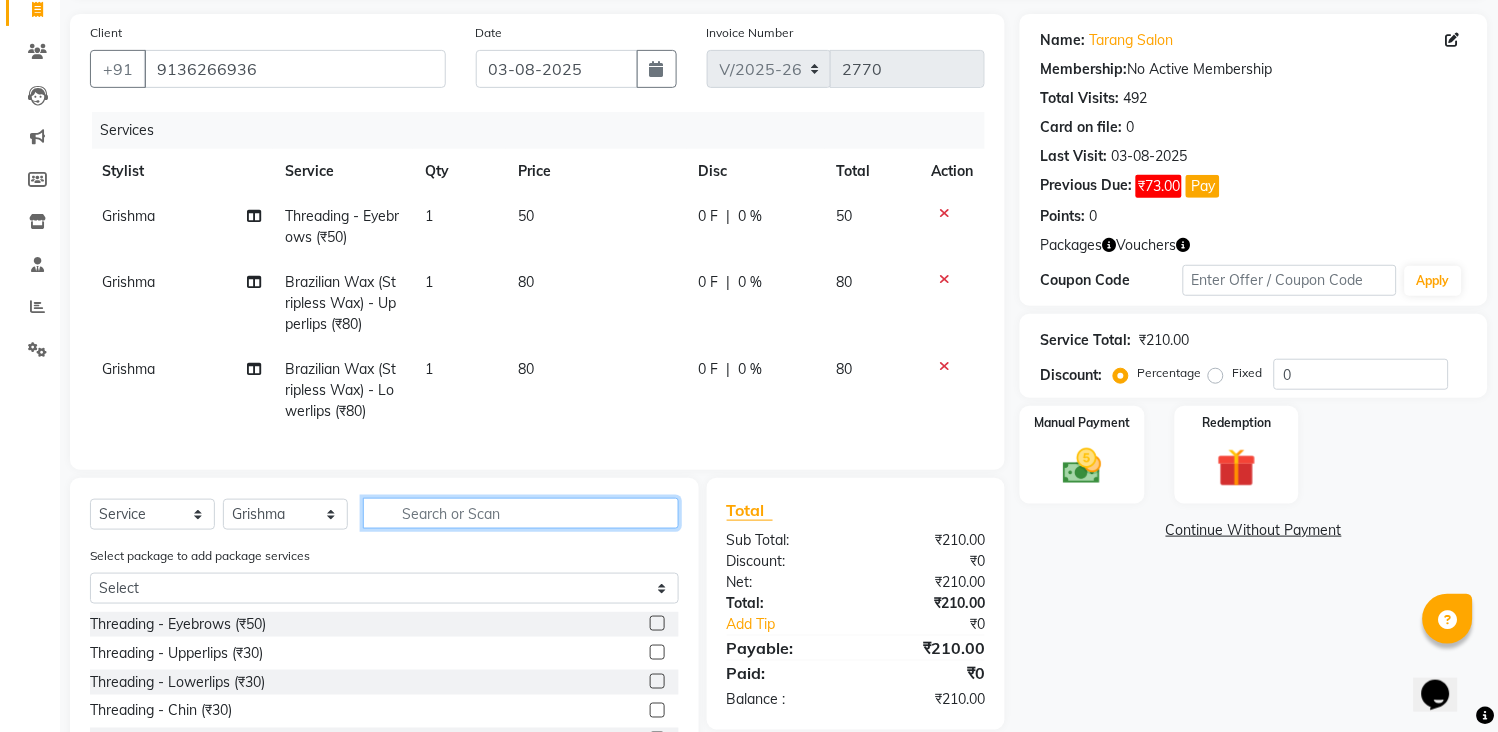 drag, startPoint x: 626, startPoint y: 526, endPoint x: 615, endPoint y: 524, distance: 11.18034 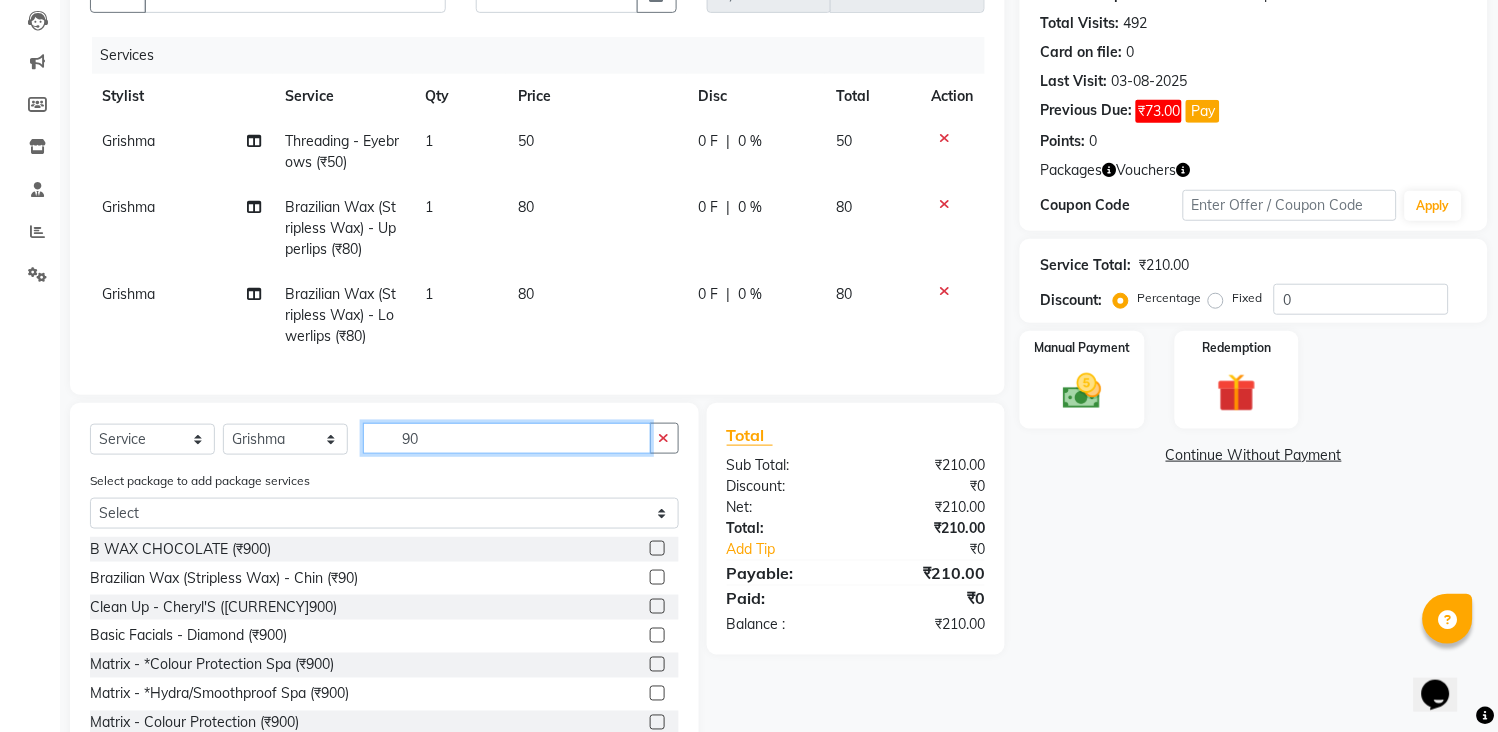 scroll, scrollTop: 293, scrollLeft: 0, axis: vertical 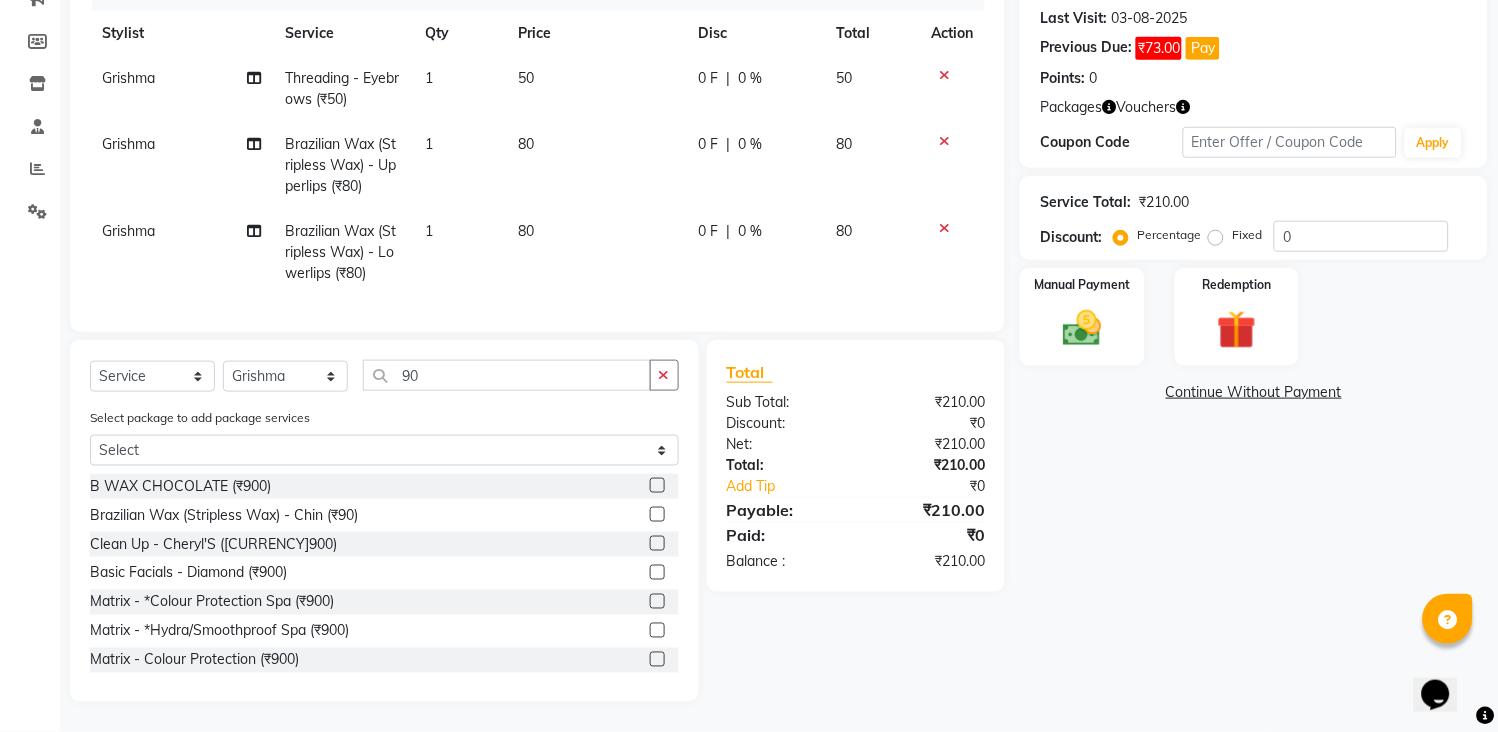 click 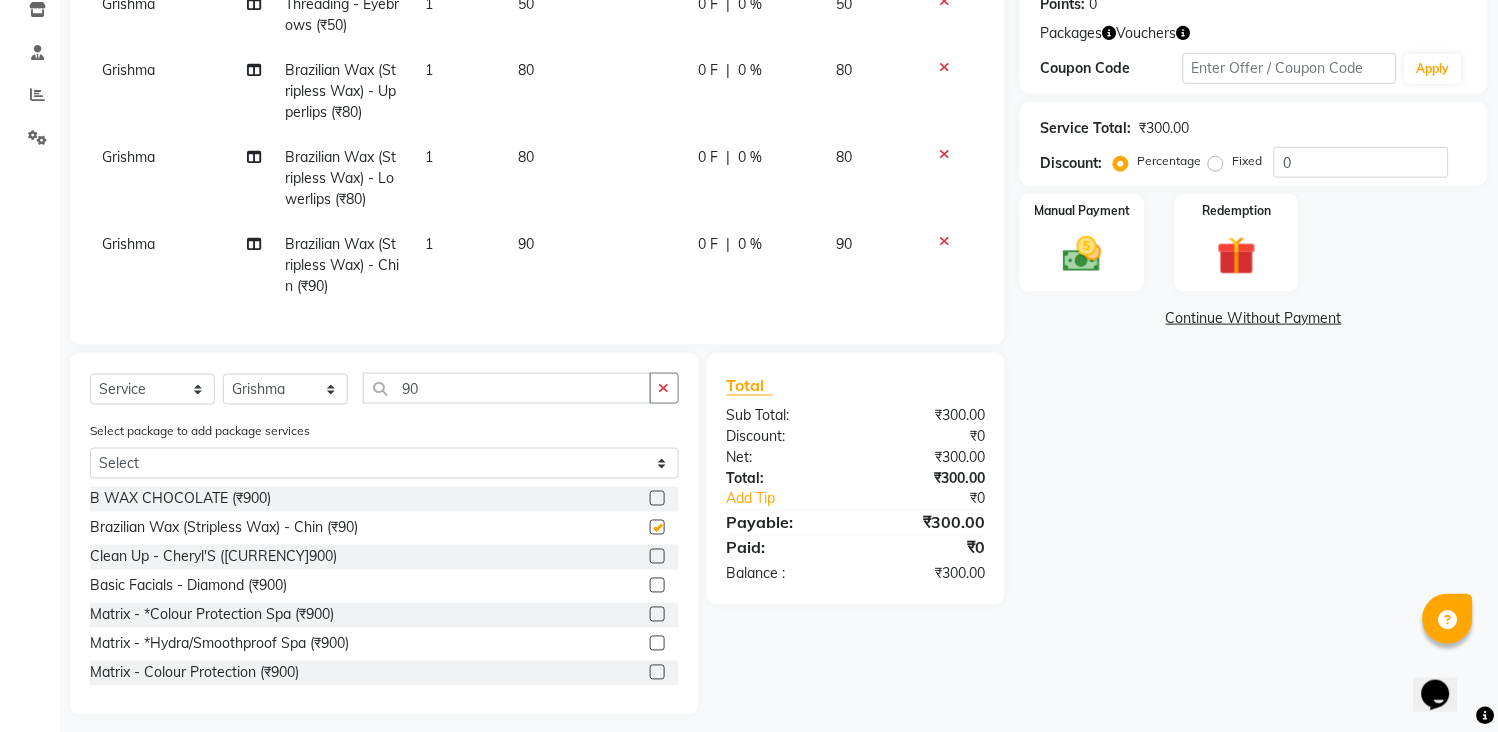 scroll, scrollTop: 380, scrollLeft: 0, axis: vertical 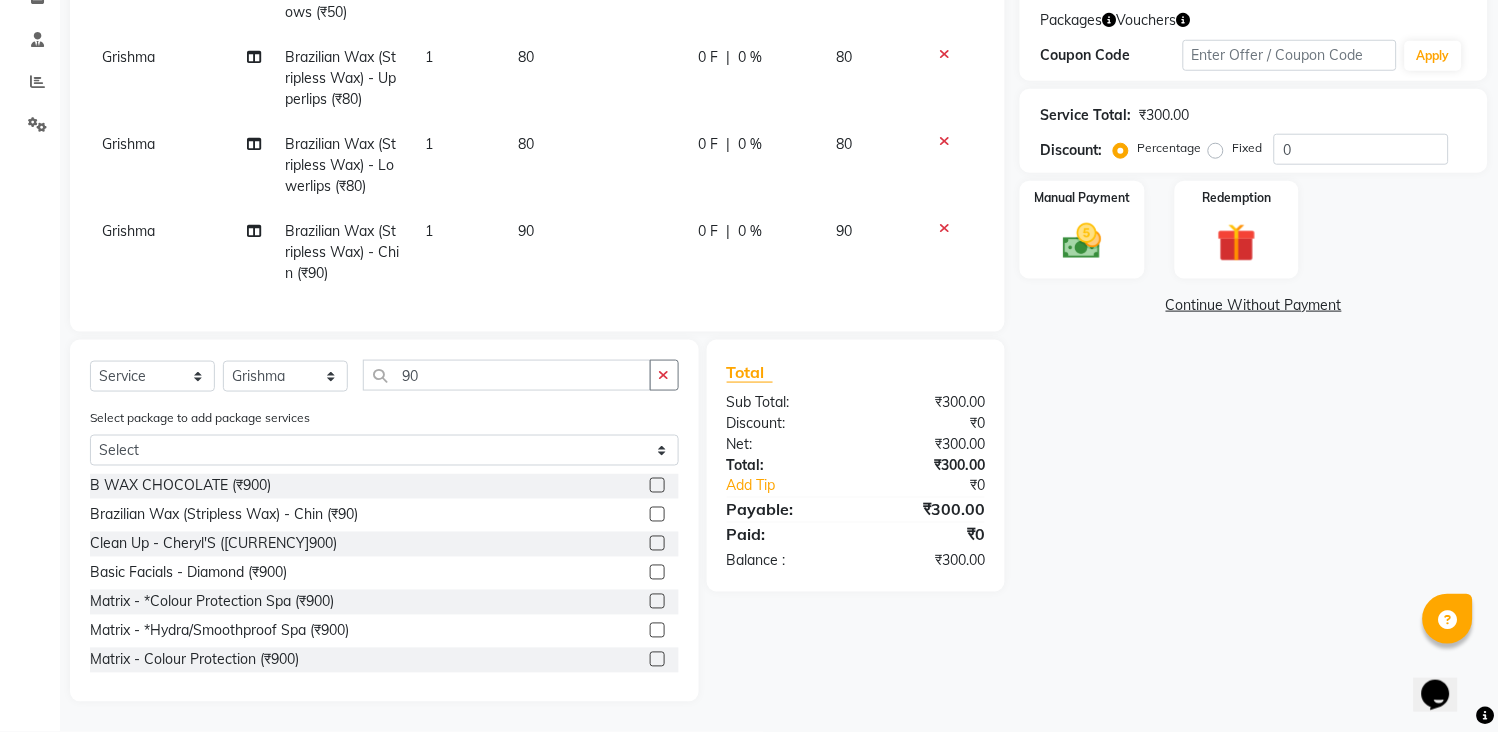 click on "Name: Tarang Salon Membership:  No Active Membership  Total Visits:  492 Card on file:  0 Last Visit:   03-08-2025 Previous Due:  ₹73.00 Pay Points:   0  Packages Vouchers Coupon Code Apply Service Total:  ₹300.00  Discount:  Percentage   Fixed  0 Manual Payment Redemption  Continue Without Payment" 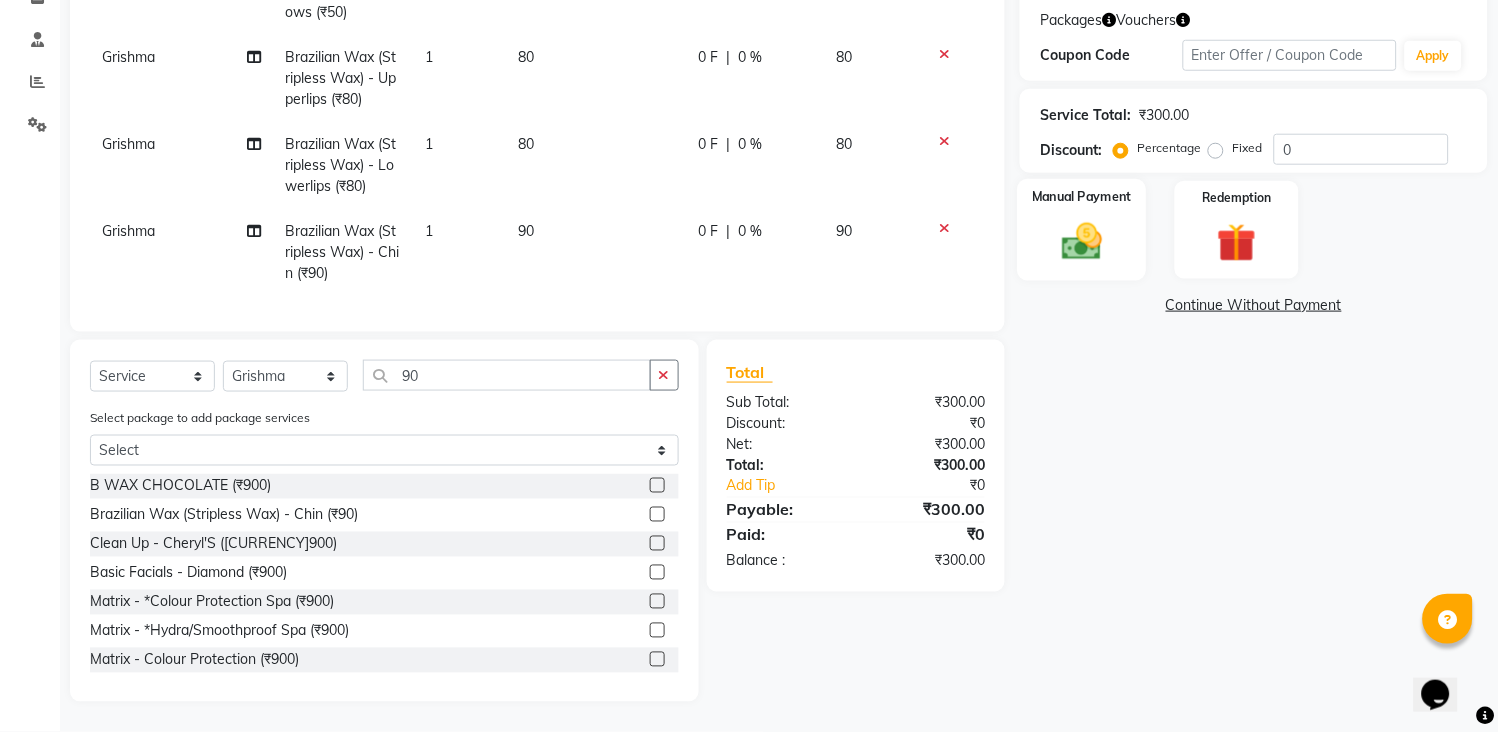 drag, startPoint x: 1051, startPoint y: 225, endPoint x: 1086, endPoint y: 231, distance: 35.510563 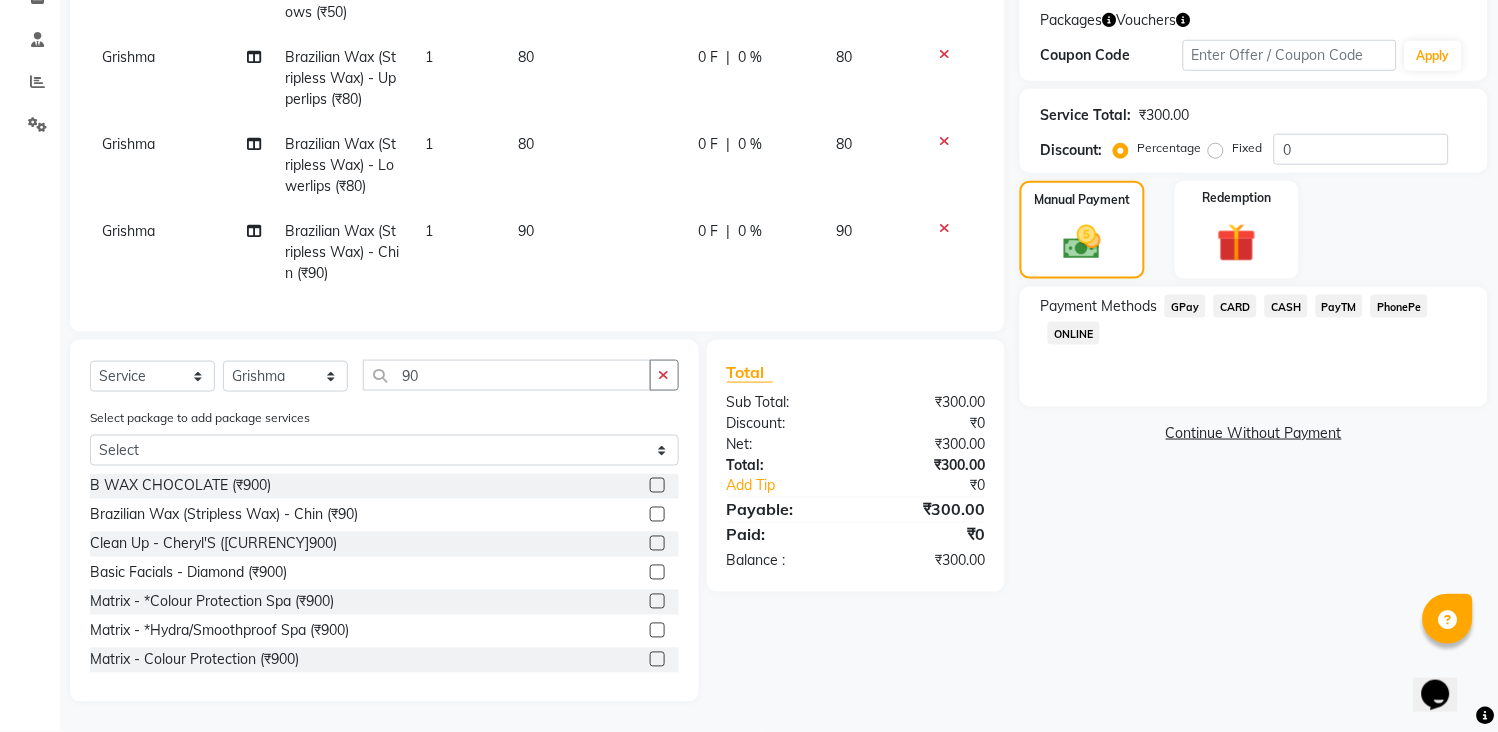 click on "GPay" 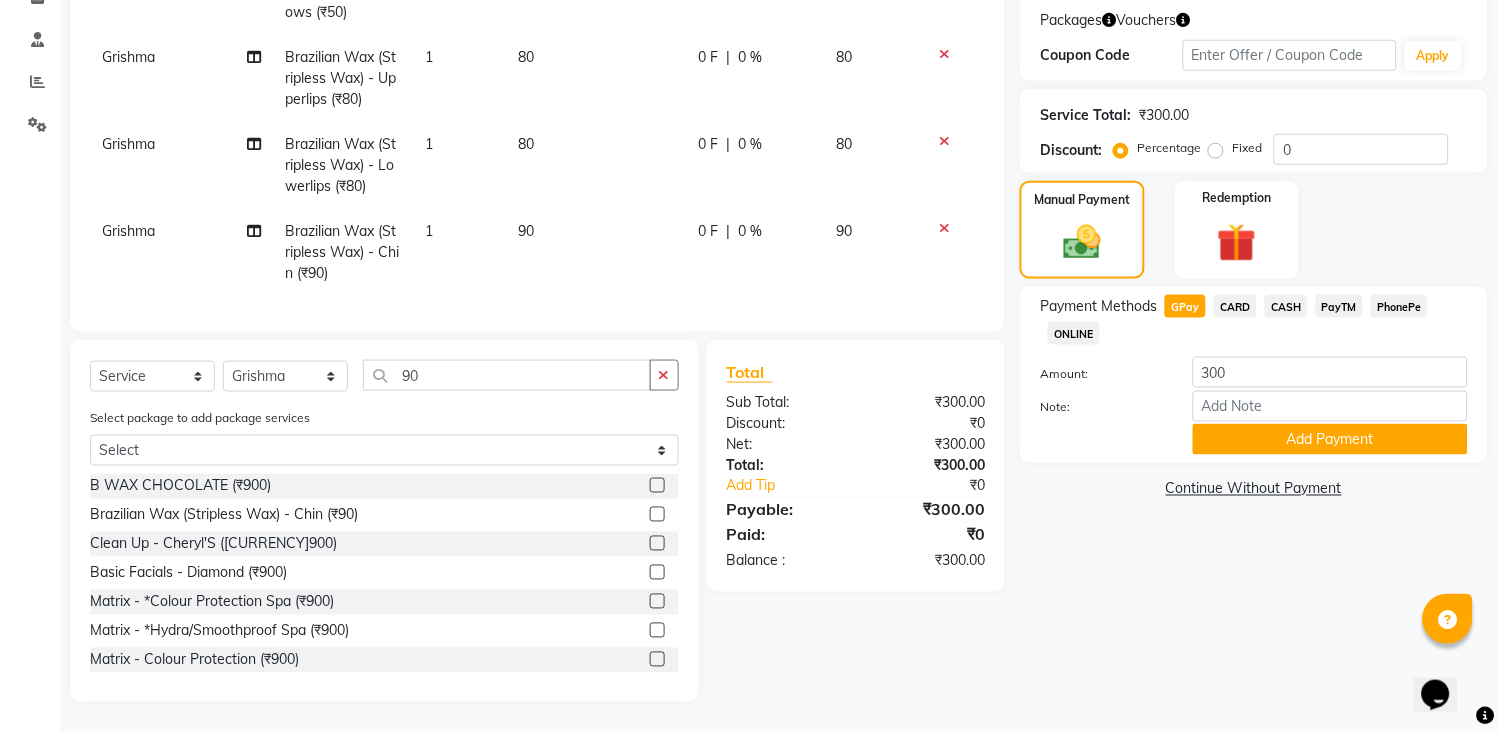 click on "Payment Methods  GPay   CARD   CASH   PayTM   PhonePe   ONLINE  Amount: 300 Note: Add Payment" 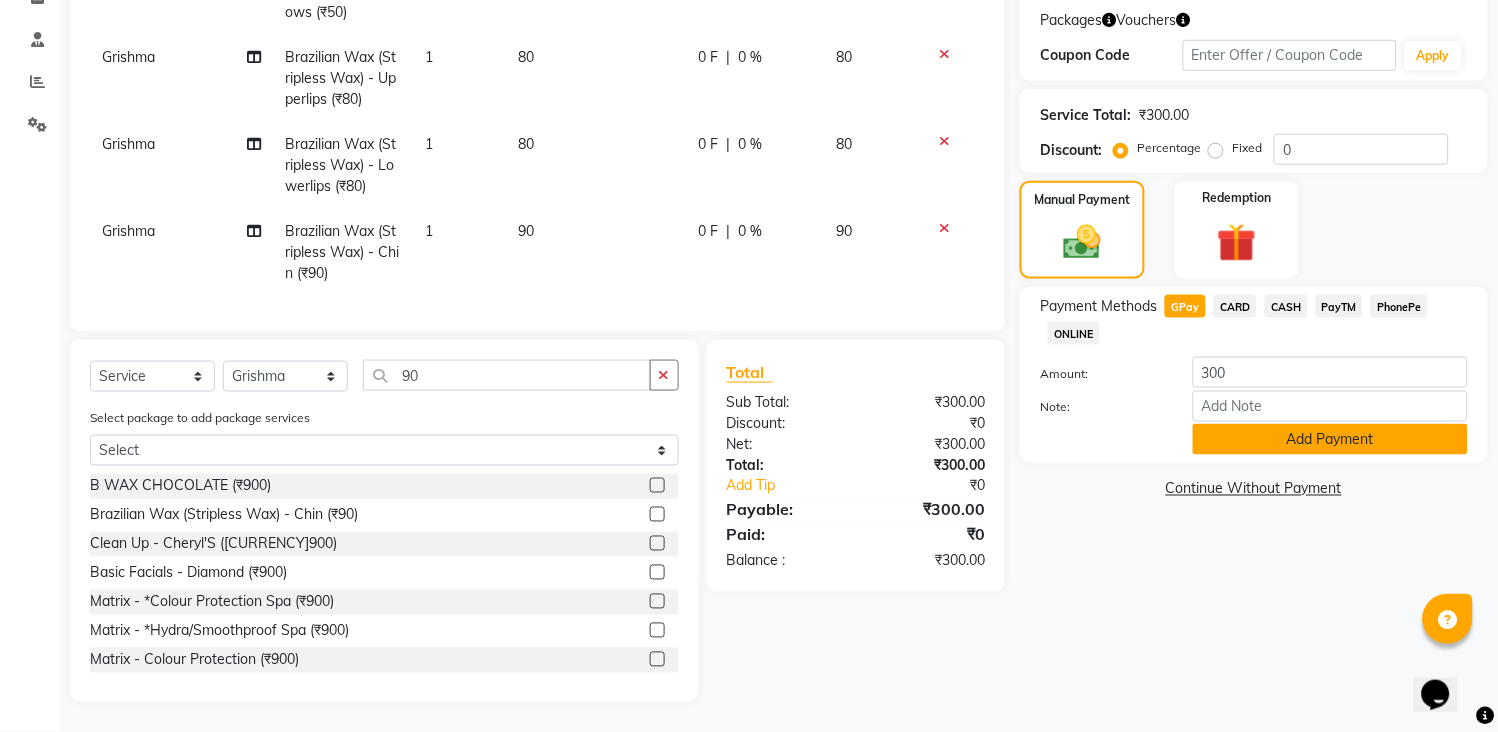 click on "Add Payment" 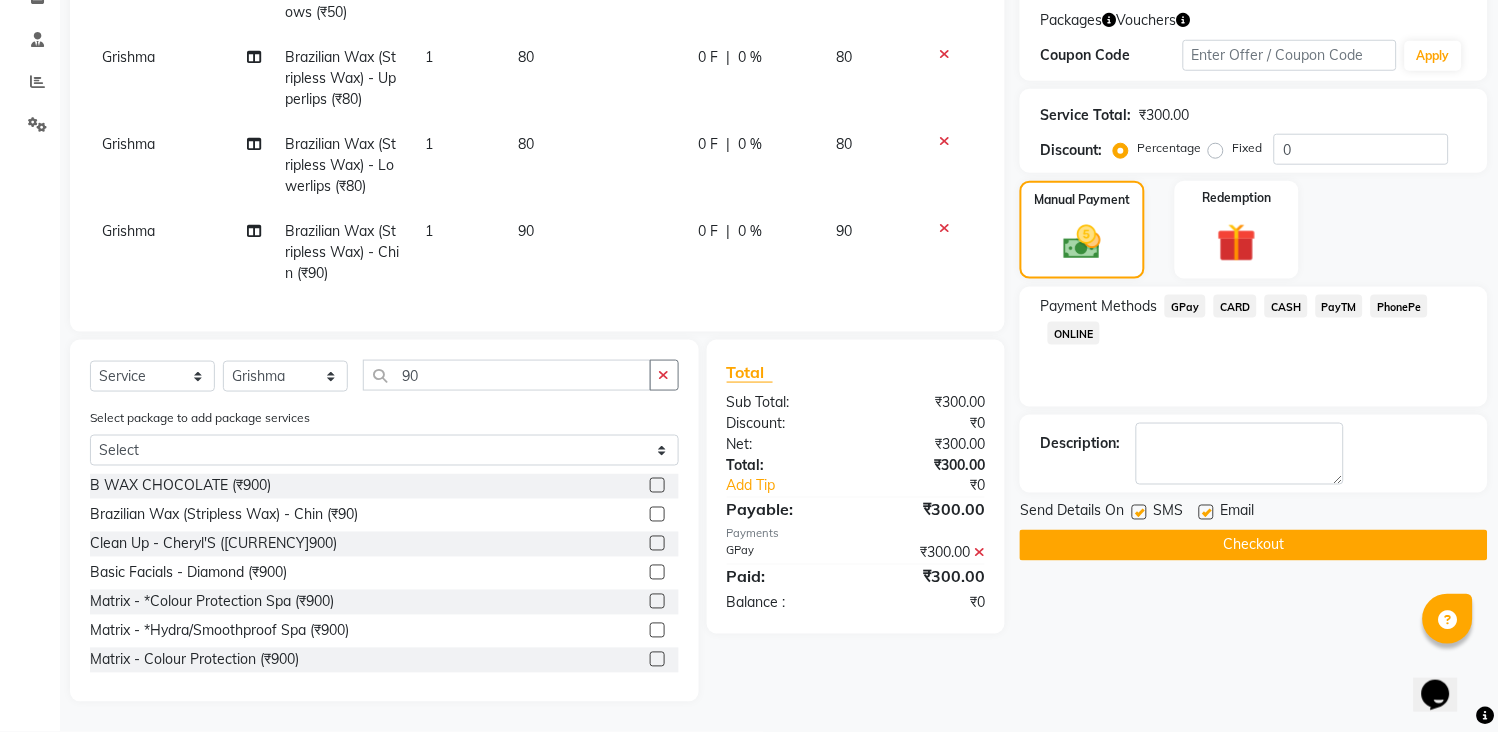 click on "Checkout" 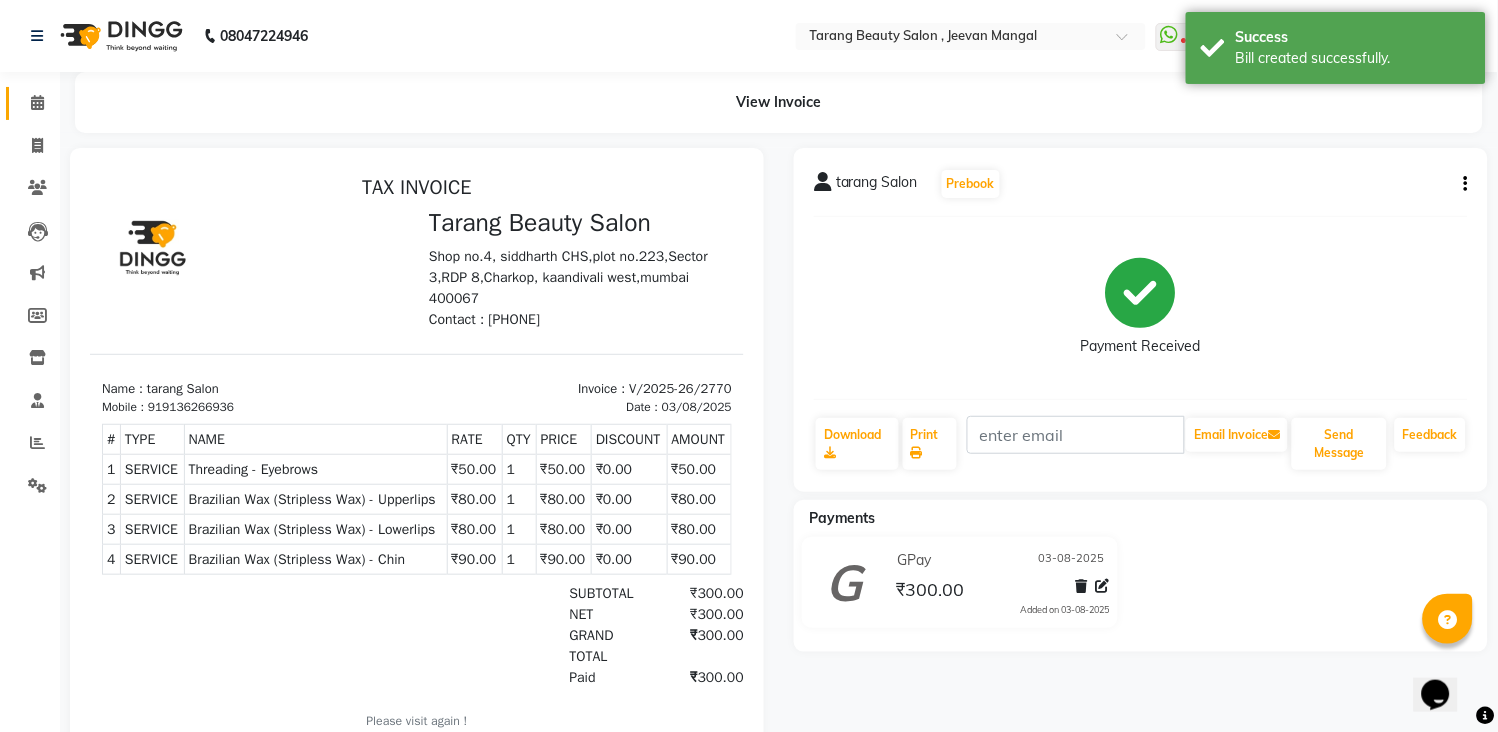 scroll, scrollTop: 0, scrollLeft: 0, axis: both 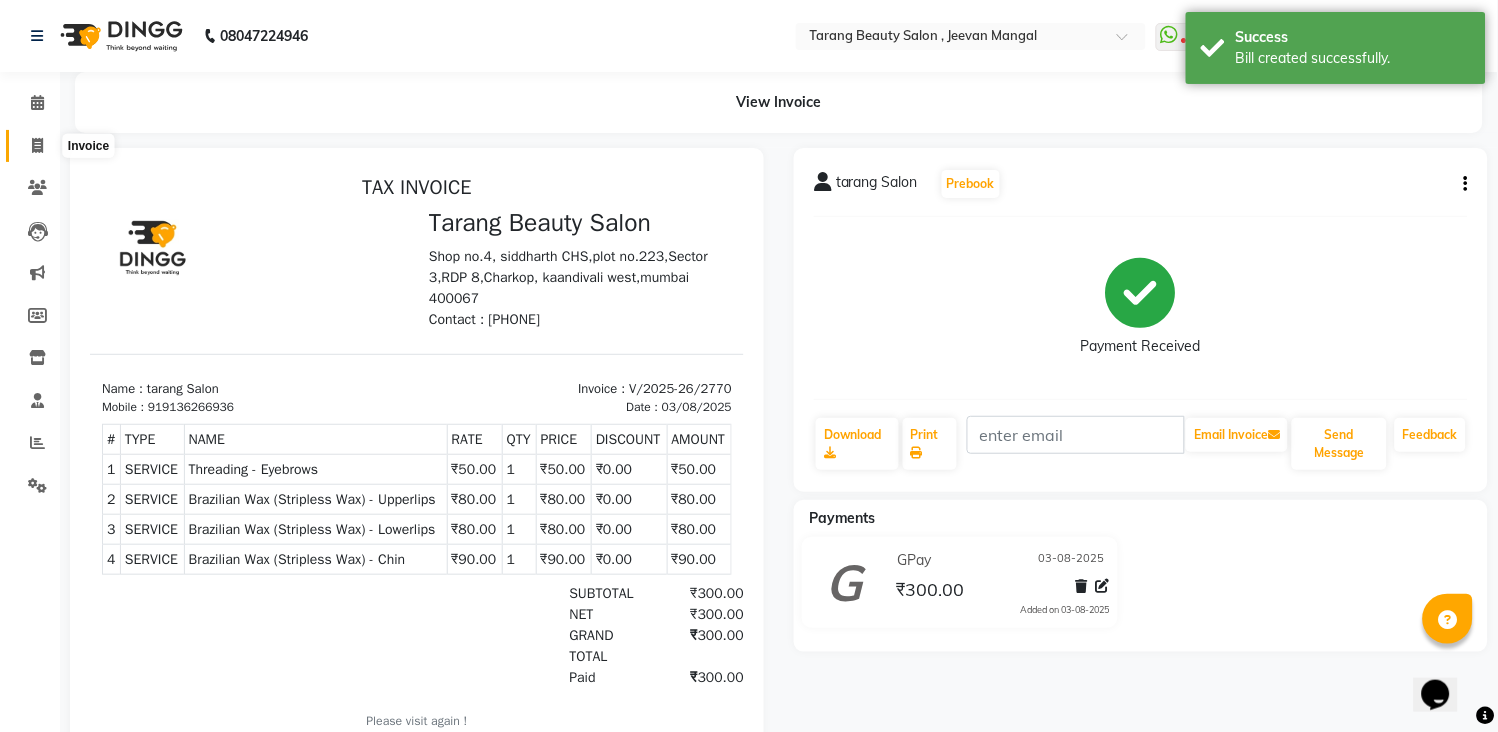 click 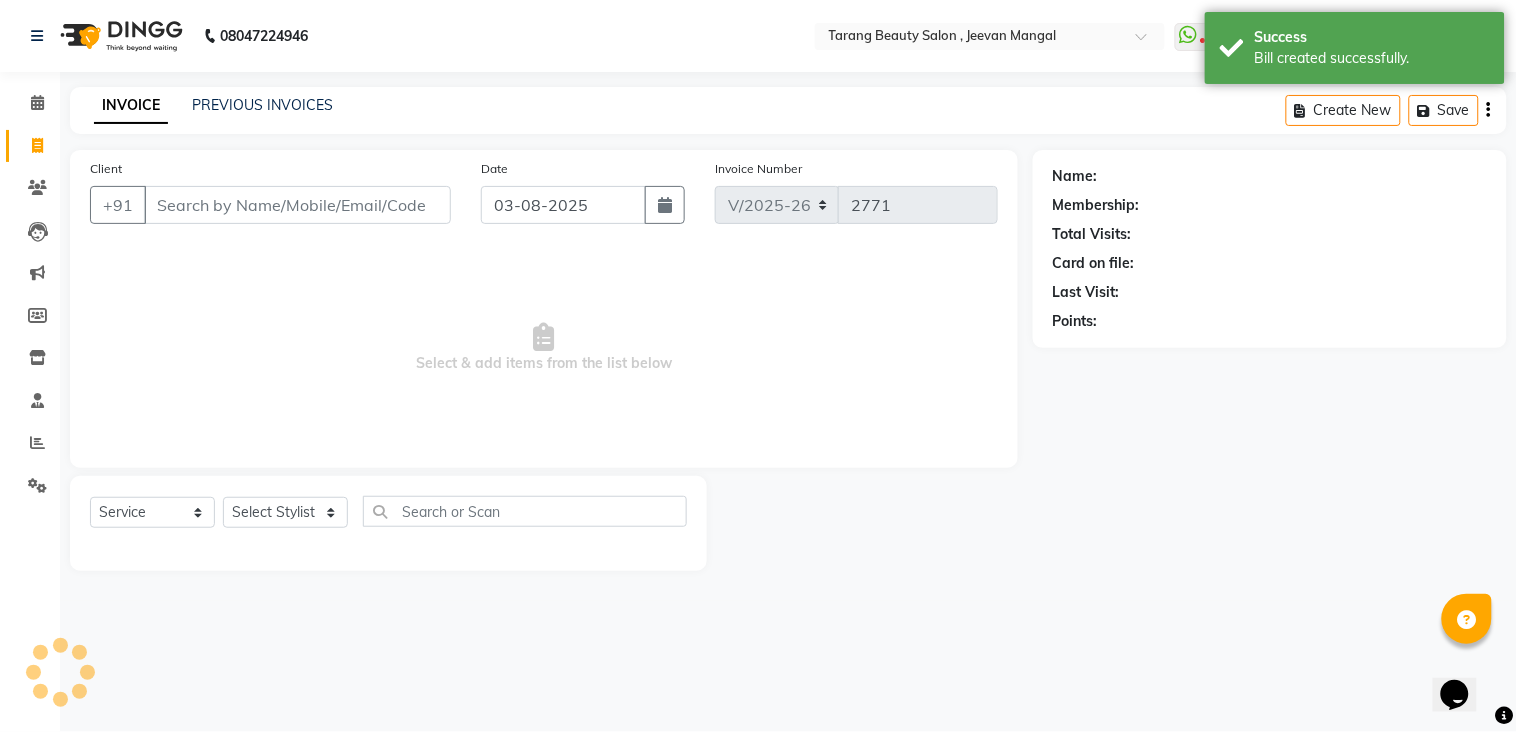 click on "Client" at bounding box center [297, 205] 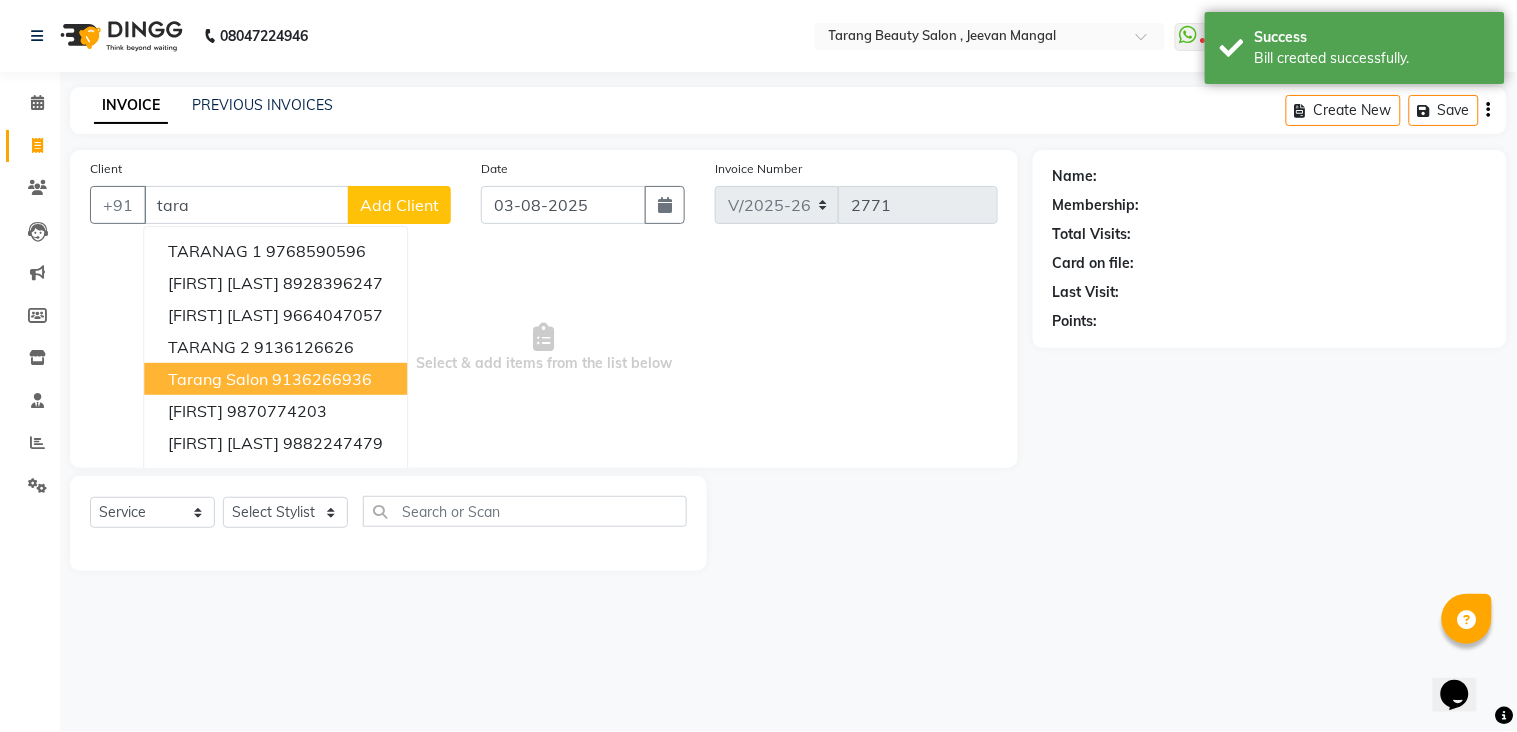 click on "9136266936" at bounding box center [322, 379] 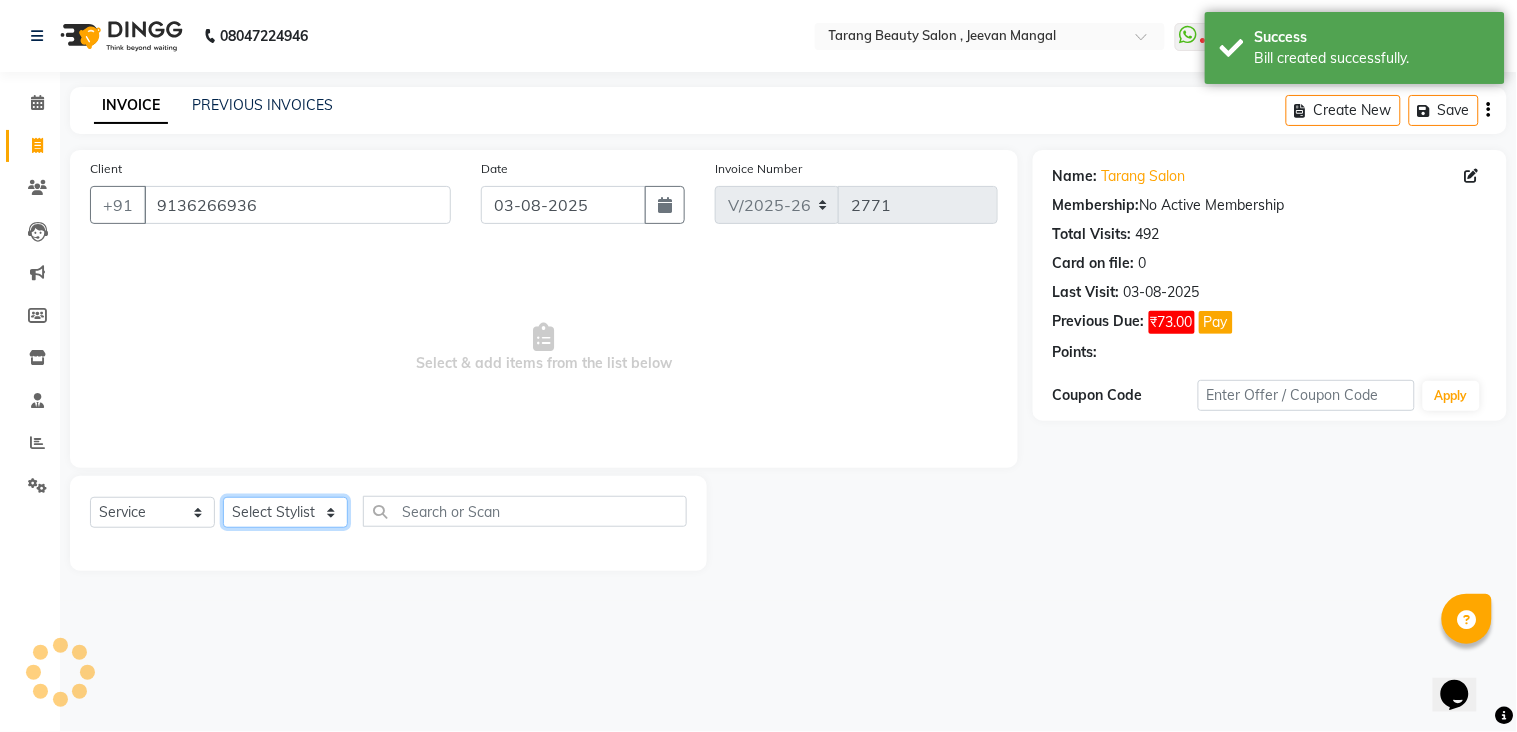 click on "Select Stylist ANITA MANOJ KARRE ANJALI RAMESH KHAMDARE BHUMI PAWAR DEEPALI  KANOJIYA Front Desk GAYATRI KENIN Grishma  indu kavita NEHA pooja thakur Pooja Vishwakarma priya  Ruchi RUTUJA sadhana SNEHAL SHINDE SONAL Suchita panchal SUNITA KAURI surekha bhalerao Varsha Zoya" 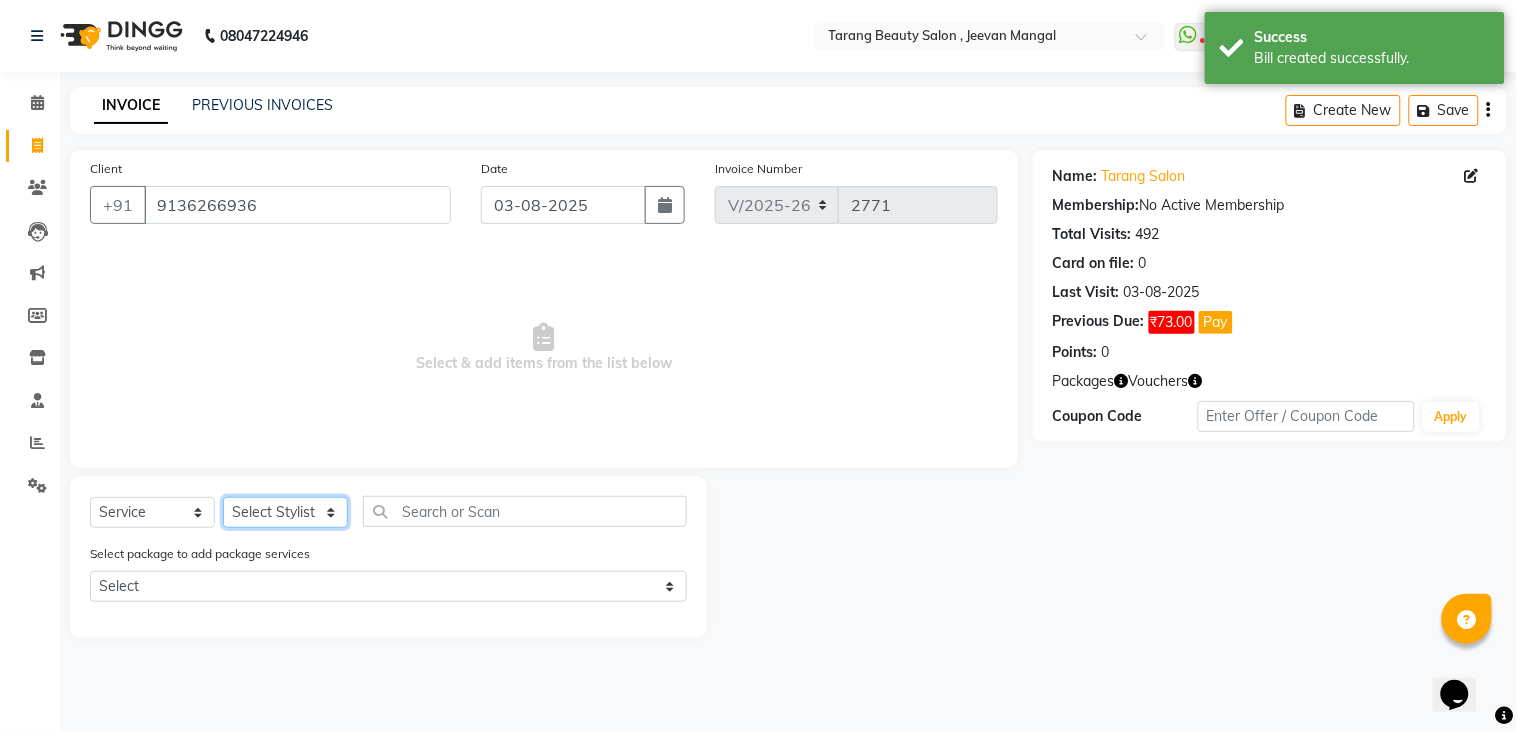 click on "Select Stylist ANITA MANOJ KARRE ANJALI RAMESH KHAMDARE BHUMI PAWAR DEEPALI  KANOJIYA Front Desk GAYATRI KENIN Grishma  indu kavita NEHA pooja thakur Pooja Vishwakarma priya  Ruchi RUTUJA sadhana SNEHAL SHINDE SONAL Suchita panchal SUNITA KAURI surekha bhalerao Varsha Zoya" 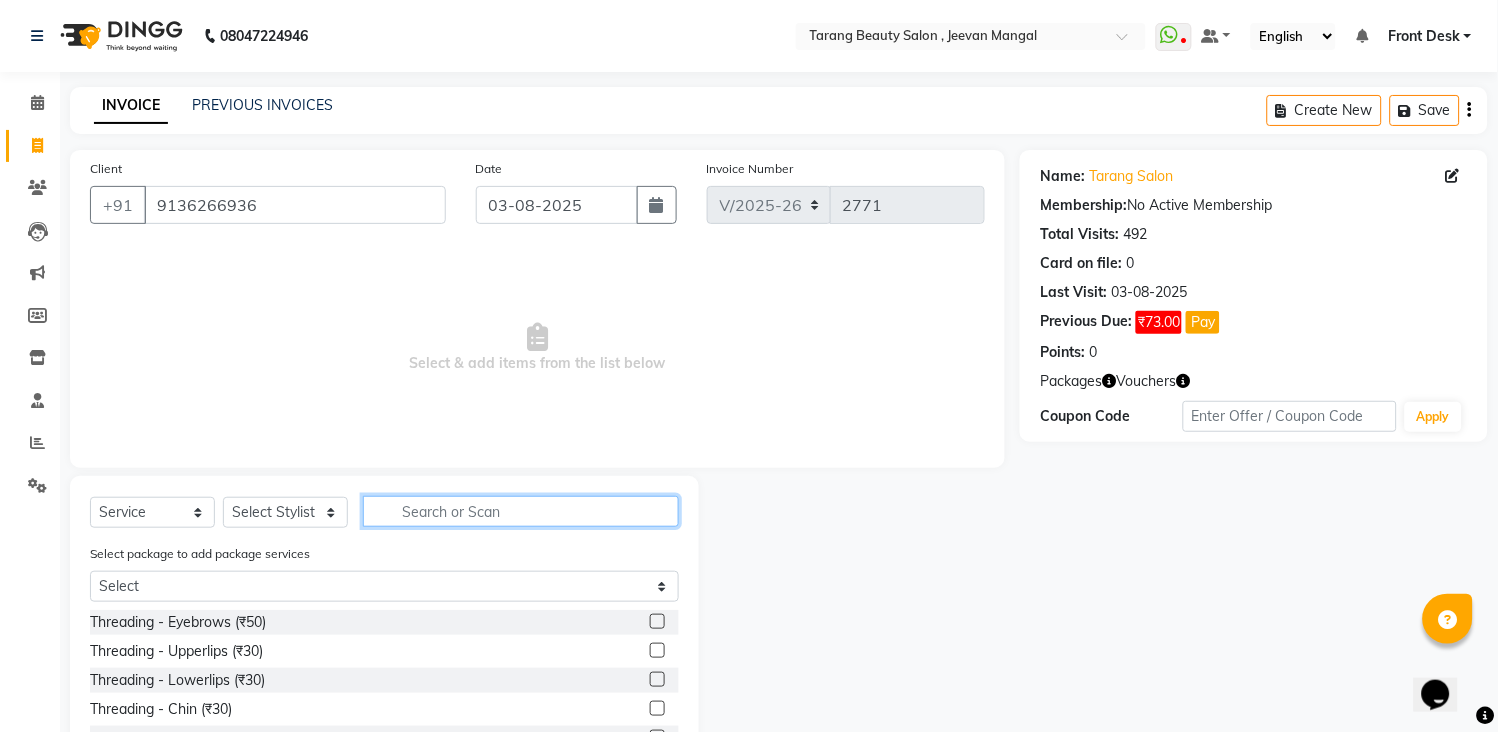 click 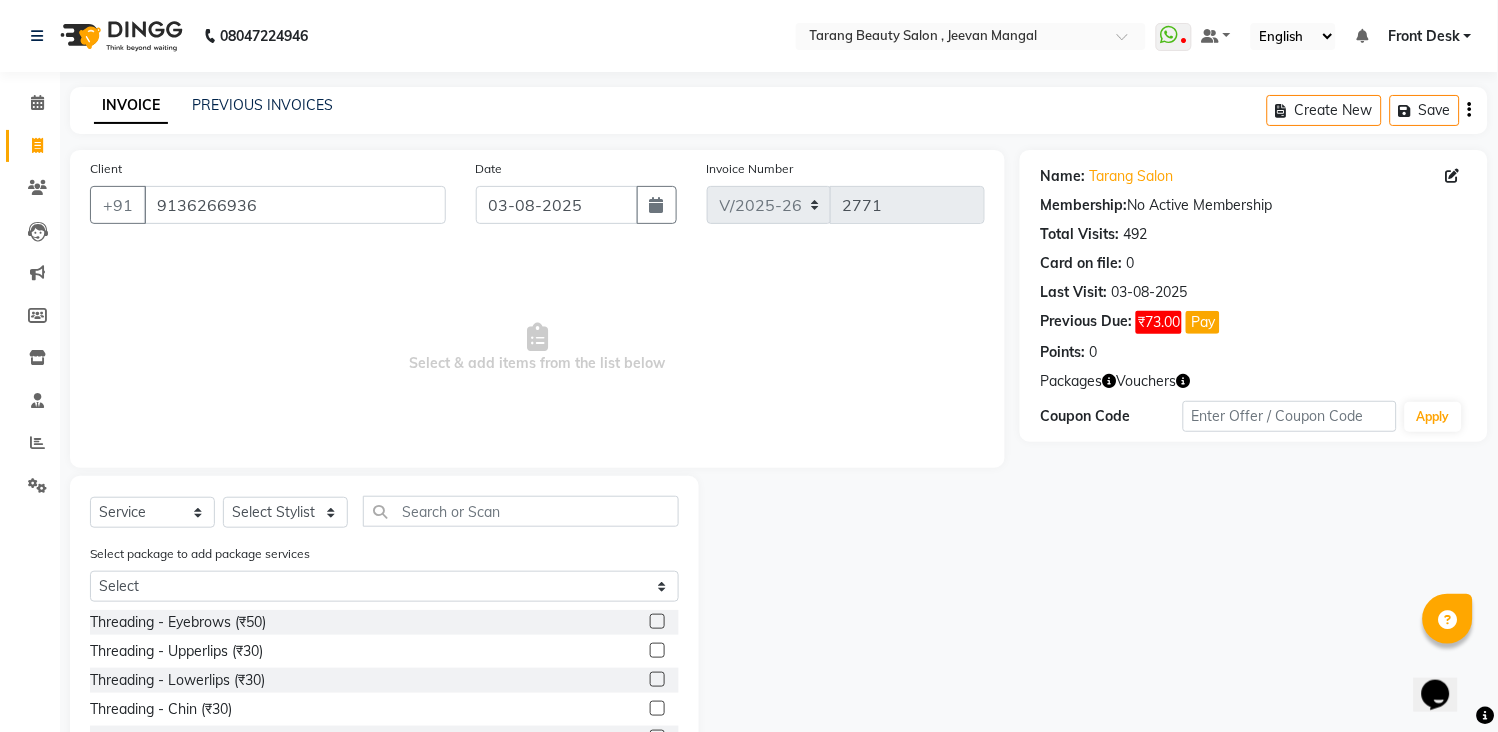 click 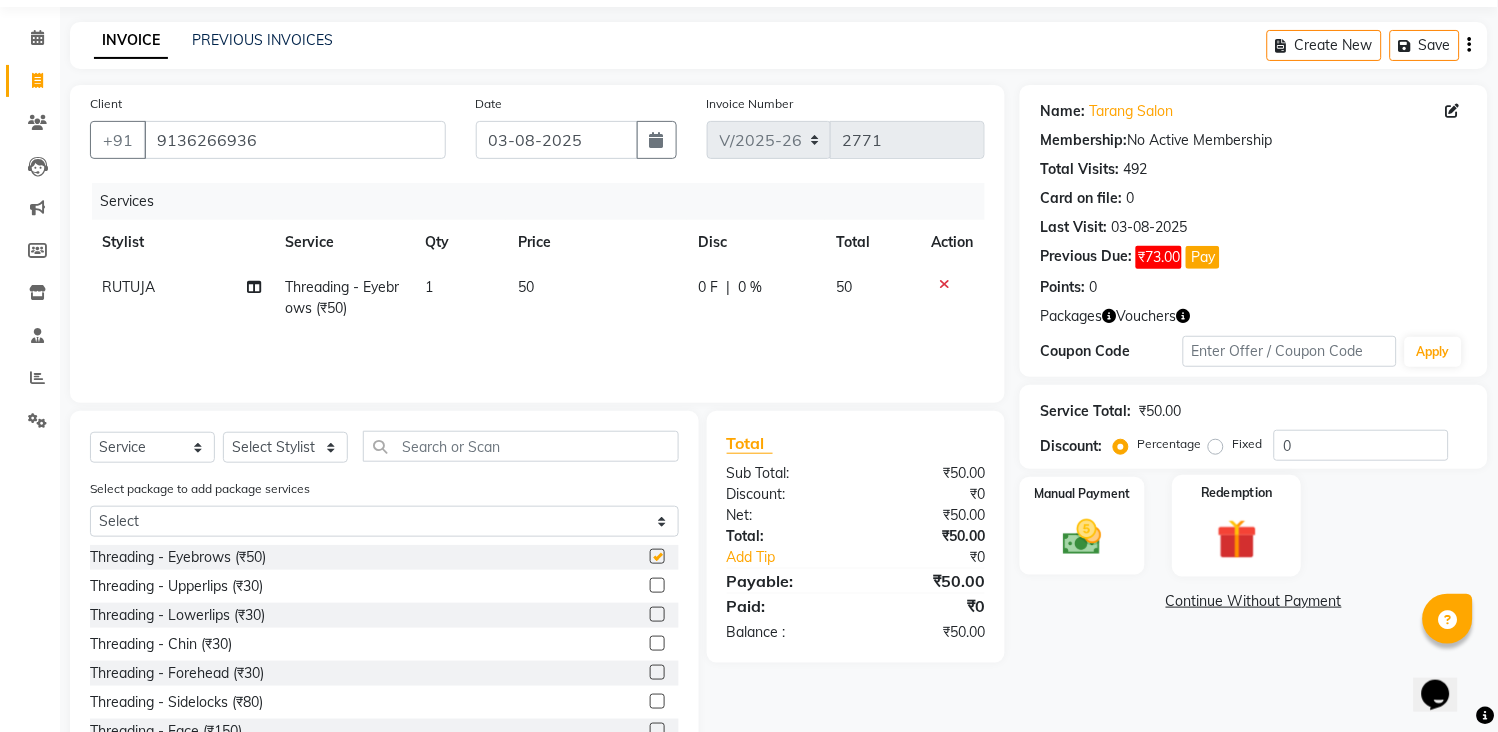 scroll, scrollTop: 136, scrollLeft: 0, axis: vertical 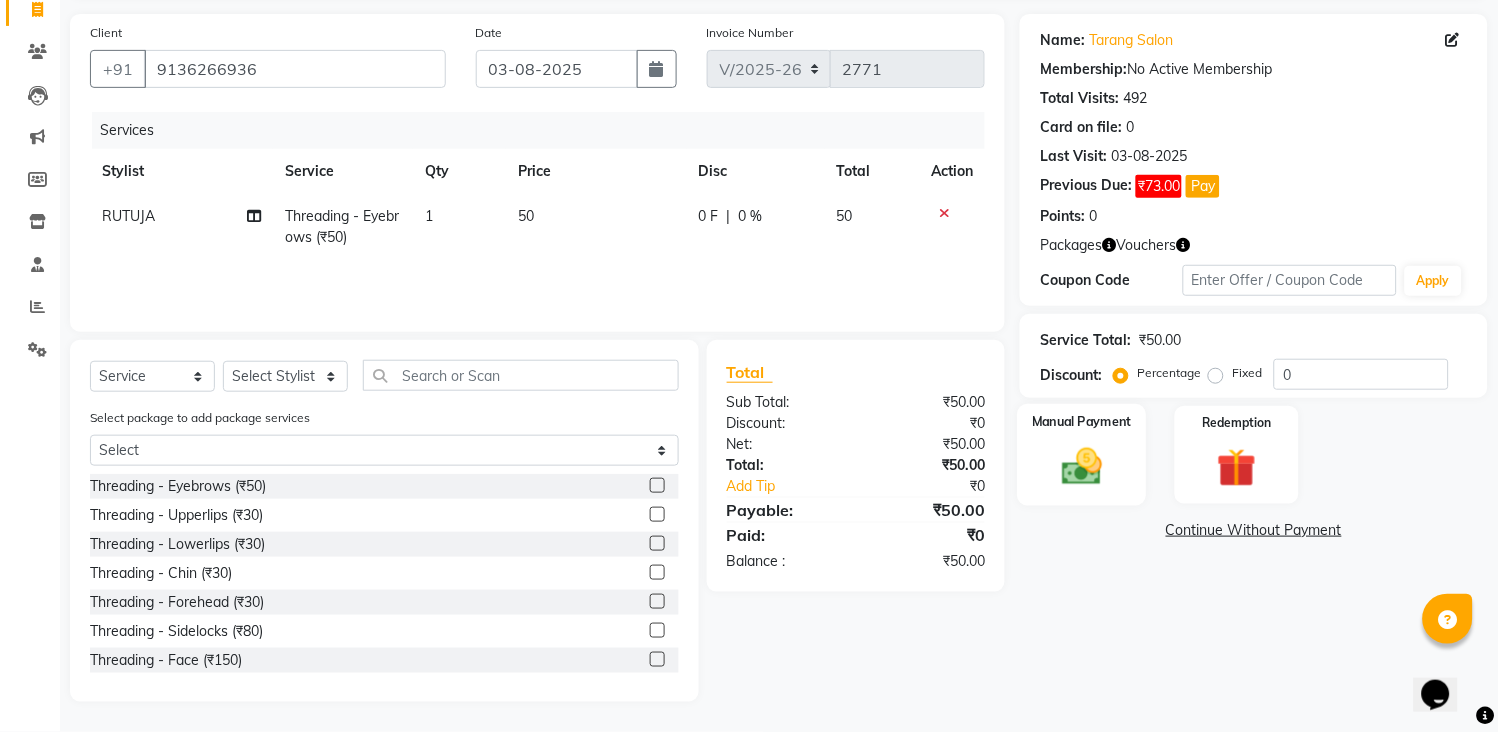 click 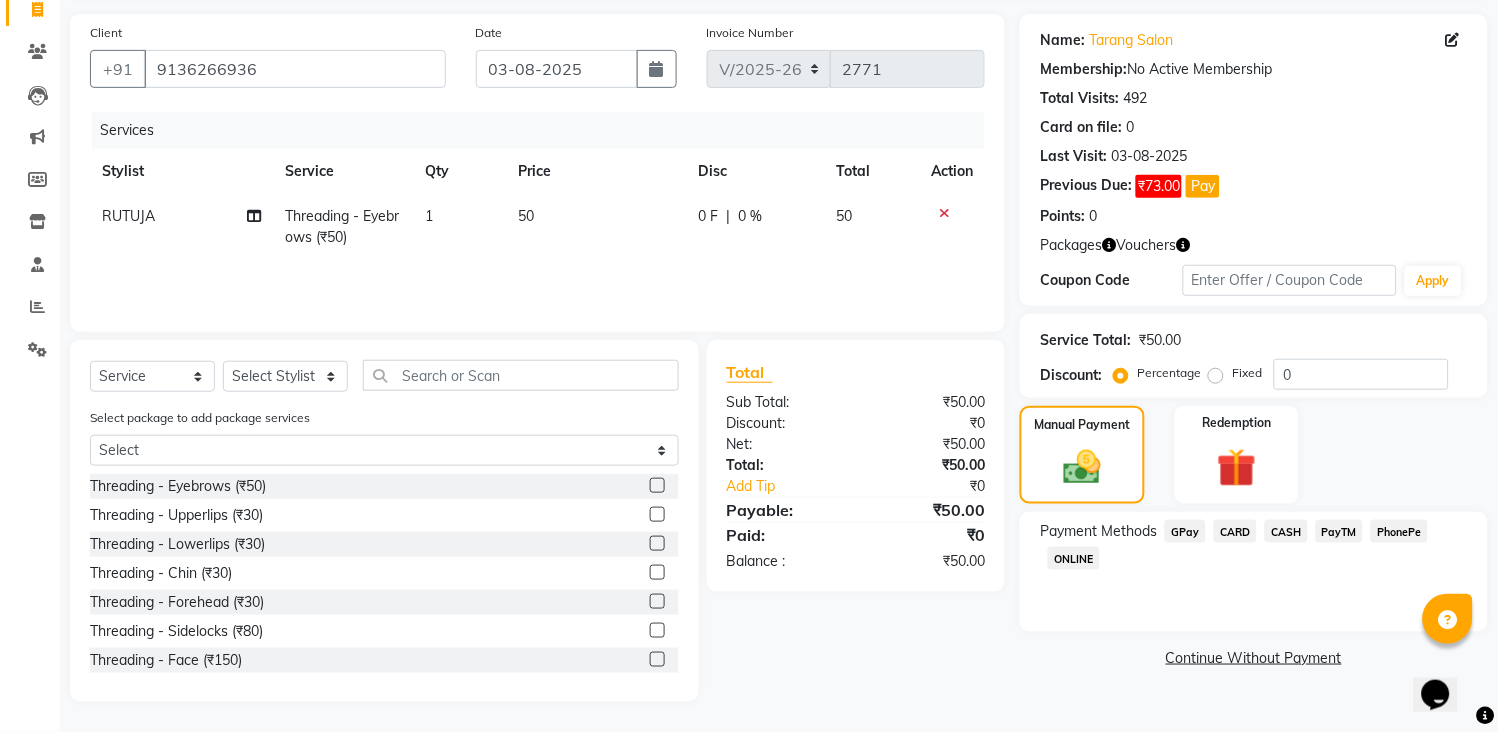 click on "CASH" 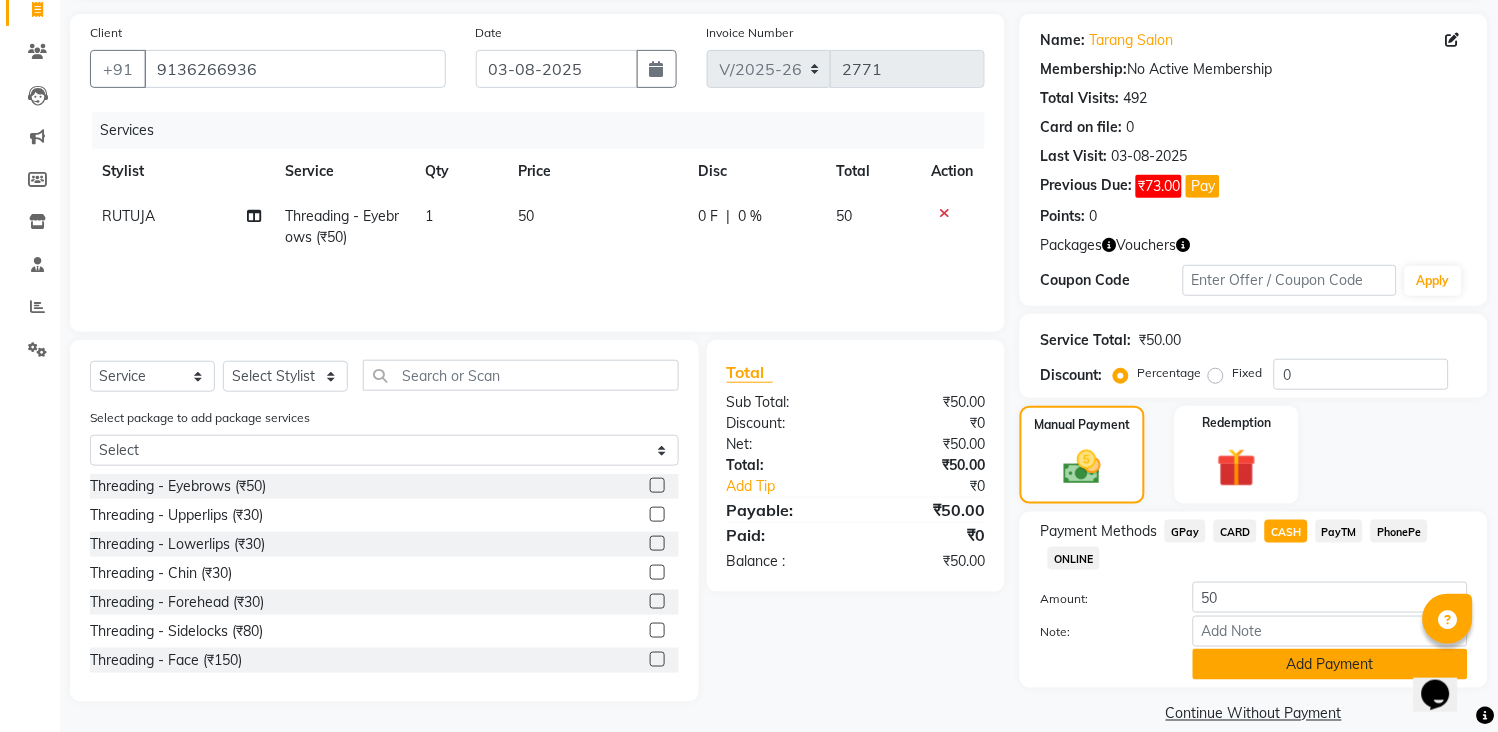 click on "Add Payment" 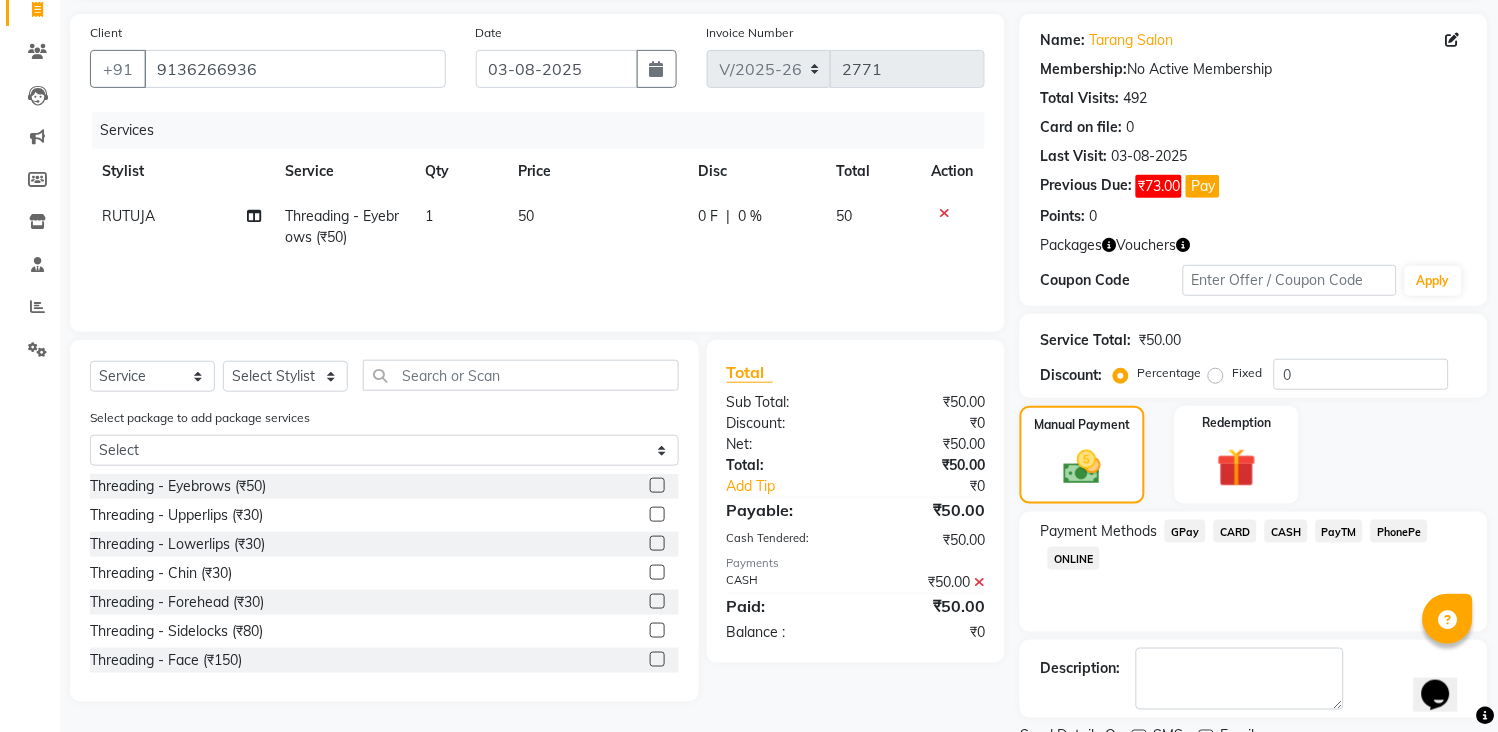 scroll, scrollTop: 220, scrollLeft: 0, axis: vertical 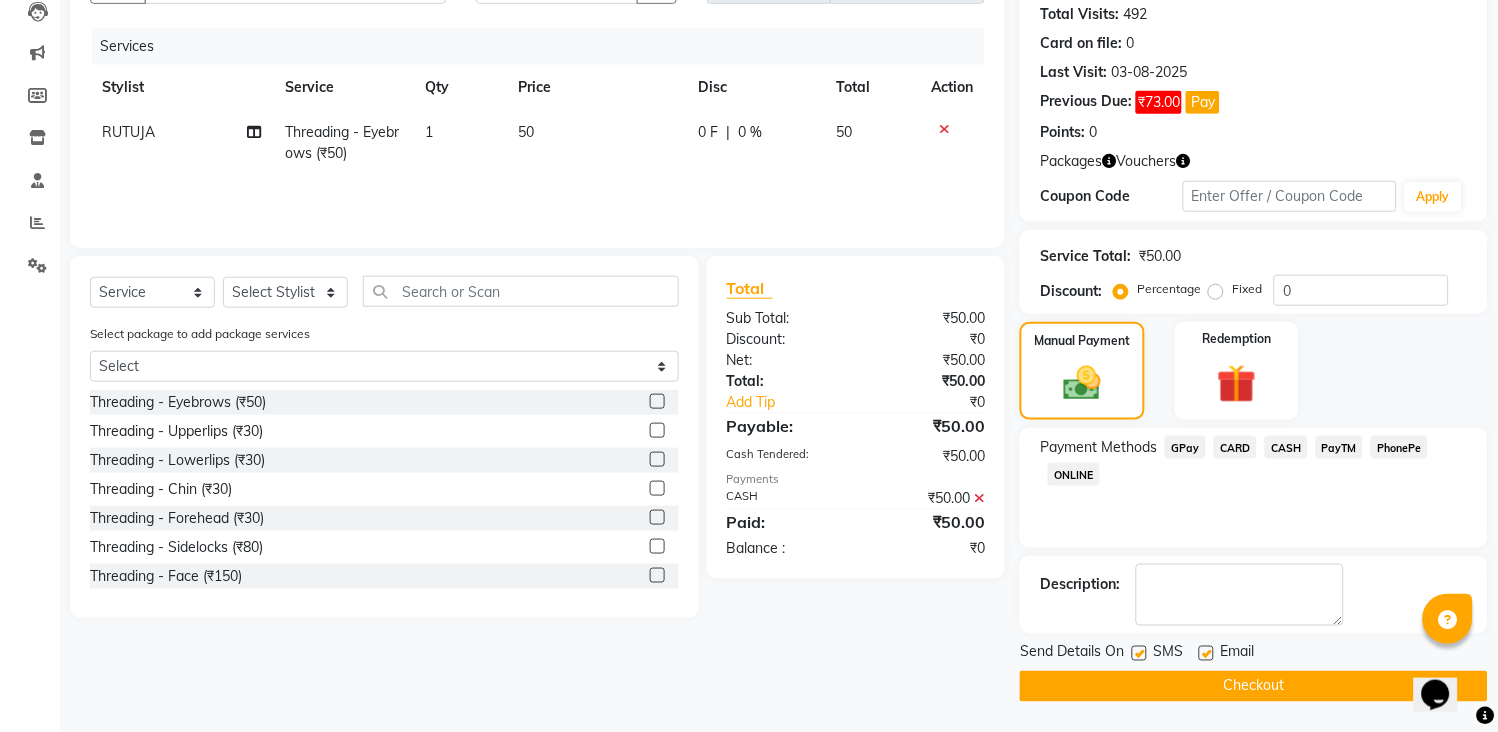 click on "Checkout" 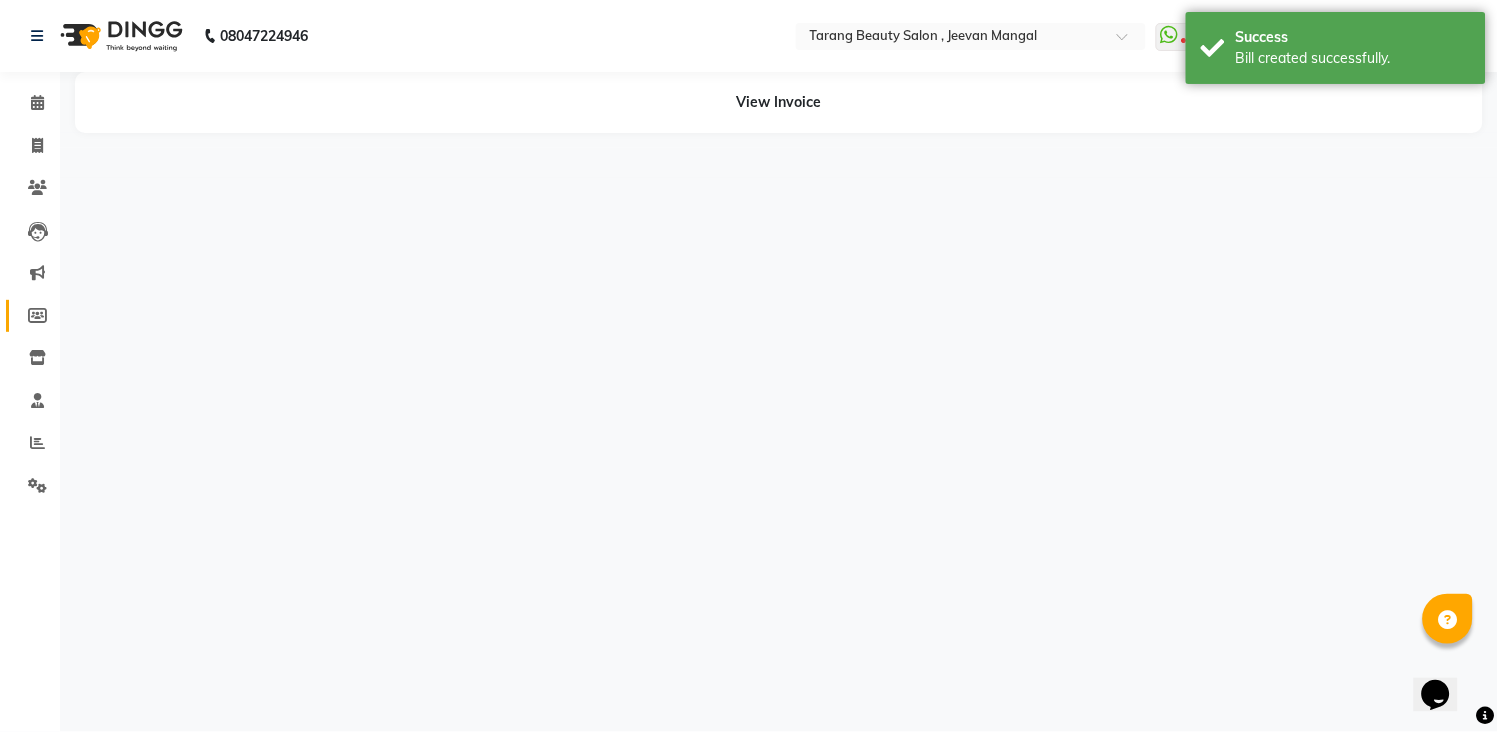 scroll, scrollTop: 0, scrollLeft: 0, axis: both 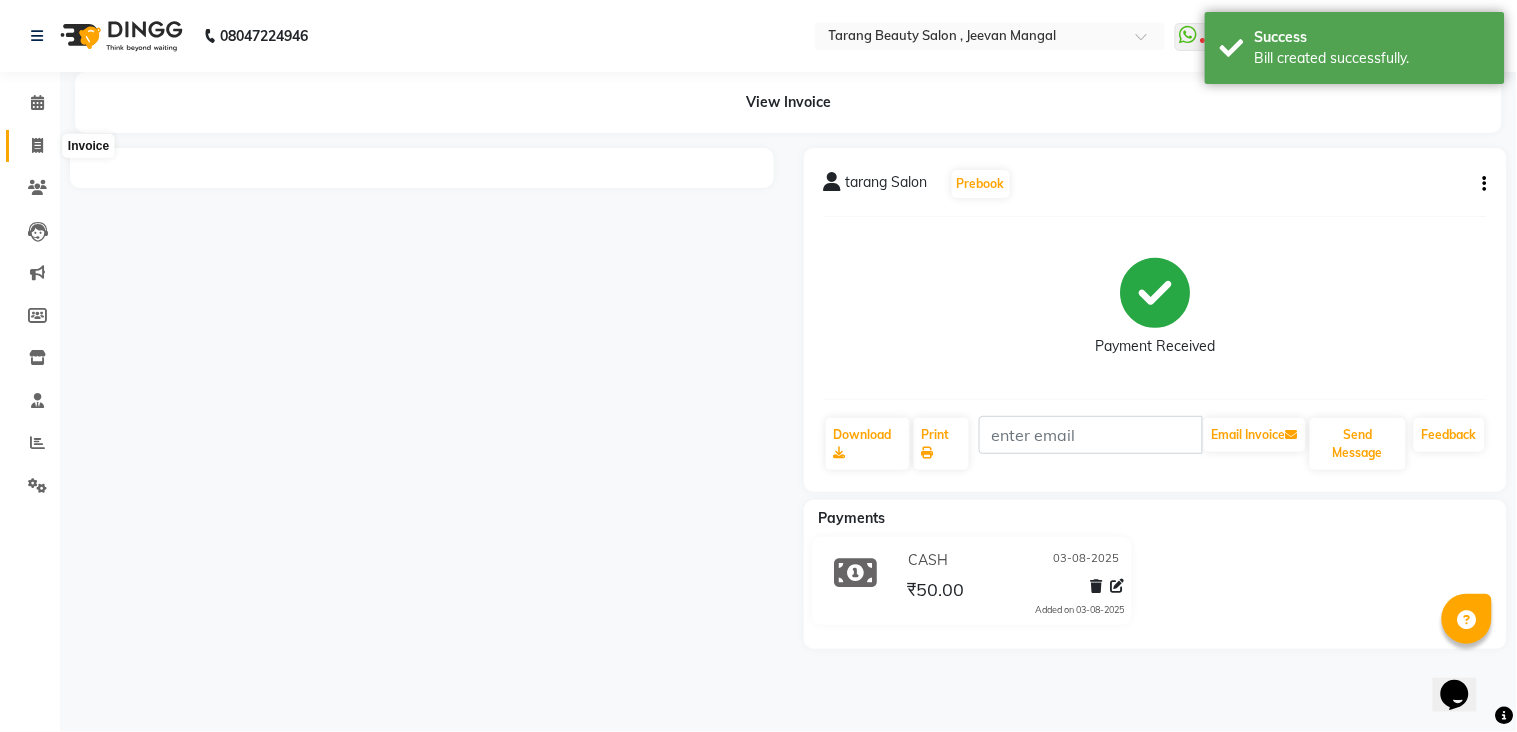 click 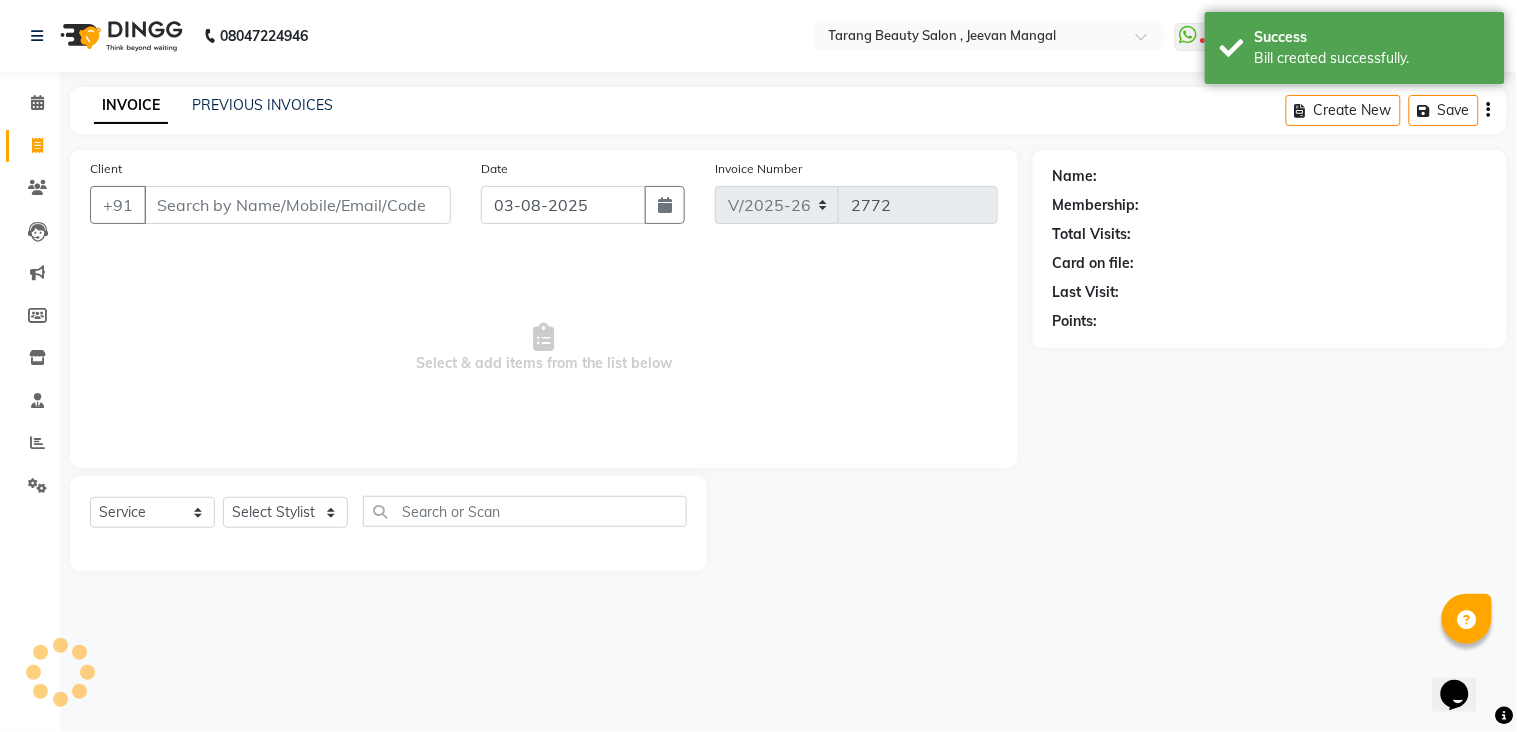 click on "Client" at bounding box center [297, 205] 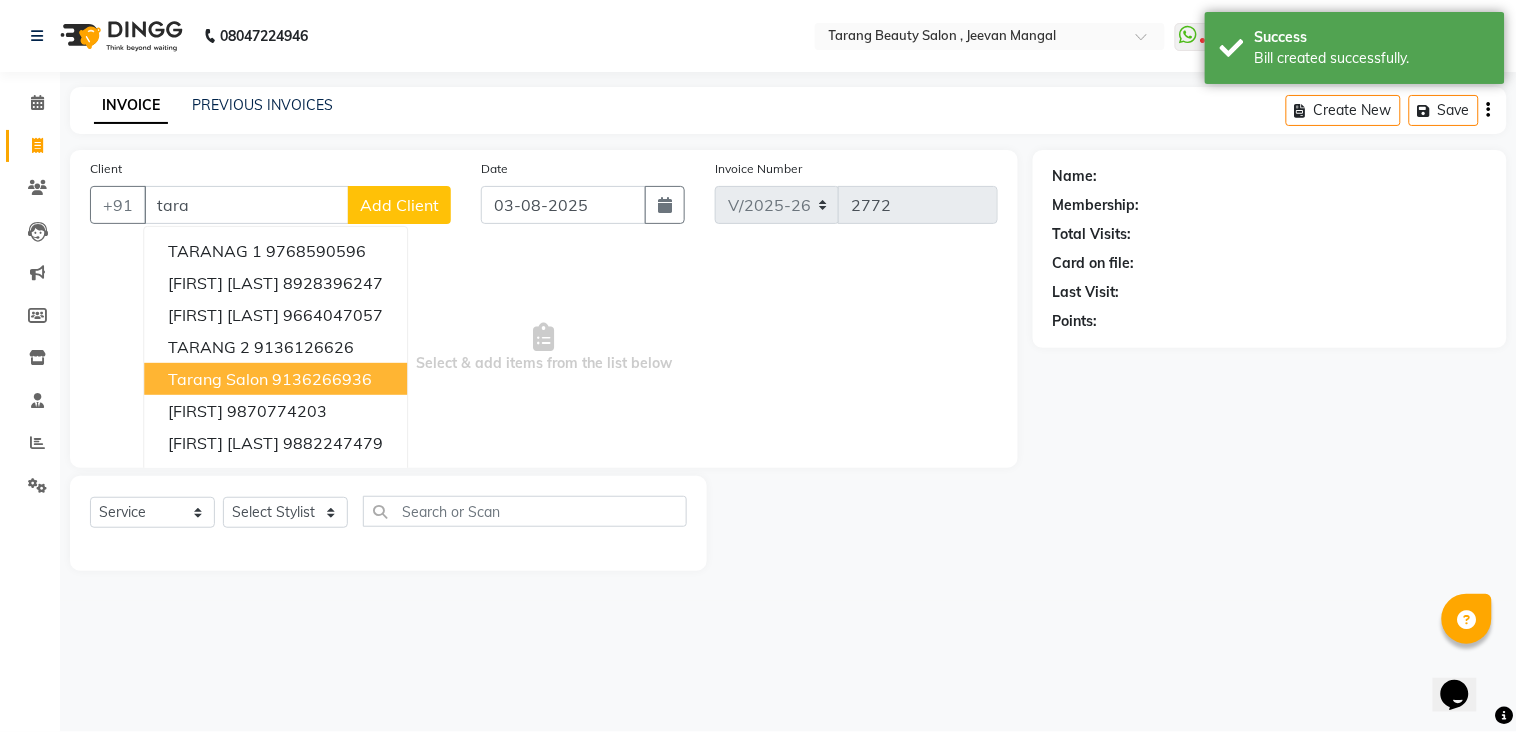 click on "9136266936" at bounding box center [322, 379] 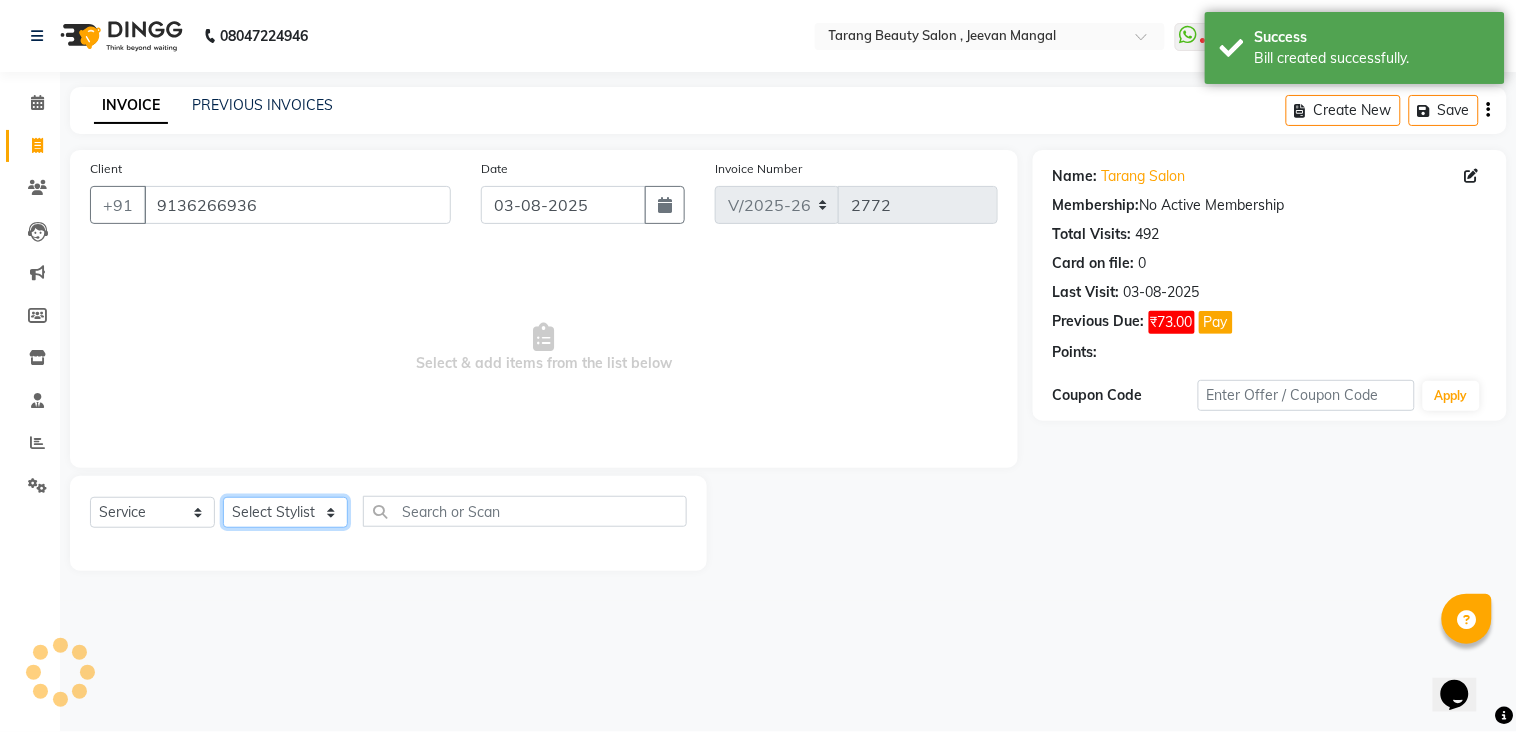 click on "Select Stylist ANITA MANOJ KARRE ANJALI RAMESH KHAMDARE BHUMI PAWAR DEEPALI  KANOJIYA Front Desk GAYATRI KENIN Grishma  indu kavita NEHA pooja thakur Pooja Vishwakarma priya  Ruchi RUTUJA sadhana SNEHAL SHINDE SONAL Suchita panchal SUNITA KAURI surekha bhalerao Varsha Zoya" 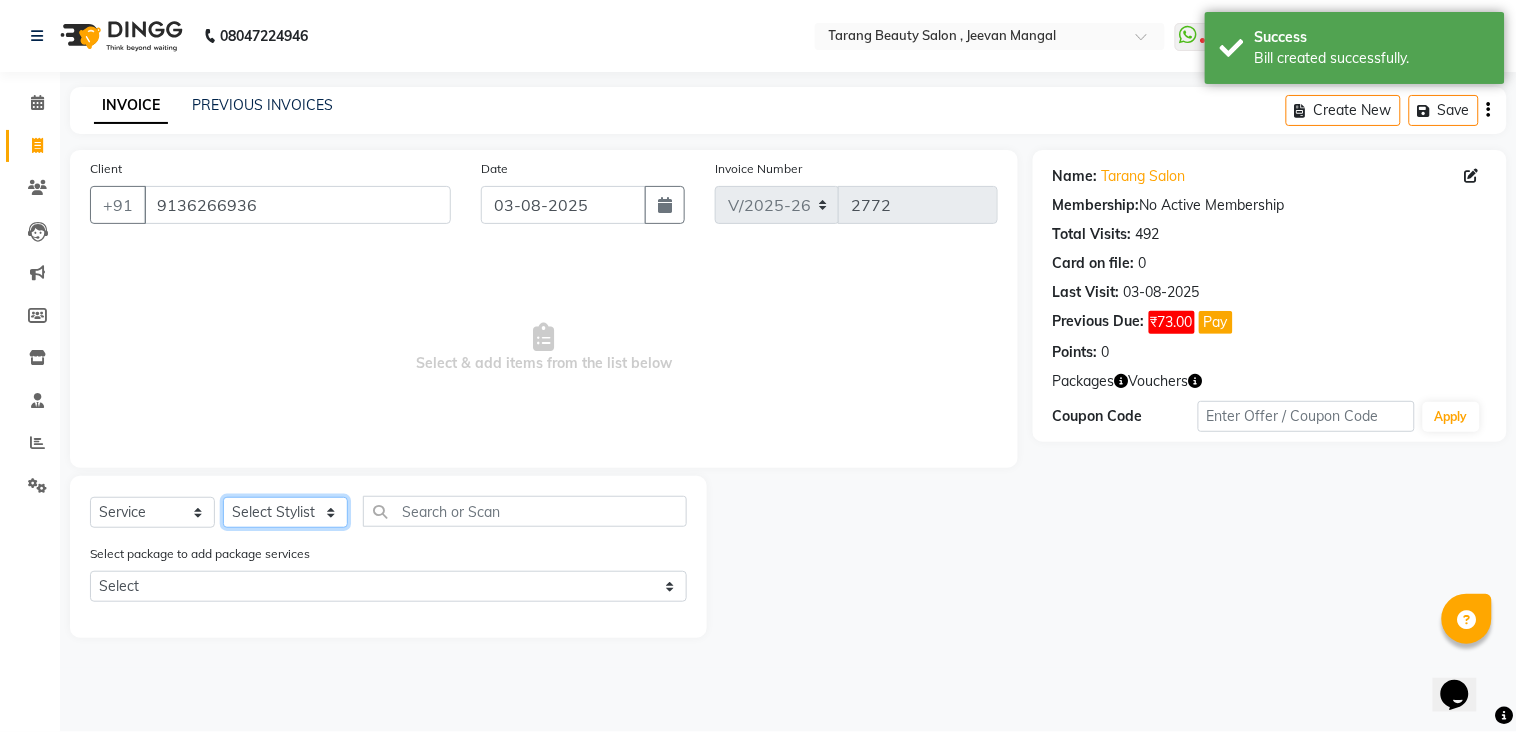 click on "Select Stylist ANITA MANOJ KARRE ANJALI RAMESH KHAMDARE BHUMI PAWAR DEEPALI  KANOJIYA Front Desk GAYATRI KENIN Grishma  indu kavita NEHA pooja thakur Pooja Vishwakarma priya  Ruchi RUTUJA sadhana SNEHAL SHINDE SONAL Suchita panchal SUNITA KAURI surekha bhalerao Varsha Zoya" 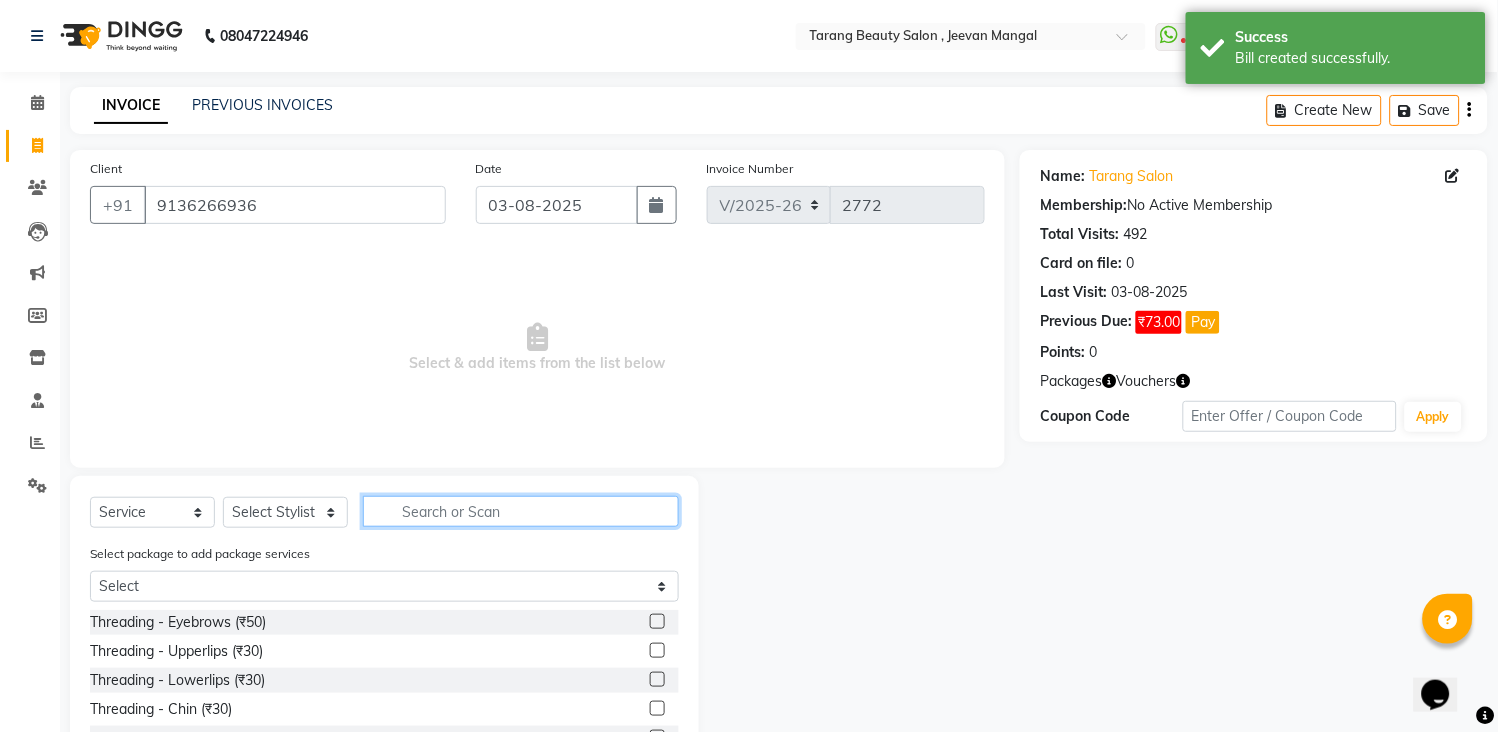 click 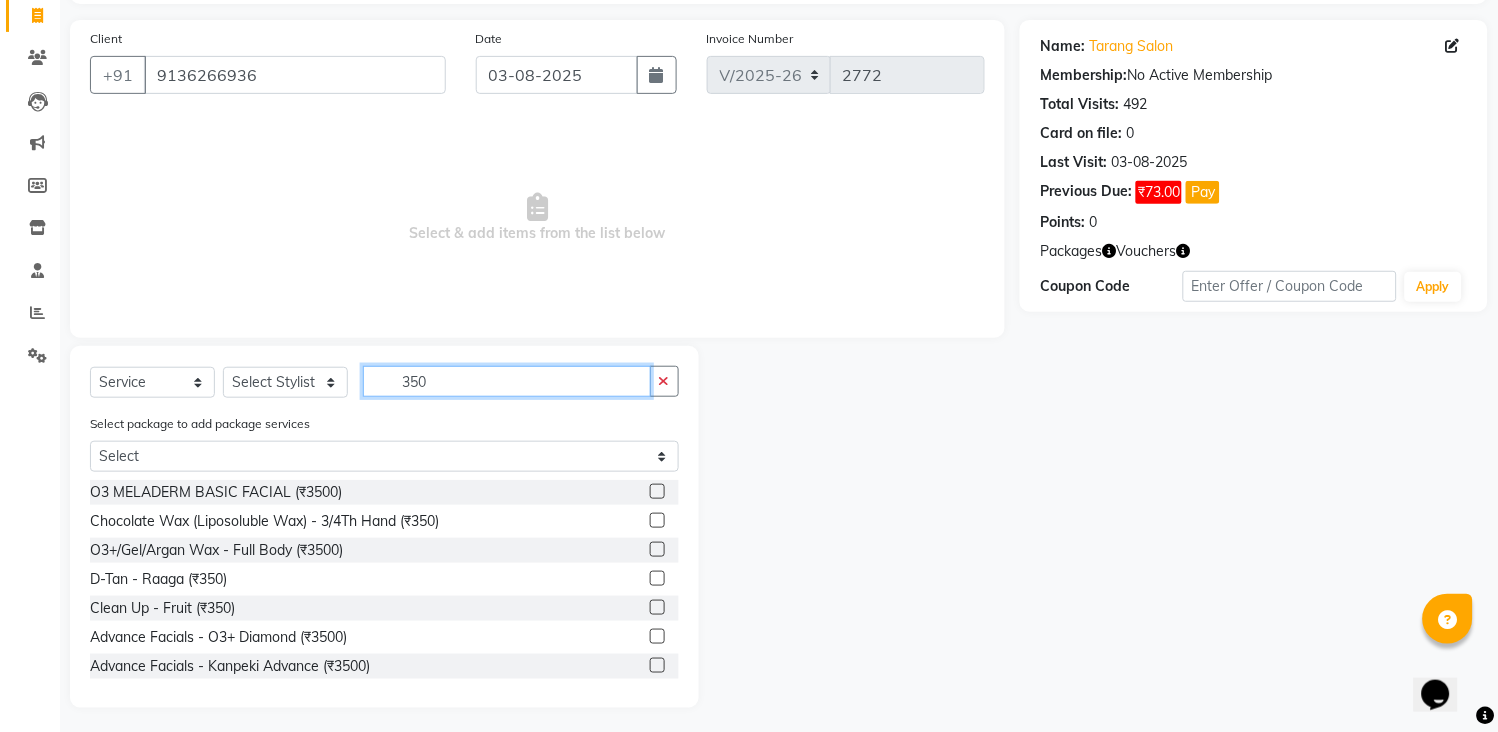 scroll, scrollTop: 136, scrollLeft: 0, axis: vertical 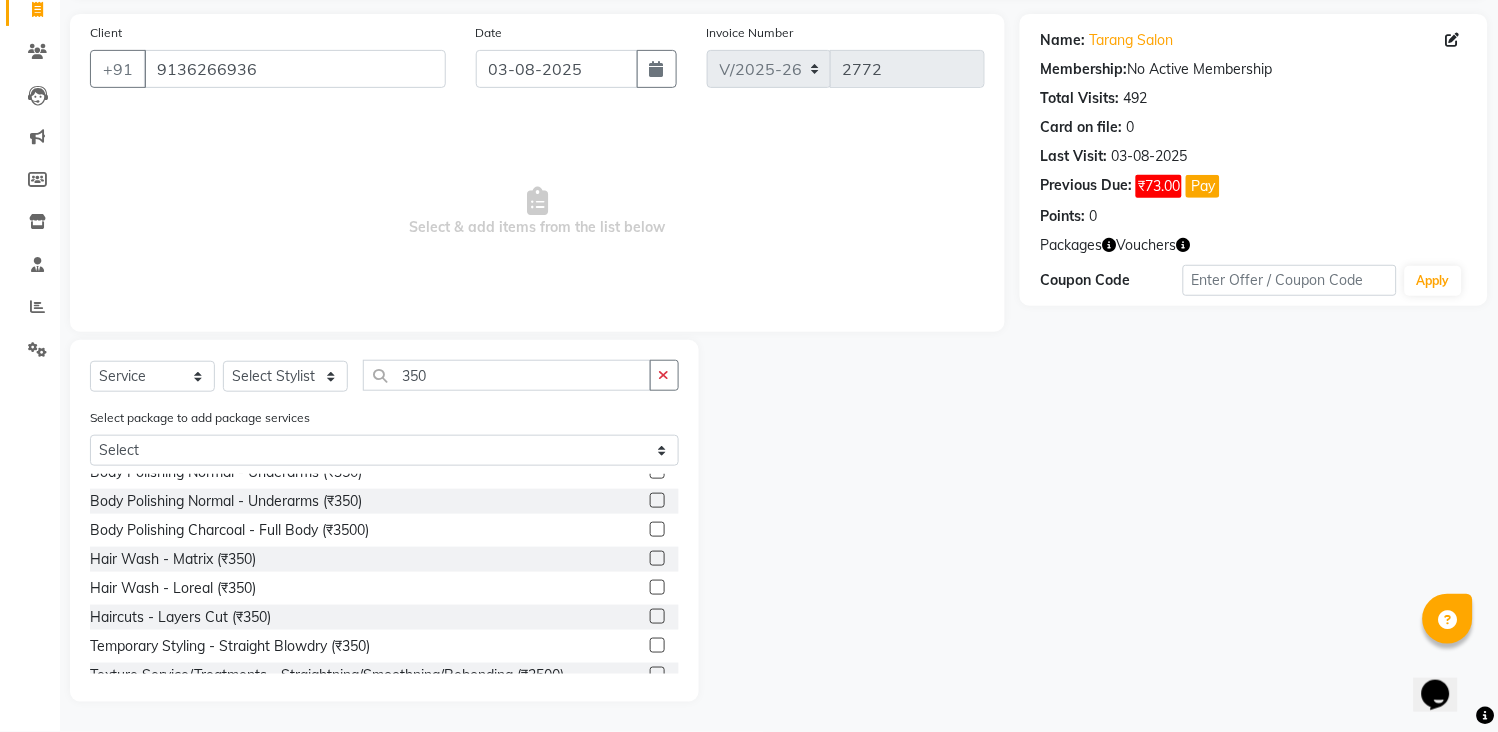click 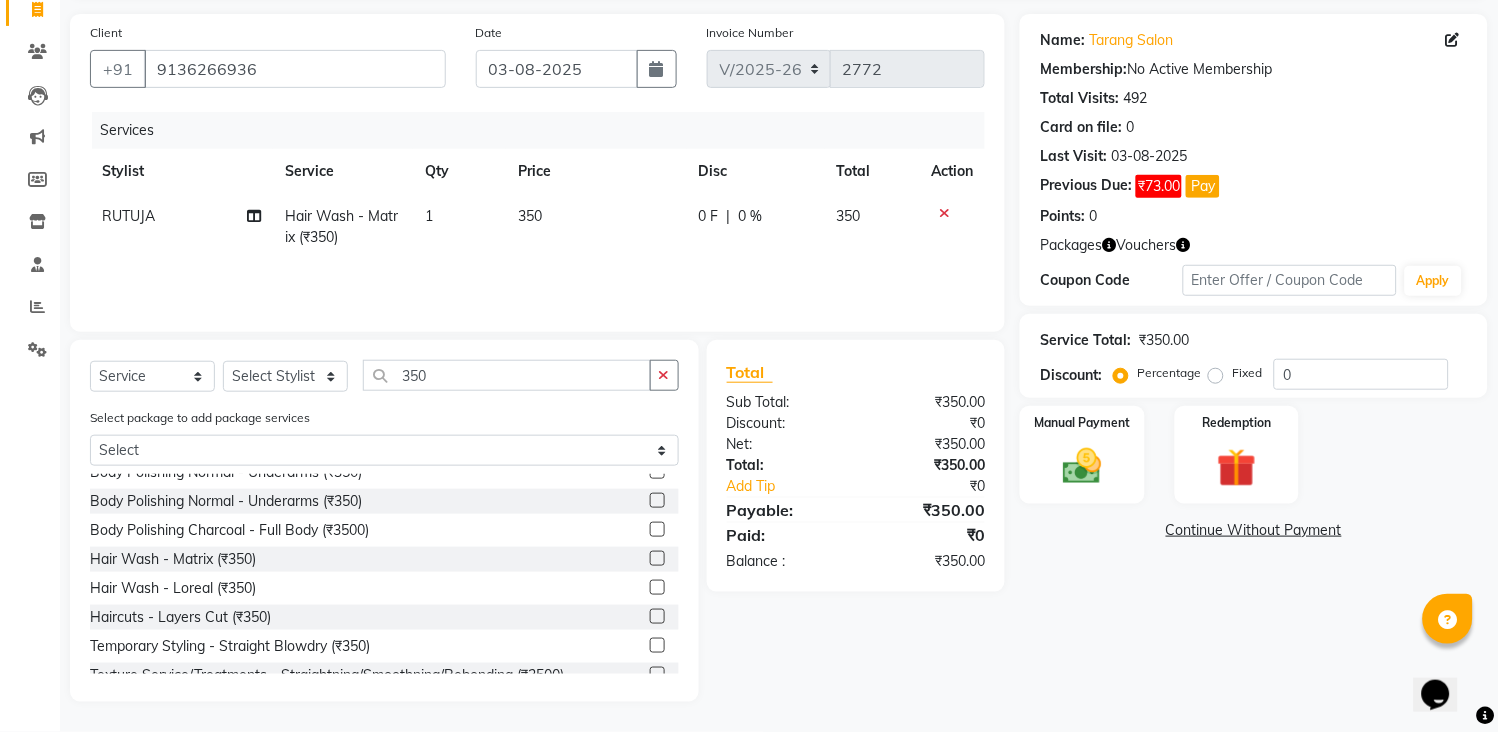 click on "350" 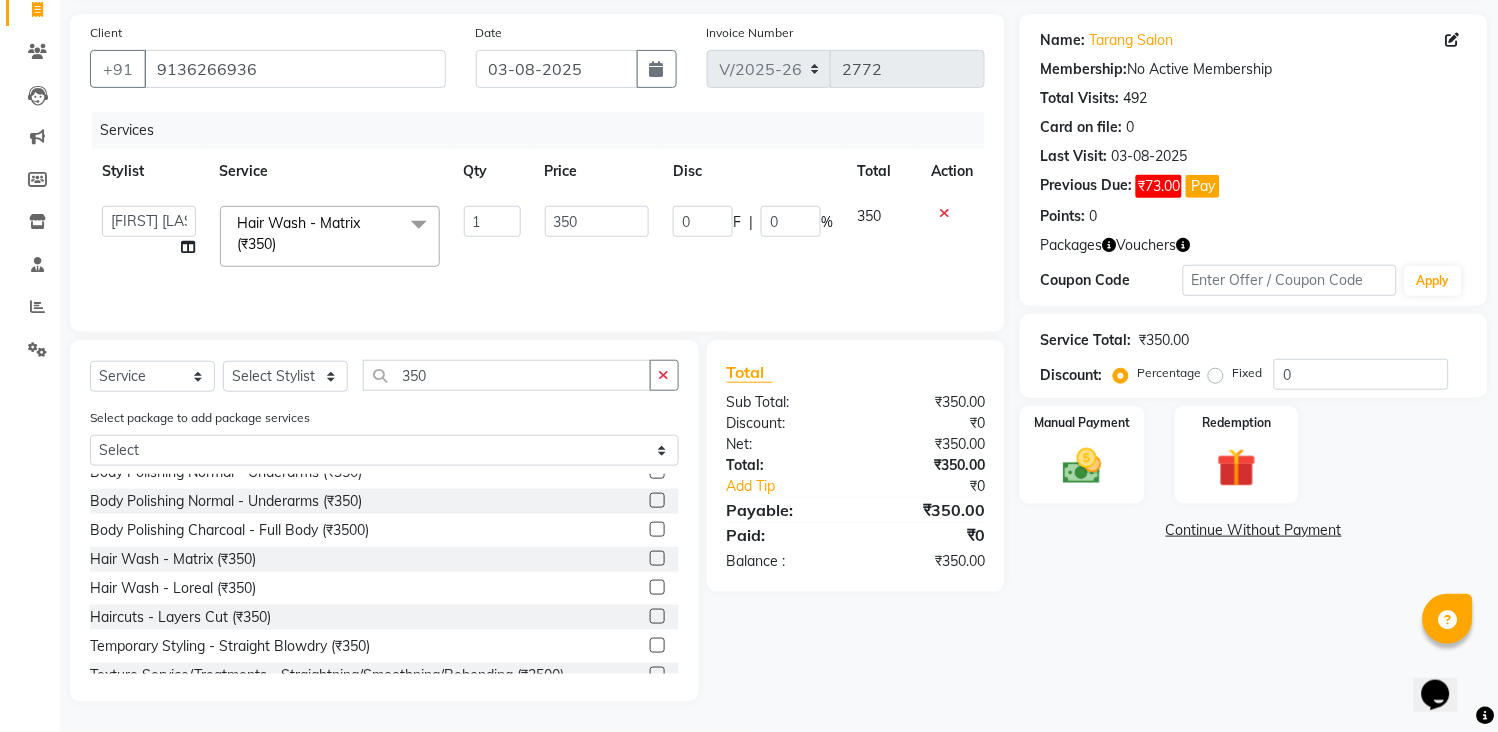 click on "350" 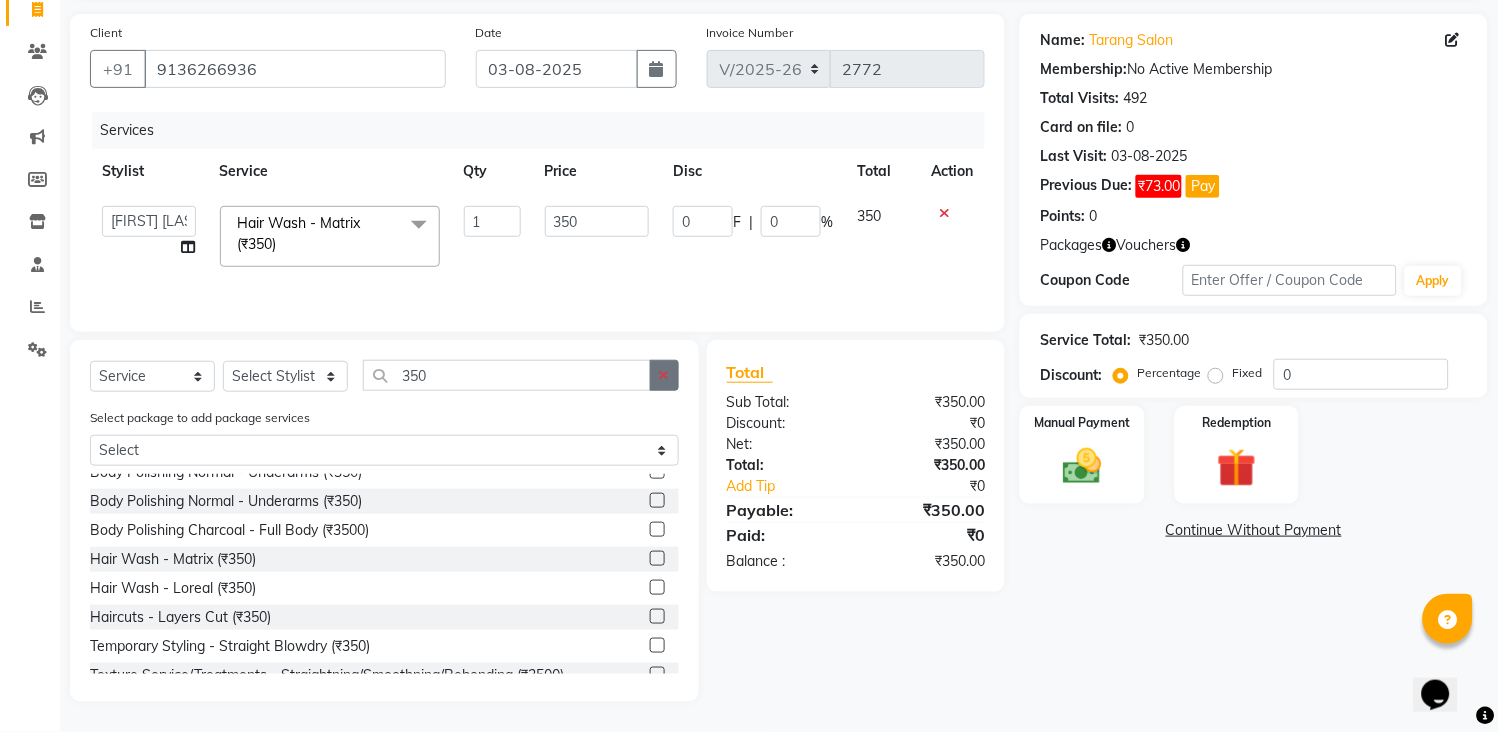 click 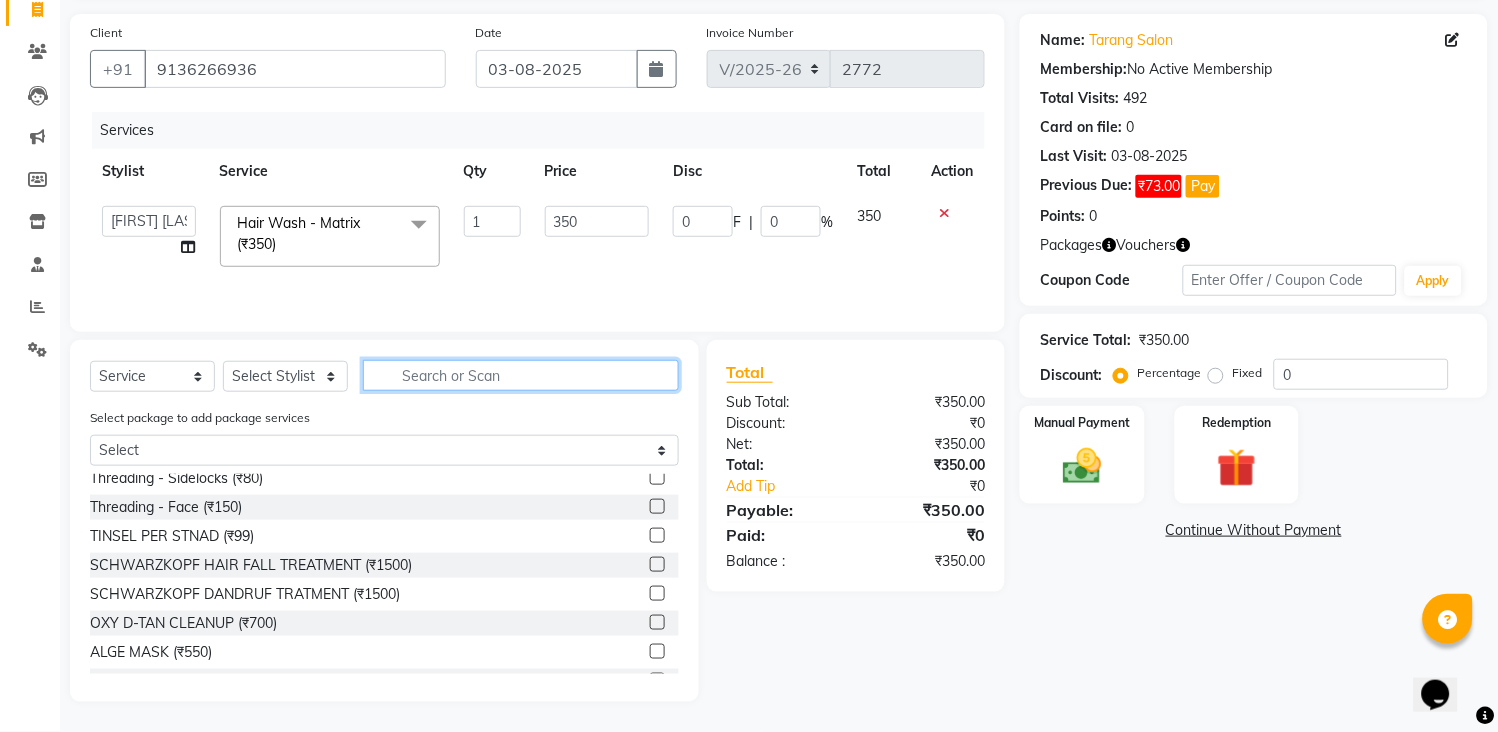scroll, scrollTop: 0, scrollLeft: 0, axis: both 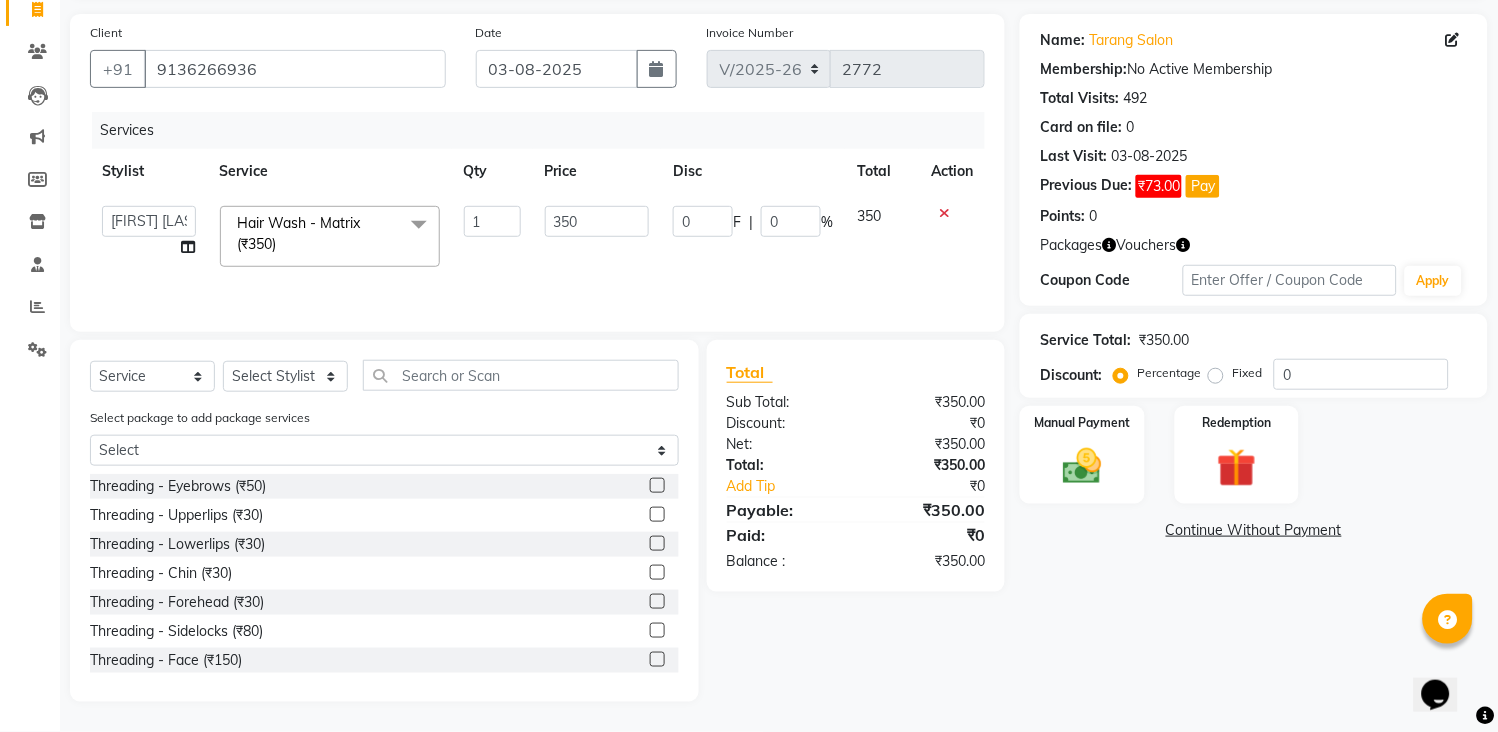 click 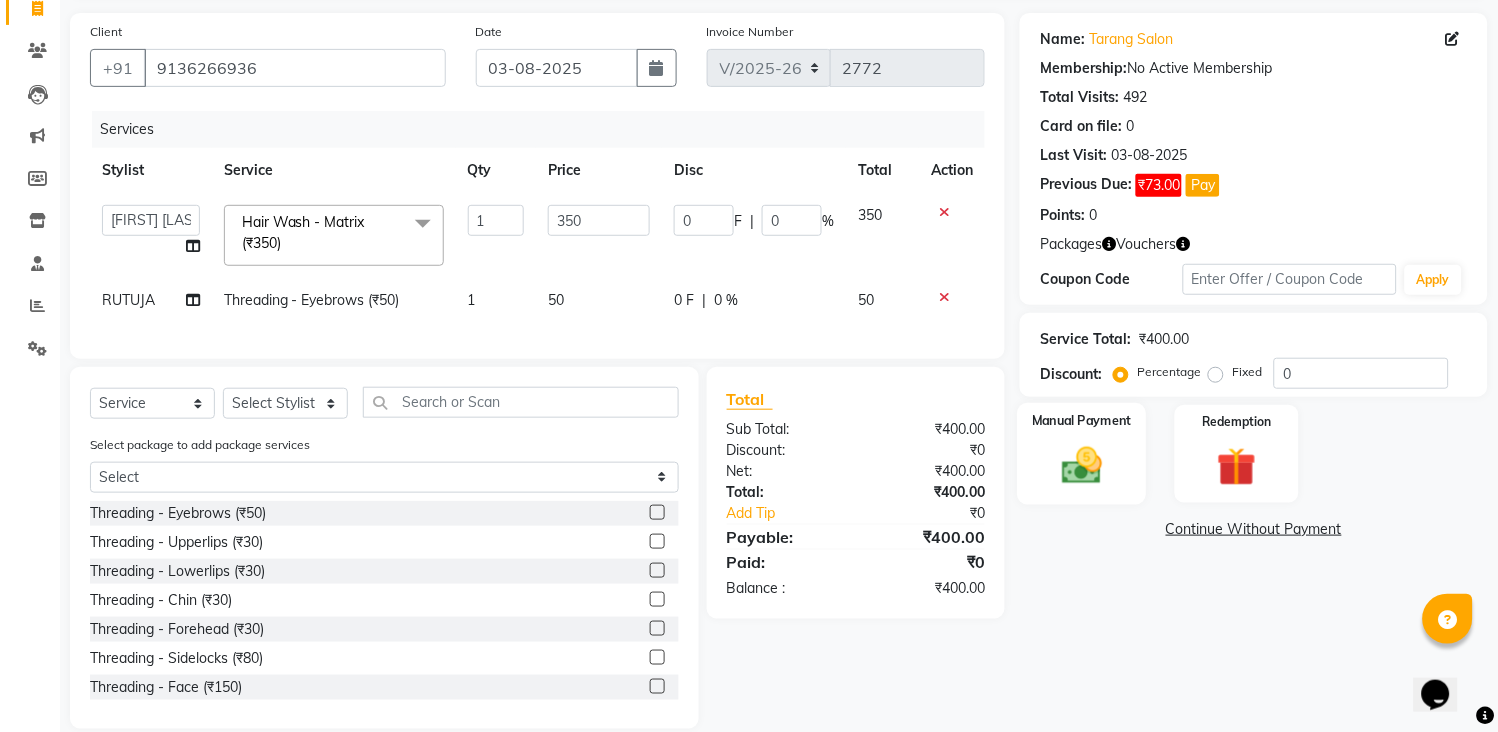 click 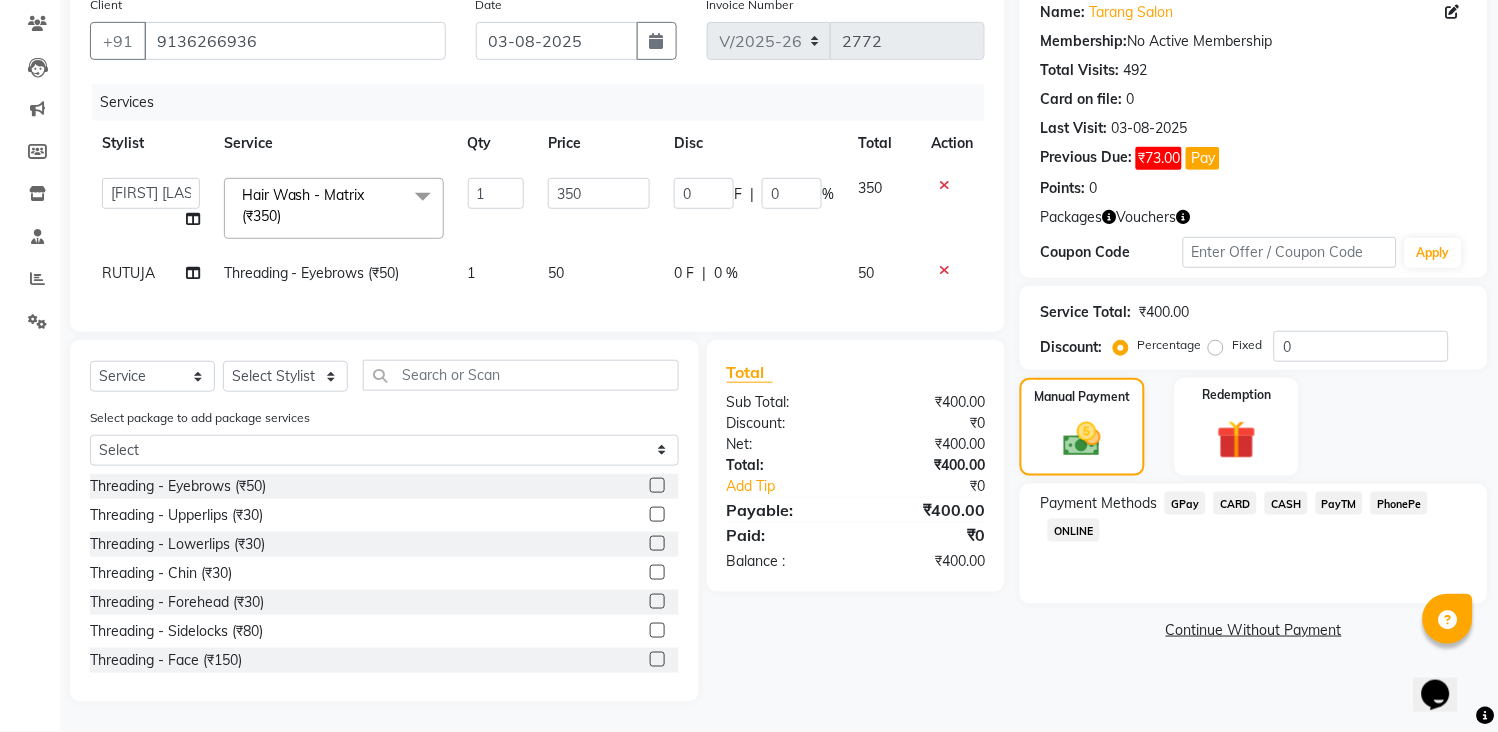 scroll, scrollTop: 183, scrollLeft: 0, axis: vertical 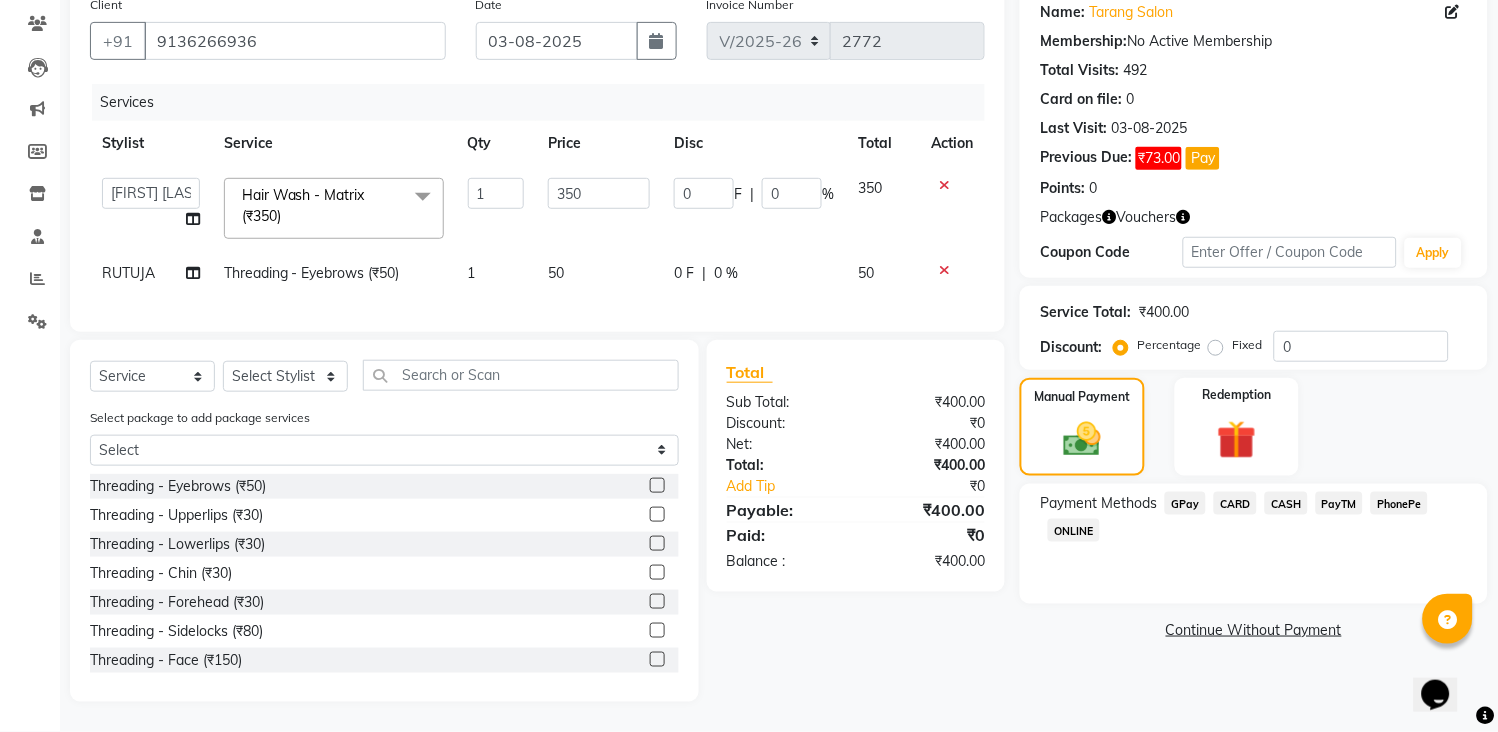 click on "GPay" 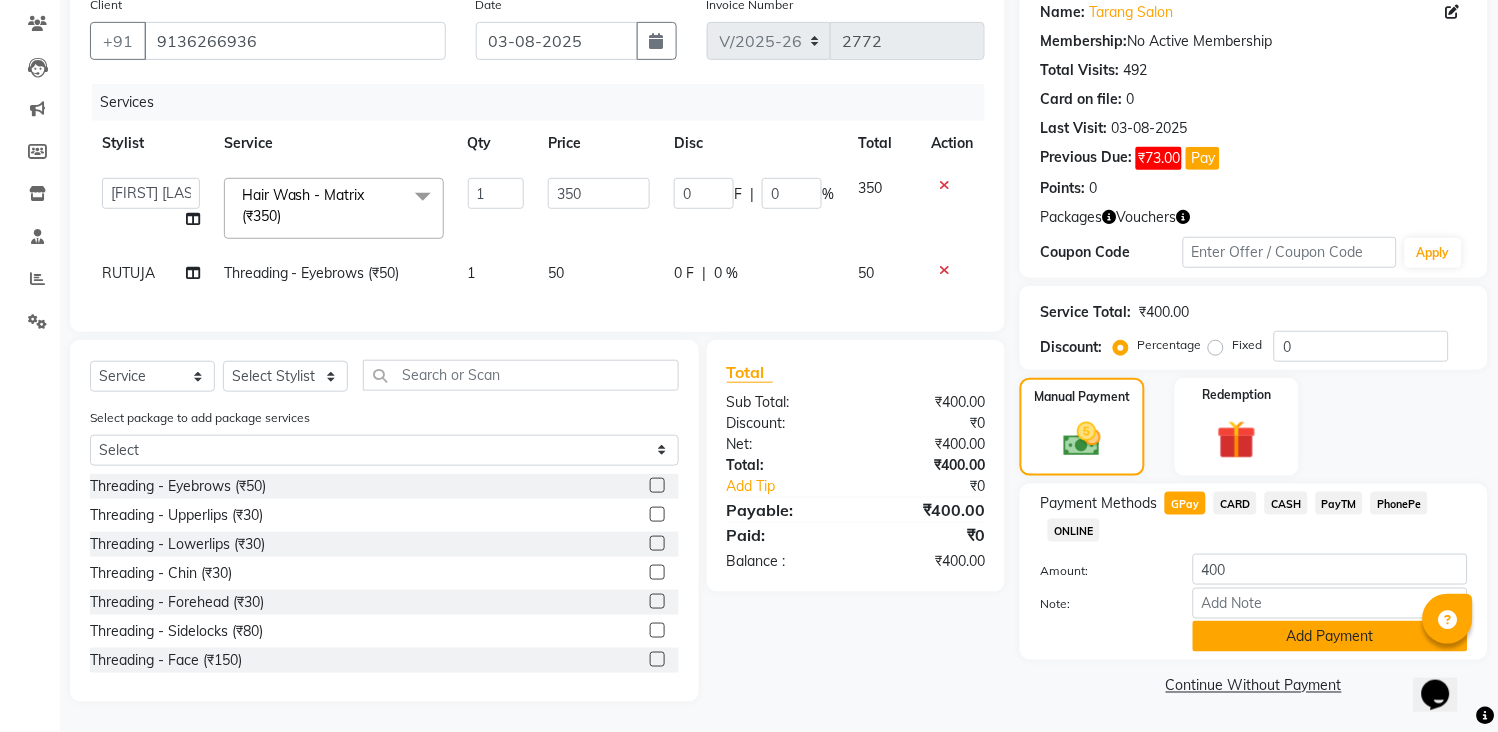 click on "Add Payment" 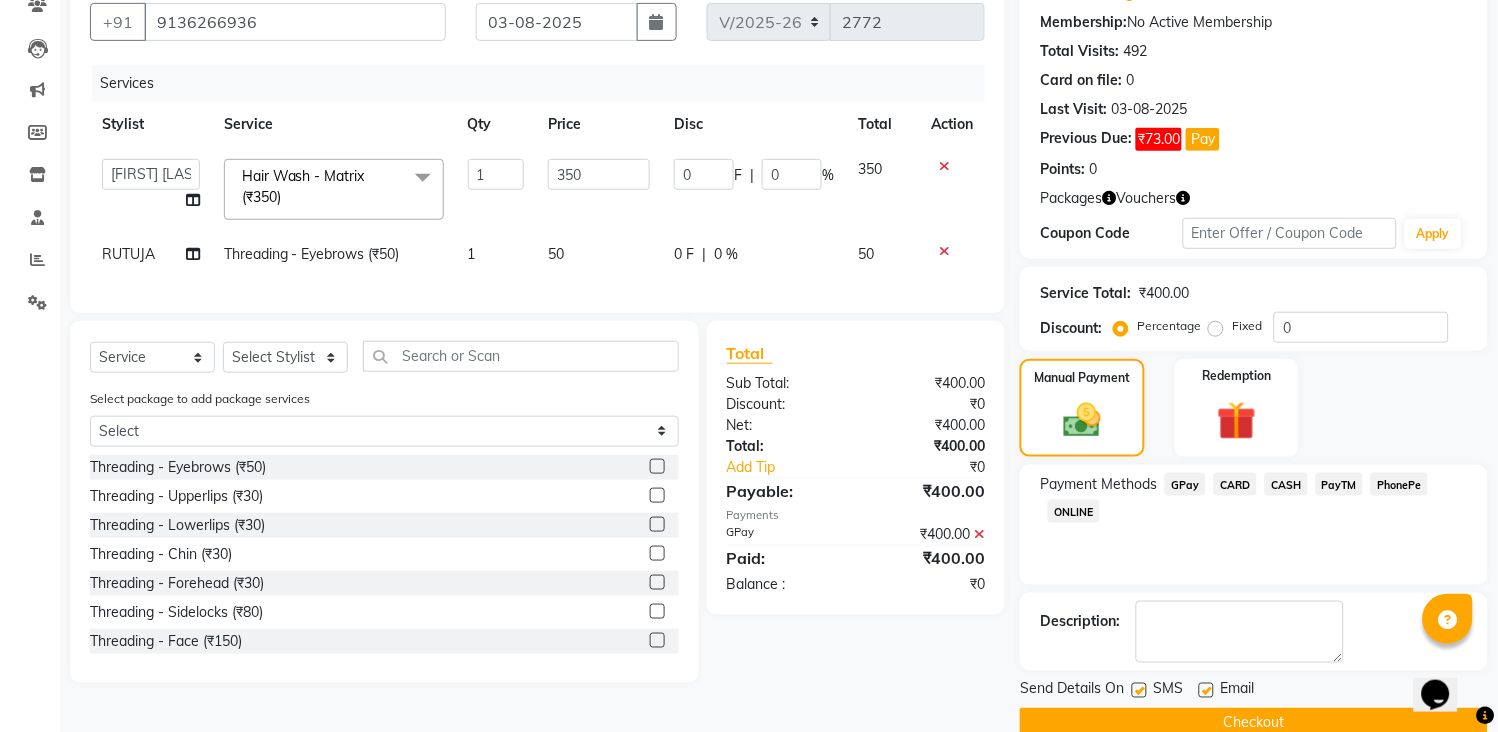 click on "Checkout" 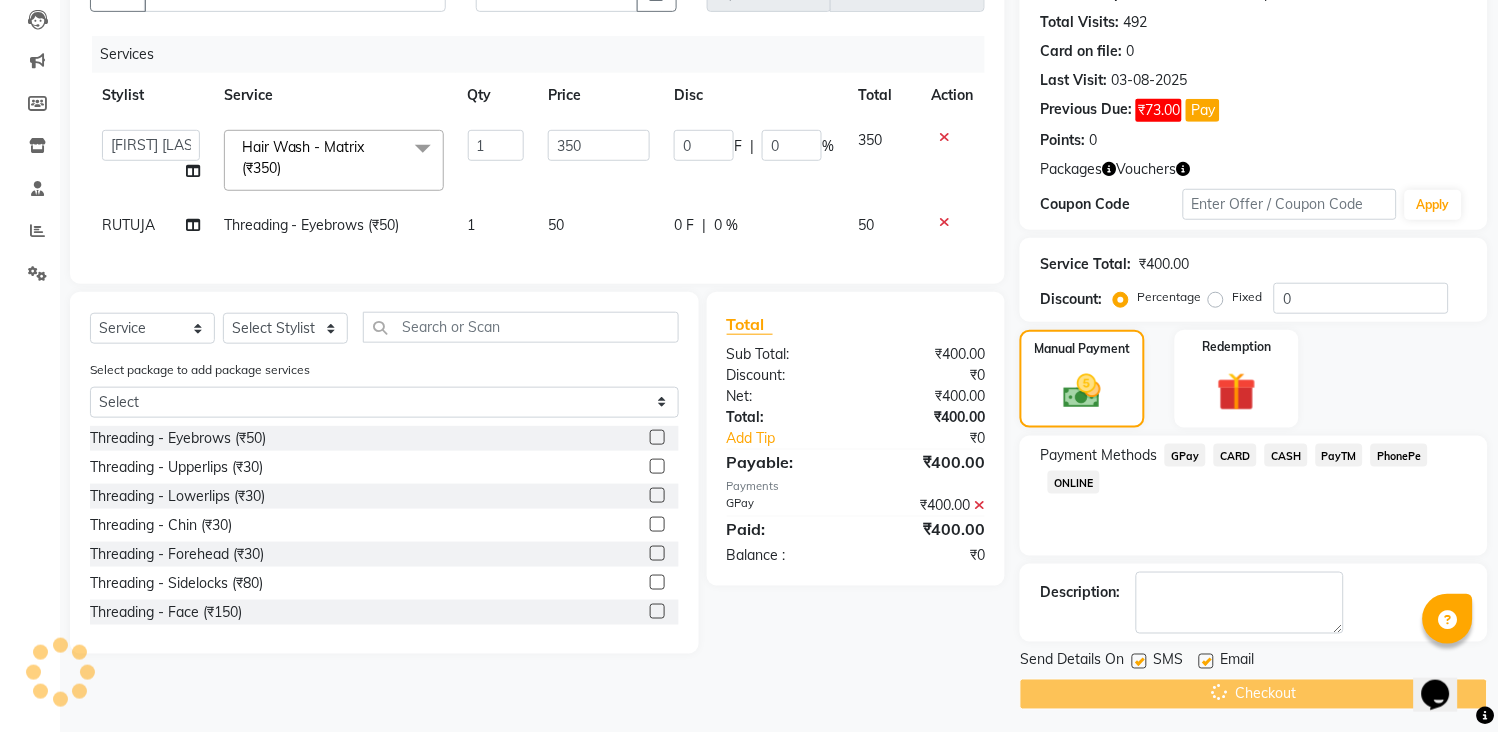 scroll, scrollTop: 220, scrollLeft: 0, axis: vertical 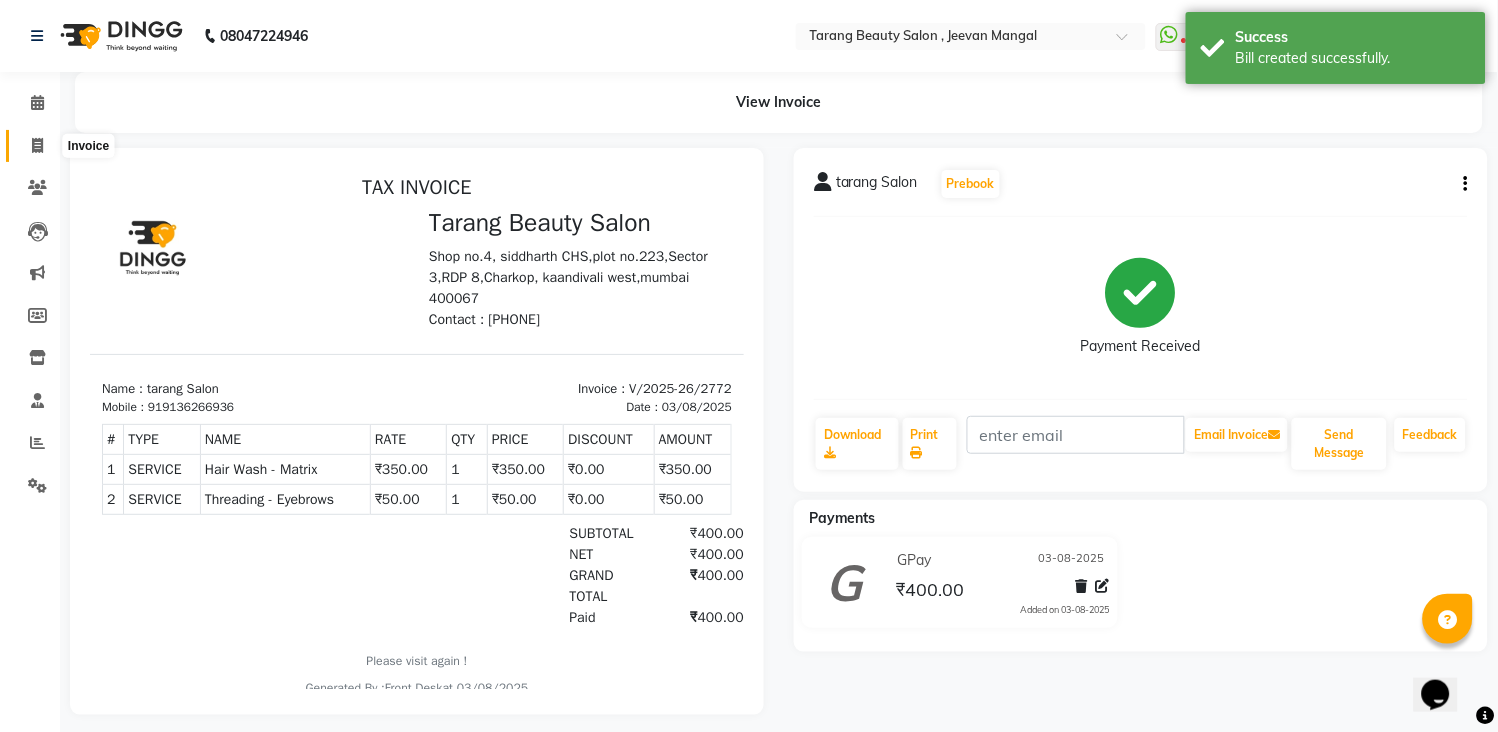 click 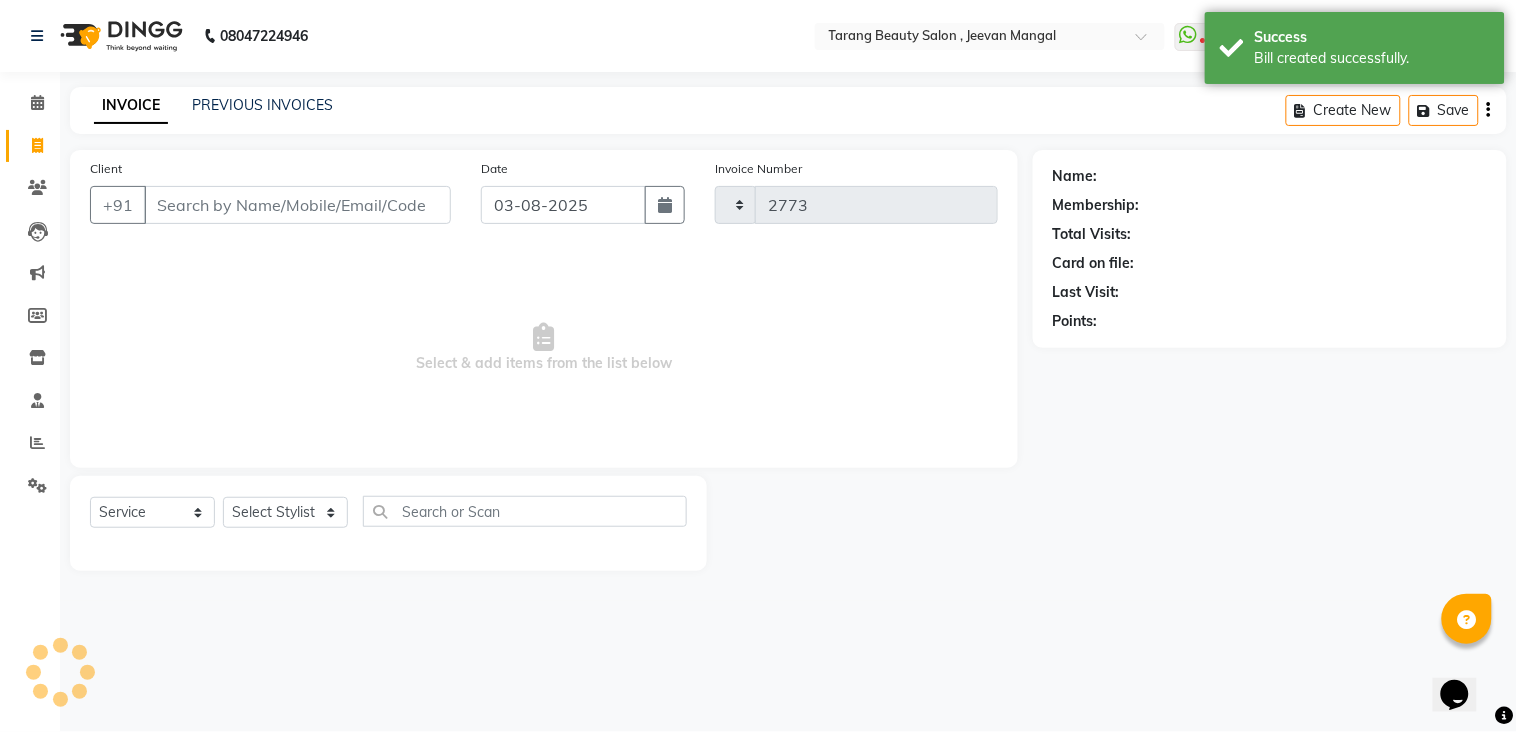 click on "Client" at bounding box center [297, 205] 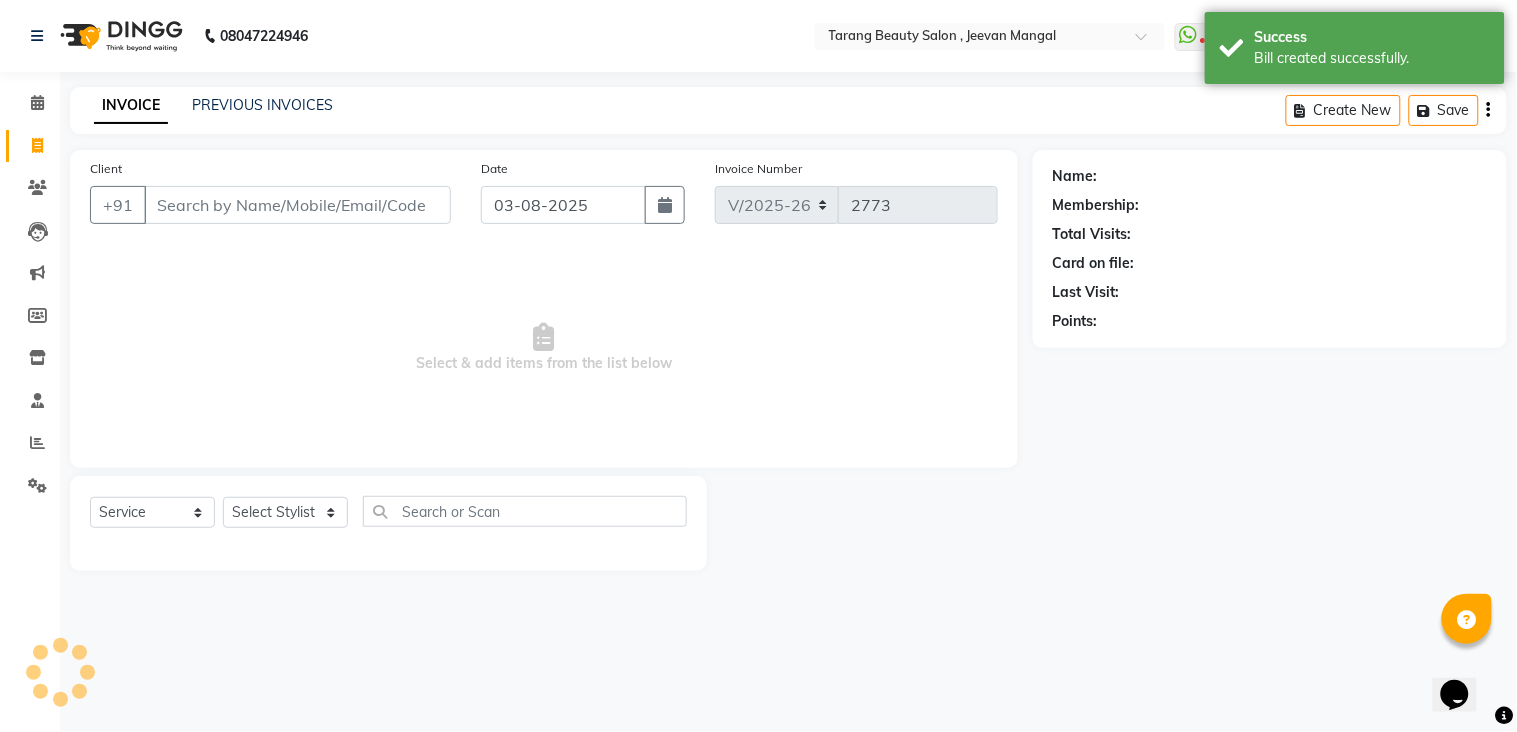 click on "Client" at bounding box center [297, 205] 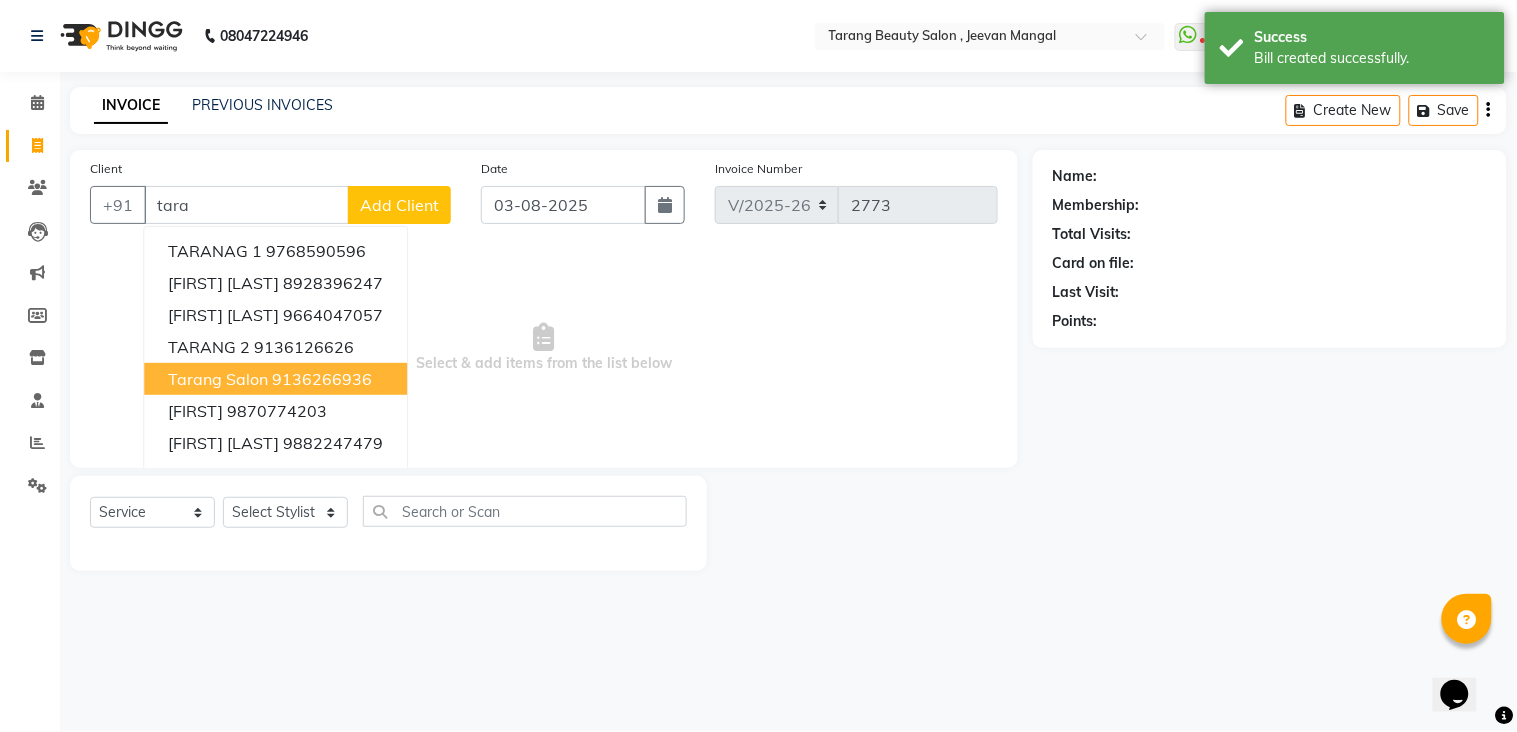 click on "9136266936" at bounding box center [322, 379] 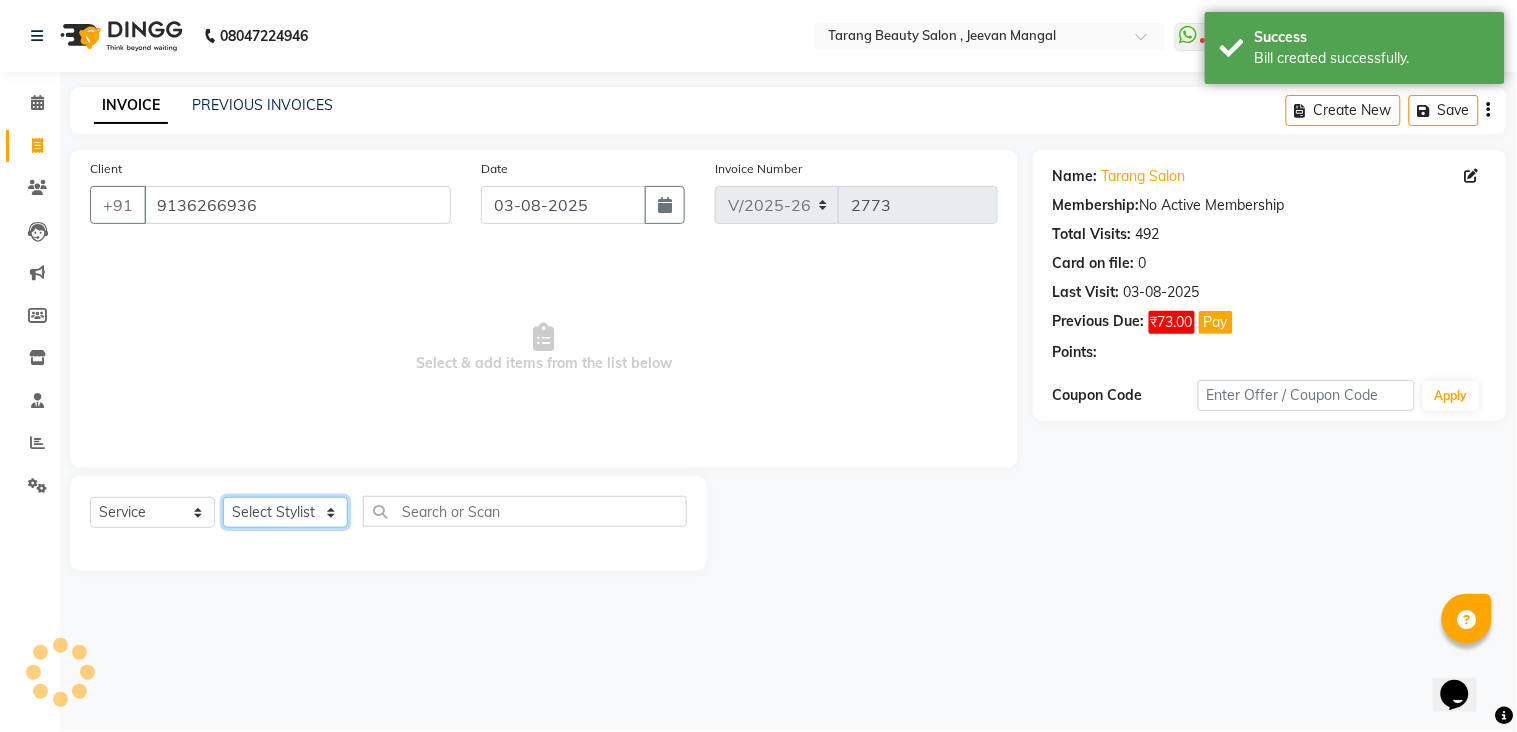 click on "Select Stylist ANITA MANOJ KARRE ANJALI RAMESH KHAMDARE BHUMI PAWAR DEEPALI  KANOJIYA Front Desk GAYATRI KENIN Grishma  indu kavita NEHA pooja thakur Pooja Vishwakarma priya  Ruchi RUTUJA sadhana SNEHAL SHINDE SONAL Suchita panchal SUNITA KAURI surekha bhalerao Varsha Zoya" 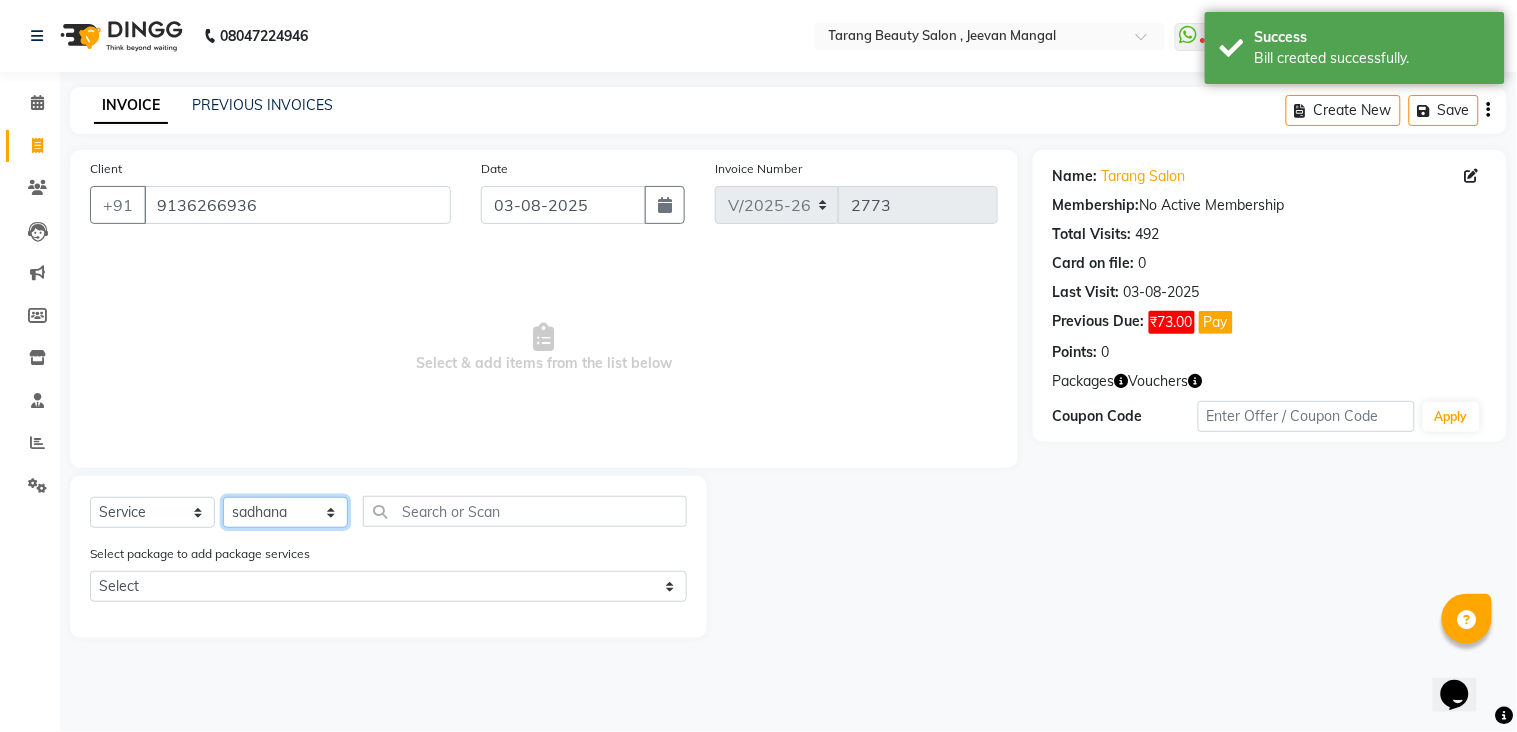 click on "Select Stylist ANITA MANOJ KARRE ANJALI RAMESH KHAMDARE BHUMI PAWAR DEEPALI  KANOJIYA Front Desk GAYATRI KENIN Grishma  indu kavita NEHA pooja thakur Pooja Vishwakarma priya  Ruchi RUTUJA sadhana SNEHAL SHINDE SONAL Suchita panchal SUNITA KAURI surekha bhalerao Varsha Zoya" 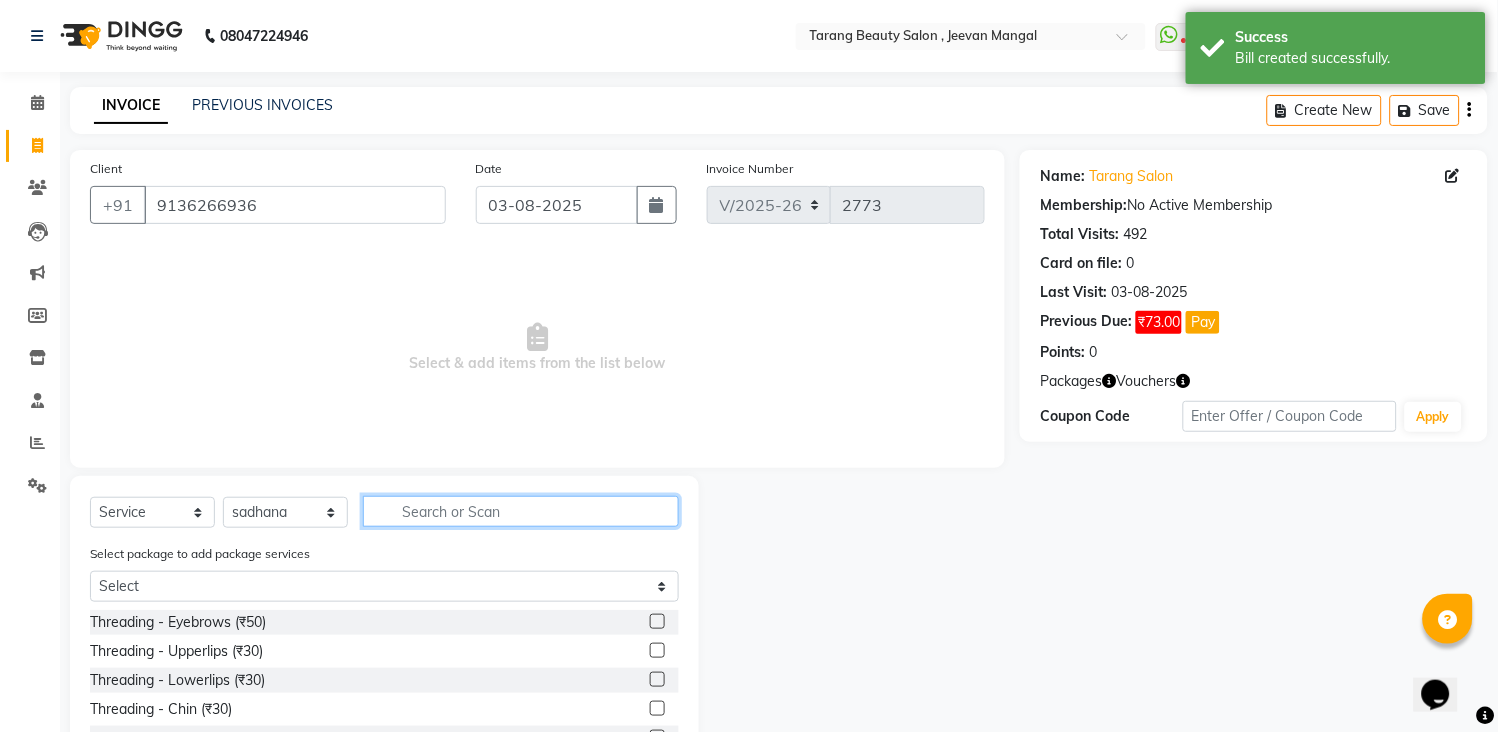 click 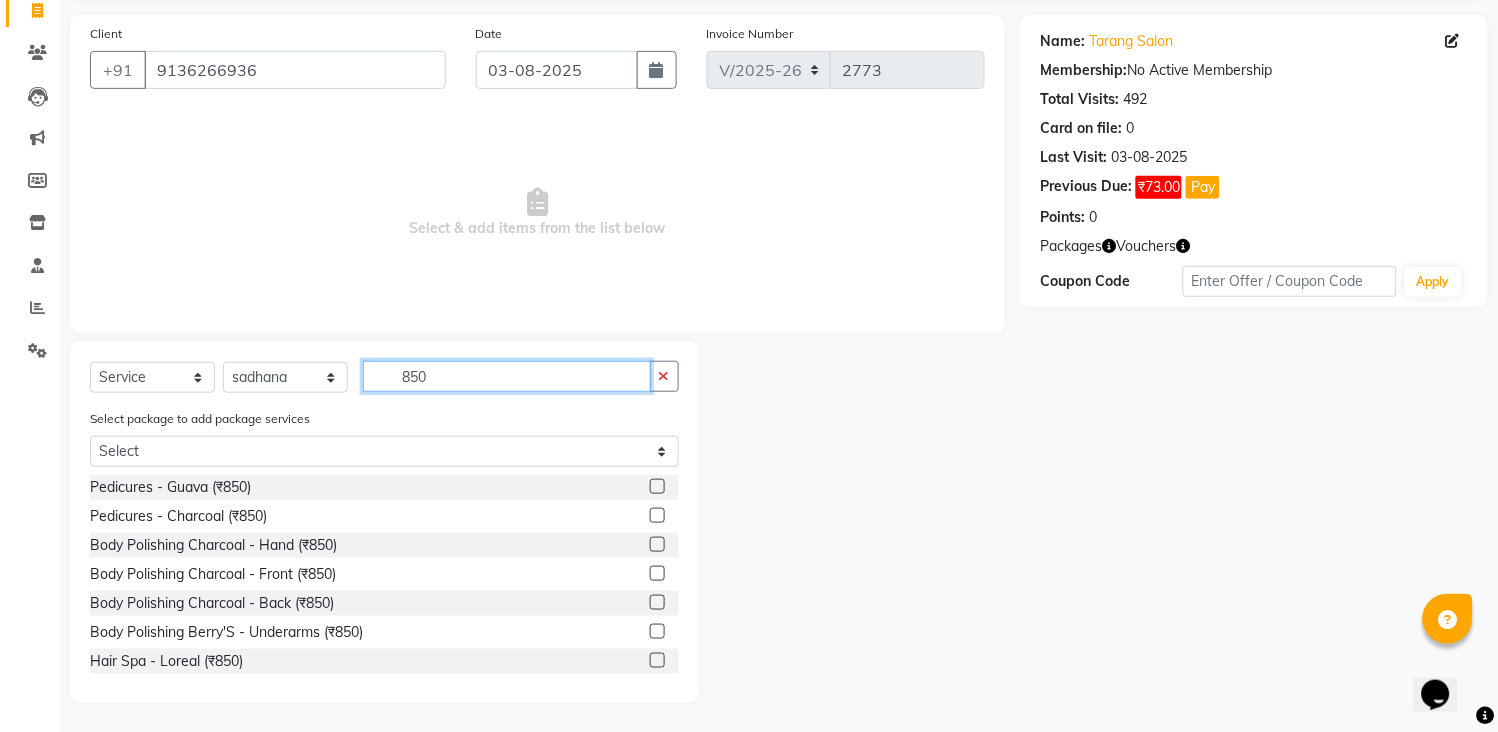 scroll, scrollTop: 136, scrollLeft: 0, axis: vertical 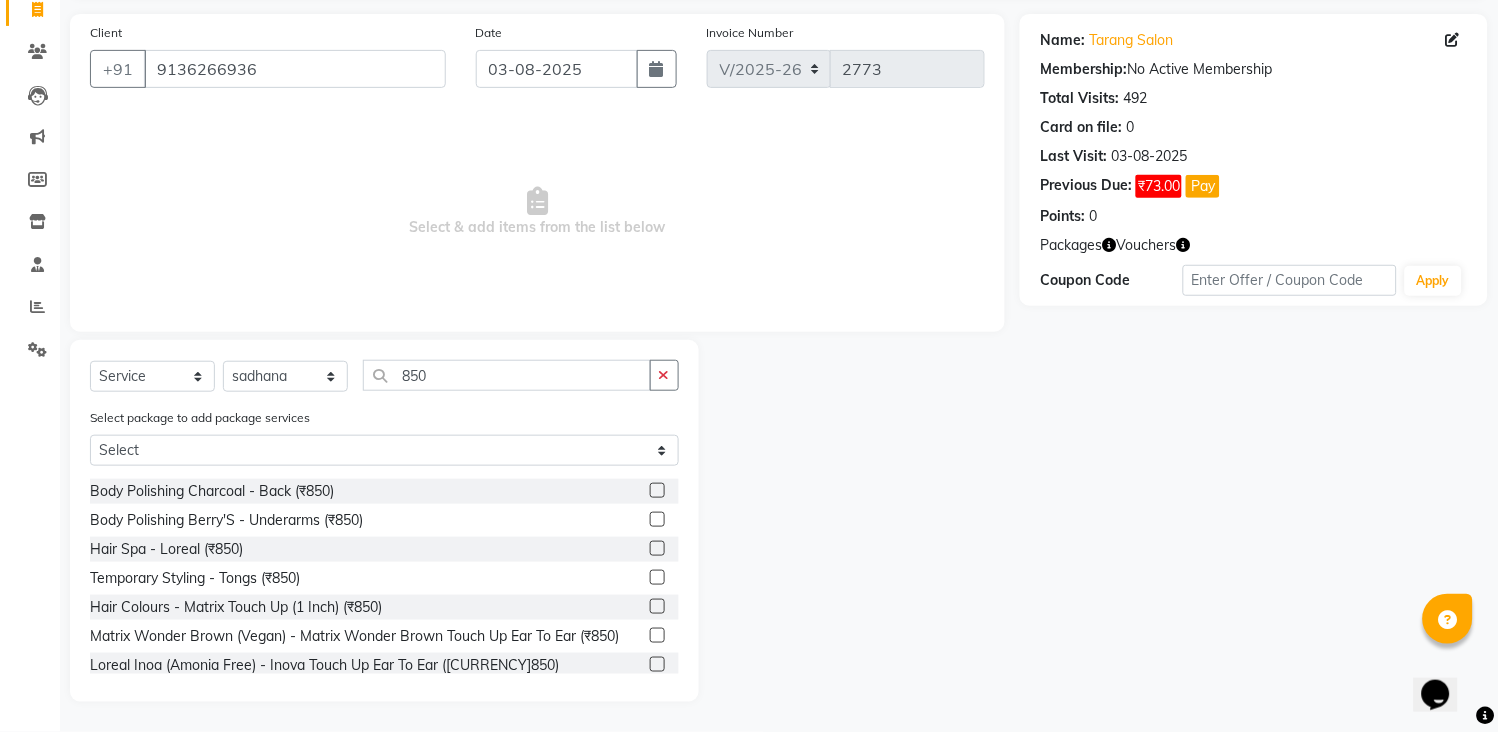 click 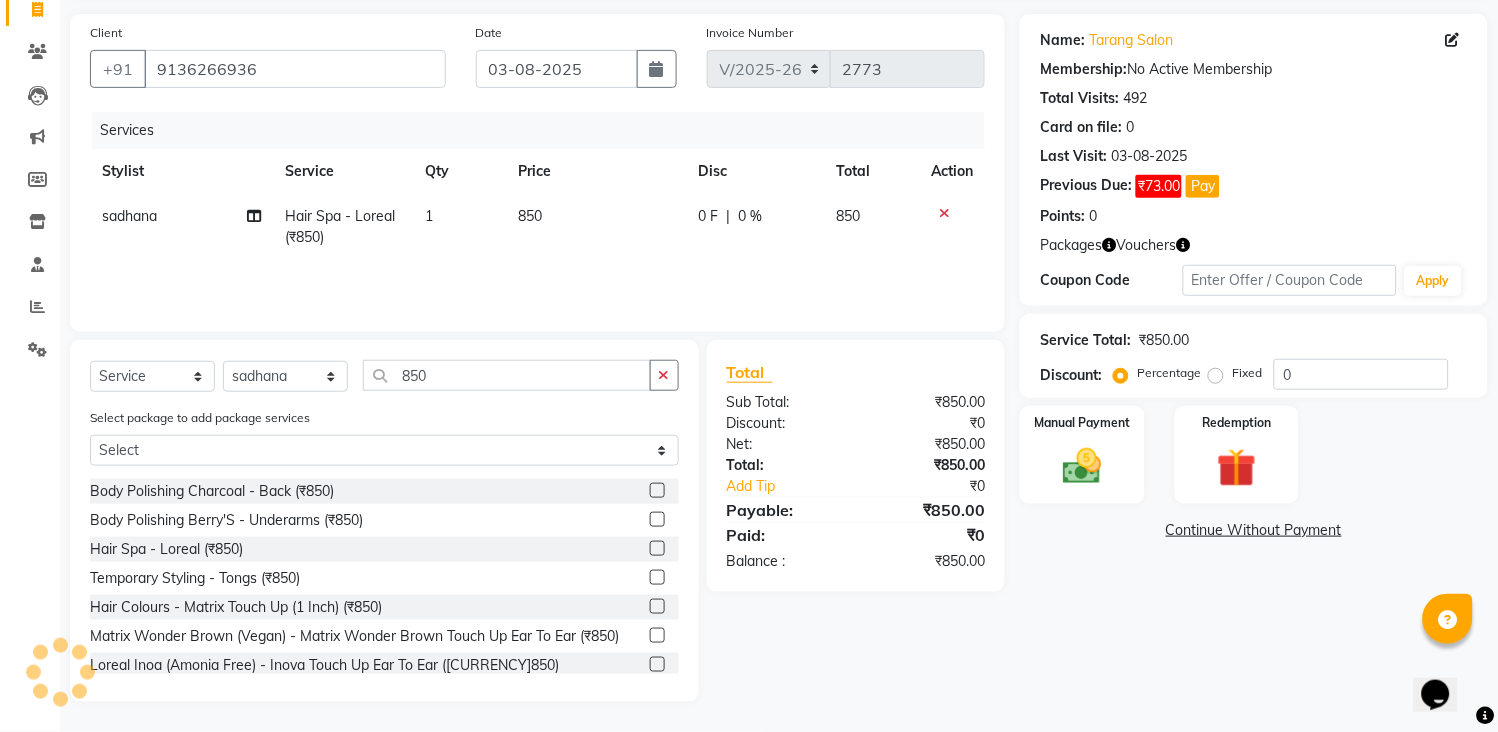 click on "850" 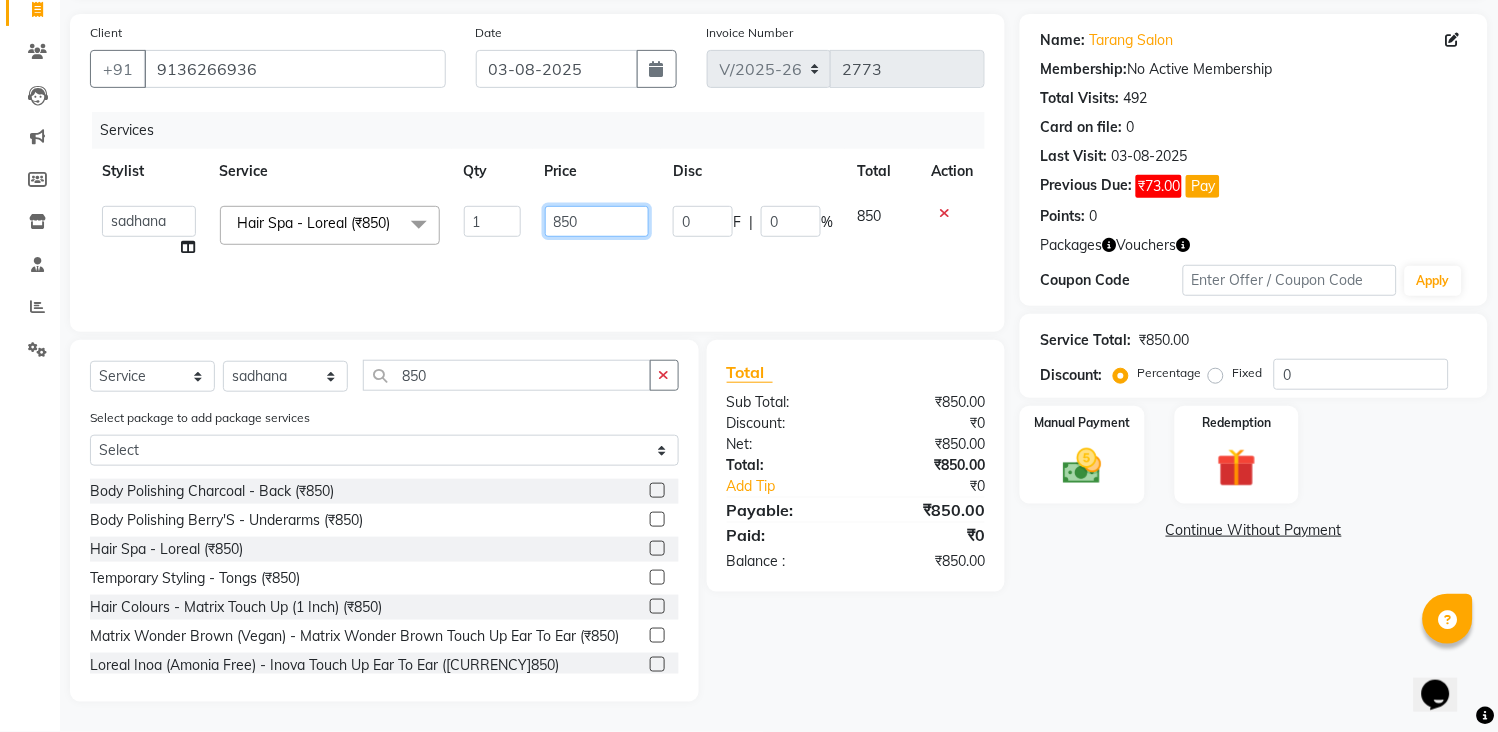 click on "850" 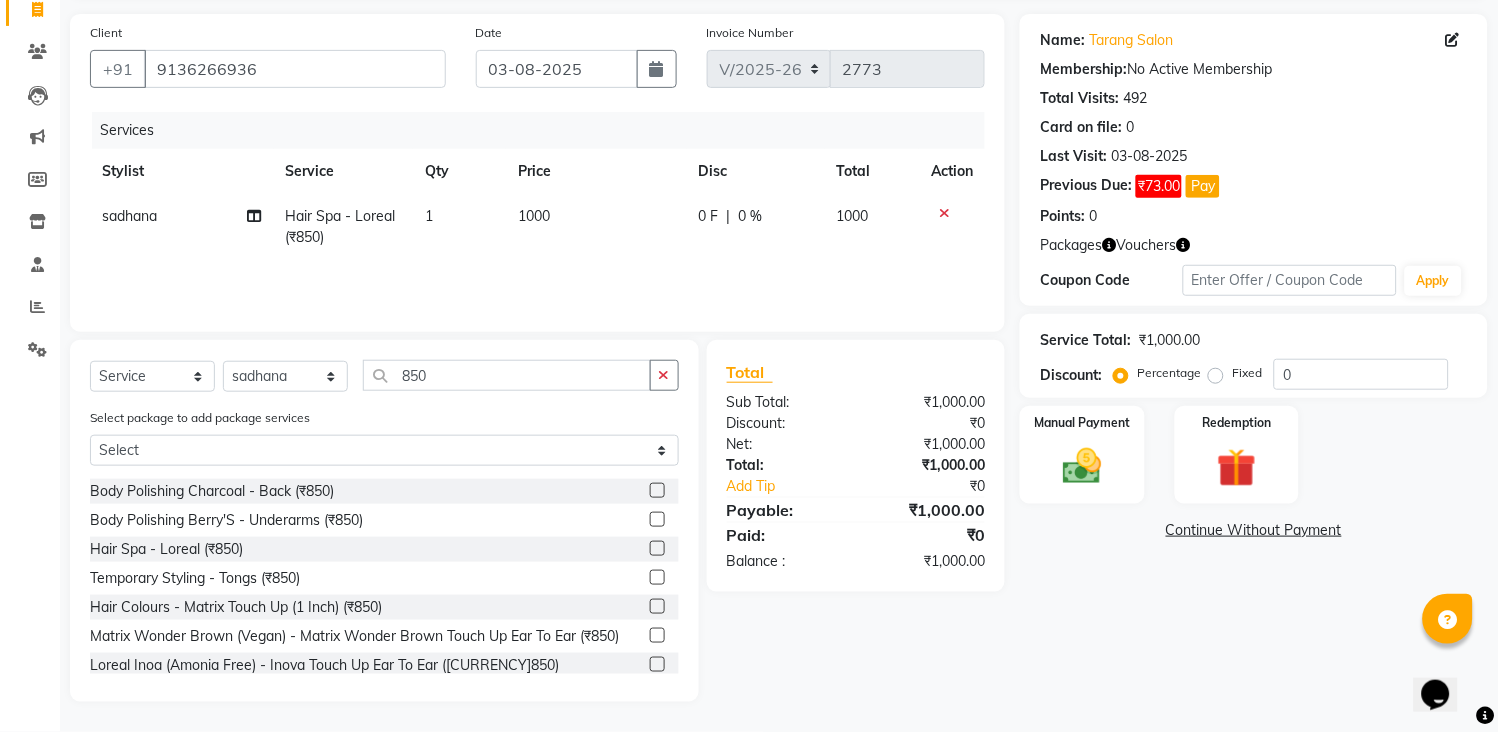 click on "1000" 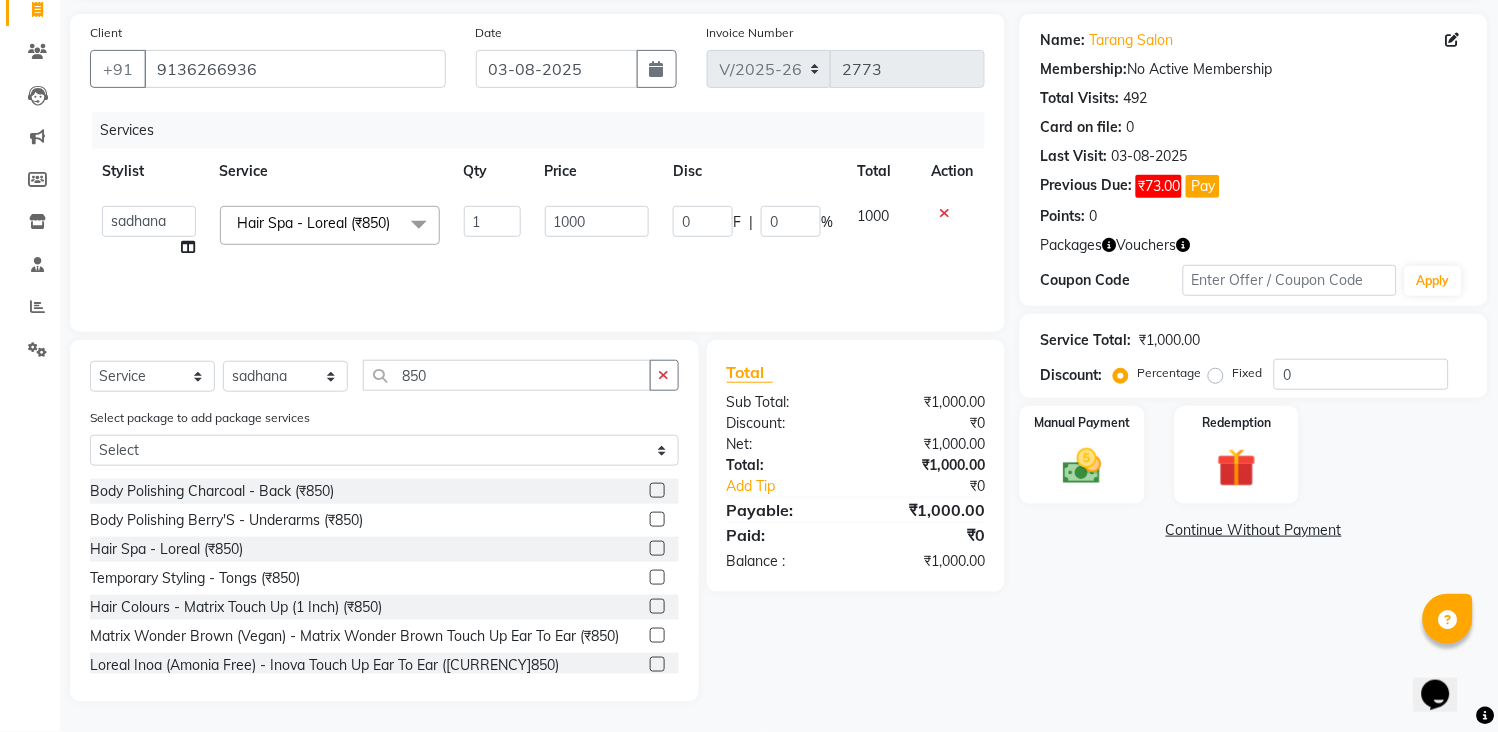 click 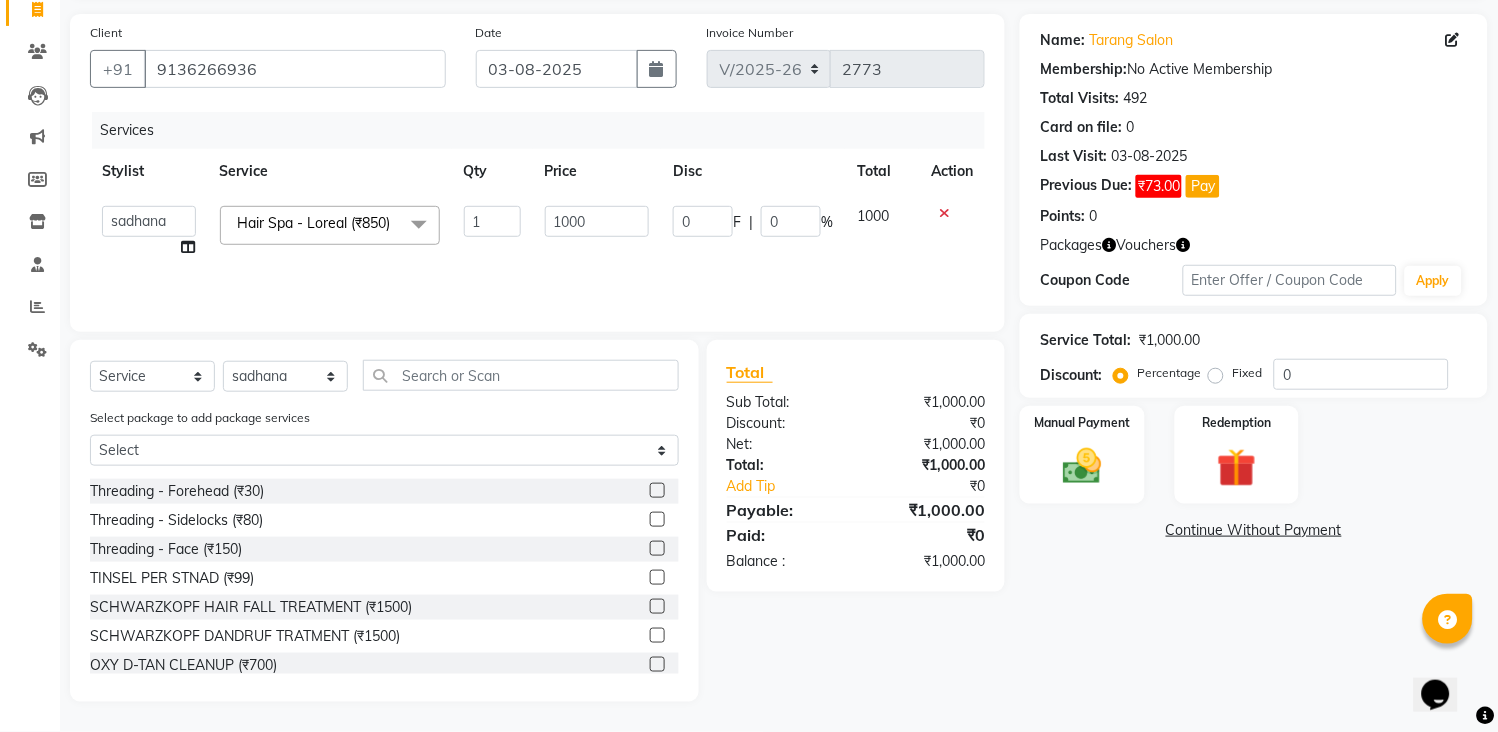 click on "Select Service Product Membership Package Voucher Prepaid Gift Card Select Stylist [FIRST] [LAST] [FIRST] [LAST] [FIRST] [LAST] [FIRST] [LAST] Front Desk [FIRST] [LAST] [FIRST] [FIRST] [FIRST] [FIRST] [FIRST] [FIRST] [FIRST] [FIRST] [FIRST] [FIRST] [FIRST] [FIRST] [FIRST] [FIRST] [FIRST] [FIRST] [FIRST] [FIRST] Select package to add package services Select body massage pkg TARANGG BASIC OFFER 1 TARANGG BASIC OFFER 3 TARANGG BASIC OFFER 1 TARNAGG BASIC OFFER 2 TARNAGG BASIC OFFER 2 TARANGG BASIC OFFER 1 TARNAGG BASIC OFFER 2 TARNAGG BASIC OFFER 2 TARNAGG BASIC OFFER 2 TARANGG BASIC OFFER 1 Threading - Eyebrows ([CURRENCY]50) Threading - Upperlips ([CURRENCY]30) Threading - Lowerlips ([CURRENCY]30) Threading - Chin ([CURRENCY]30) Threading - Forehead ([CURRENCY]30) Threading - Sidelocks ([CURRENCY]80) Threading - Face ([CURRENCY]150) TINSEL PER STNAD ([CURRENCY]99) SCHWARZKOPF HAIR FALL TREATMENT ([CURRENCY]1500) SCHWARZKOPF DANDRUF TRATMENT ([CURRENCY]1500) OXY D-TAN CLEANUP ([CURRENCY]700) ALGE MASK ([CURRENCY]550) FACE D-TAN ([CURRENCY]99)" 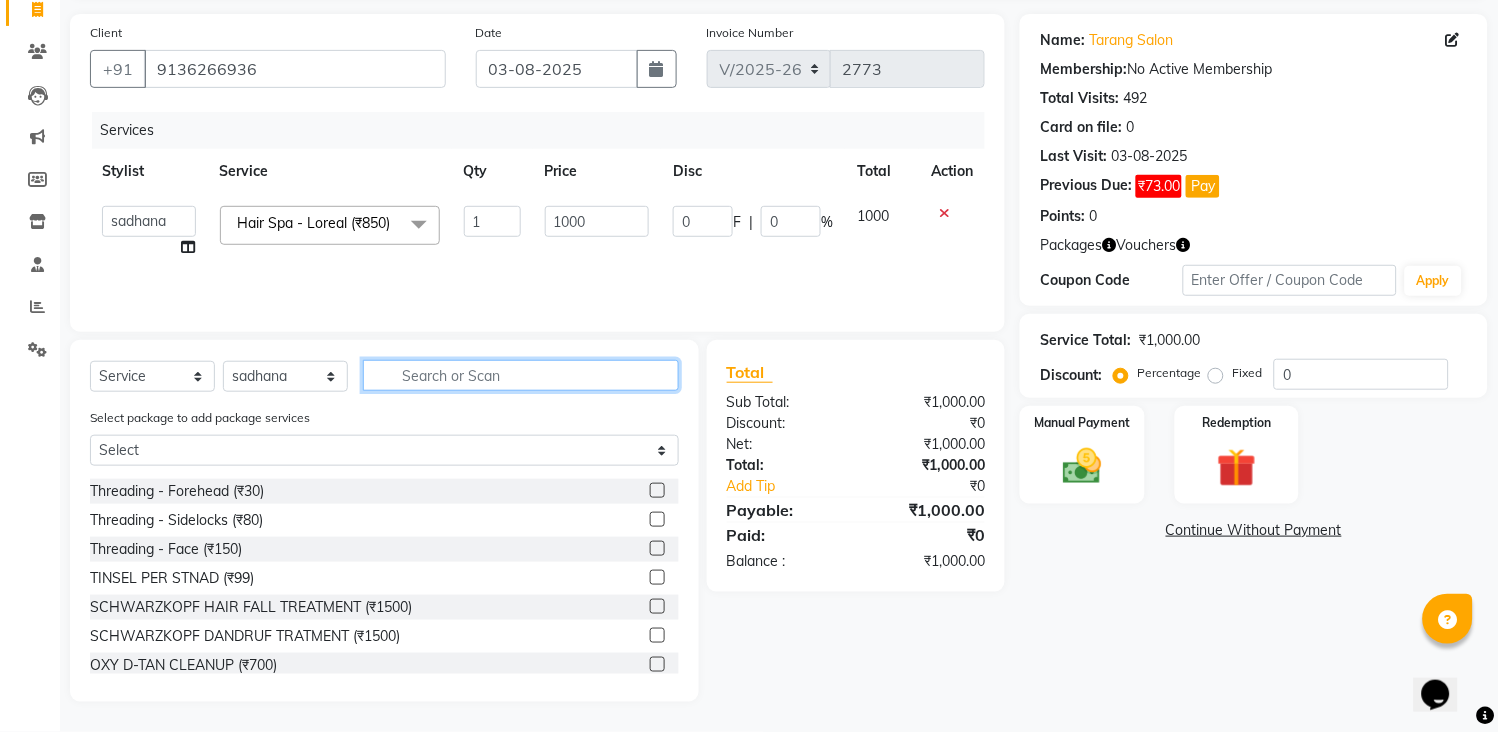 click 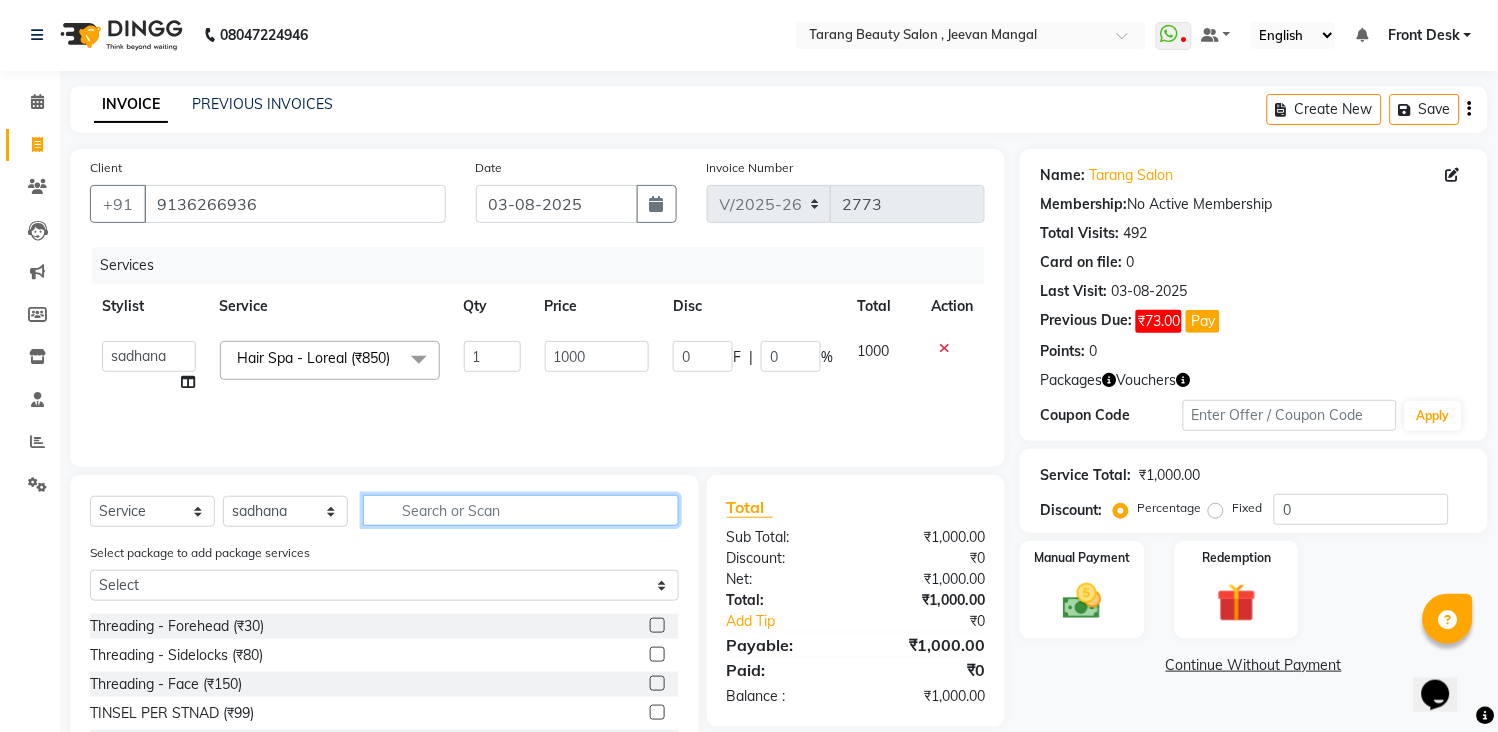 scroll, scrollTop: 0, scrollLeft: 0, axis: both 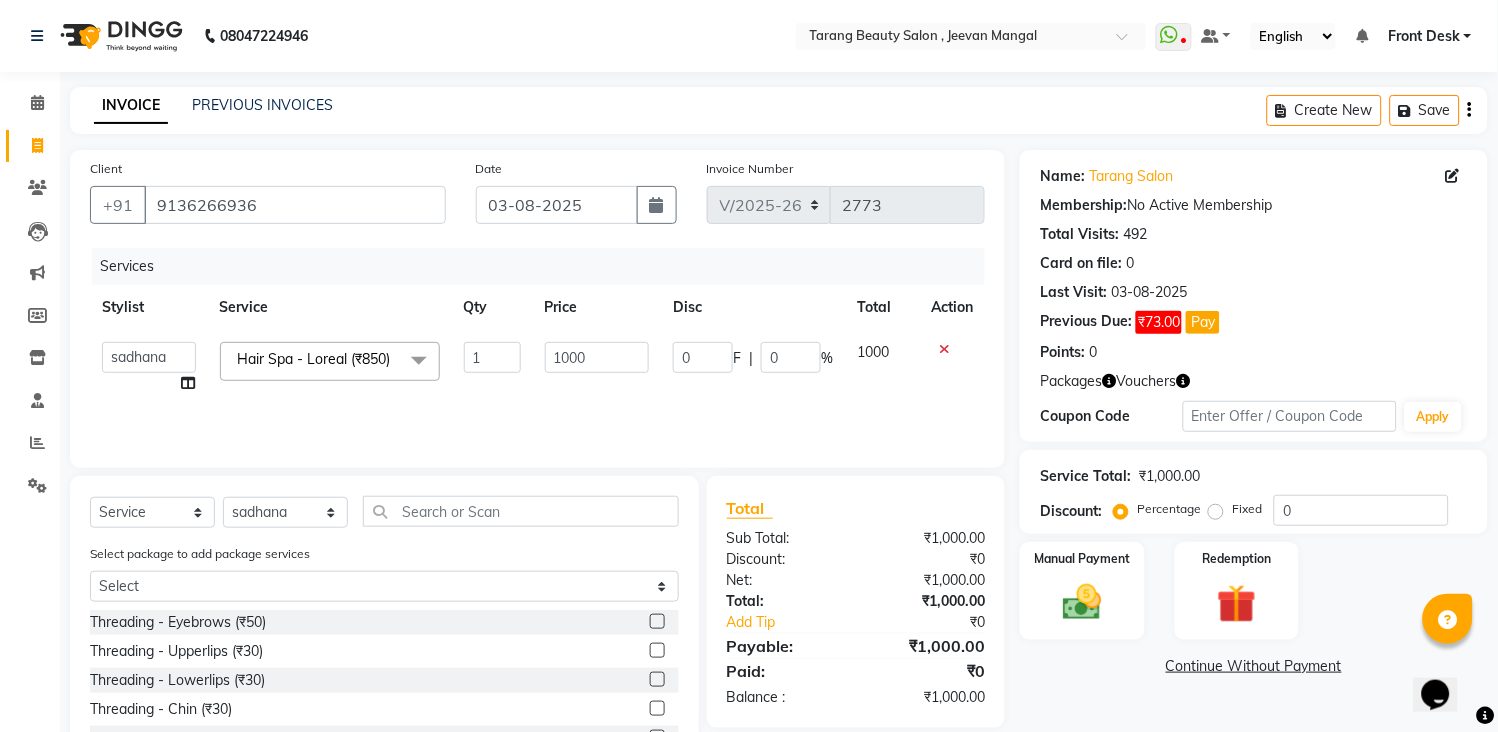 click 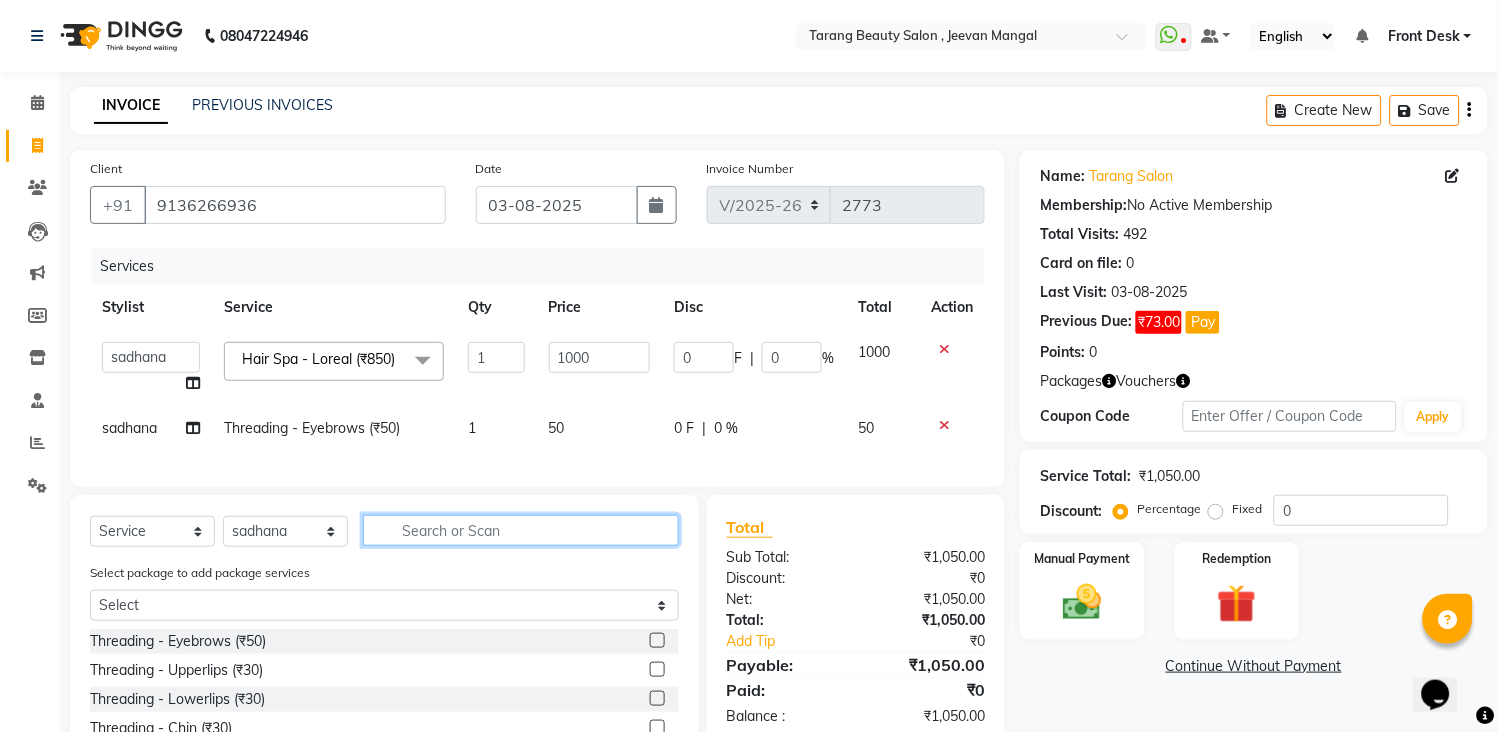 click 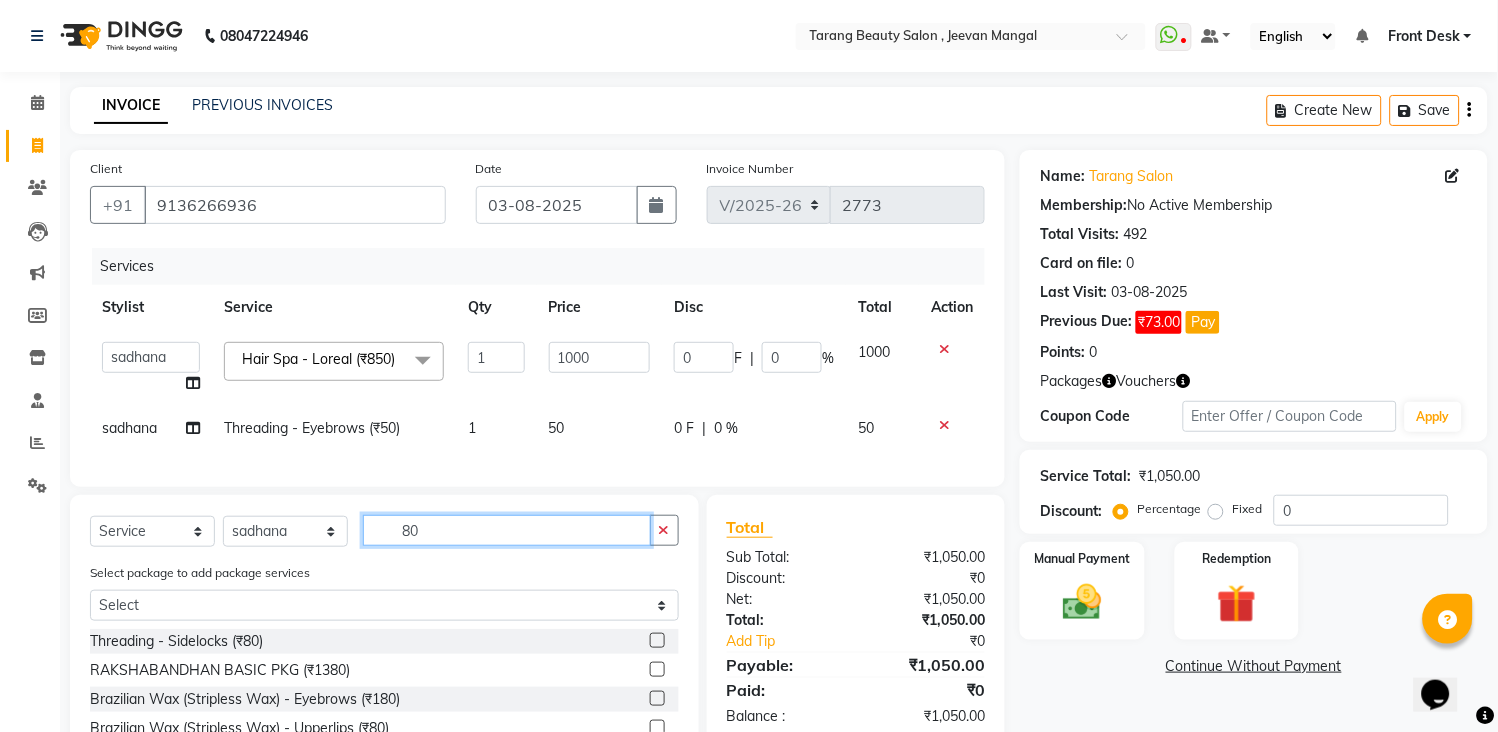 scroll, scrollTop: 183, scrollLeft: 0, axis: vertical 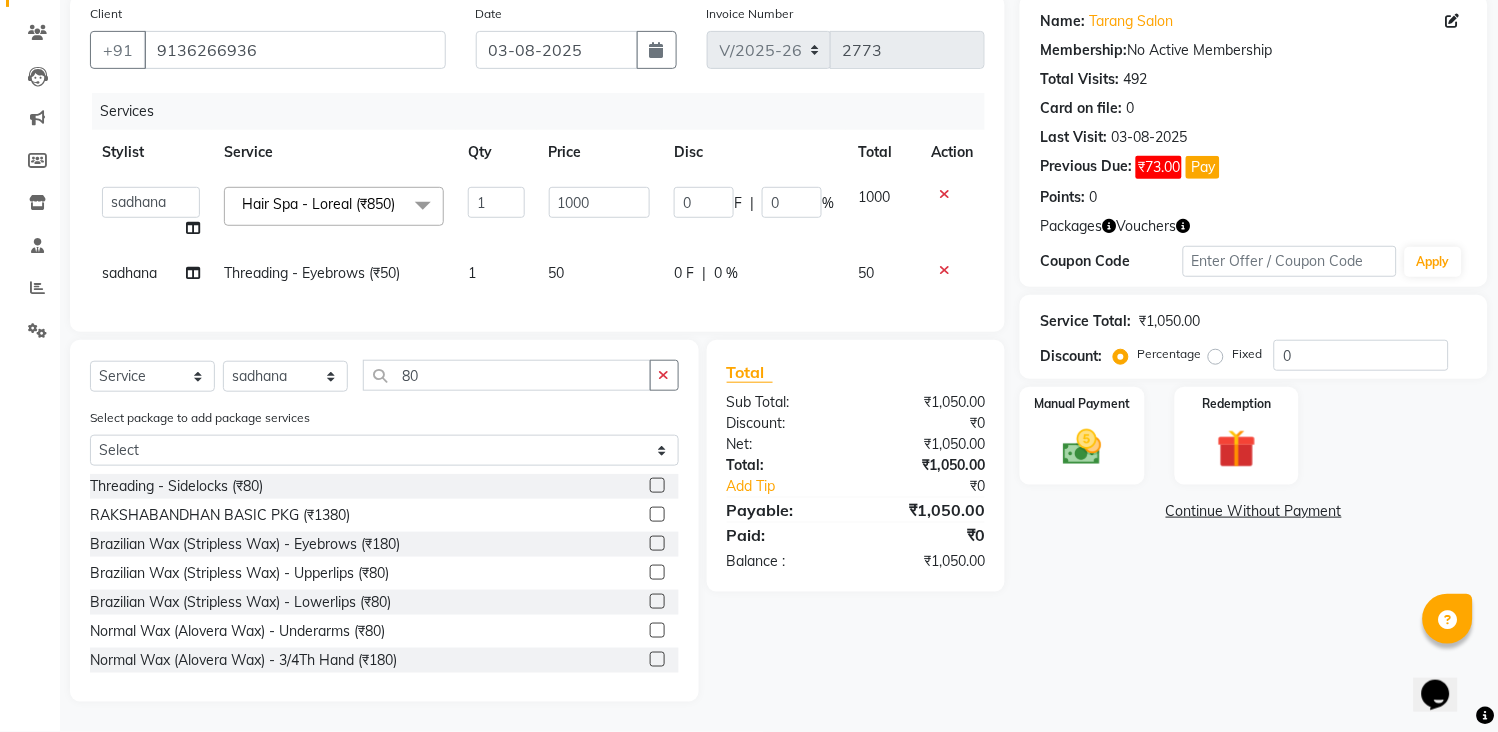 click 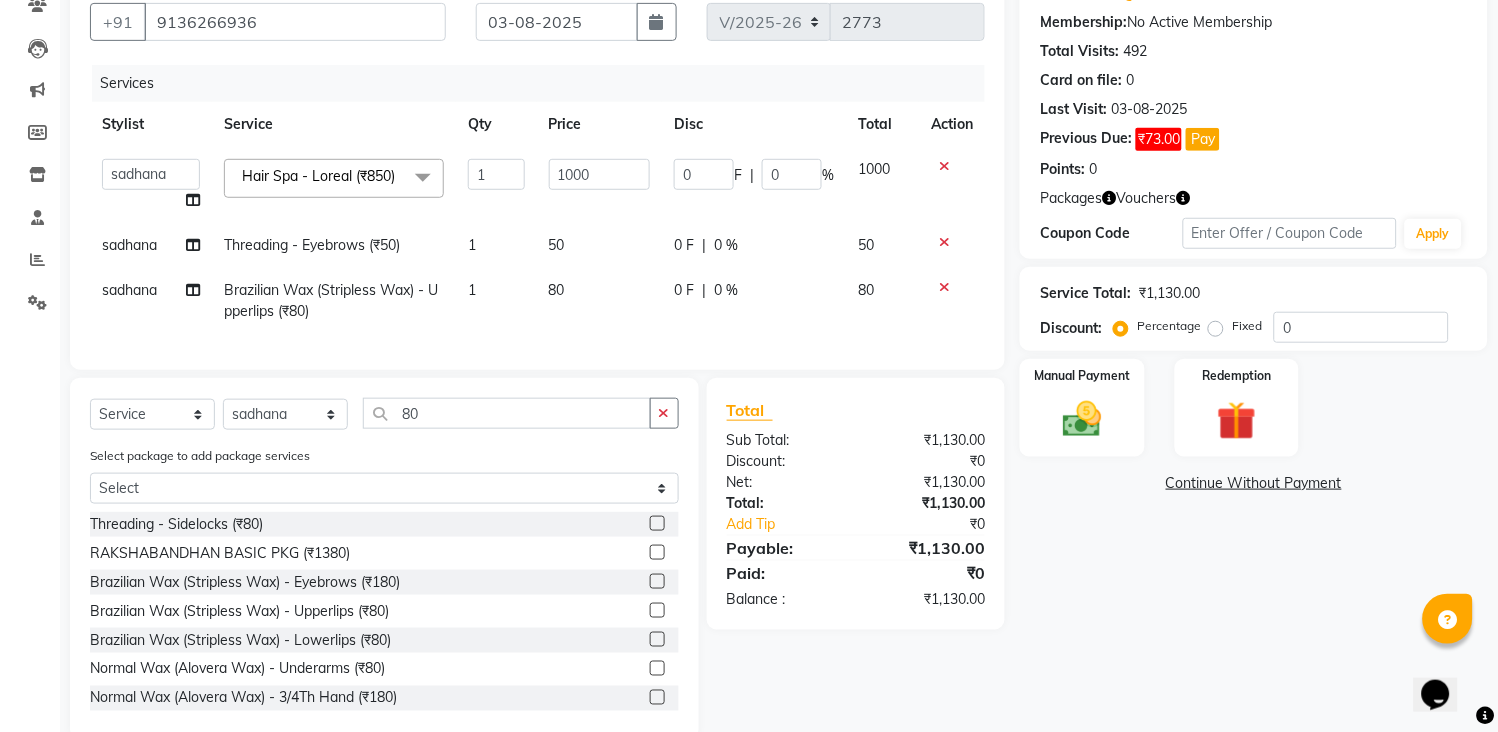 click 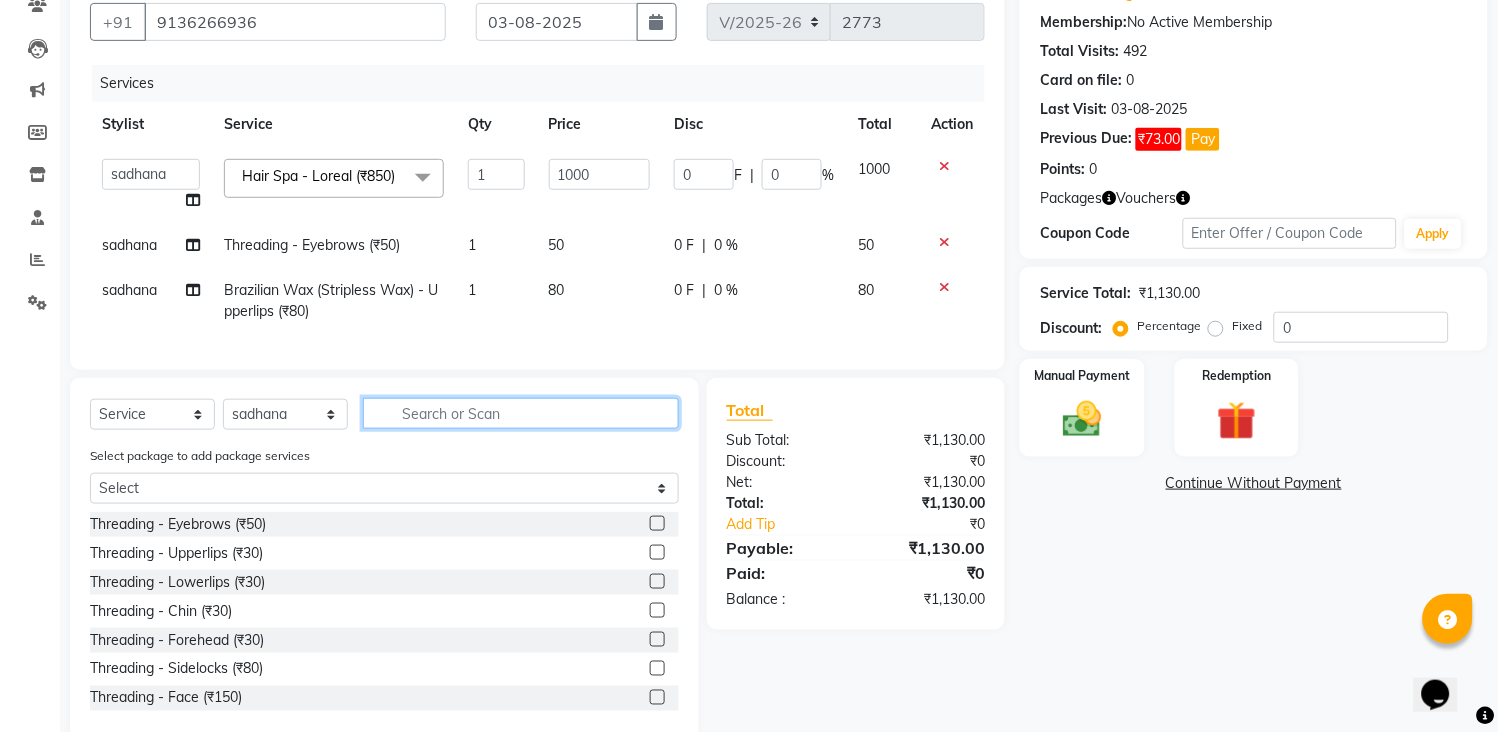 click 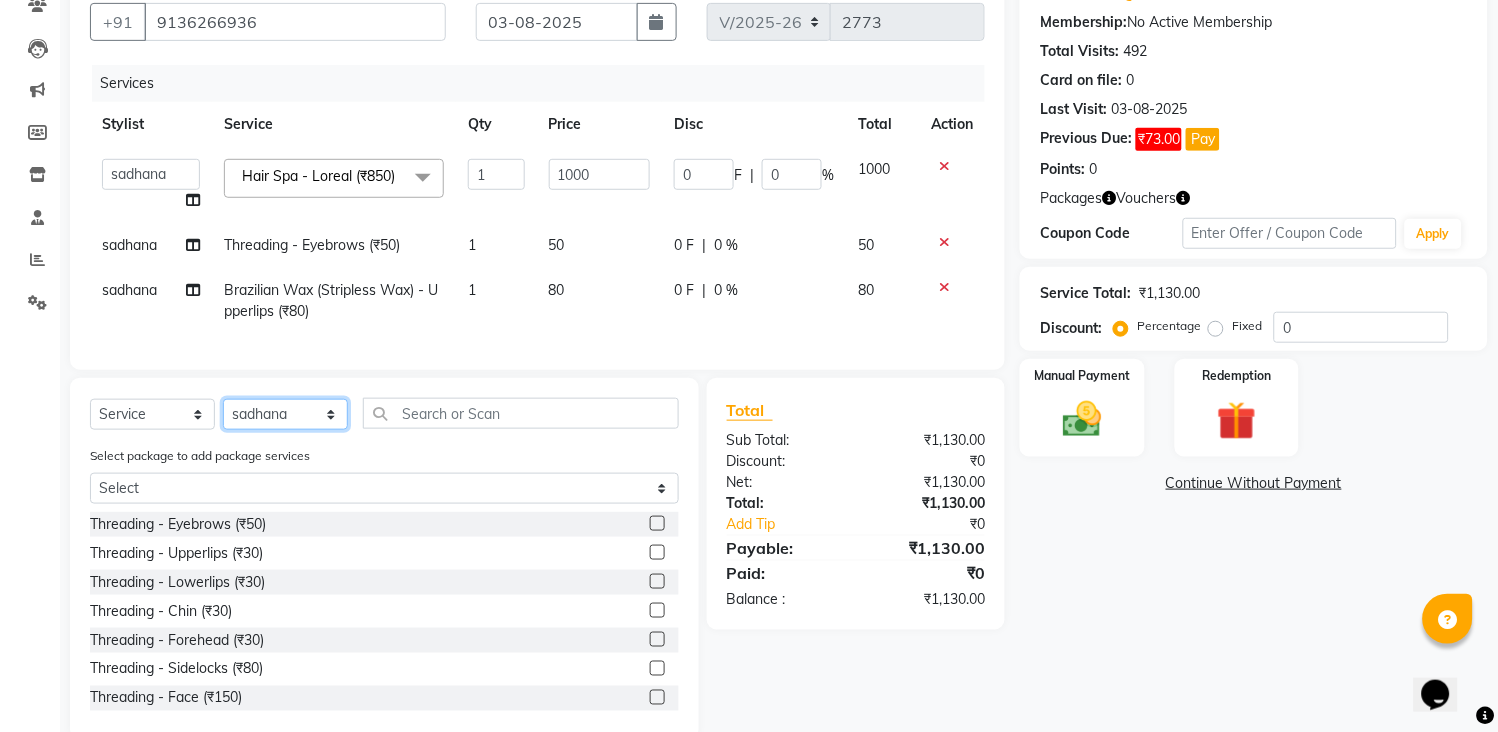 click on "Select Stylist ANITA MANOJ KARRE ANJALI RAMESH KHAMDARE BHUMI PAWAR DEEPALI  KANOJIYA Front Desk GAYATRI KENIN Grishma  indu kavita NEHA pooja thakur Pooja Vishwakarma priya  Ruchi RUTUJA sadhana SNEHAL SHINDE SONAL Suchita panchal SUNITA KAURI surekha bhalerao Varsha Zoya" 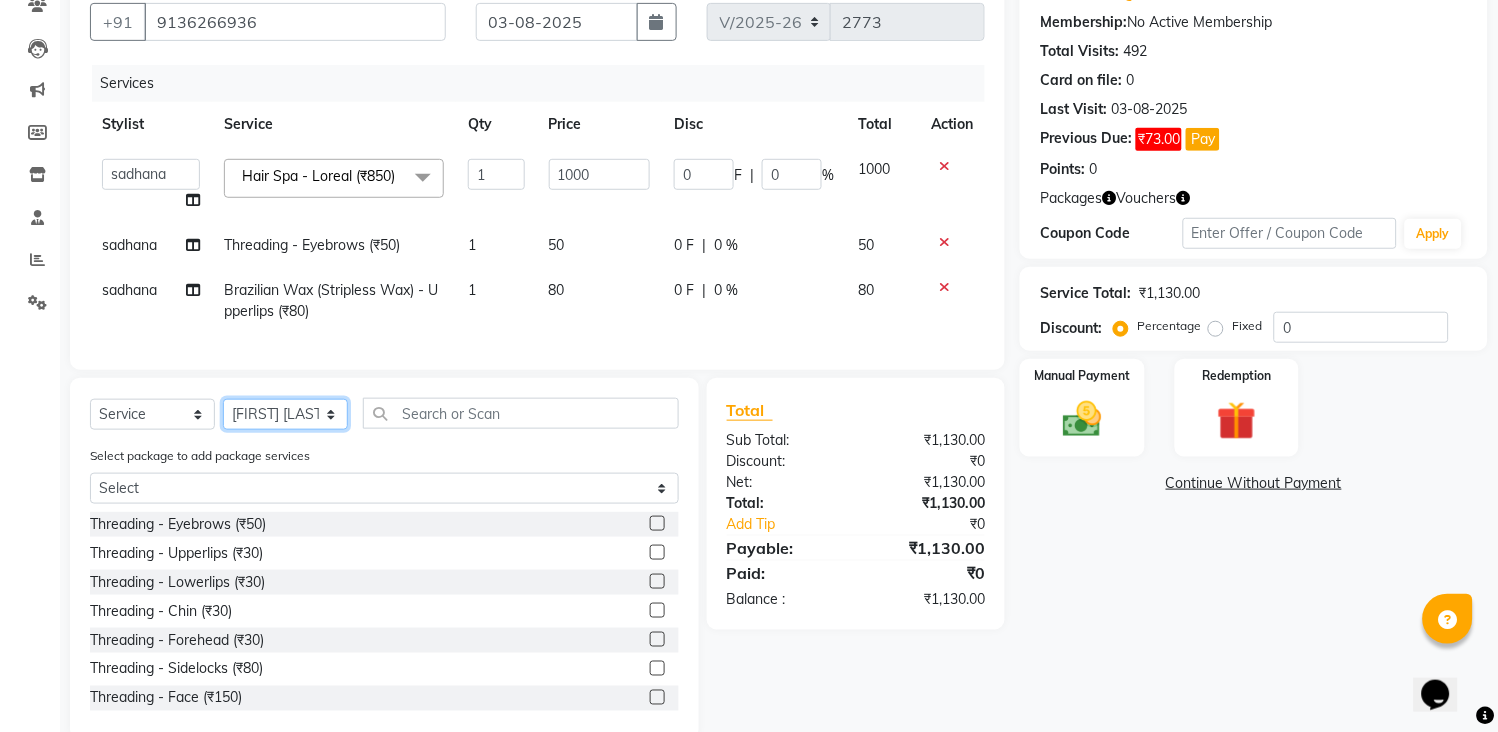 click on "Select Stylist ANITA MANOJ KARRE ANJALI RAMESH KHAMDARE BHUMI PAWAR DEEPALI  KANOJIYA Front Desk GAYATRI KENIN Grishma  indu kavita NEHA pooja thakur Pooja Vishwakarma priya  Ruchi RUTUJA sadhana SNEHAL SHINDE SONAL Suchita panchal SUNITA KAURI surekha bhalerao Varsha Zoya" 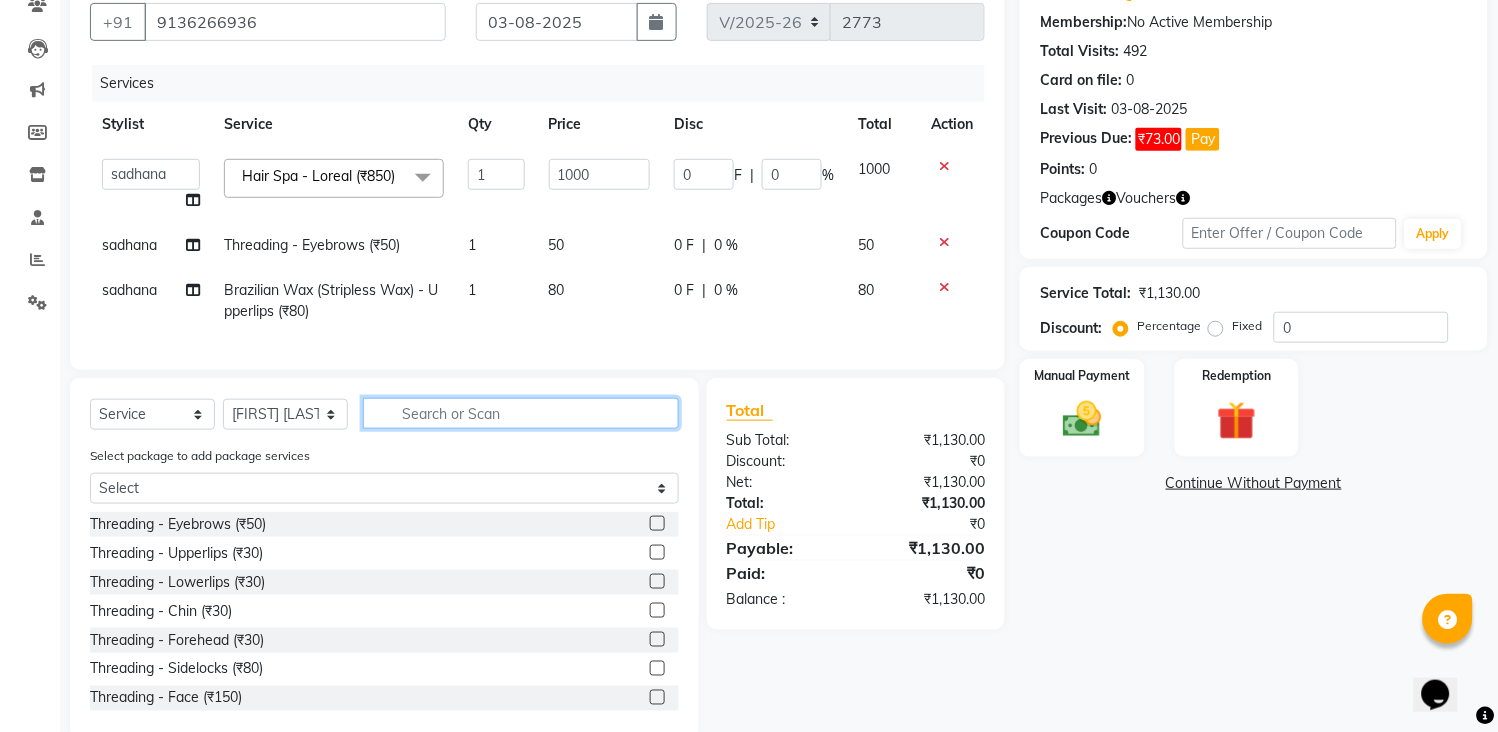 click 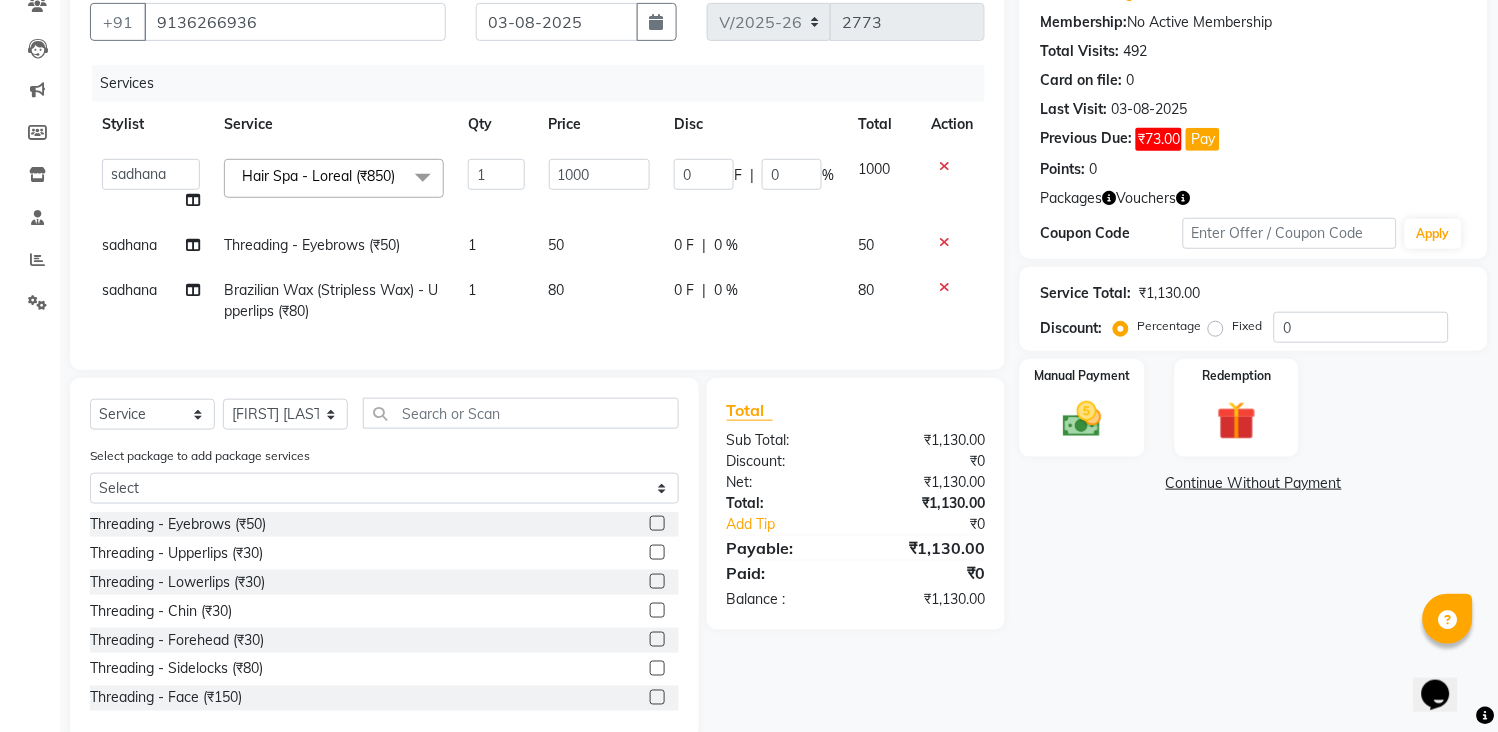 click 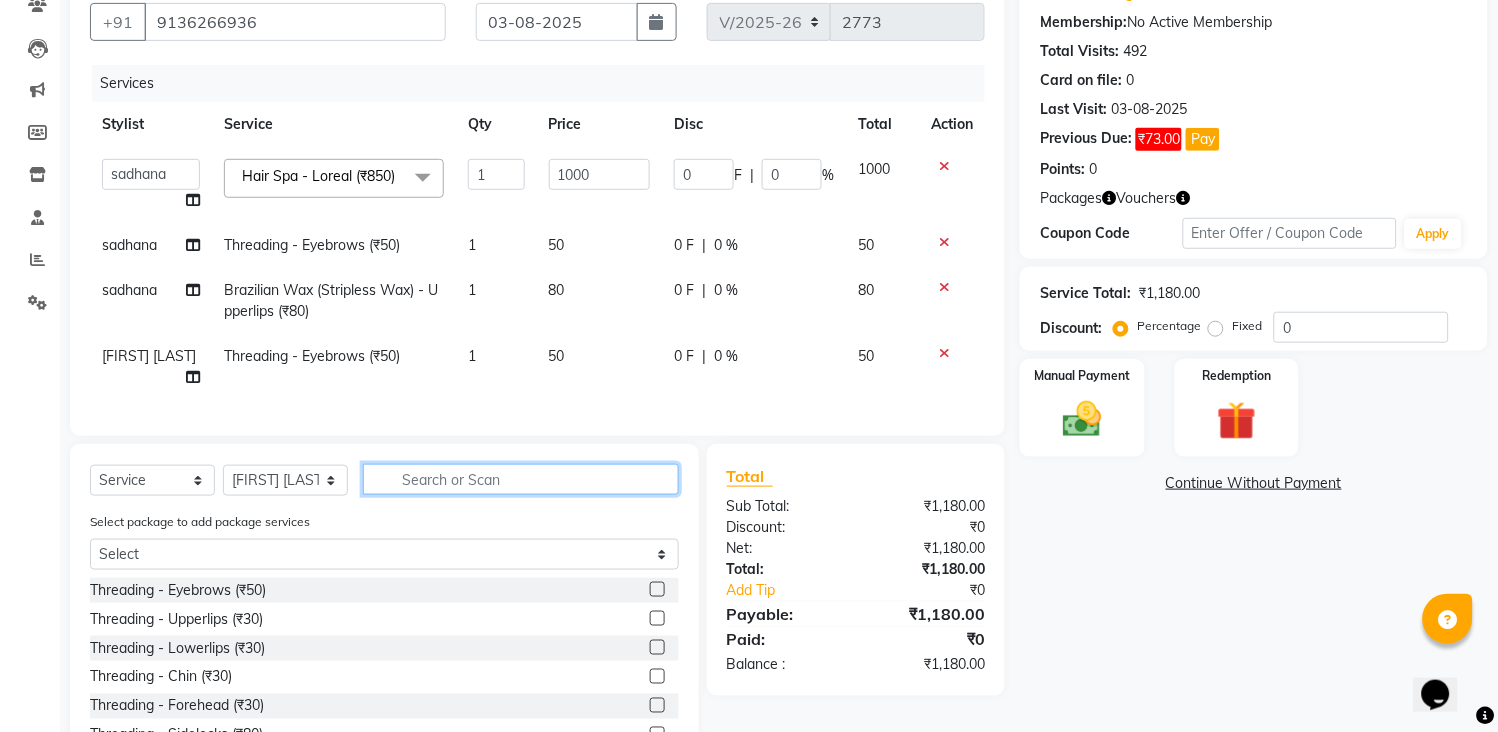 drag, startPoint x: 638, startPoint y: 508, endPoint x: 586, endPoint y: 482, distance: 58.137768 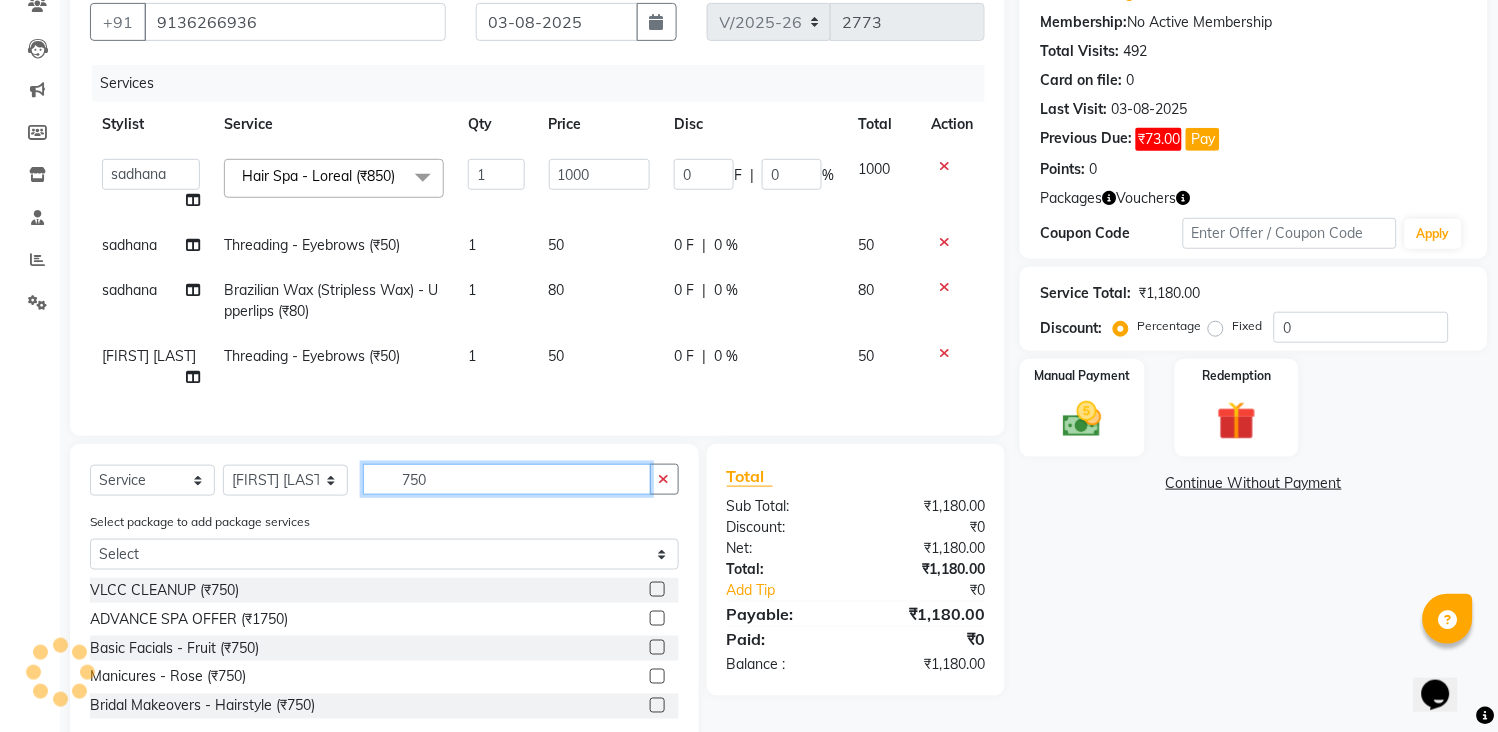 scroll, scrollTop: 260, scrollLeft: 0, axis: vertical 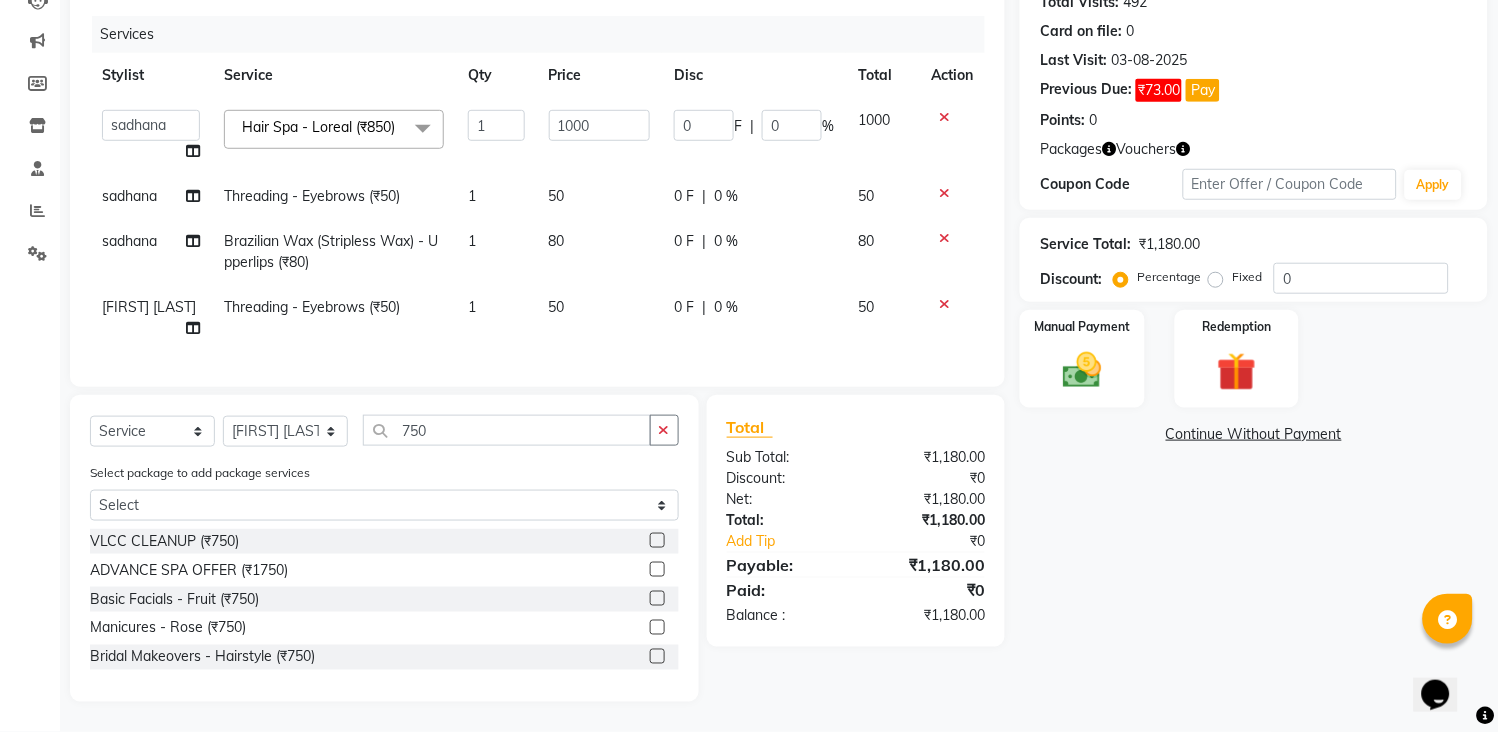 click 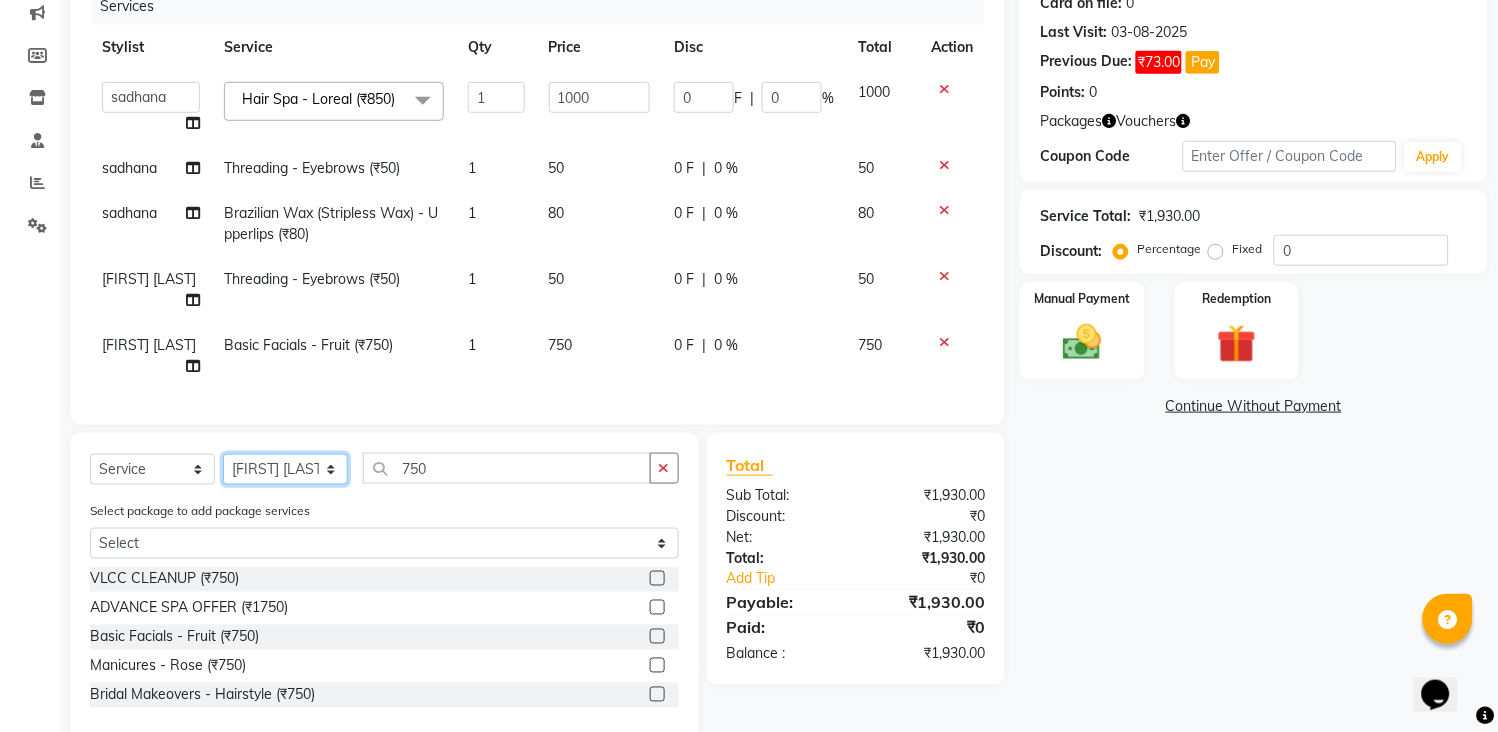 click on "Select Stylist ANITA MANOJ KARRE ANJALI RAMESH KHAMDARE BHUMI PAWAR DEEPALI  KANOJIYA Front Desk GAYATRI KENIN Grishma  indu kavita NEHA pooja thakur Pooja Vishwakarma priya  Ruchi RUTUJA sadhana SNEHAL SHINDE SONAL Suchita panchal SUNITA KAURI surekha bhalerao Varsha Zoya" 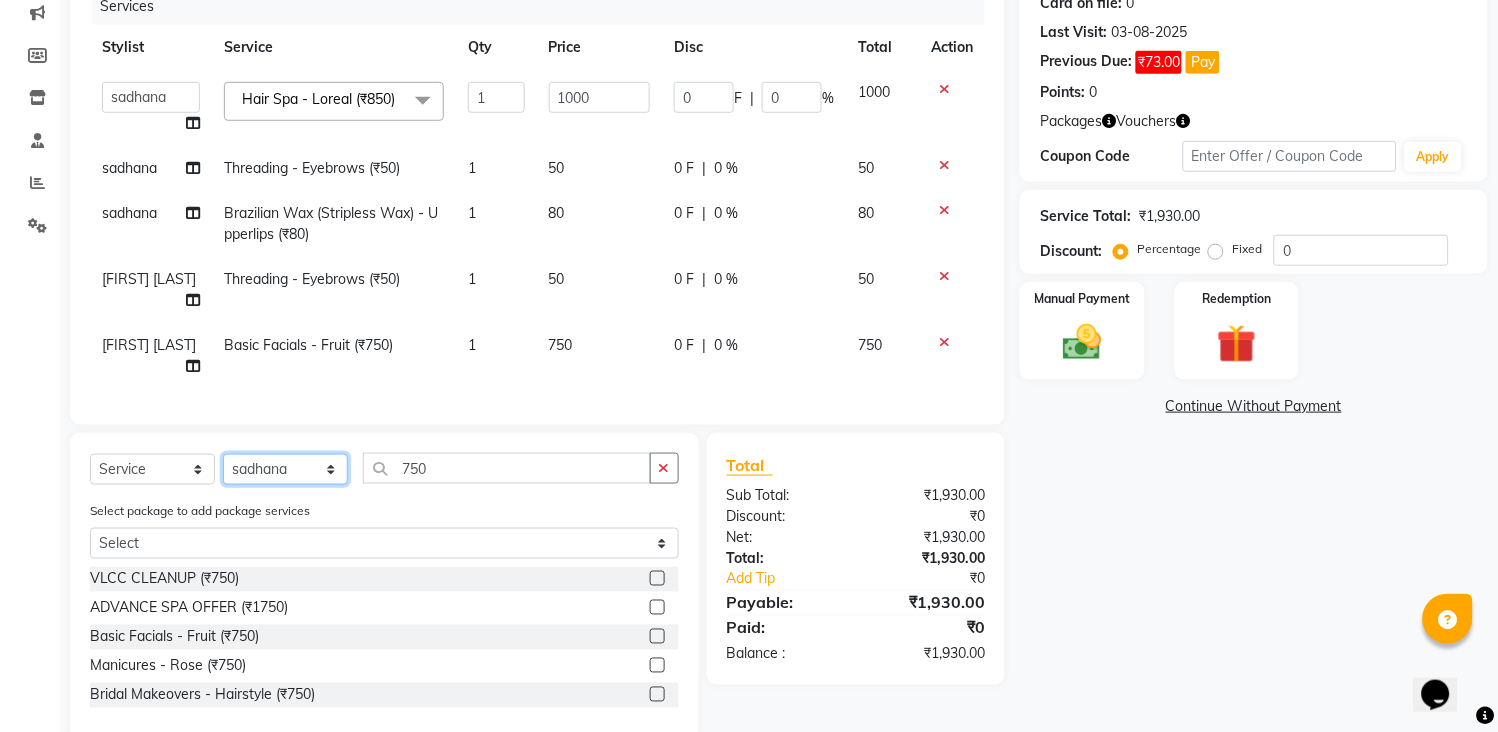 click on "Select Stylist ANITA MANOJ KARRE ANJALI RAMESH KHAMDARE BHUMI PAWAR DEEPALI  KANOJIYA Front Desk GAYATRI KENIN Grishma  indu kavita NEHA pooja thakur Pooja Vishwakarma priya  Ruchi RUTUJA sadhana SNEHAL SHINDE SONAL Suchita panchal SUNITA KAURI surekha bhalerao Varsha Zoya" 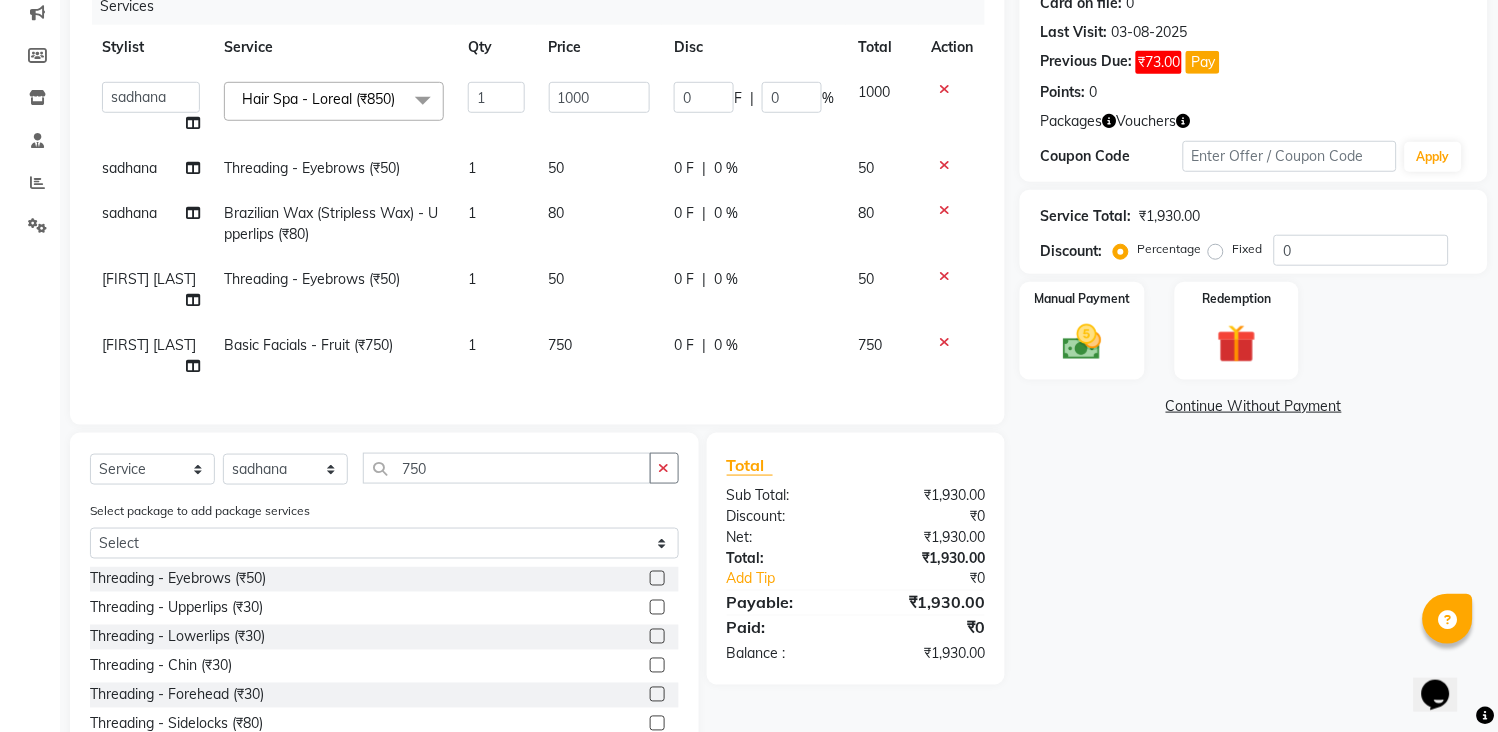 drag, startPoint x: 675, startPoint y: 491, endPoint x: 621, endPoint y: 494, distance: 54.08327 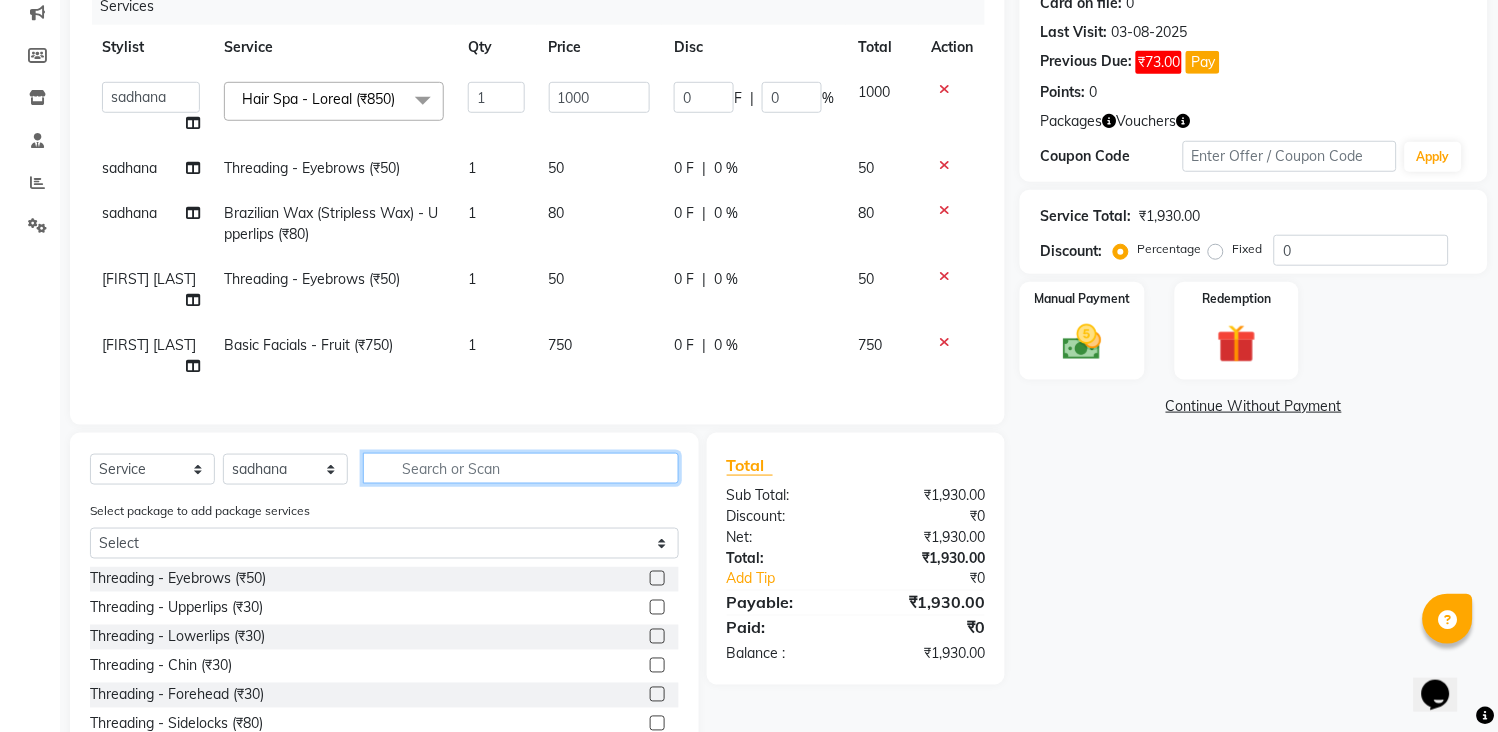drag, startPoint x: 621, startPoint y: 494, endPoint x: 603, endPoint y: 495, distance: 18.027756 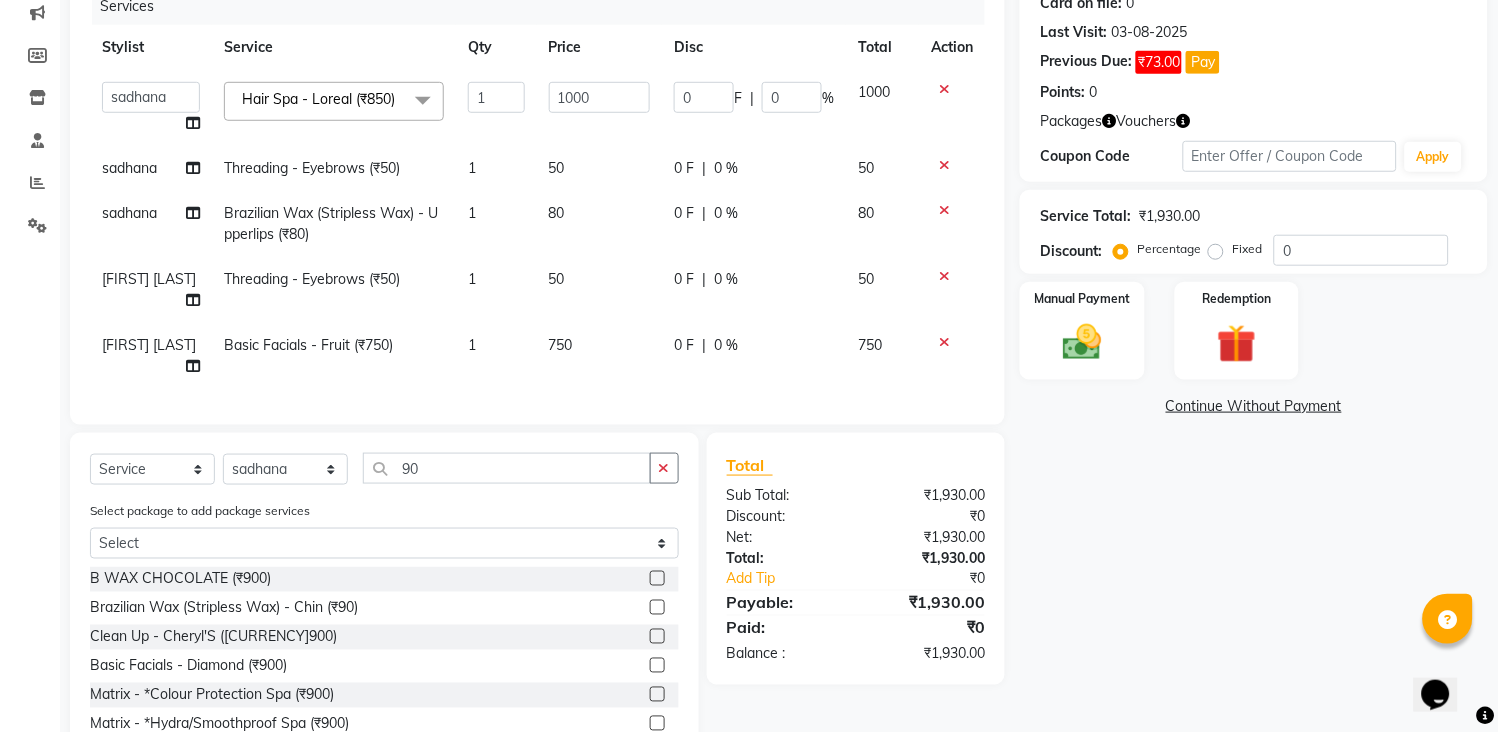 click 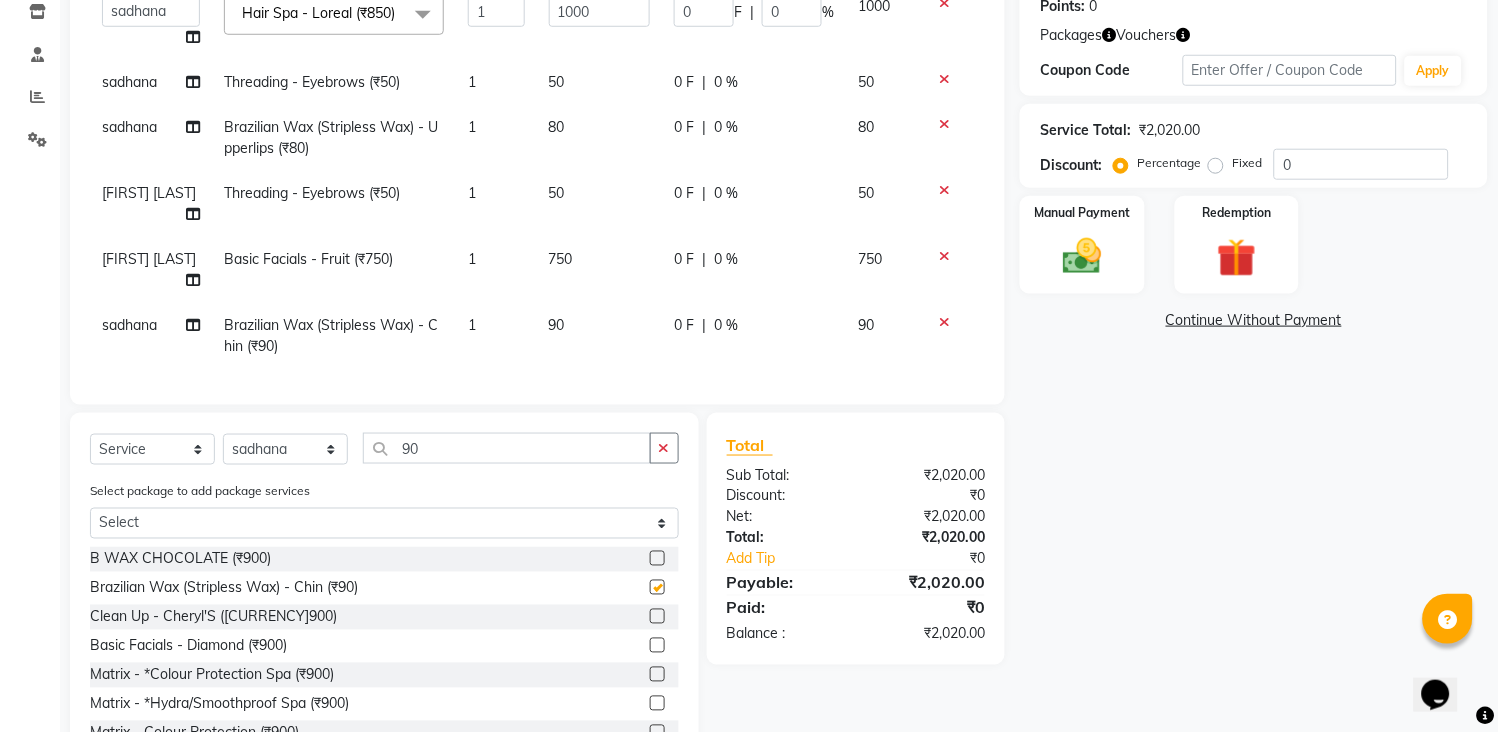 scroll, scrollTop: 436, scrollLeft: 0, axis: vertical 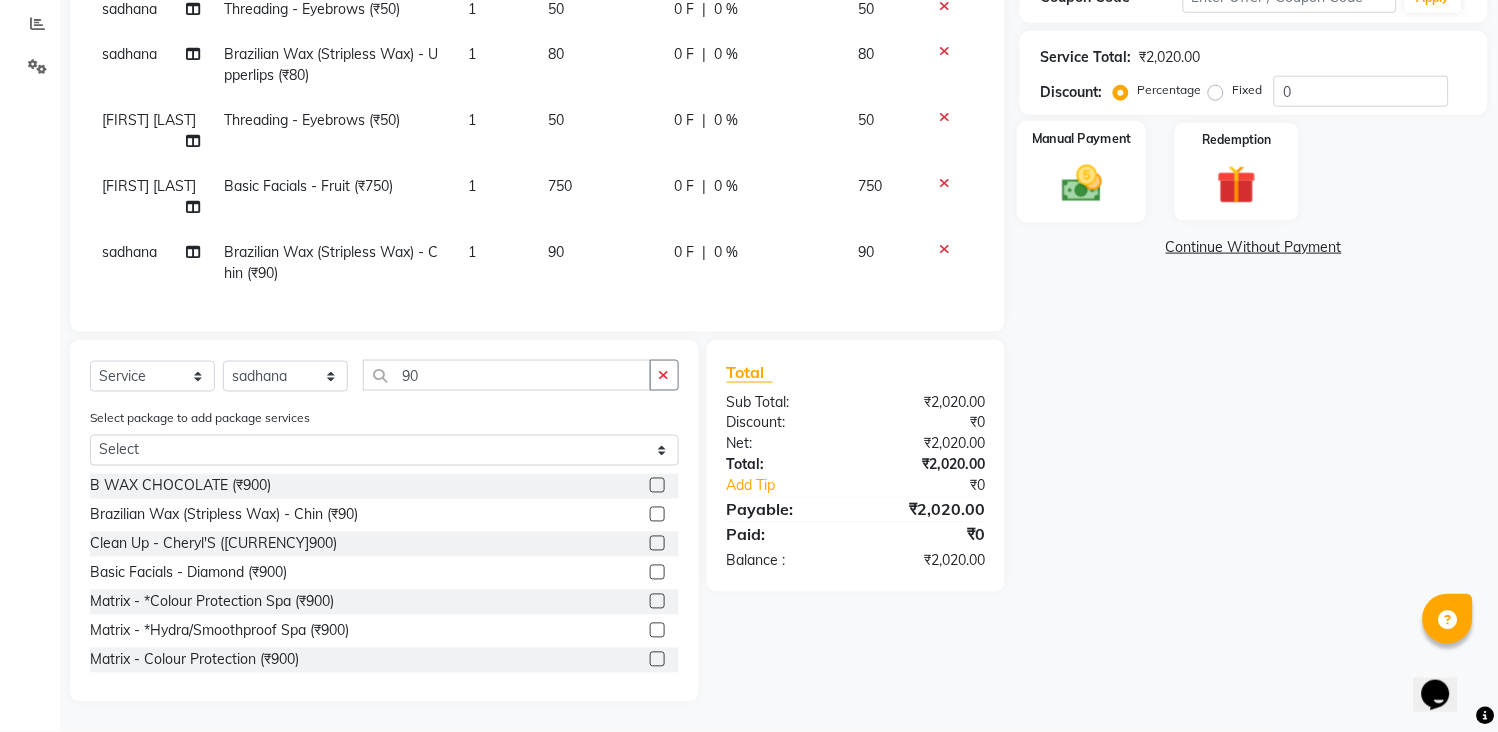 click 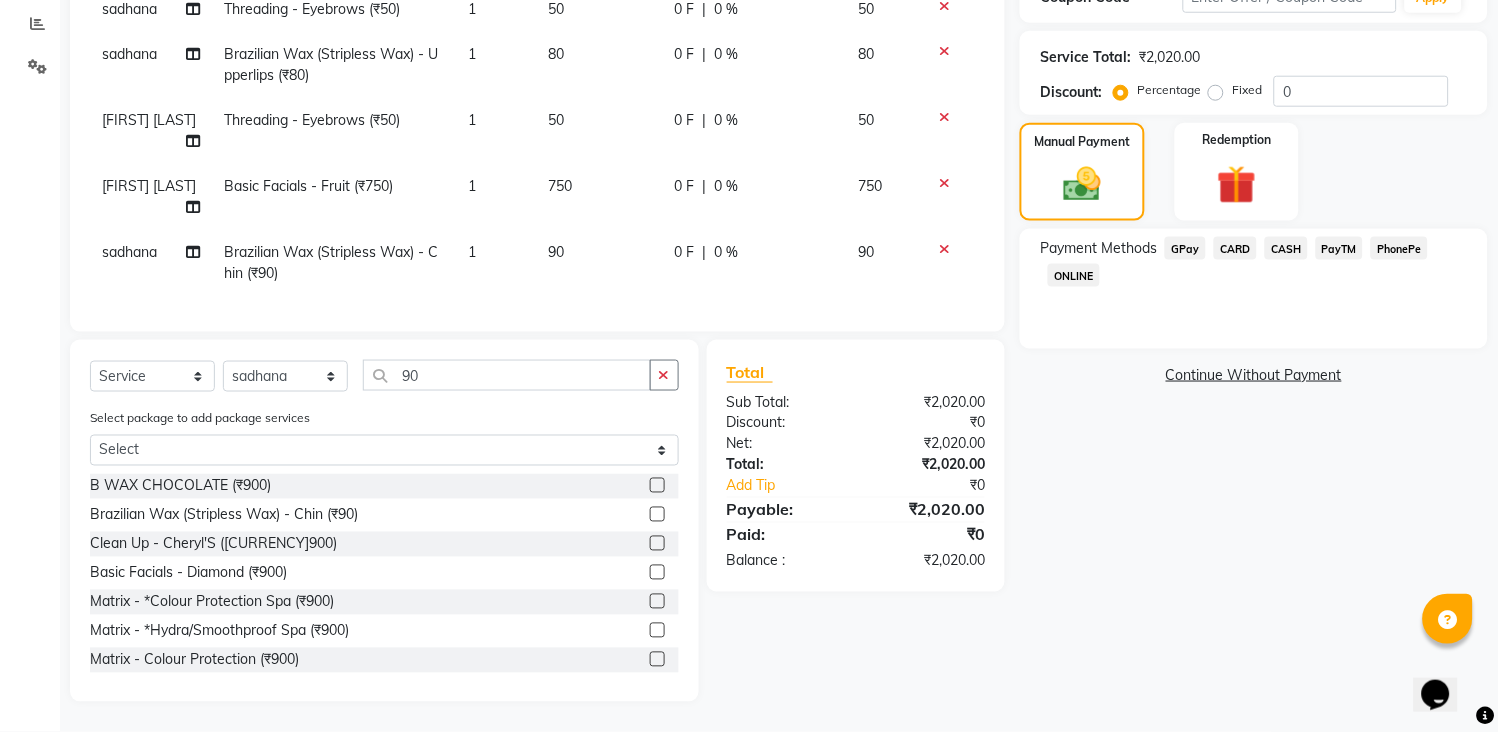 click on "GPay" 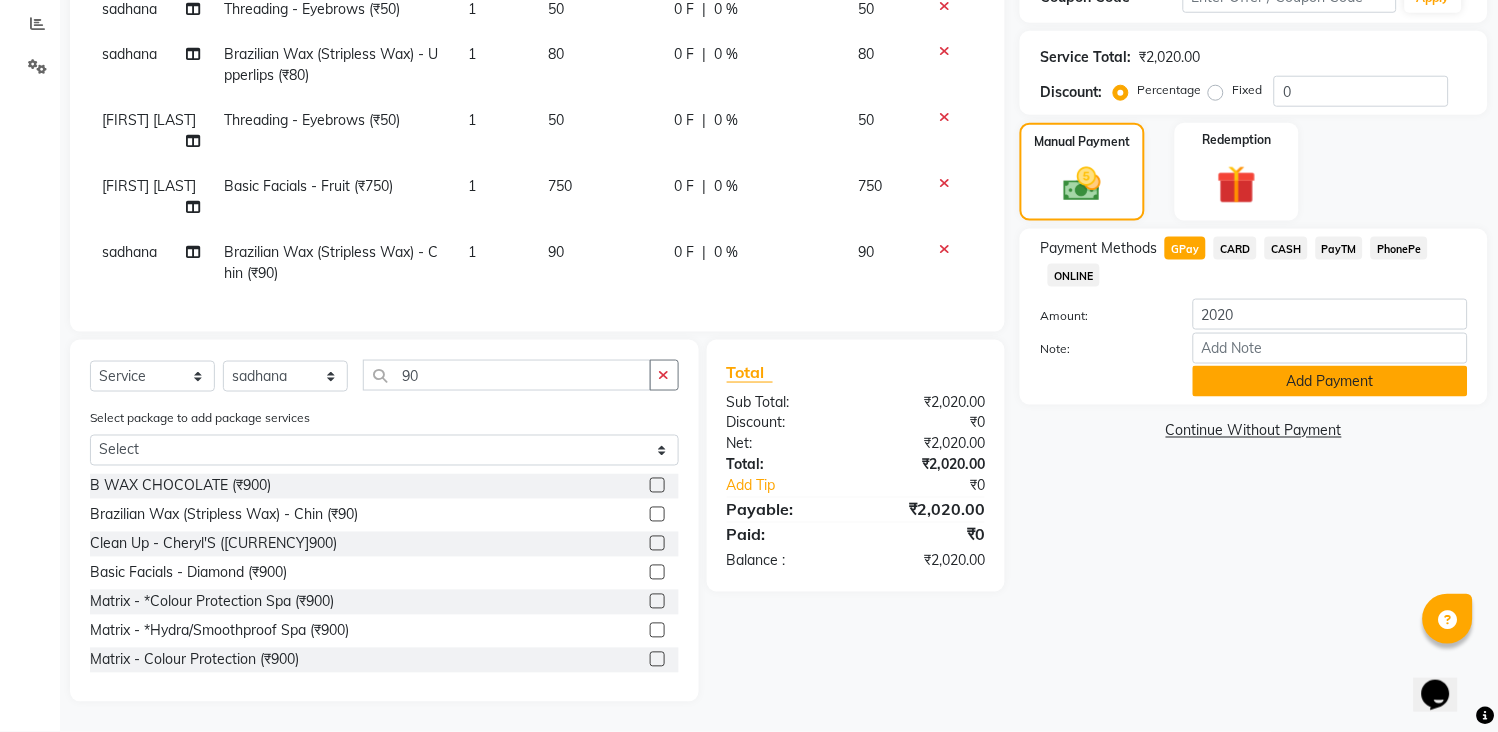 click on "Add Payment" 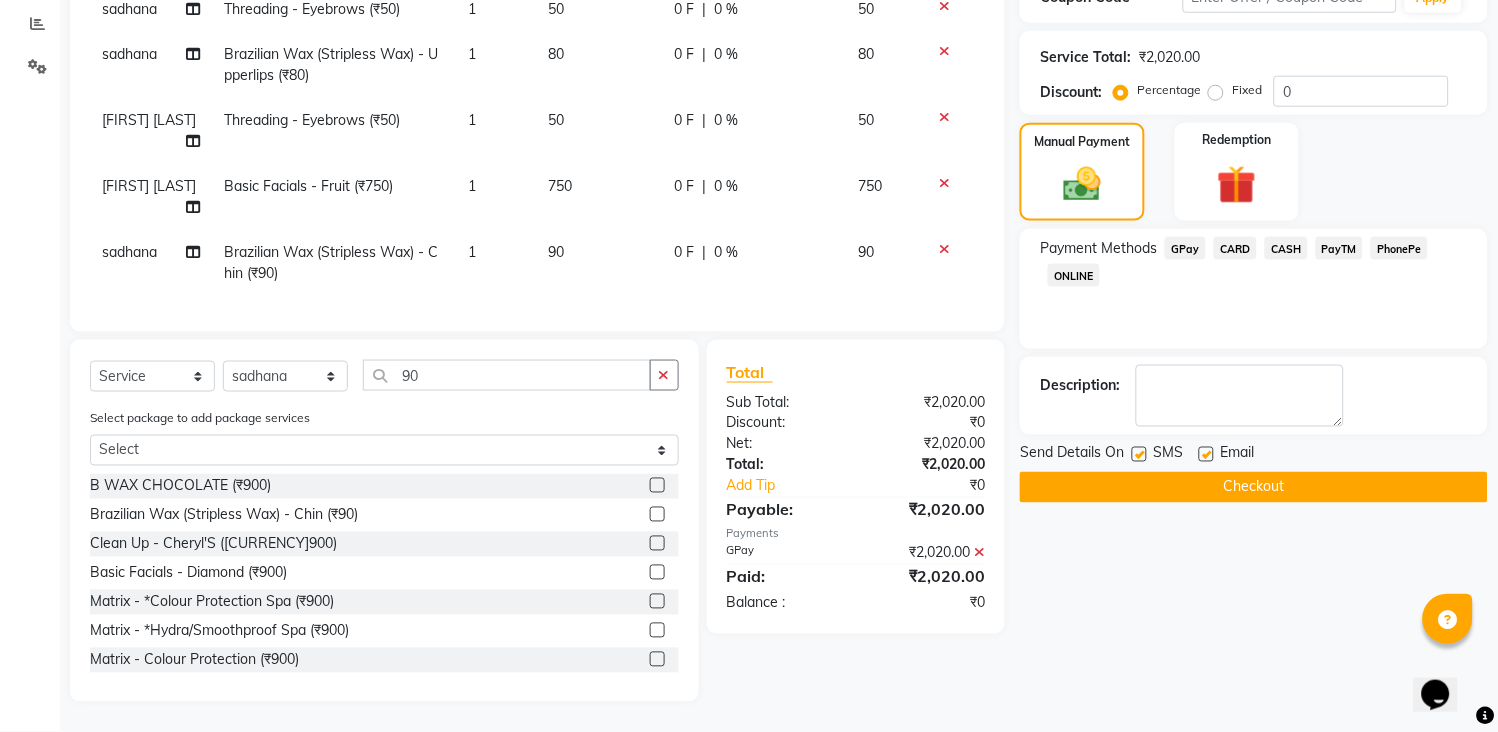 click on "Checkout" 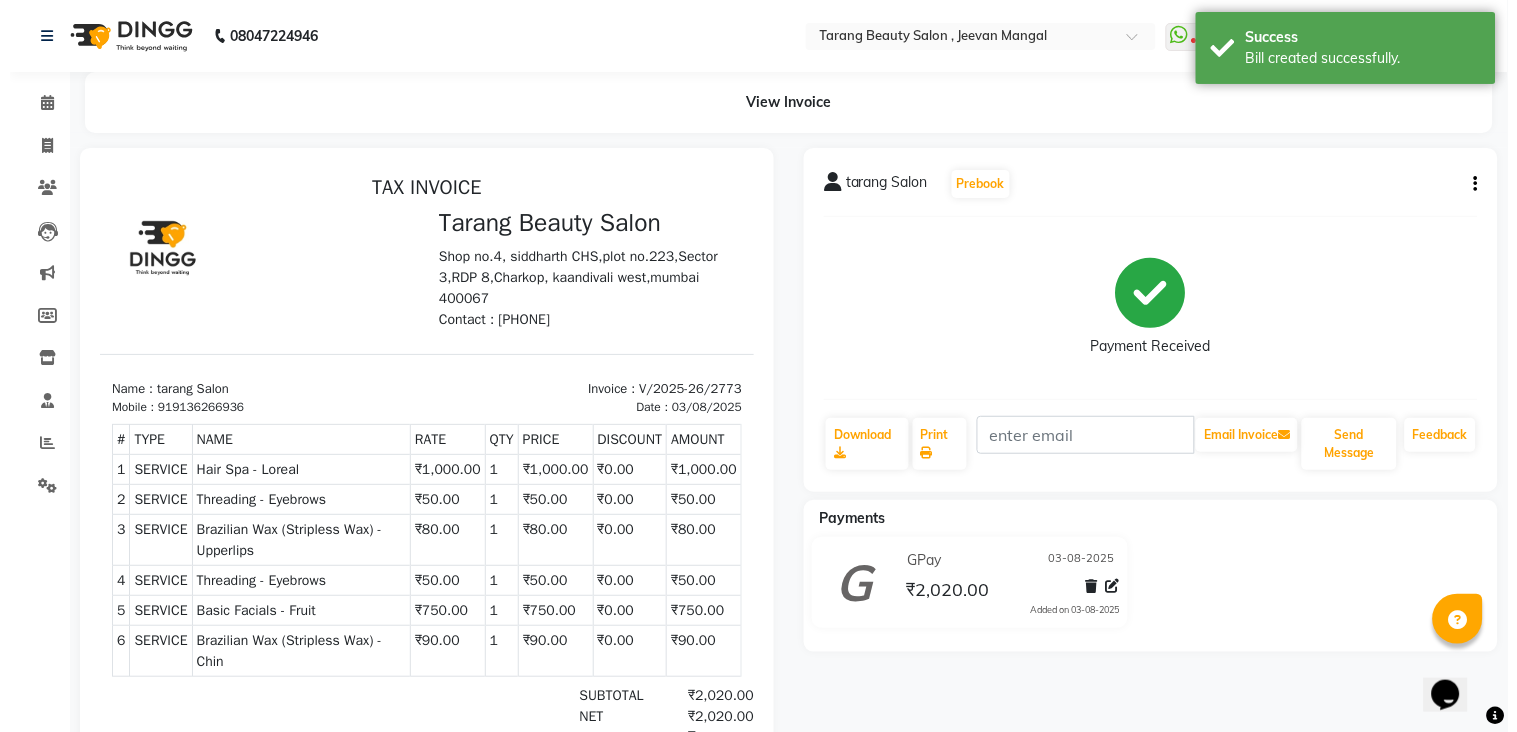 scroll, scrollTop: 0, scrollLeft: 0, axis: both 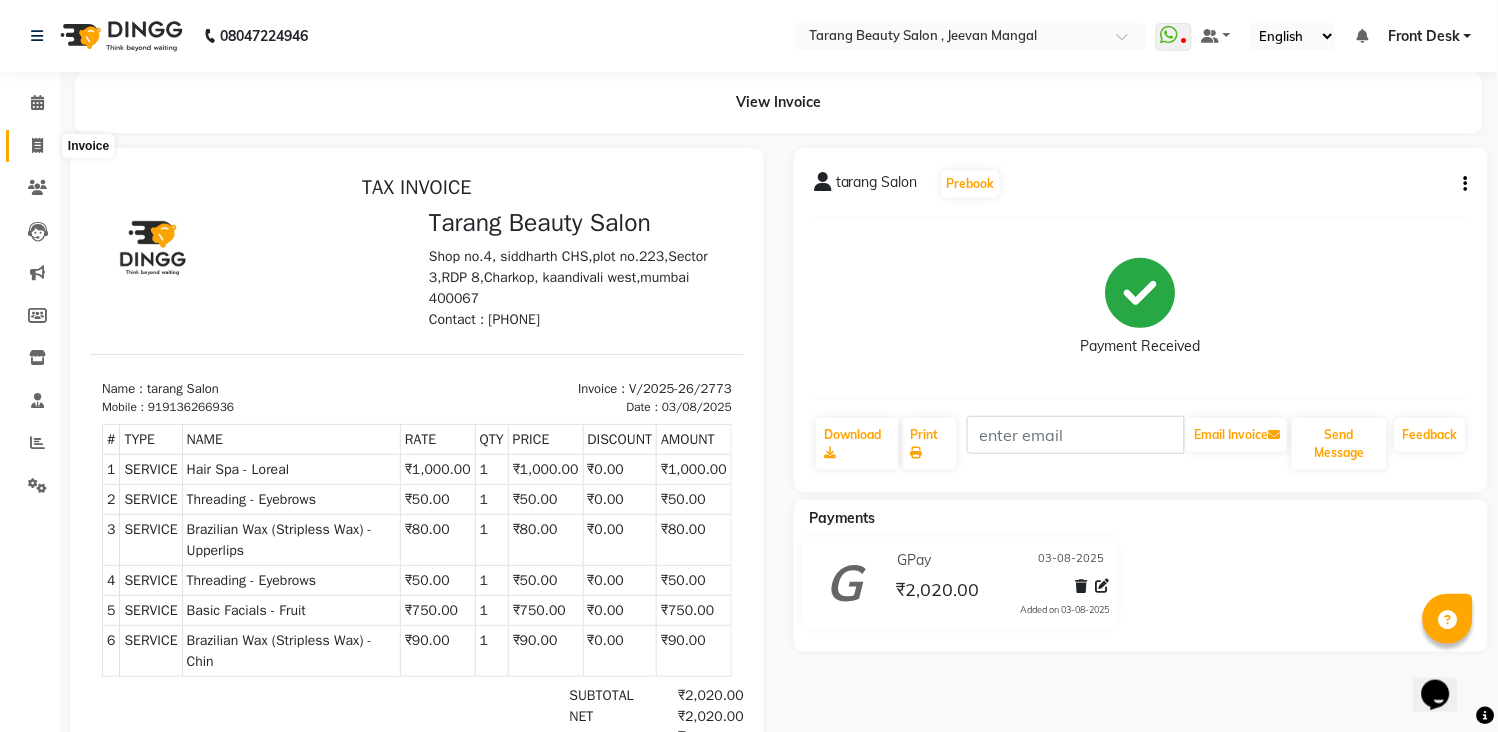 click 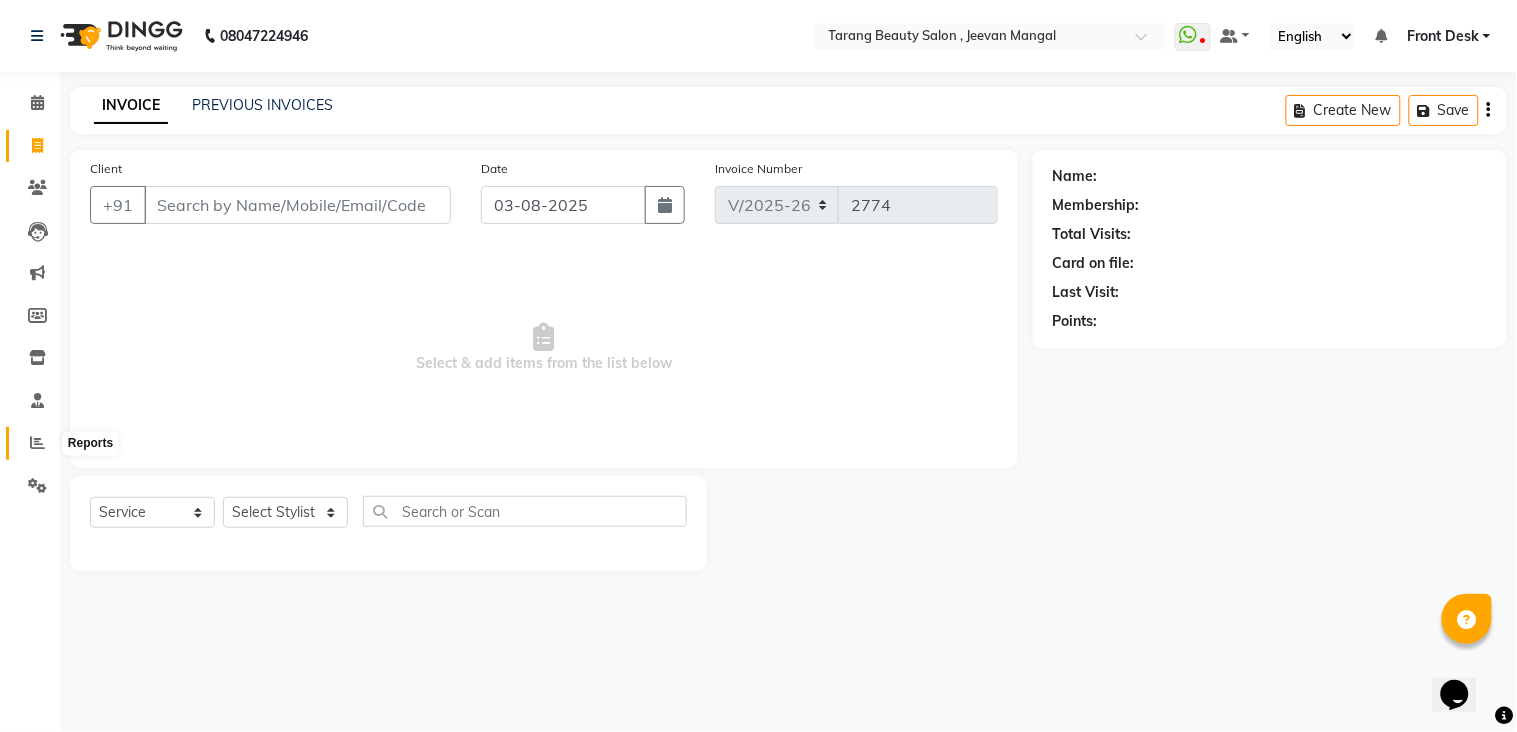 click 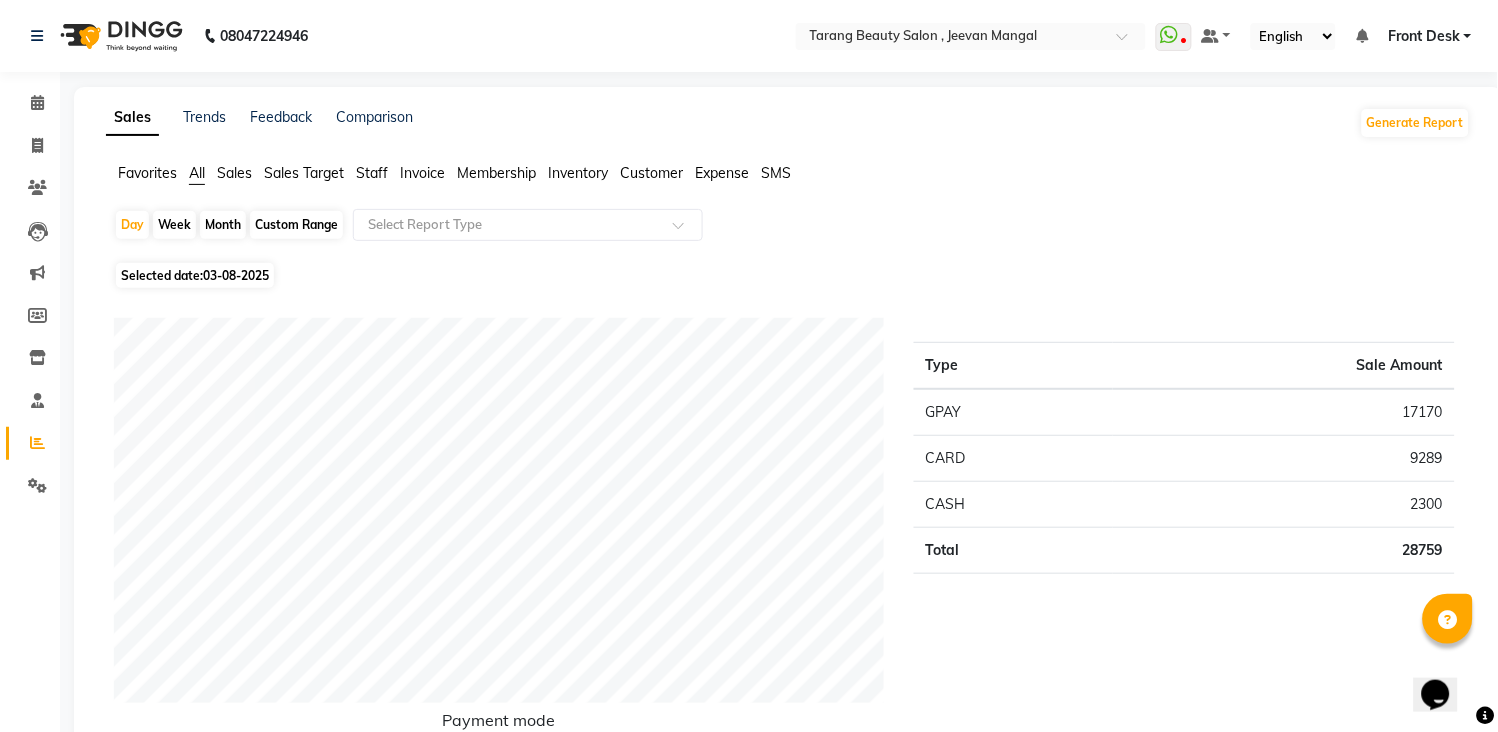 click on "Favorites All Sales Sales Target Staff Invoice Membership Inventory Customer Expense SMS" 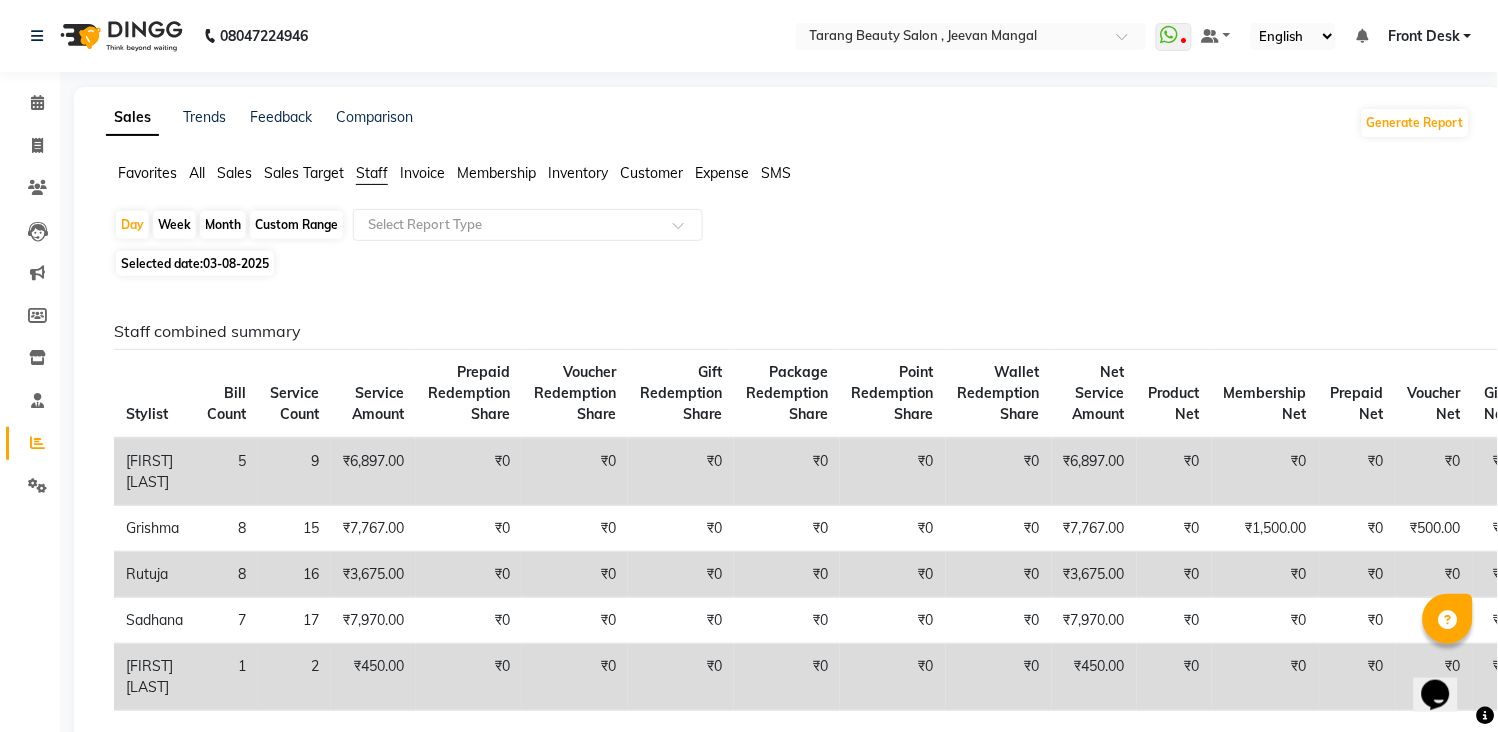 click on "Month" 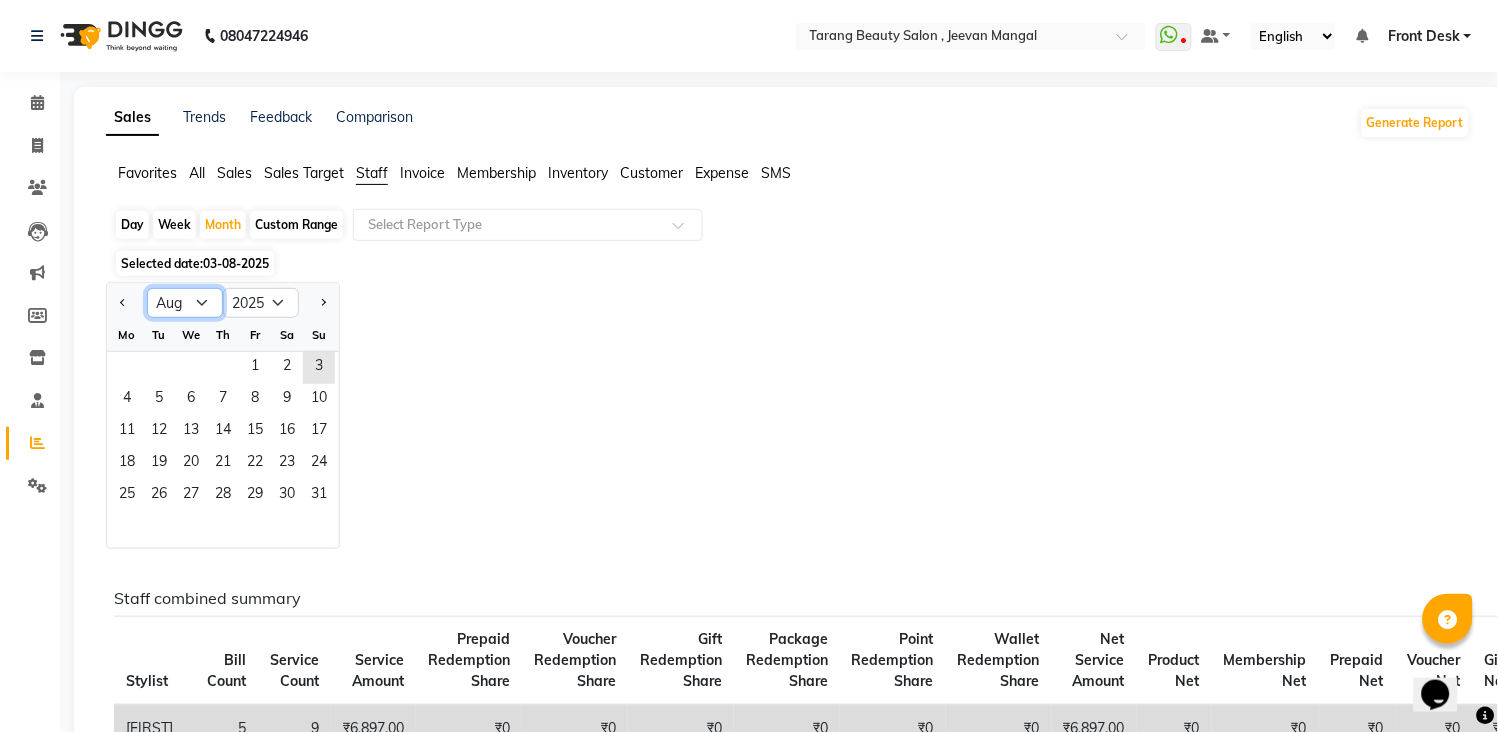 click on "Jan Feb Mar Apr May Jun Jul Aug Sep Oct Nov Dec" 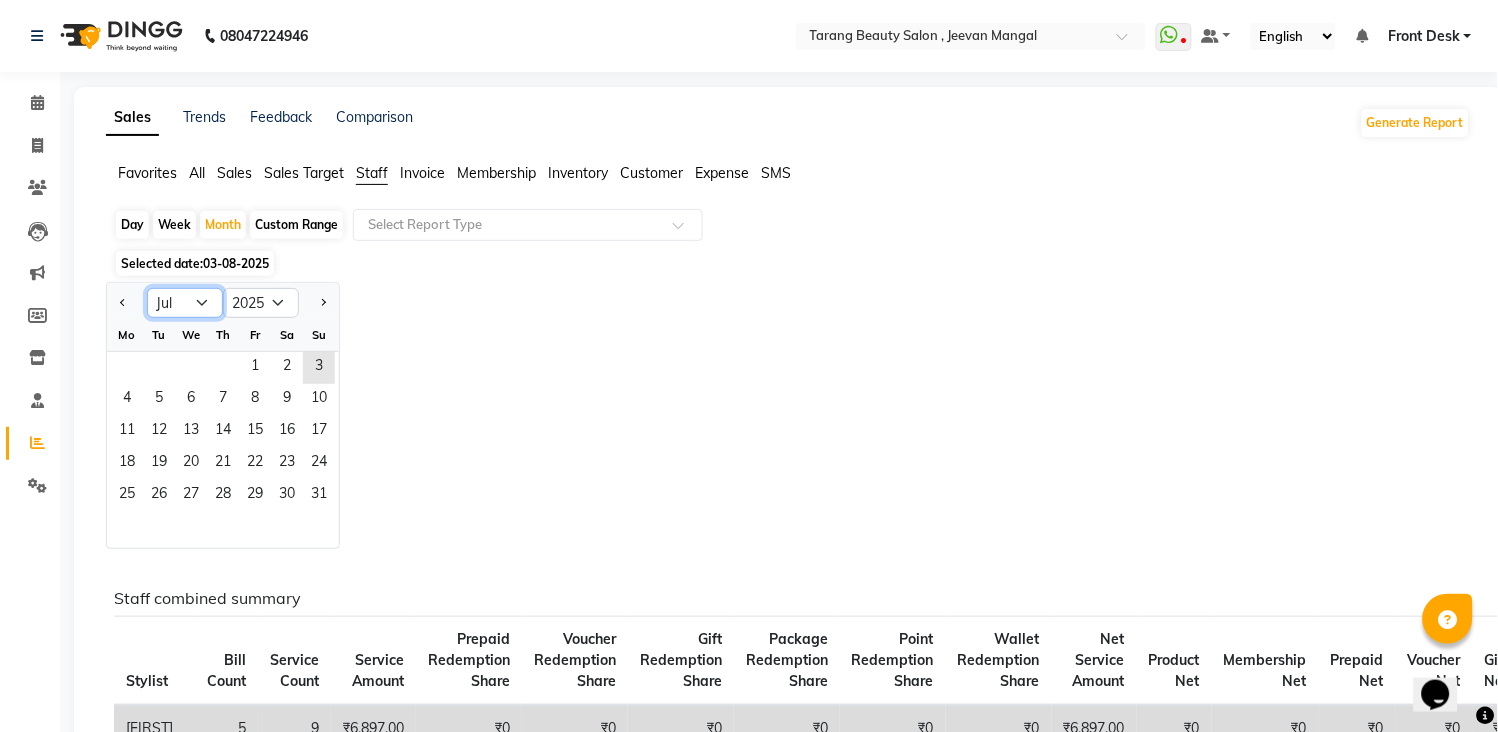 click on "Jan Feb Mar Apr May Jun Jul Aug Sep Oct Nov Dec" 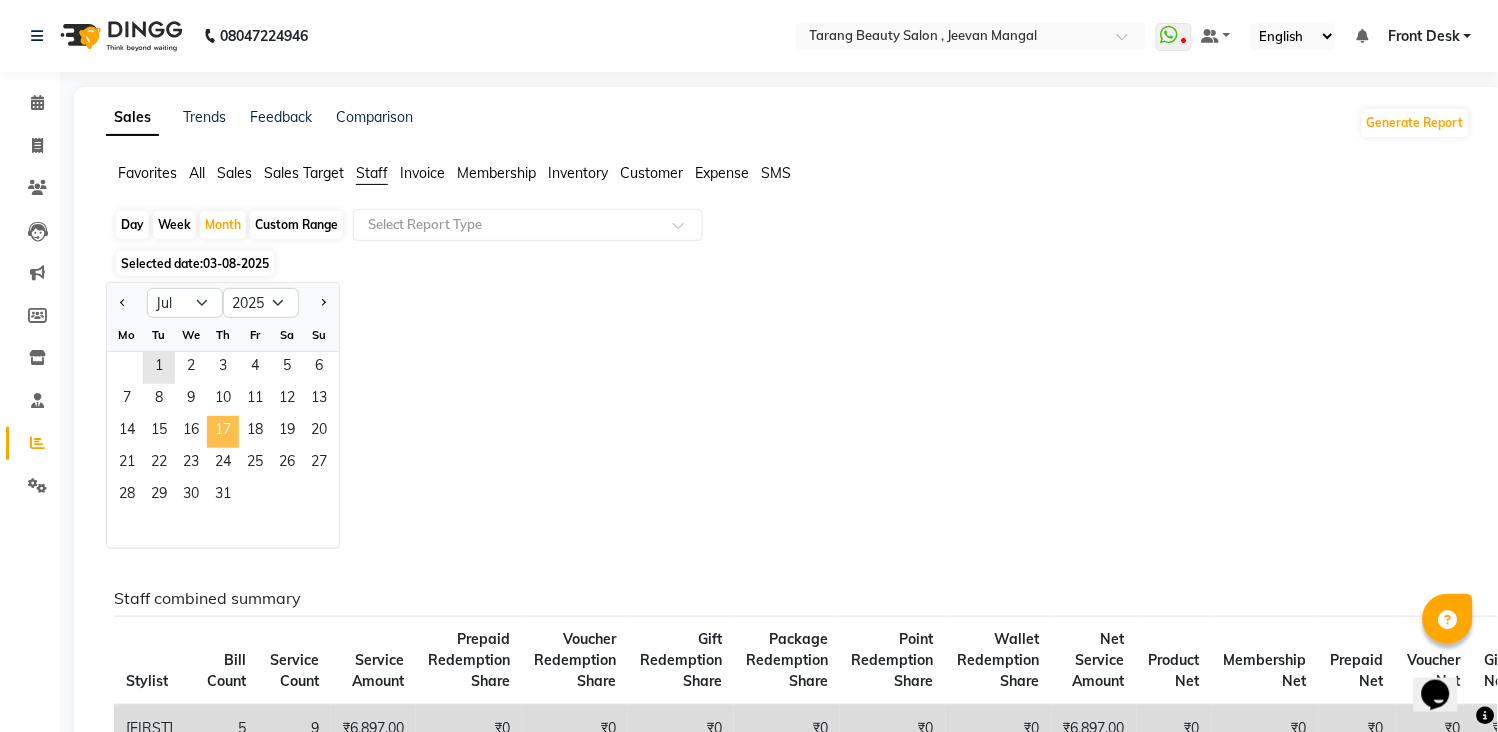 click on "17" 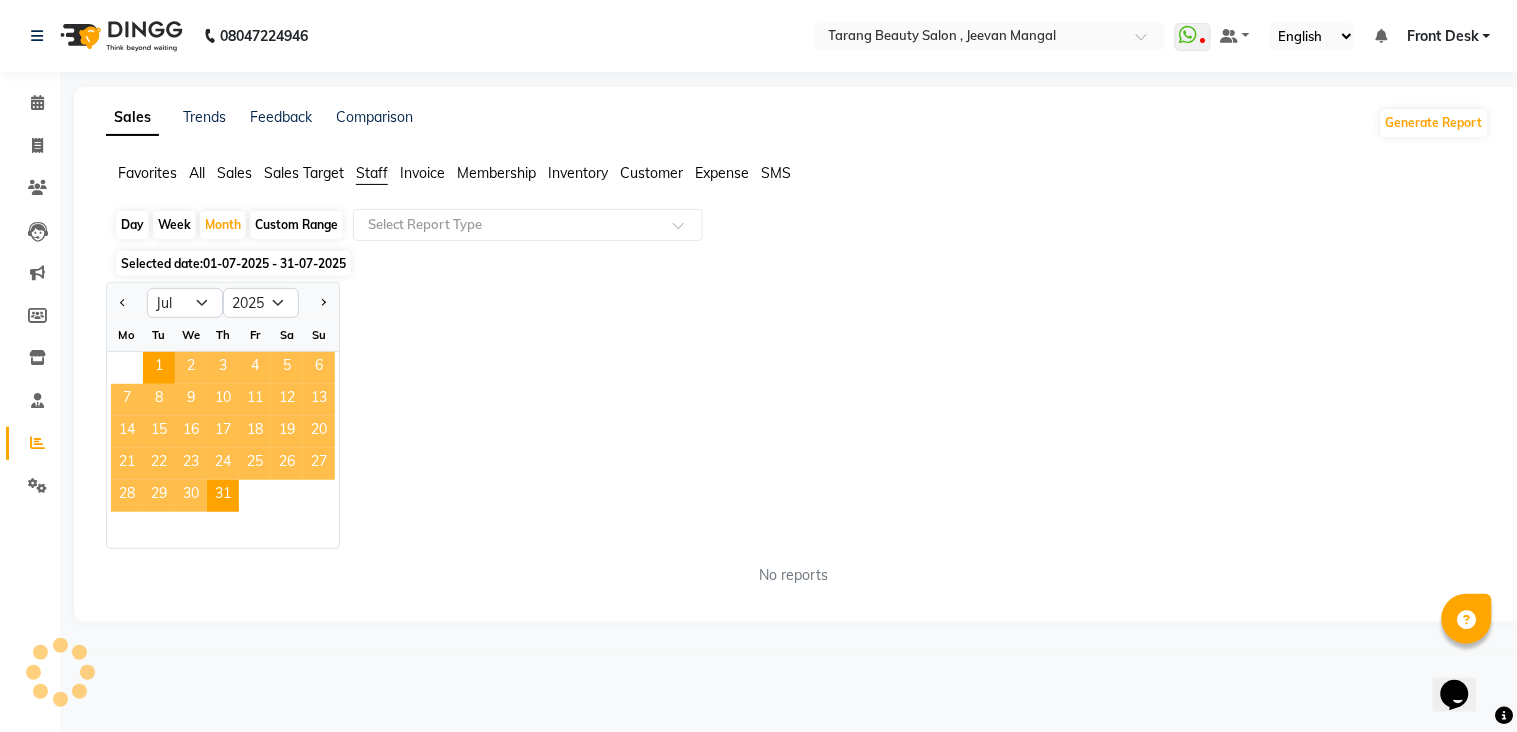 click on "17" 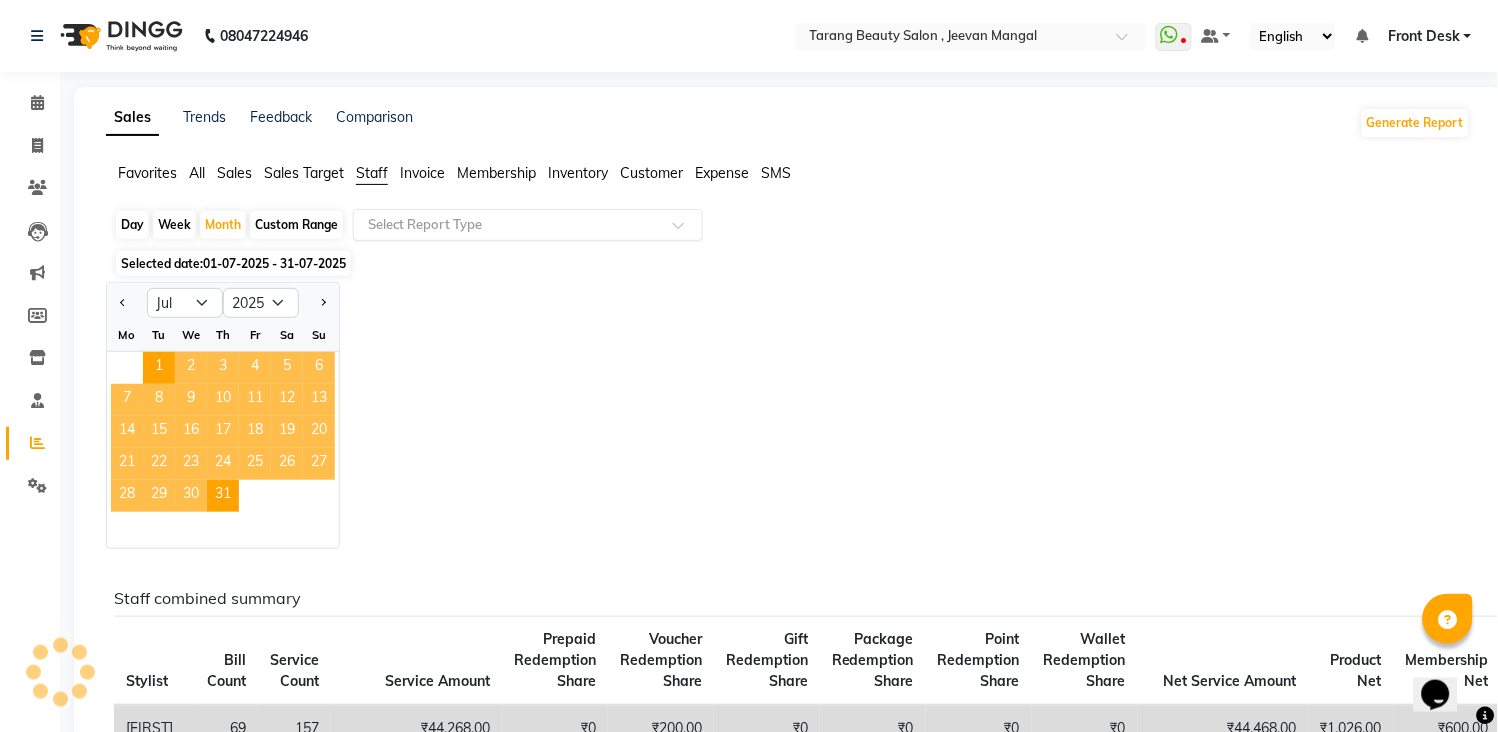 click 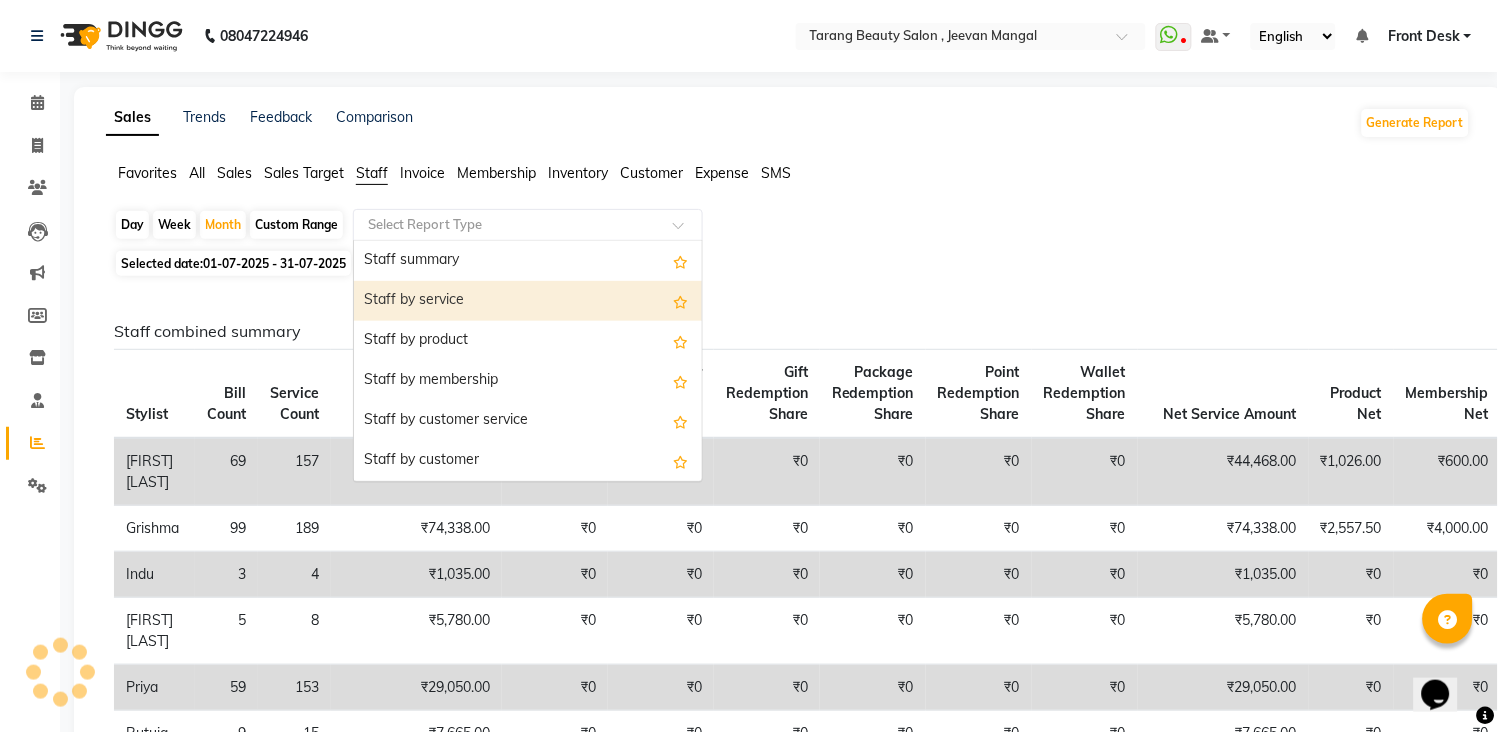click on "Staff by service" at bounding box center [528, 301] 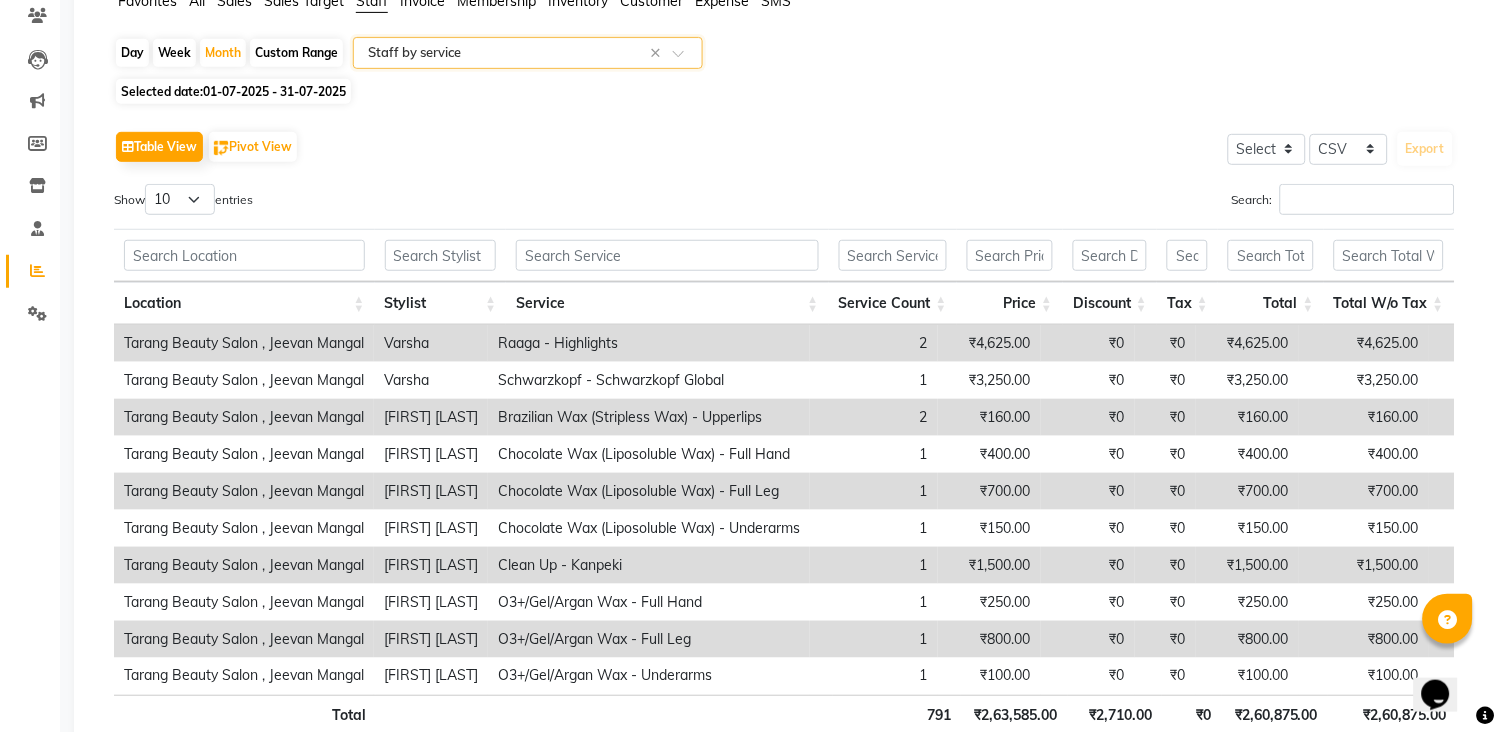 scroll, scrollTop: 324, scrollLeft: 0, axis: vertical 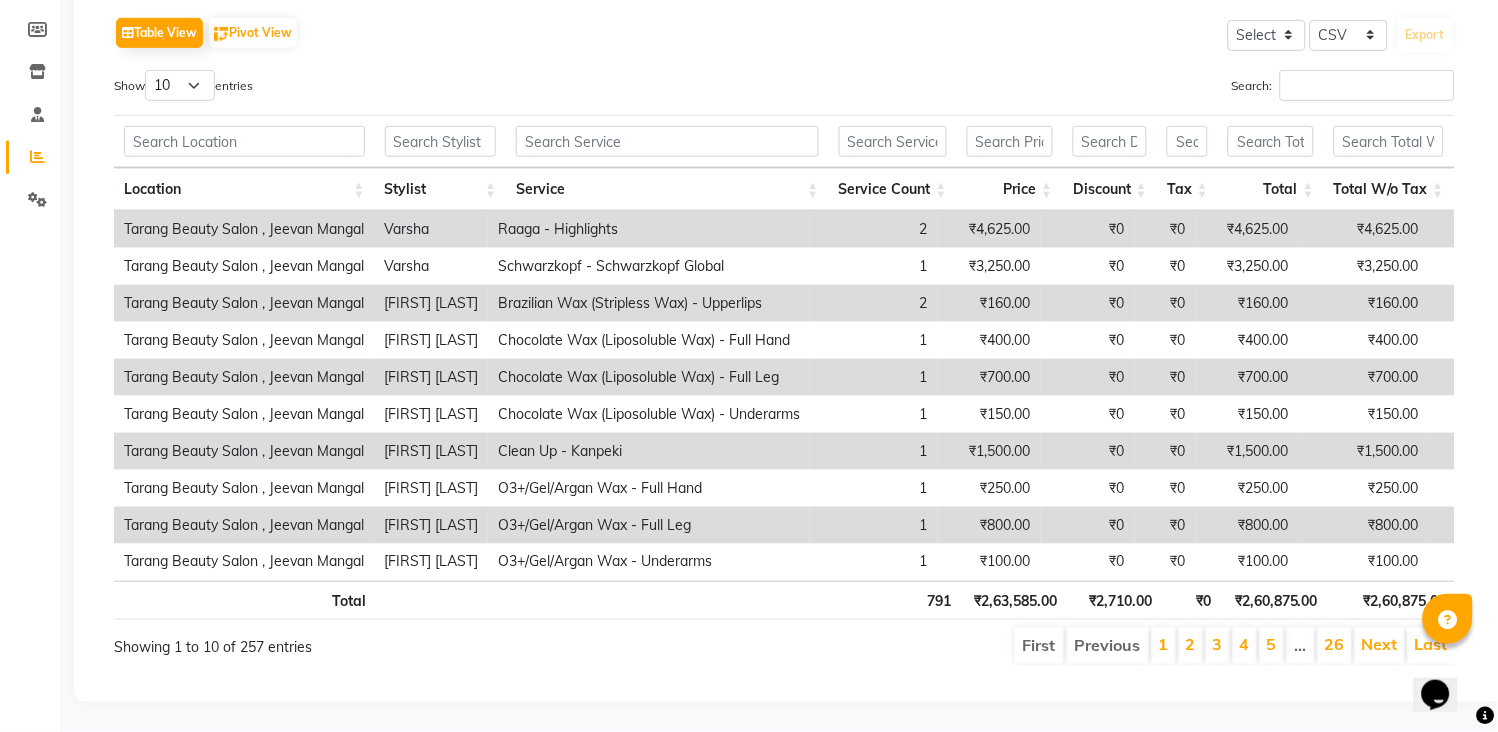 click on "Table View   Pivot View  Select Select CSV PDF  Export  Show  10 25 50 100  entries Search: Location Stylist Service Service Count Price Discount Tax Total Total W/o Tax Payment Redemption Redemption Share Product Cost Location Stylist Service Service Count Price Discount Tax Total Total W/o Tax Payment Redemption Redemption Share Product Cost Total 791 ₹2,63,585.00 ₹2,710.00 ₹0 ₹2,60,875.00 ₹2,60,875.00 ₹2,60,675.00 ₹200.00 ₹200.00 ₹0 Tarang Beauty Salon , Jeevan Mangal Varsha Raaga - Highlights 2 ₹4,625.00 ₹0 ₹0 ₹4,625.00 ₹4,625.00 ₹4,625.00 ₹0 ₹0 ₹0 Tarang Beauty Salon , Jeevan Mangal Varsha Schwarzkopf  - Schwarzkopf Global 1 ₹3,250.00 ₹0 ₹0 ₹3,250.00 ₹3,250.00 ₹3,250.00 ₹0 ₹0 ₹0 Tarang Beauty Salon , Jeevan Mangal surekha bhalerao Brazilian Wax (Stripless Wax) - Upperlips 2 ₹160.00 ₹0 ₹0 ₹160.00 ₹160.00 ₹160.00 ₹0 ₹0 ₹0 Tarang Beauty Salon , Jeevan Mangal surekha bhalerao Chocolate Wax (Liposoluble Wax) - Full Hand 1 ₹400.00 1 1" 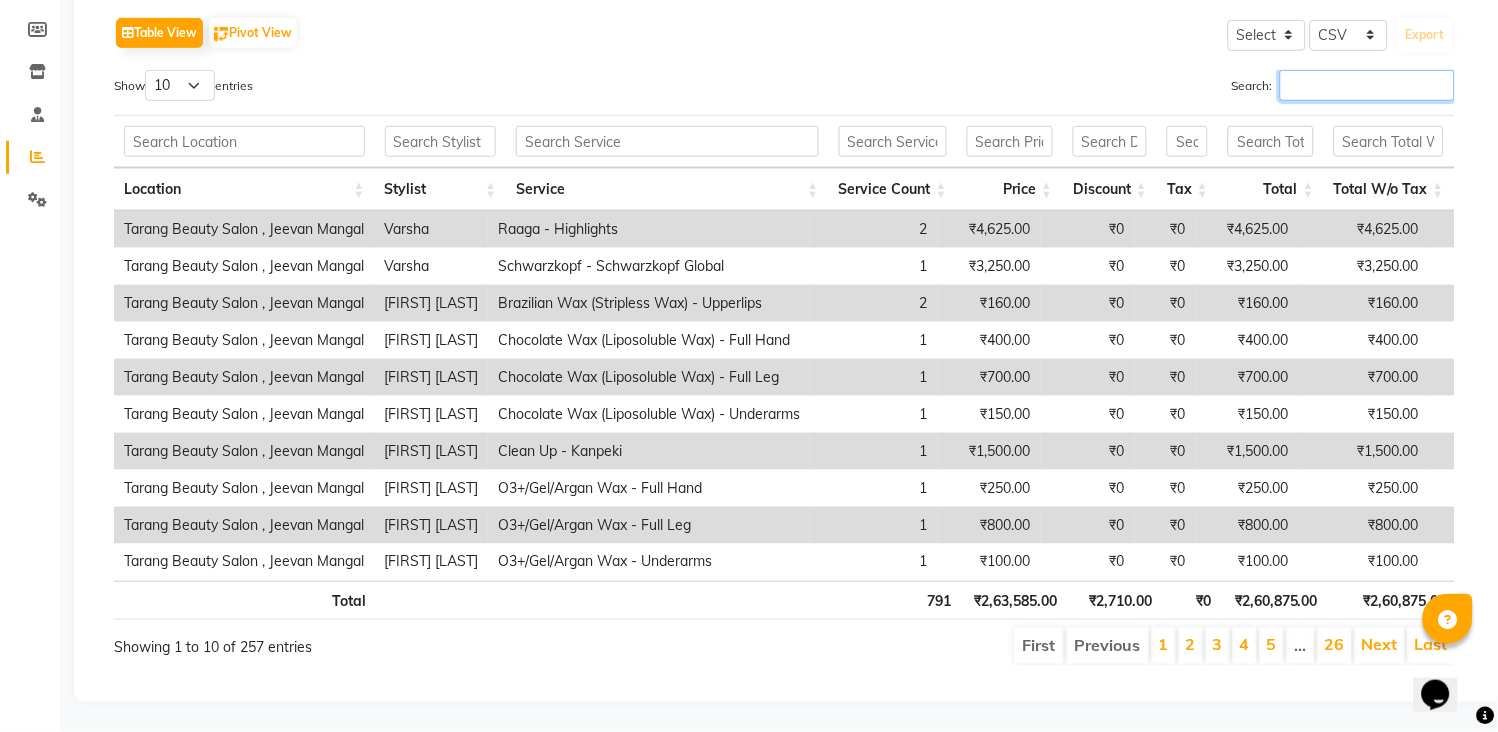 click on "Search:" at bounding box center [1367, 85] 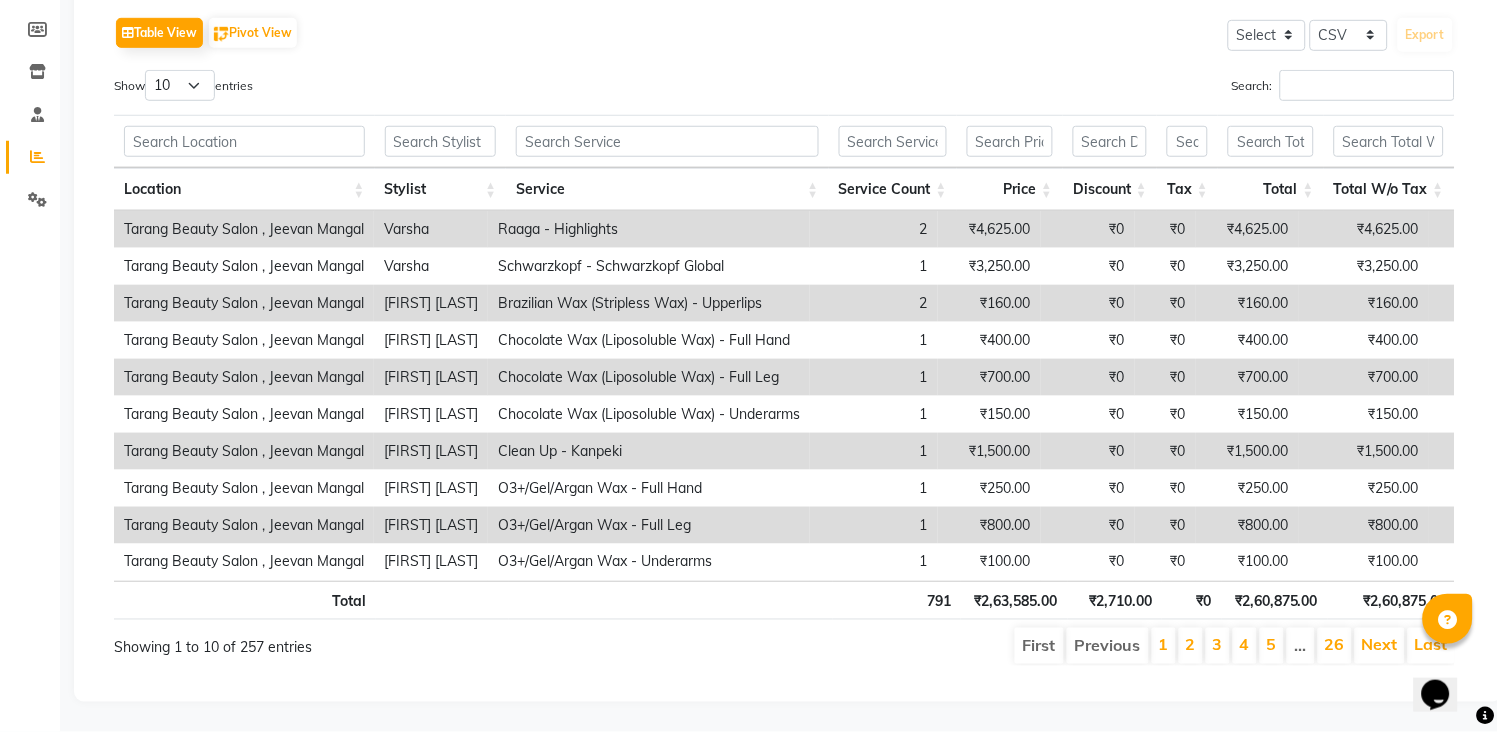 drag, startPoint x: 1516, startPoint y: 282, endPoint x: 1513, endPoint y: 300, distance: 18.248287 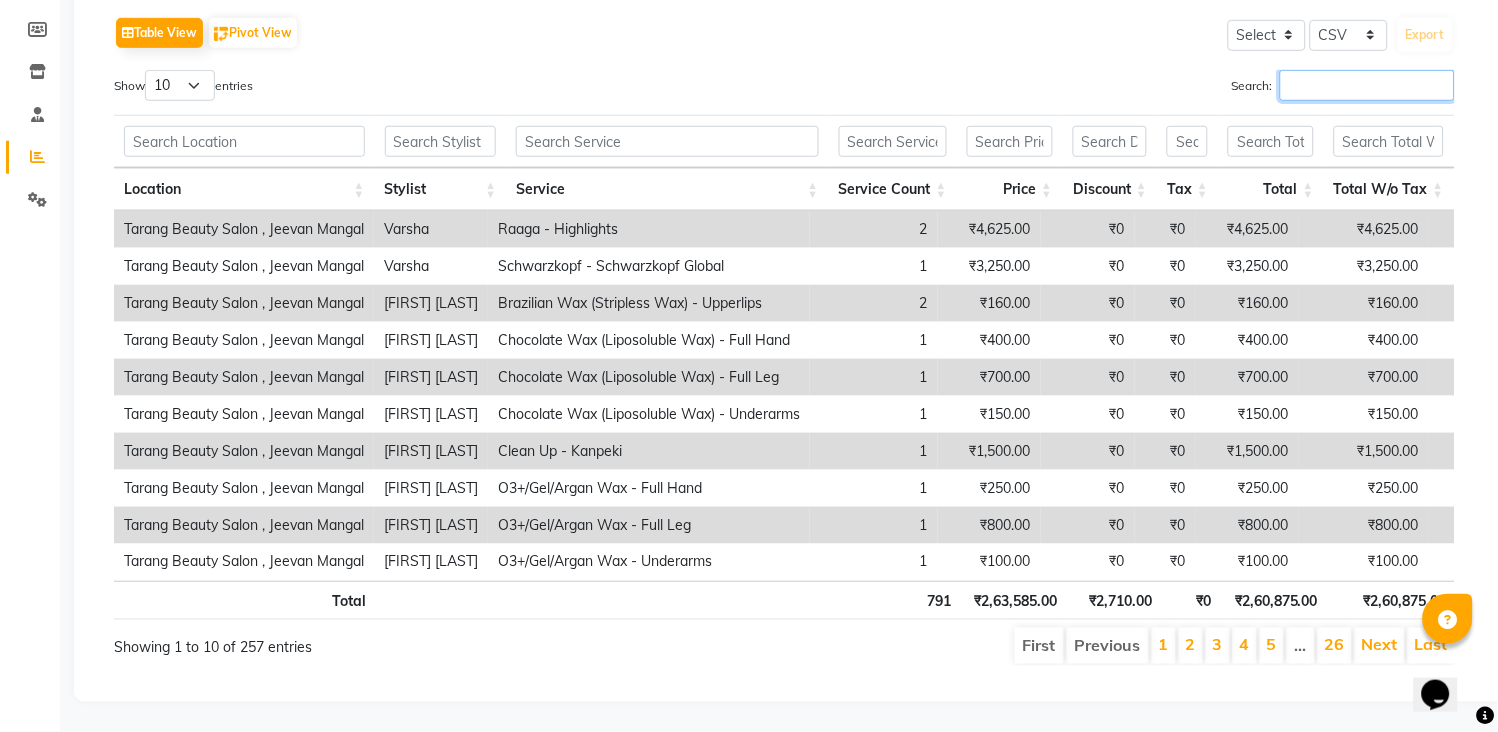 click on "Search:" at bounding box center [1367, 85] 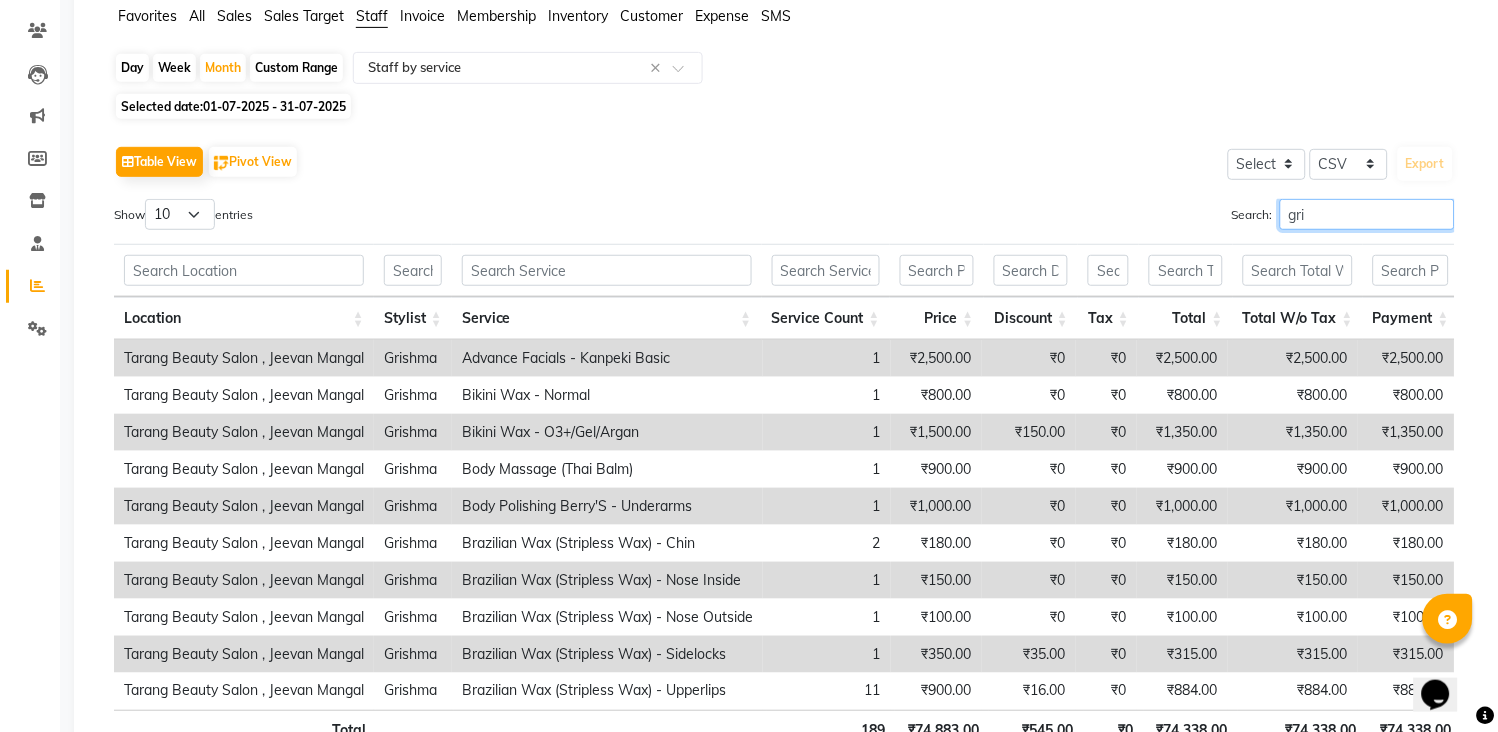 scroll, scrollTop: 0, scrollLeft: 0, axis: both 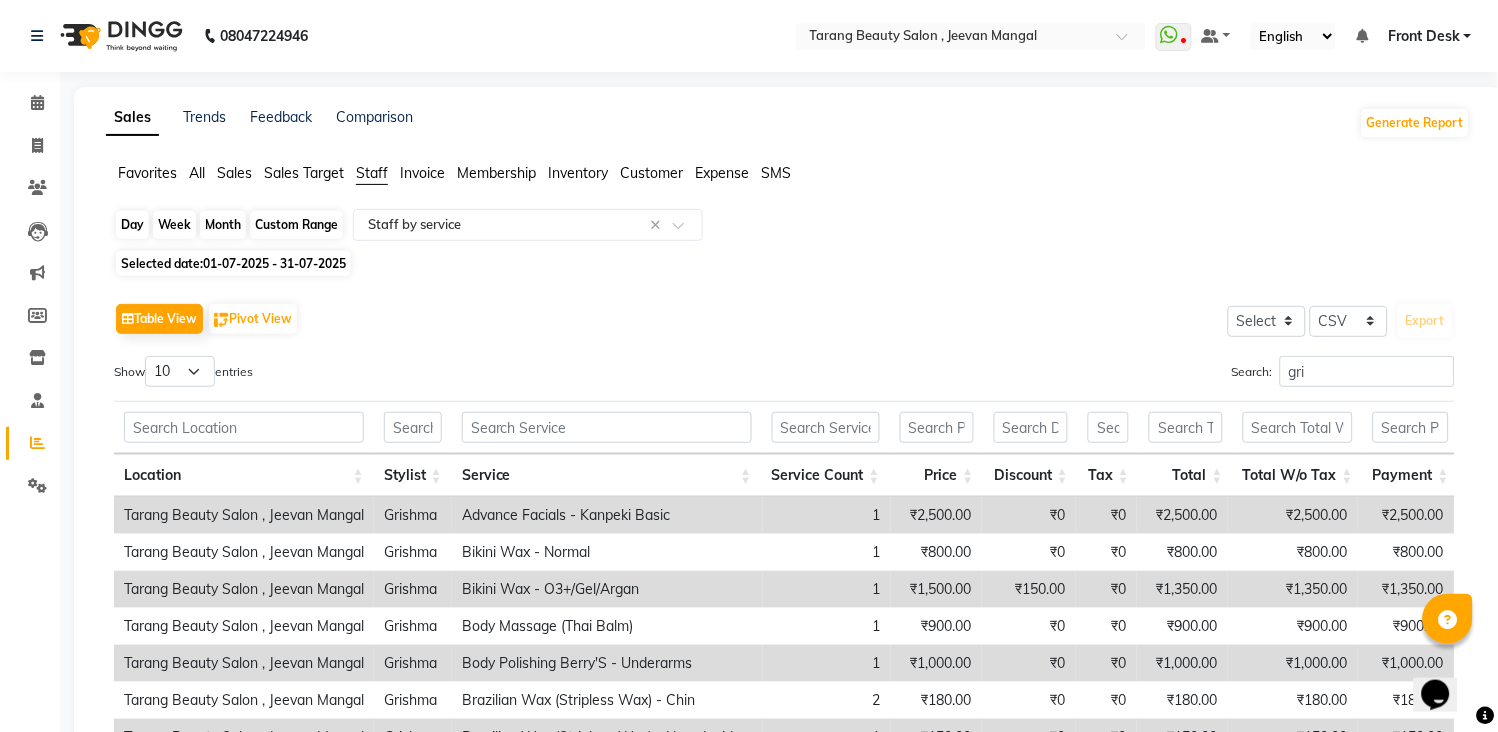 click on "Month" 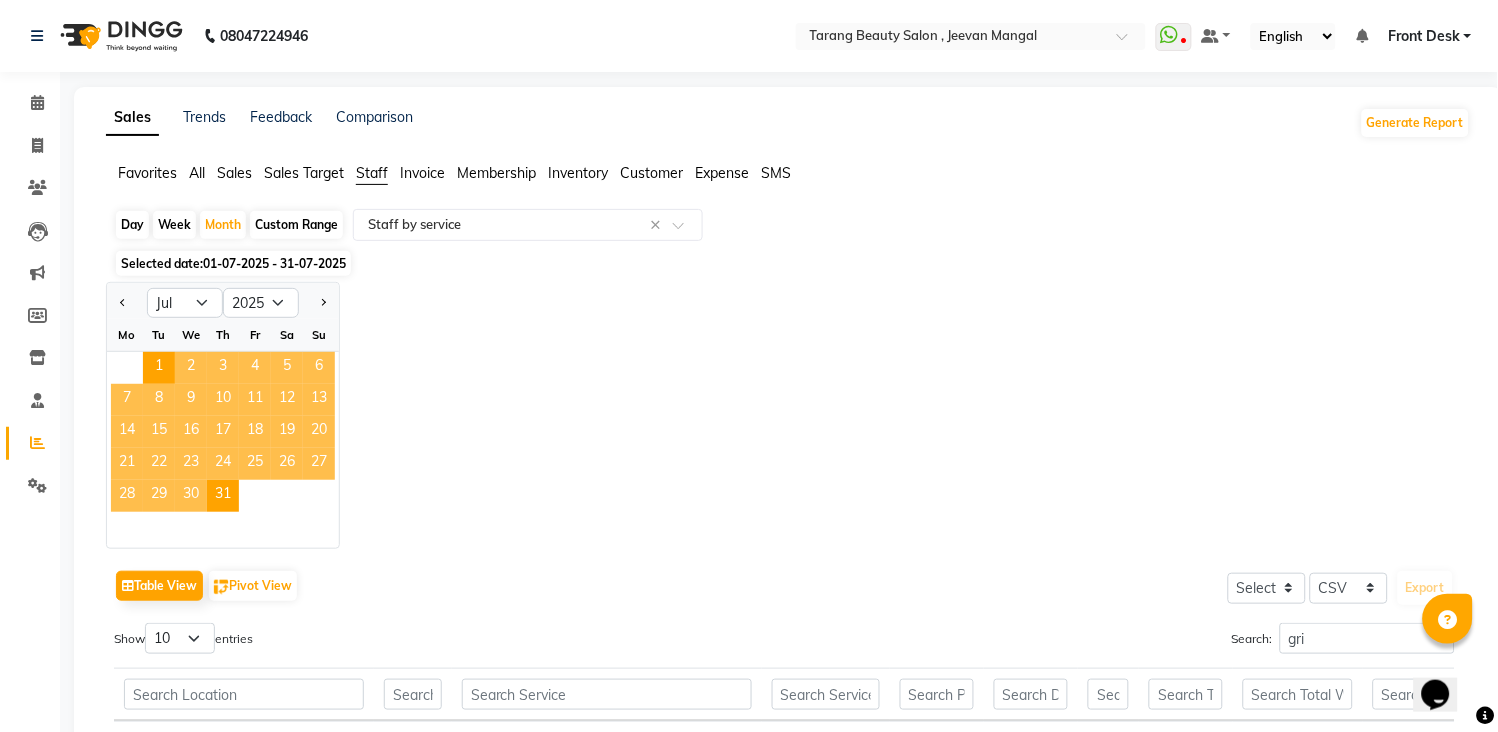 click on "2" 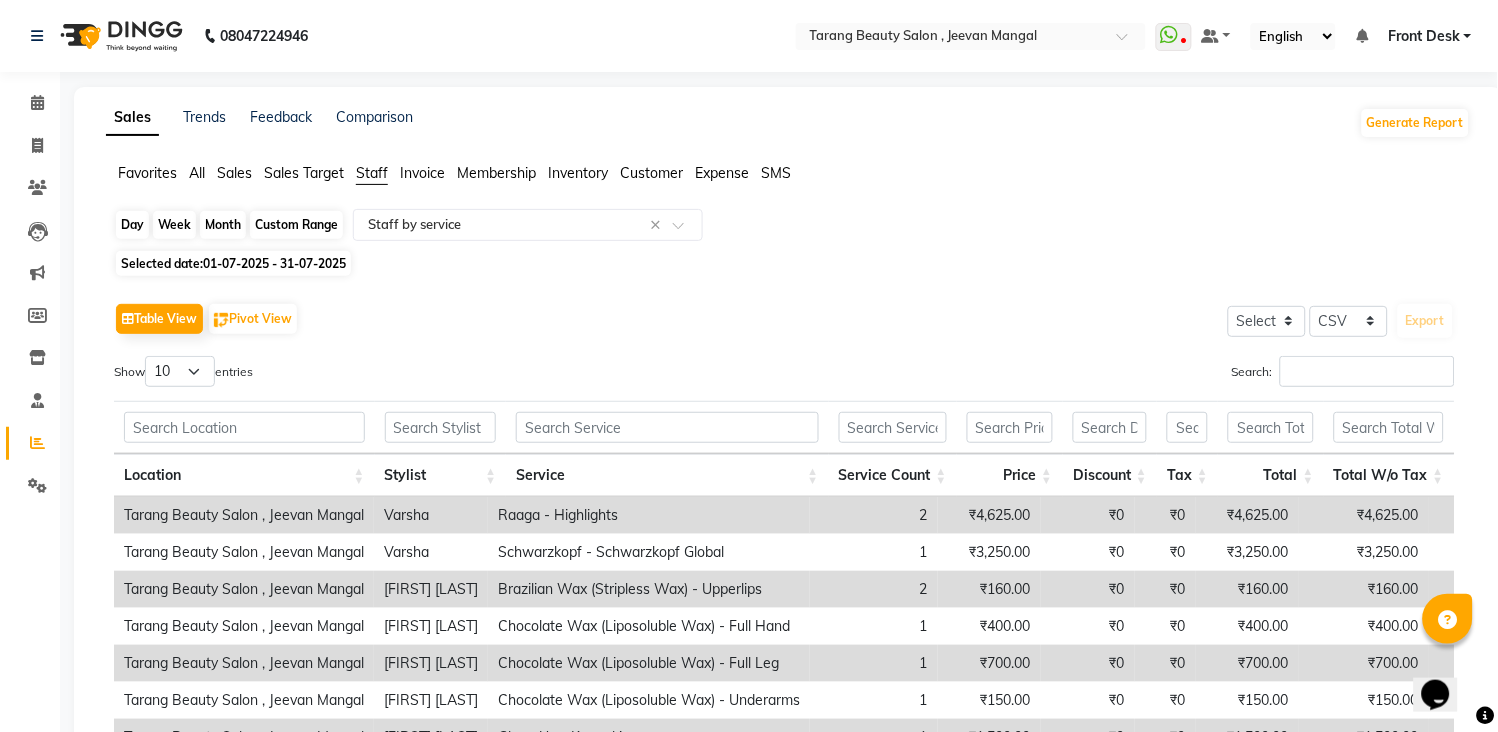 click on "Month" 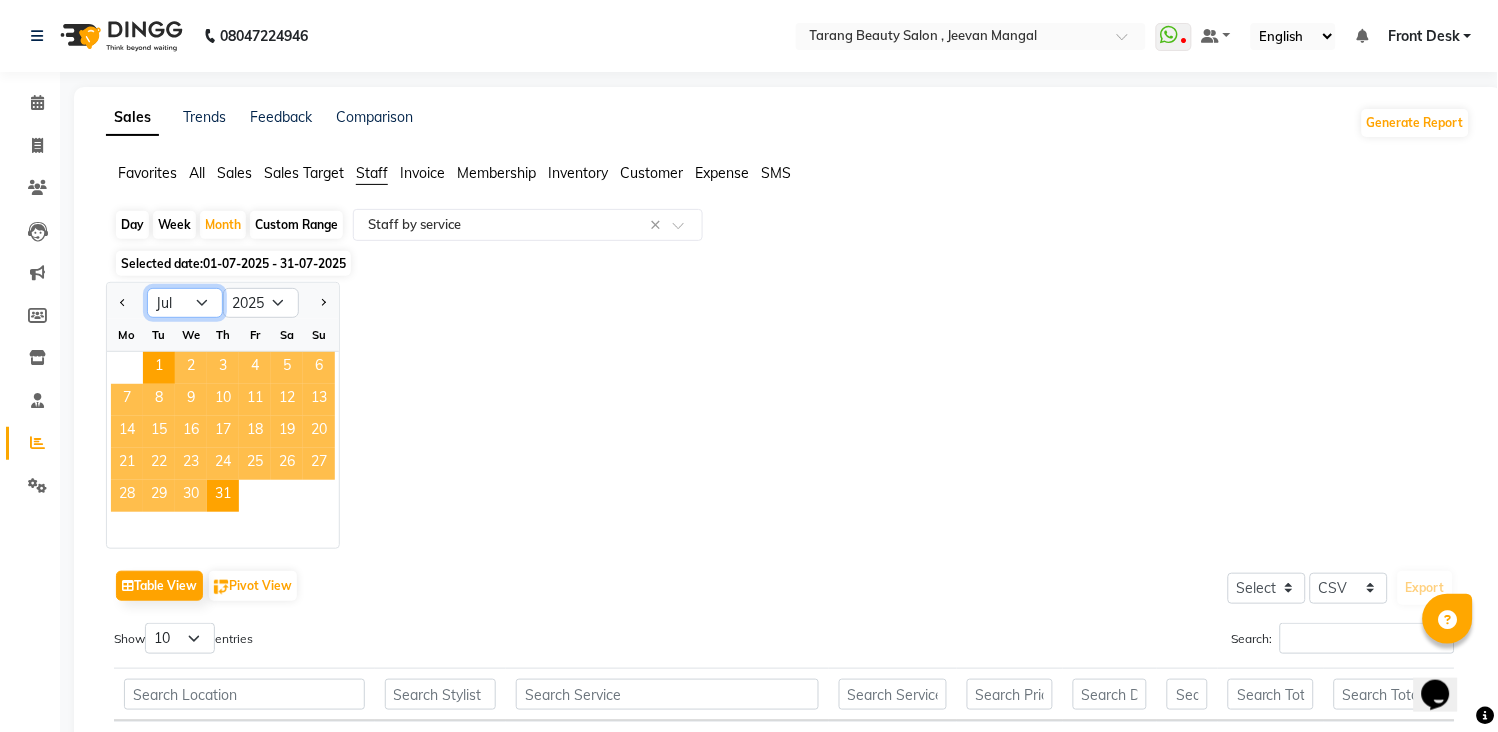 click on "Jan Feb Mar Apr May Jun Jul Aug Sep Oct Nov Dec" 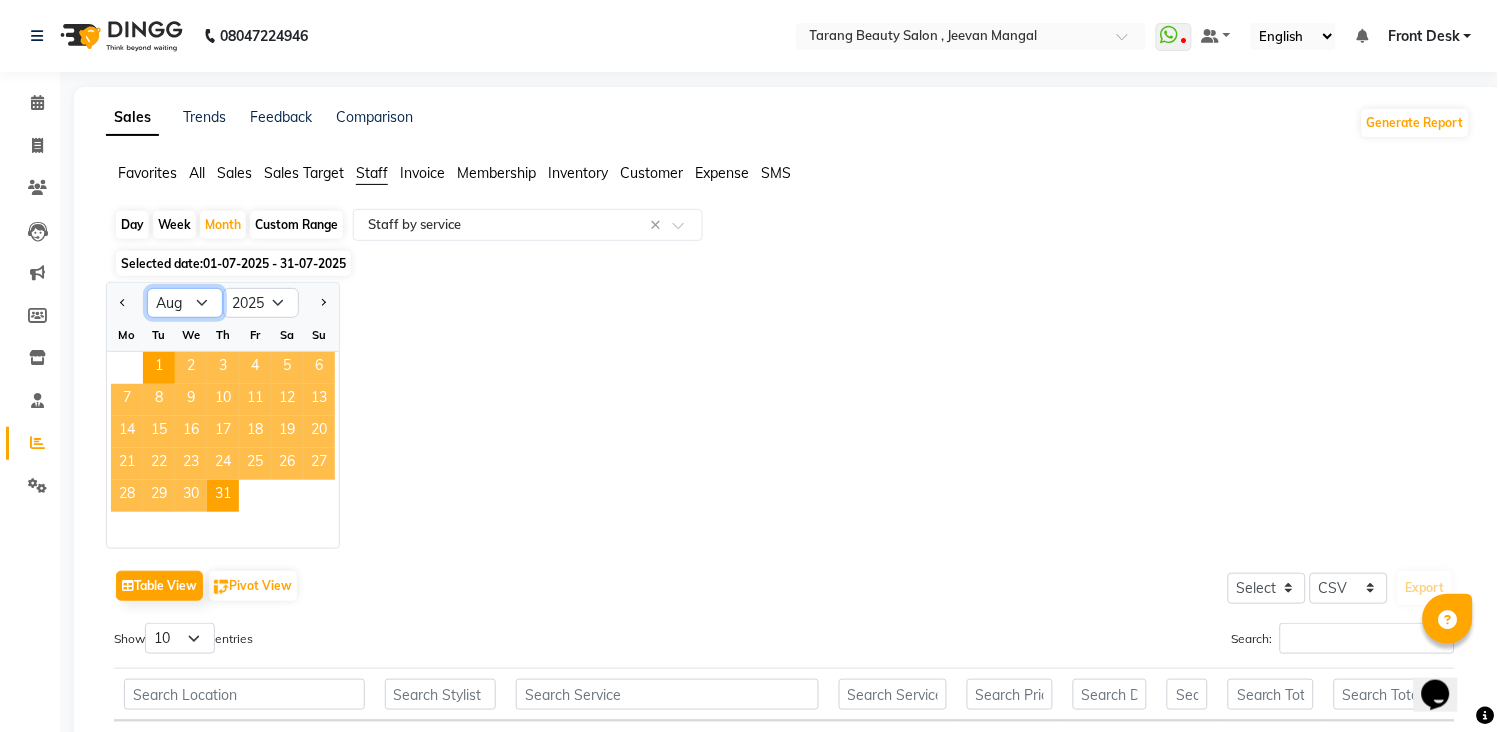 click on "Jan Feb Mar Apr May Jun Jul Aug Sep Oct Nov Dec" 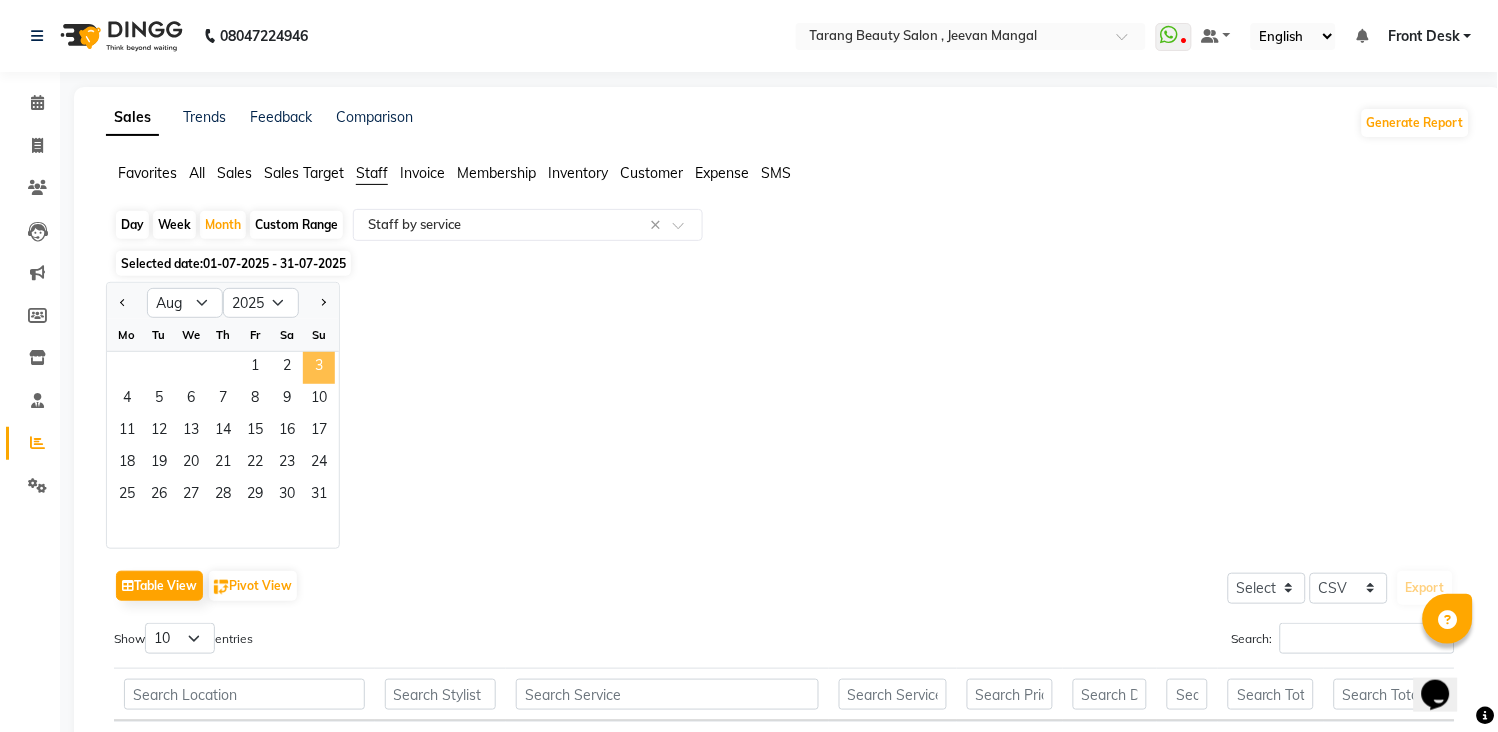 click on "3" 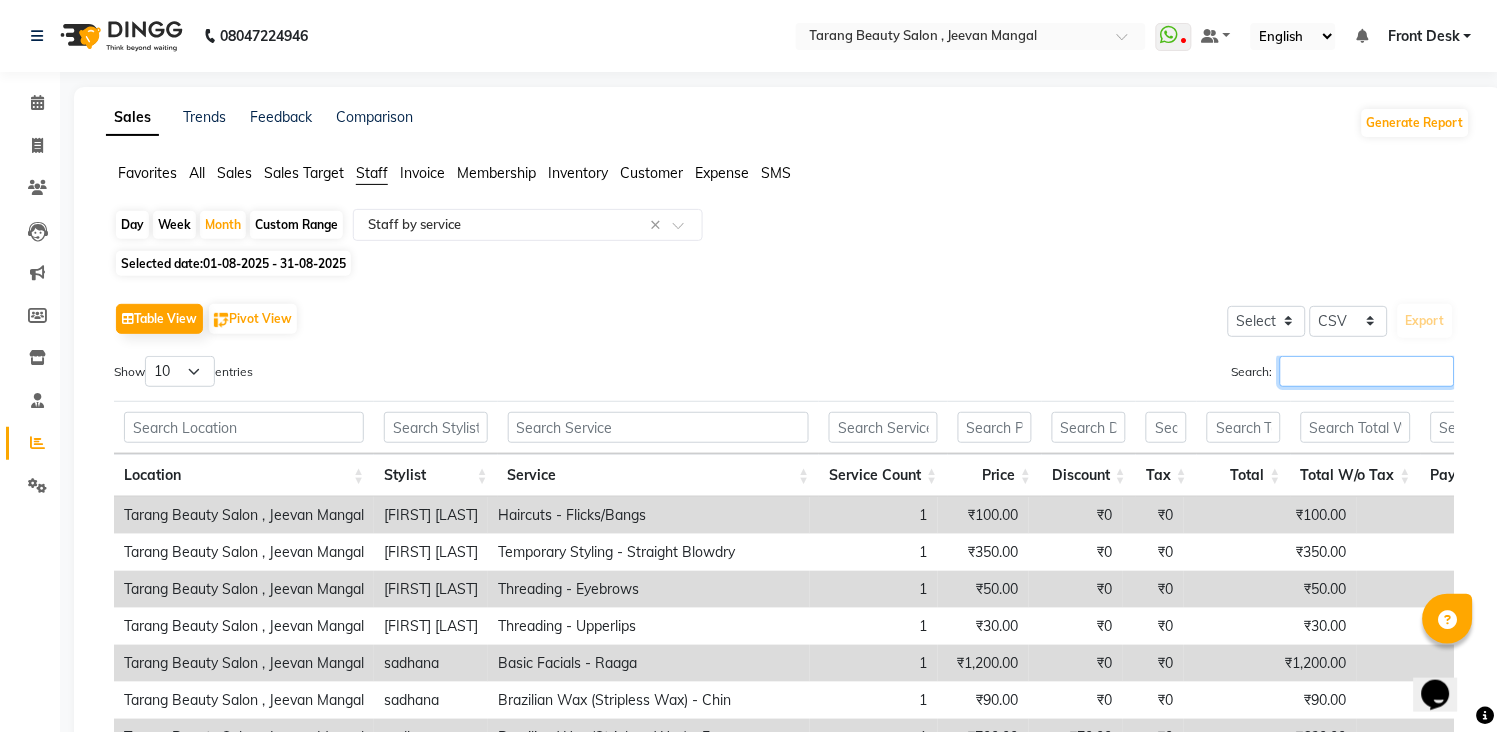 click on "Search:" at bounding box center (1367, 371) 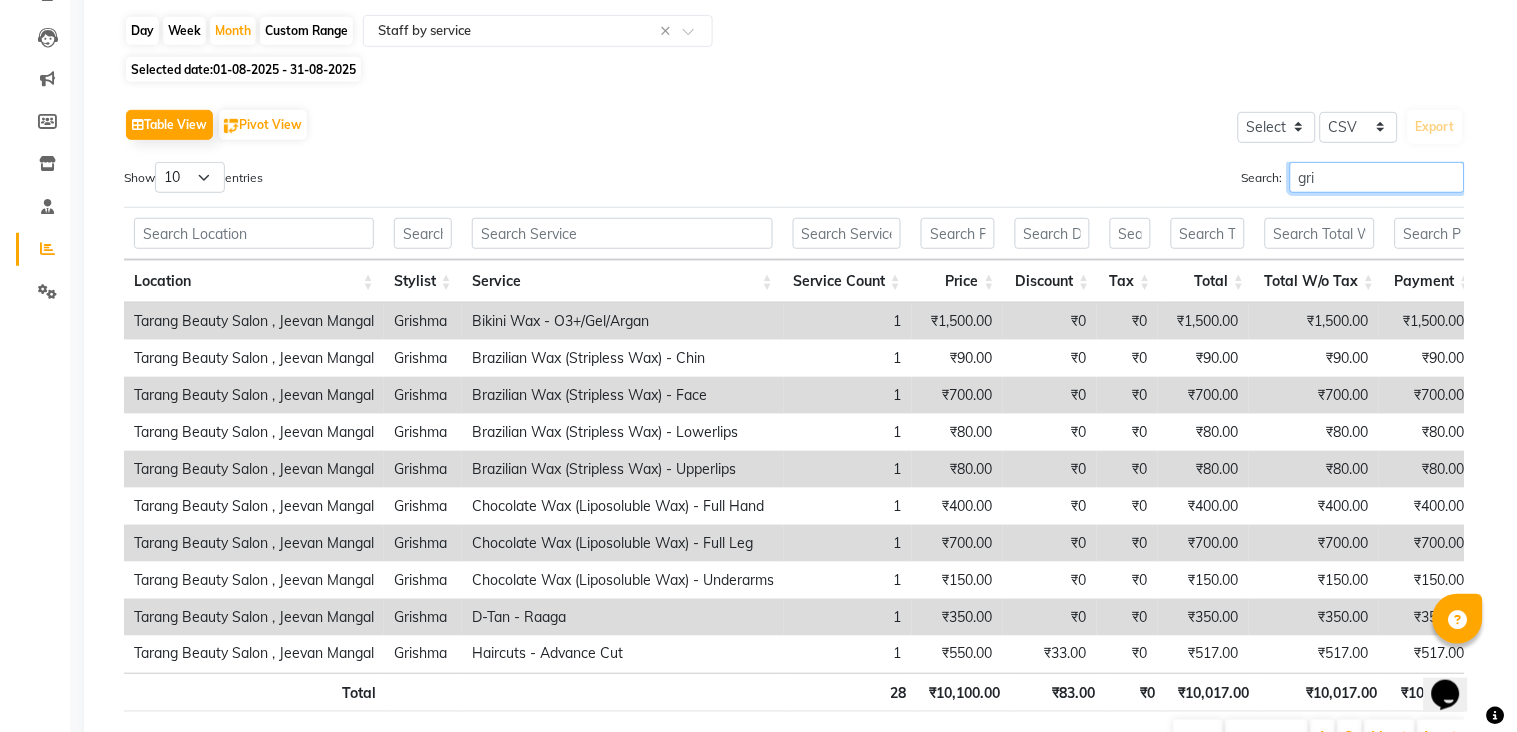scroll, scrollTop: 0, scrollLeft: 0, axis: both 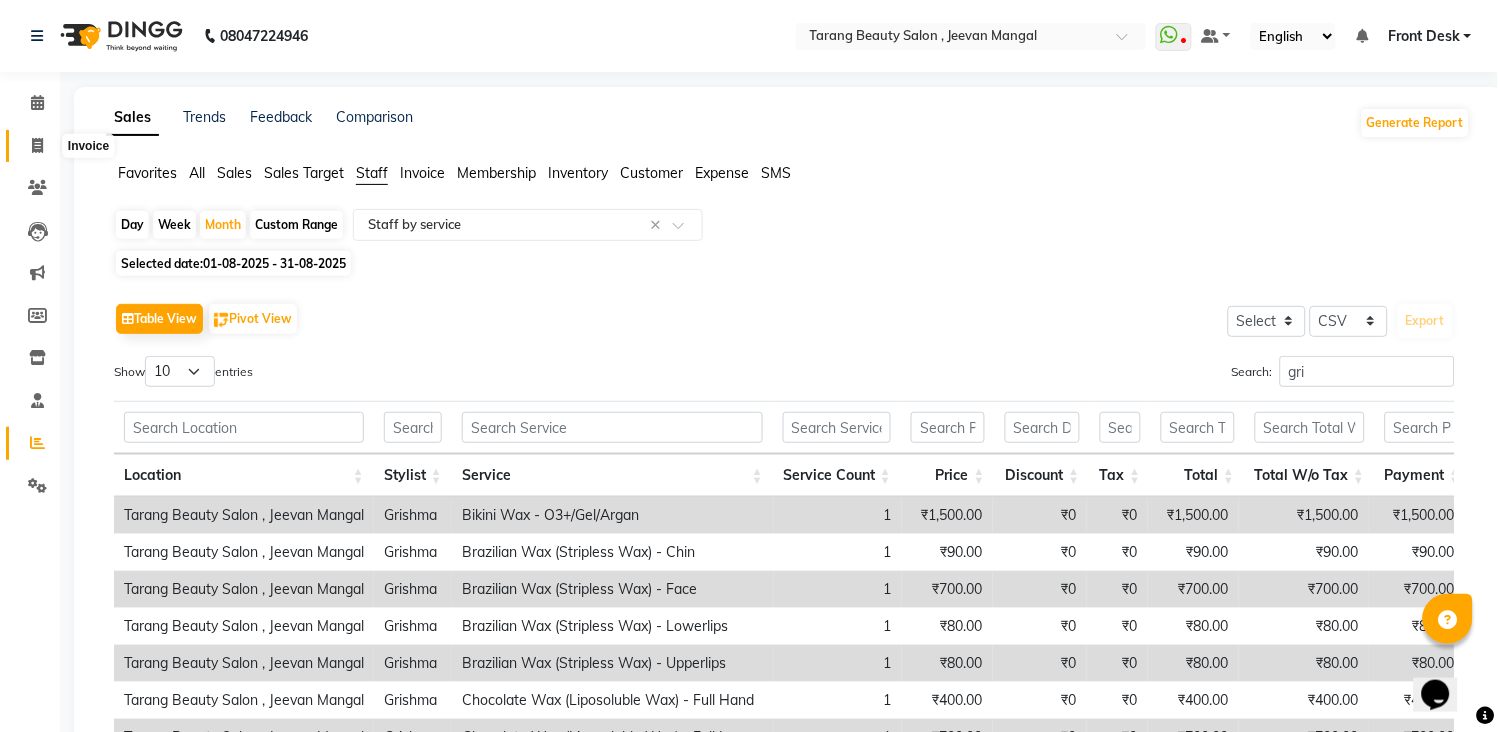 click 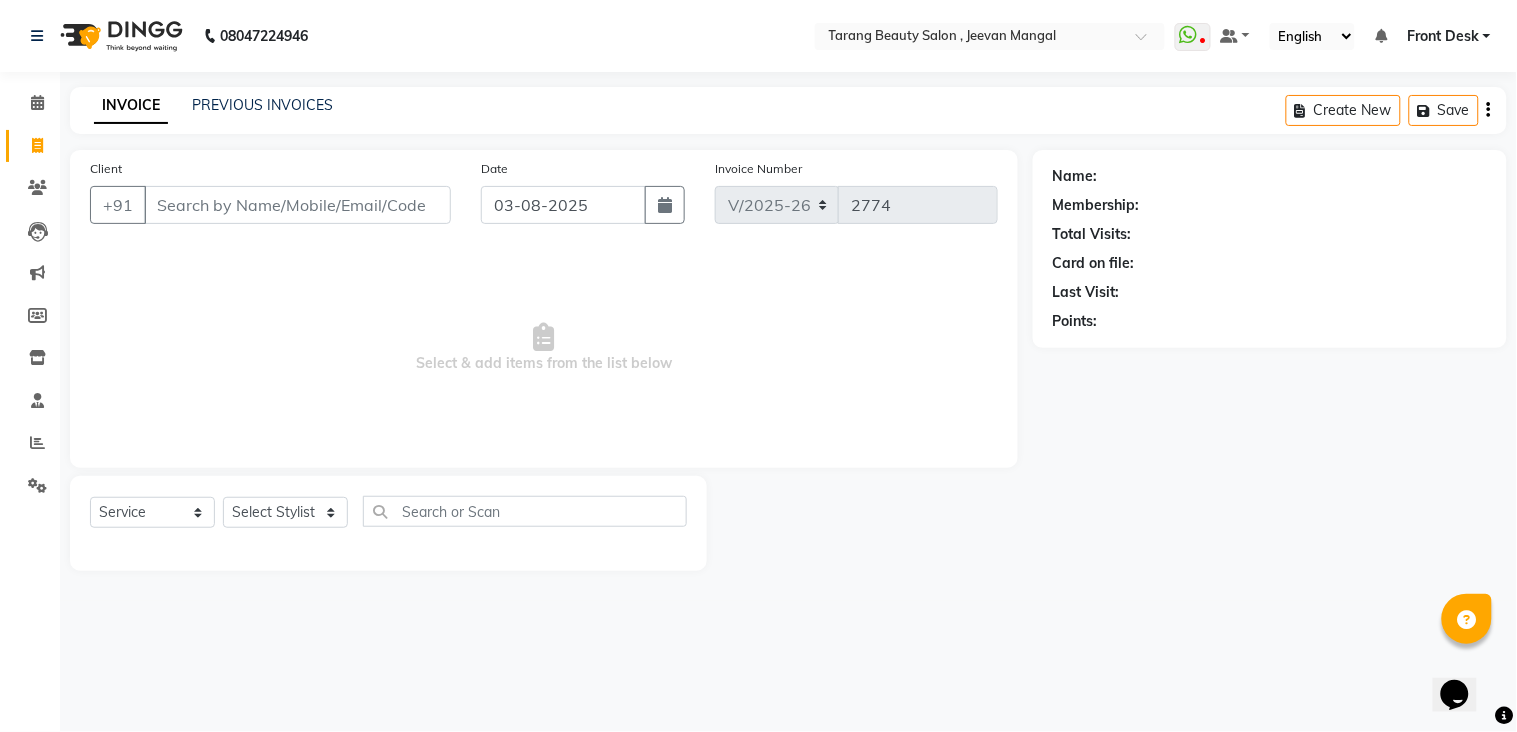 click on "Calendar  Invoice  Clients  Leads   Marketing  Members  Inventory  Staff  Reports  Settings Completed InProgress Upcoming Dropped Tentative Check-In Confirm Bookings Generate Report Segments Page Builder" 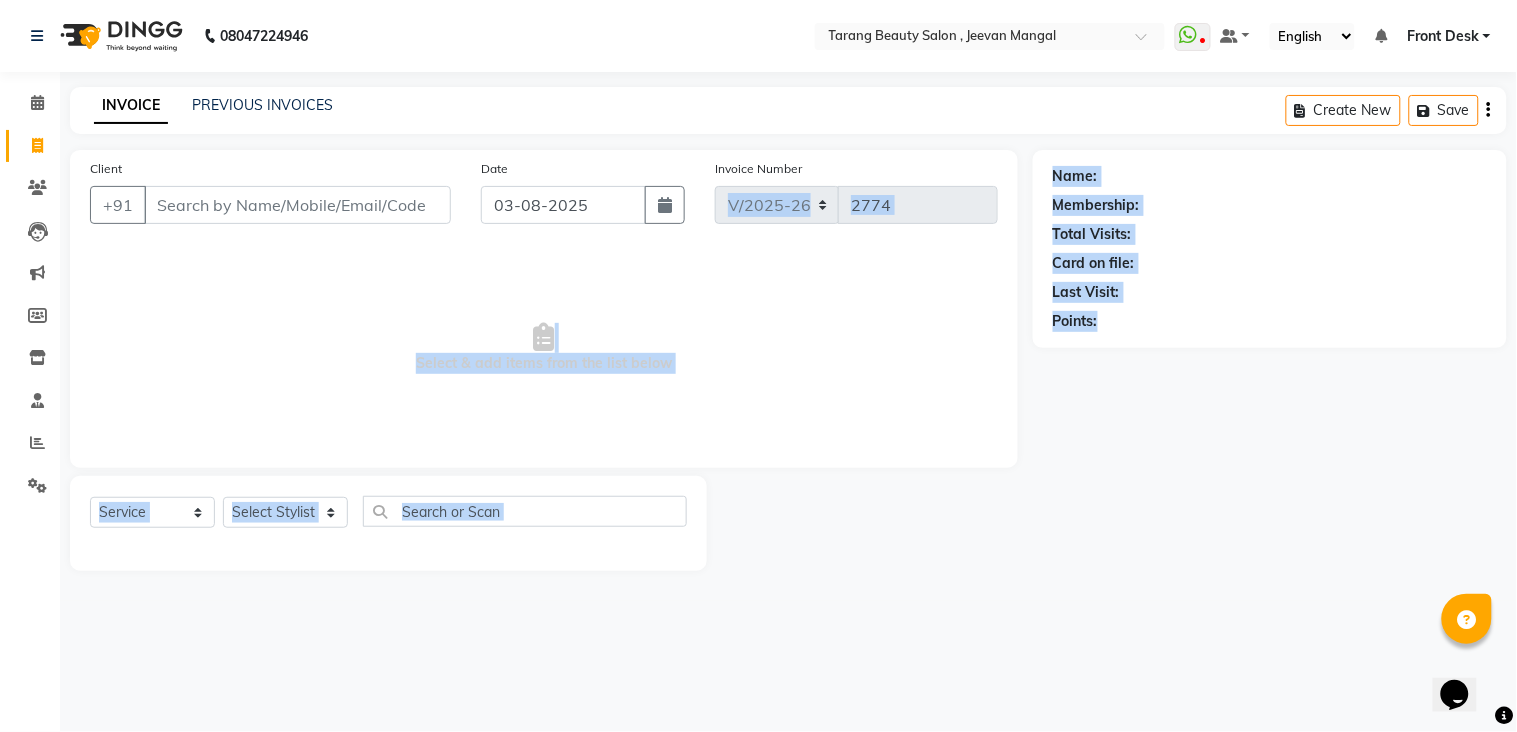 drag, startPoint x: 994, startPoint y: 157, endPoint x: 1188, endPoint y: 540, distance: 429.33087 